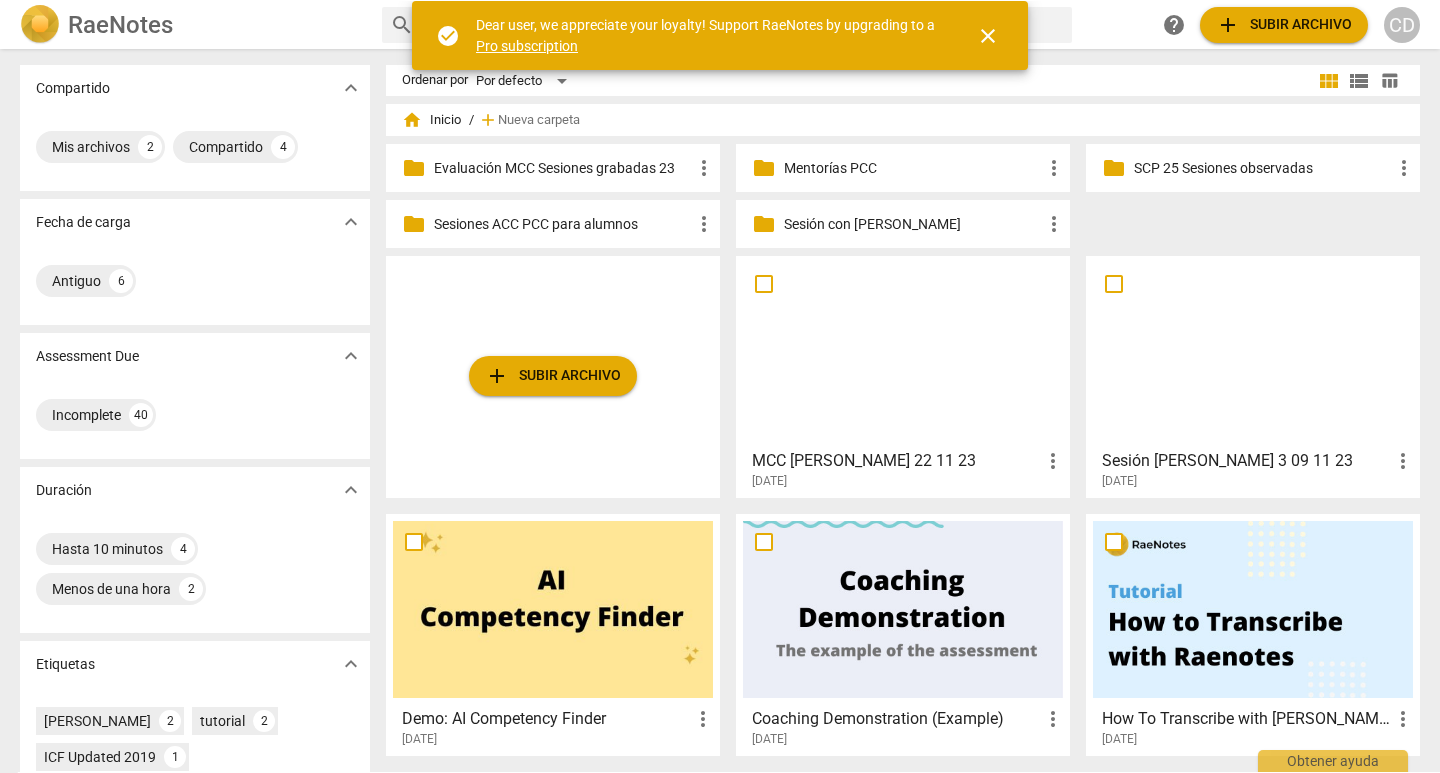 scroll, scrollTop: 0, scrollLeft: 0, axis: both 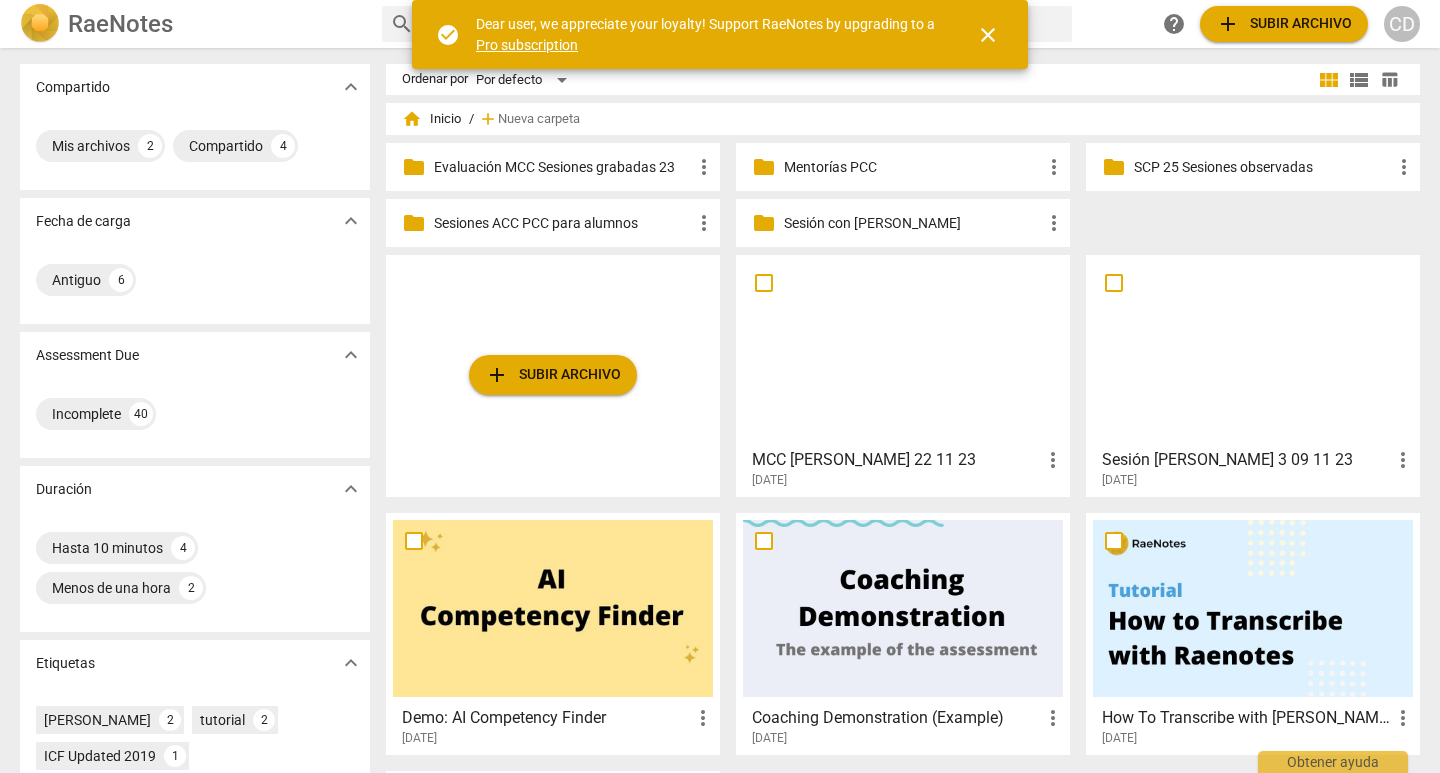 click on "Mentorías PCC" at bounding box center (913, 167) 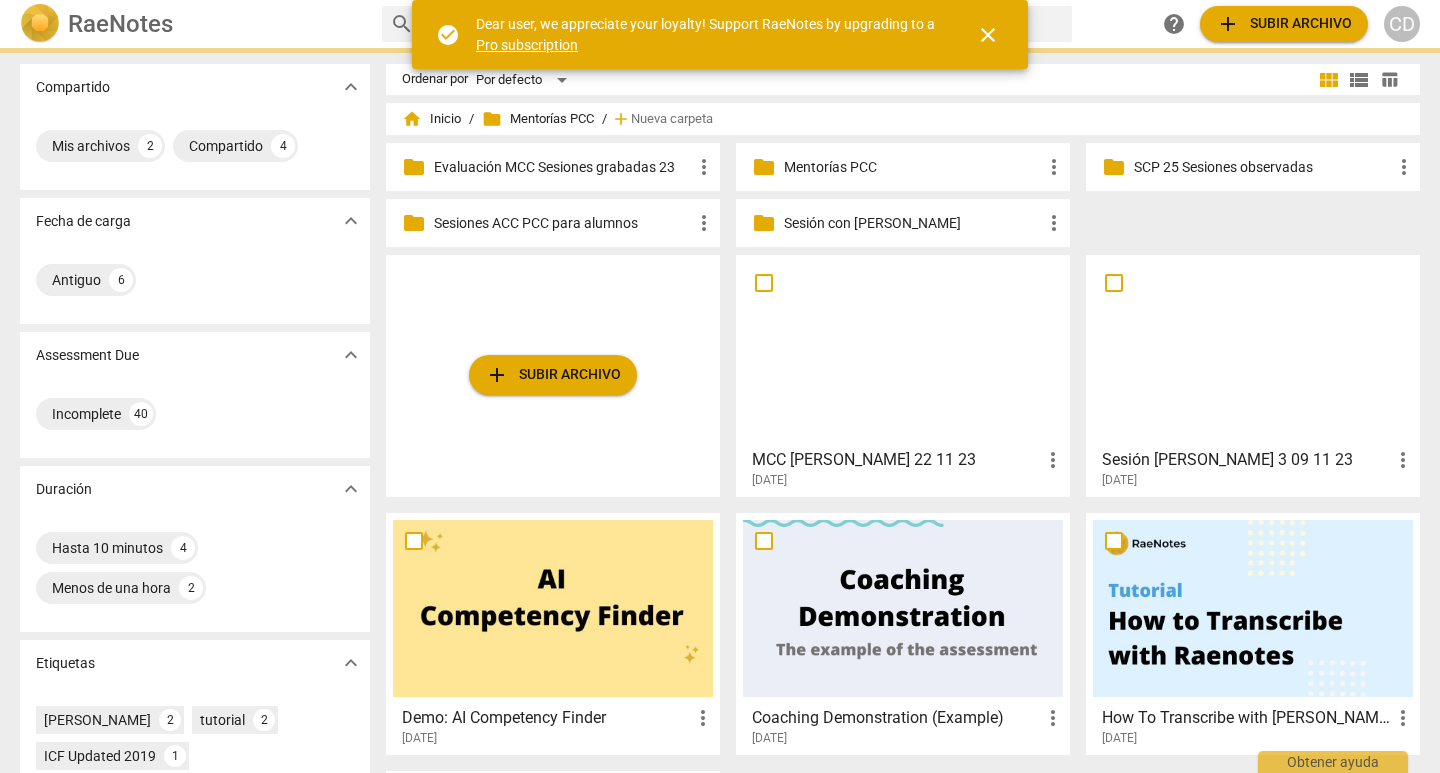 click on "Mentorías PCC" at bounding box center (913, 167) 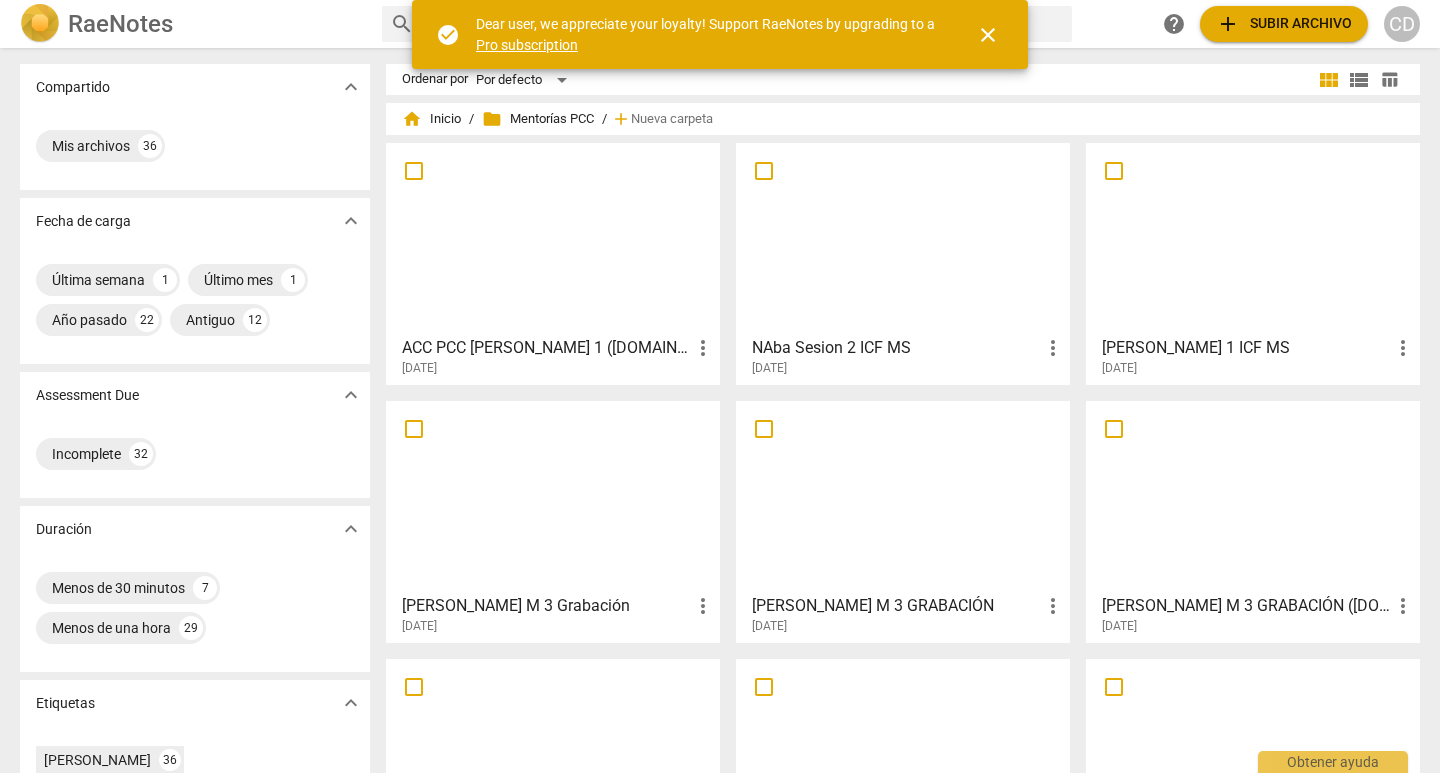 click at bounding box center [553, 238] 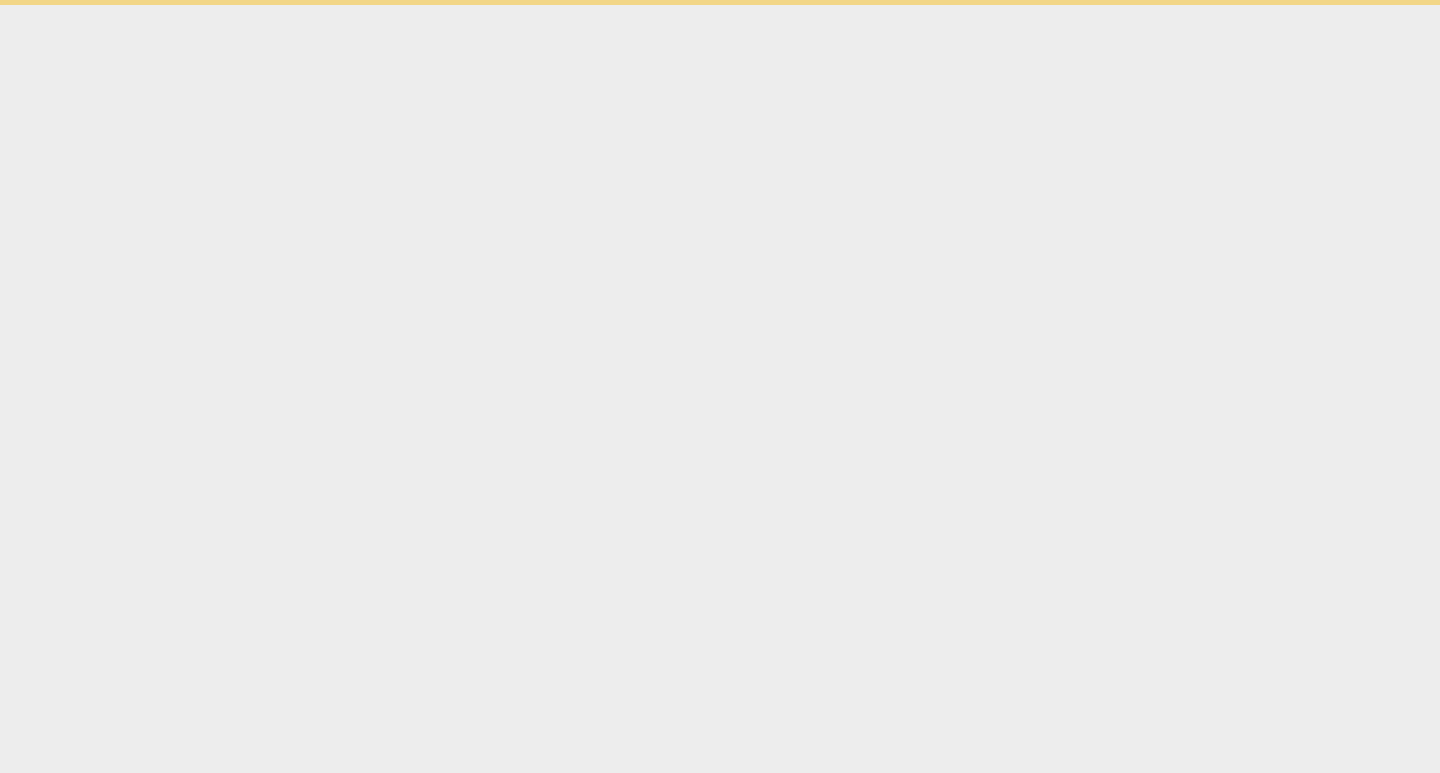 click on "check_circle Dear user, we appreciate your loyalty! Support RaeNotes by upgrading to a    Pro subscription   close Obtener ayuda" at bounding box center (720, 2) 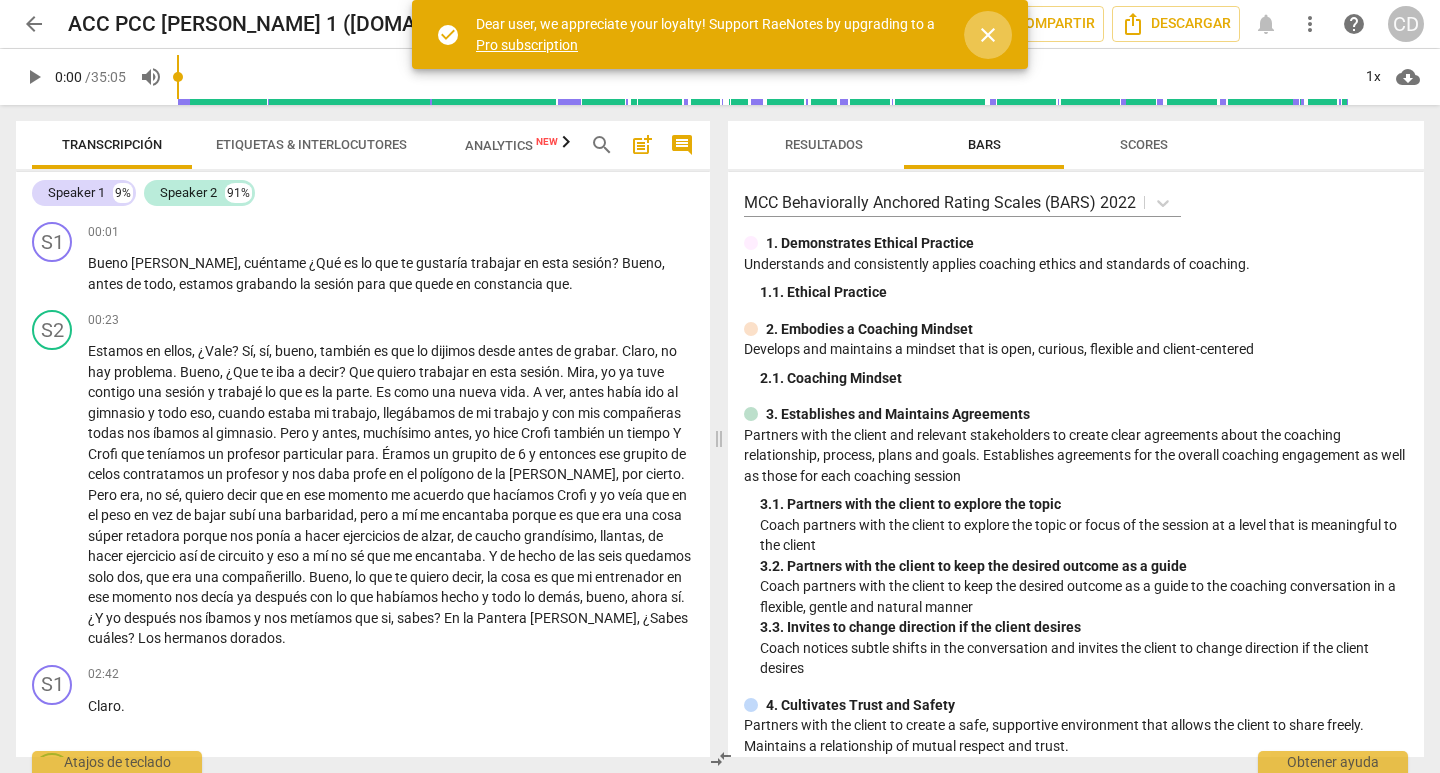 click on "close" at bounding box center [988, 35] 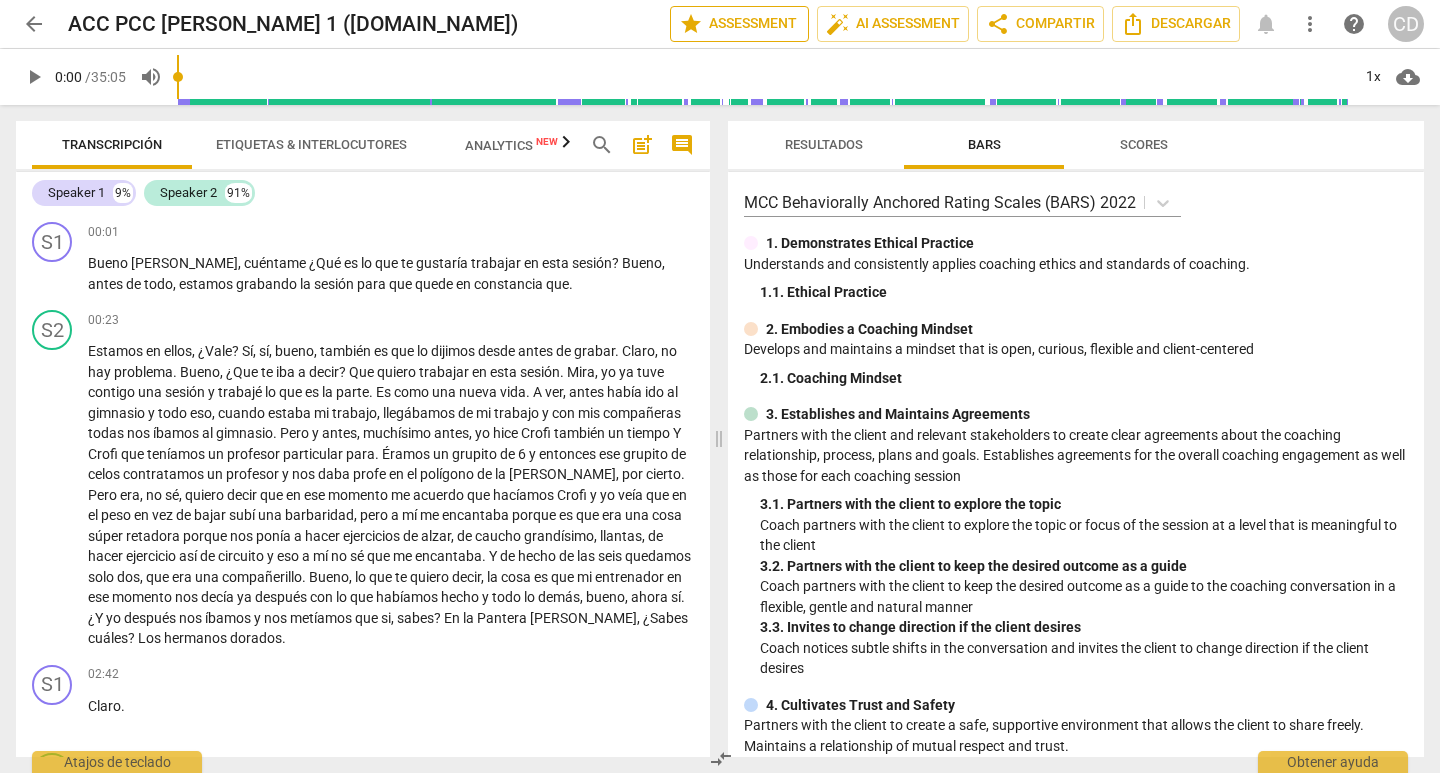 click on "star    Assessment" at bounding box center [739, 24] 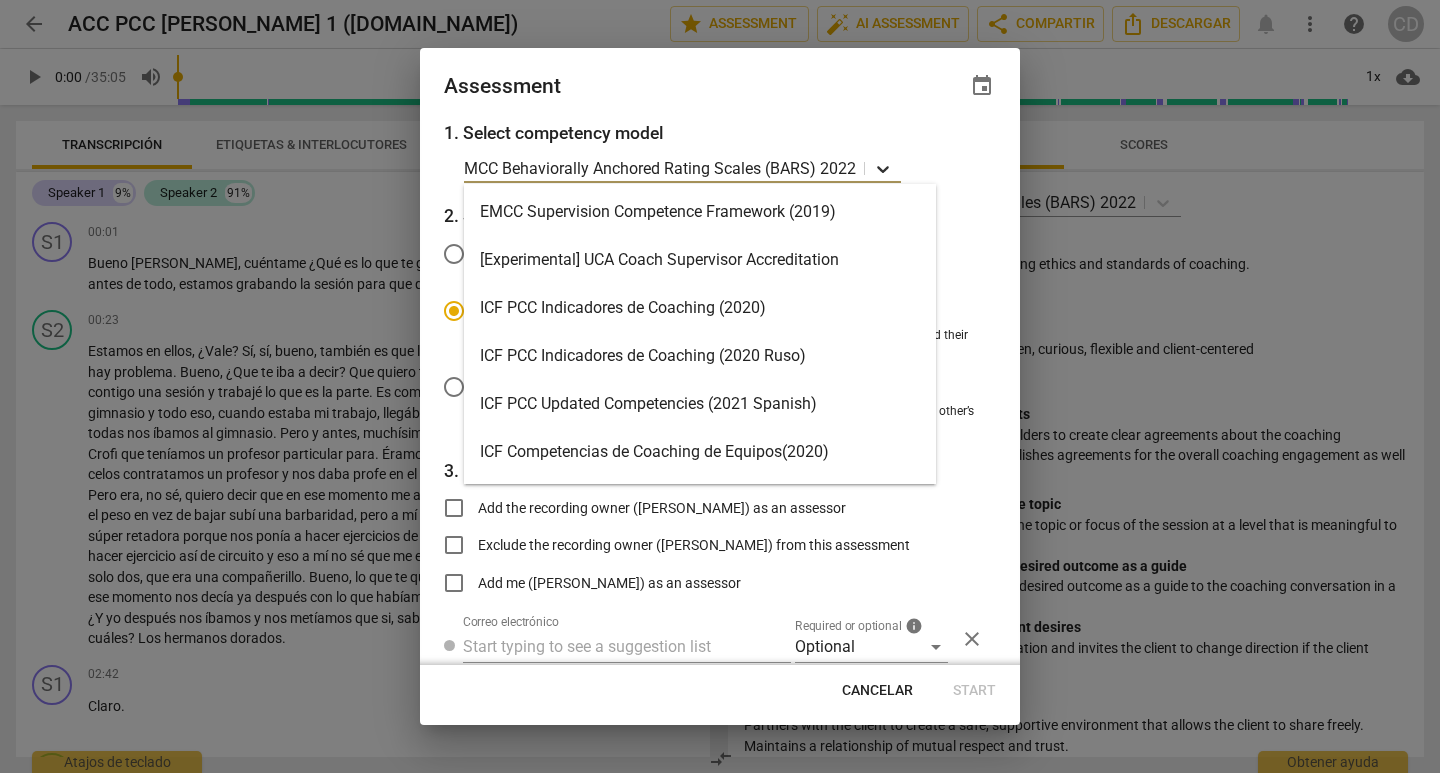 click 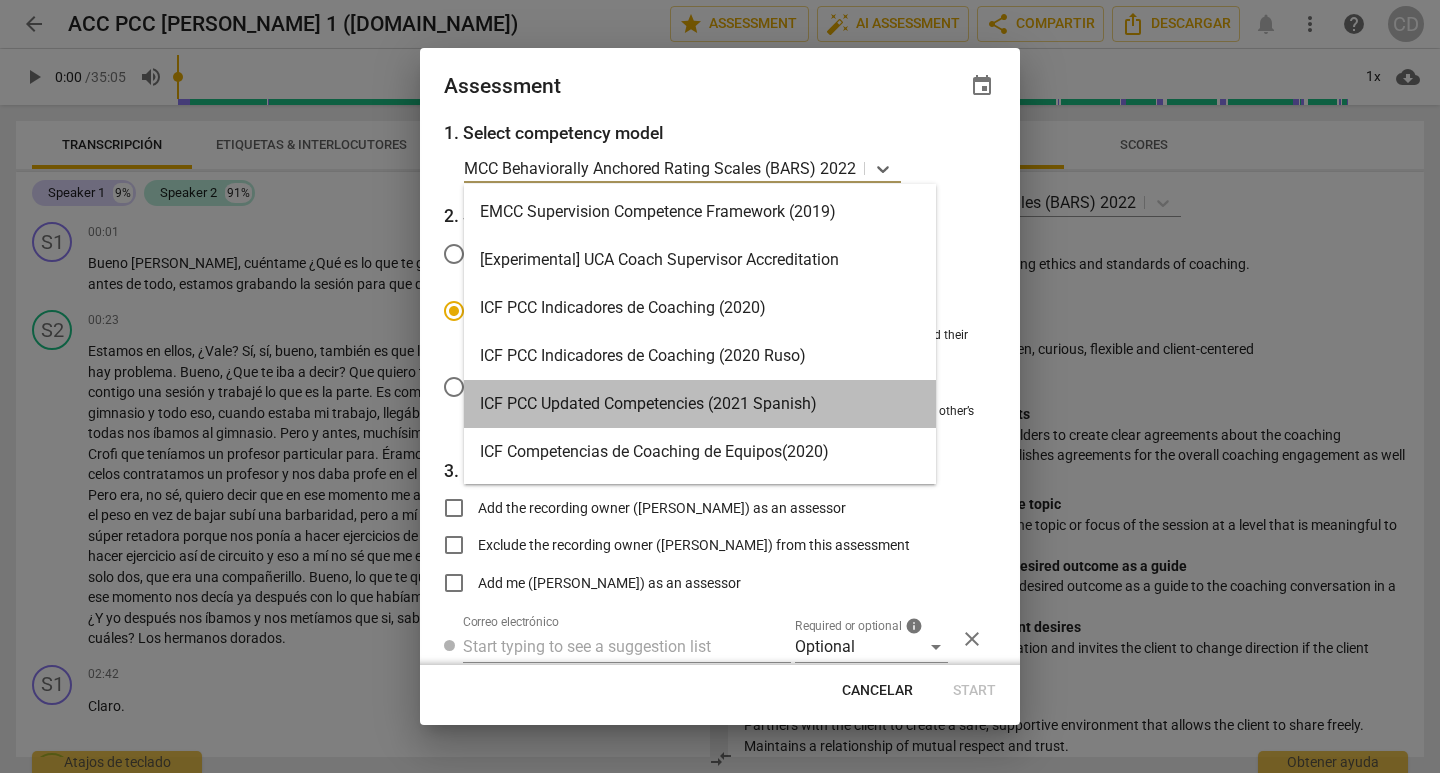 click on "ICF PCC Updated Competencies (2021 Spanish)" at bounding box center (700, 404) 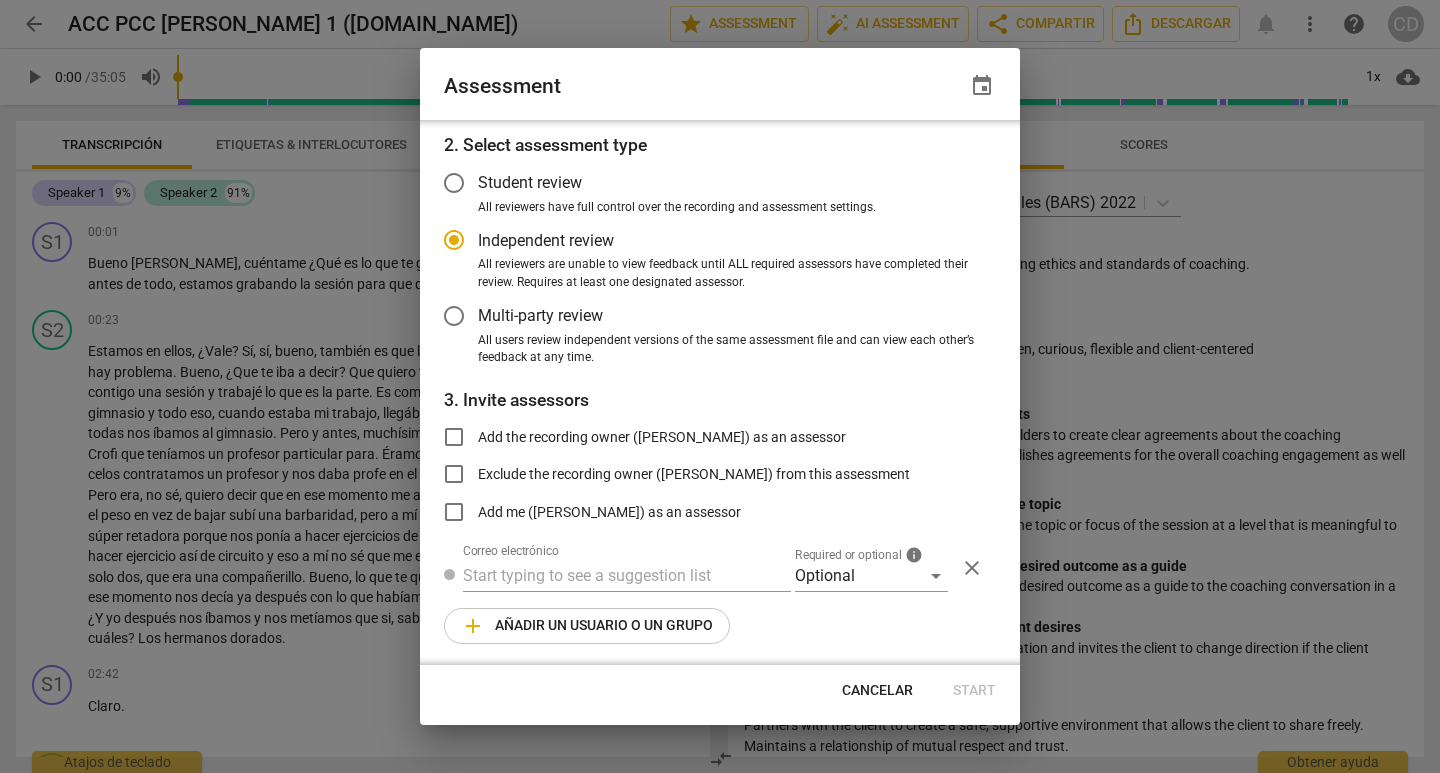 scroll, scrollTop: 74, scrollLeft: 0, axis: vertical 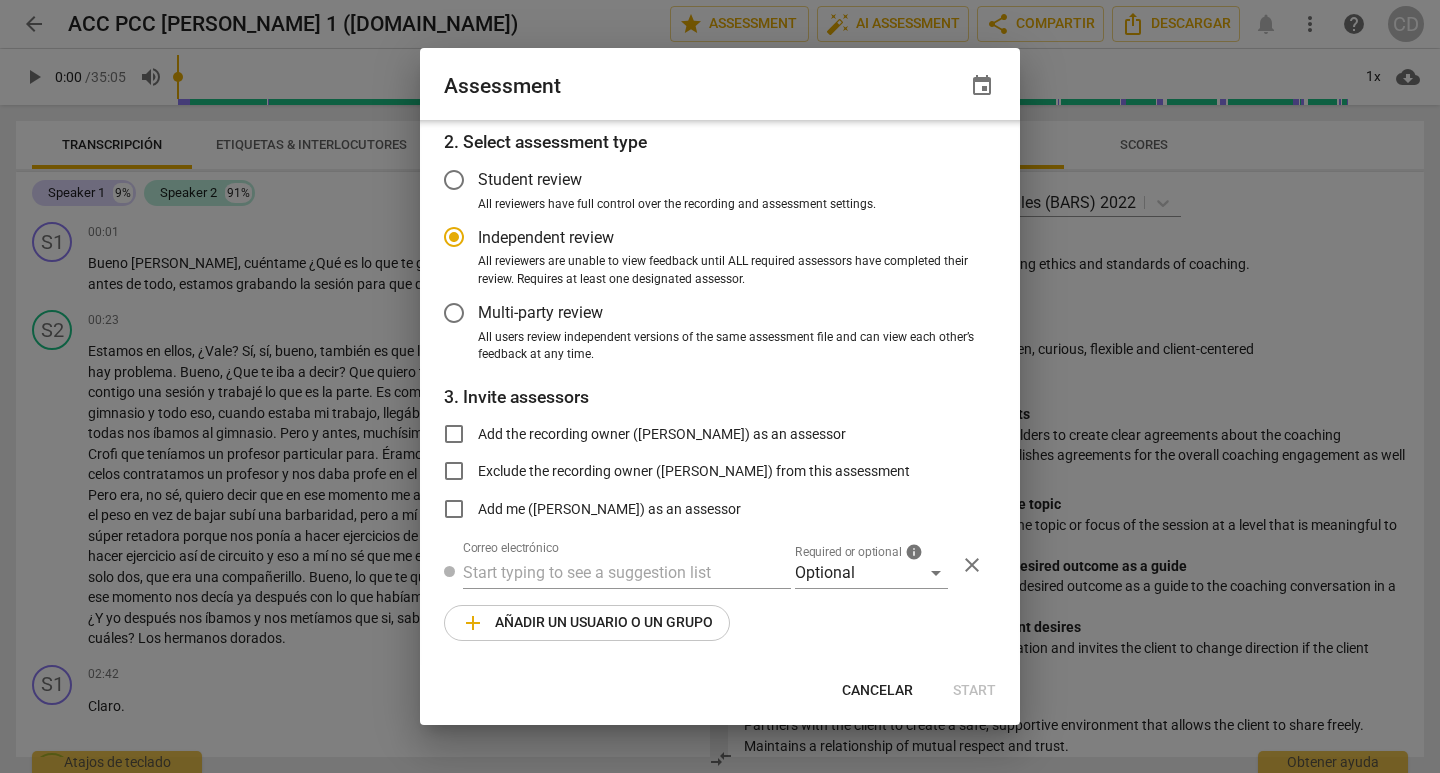 radio on "false" 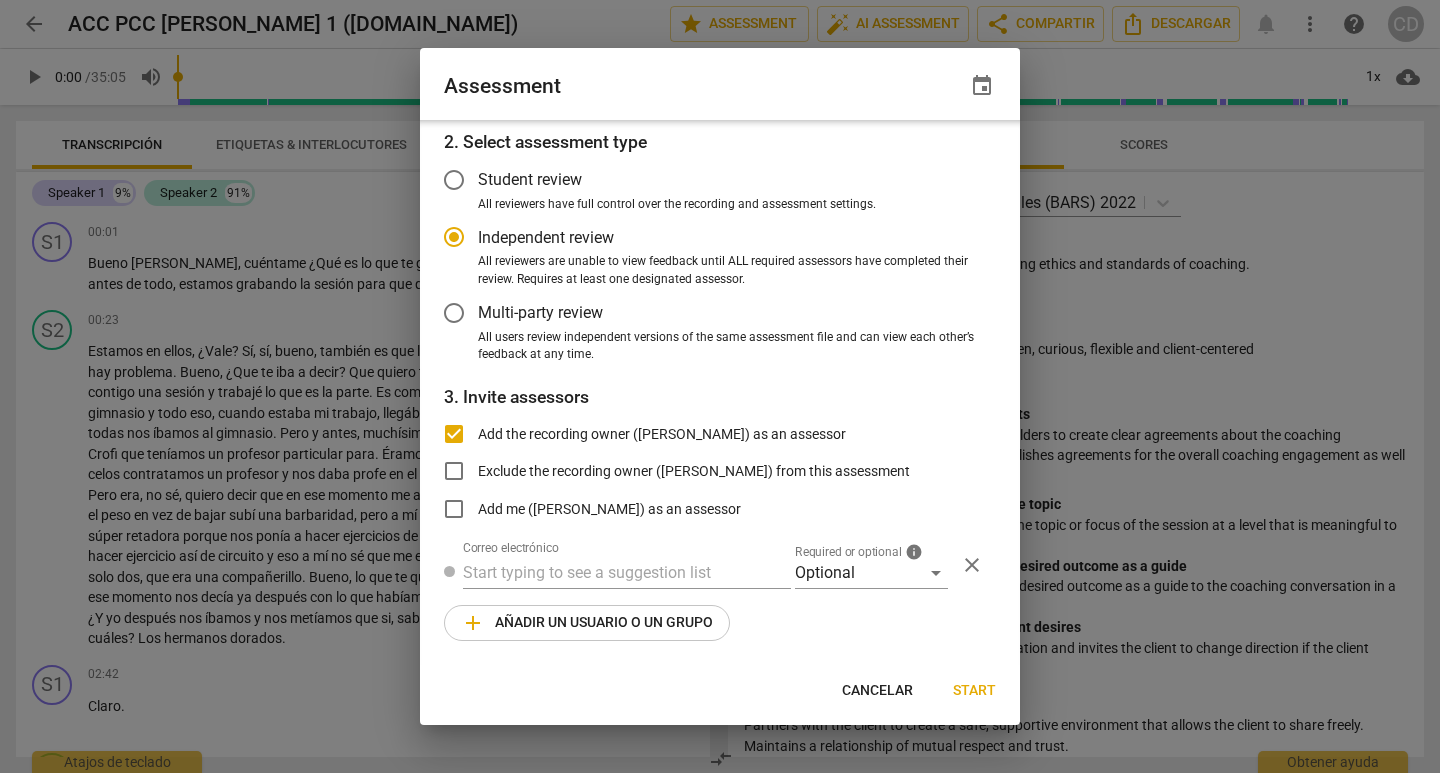 click on "Start" at bounding box center [974, 691] 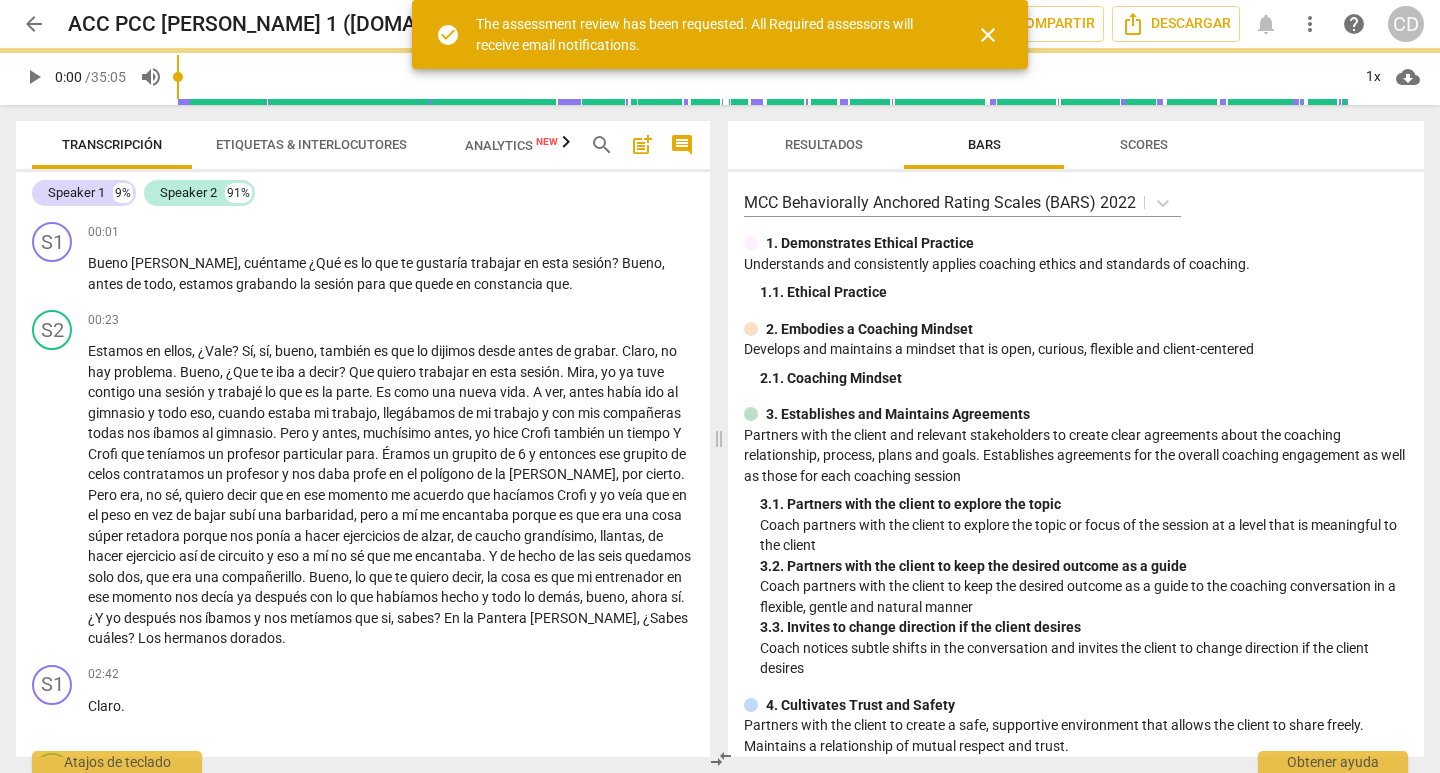 scroll, scrollTop: 0, scrollLeft: 0, axis: both 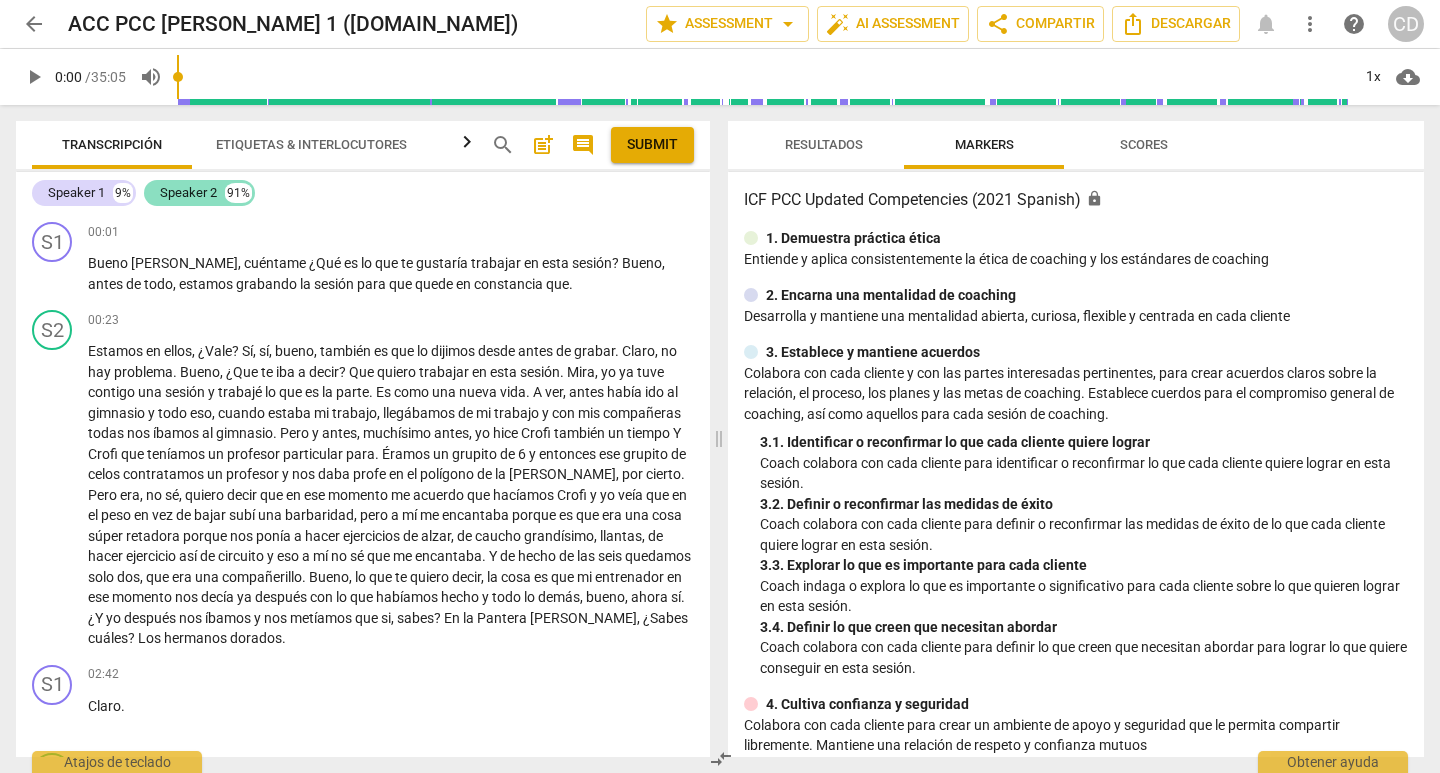 click on "Speaker 2" at bounding box center [188, 193] 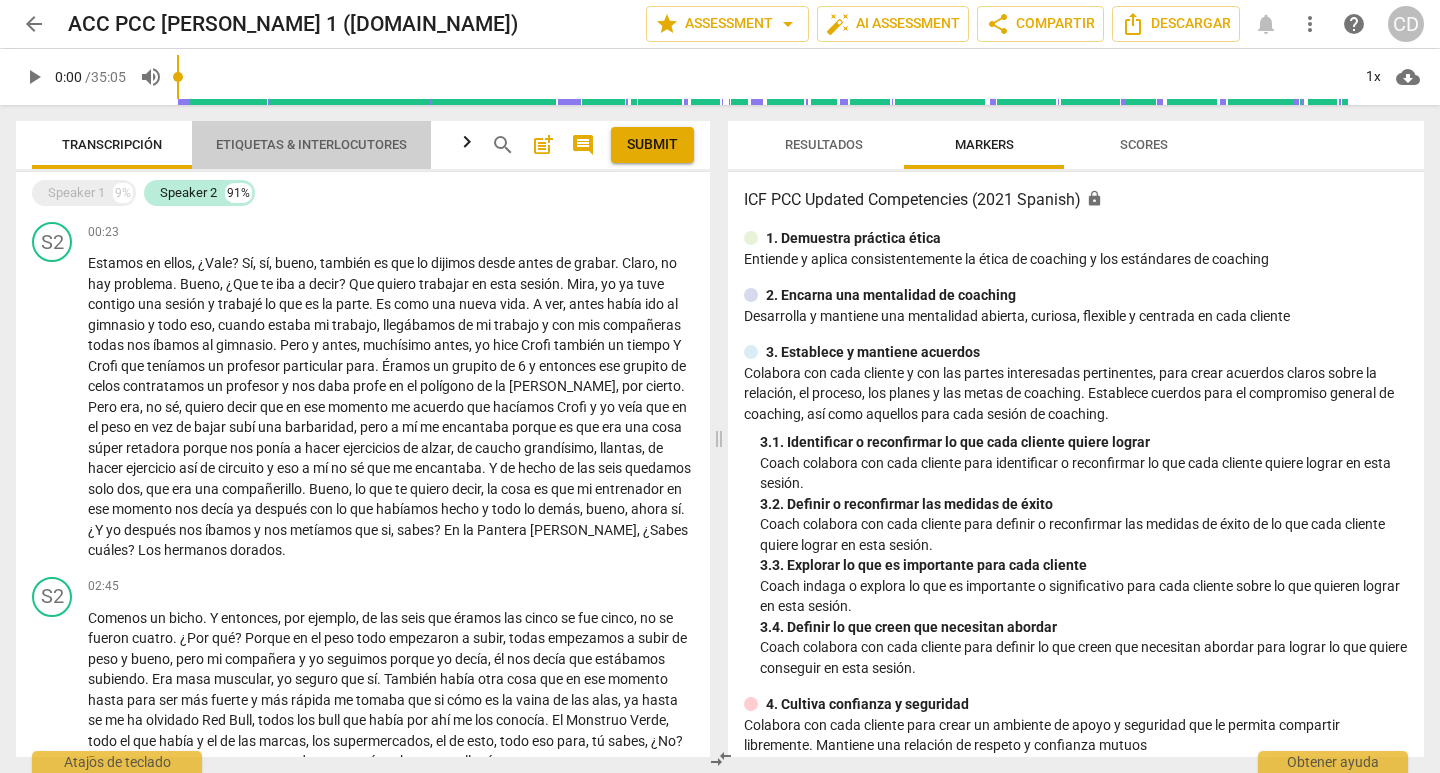 click on "Etiquetas & Interlocutores" at bounding box center (311, 144) 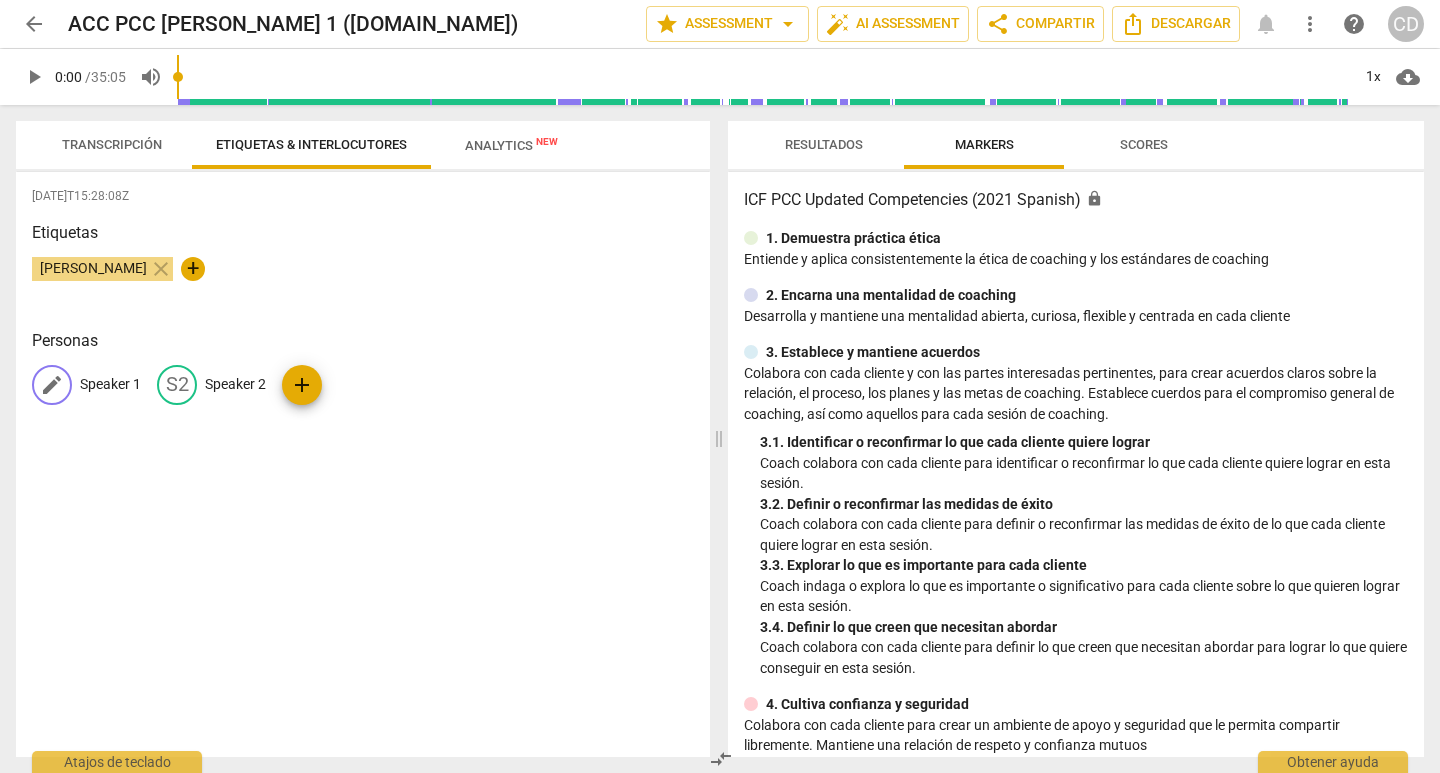 click on "Speaker 1" at bounding box center [110, 384] 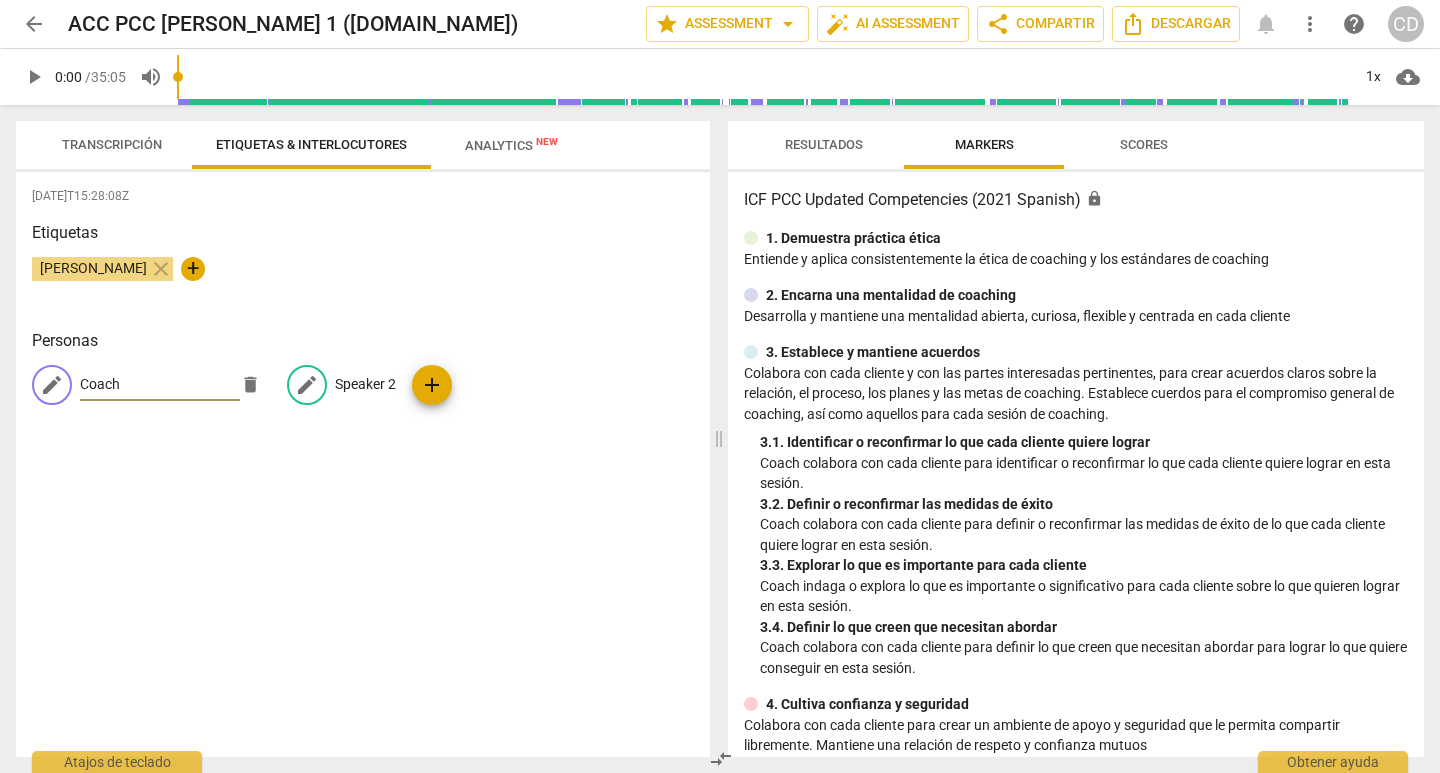 type on "Coach" 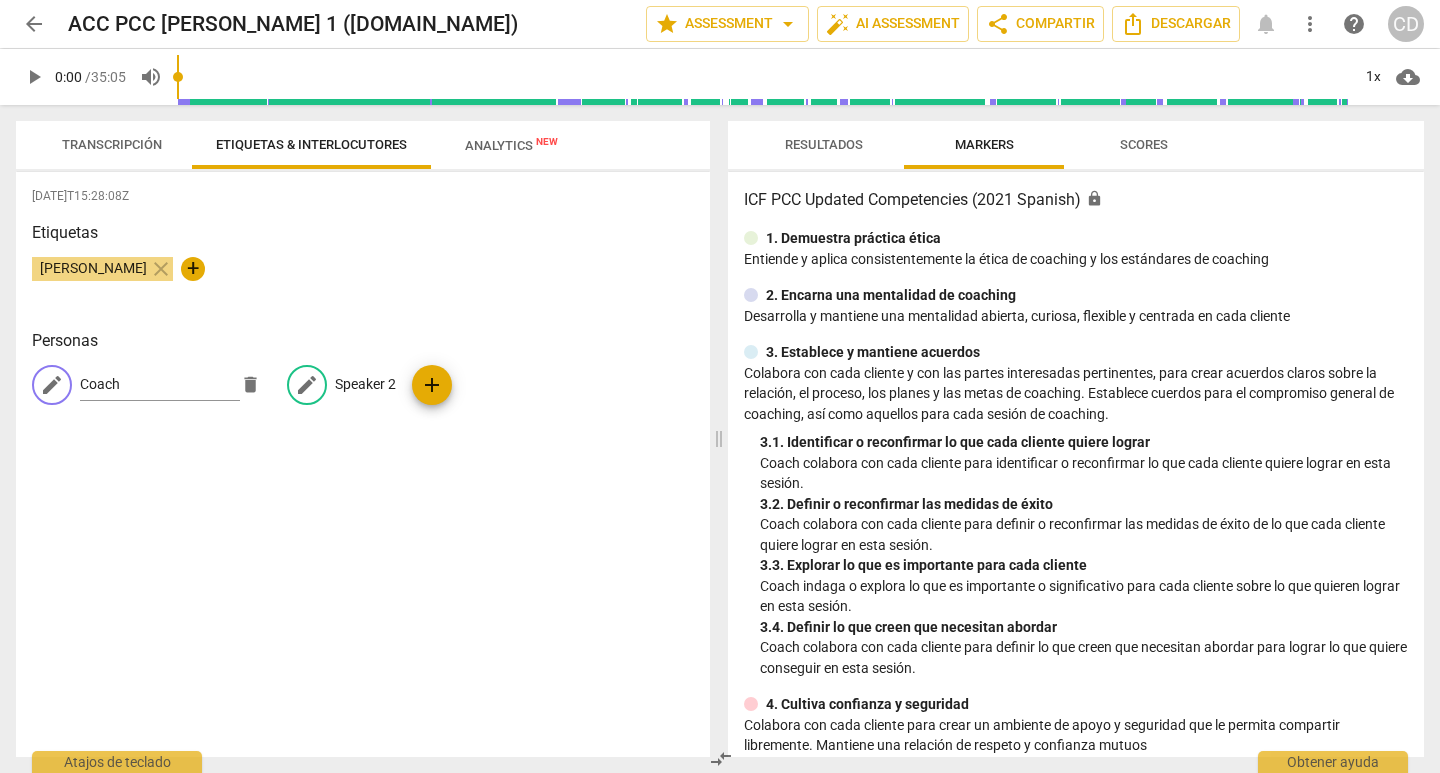 click on "Speaker 2" at bounding box center (365, 384) 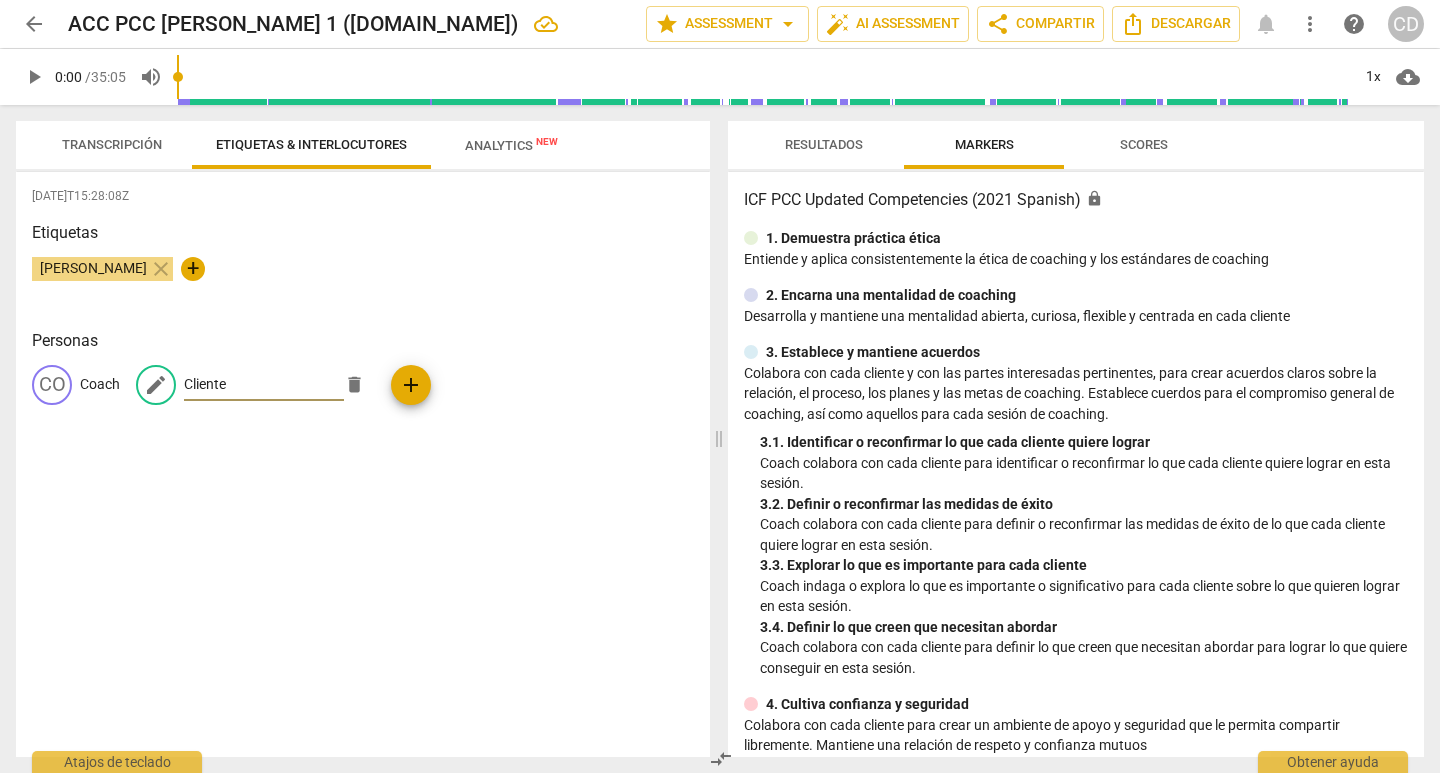 type on "Cliente" 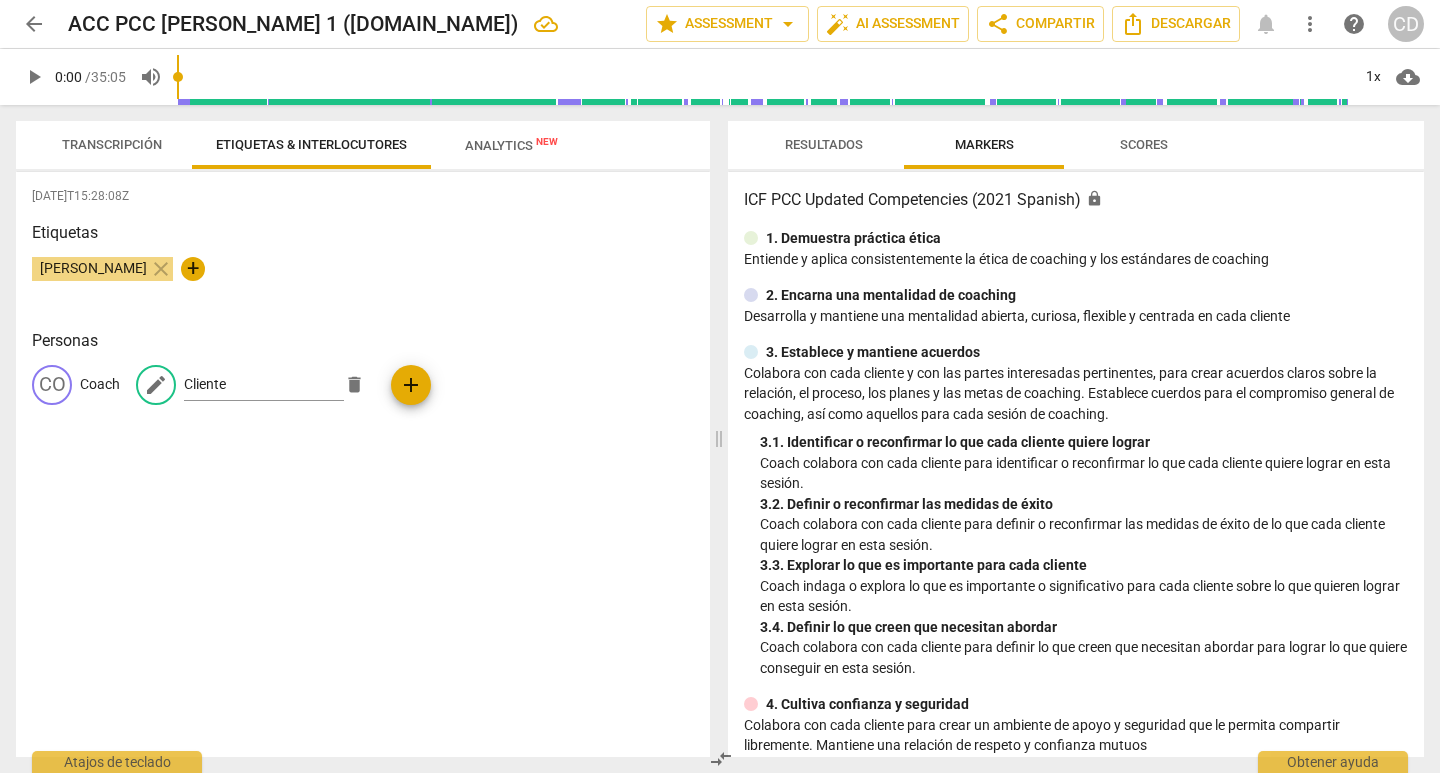 click on "Transcripción" at bounding box center (112, 145) 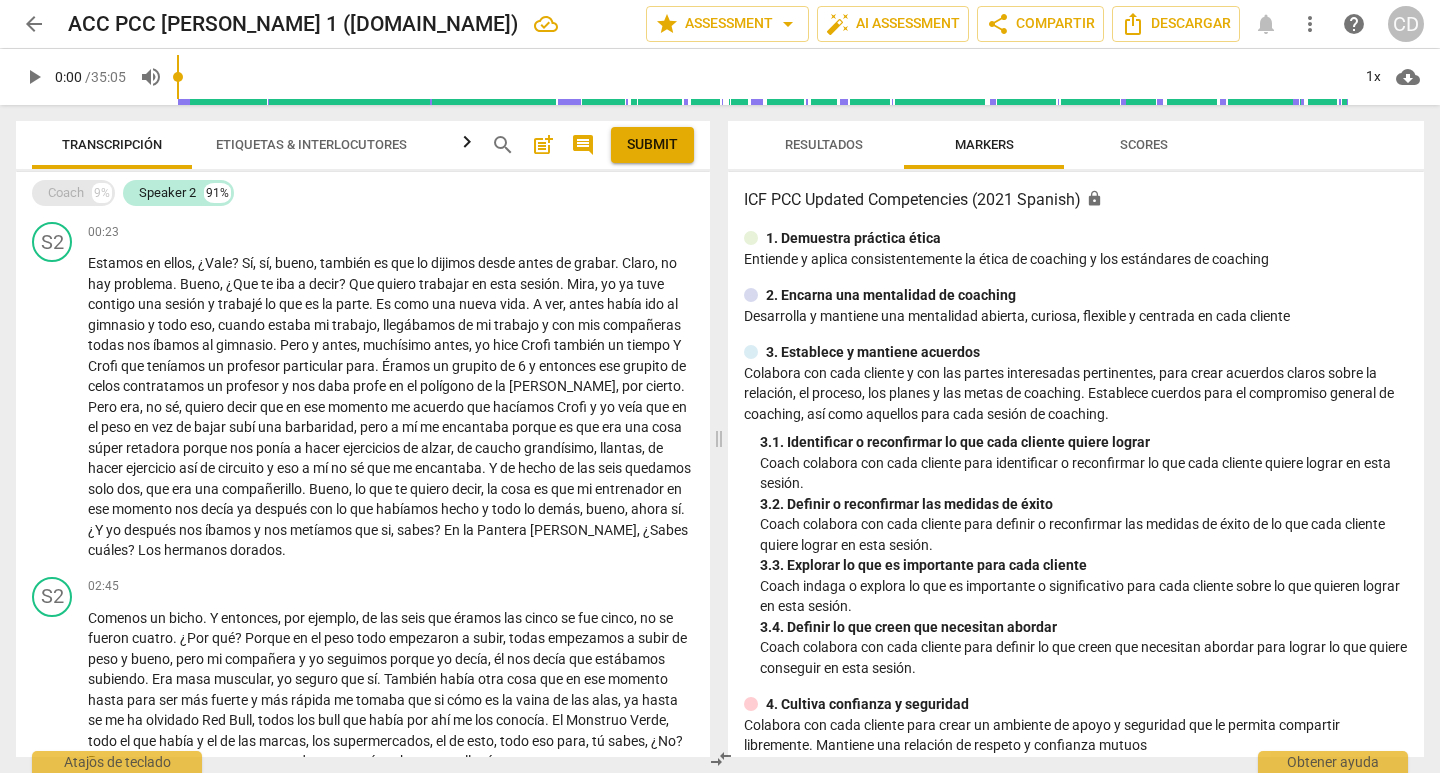 click on "Coach" at bounding box center (66, 193) 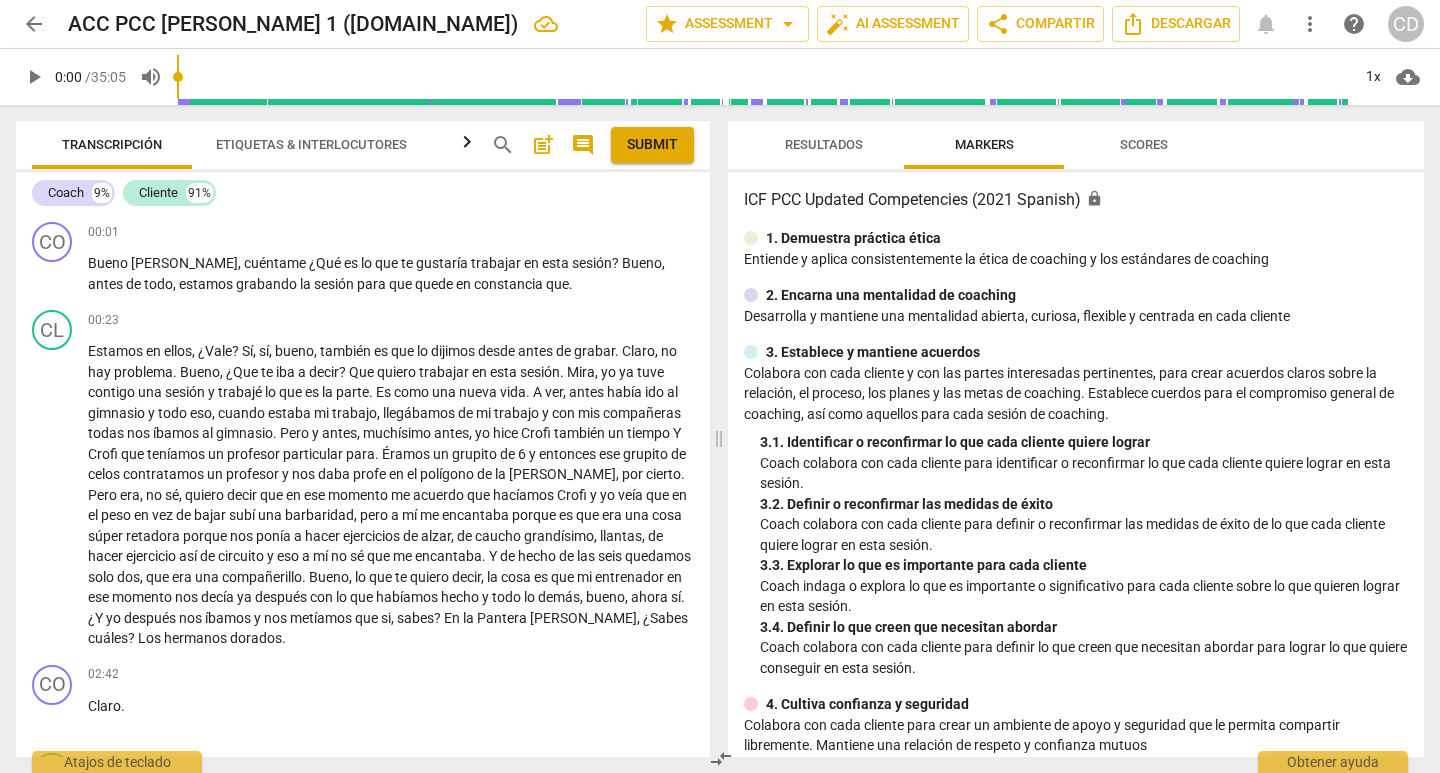 click on "play_arrow" at bounding box center [34, 77] 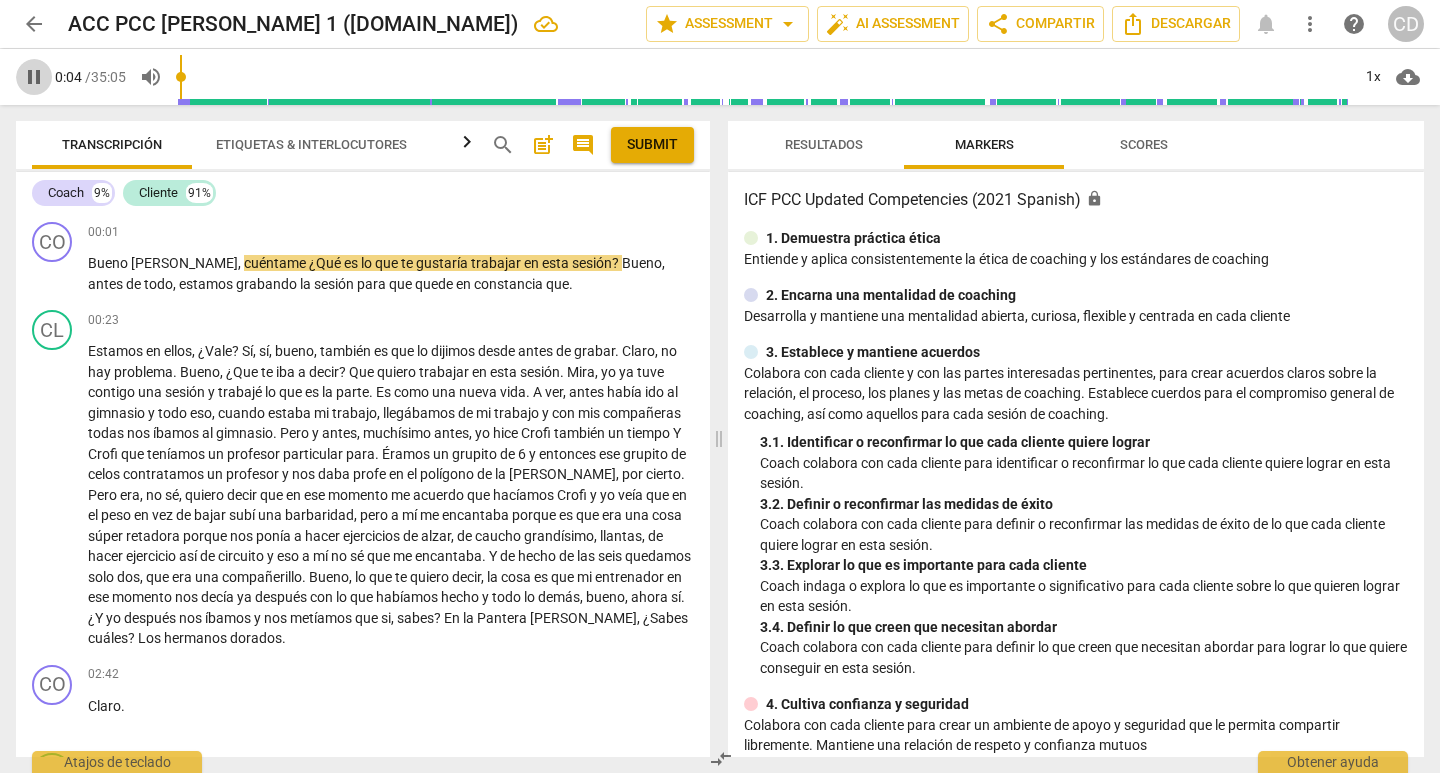 click on "pause" at bounding box center (34, 77) 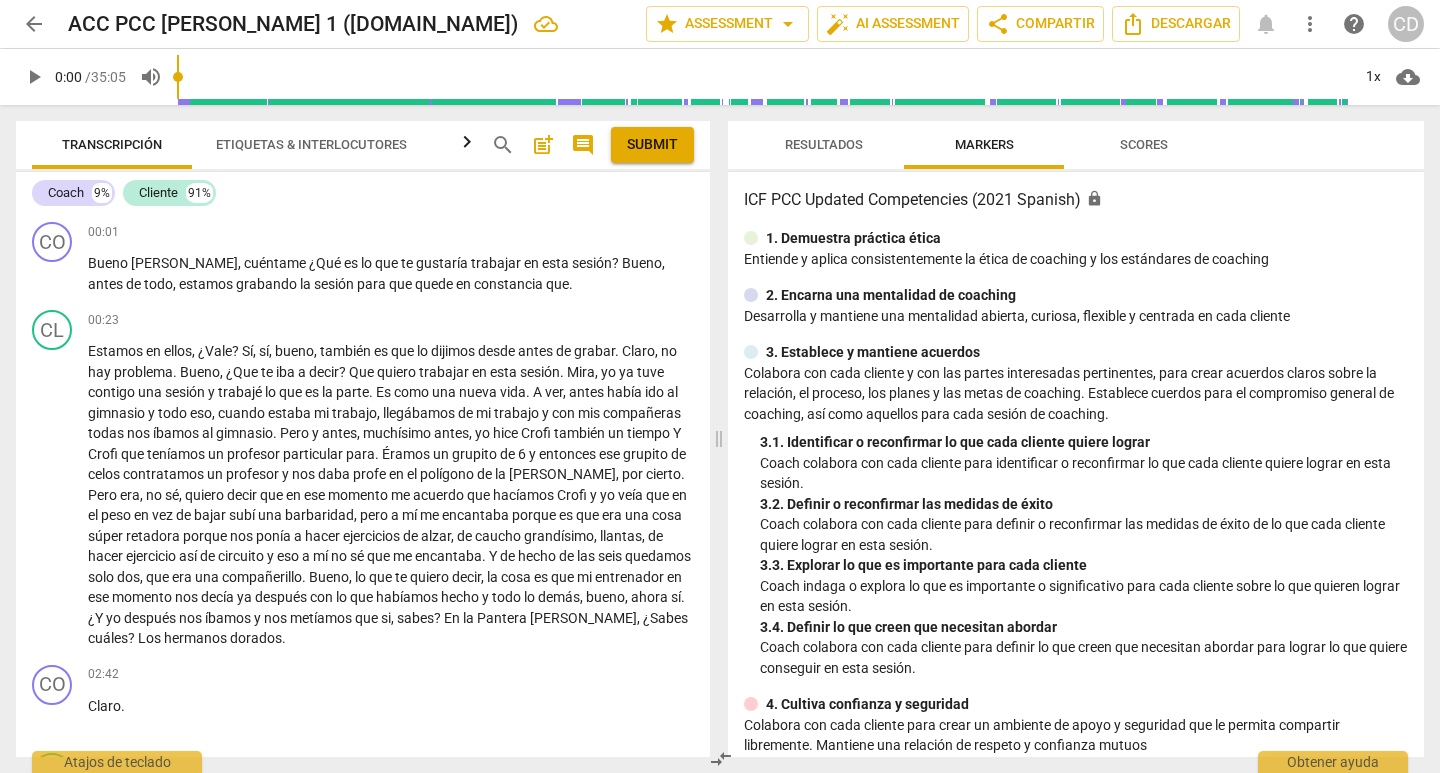 drag, startPoint x: 183, startPoint y: 73, endPoint x: 46, endPoint y: 101, distance: 139.83205 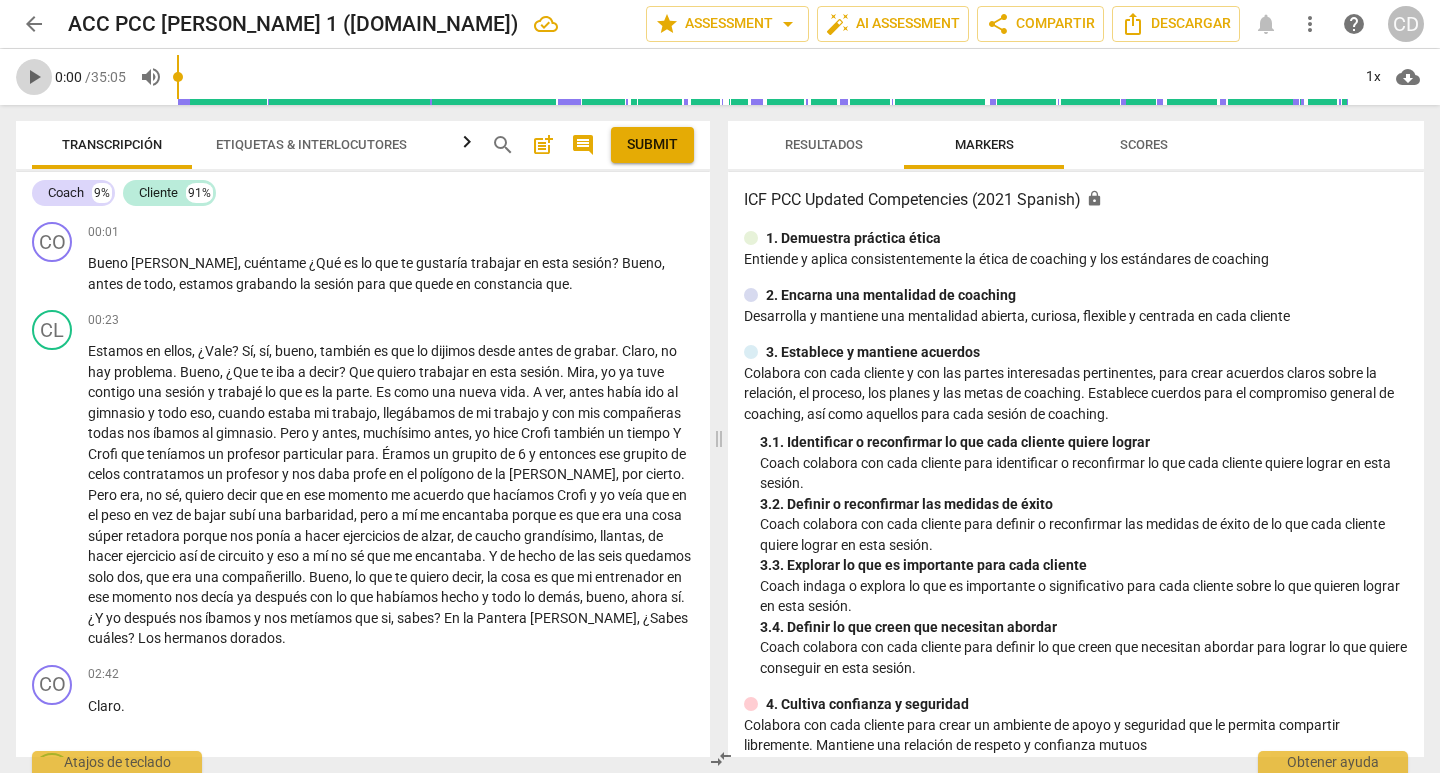 click on "play_arrow" at bounding box center [34, 77] 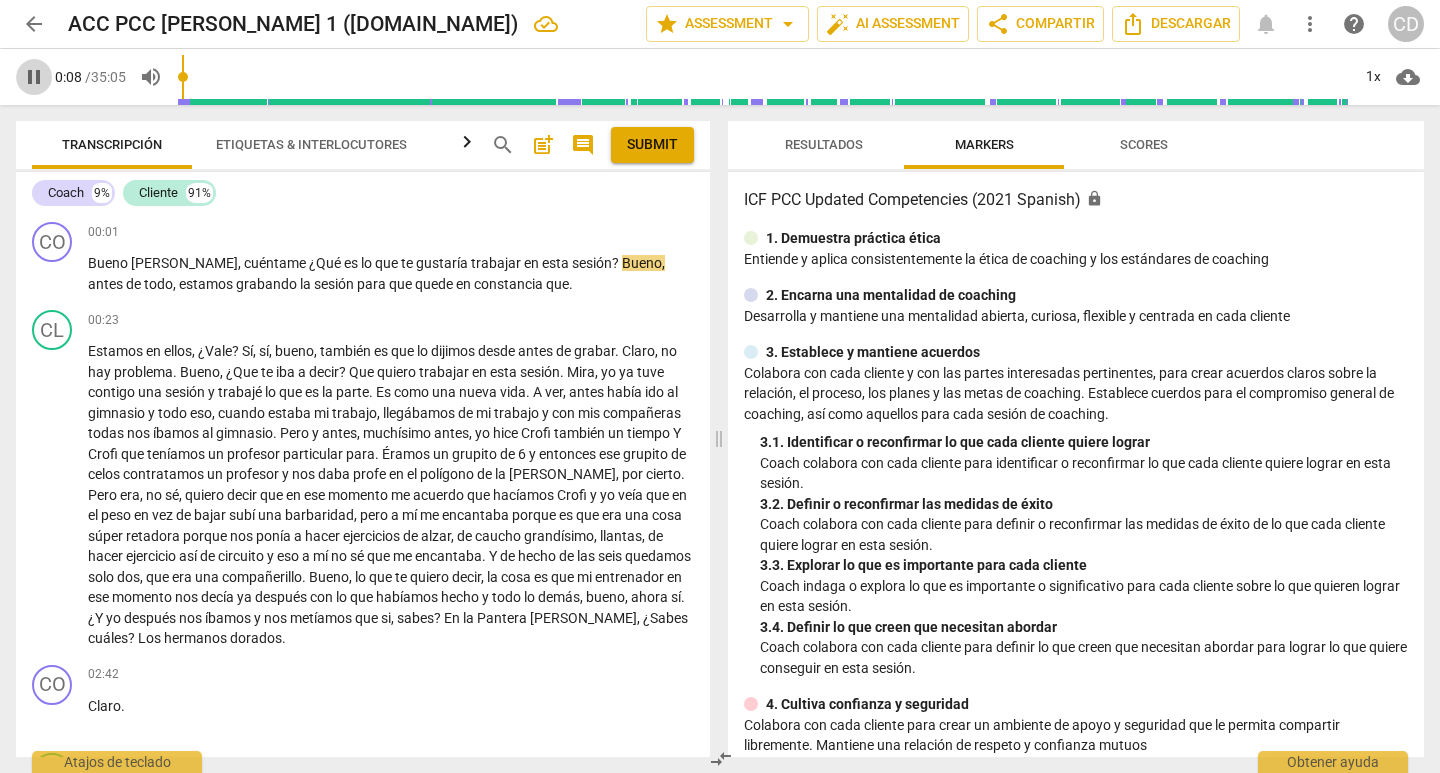 click on "pause" at bounding box center (34, 77) 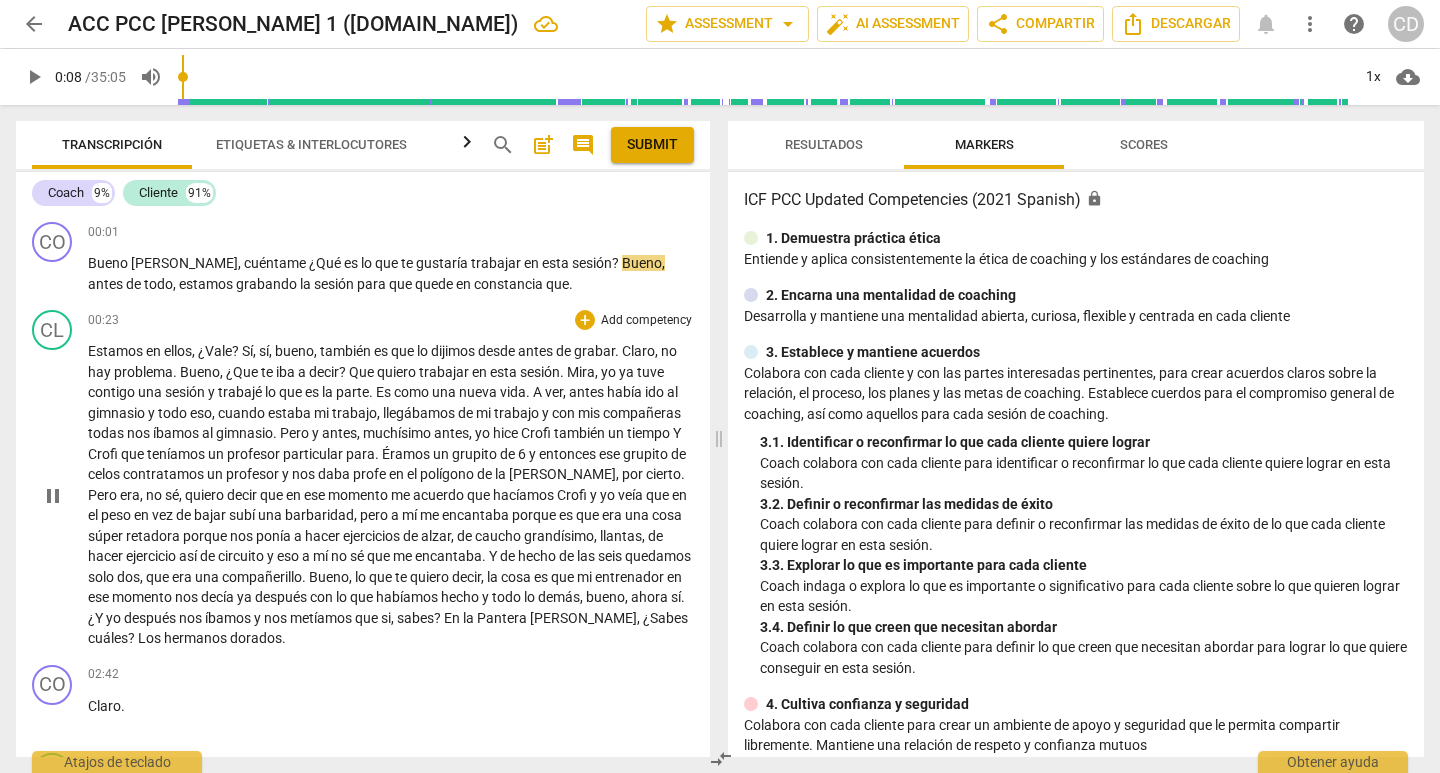 type on "9" 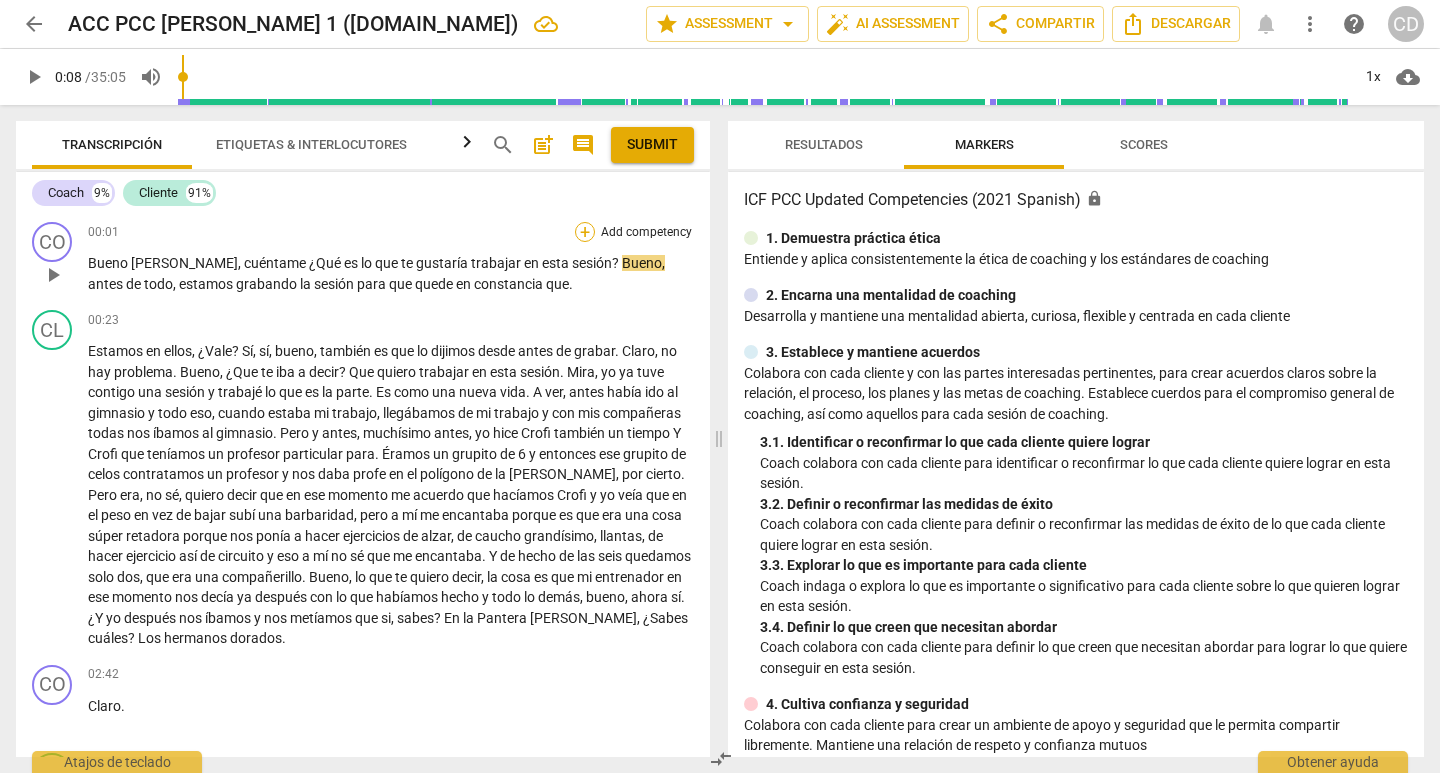 click on "+" at bounding box center [585, 232] 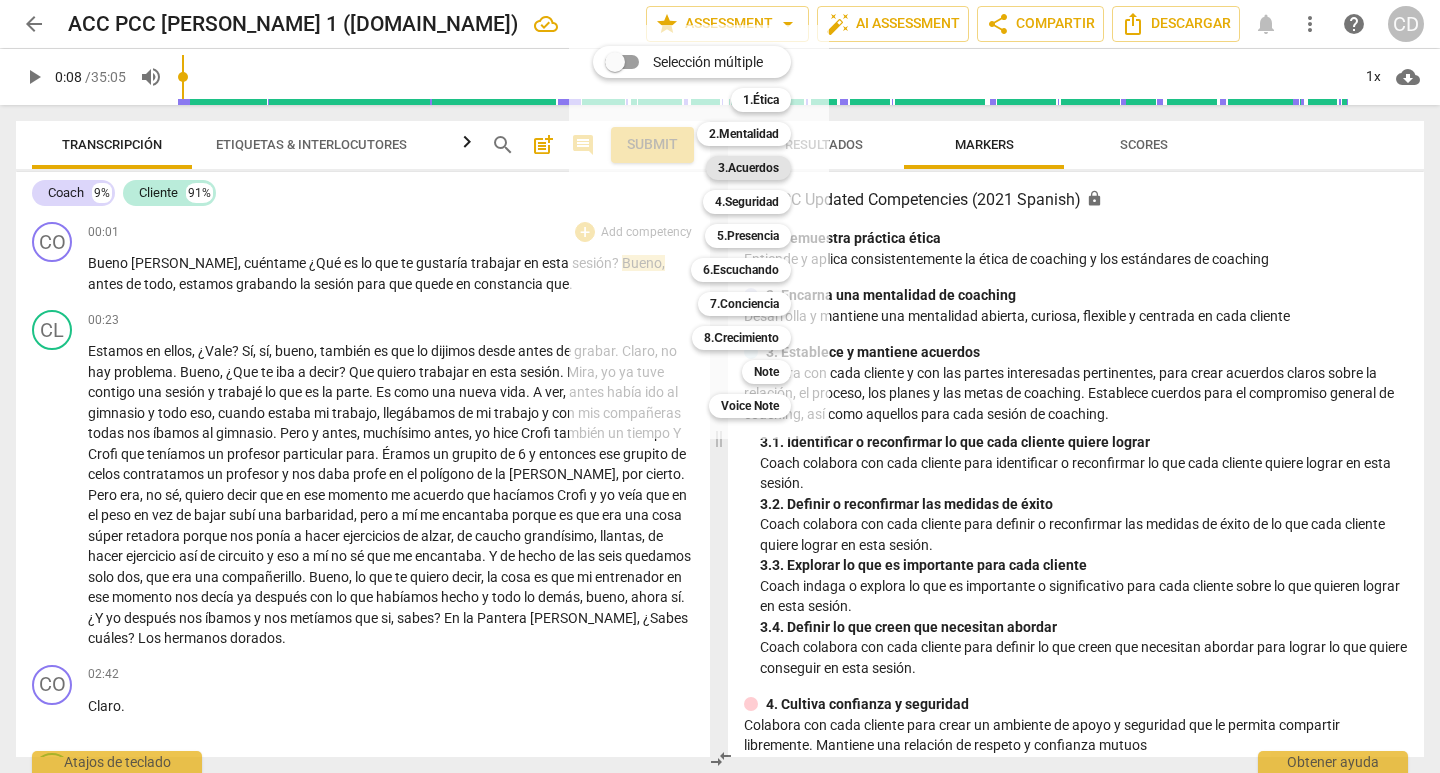 click on "3.Acuerdos" at bounding box center (748, 168) 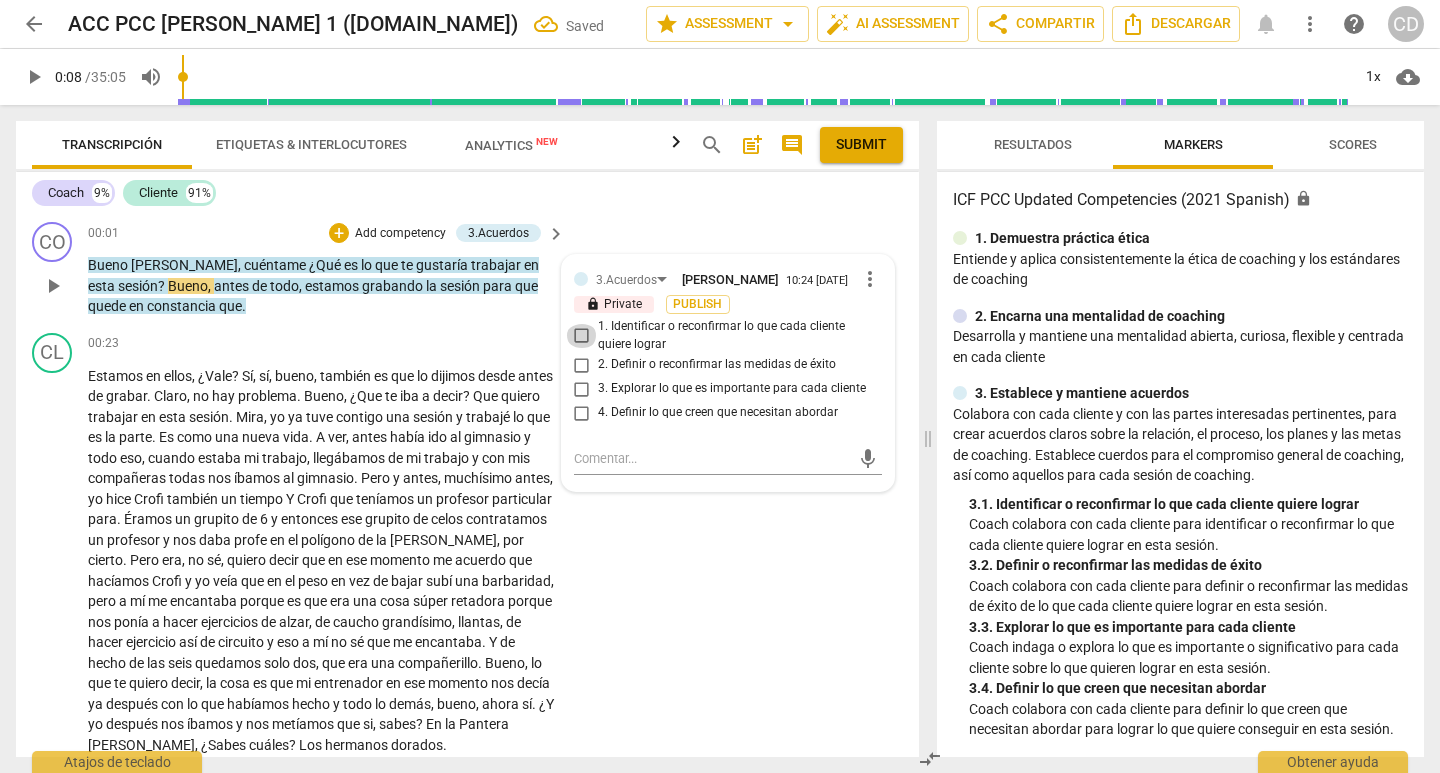 click on "1. Identificar o reconfirmar lo que cada cliente quiere lograr" at bounding box center [582, 336] 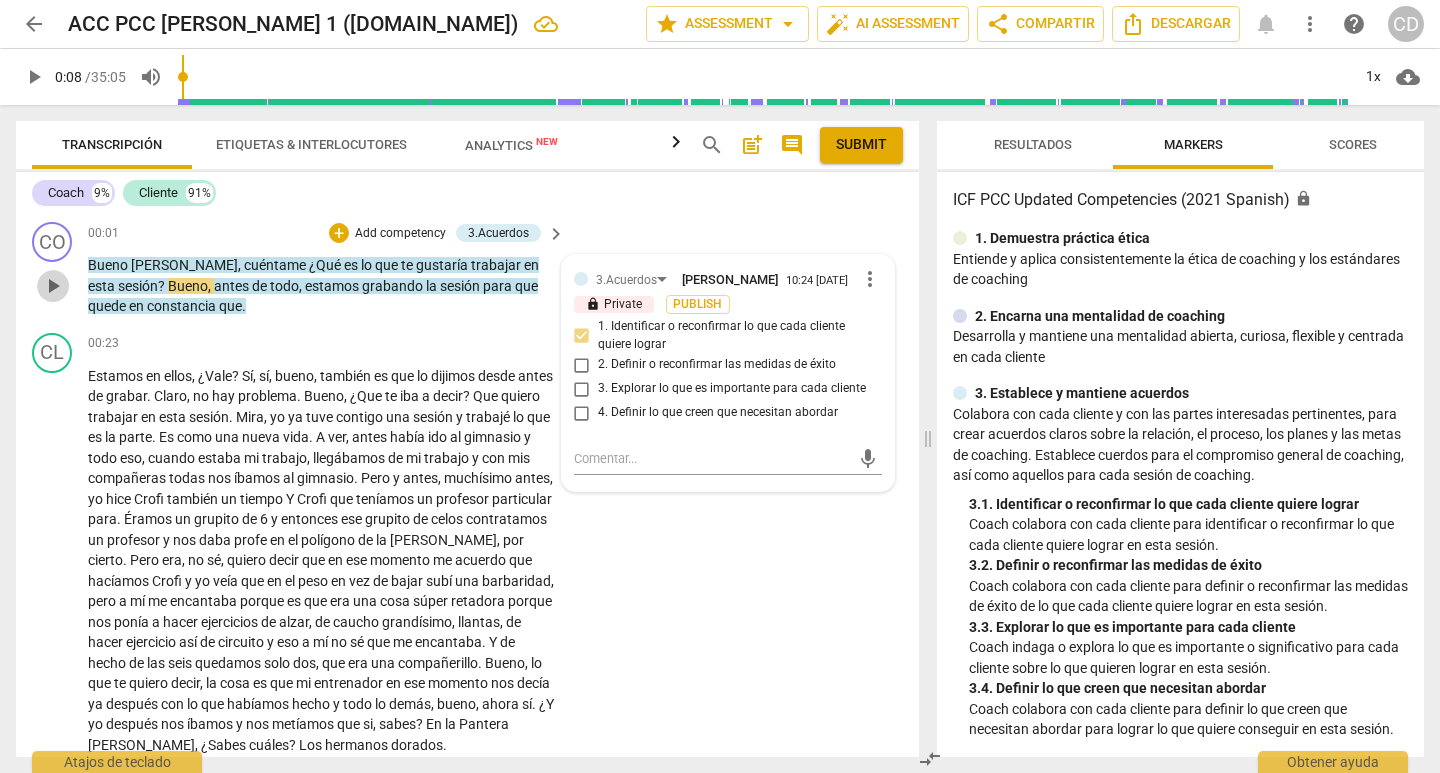 click on "play_arrow" at bounding box center [53, 286] 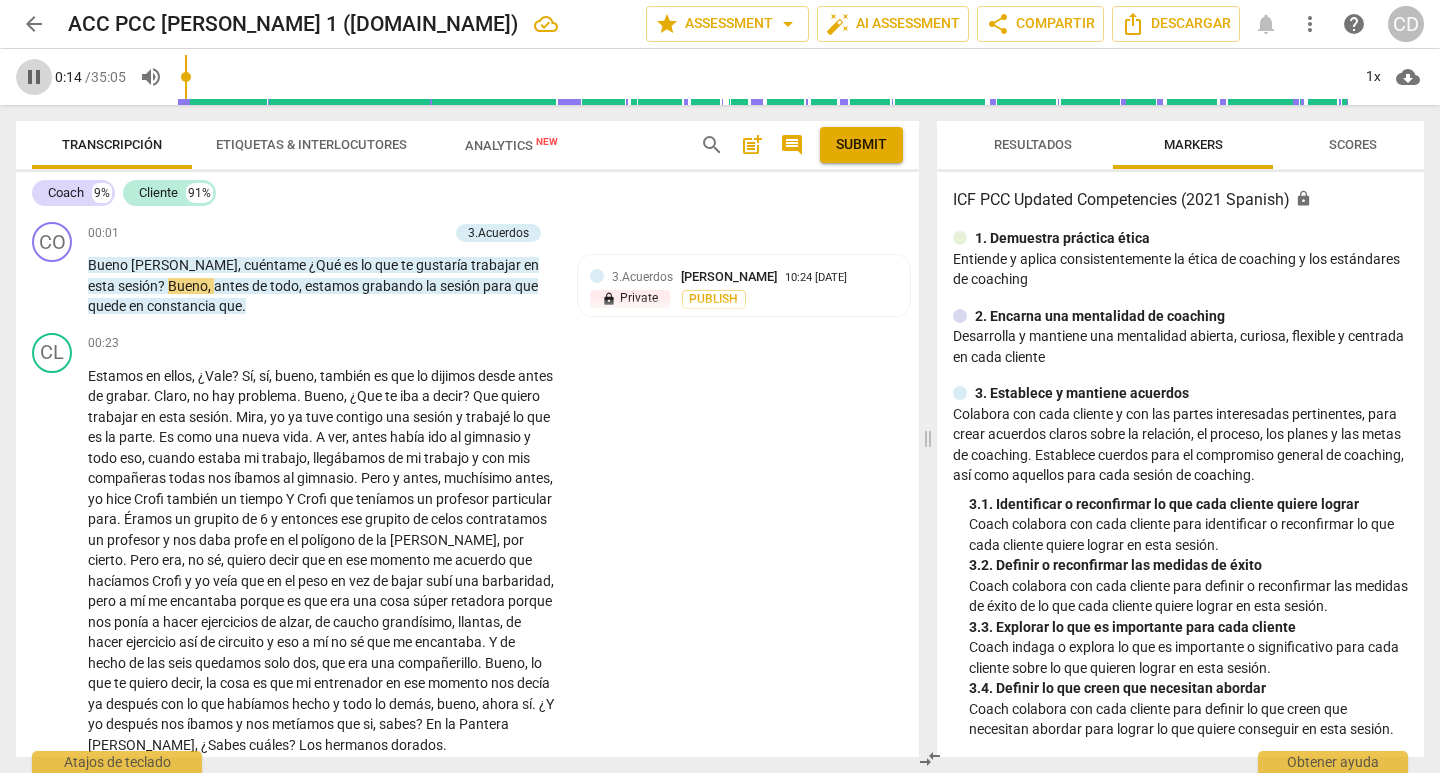 click on "pause" at bounding box center [34, 77] 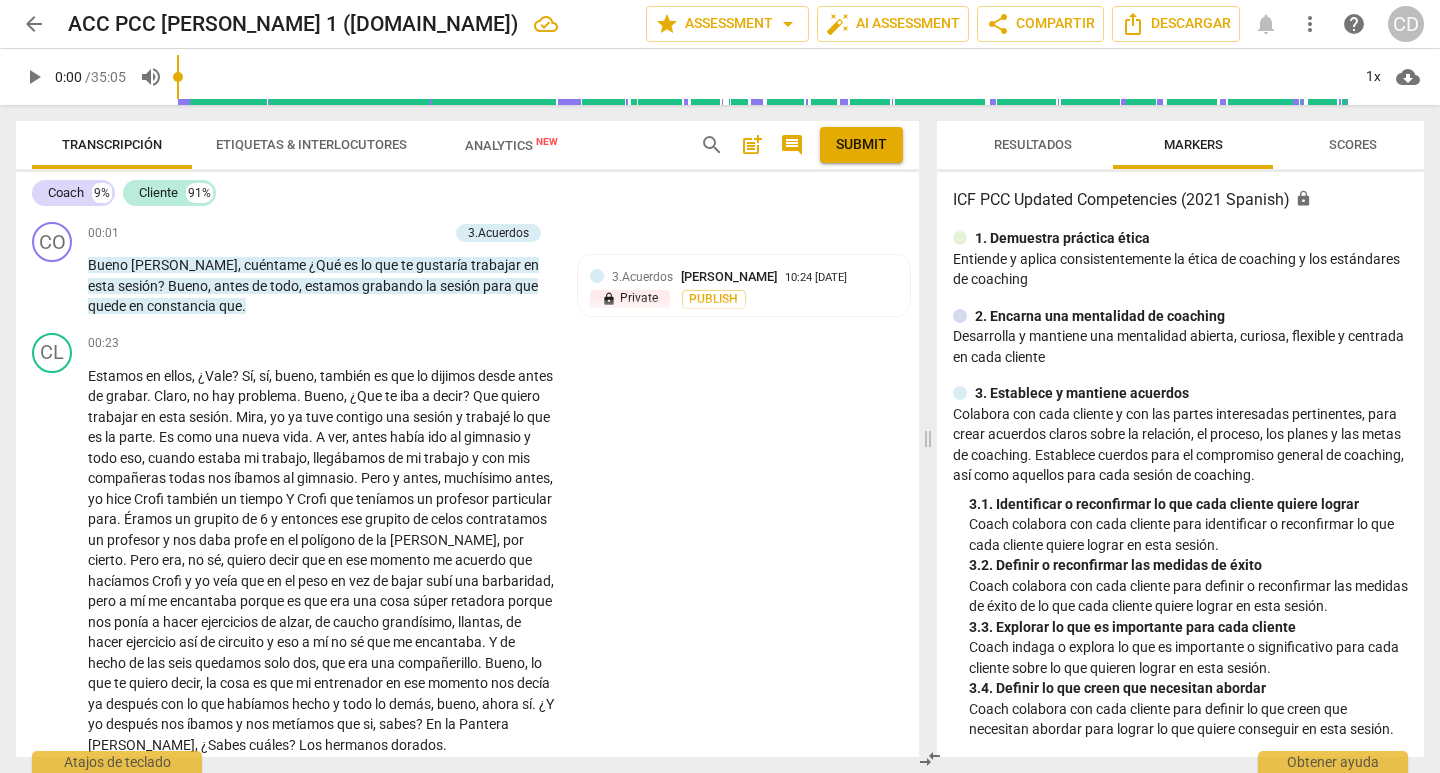drag, startPoint x: 185, startPoint y: 80, endPoint x: 170, endPoint y: 83, distance: 15.297058 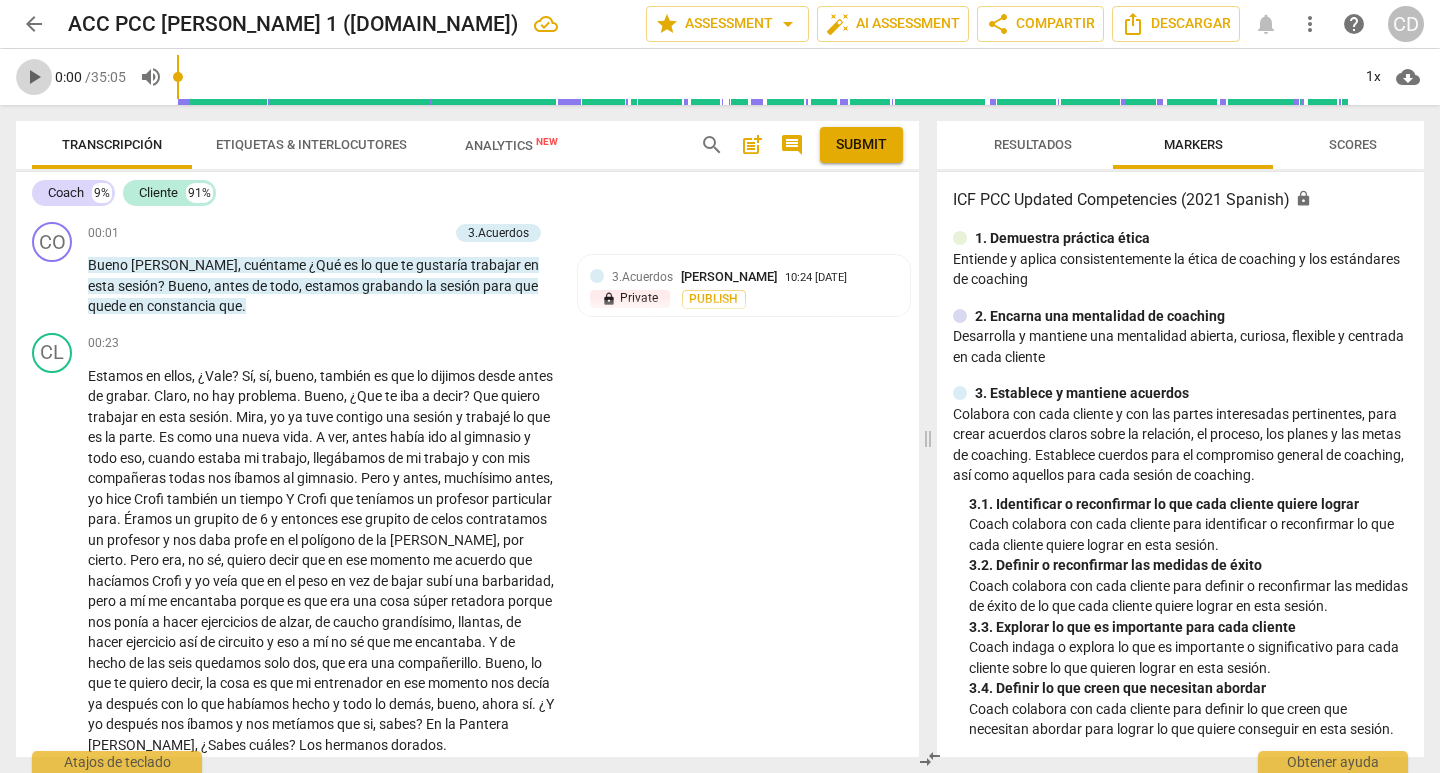 click on "play_arrow" at bounding box center [34, 77] 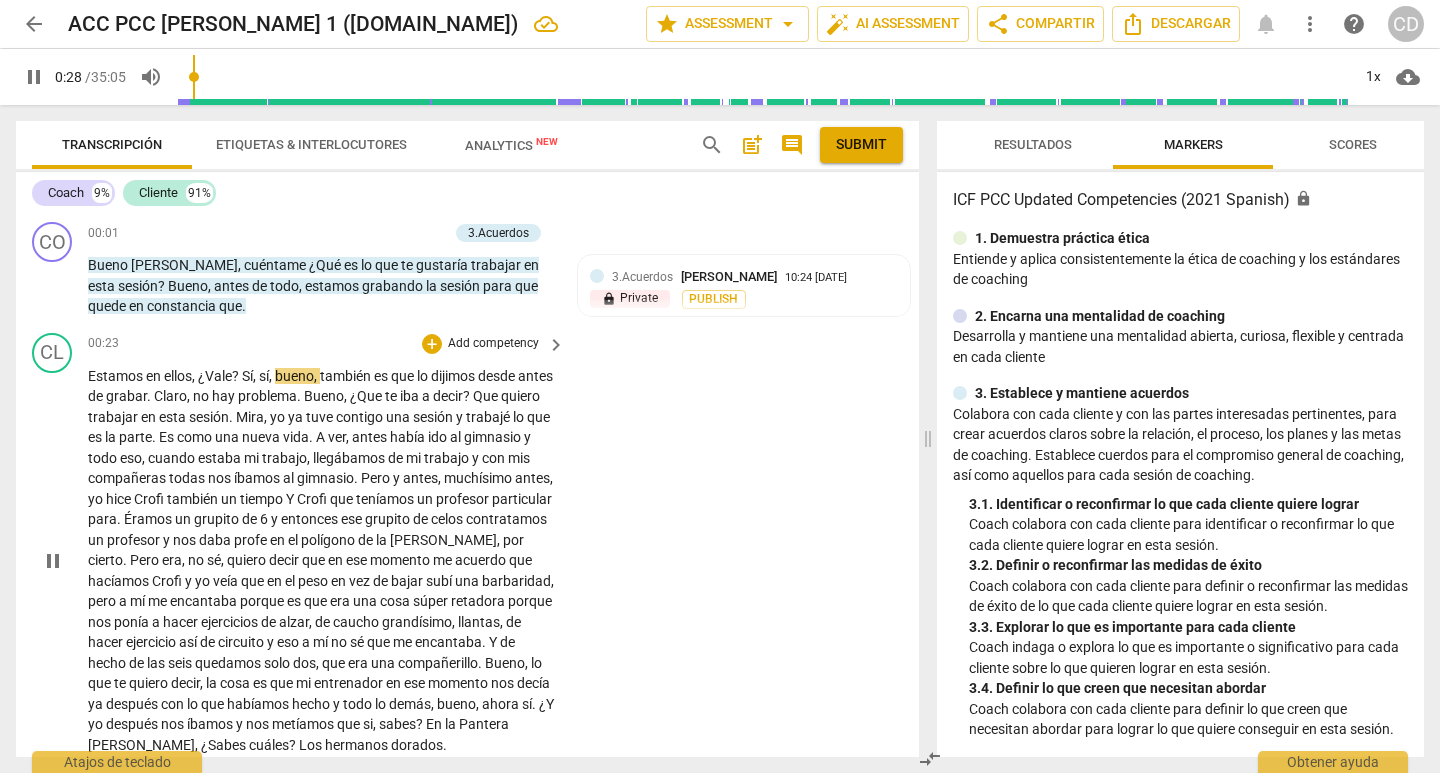 click on "Estamos" at bounding box center [117, 376] 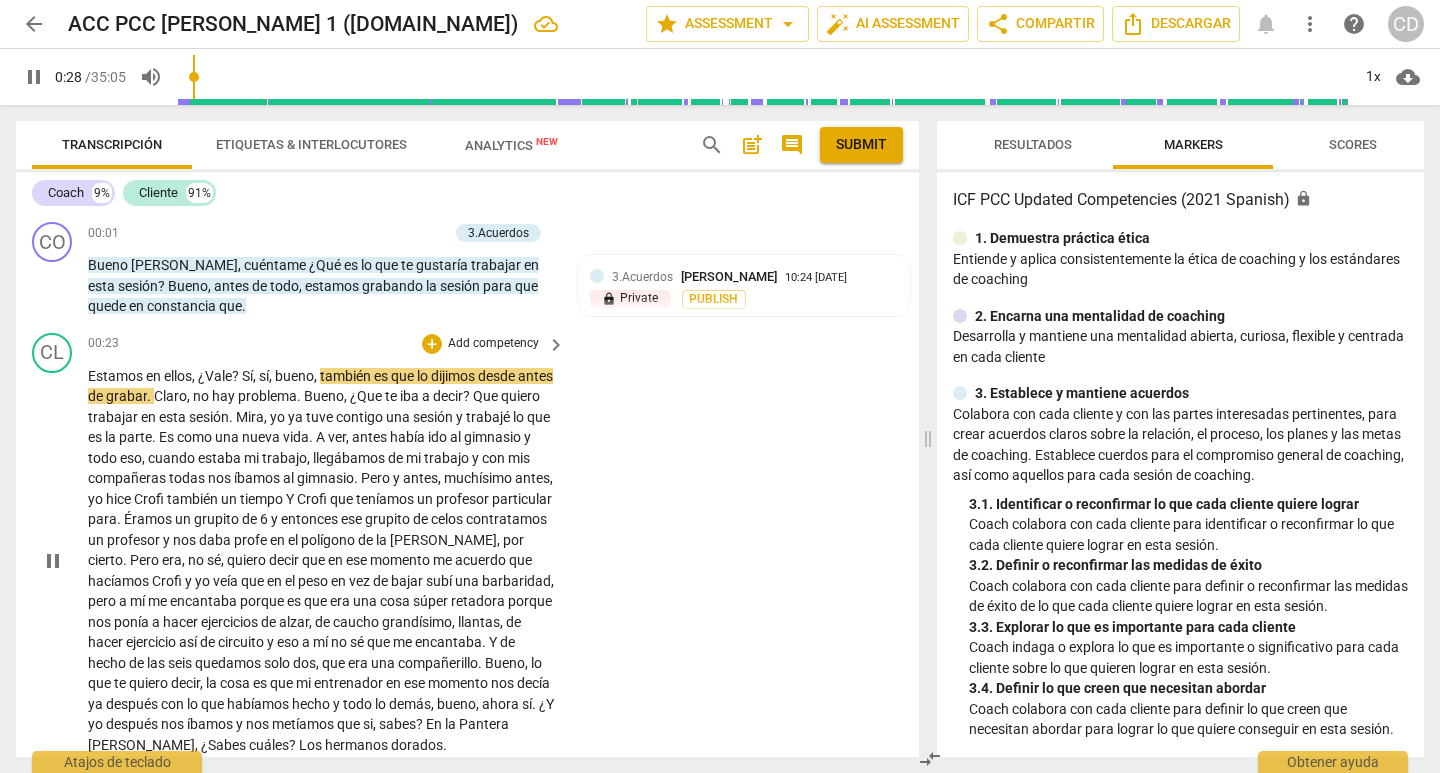 drag, startPoint x: 89, startPoint y: 368, endPoint x: 91, endPoint y: 385, distance: 17.117243 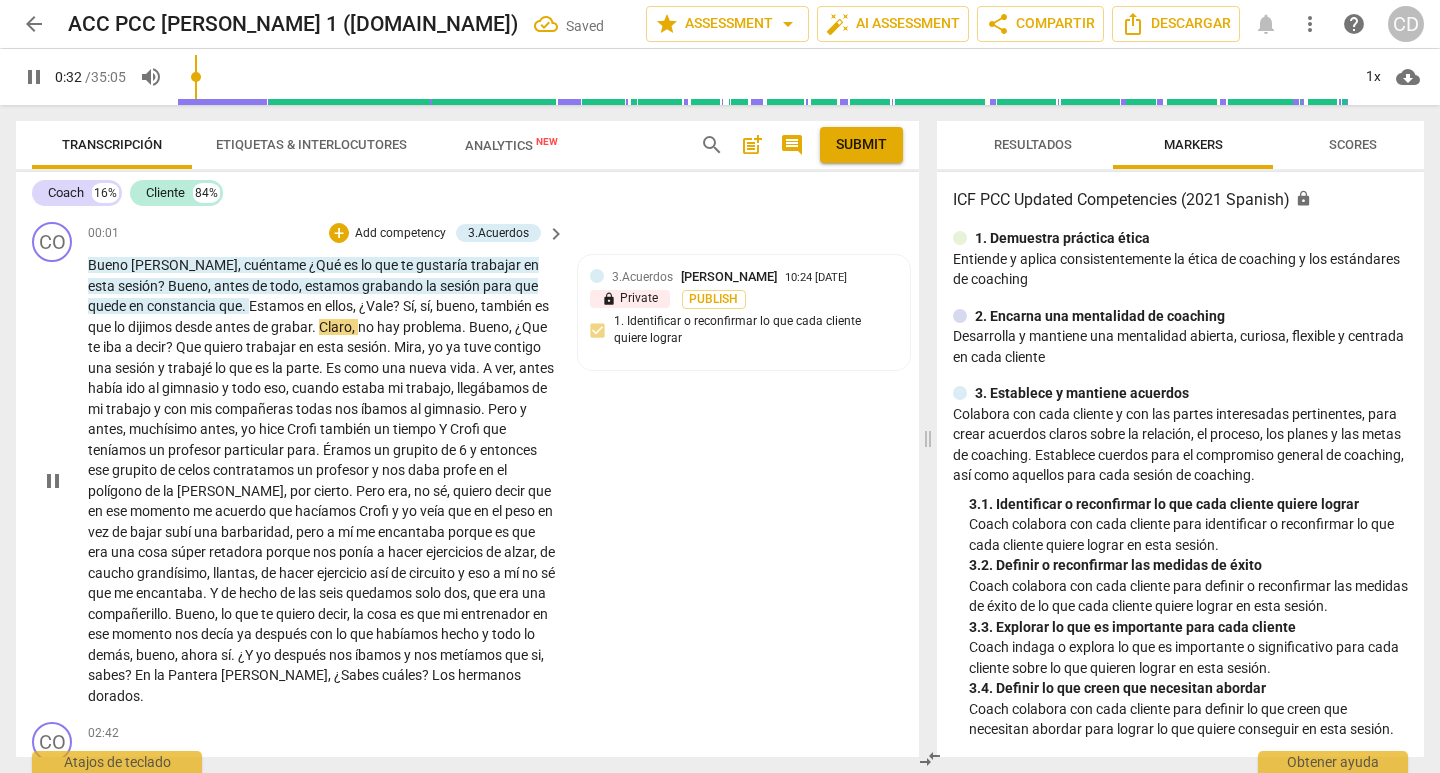 drag, startPoint x: 300, startPoint y: 308, endPoint x: 314, endPoint y: 309, distance: 14.035668 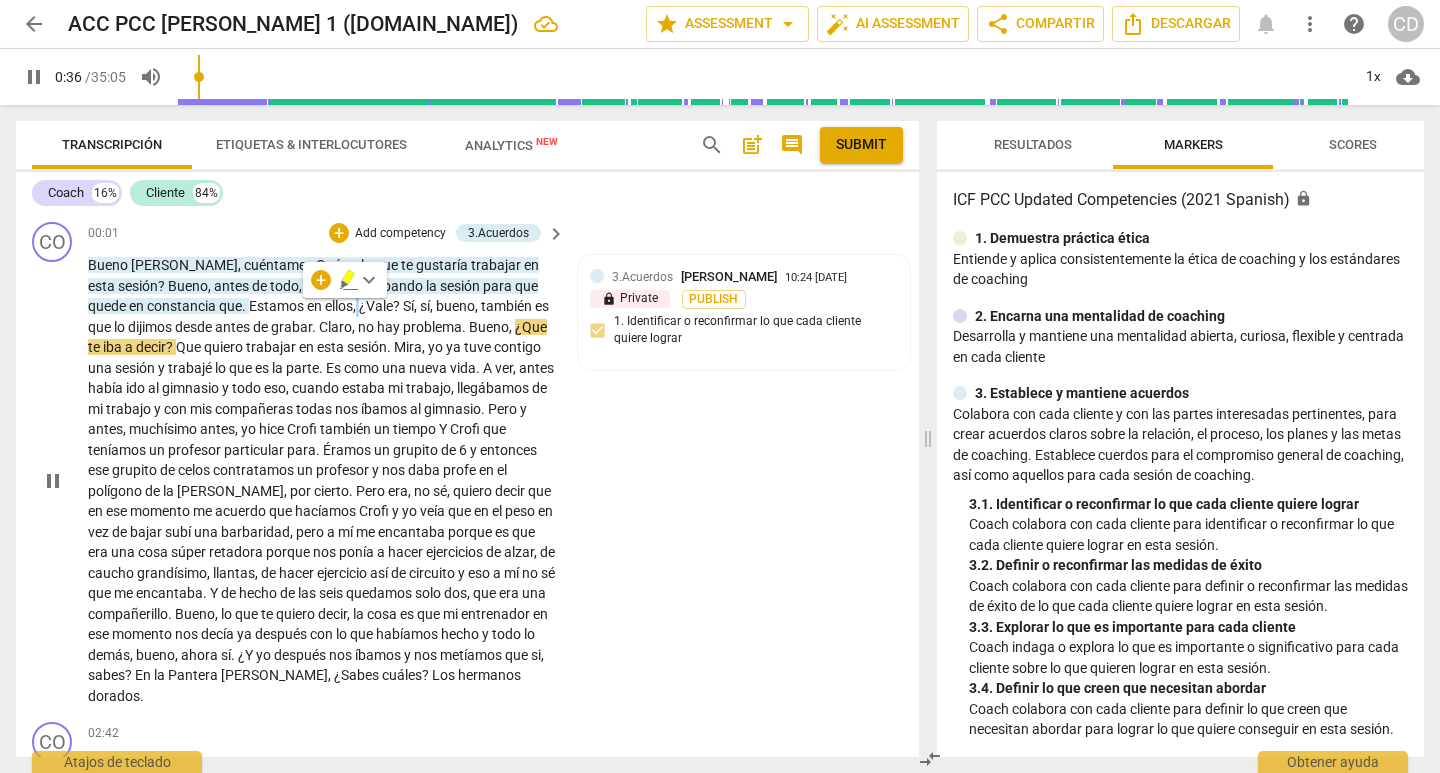 click on "[PERSON_NAME] ,   cuéntame   ¿Qué   es   lo   que   te   gustaría   trabajar   en   esta   sesión ?   [PERSON_NAME] ,   antes   de   todo ,   estamos   grabando   la   sesión   para   que   quede   en   constancia   que .   Estamos   en   ellos ,   ¿Vale ?   Sí ,   sí ,   bueno ,   también   es   que   lo   dijimos   desde   antes   de   grabar .   Claro ,   no   hay   problema .   [PERSON_NAME] ,   ¿Que   te   iba   a   decir ?   Que   quiero   trabajar   en   esta   sesión .   [PERSON_NAME] ,   yo   ya   tuve   contigo   una   sesión   y   trabajé   lo   que   es   la   parte .   Es   como   una   nueva   vida .   A   ver ,   antes   había   ido   al   gimnasio   y   todo   eso ,   cuando   estaba   mi   trabajo ,   llegábamos   de   mi   trabajo   y   con   mis   compañeras   todas   nos   íbamos   al   gimnasio .   Pero   y   antes ,   muchísimo   antes ,   yo   hice   [PERSON_NAME]   también   un   tiempo   Y   [PERSON_NAME]   que   teníamos   un   profesor   particular   para .   Éramos   un   grupito   de   6   y" at bounding box center [321, 480] 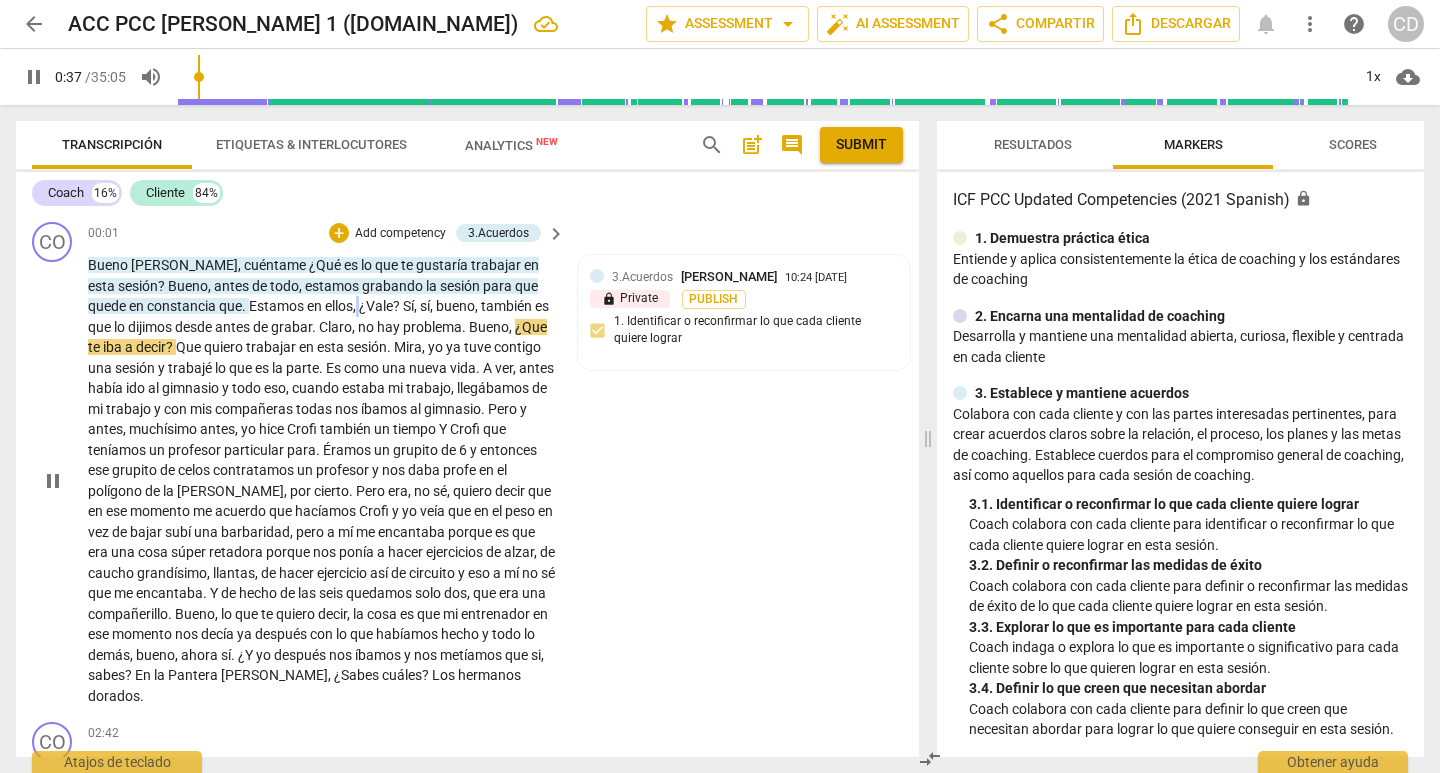 click on "," at bounding box center [356, 306] 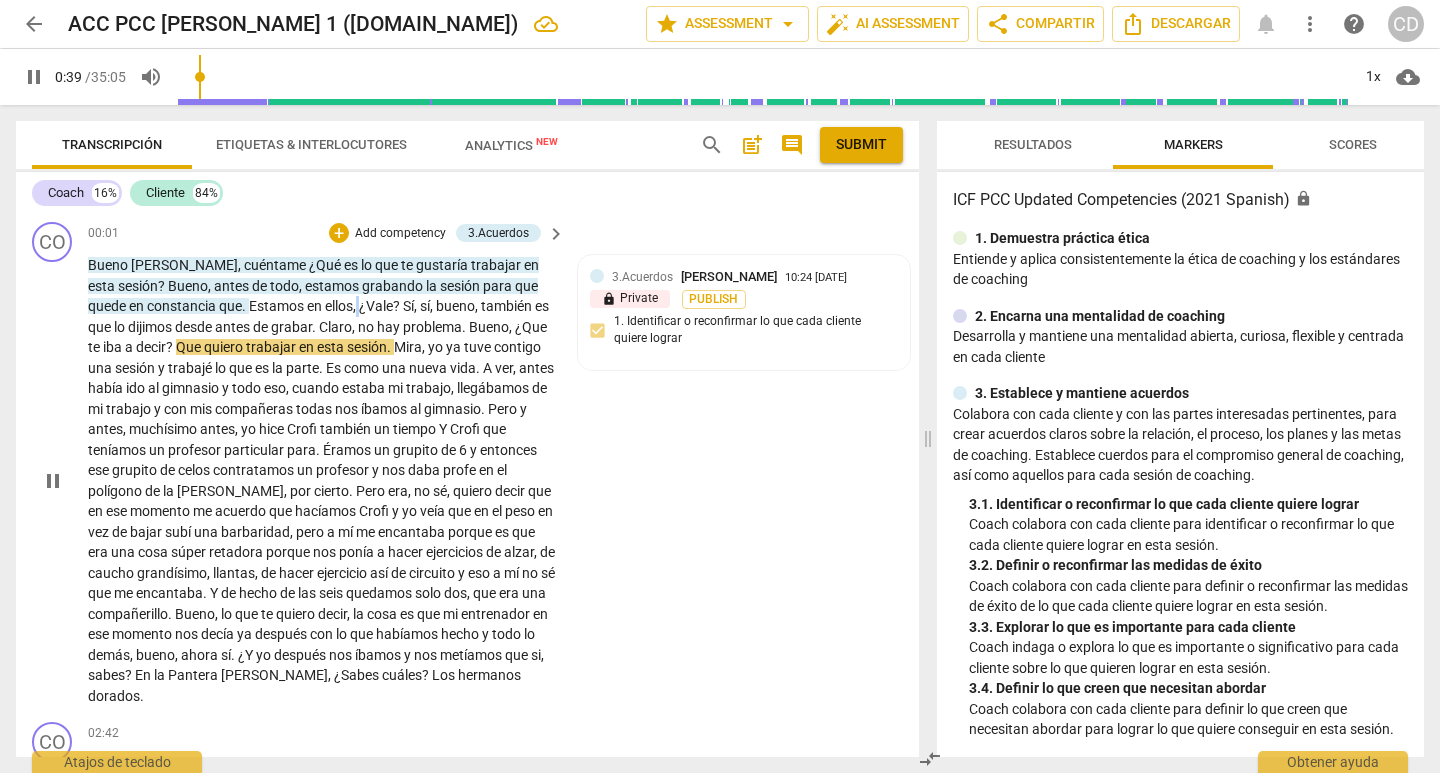 click on "," at bounding box center [356, 306] 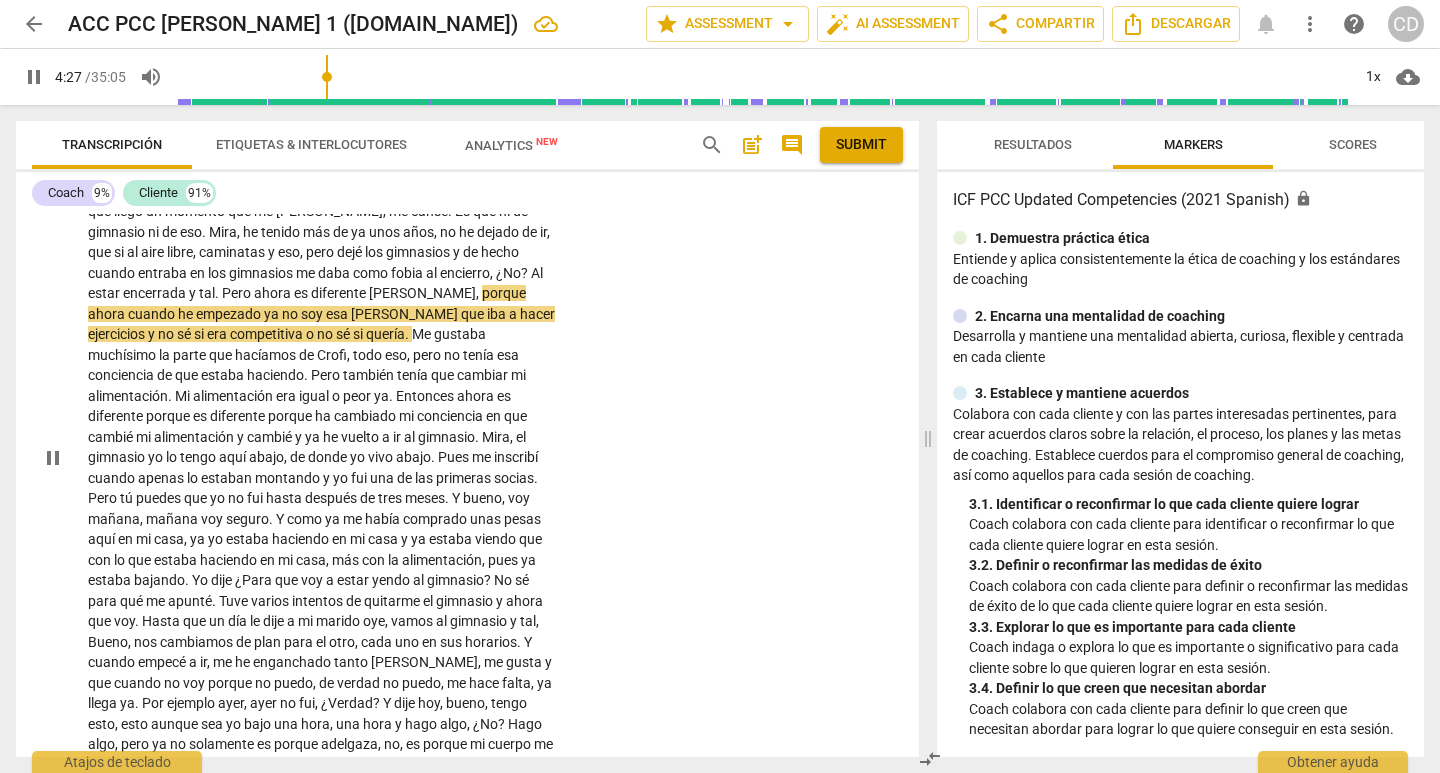 scroll, scrollTop: 900, scrollLeft: 0, axis: vertical 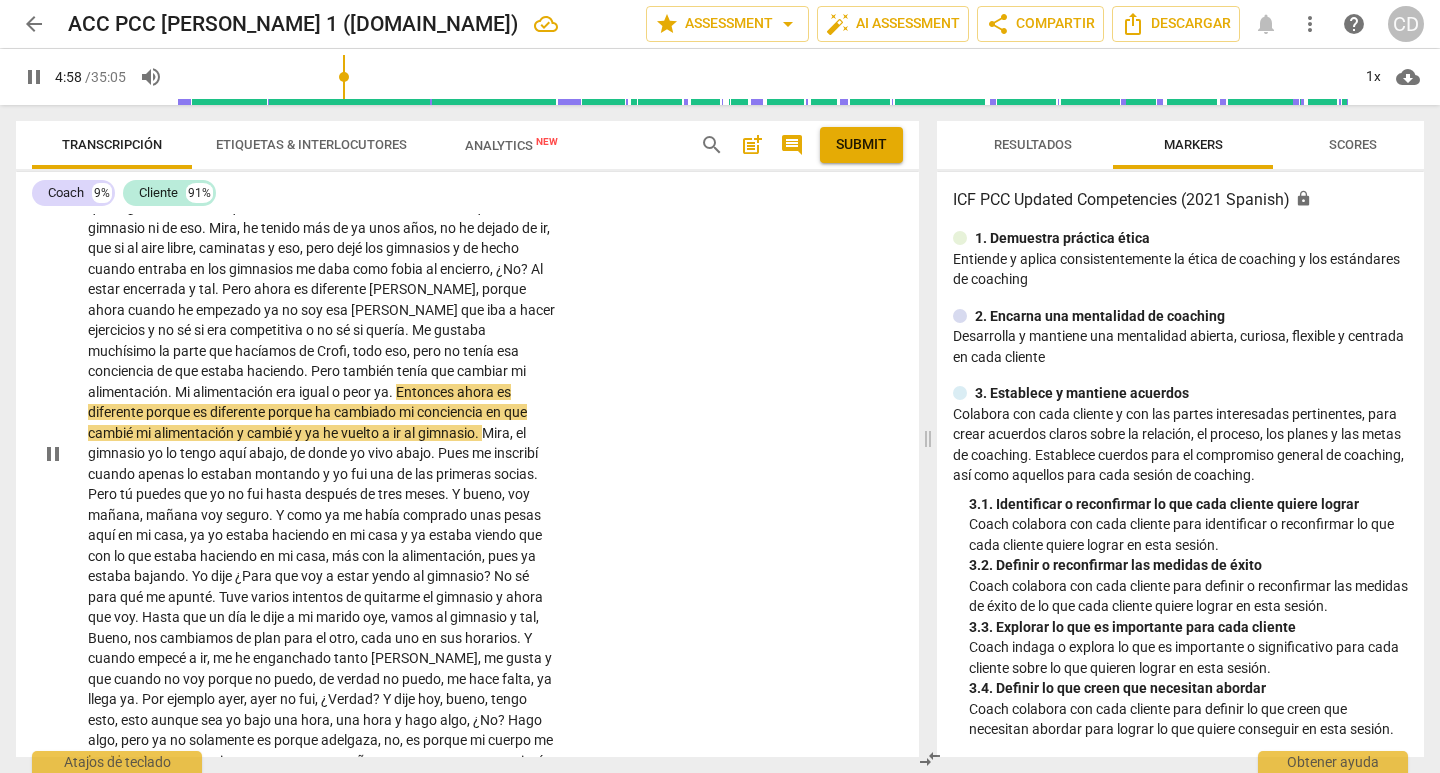 click on "peor" at bounding box center [358, 392] 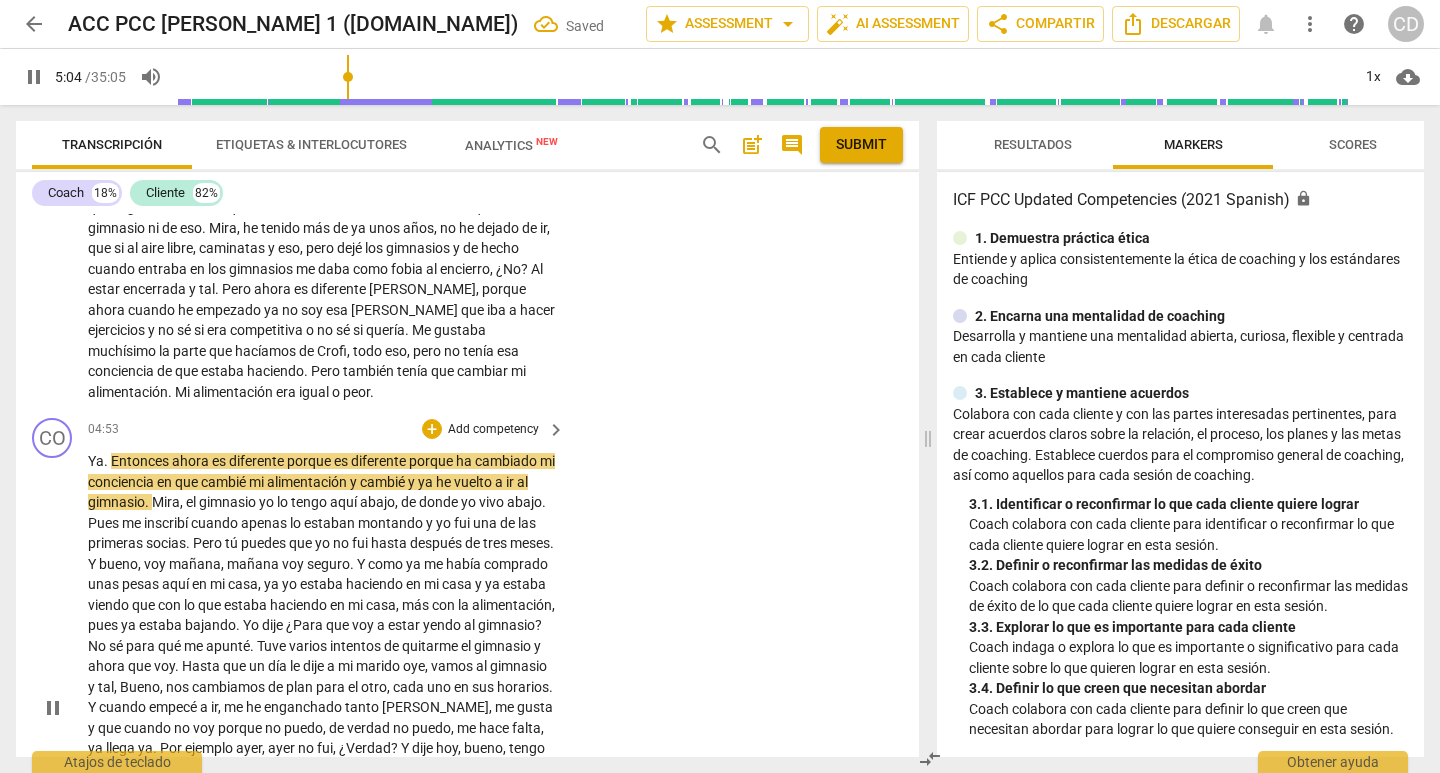 click on "04:53 + Add competency keyboard_arrow_right Ya .   Entonces   ahora   es   diferente   porque   es   diferente   porque   ha   cambiado   mi   conciencia   en   que   cambié   mi   alimentación   y   cambié   y   ya   he   vuelto   a   ir   al   gimnasio .   [PERSON_NAME] ,   el   gimnasio   yo   lo   tengo   aquí   abajo ,   de   donde   yo   vivo   abajo .   Pues   me   inscribí   cuando   apenas   lo   estaban   montando   y   yo   fui   una   de   las   primeras   socias .   Pero   tú   puedes   que   yo   no   fui   hasta   después   de   tres   meses .   Y   bueno ,   voy   [DATE] ,   [DATE]   voy   seguro .   Y   como   ya   me   había   comprado   unas   pesas   aquí   en   mi   casa ,   ya   yo   estaba   haciendo   en   mi   casa   y   ya   estaba   viendo   que   con   lo   que   estaba   haciendo   en   mi   casa ,   más   con   la   alimentación ,   pues   ya   estaba   bajando .   Yo   dije   ¿Para   que   voy   a   estar   yendo   al   gimnasio ?   No   sé   para   qué   me   apunté ." at bounding box center [327, 691] 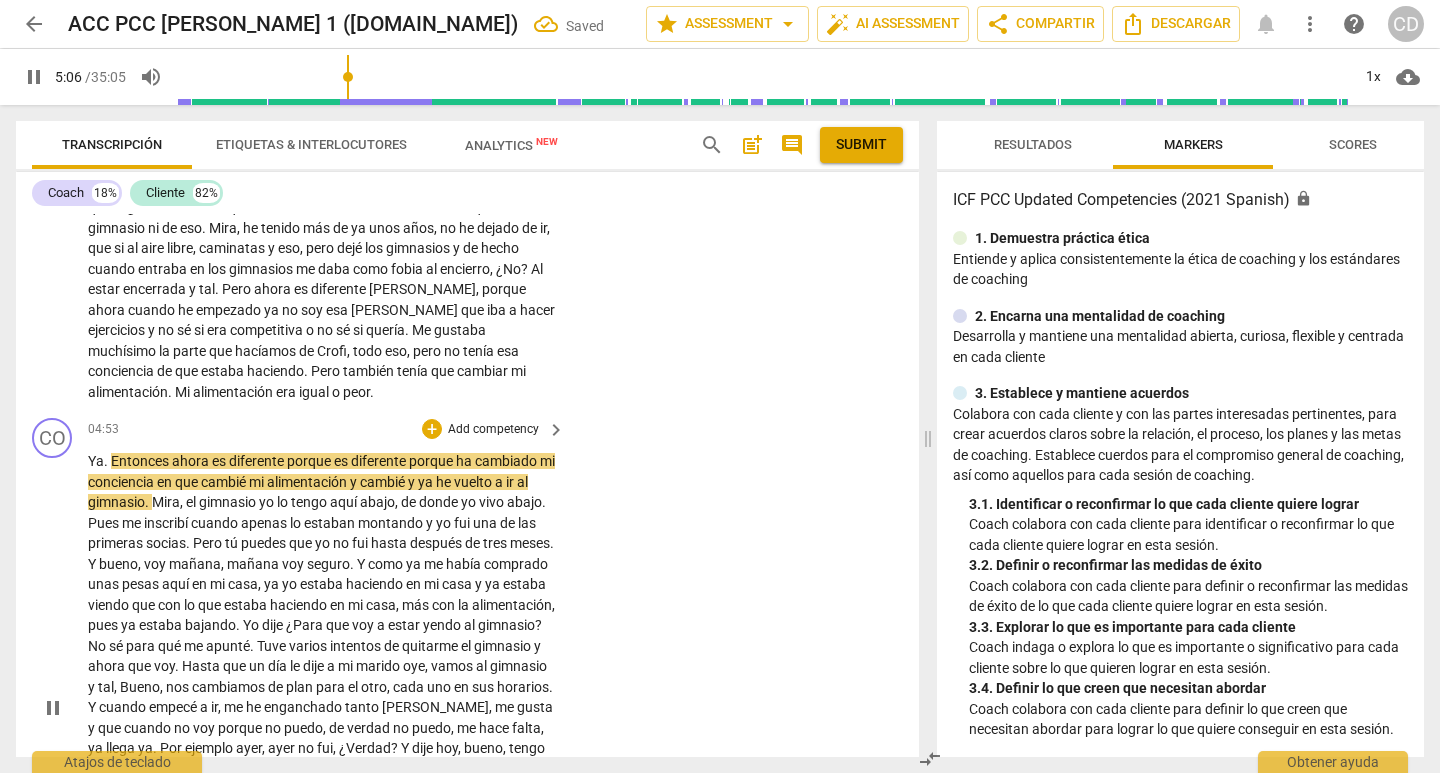 click on "." at bounding box center (107, 461) 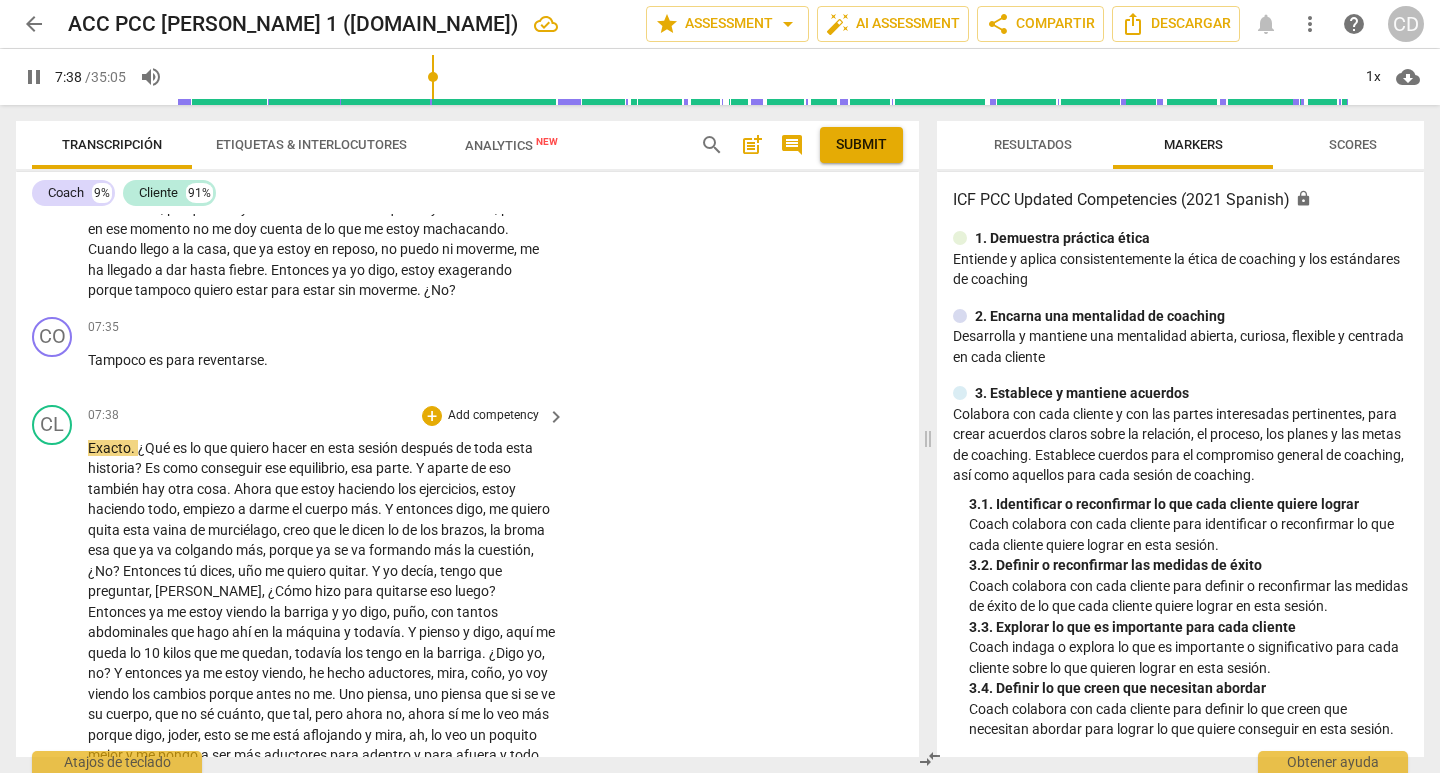 scroll, scrollTop: 1700, scrollLeft: 0, axis: vertical 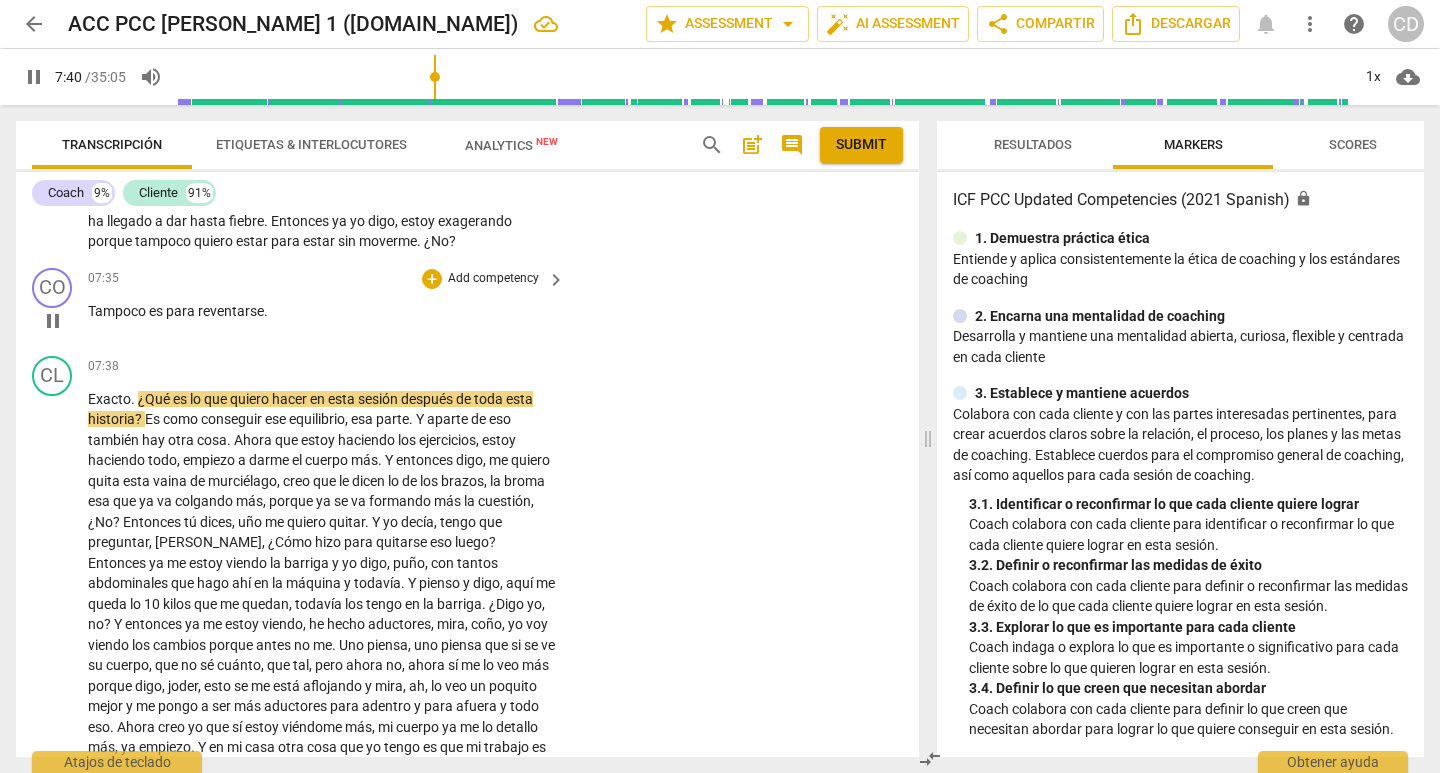 click on "07:35 + Add competency keyboard_arrow_right Tampoco   es   para   reventarse ." at bounding box center (327, 304) 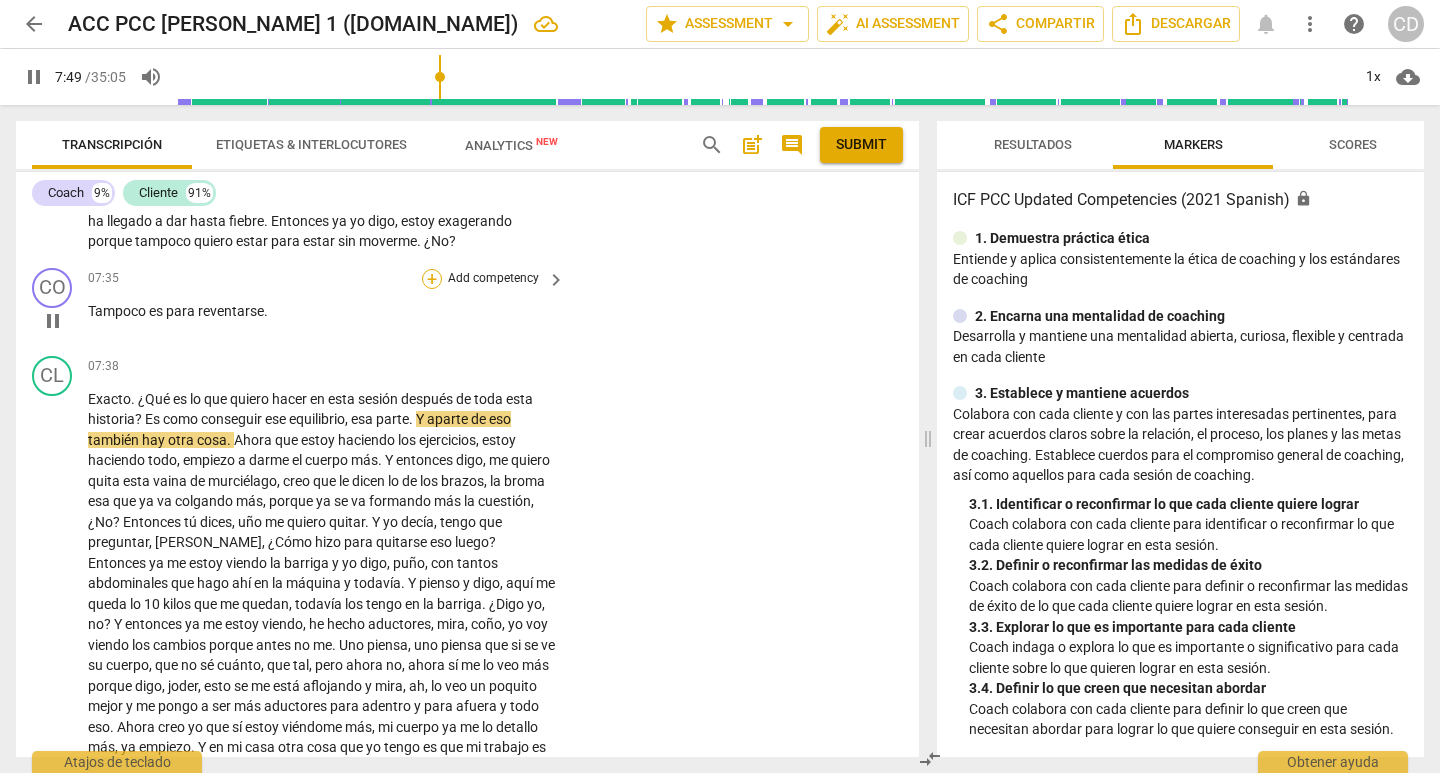 click on "+" at bounding box center [432, 279] 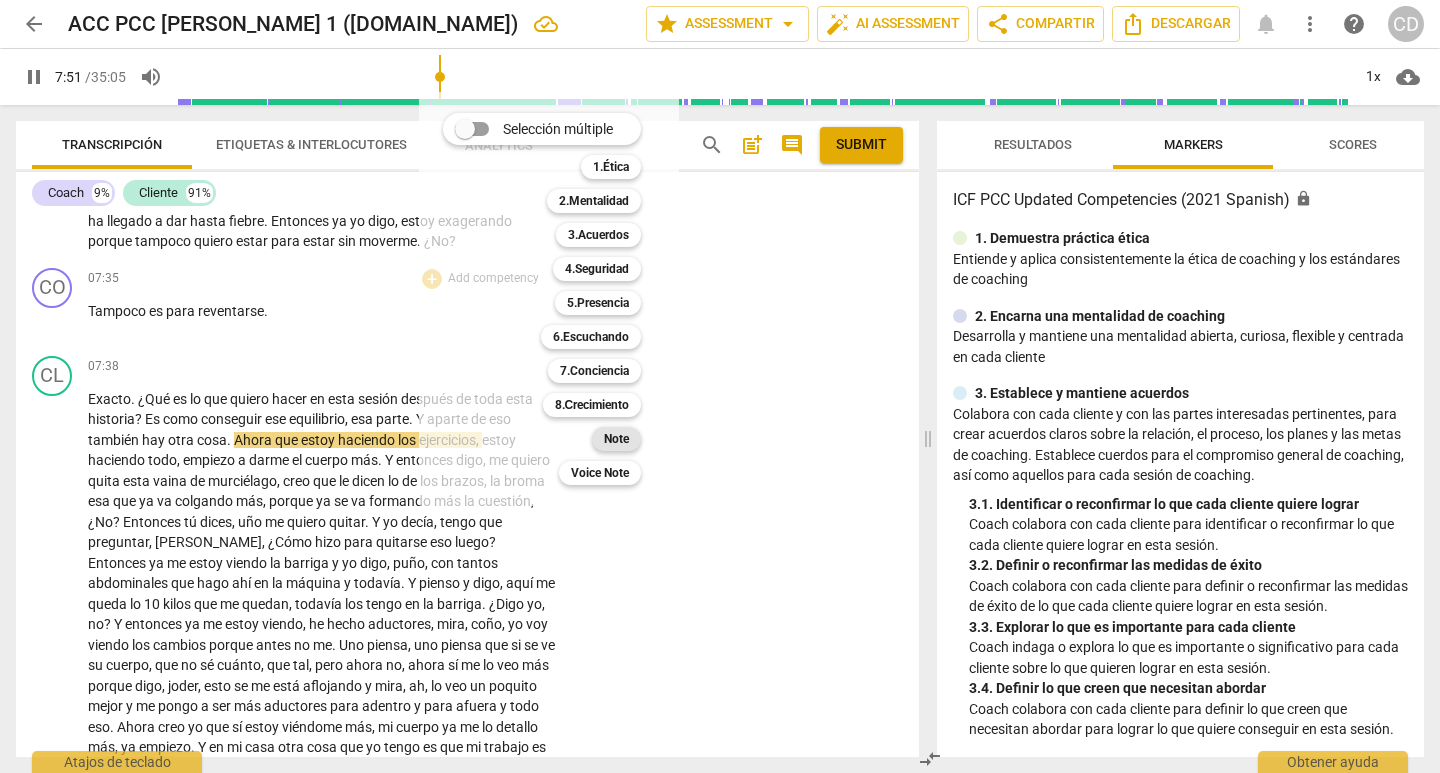 click on "Note" at bounding box center [616, 439] 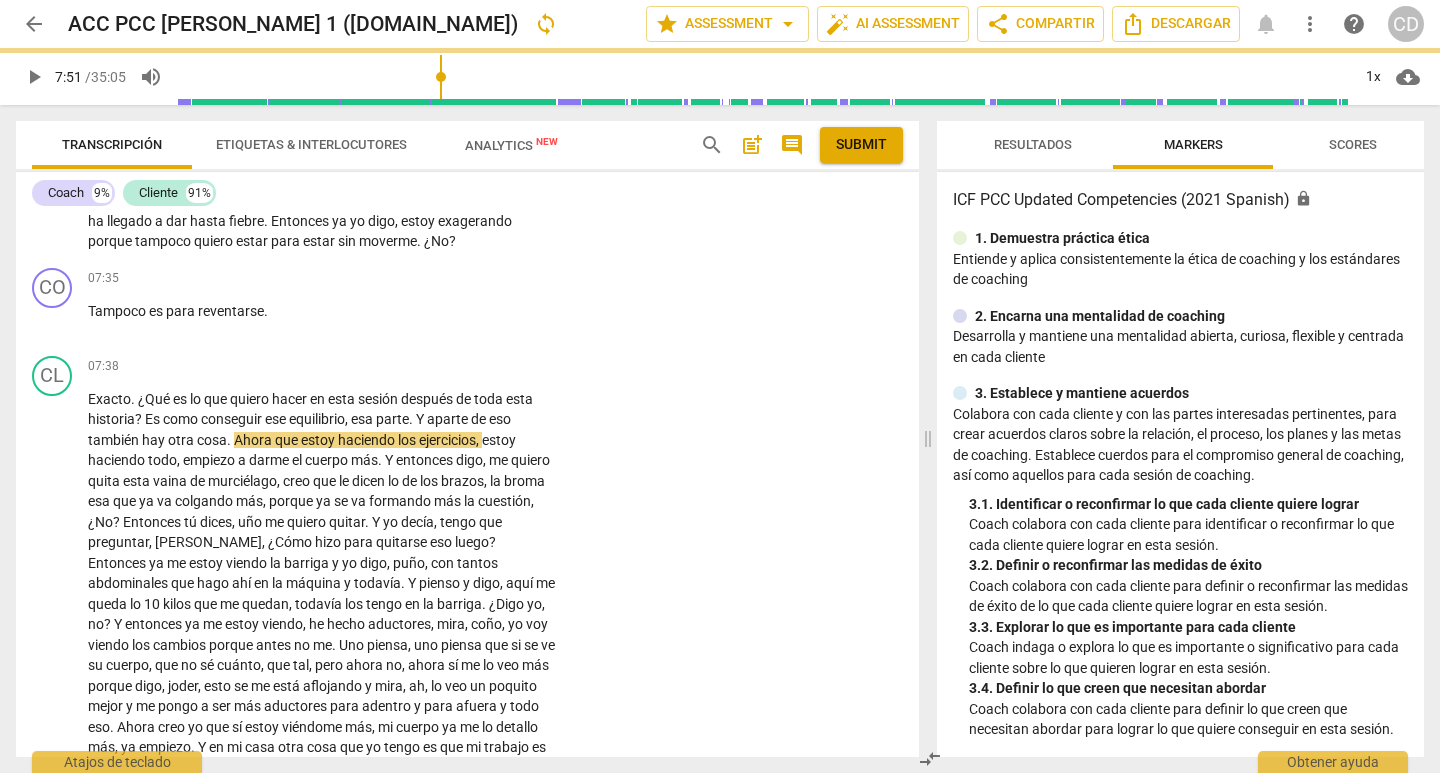 type on "472" 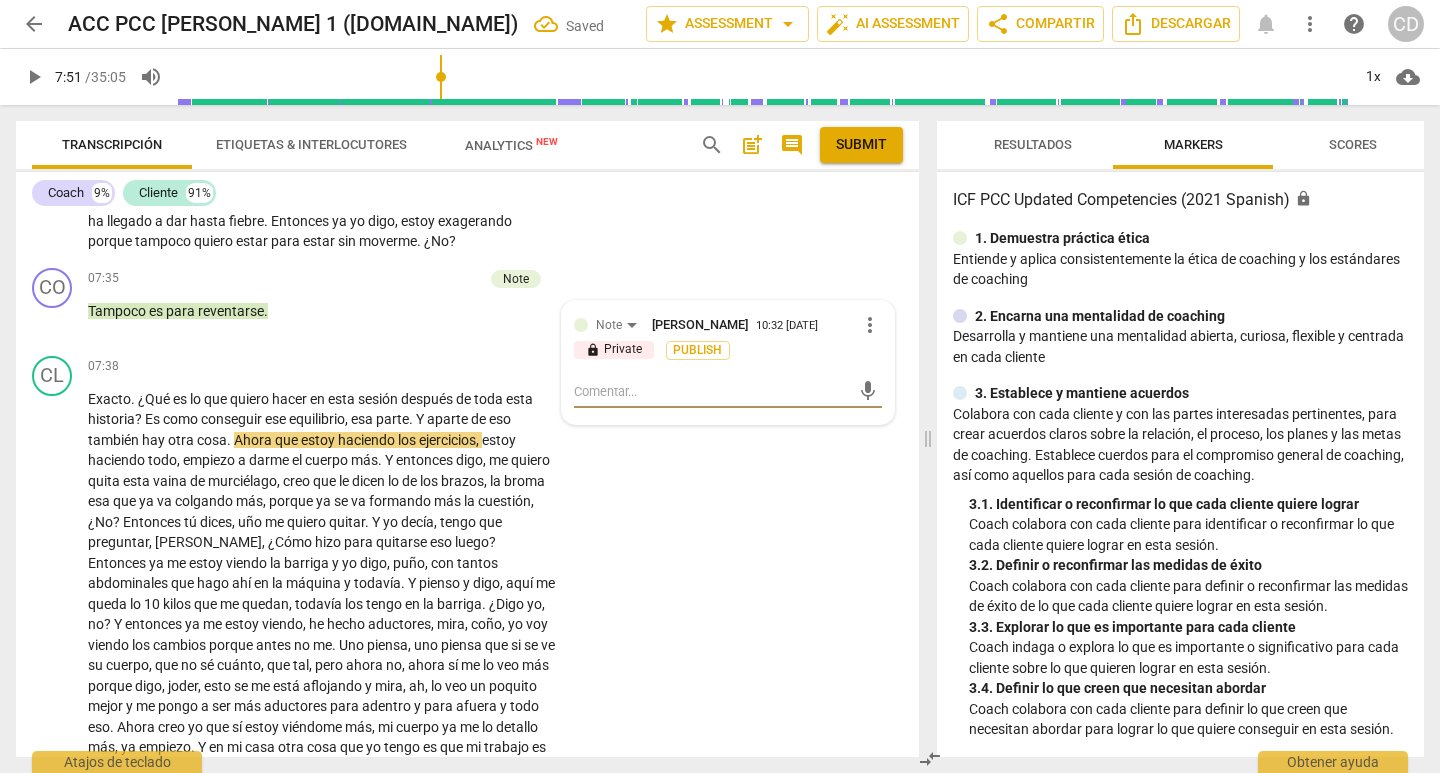 type on "E" 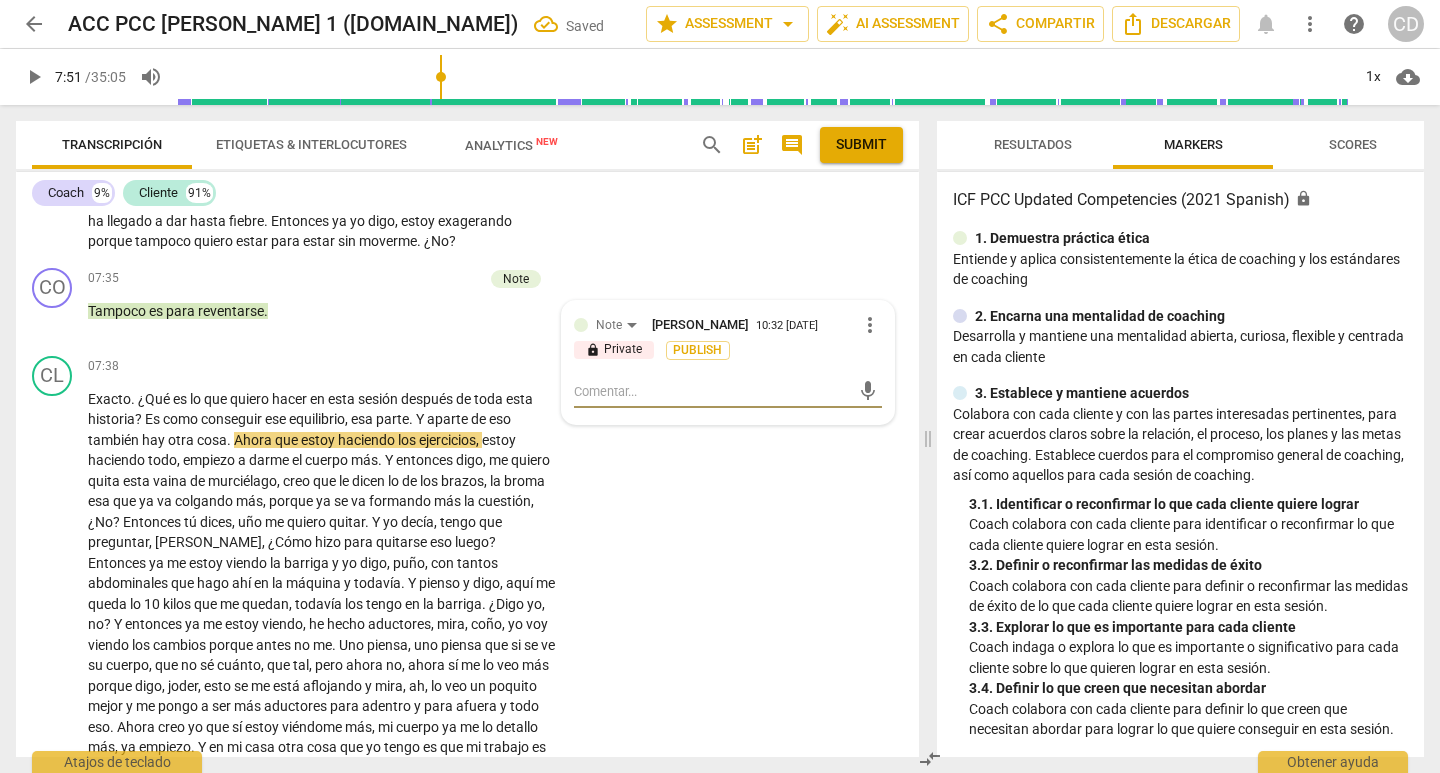 type on "E" 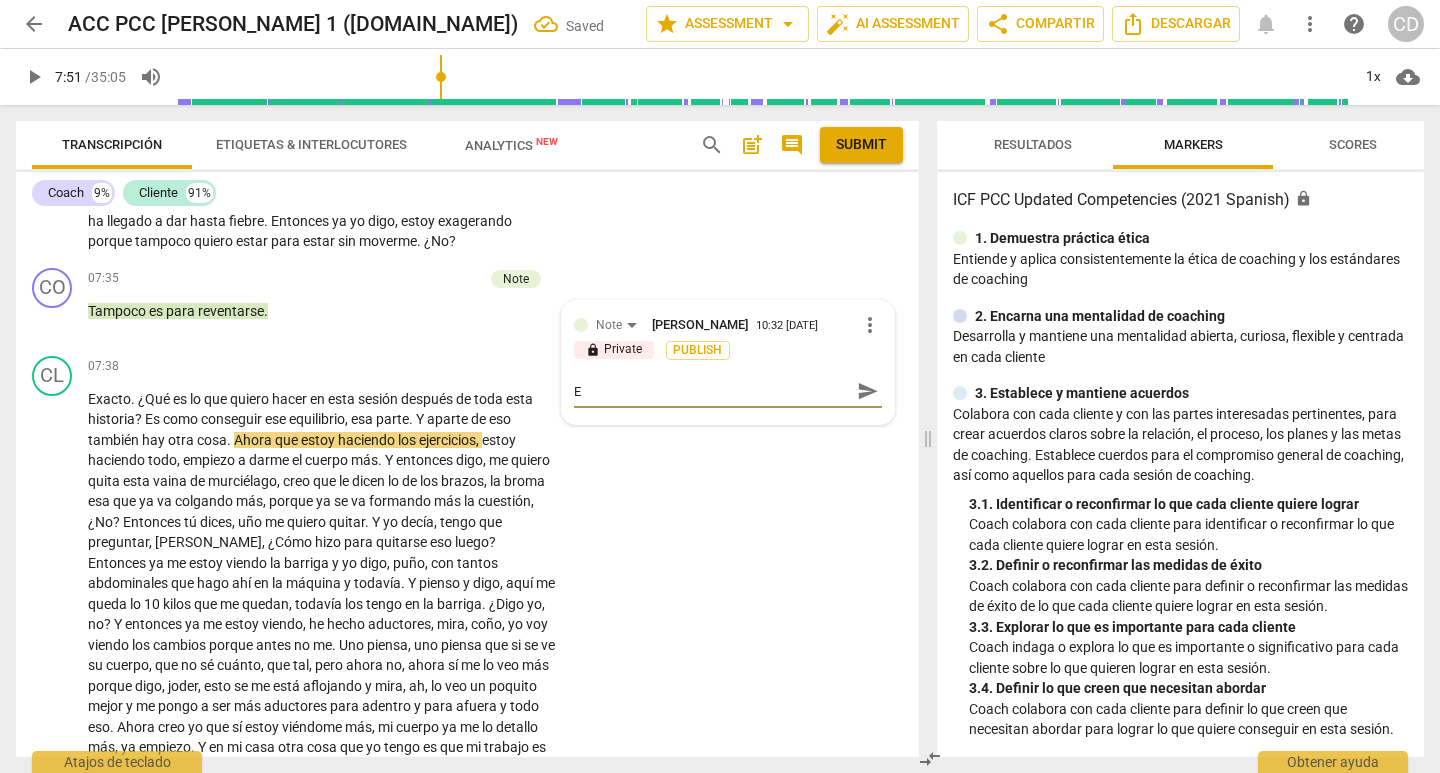 type on "El" 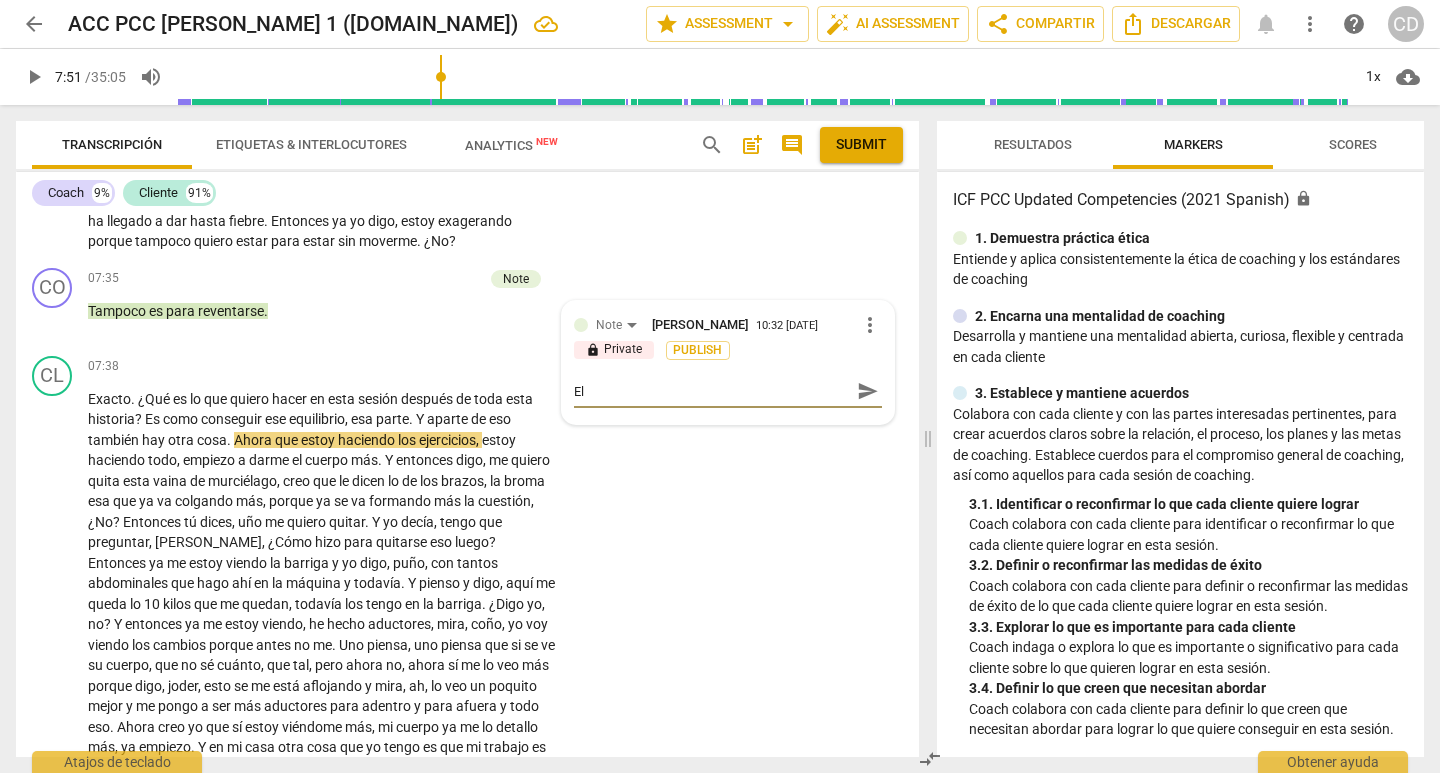 type on "El" 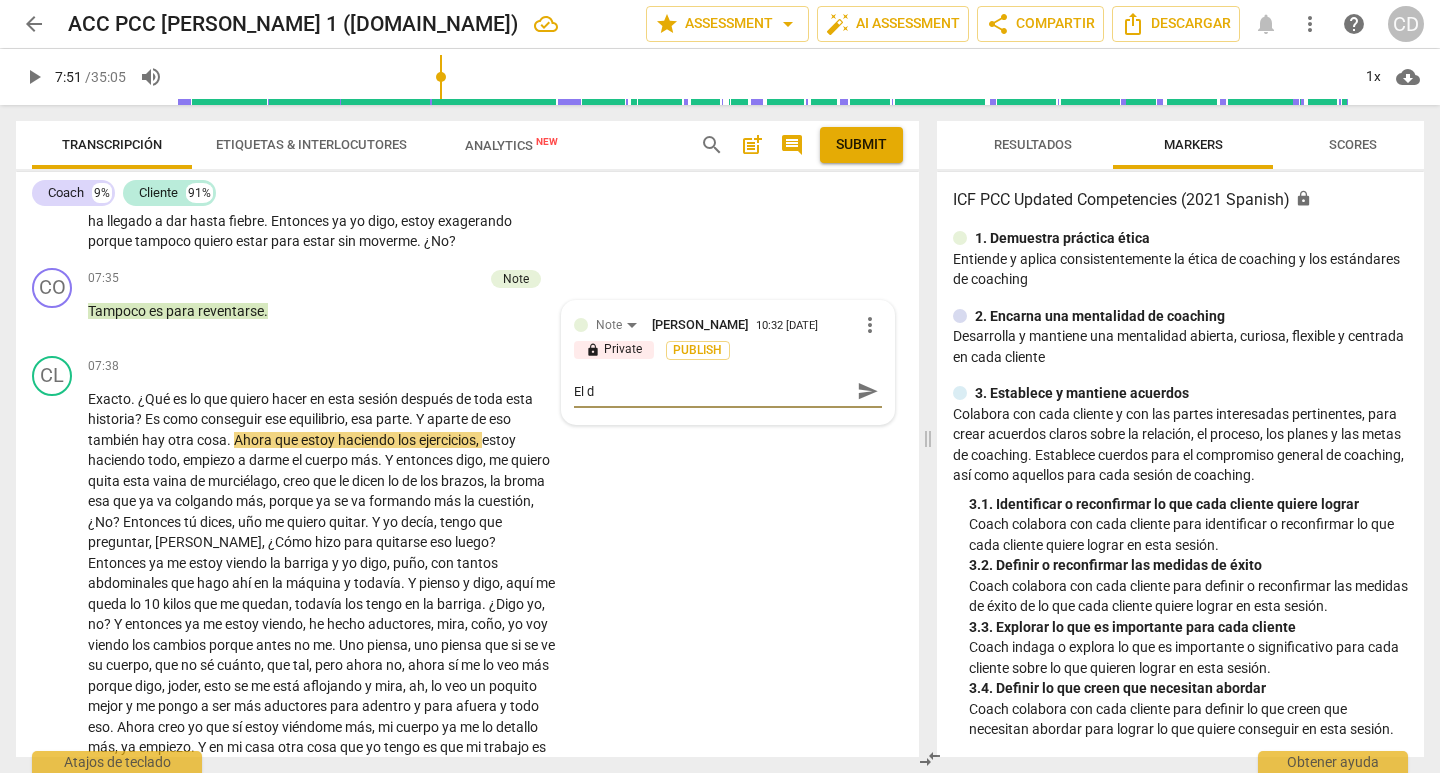 type on "El di" 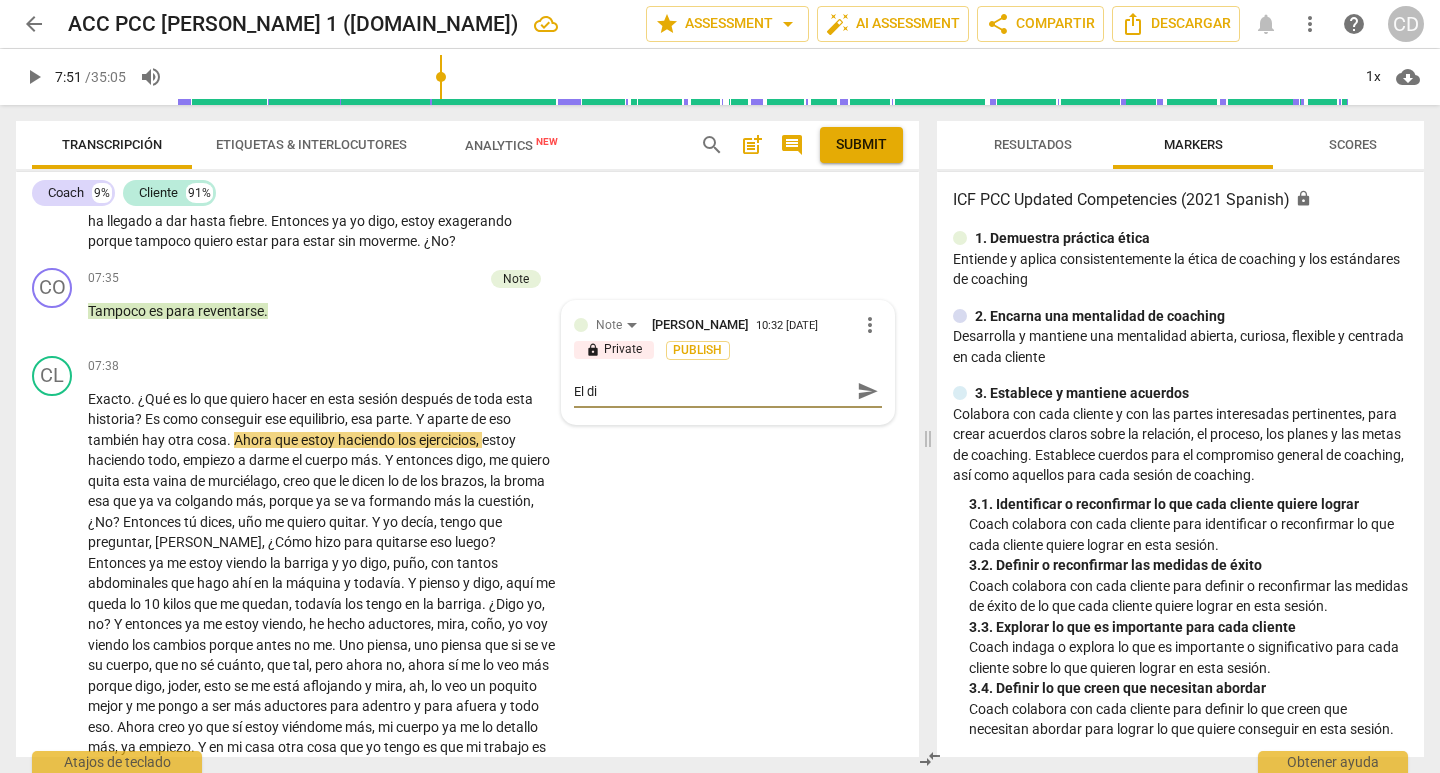 type on "El dis" 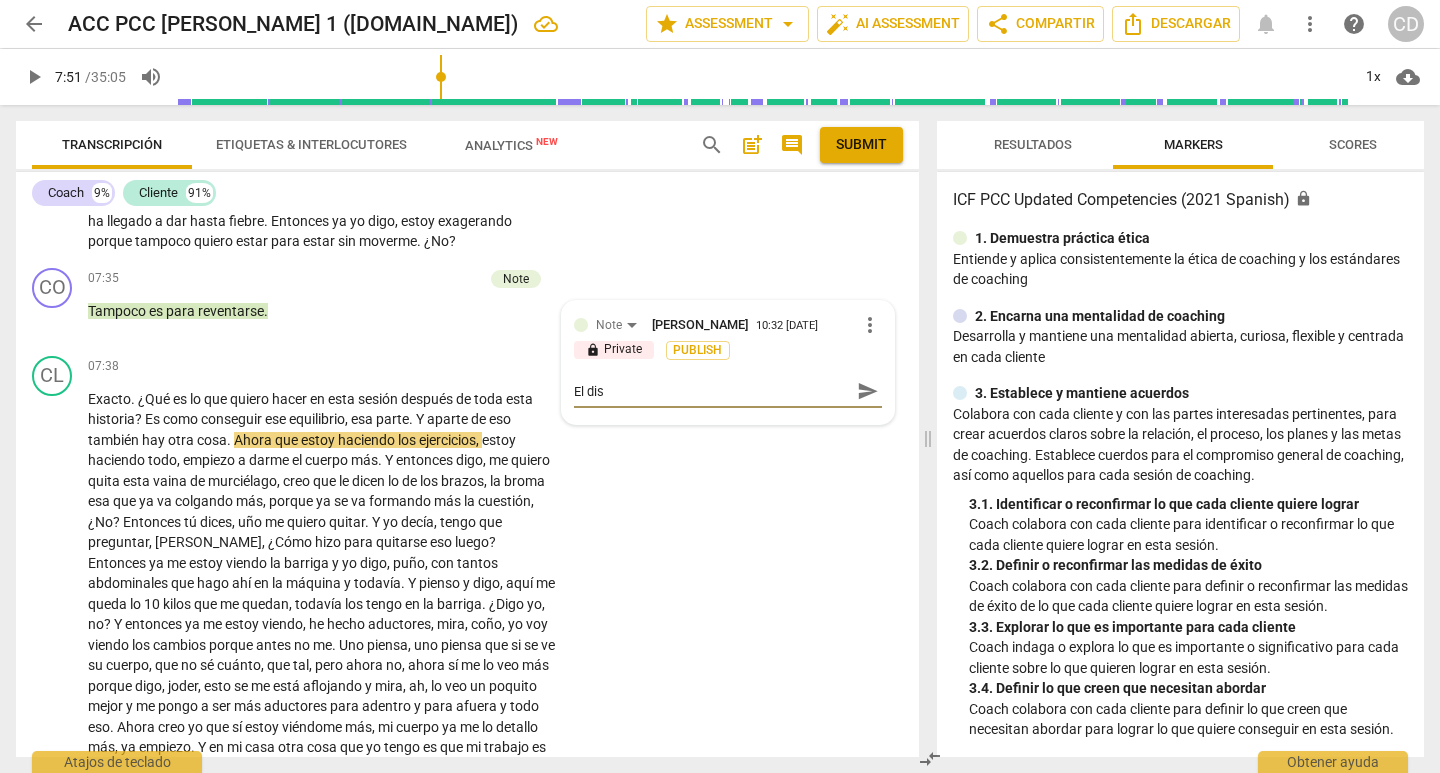 type on "El disc" 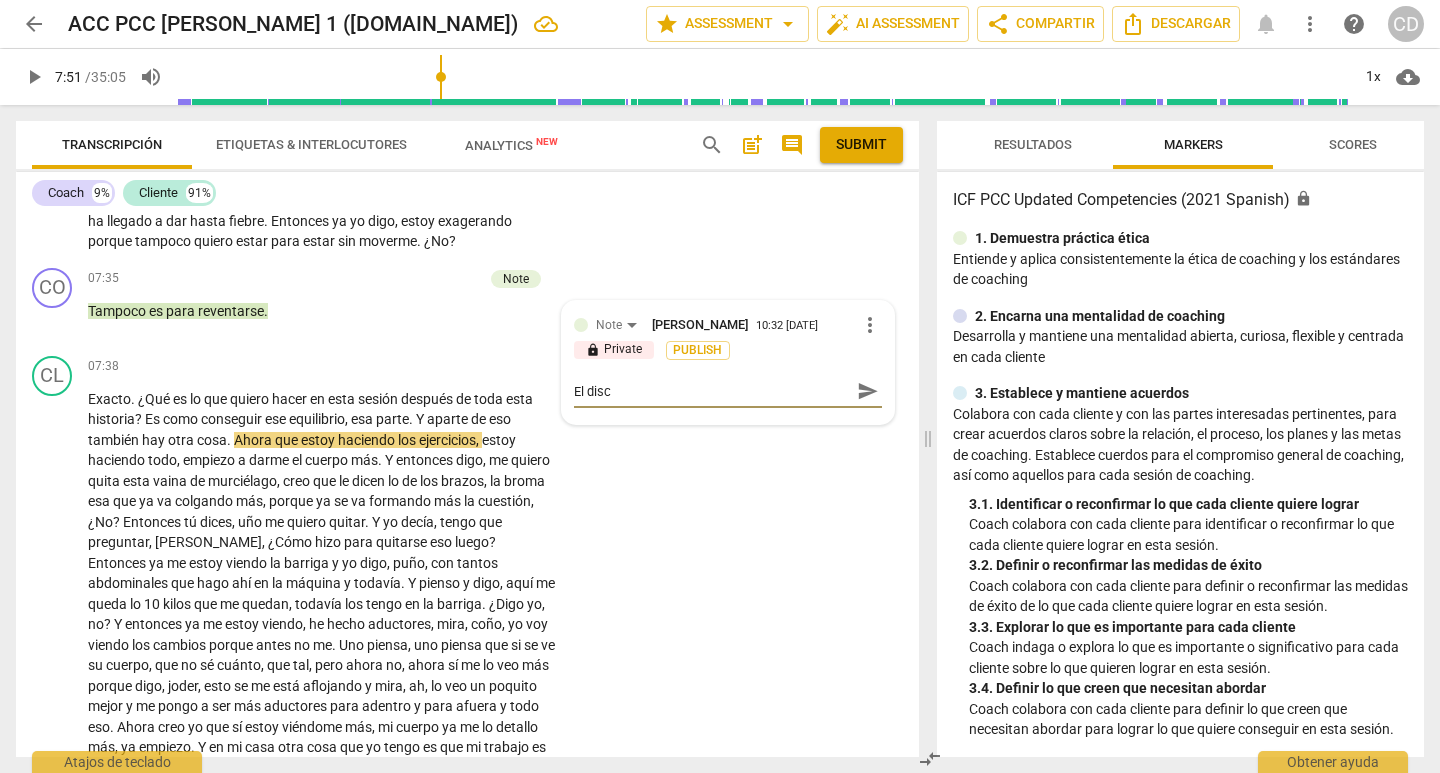 type on "El discu" 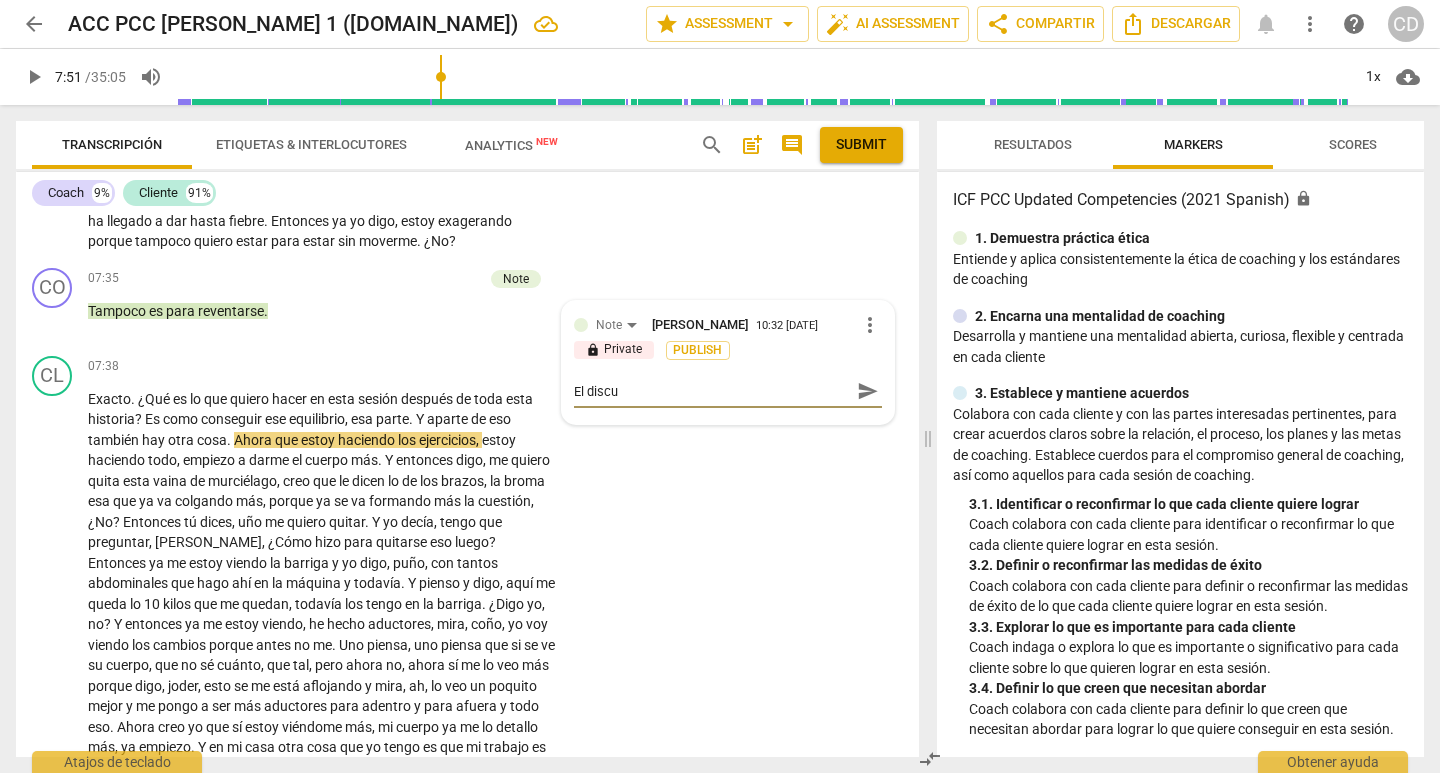 type on "El discur" 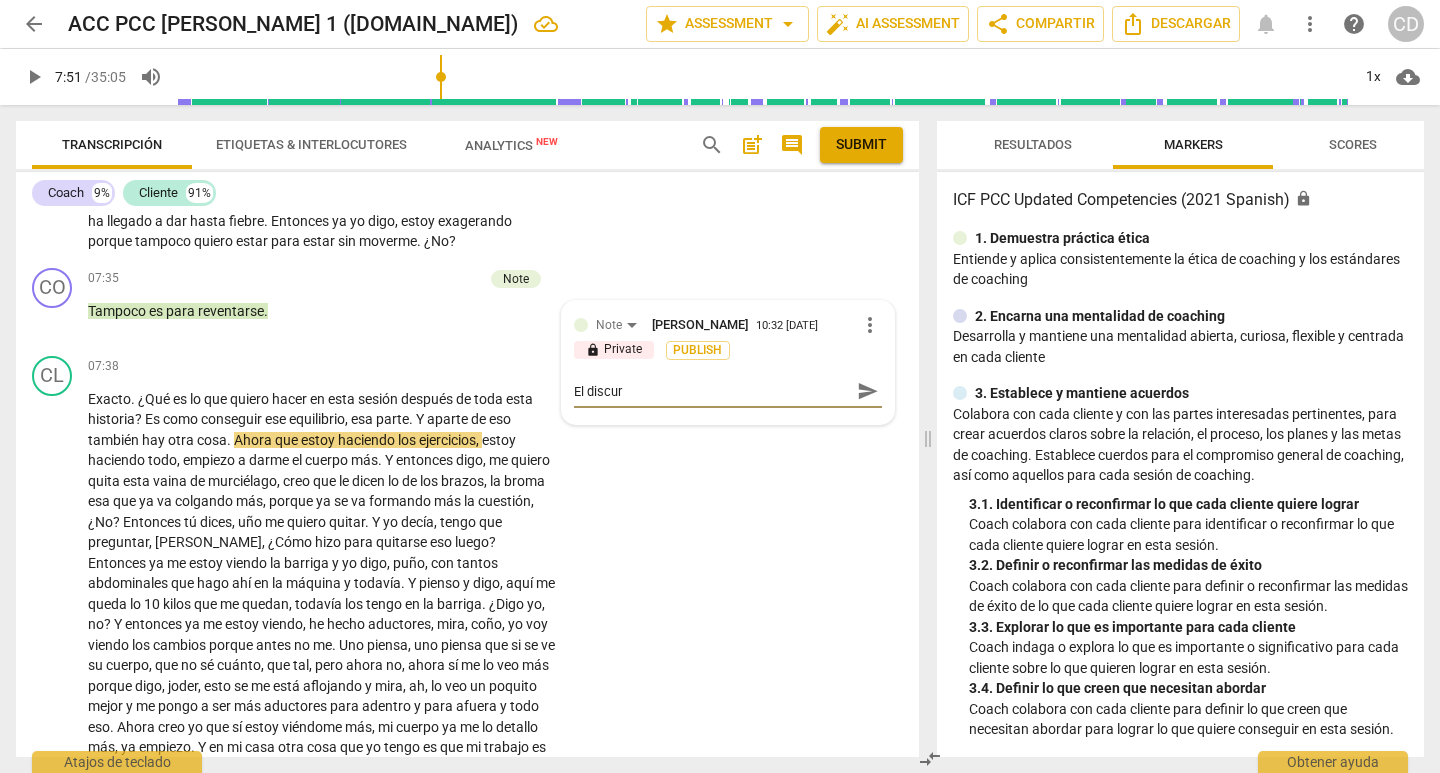 type on "El discurs" 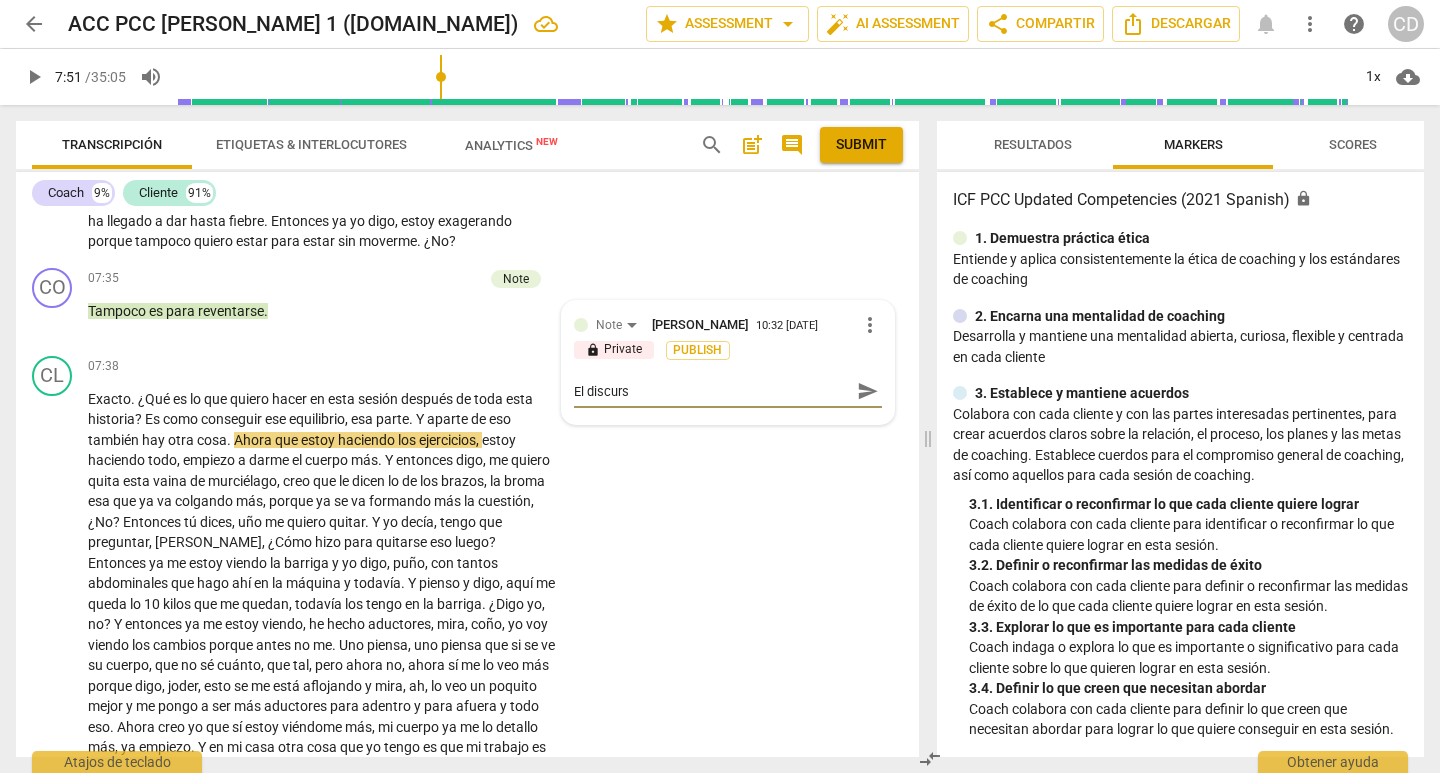 type on "El discurso" 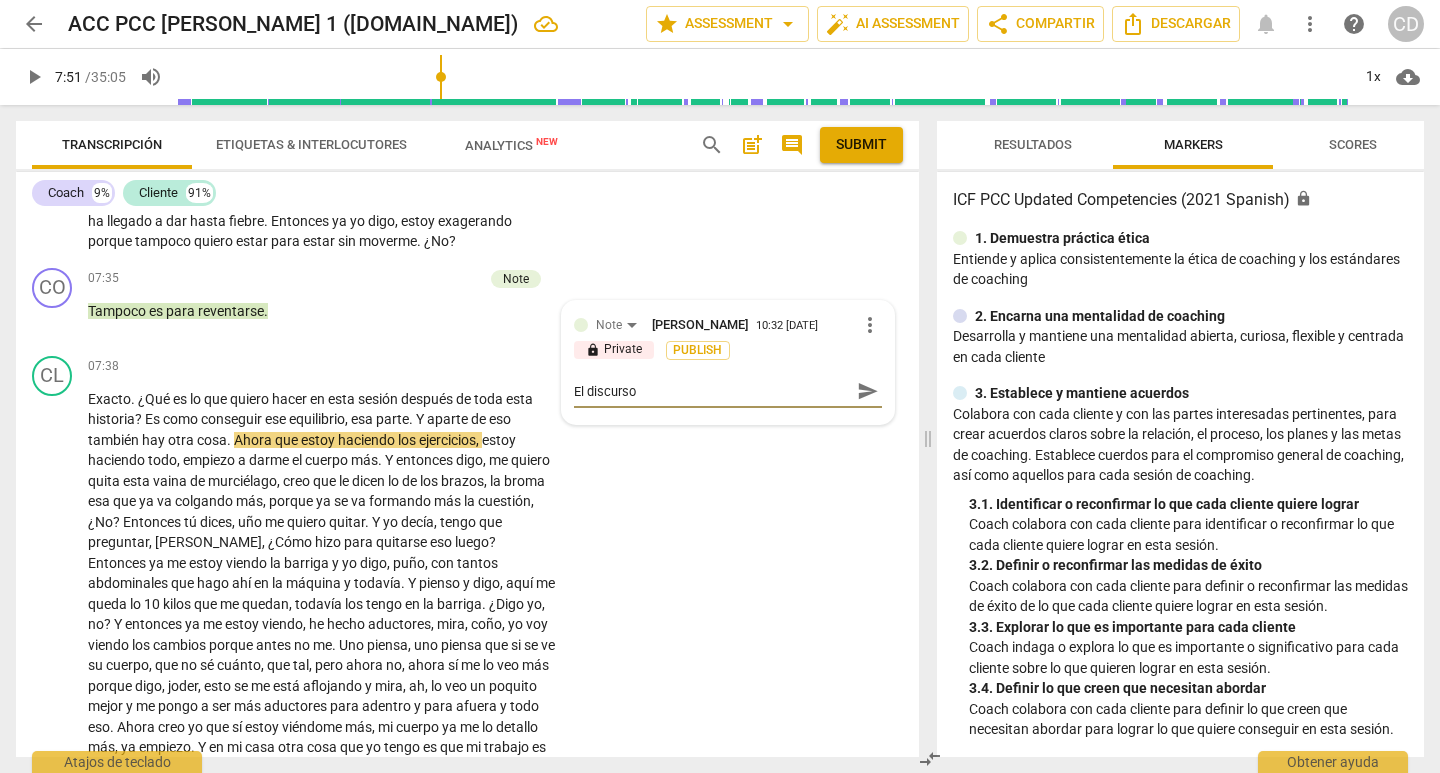 type on "El discurso" 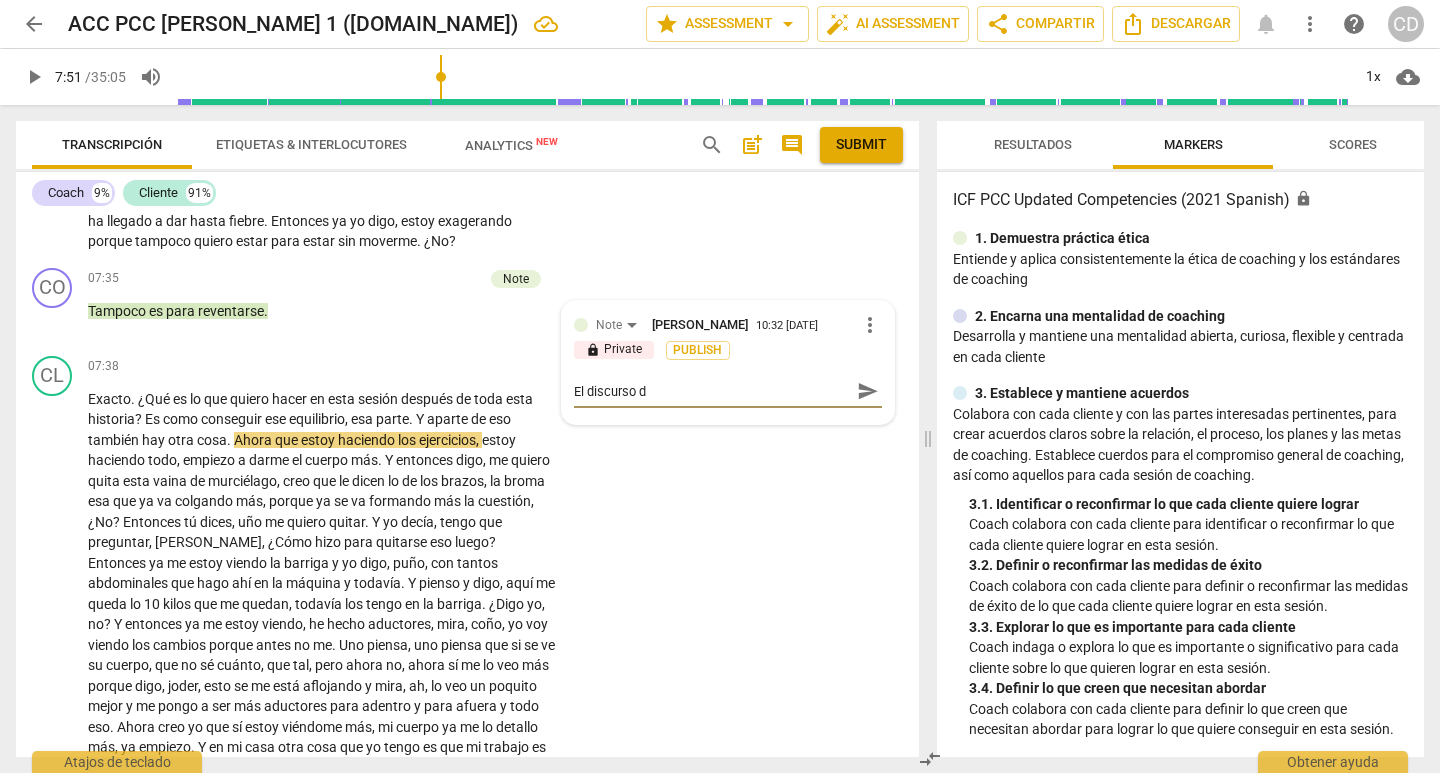 type on "El discurso de" 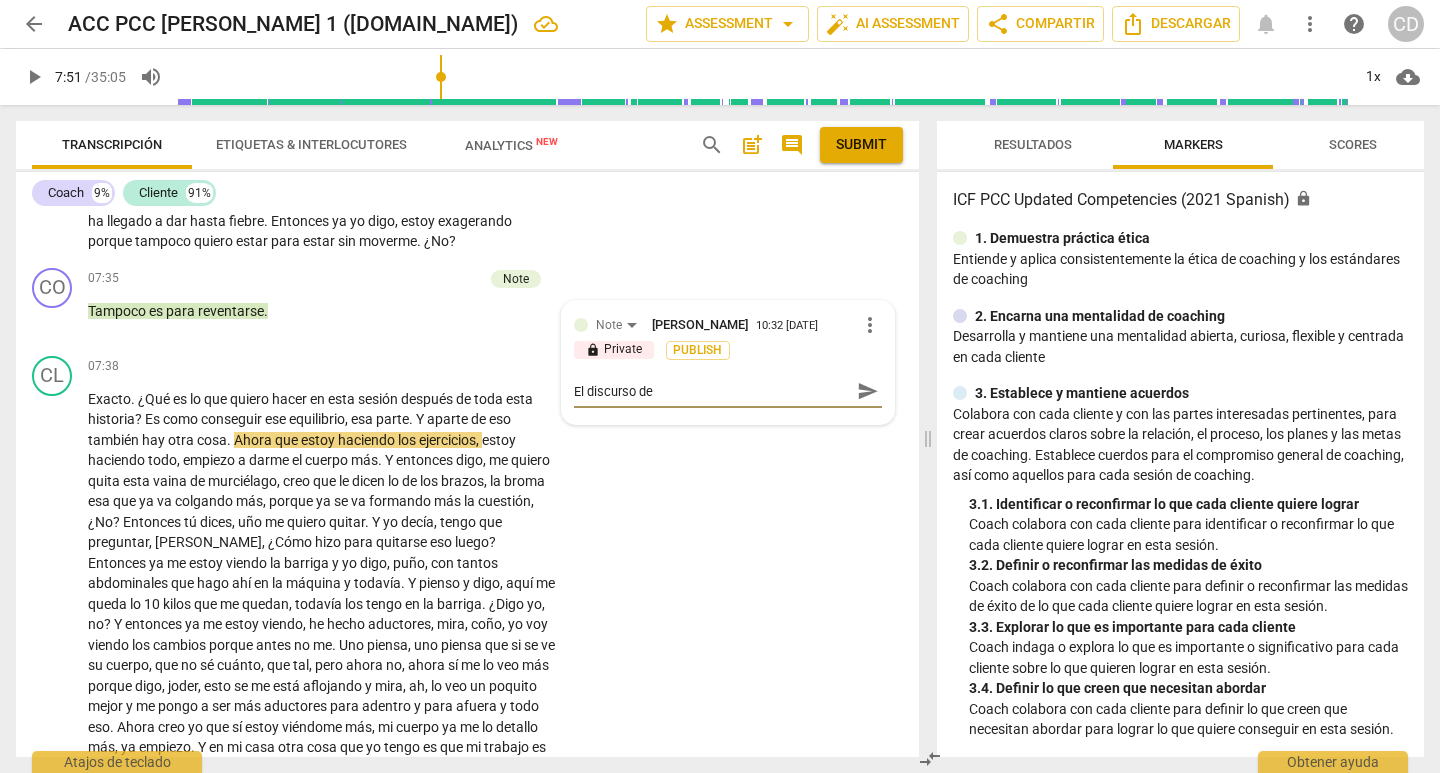 type on "El discurso del" 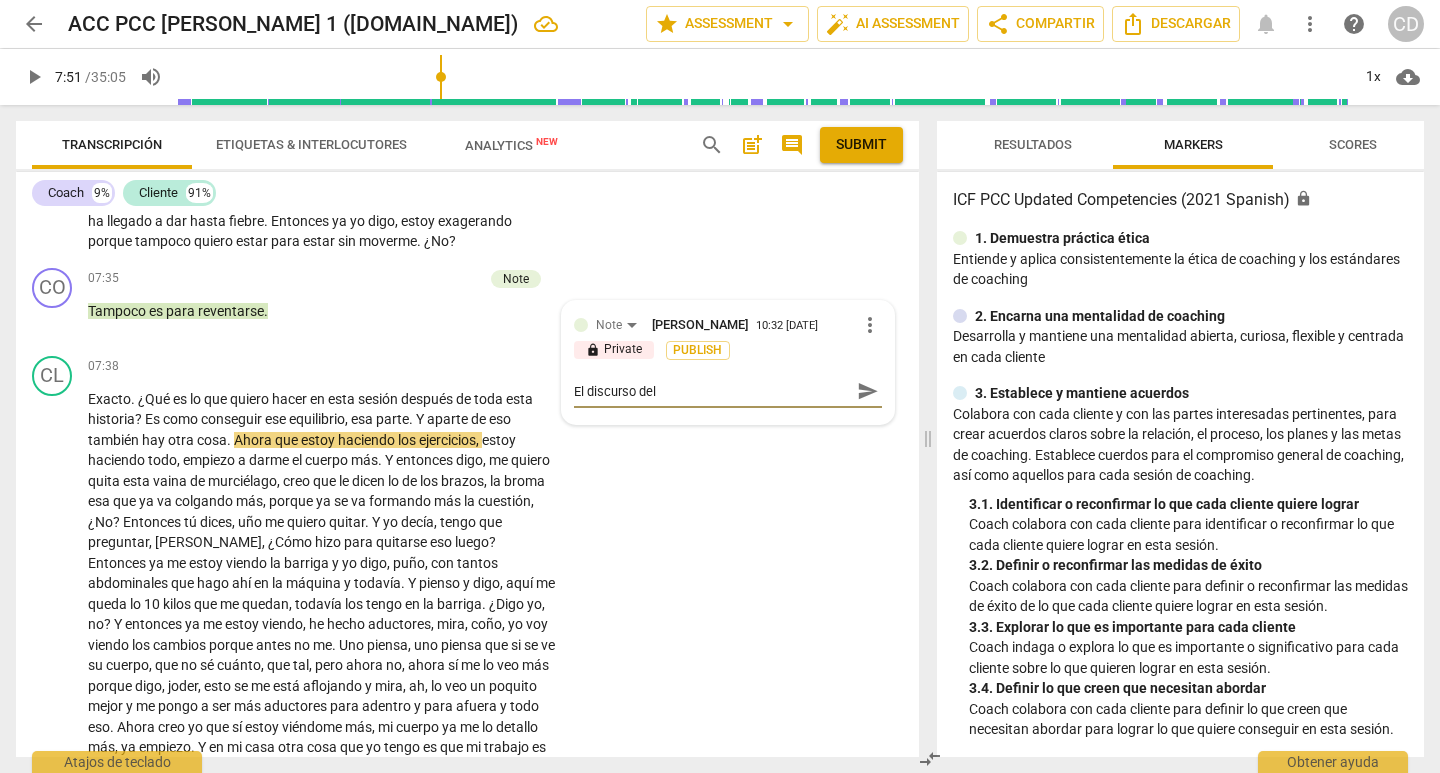 type on "El discurso del" 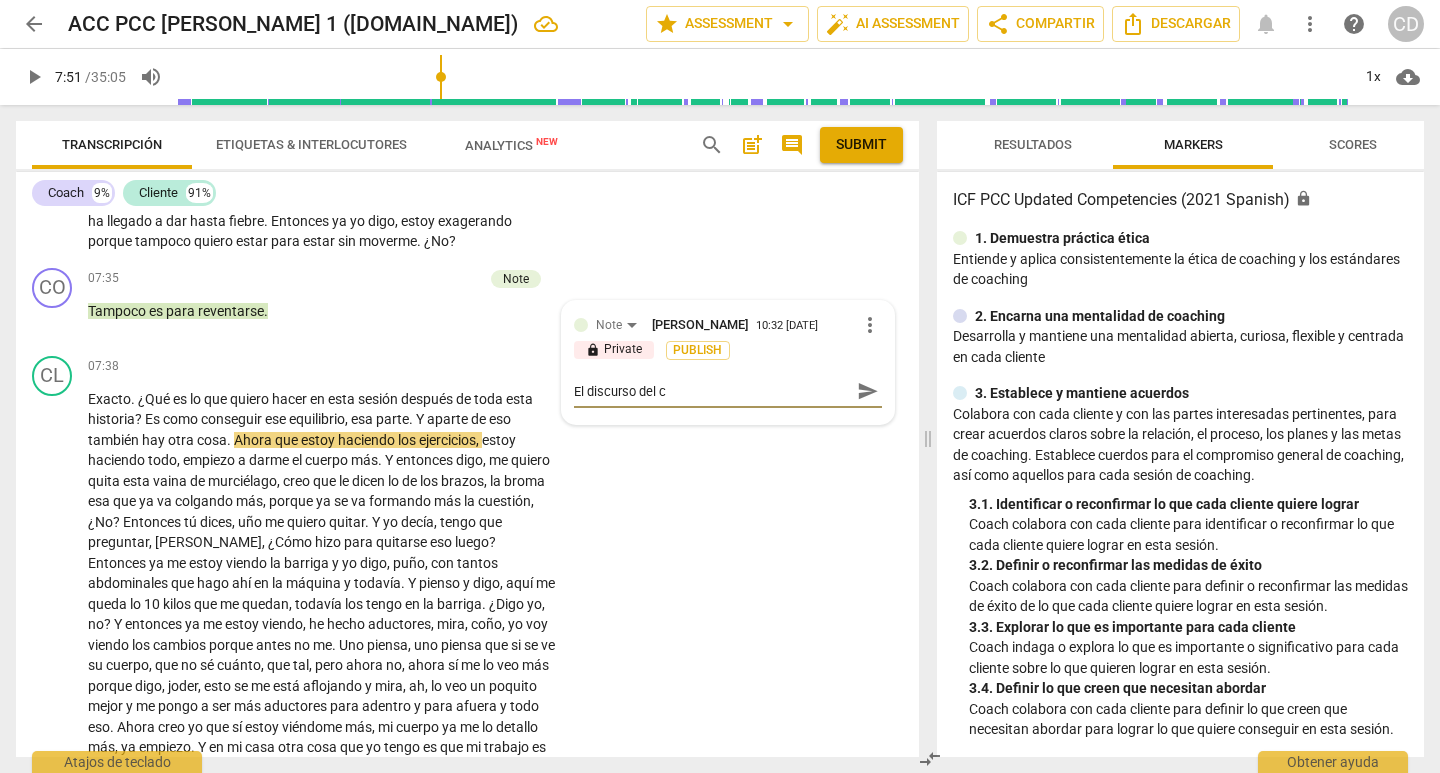 type on "El discurso del cl" 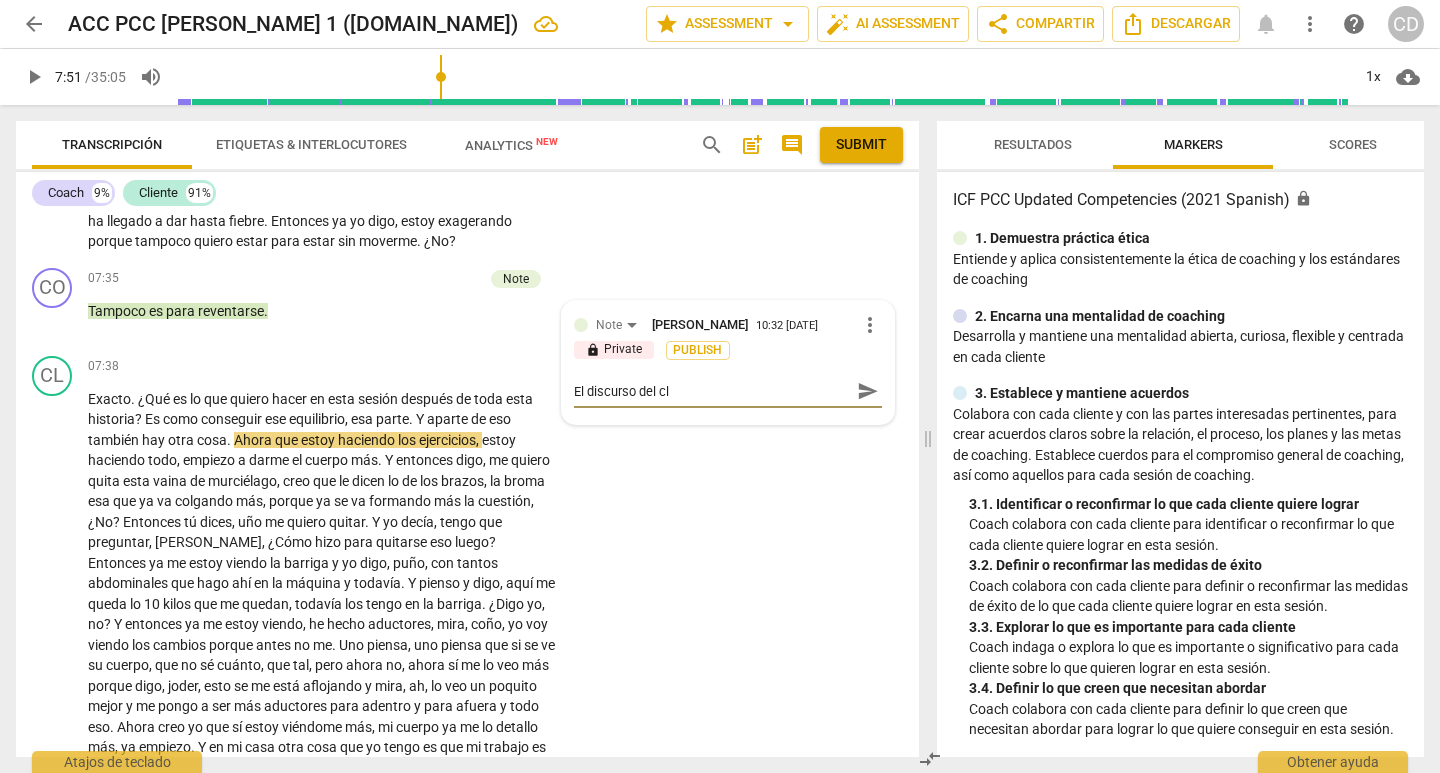 type on "El discurso del cli" 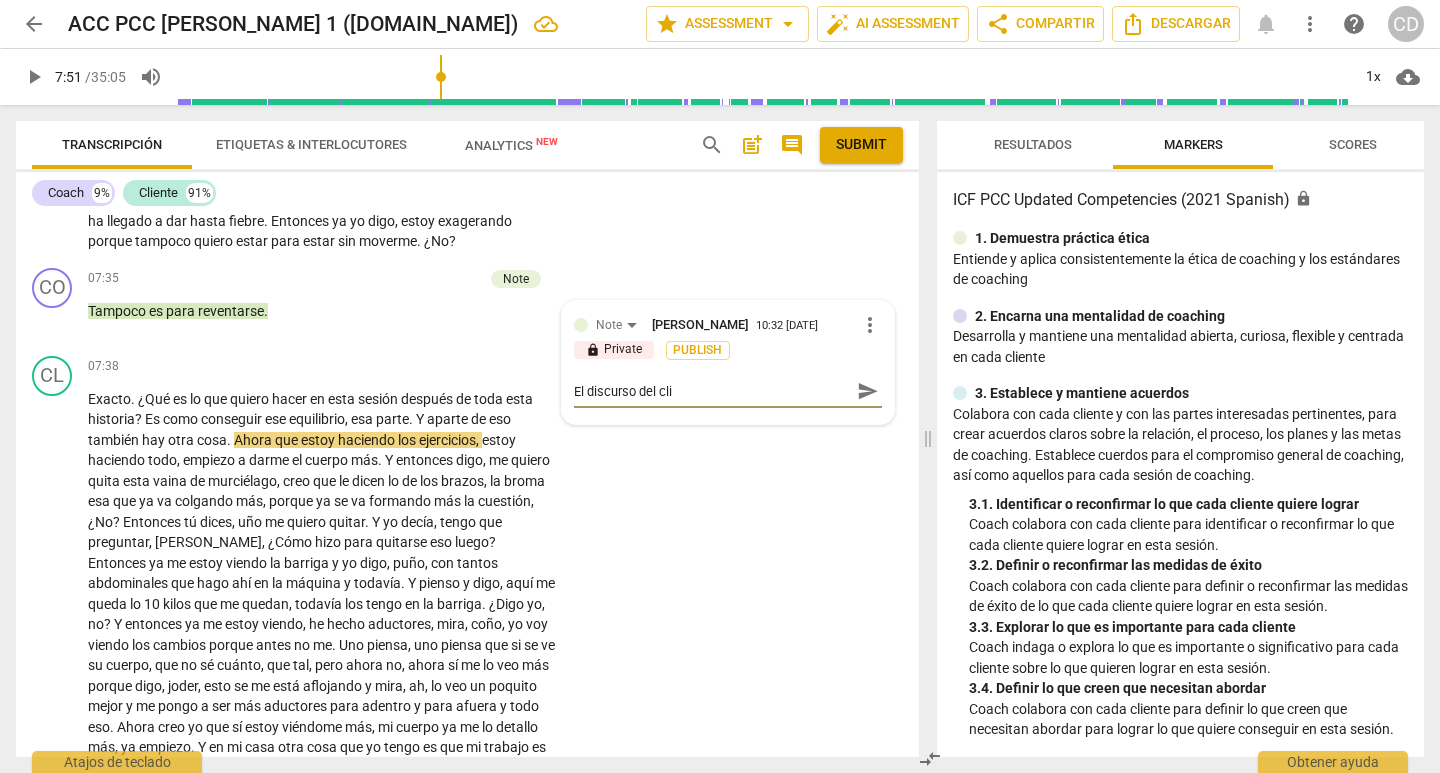 type on "El discurso del clie" 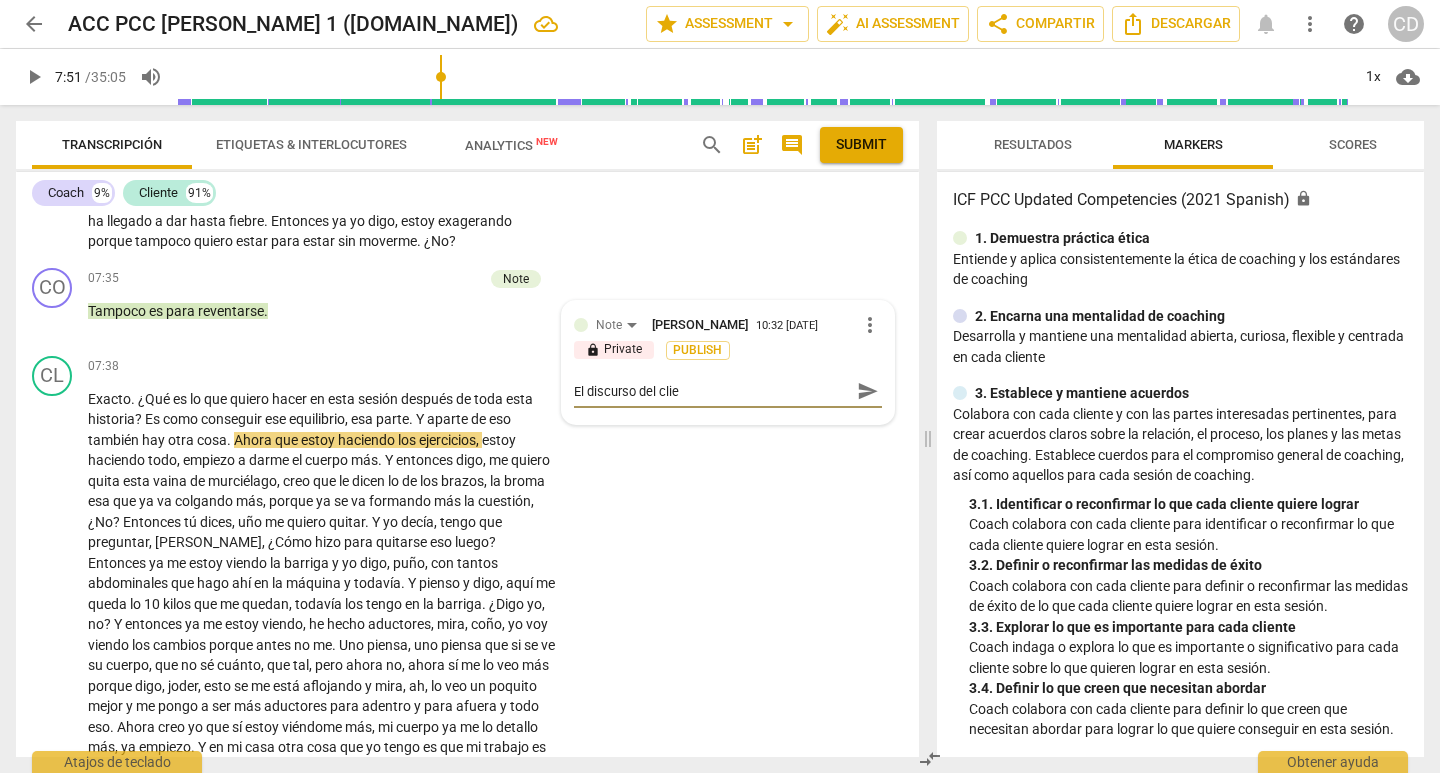 type on "El discurso del clien" 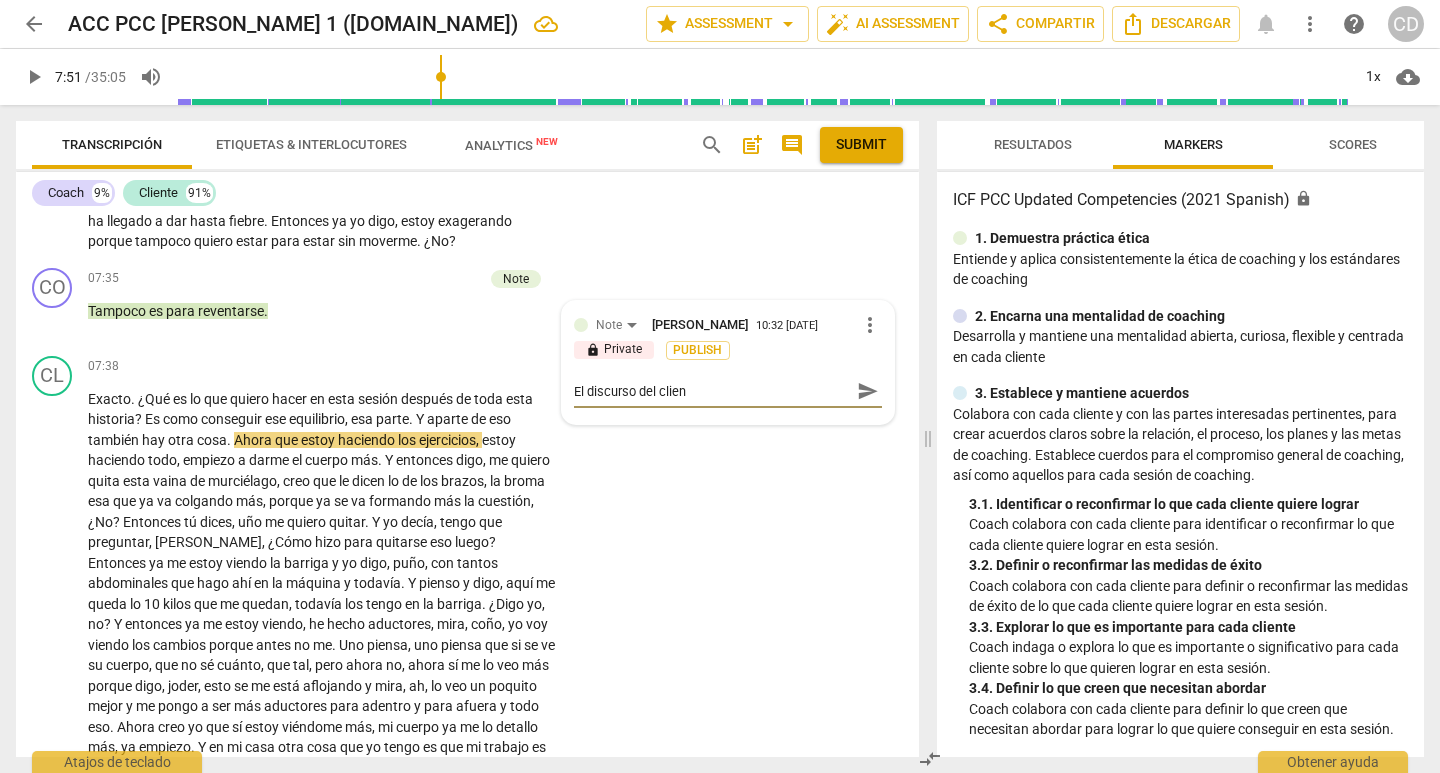 type on "El discurso del client" 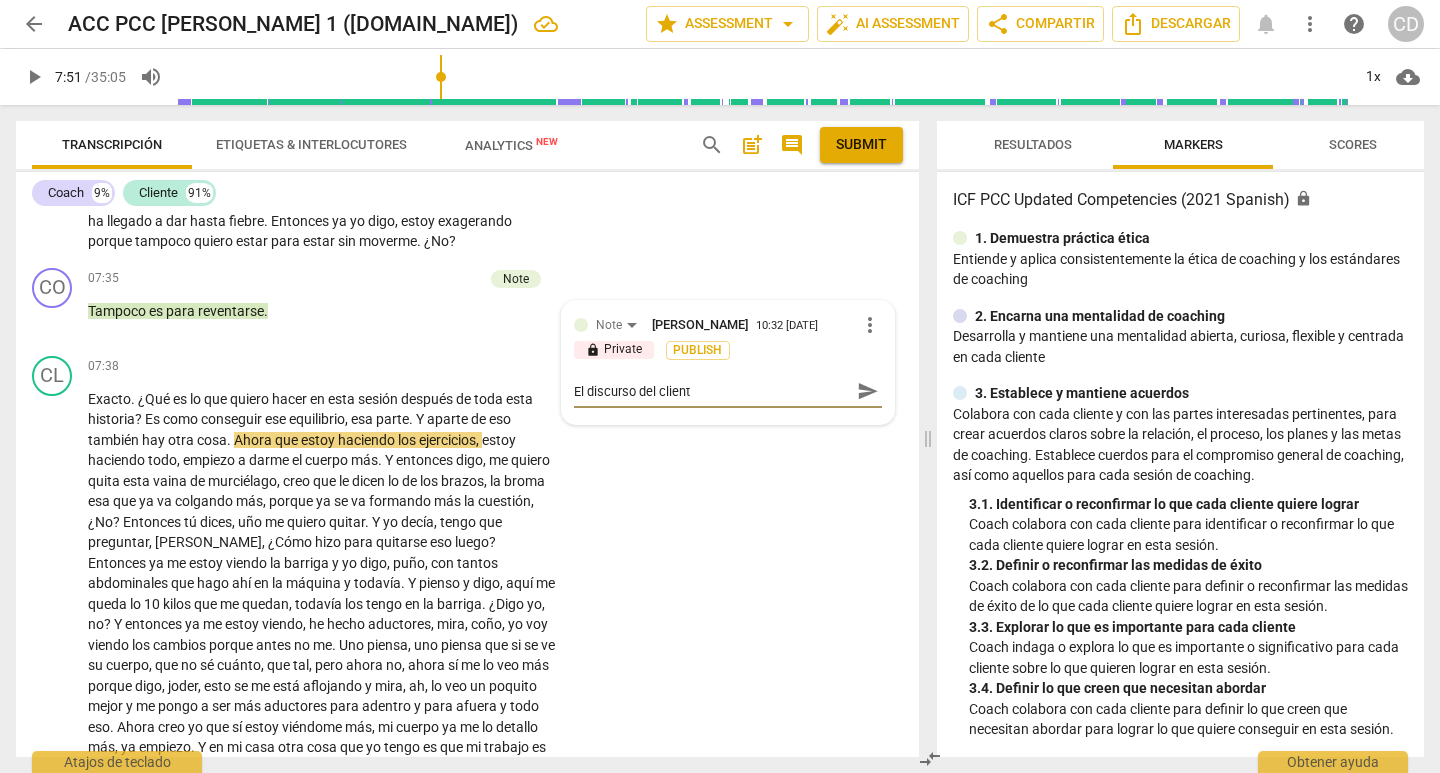 type on "El discurso del cliente" 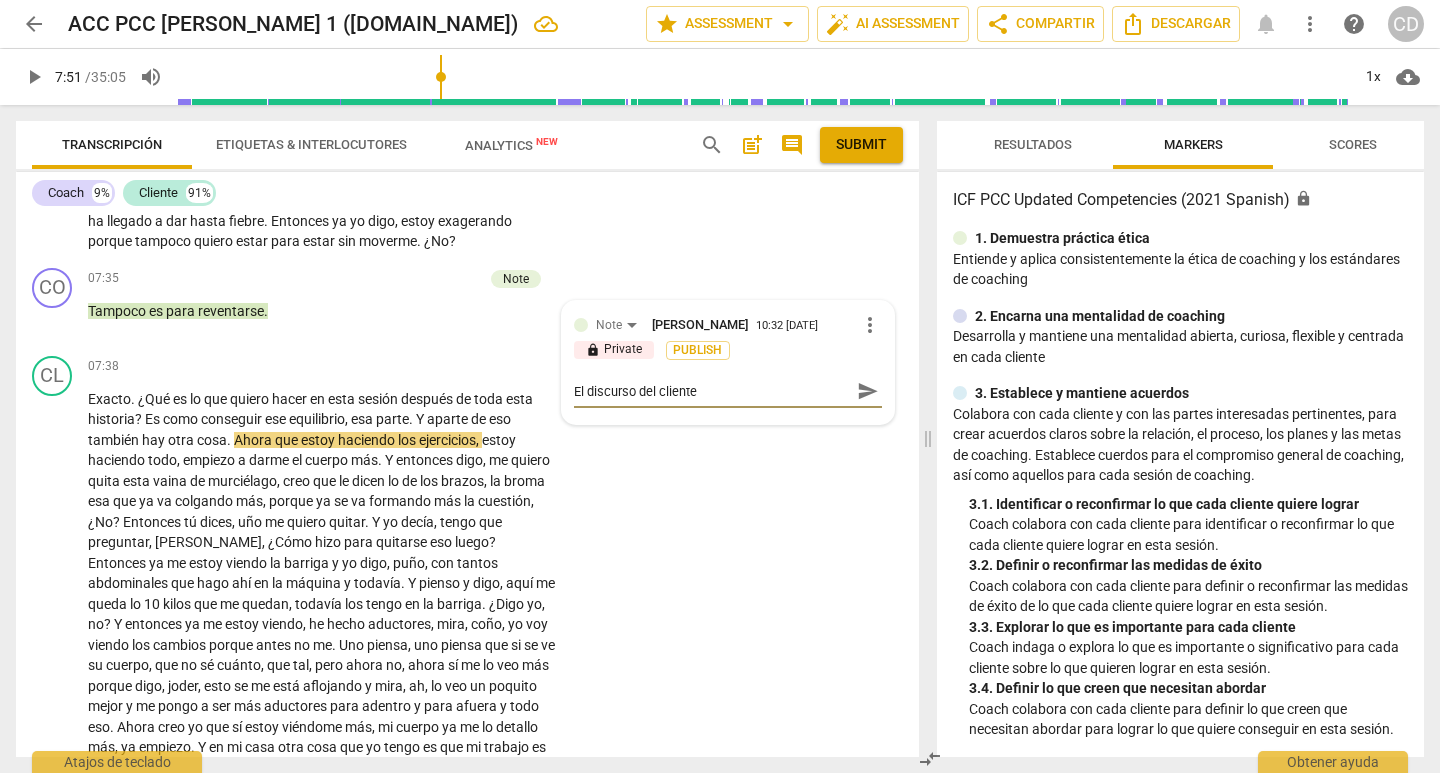 type on "El discurso del cliente" 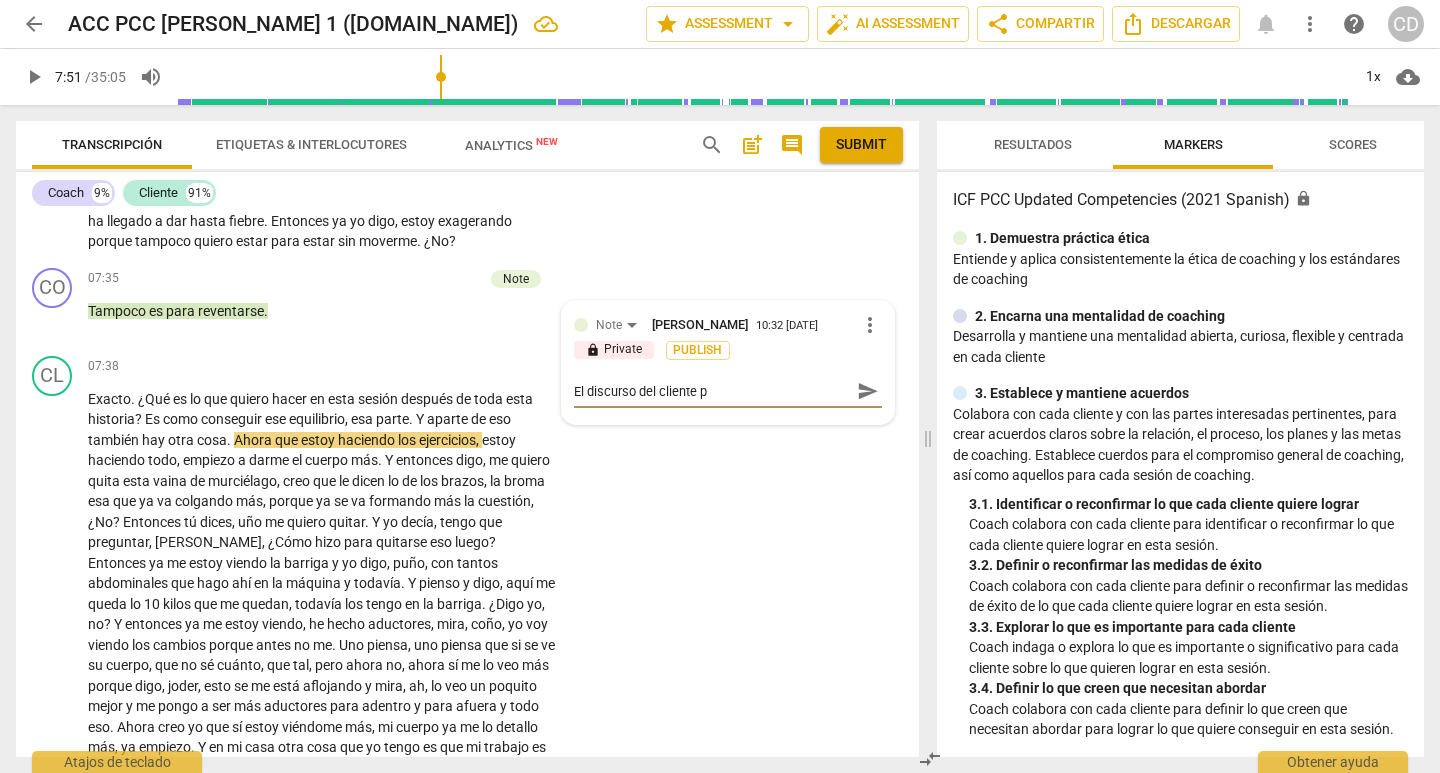 type on "El discurso del cliente pa" 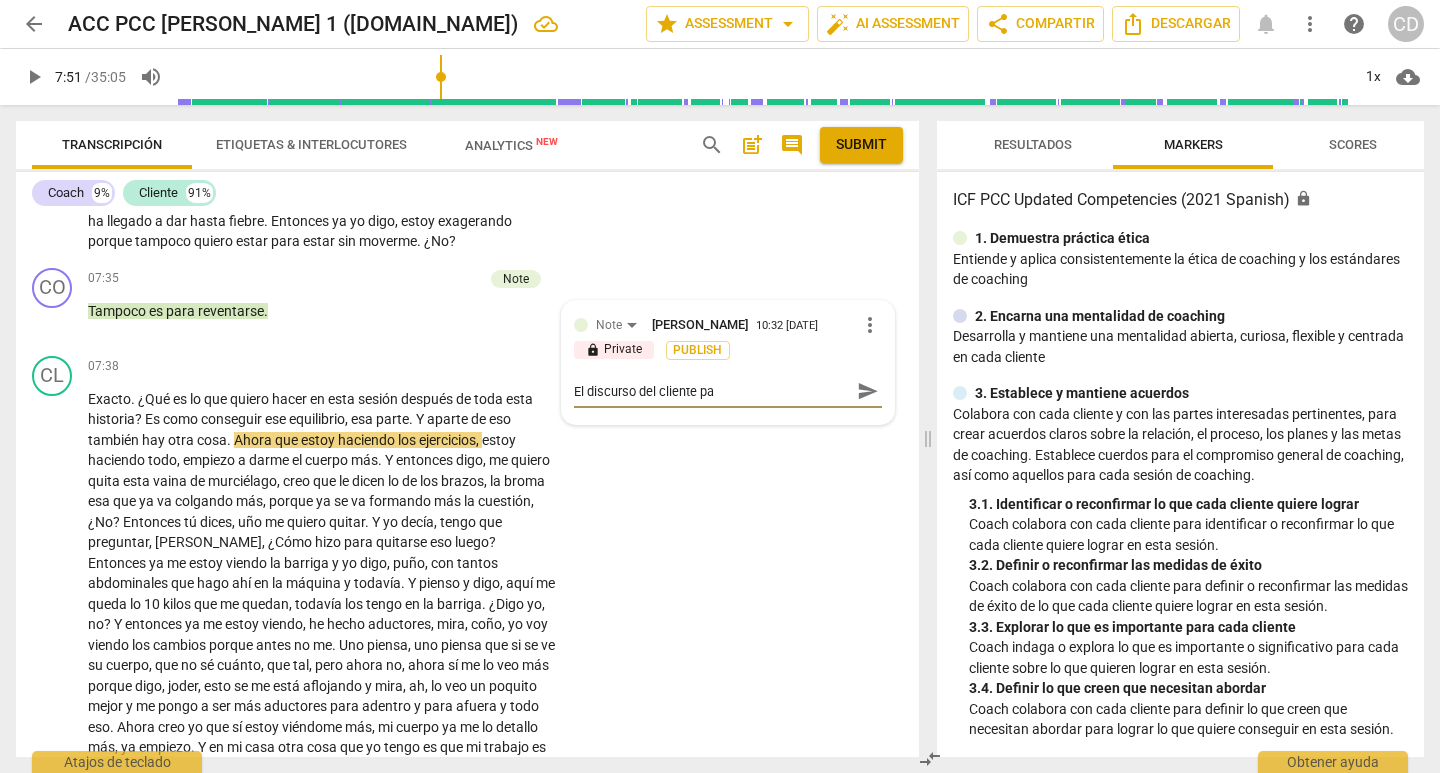 type on "El discurso del cliente par" 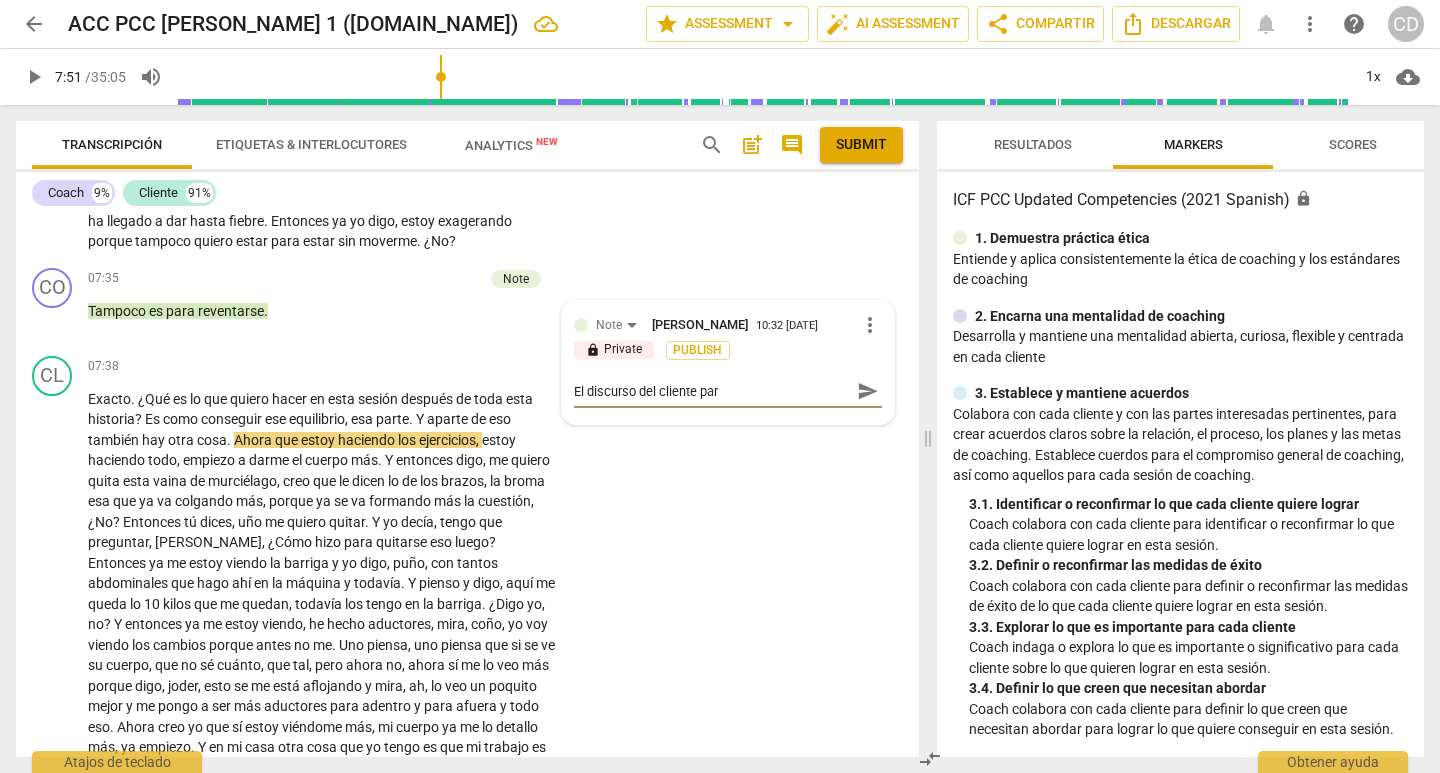 type on "El discurso del cliente para" 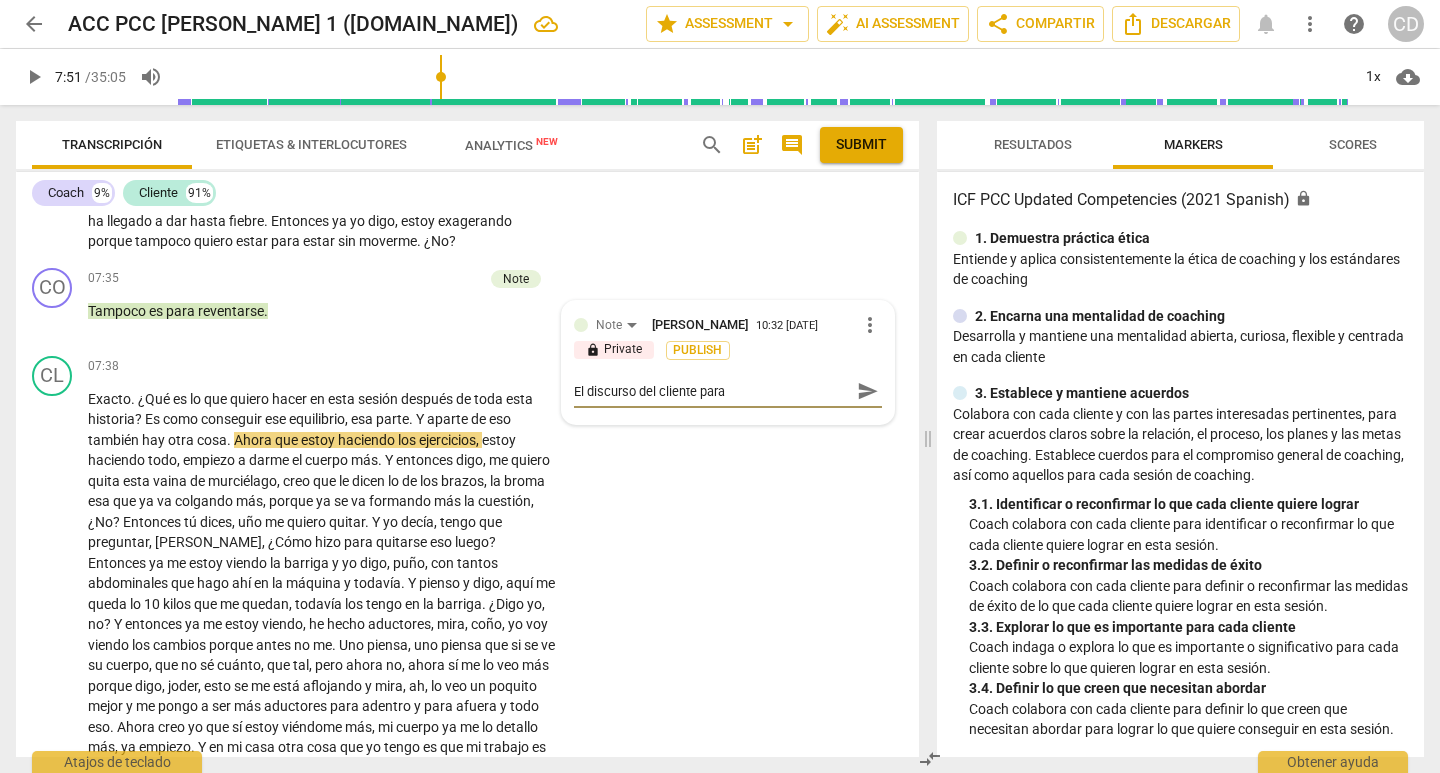 type on "El discurso del cliente para" 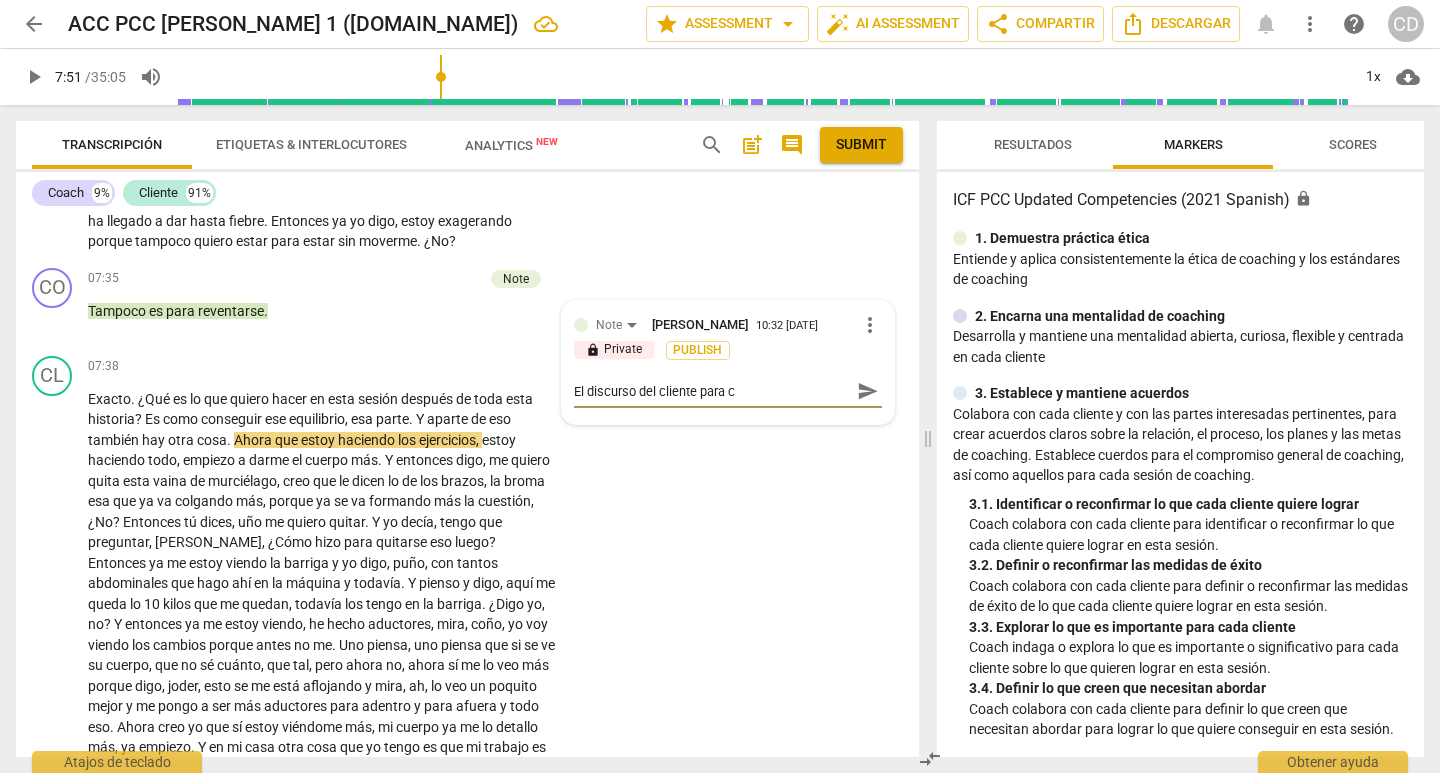 type on "El discurso del cliente para co" 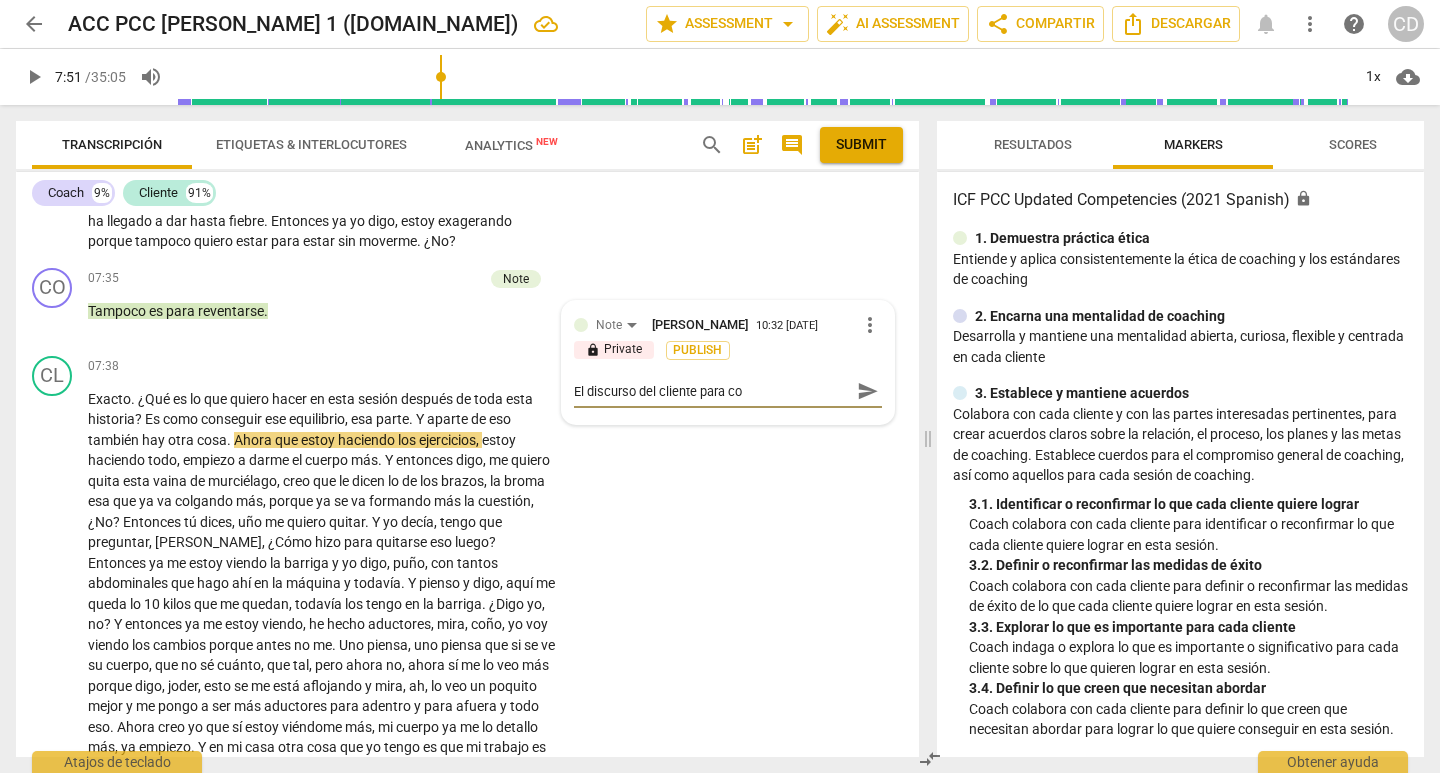 type on "El discurso del cliente para con" 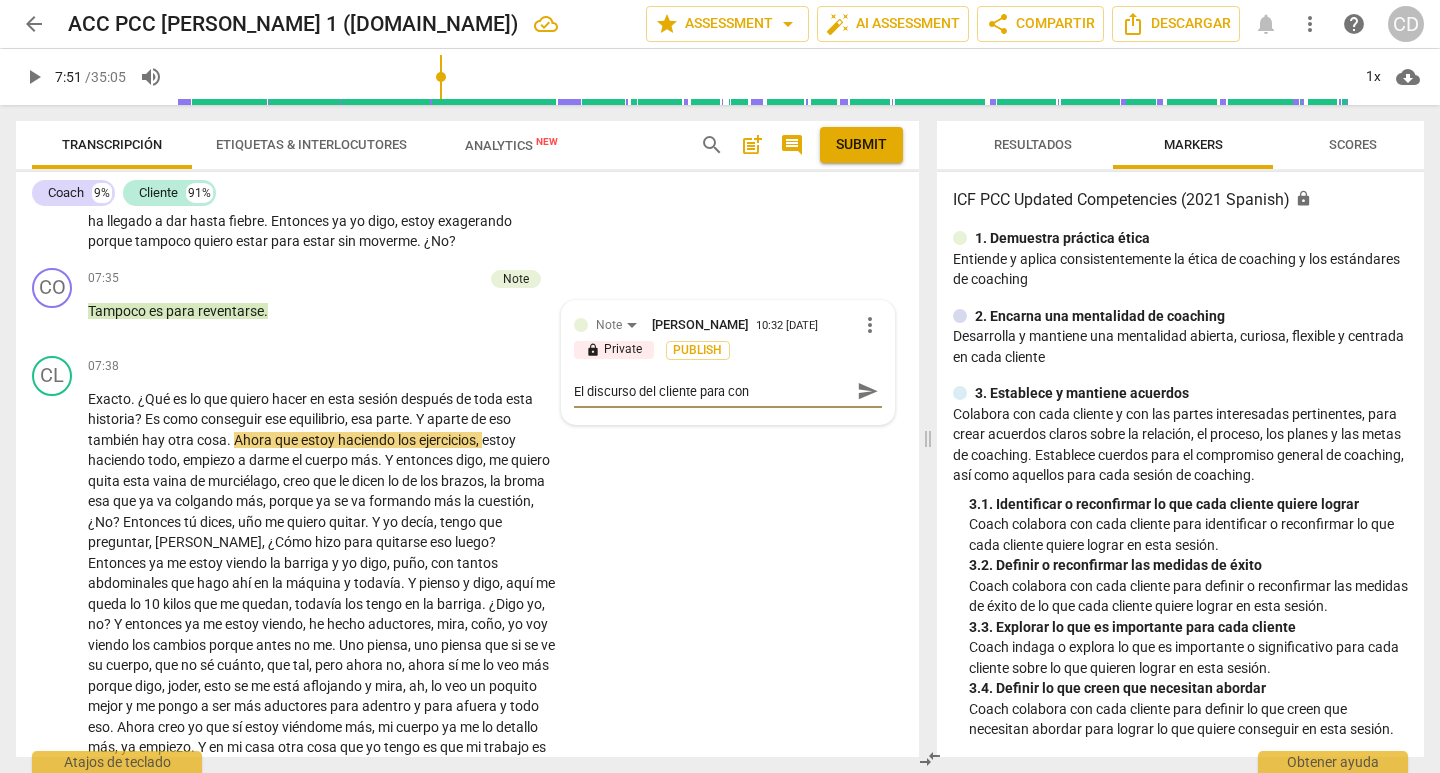 type on "El discurso del cliente para cone" 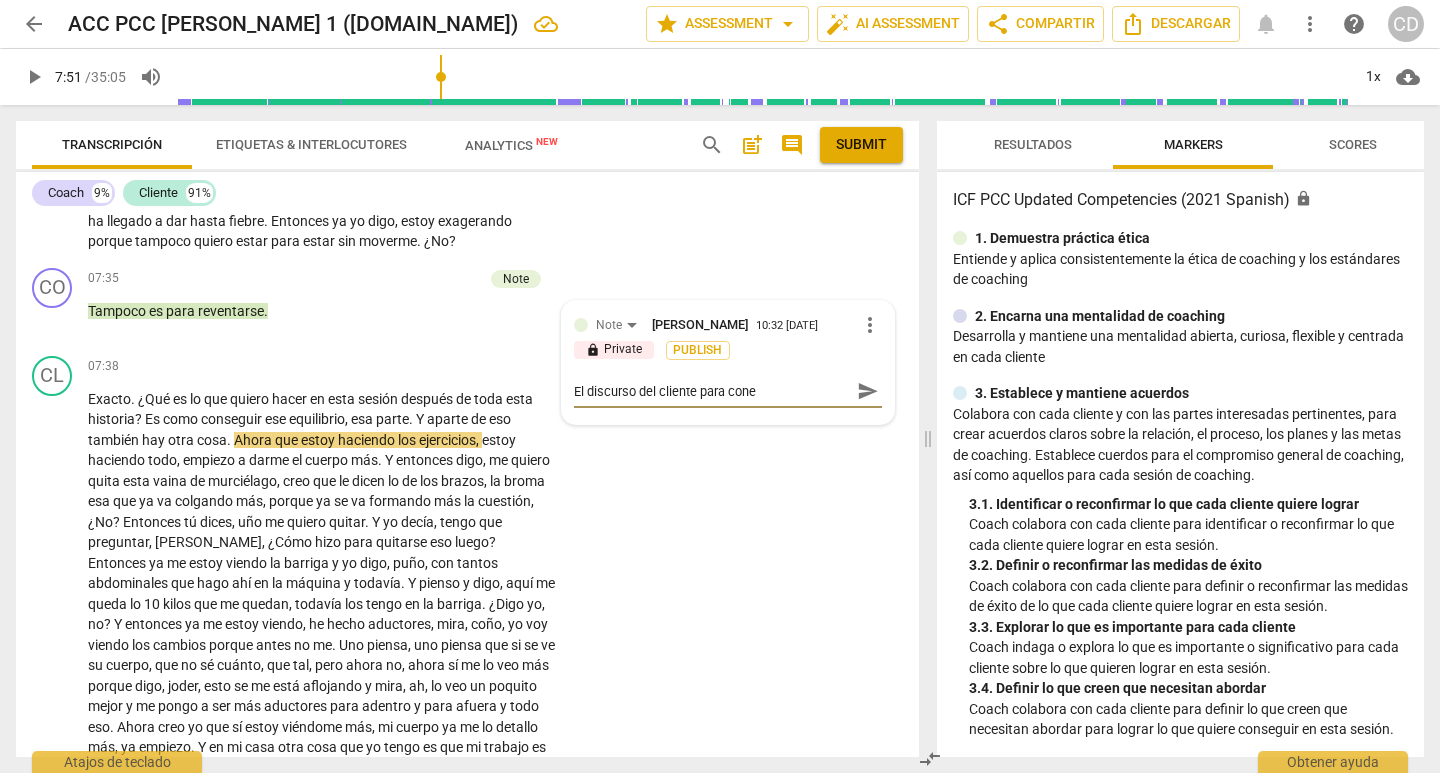 type on "El discurso del cliente para conex" 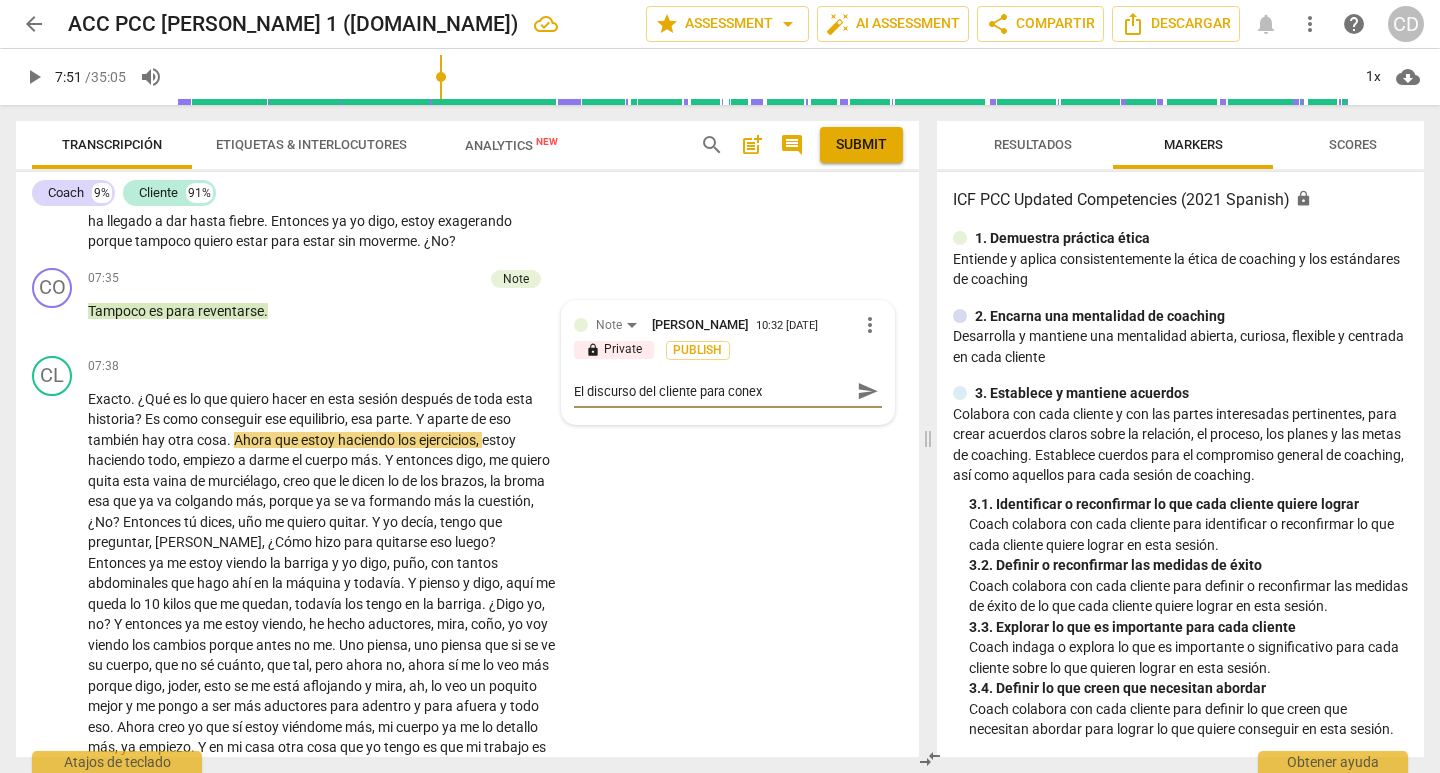 type on "El discurso del cliente para conext" 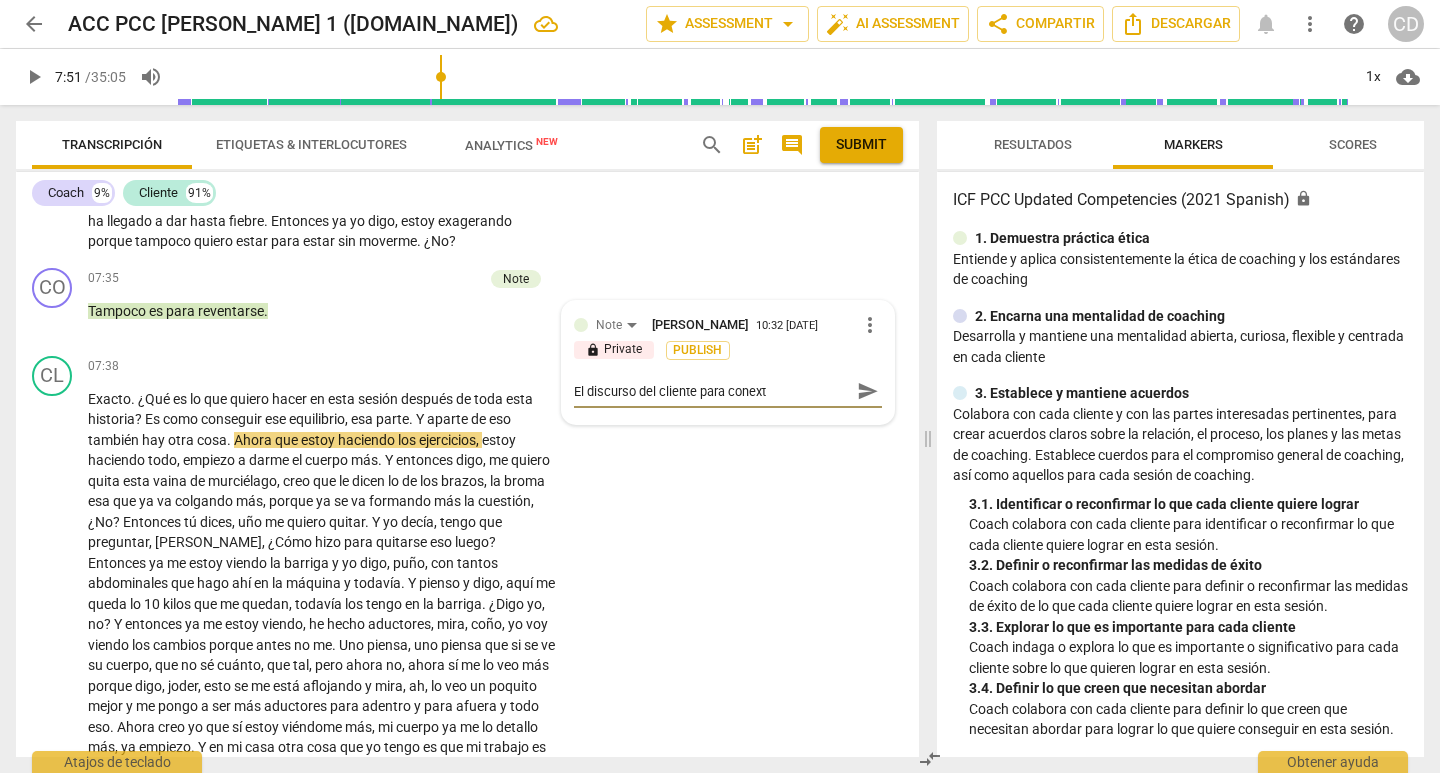 type on "El discurso del cliente para conextu" 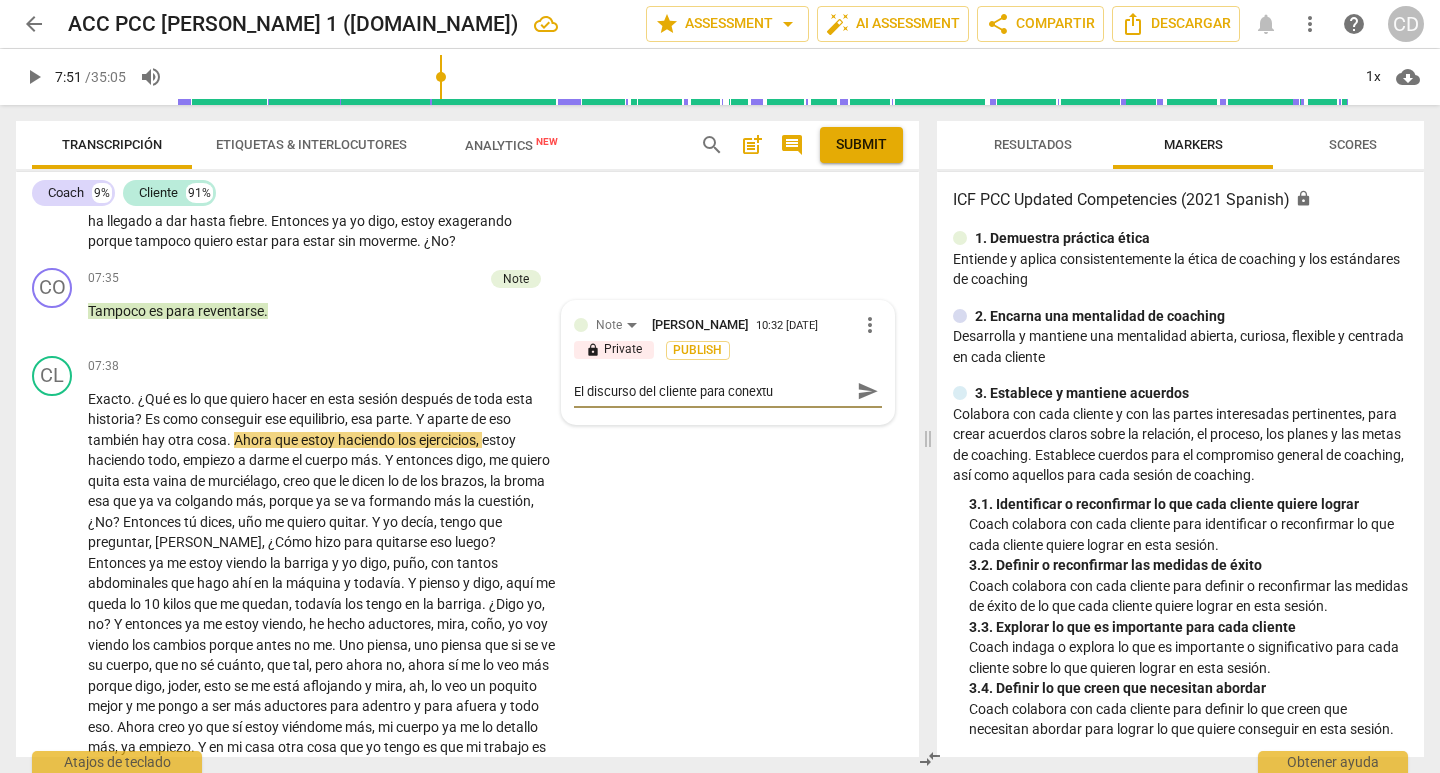 type on "El discurso del cliente para conextua" 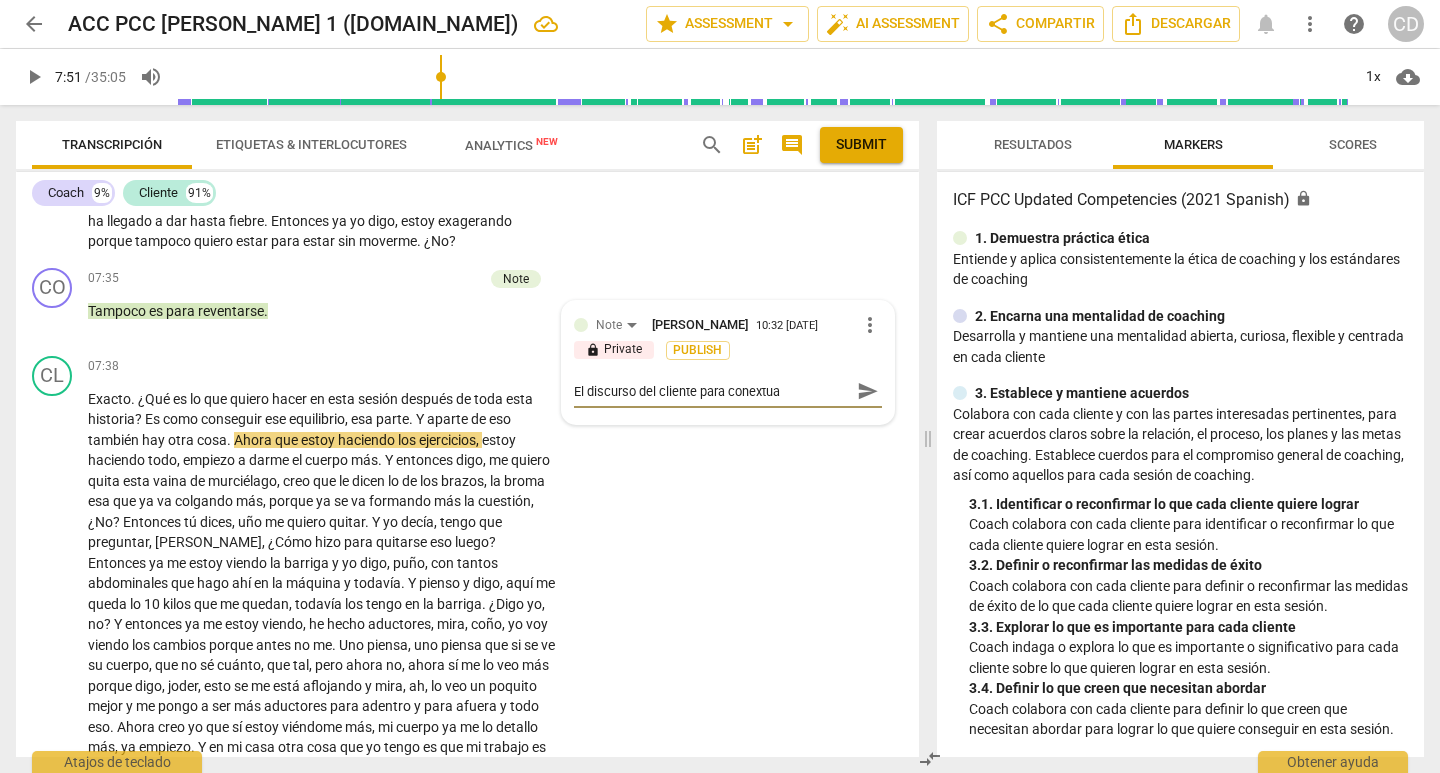 type on "El discurso del cliente para conextual" 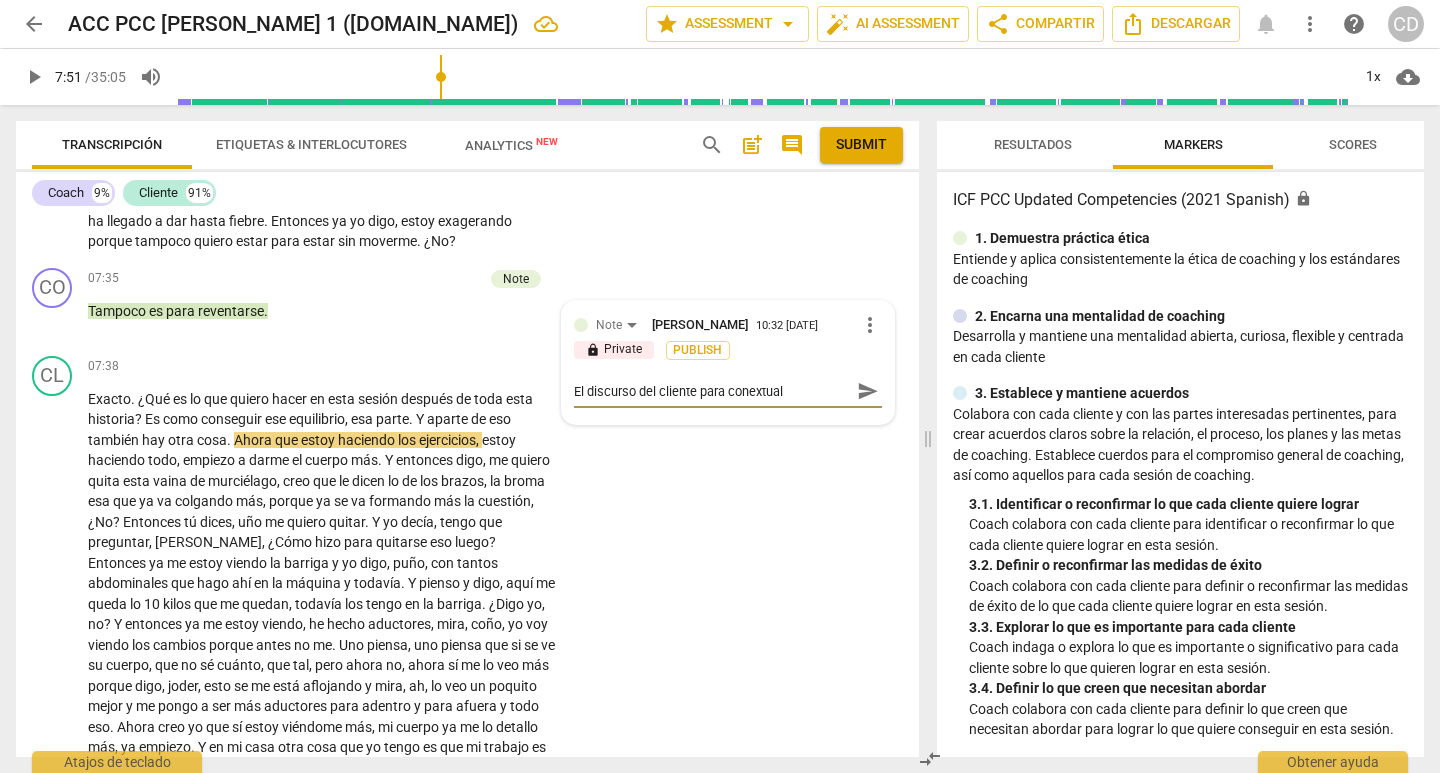 type on "El discurso del cliente para conextuali" 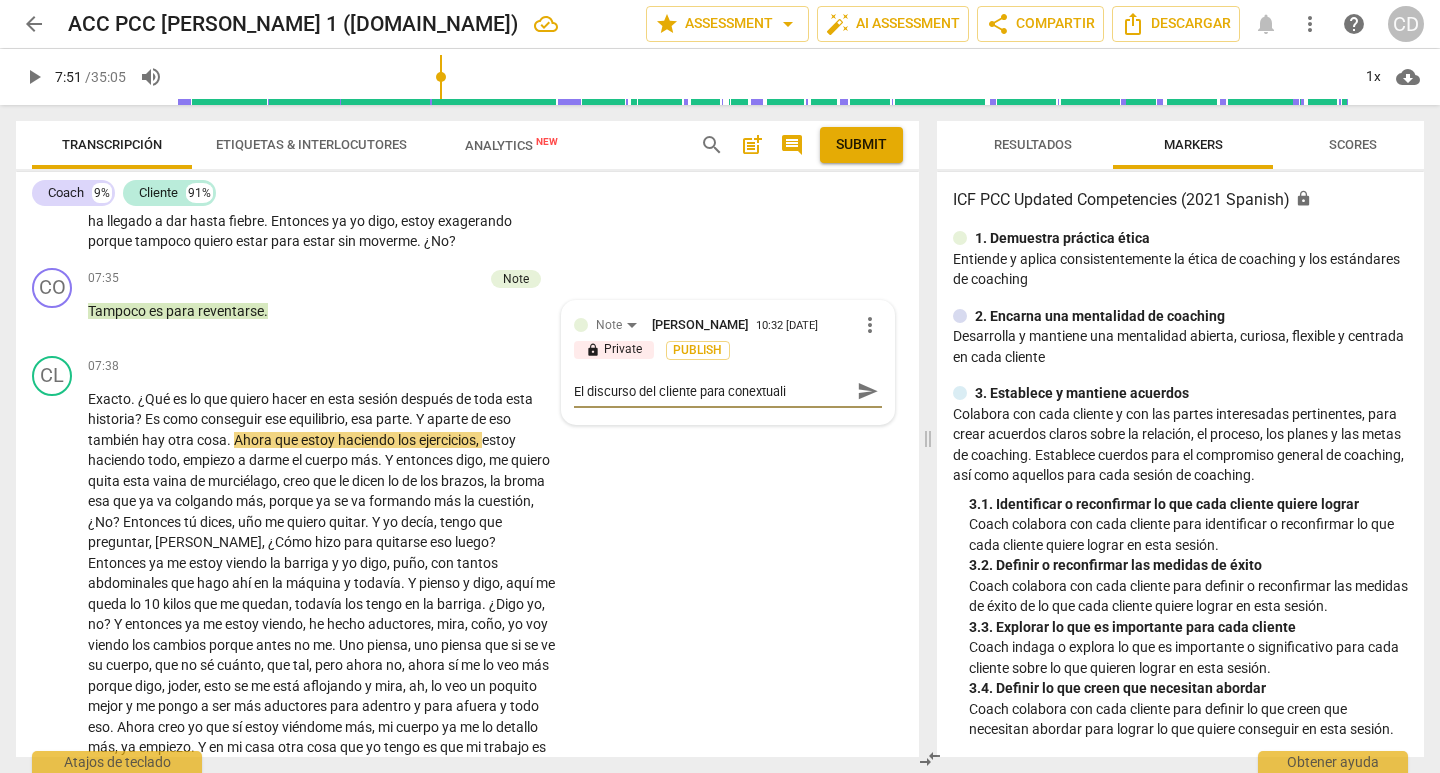 type on "El discurso del cliente para conextualiz" 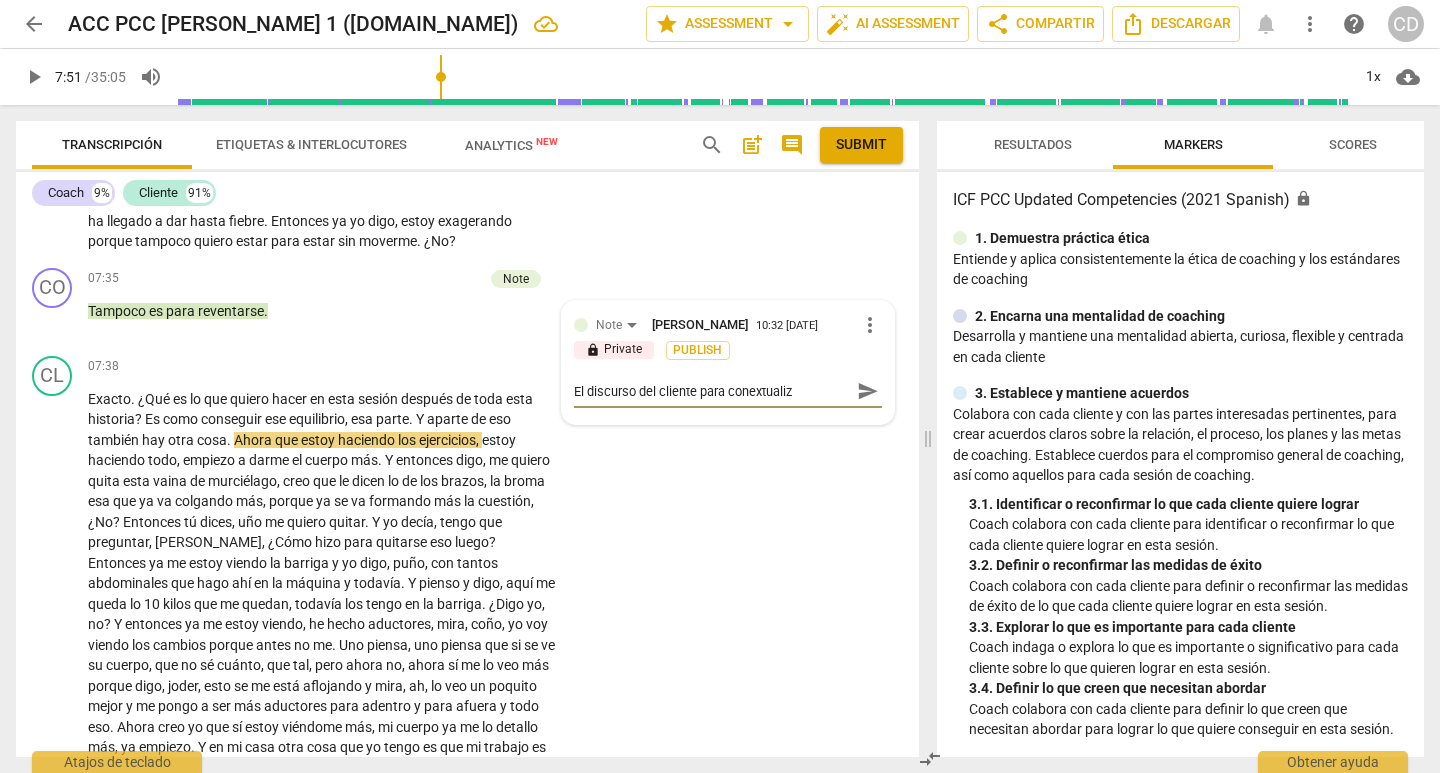 type on "El discurso del cliente para conextualiza" 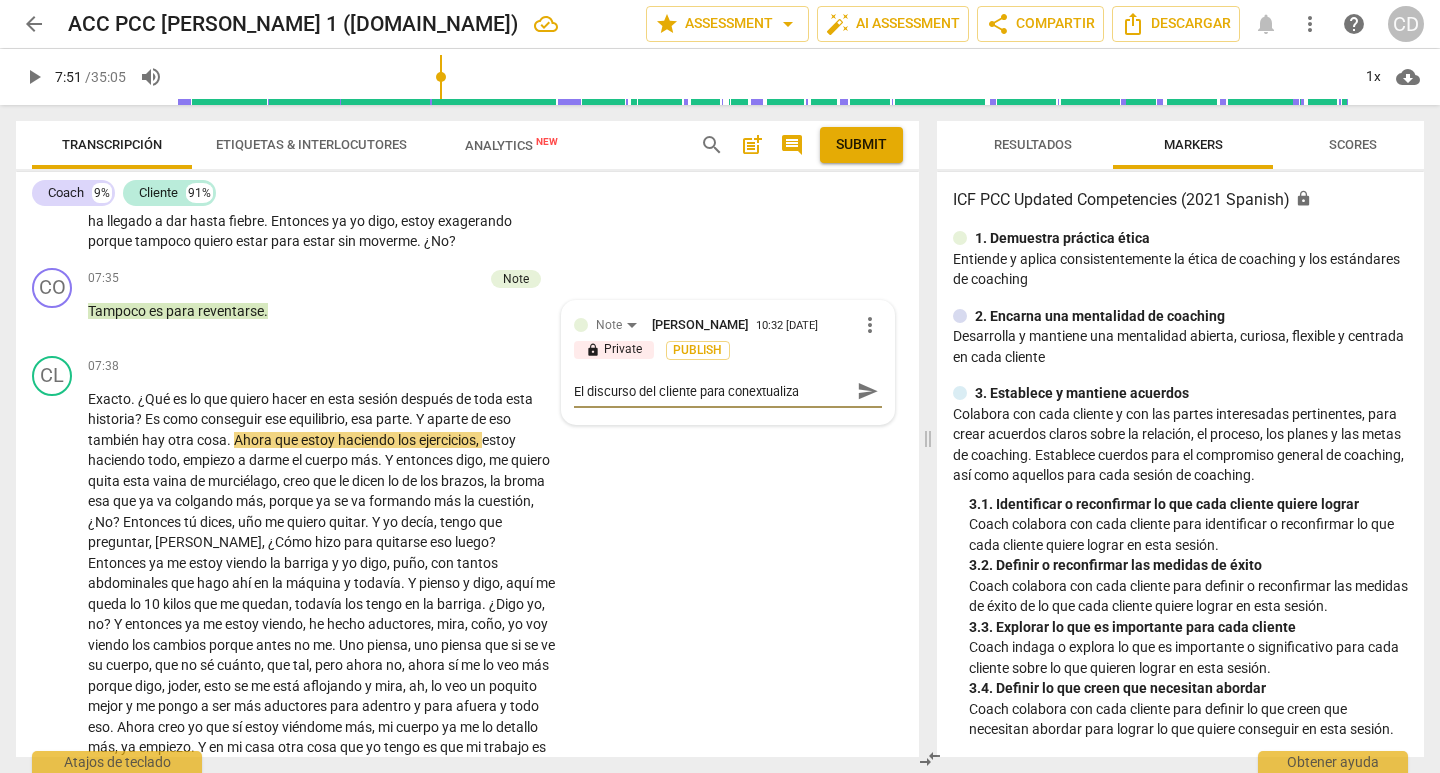 type on "El discurso del cliente para conextualizar" 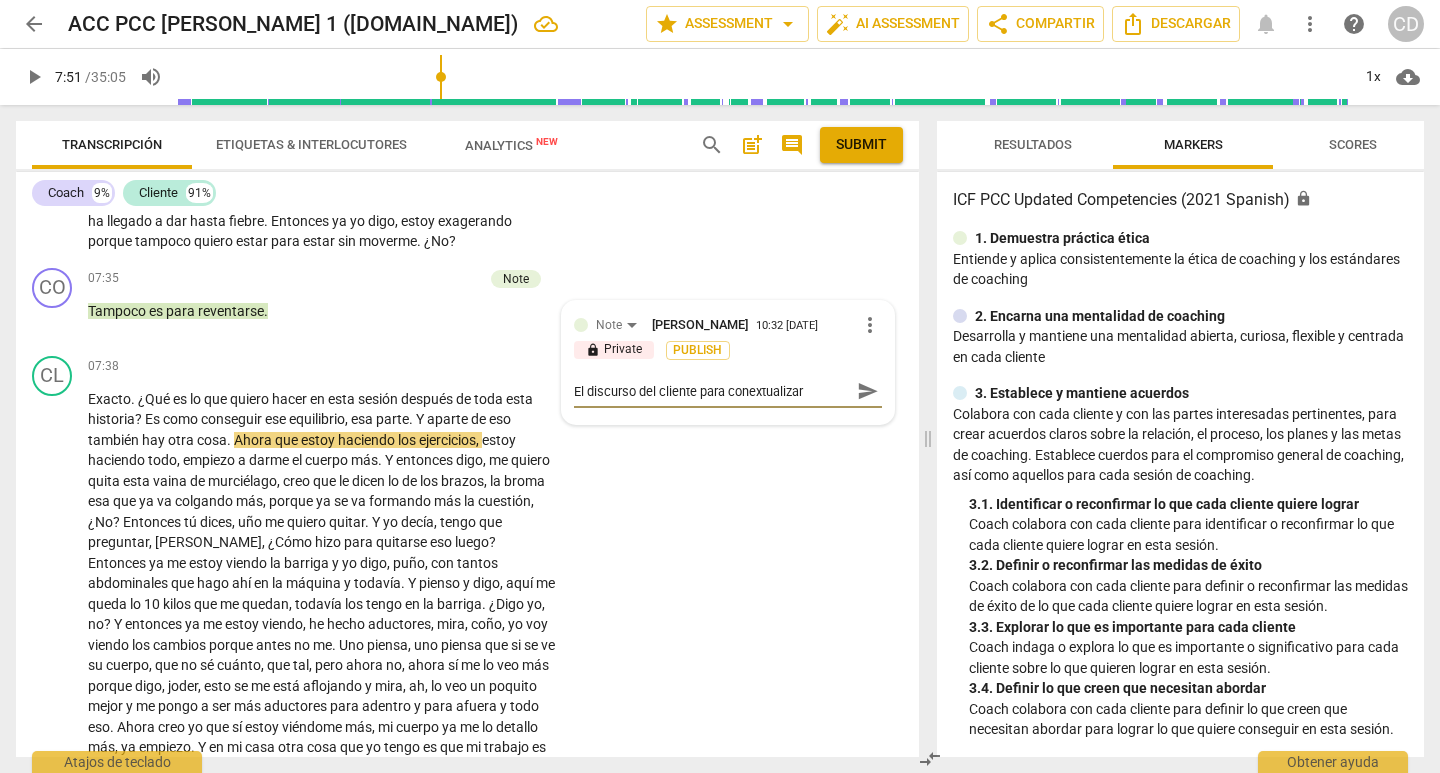 type on "El discurso del cliente para conextualizar" 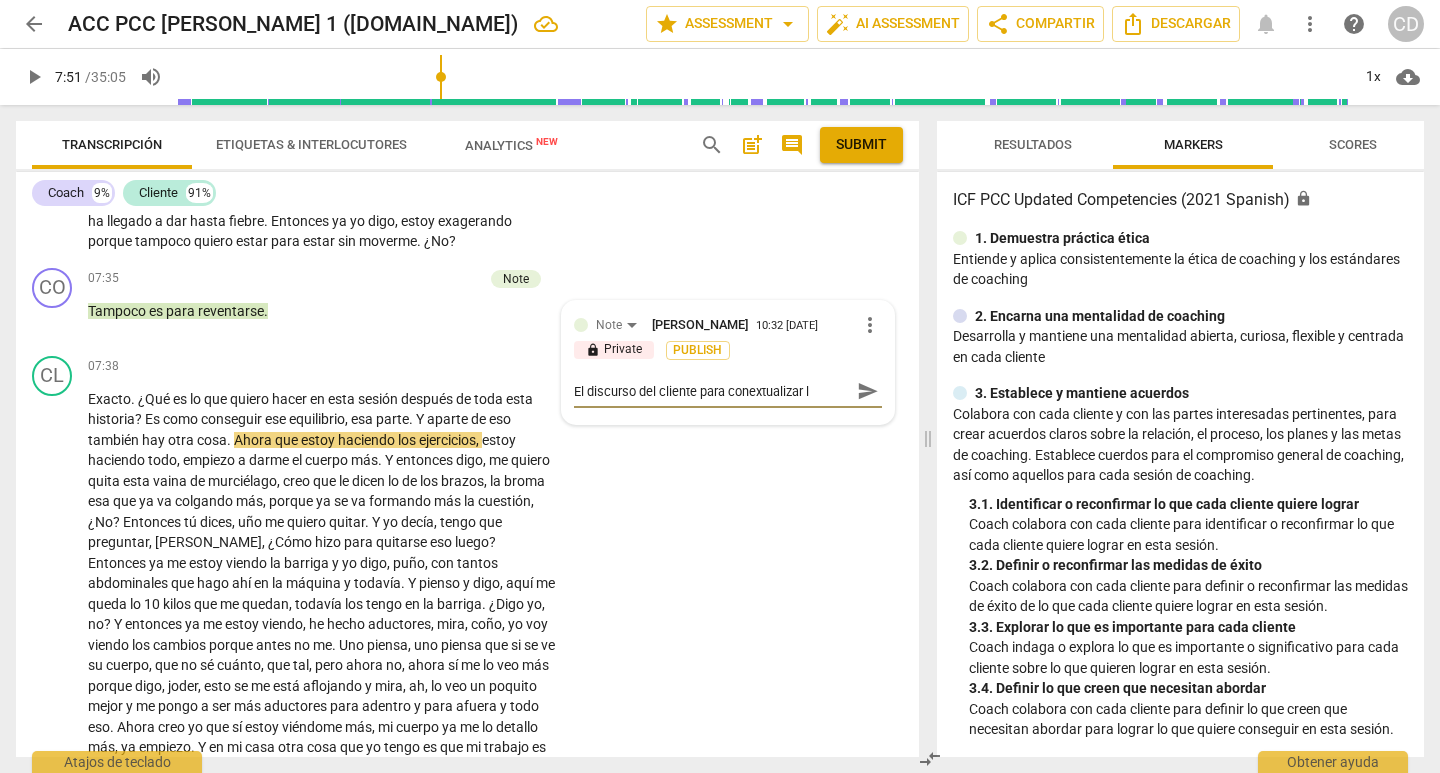 type on "El discurso del cliente para conextualizar lo" 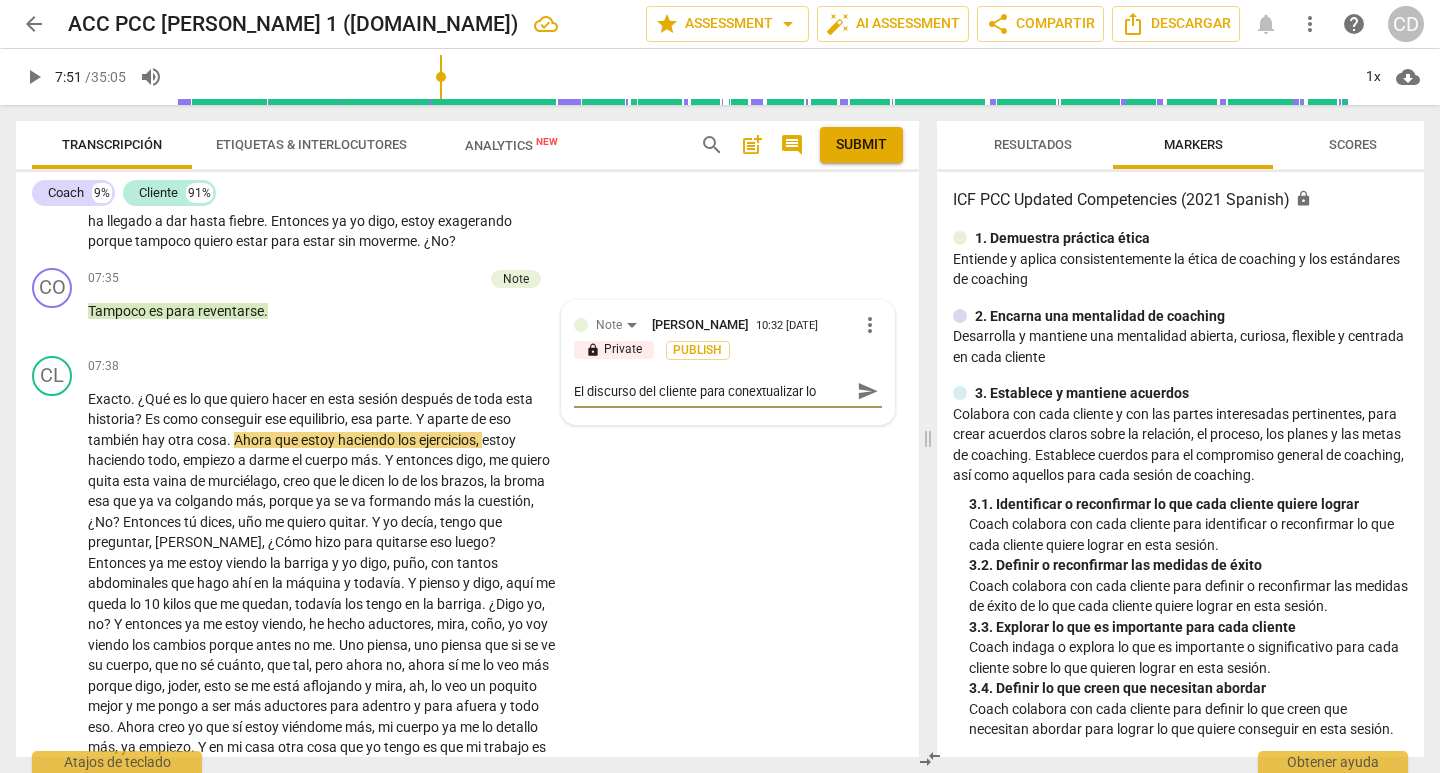 type on "El discurso del cliente para conextualizar lo" 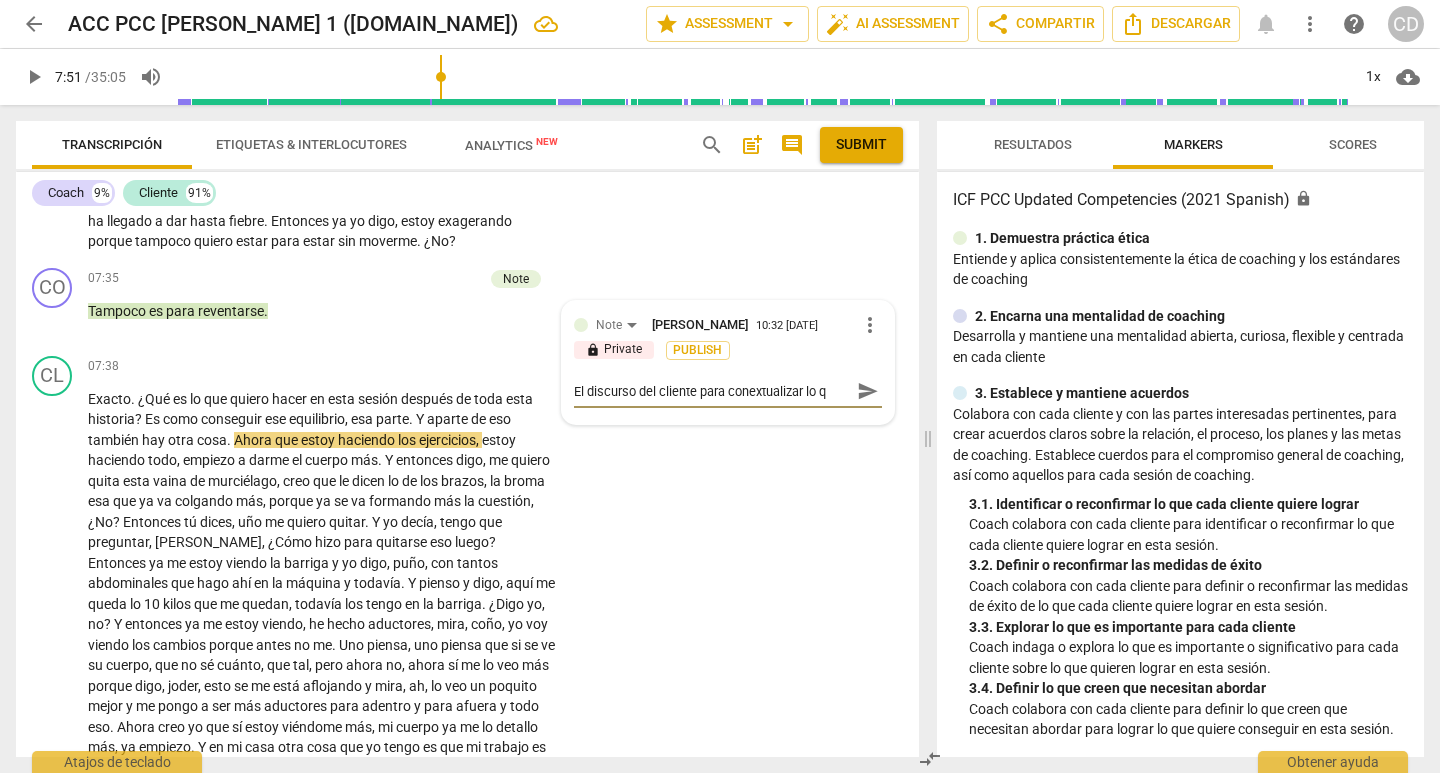 type on "El discurso del cliente para conextualizar lo qu" 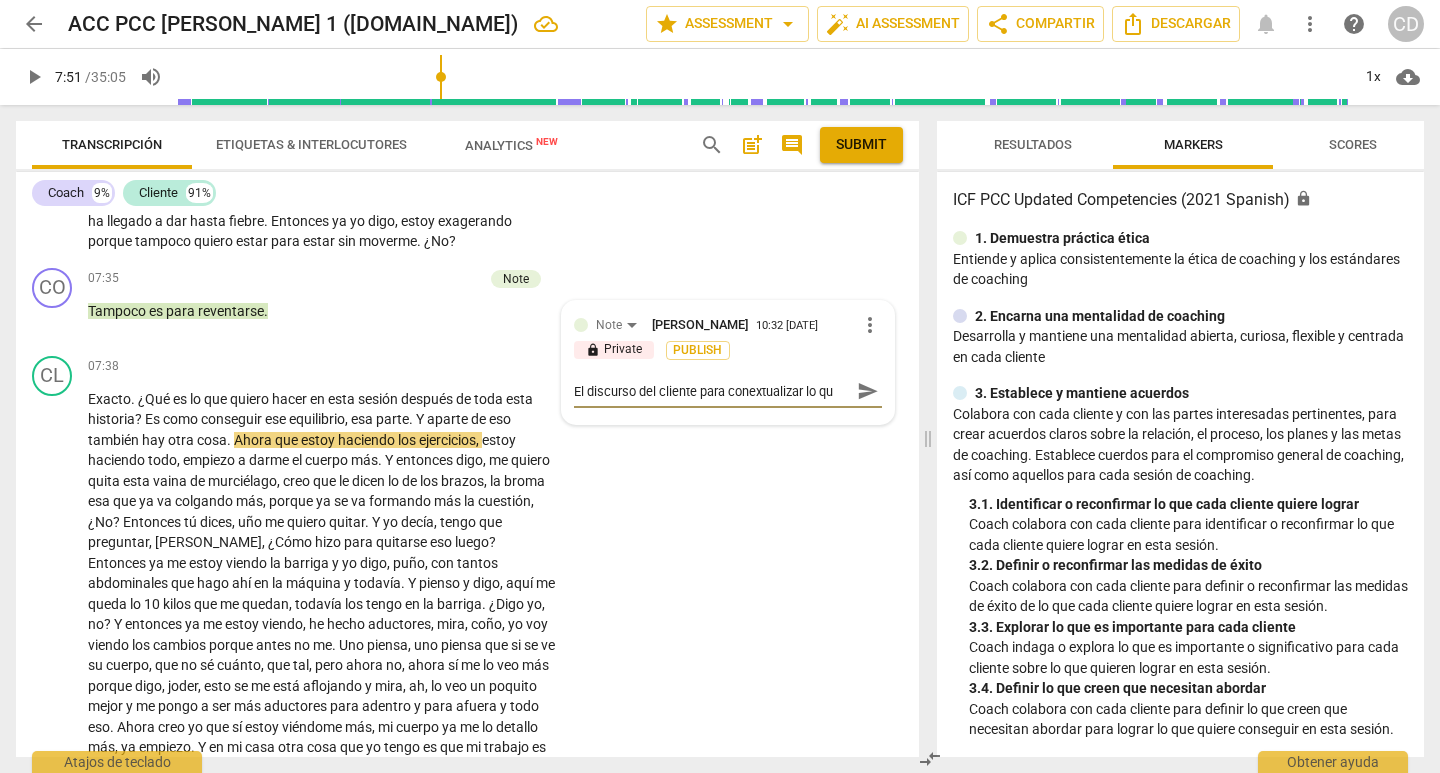 type on "El discurso del cliente para conextualizar lo que" 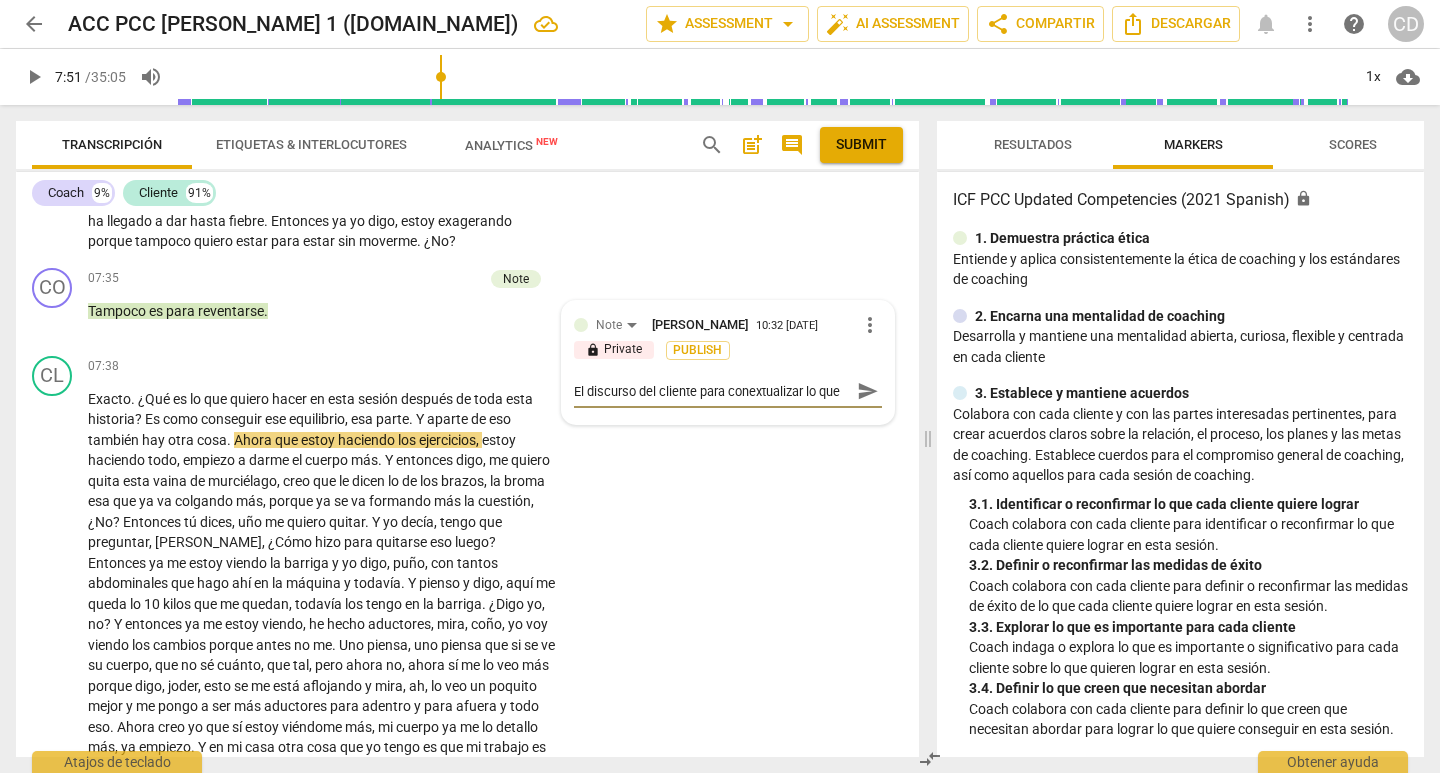 type on "El discurso del cliente para conextualizar lo que" 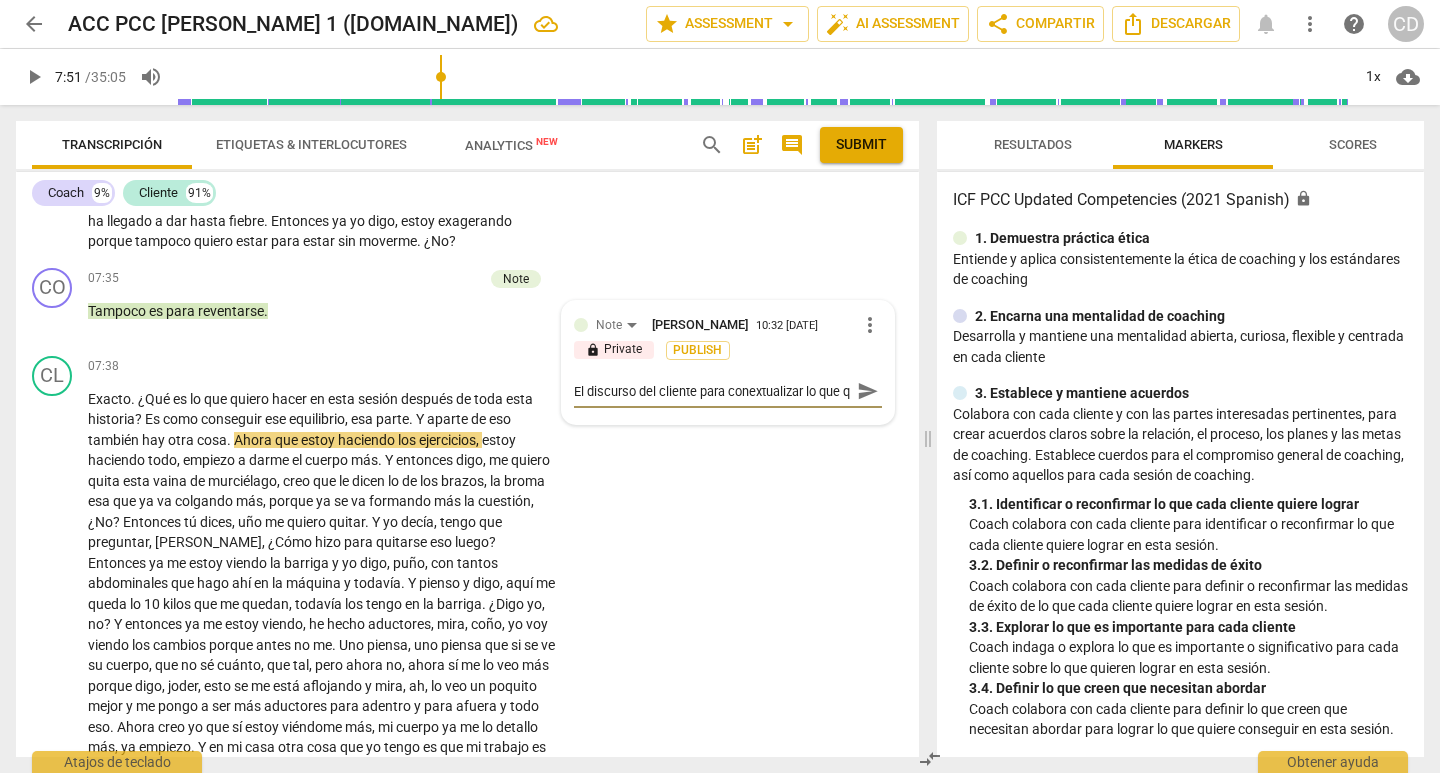type on "El discurso del cliente para conextualizar lo que qu" 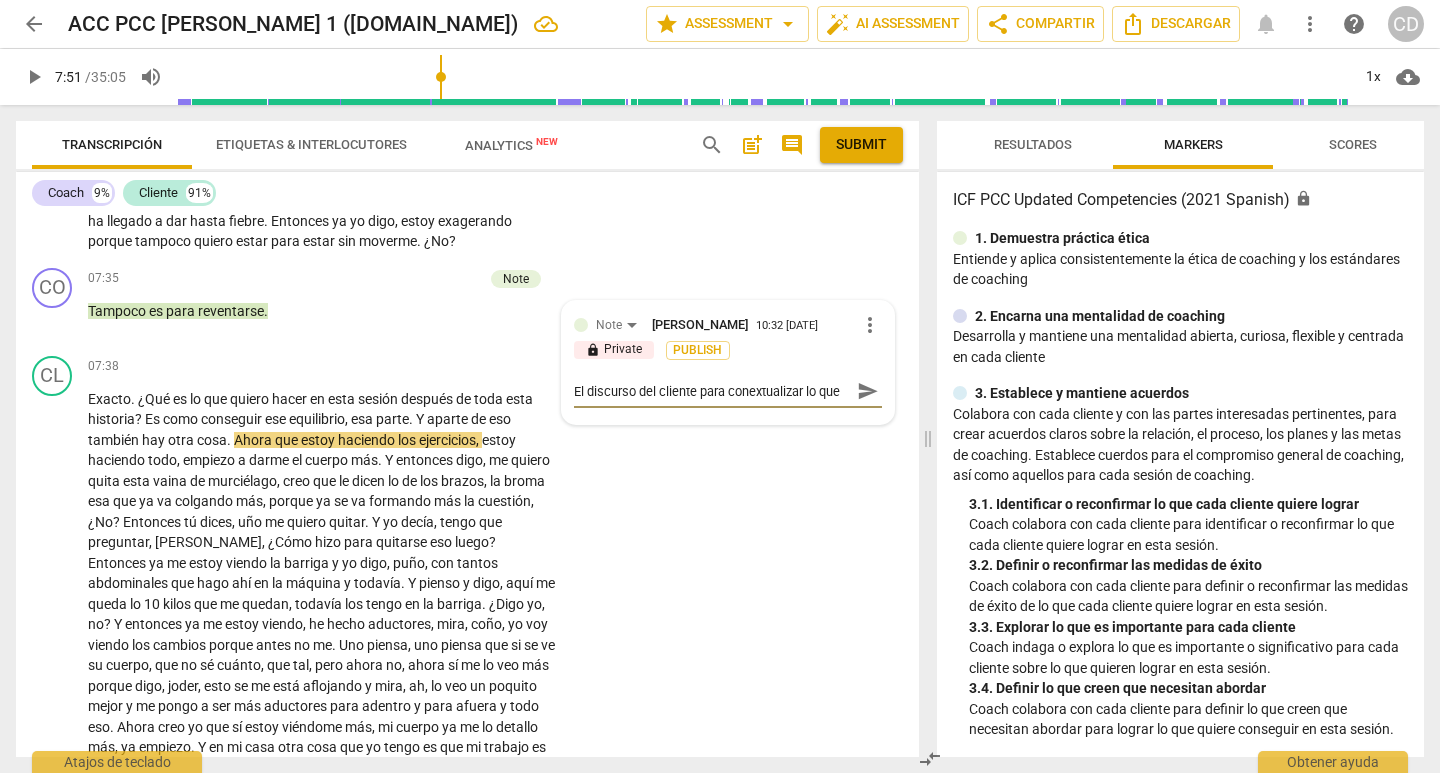 scroll, scrollTop: 17, scrollLeft: 0, axis: vertical 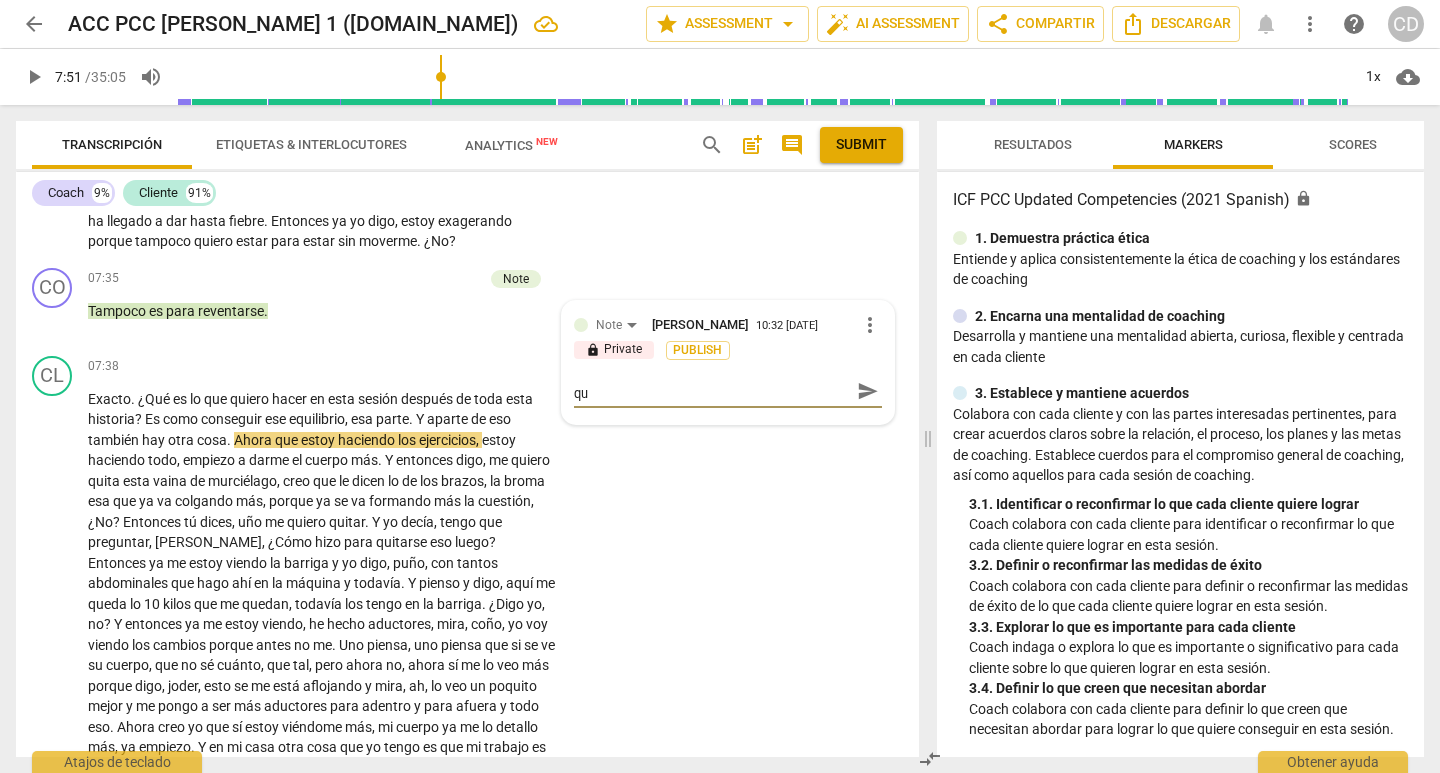 type on "El discurso del cliente para conextualizar lo que qui" 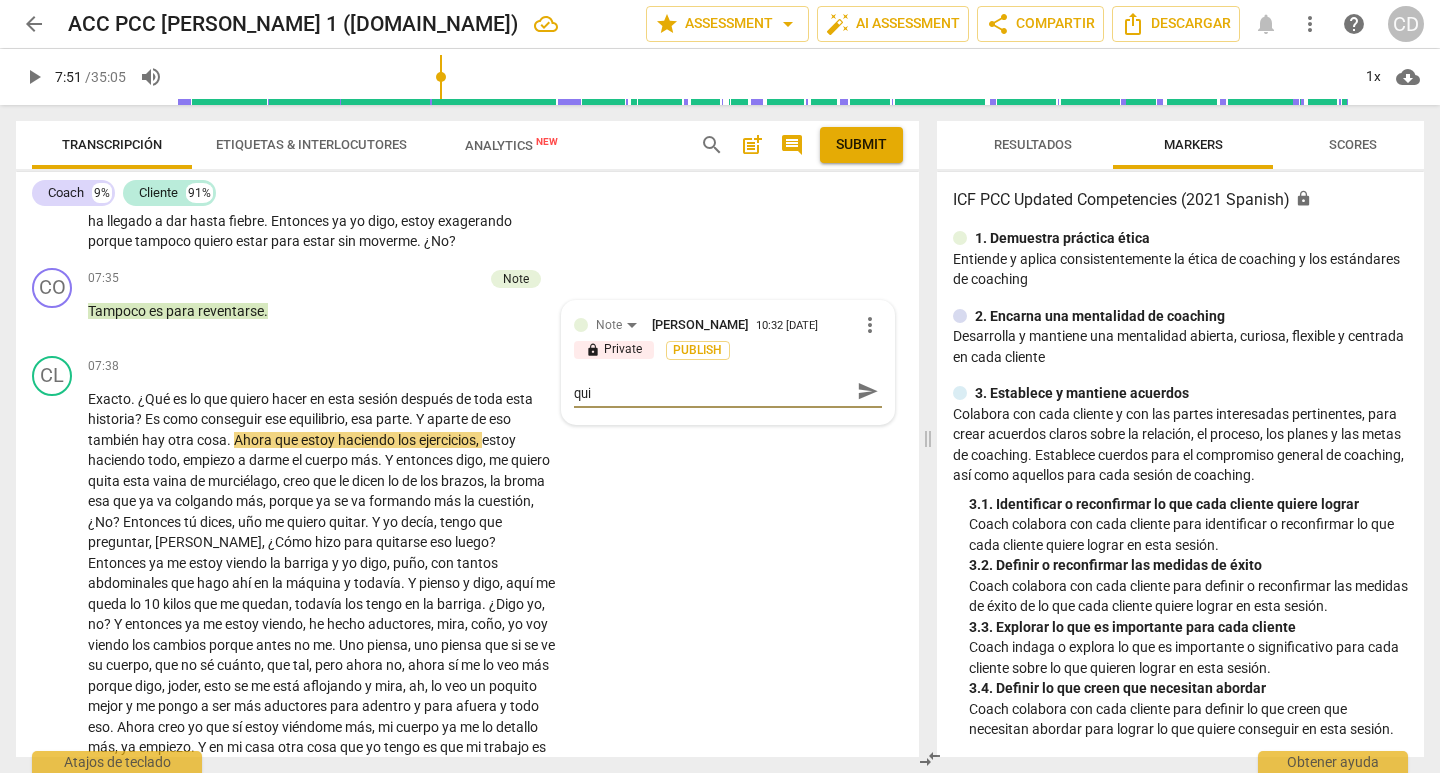 type on "El discurso del cliente para conextualizar lo que quie" 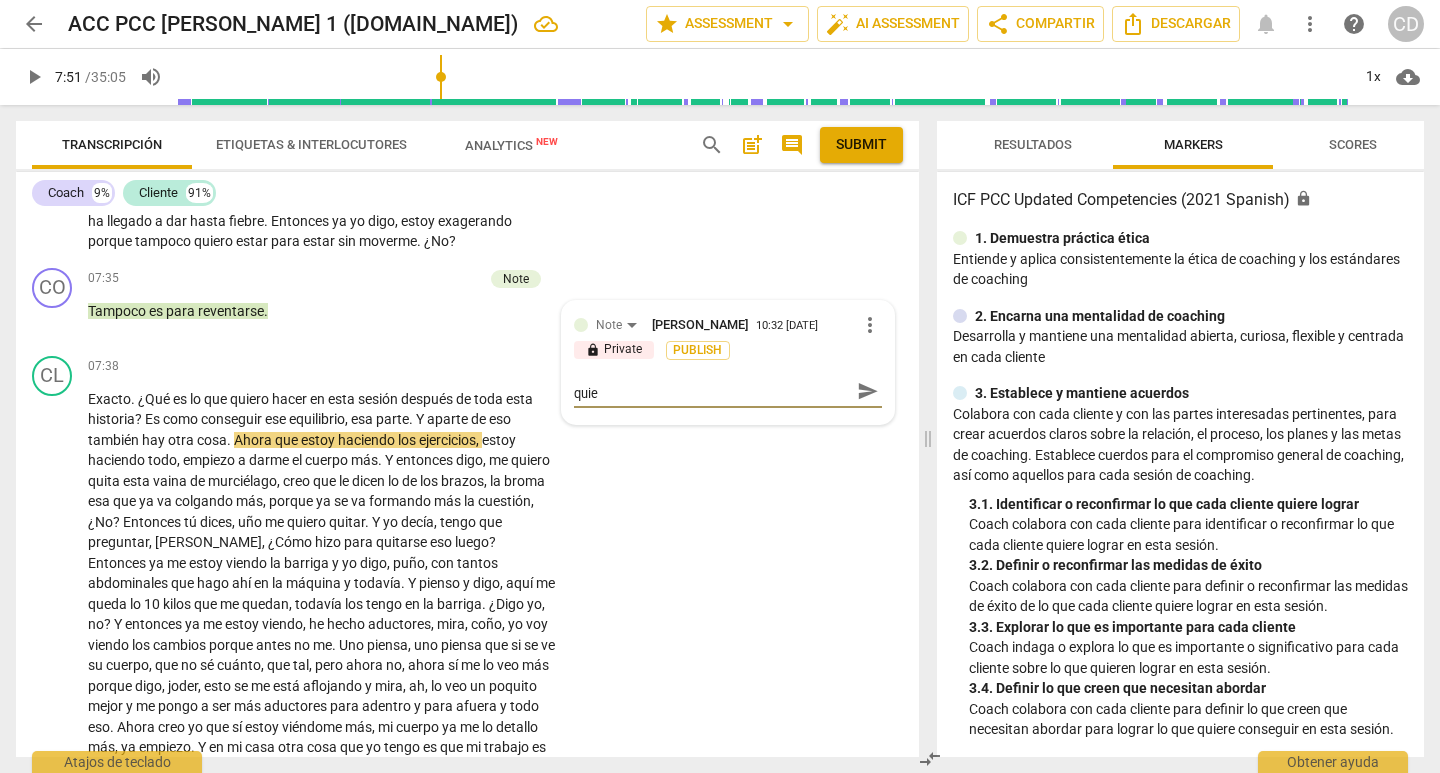 type on "El discurso del cliente para conextualizar lo que quier" 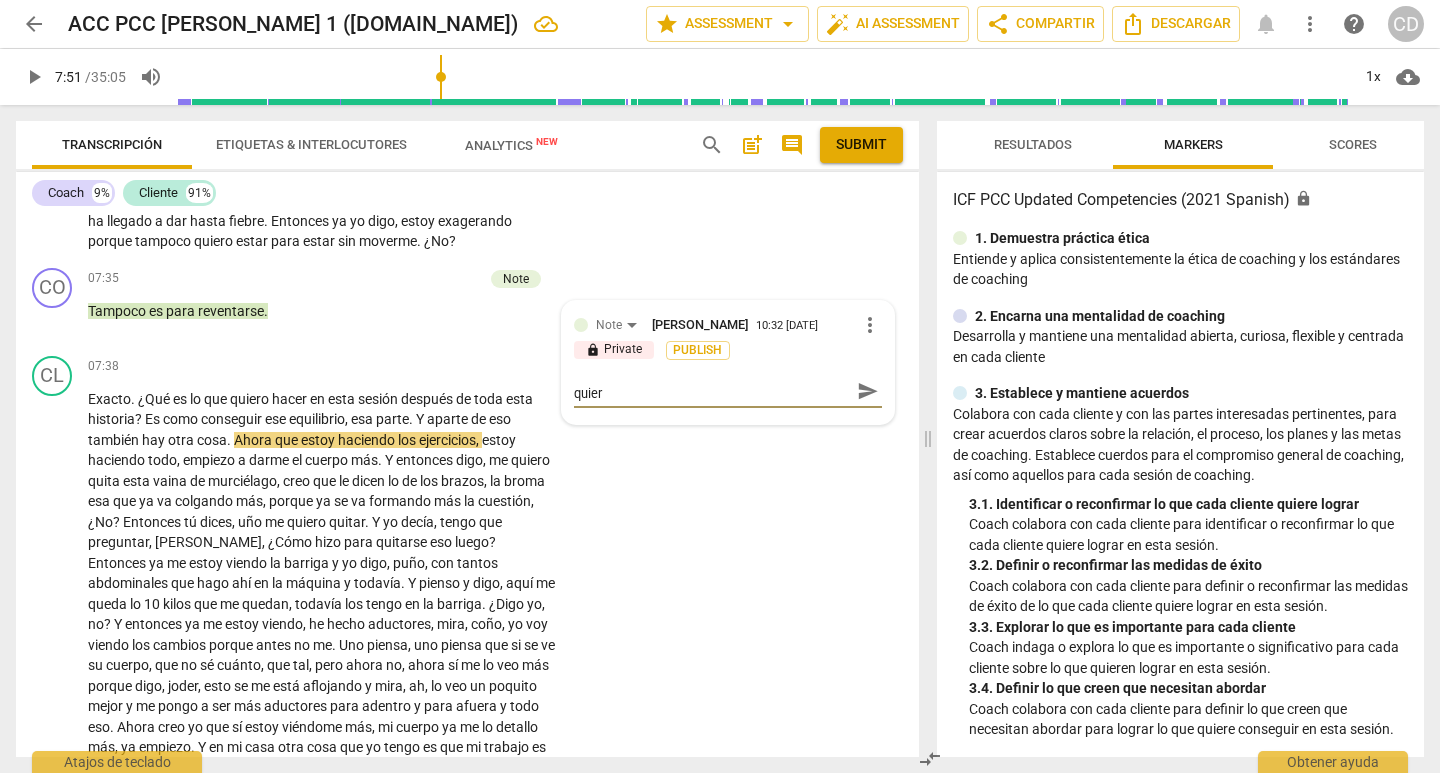 type on "El discurso del cliente para conextualizar lo que quier" 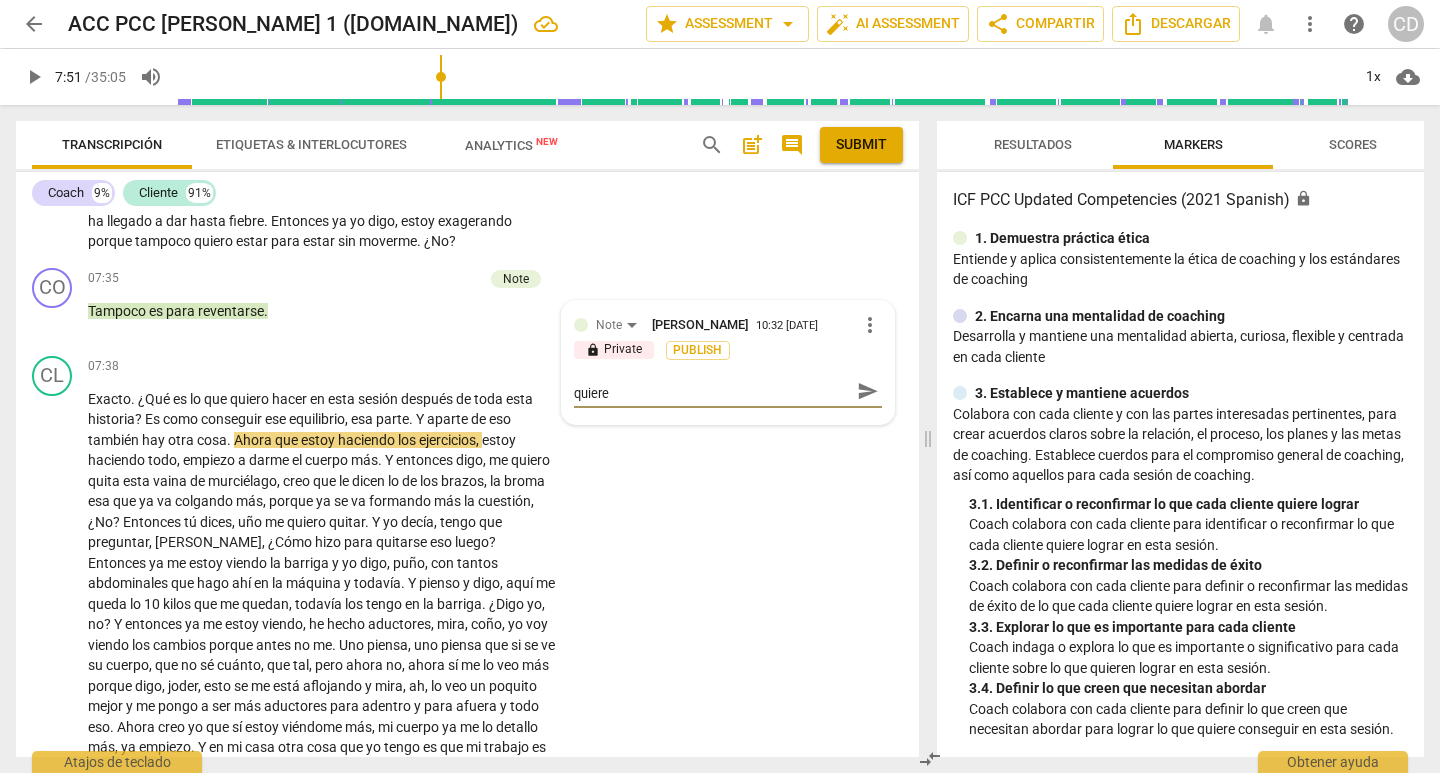 scroll, scrollTop: 0, scrollLeft: 0, axis: both 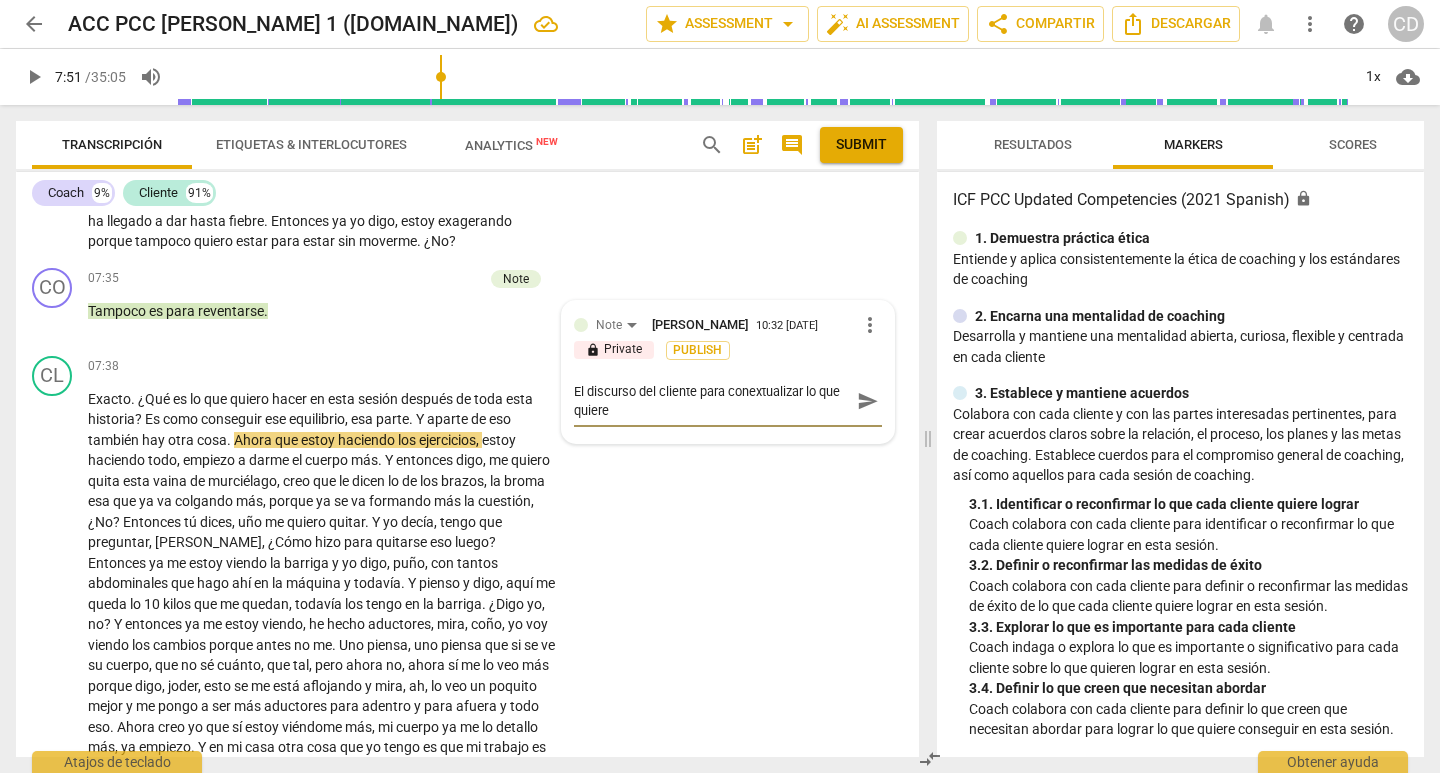 type on "El discurso del cliente para conextualizar lo que quiere" 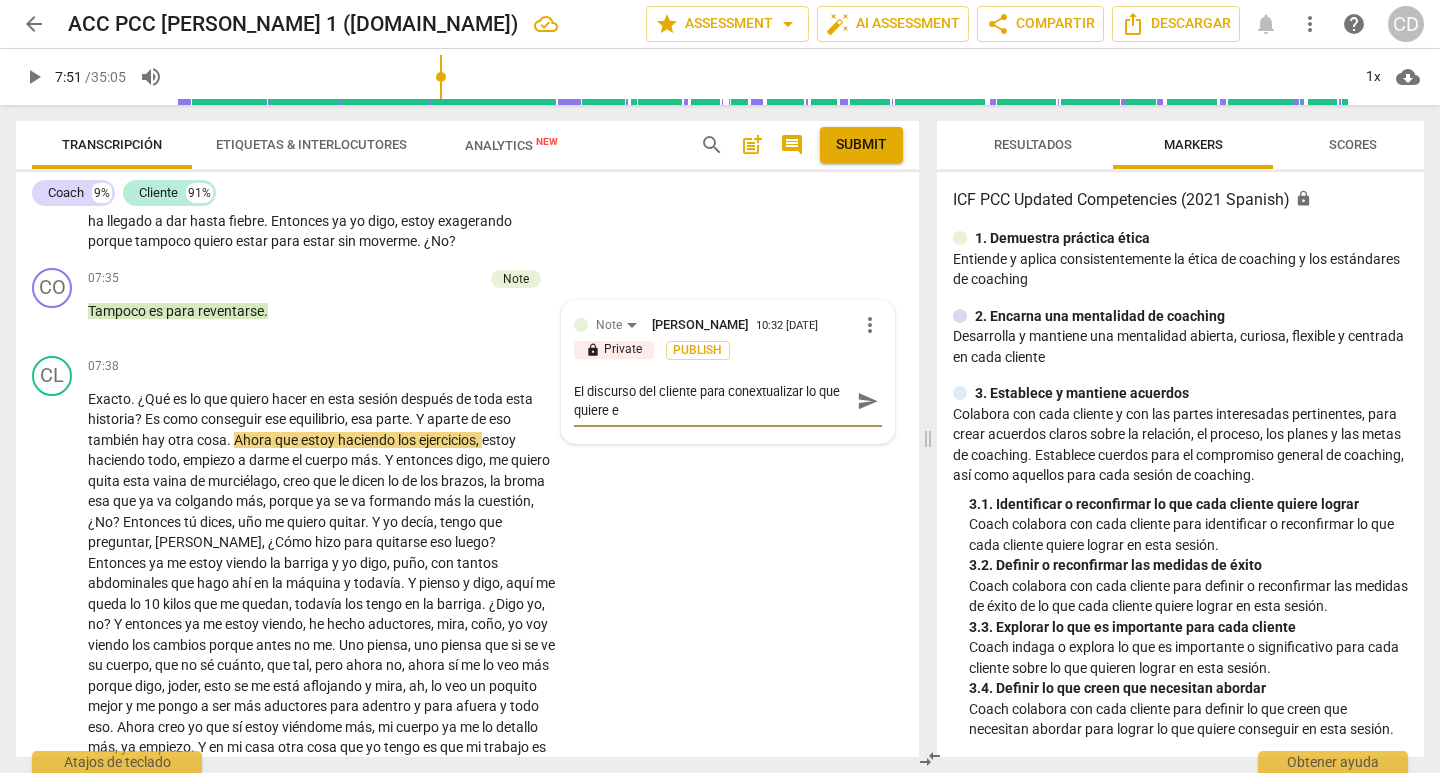 type on "El discurso del cliente para conextualizar lo que quiere es" 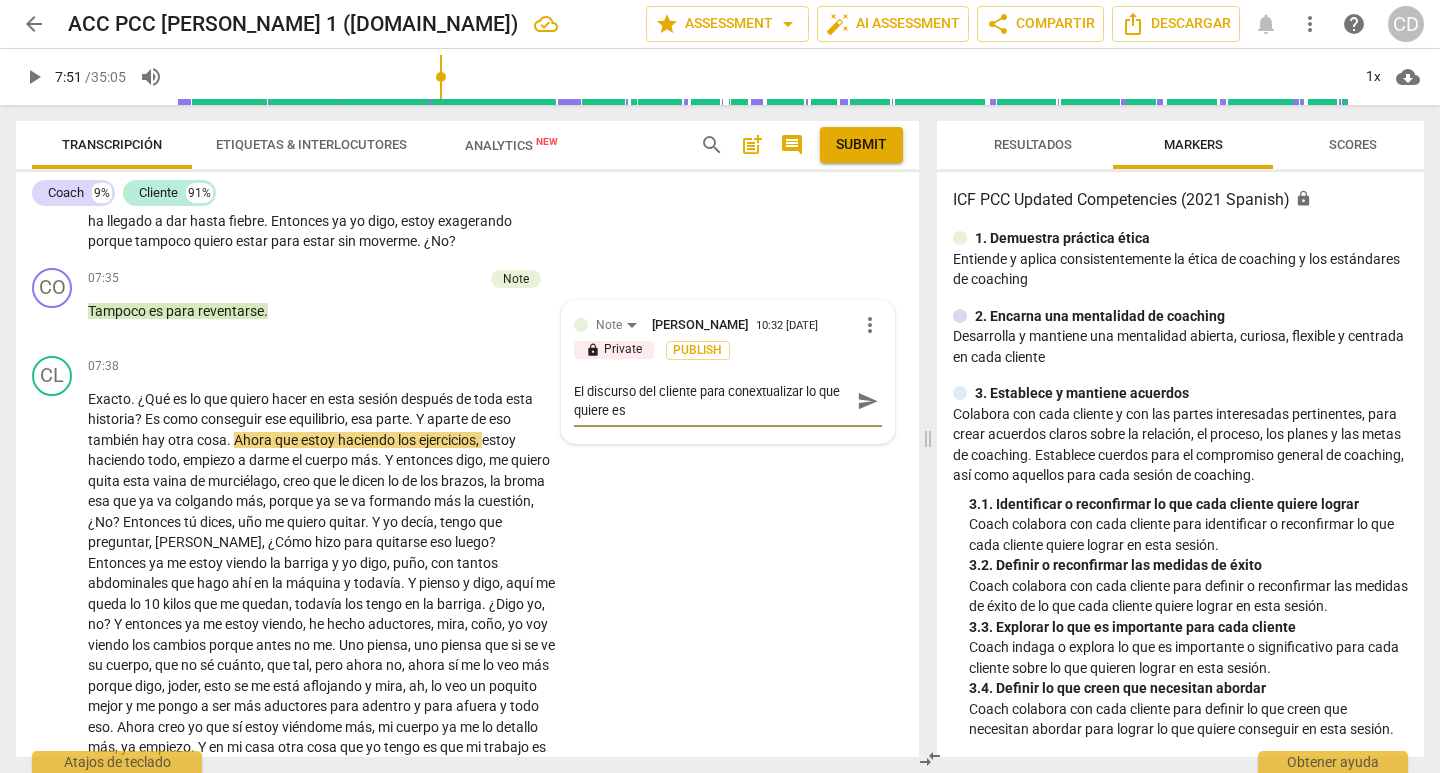 type on "El discurso del cliente para conextualizar lo que quiere es" 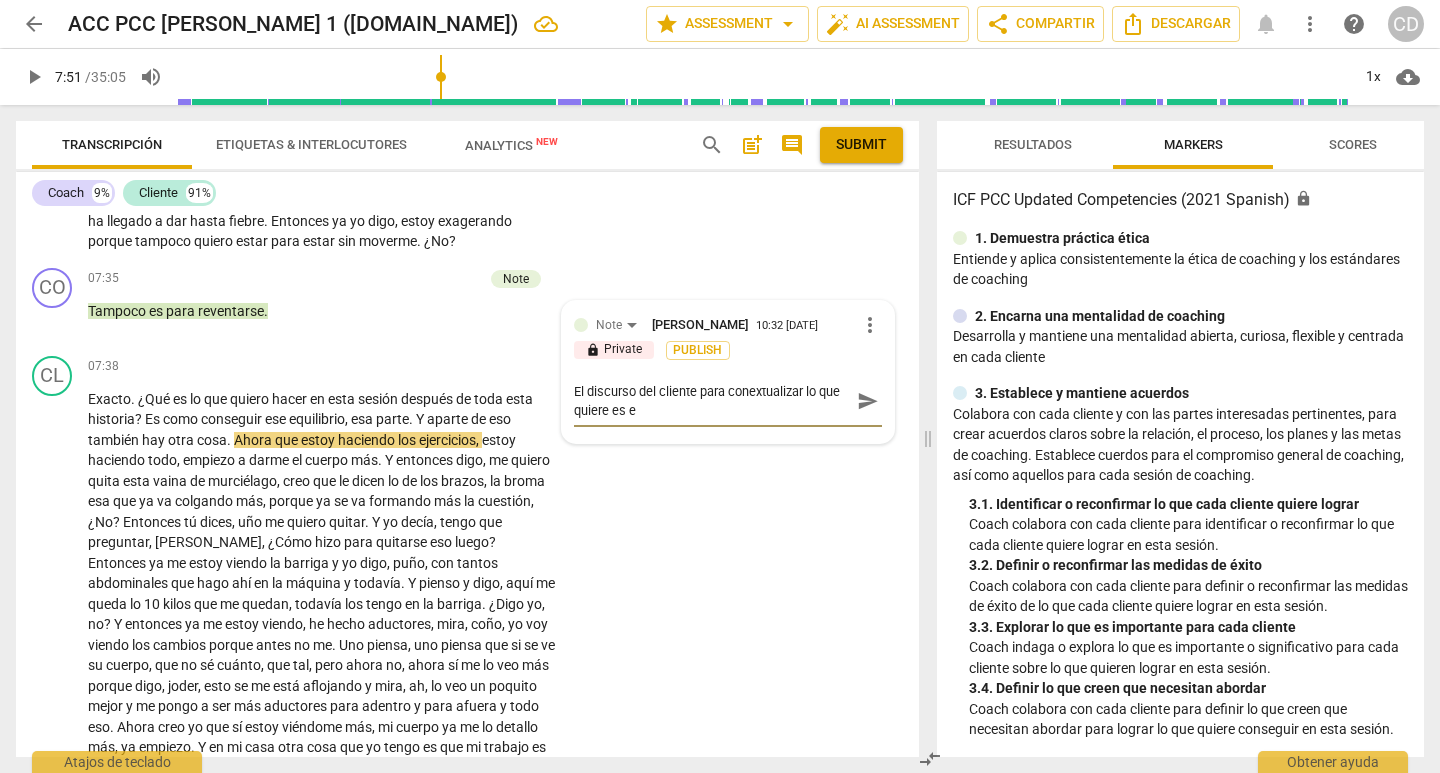 type on "El discurso del cliente para conextualizar lo que quiere es ex" 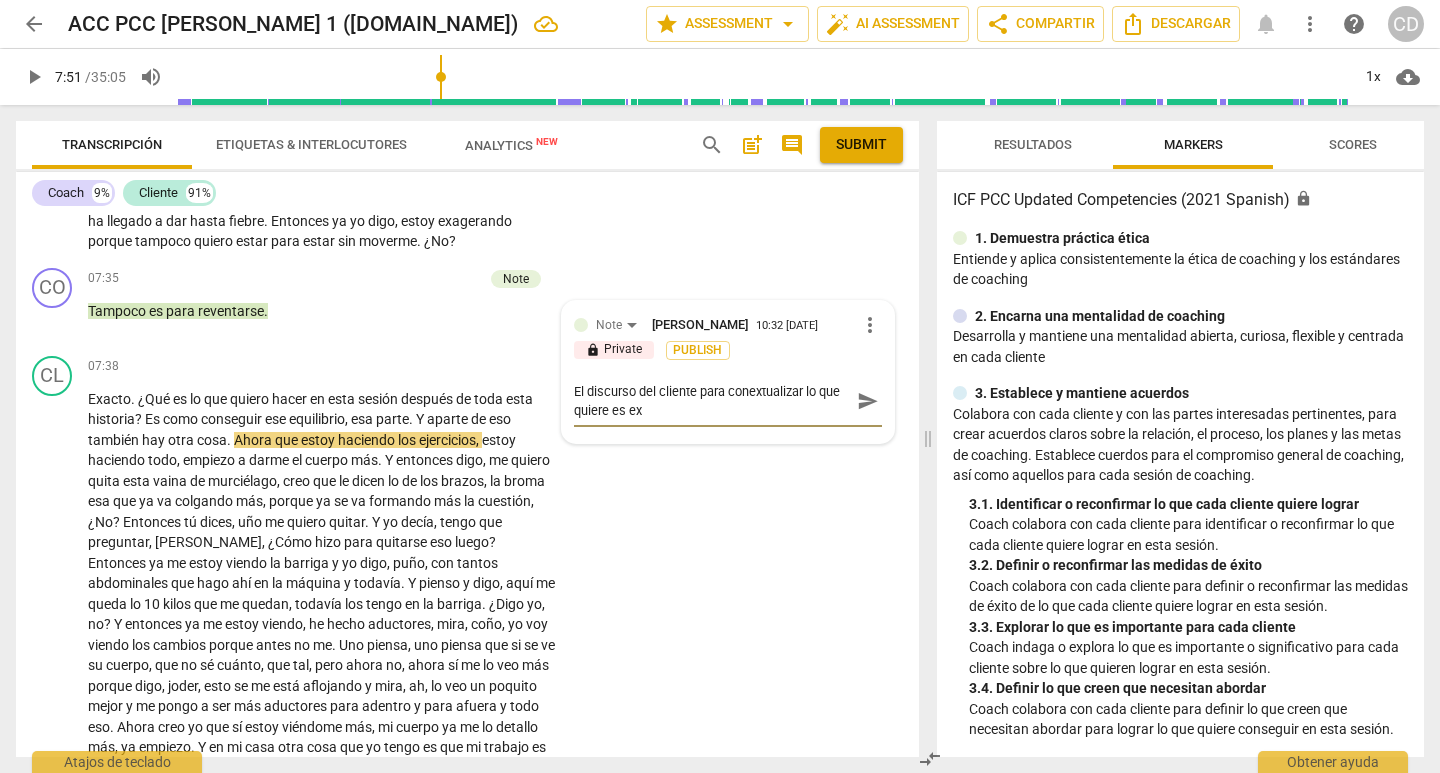 type on "El discurso del cliente para conextualizar lo que quiere es exc" 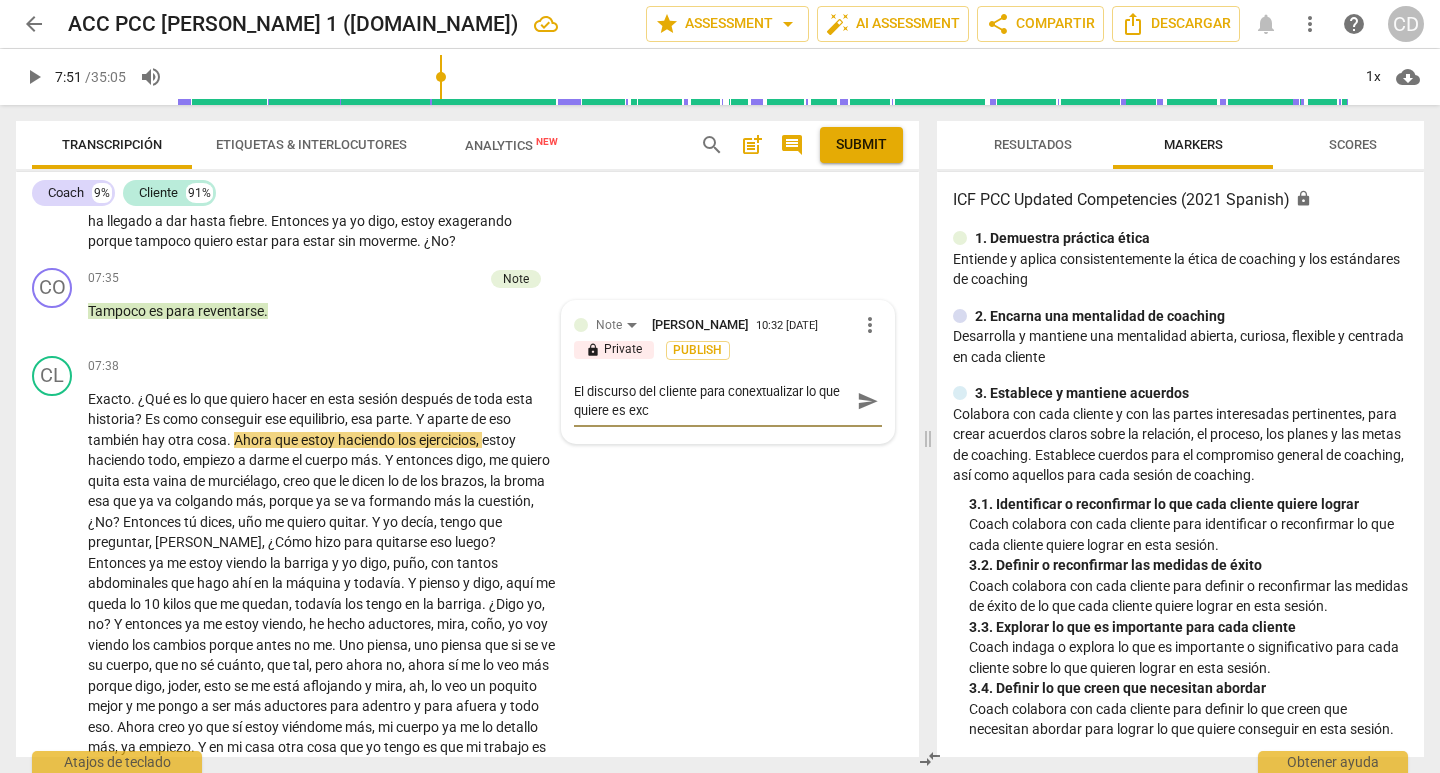 type on "El discurso del cliente para conextualizar lo que quiere es exce" 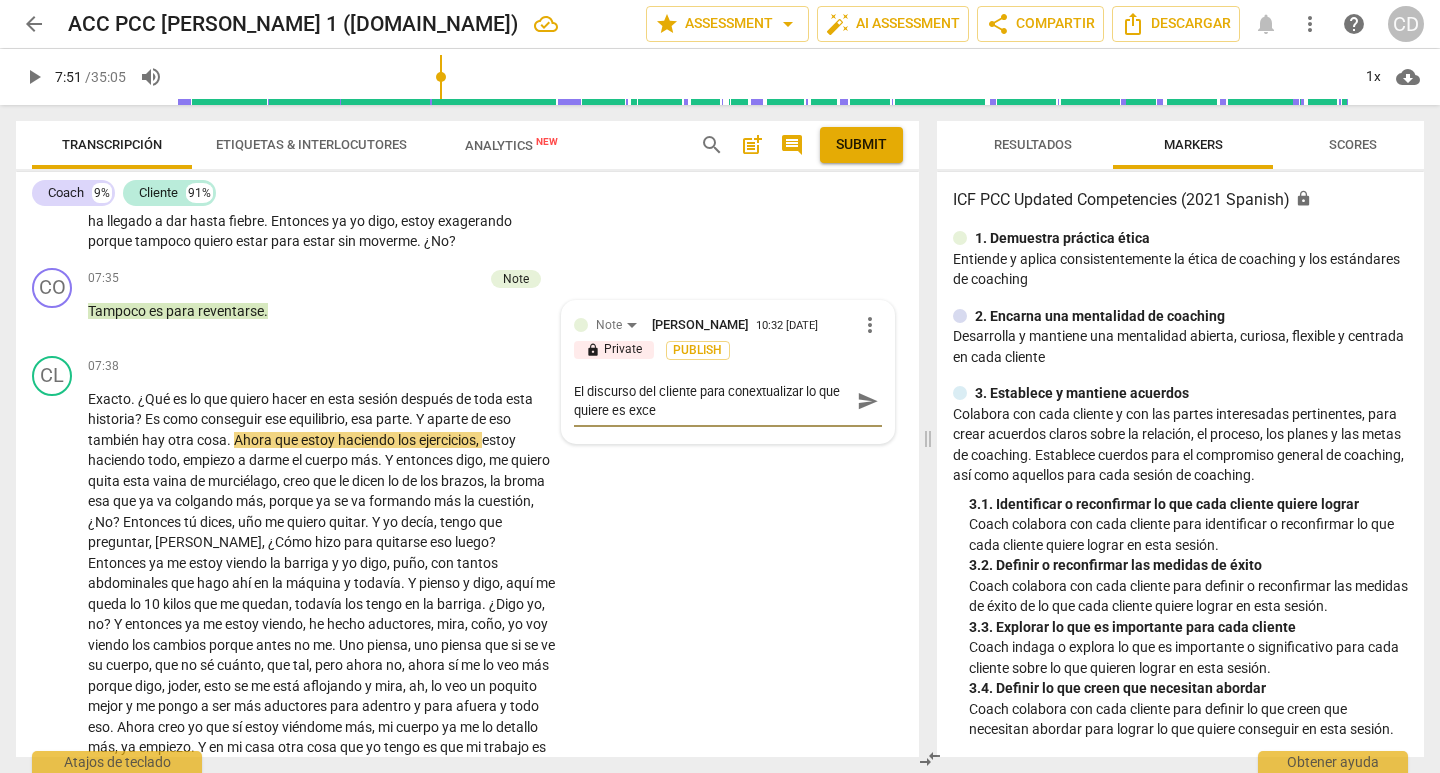 type on "El discurso del cliente para conextualizar lo que quiere es exces" 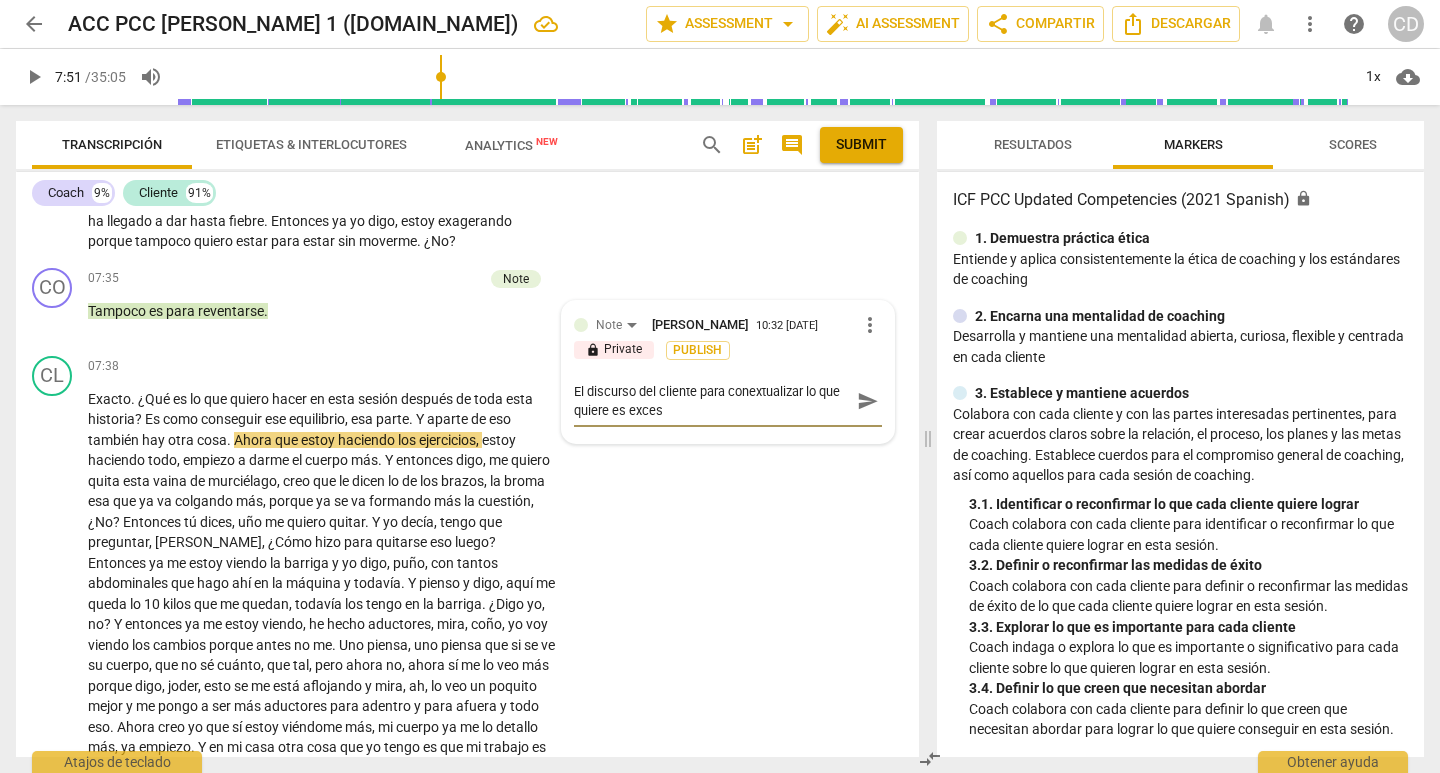 type on "El discurso del cliente para conextualizar lo que quiere es excesi" 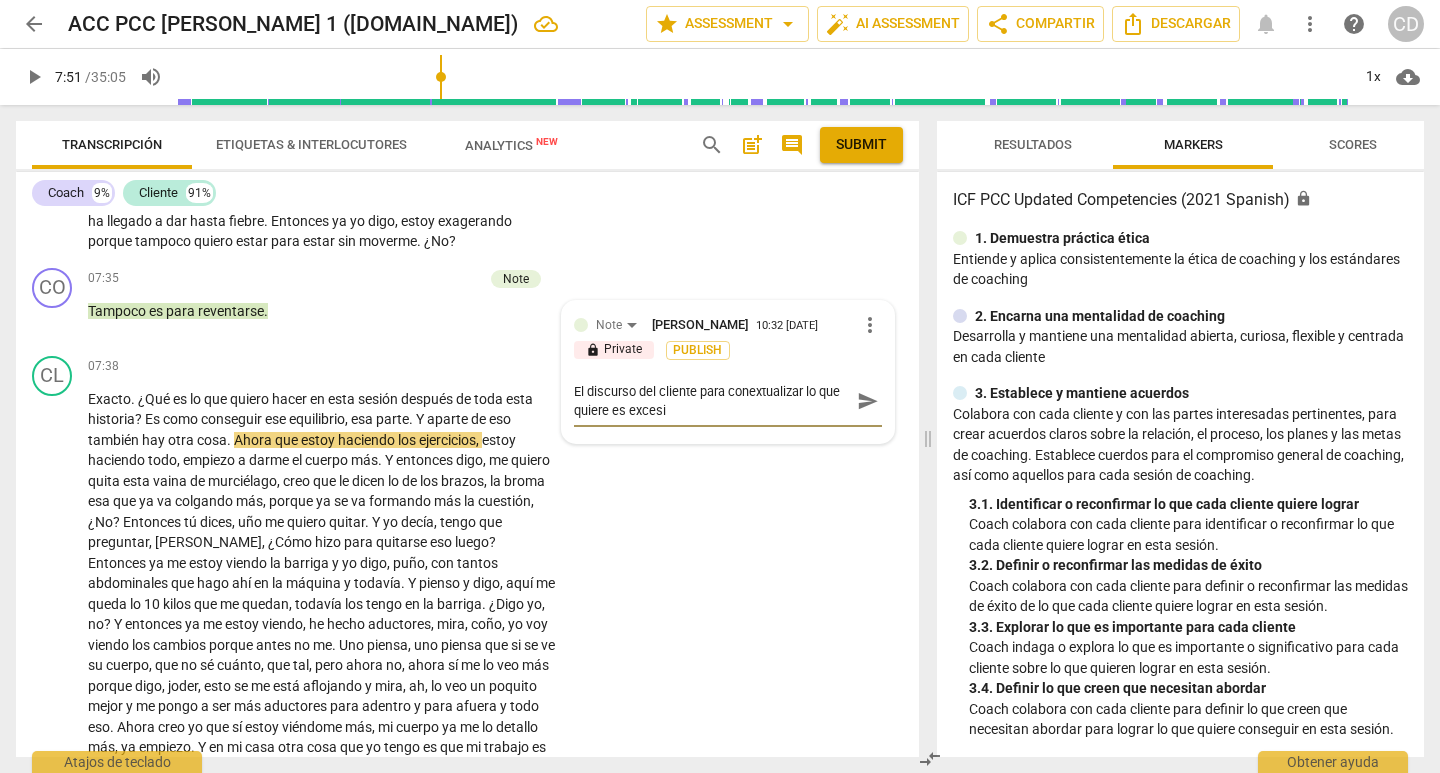 type on "El discurso del cliente para conextualizar lo que quiere es excesiv" 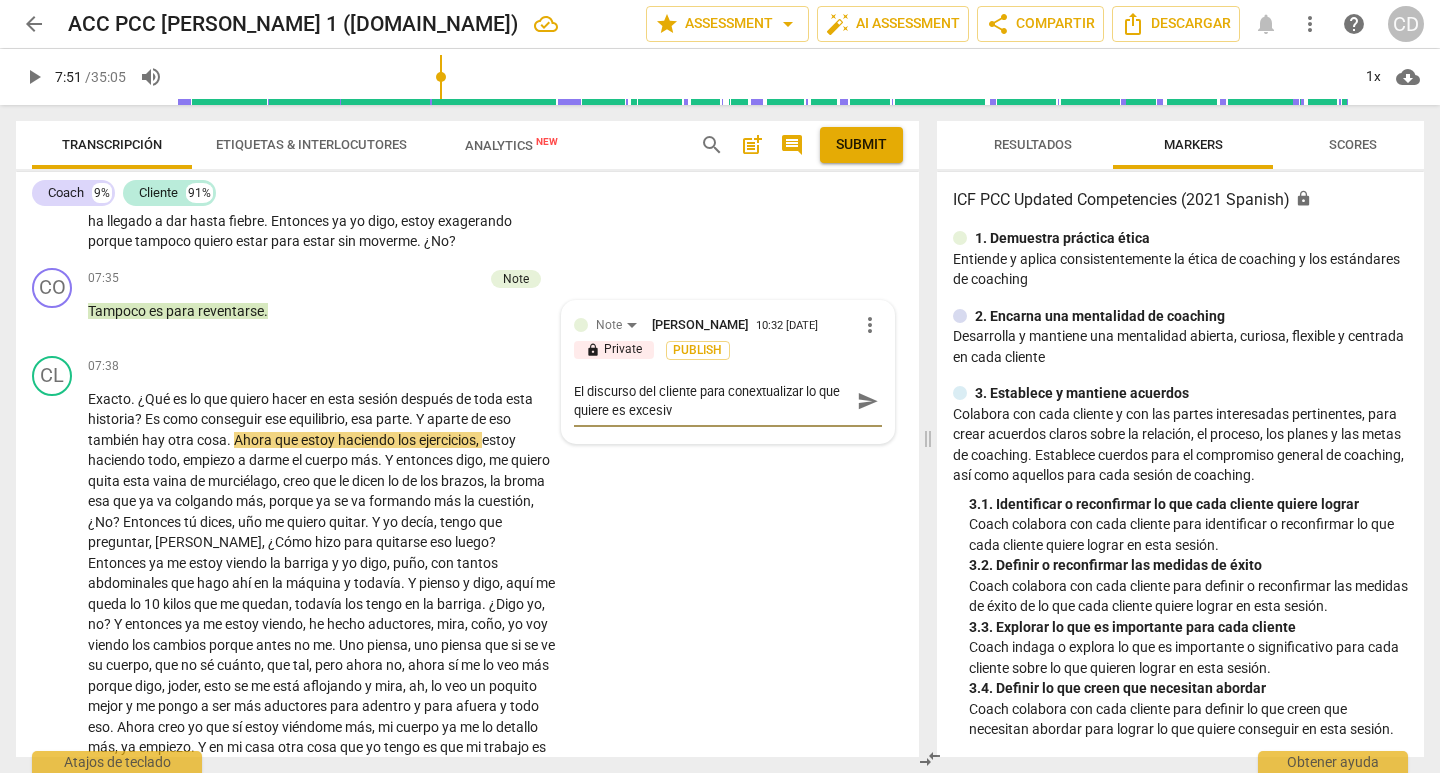 type on "El discurso del cliente para conextualizar lo que quiere es excesivo" 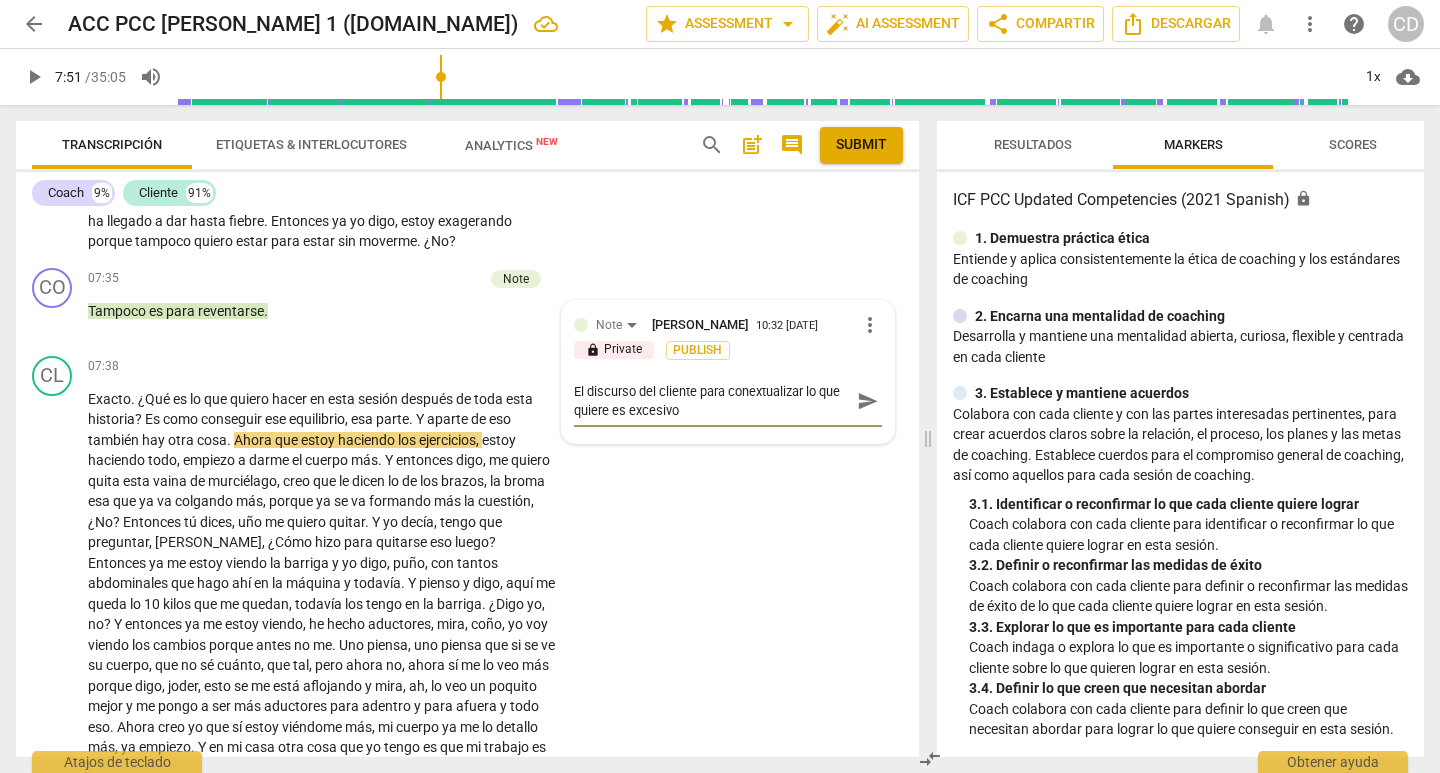 type on "El discurso del cliente para conextualizar lo que quiere es excesivo." 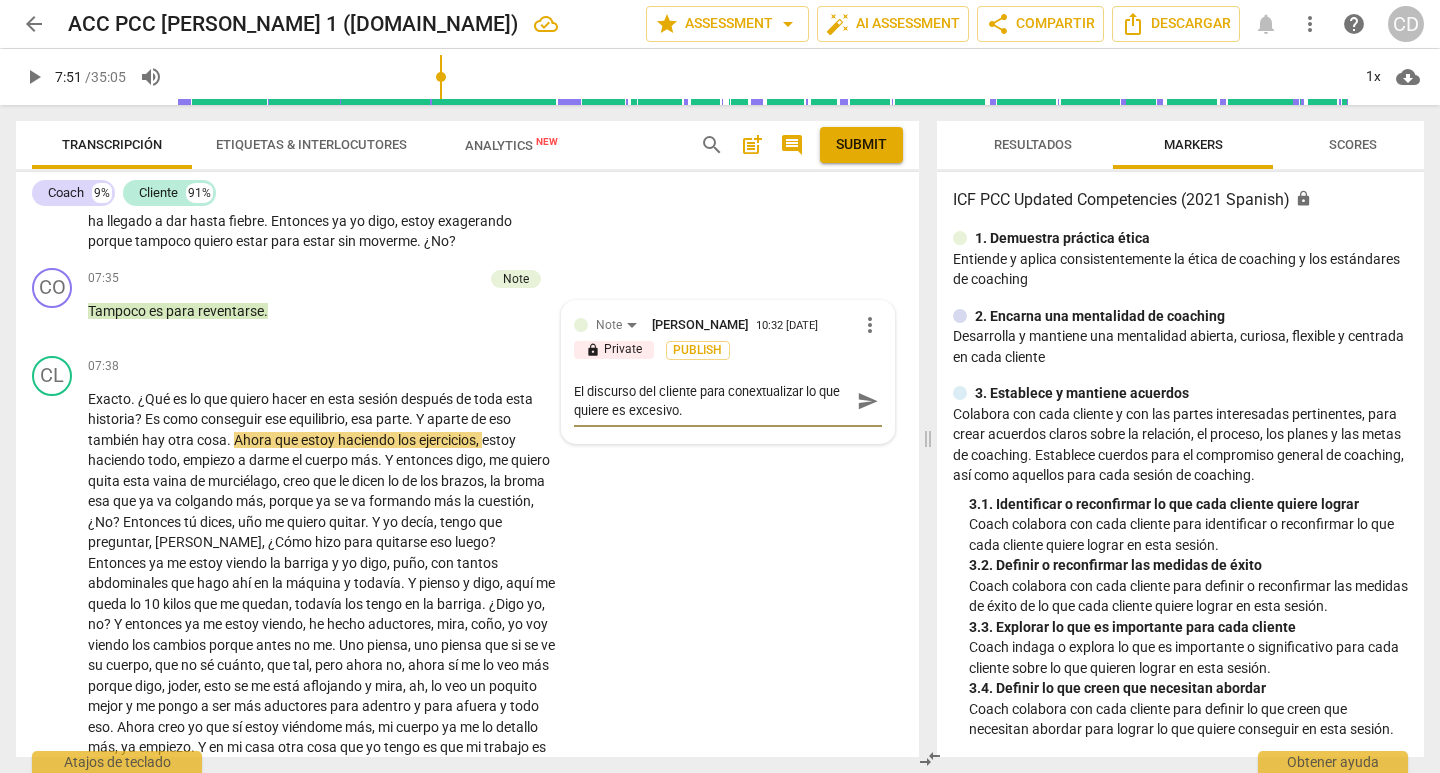 type on "El discurso del cliente para conextualizar lo que quiere es excesivo." 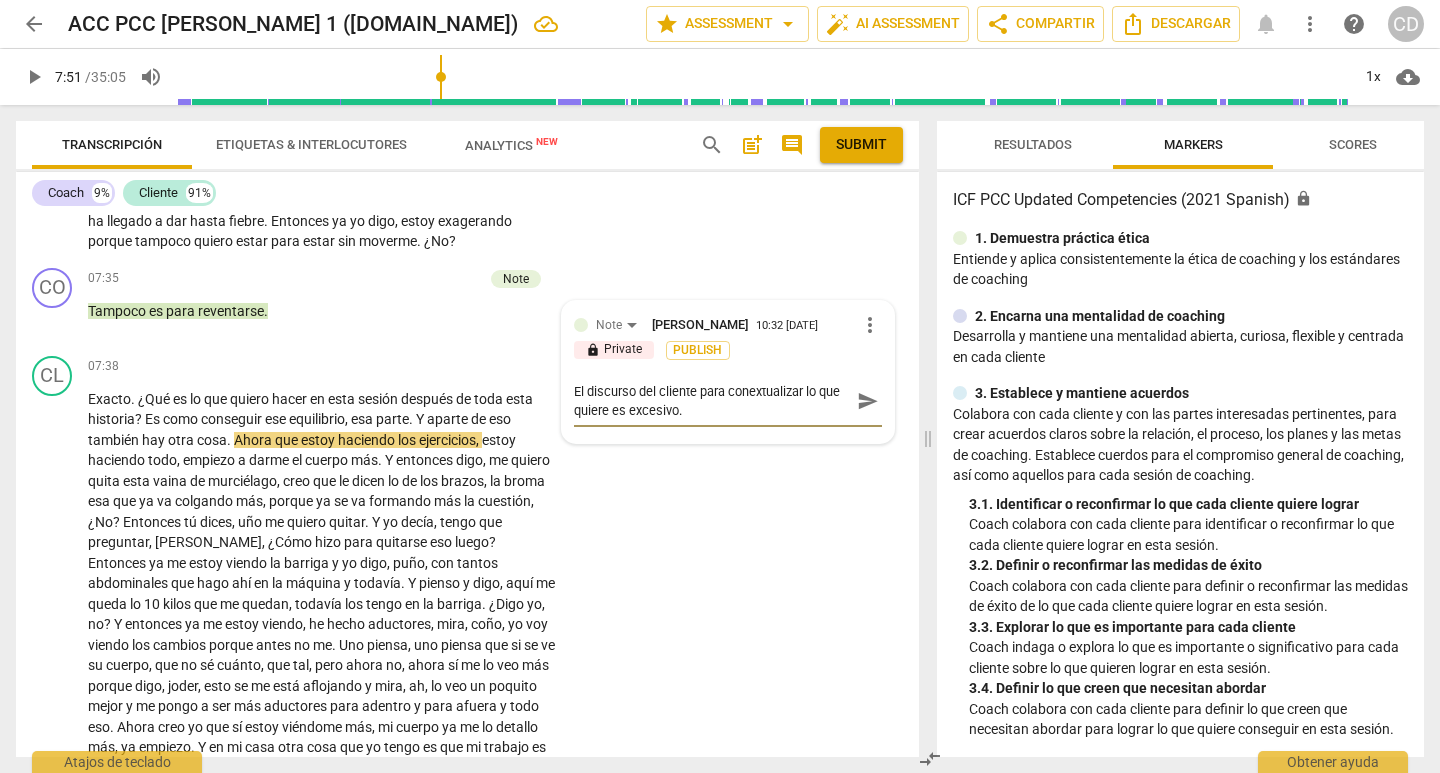 type on "El discurso del cliente para conextualizar lo que quiere es excesivo." 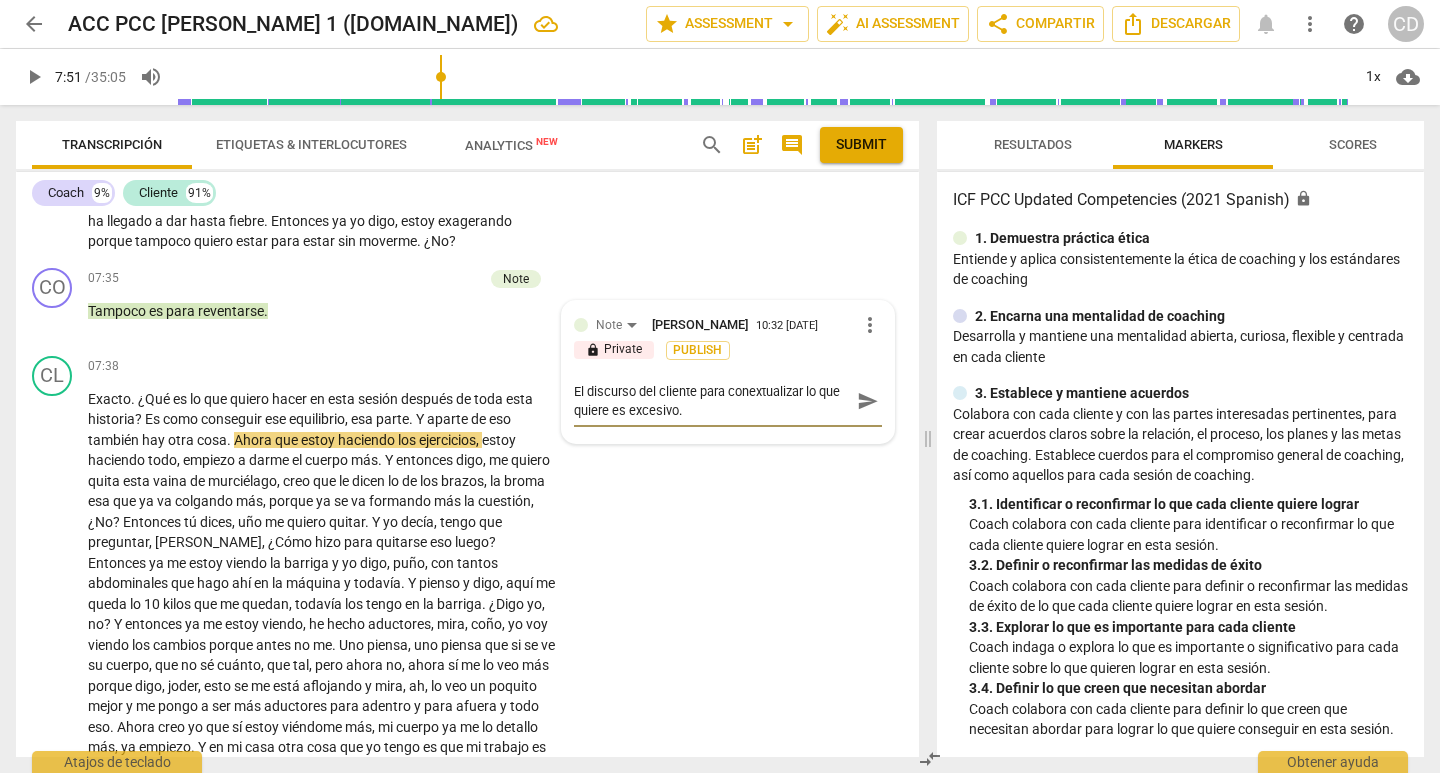 type on "El discurso del cliente para conextualizar lo que quiere es excesivo. L" 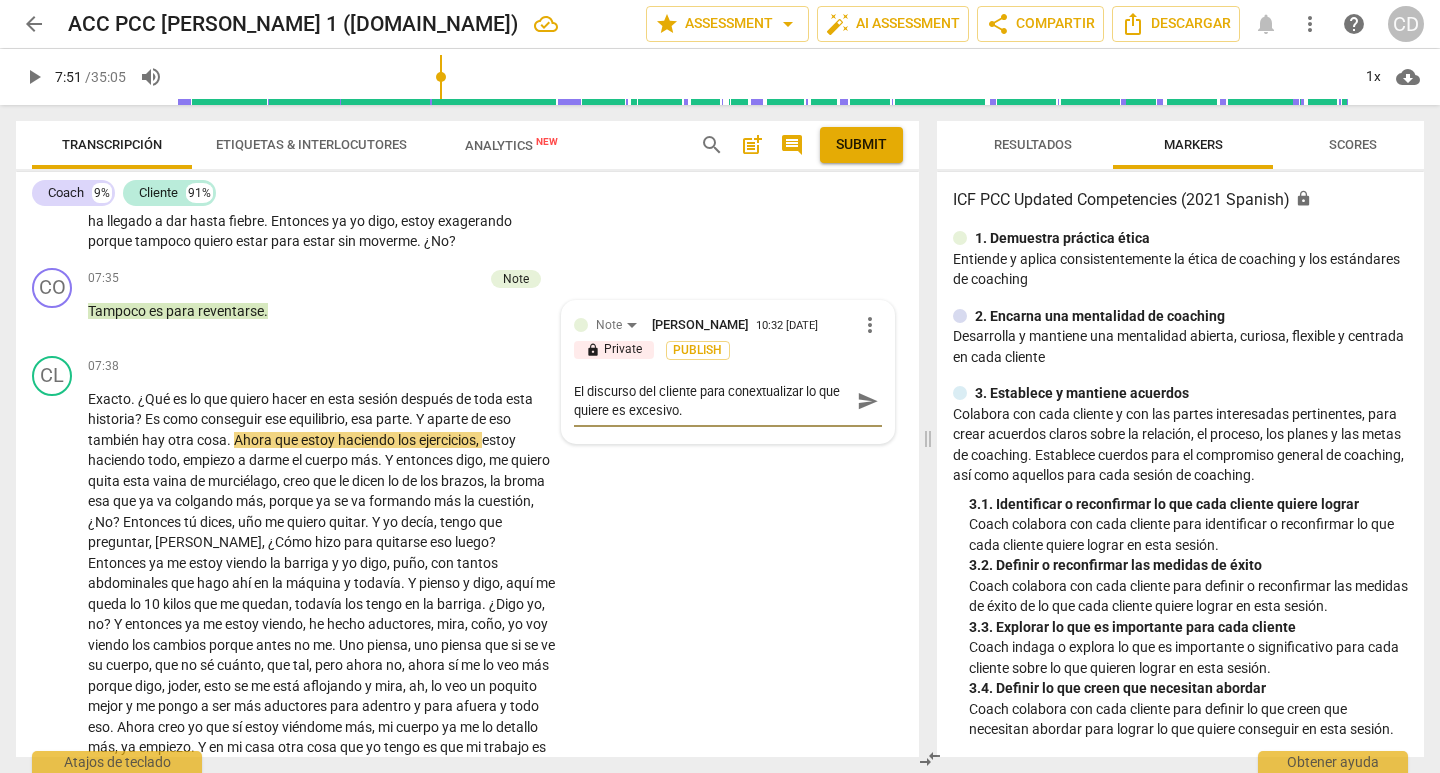 type on "El discurso del cliente para conextualizar lo que quiere es excesivo. L" 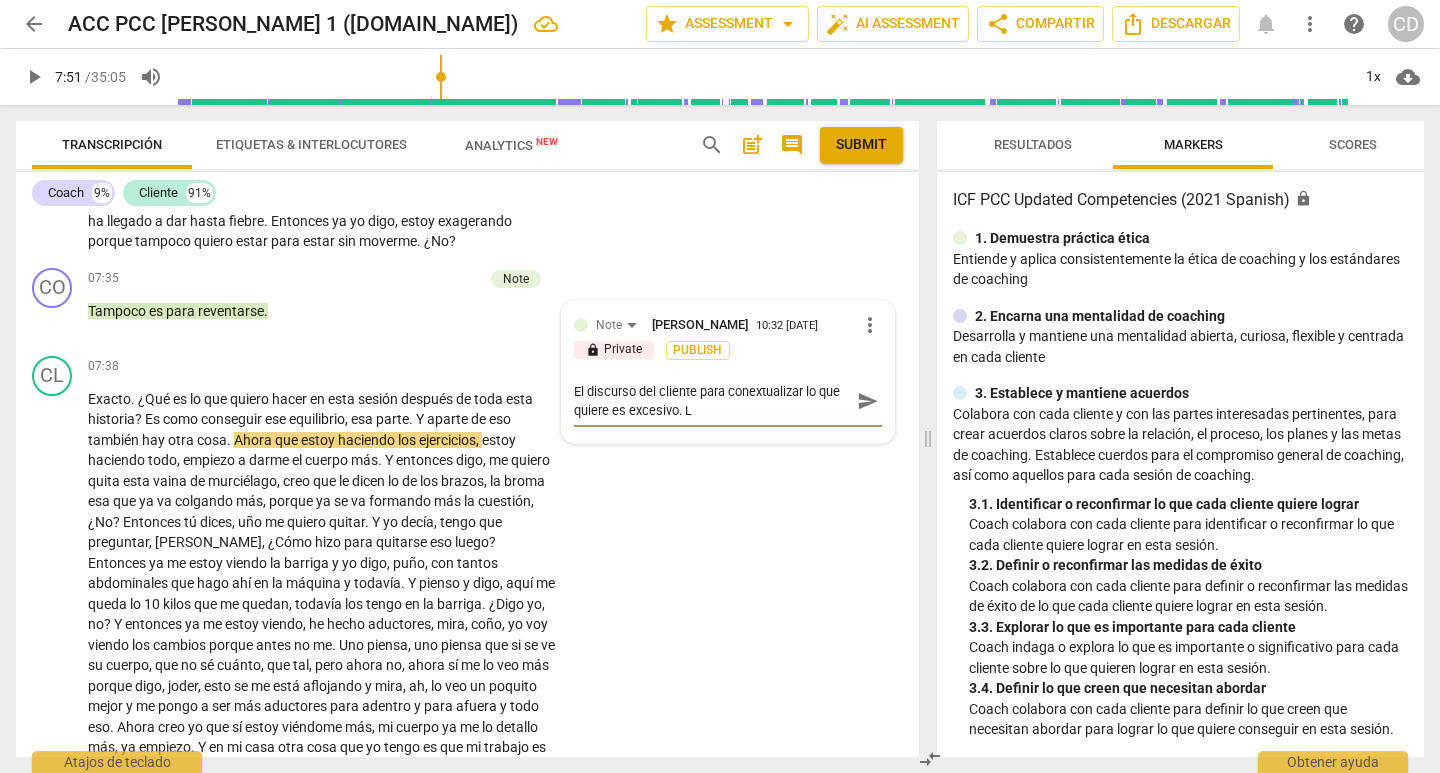 type on "El discurso del cliente para conextualizar lo que quiere es excesivo. La" 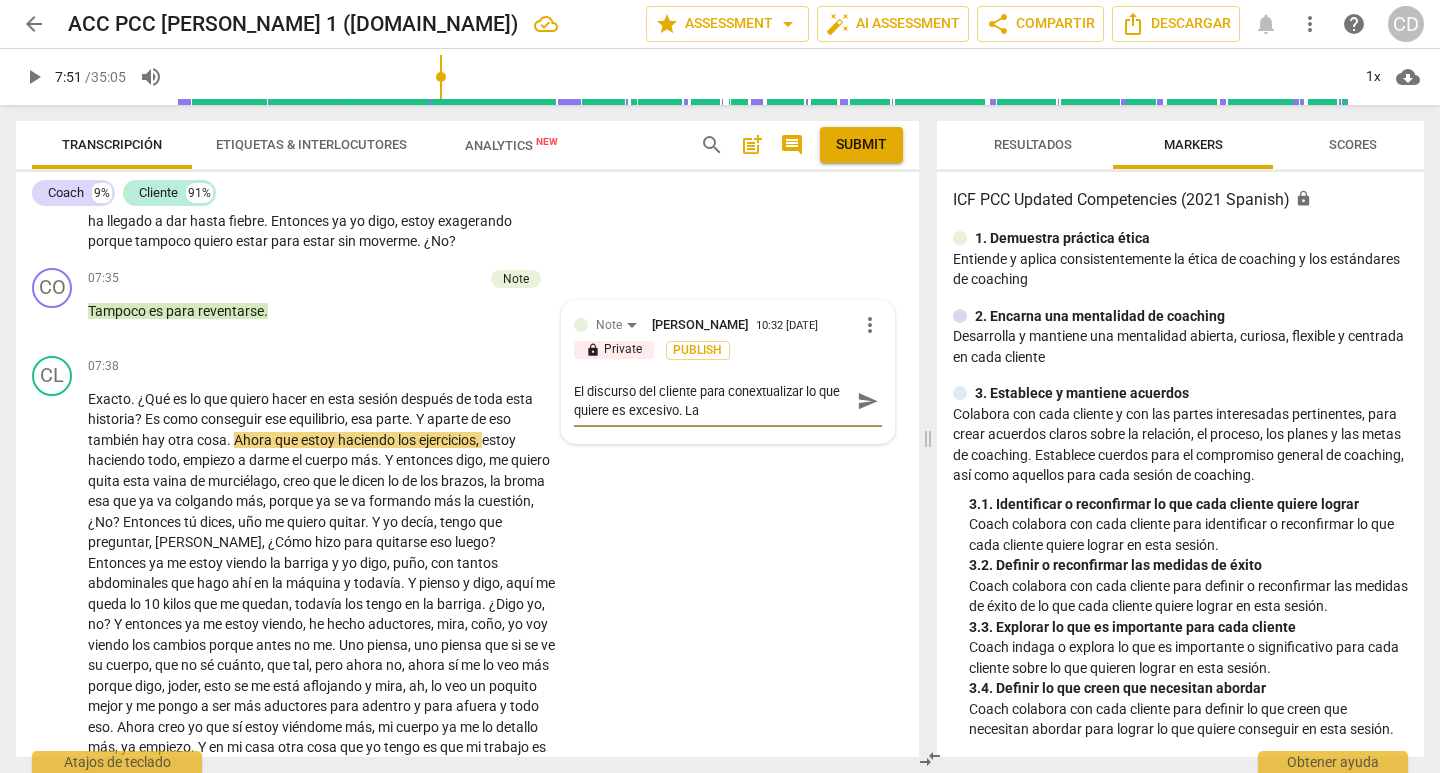 type on "El discurso del cliente para conextualizar lo que quiere es excesivo. La" 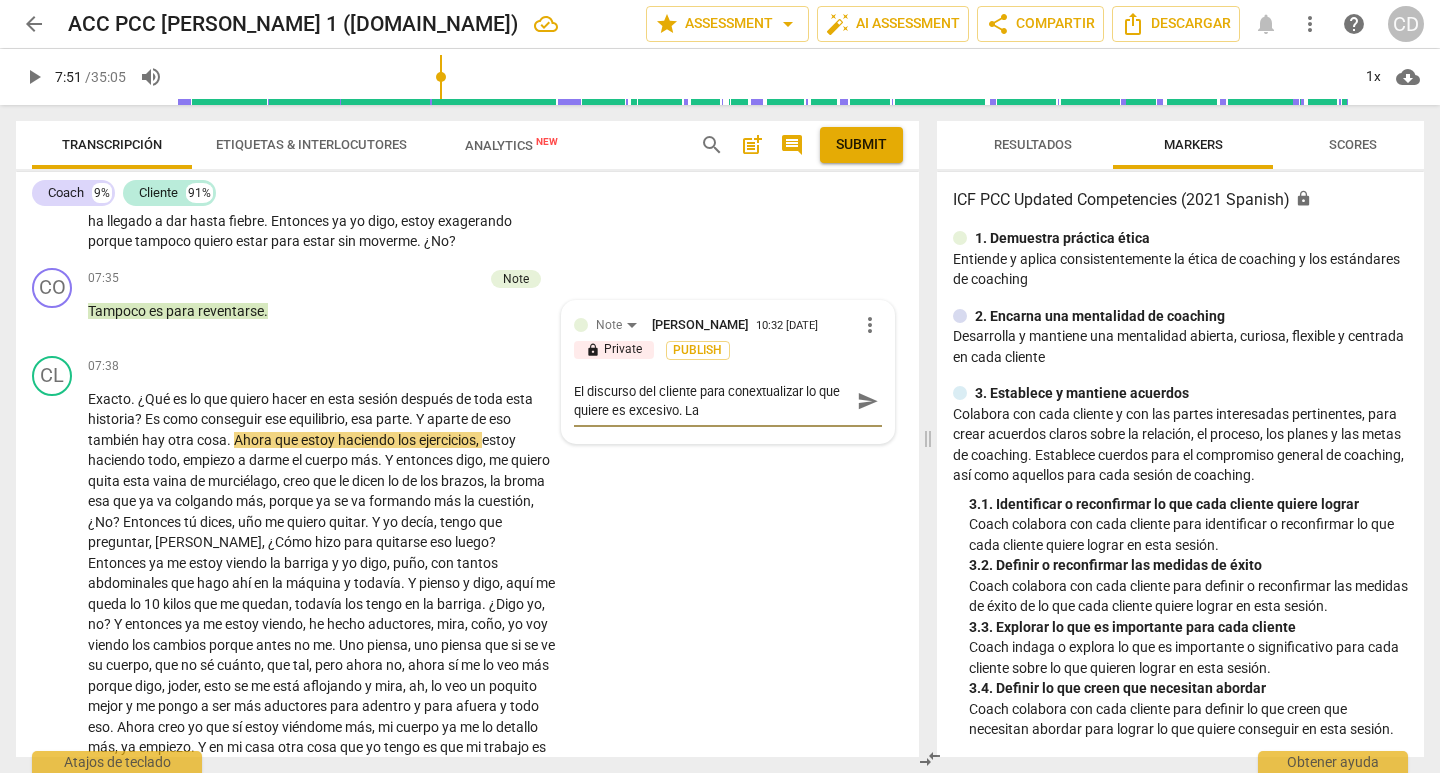 type on "El discurso del cliente para conextualizar lo que quiere es excesivo. La c" 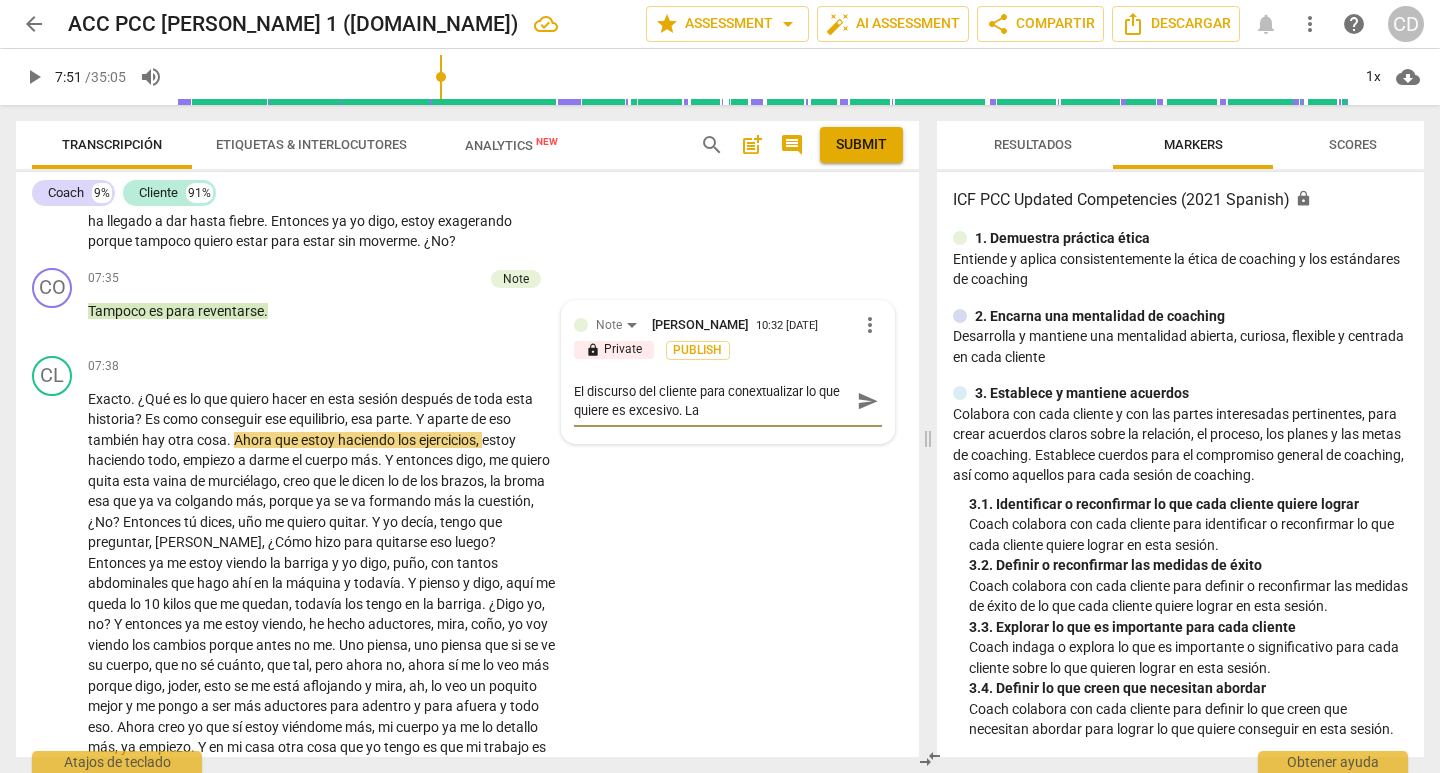 type on "El discurso del cliente para conextualizar lo que quiere es excesivo. La c" 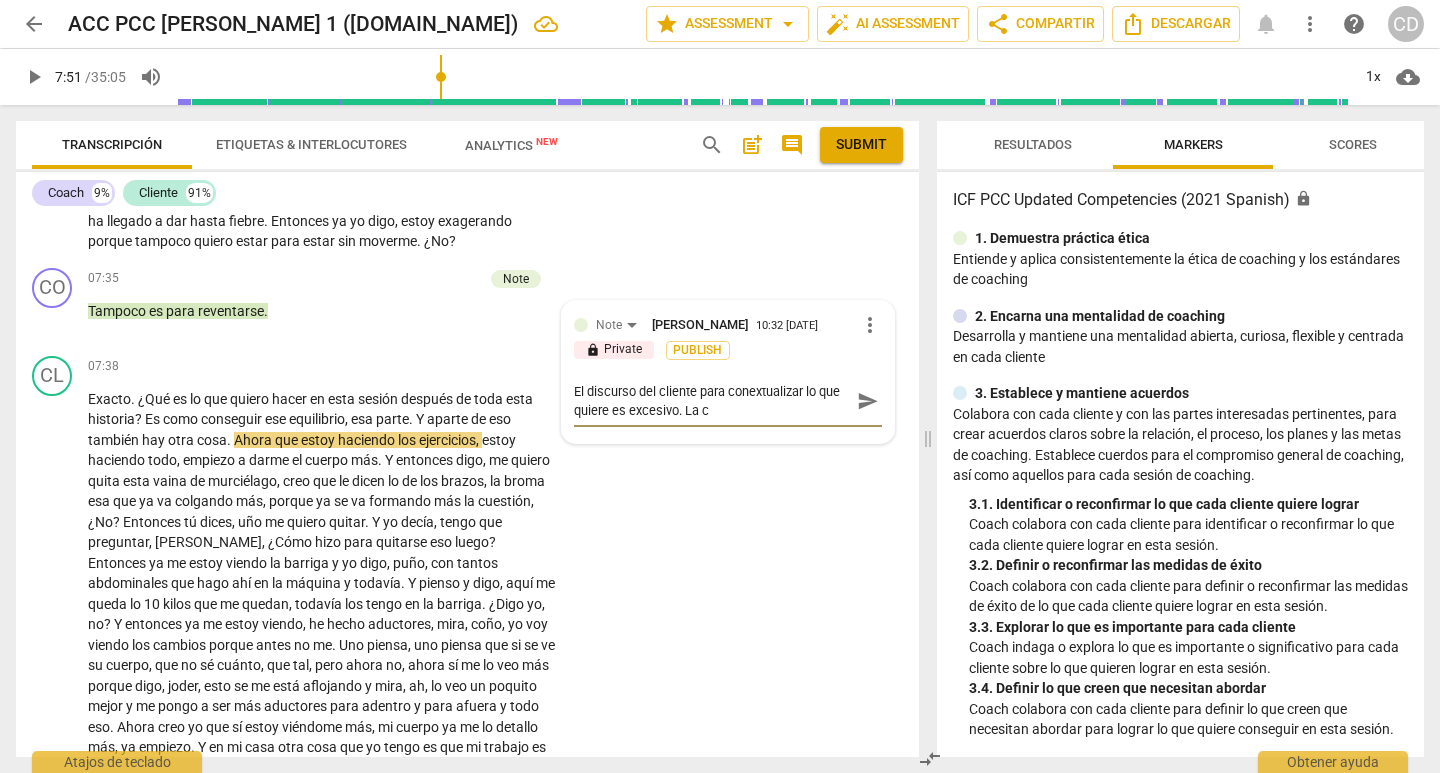 type on "El discurso del cliente para conextualizar lo que quiere es excesivo. La co" 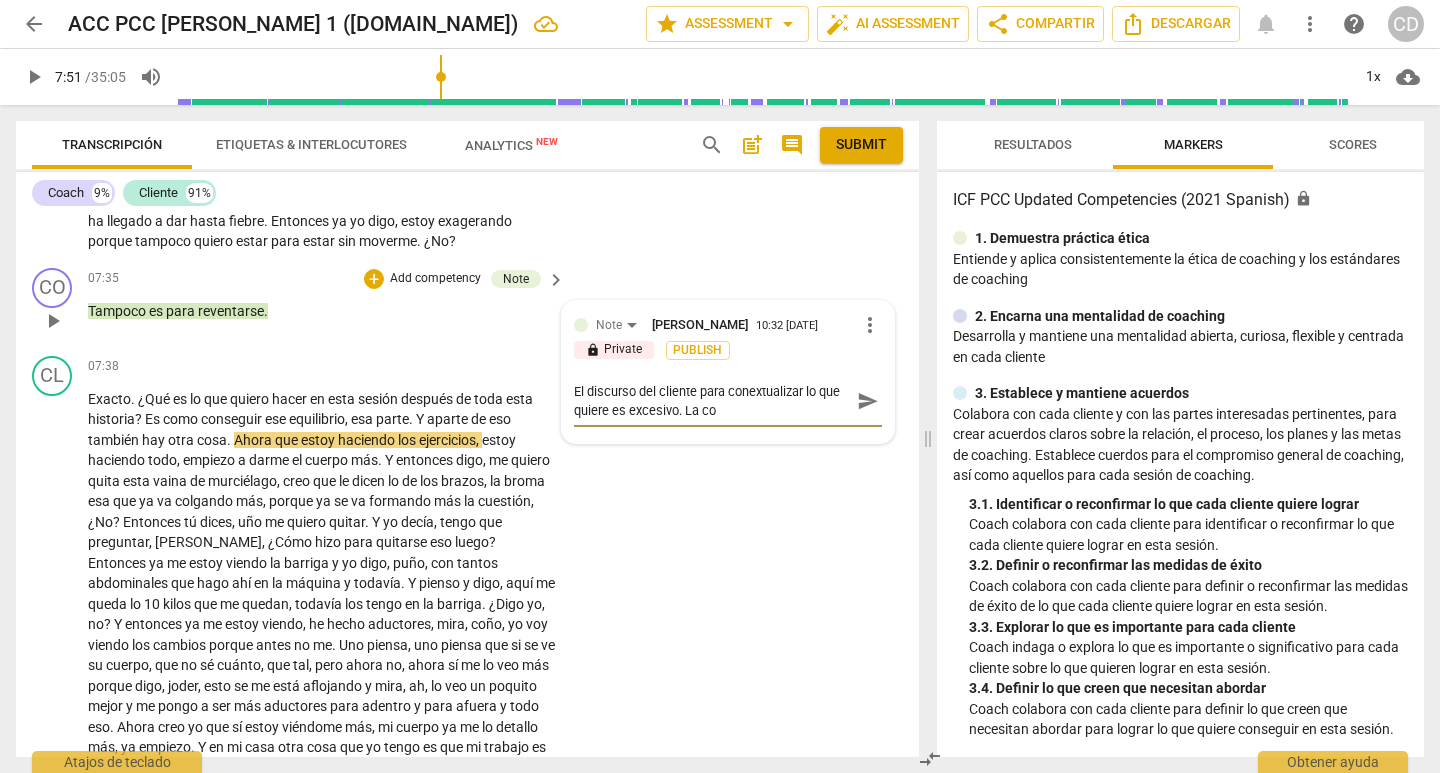 click on "El discurso del cliente para conextualizar lo que quiere es excesivo. La co" at bounding box center (712, 401) 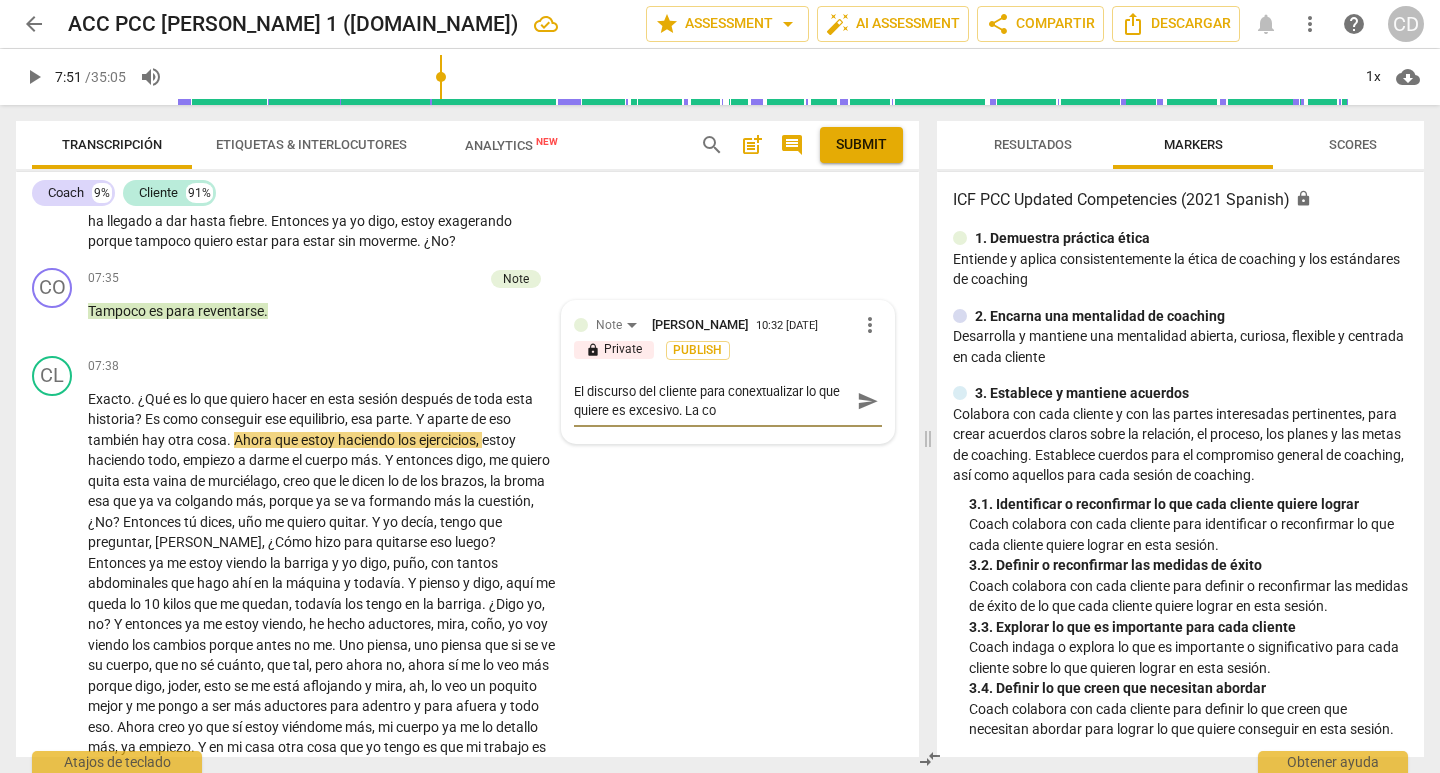 type on "El discurso del cliente para conexualizar lo que quiere es excesivo. La co" 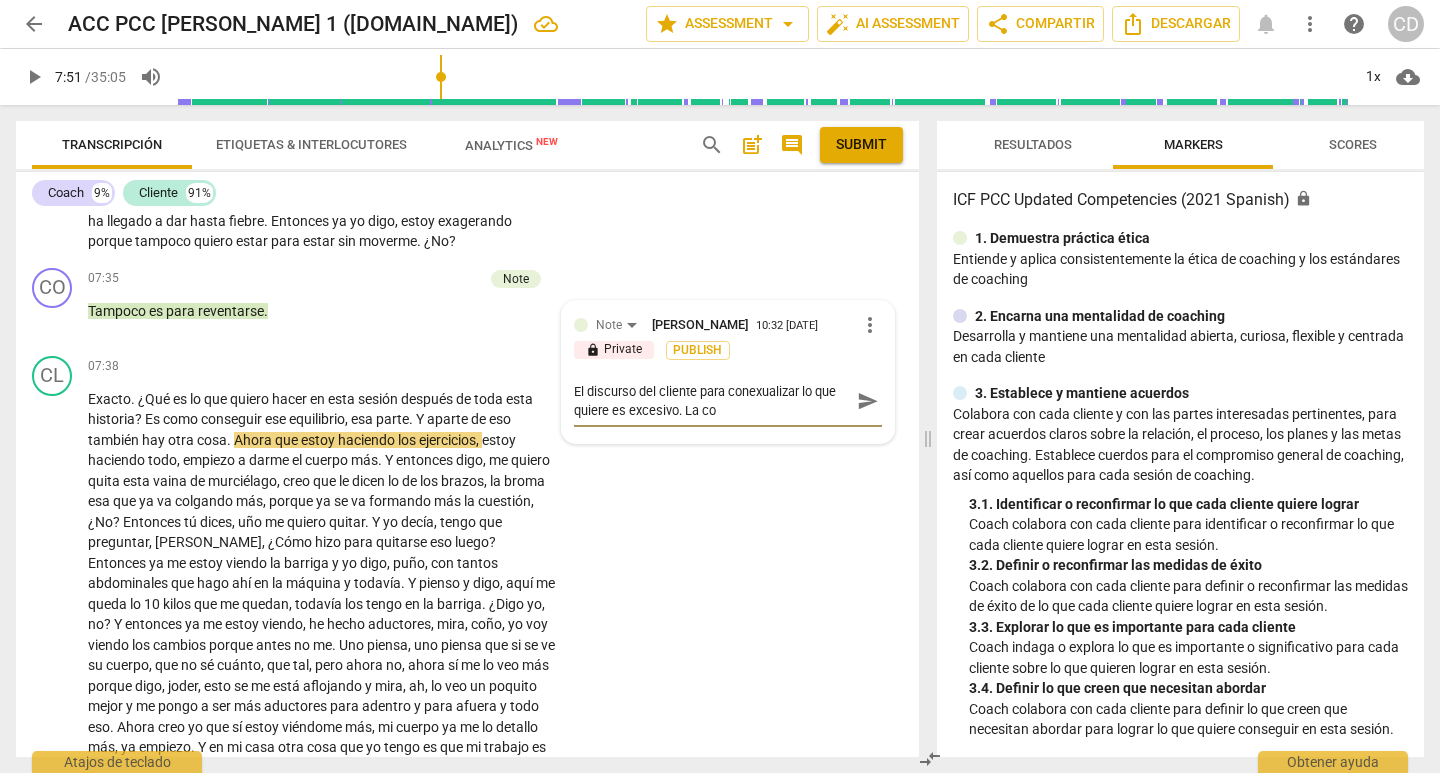 type on "El discurso del cliente para coneualizar lo que quiere es excesivo. La co" 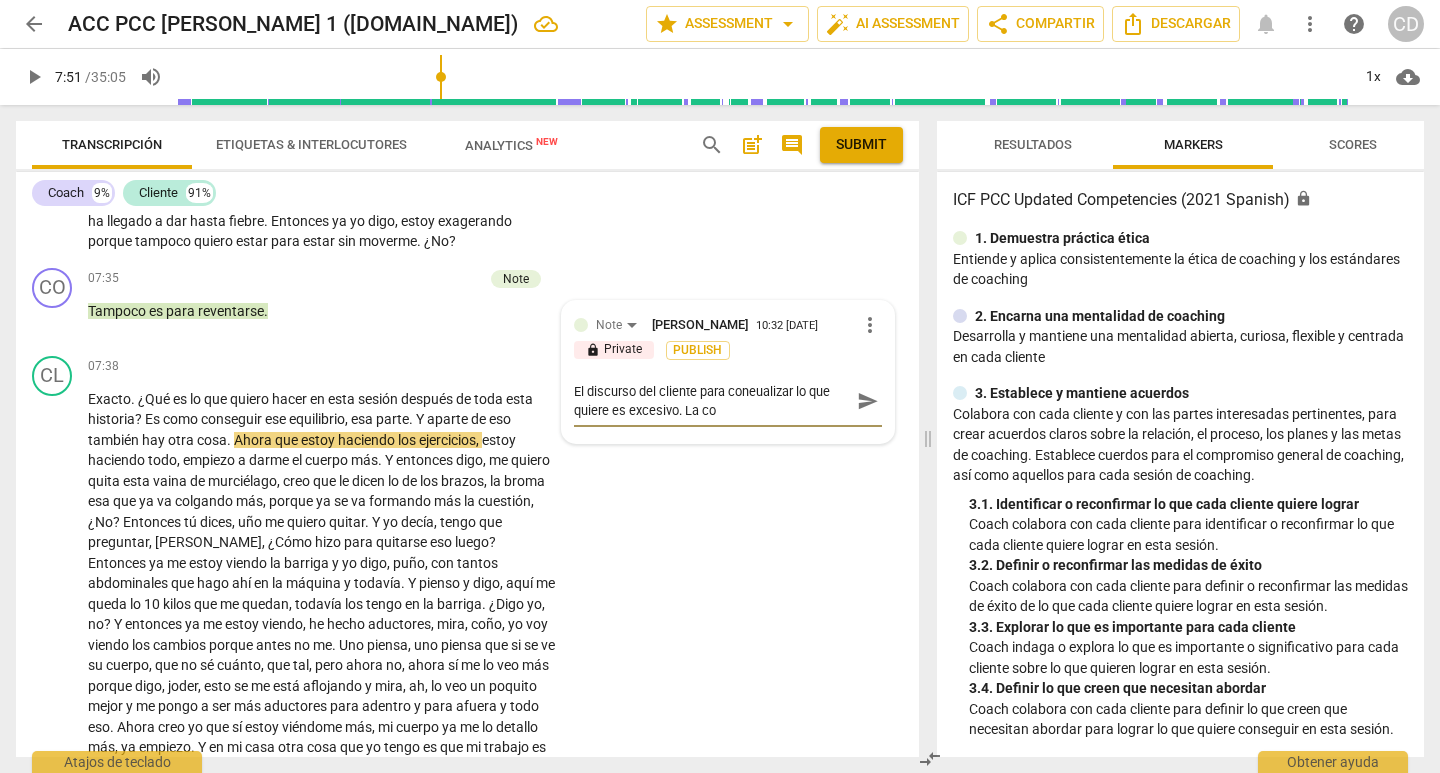 type on "El discurso del cliente para conualizar lo que quiere es excesivo. La co" 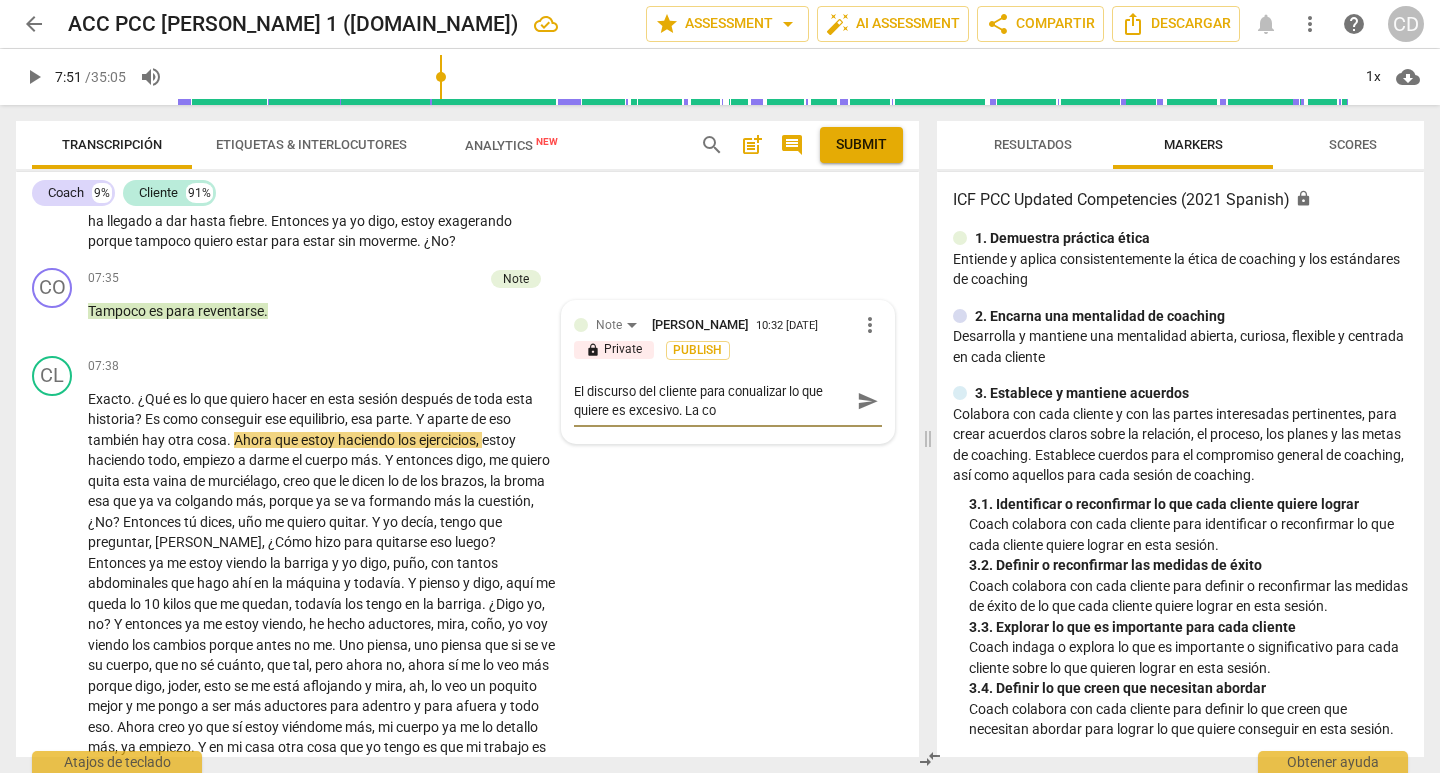 type on "El discurso del cliente para contualizar lo que quiere es excesivo. La co" 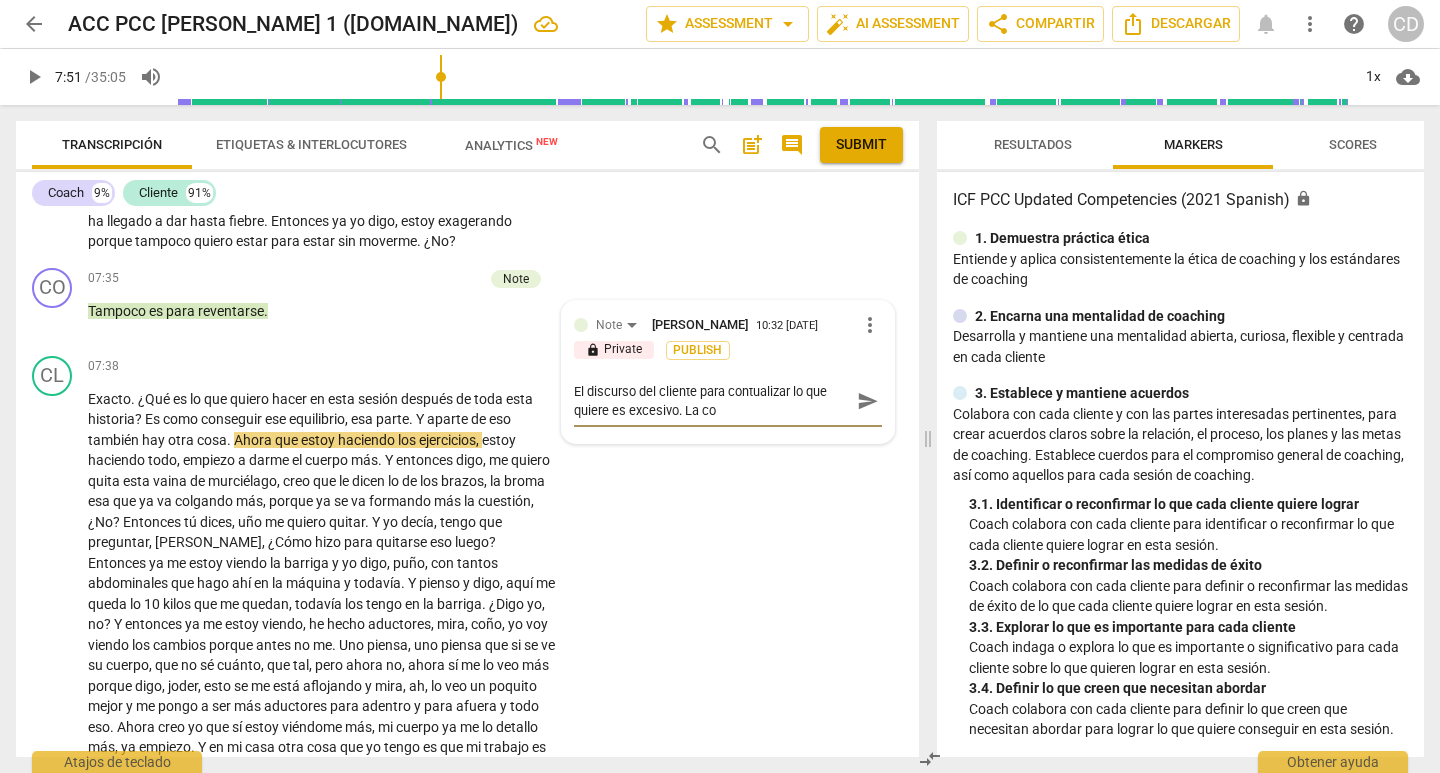 type on "El discurso del cliente para conteualizar lo que quiere es excesivo. La co" 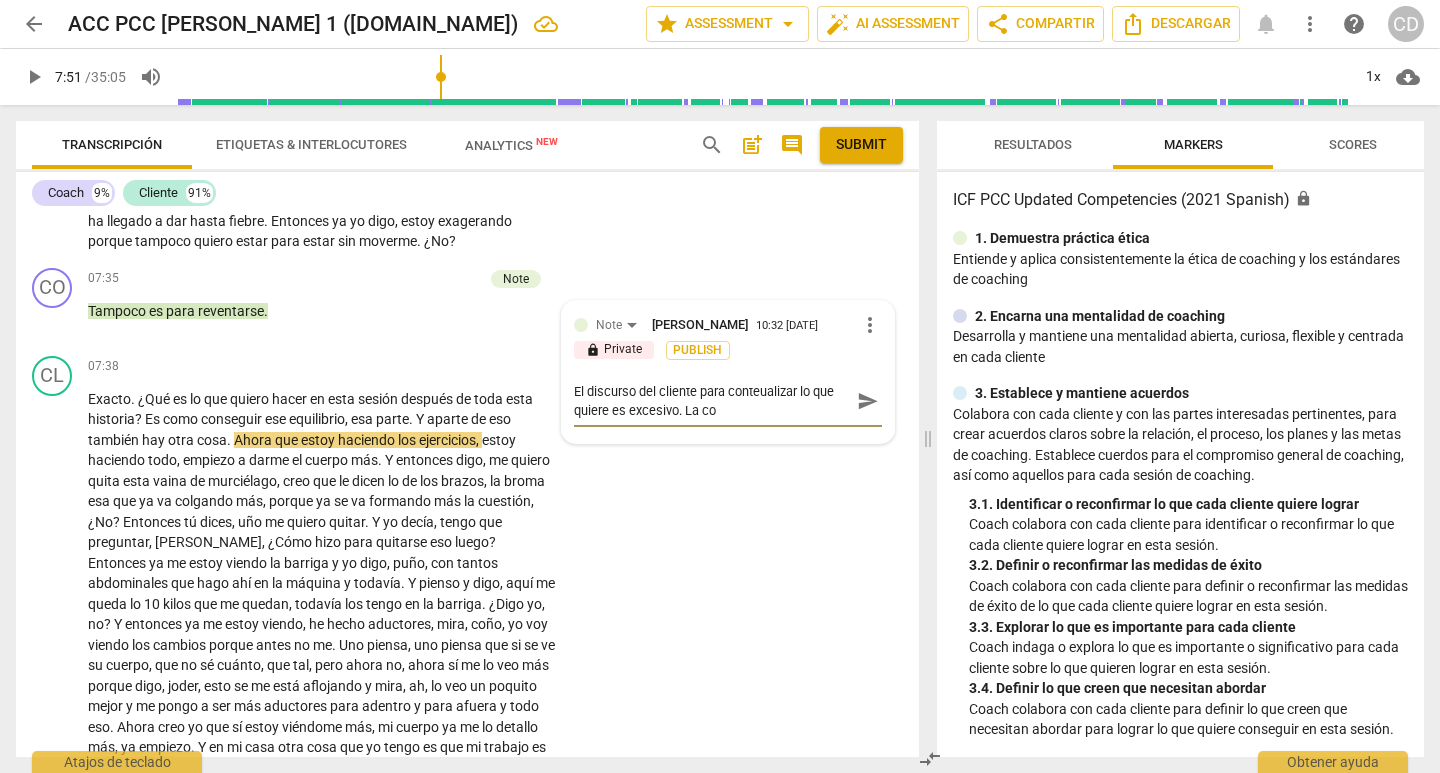 type on "El discurso del cliente para contexualizar lo que quiere es excesivo. La co" 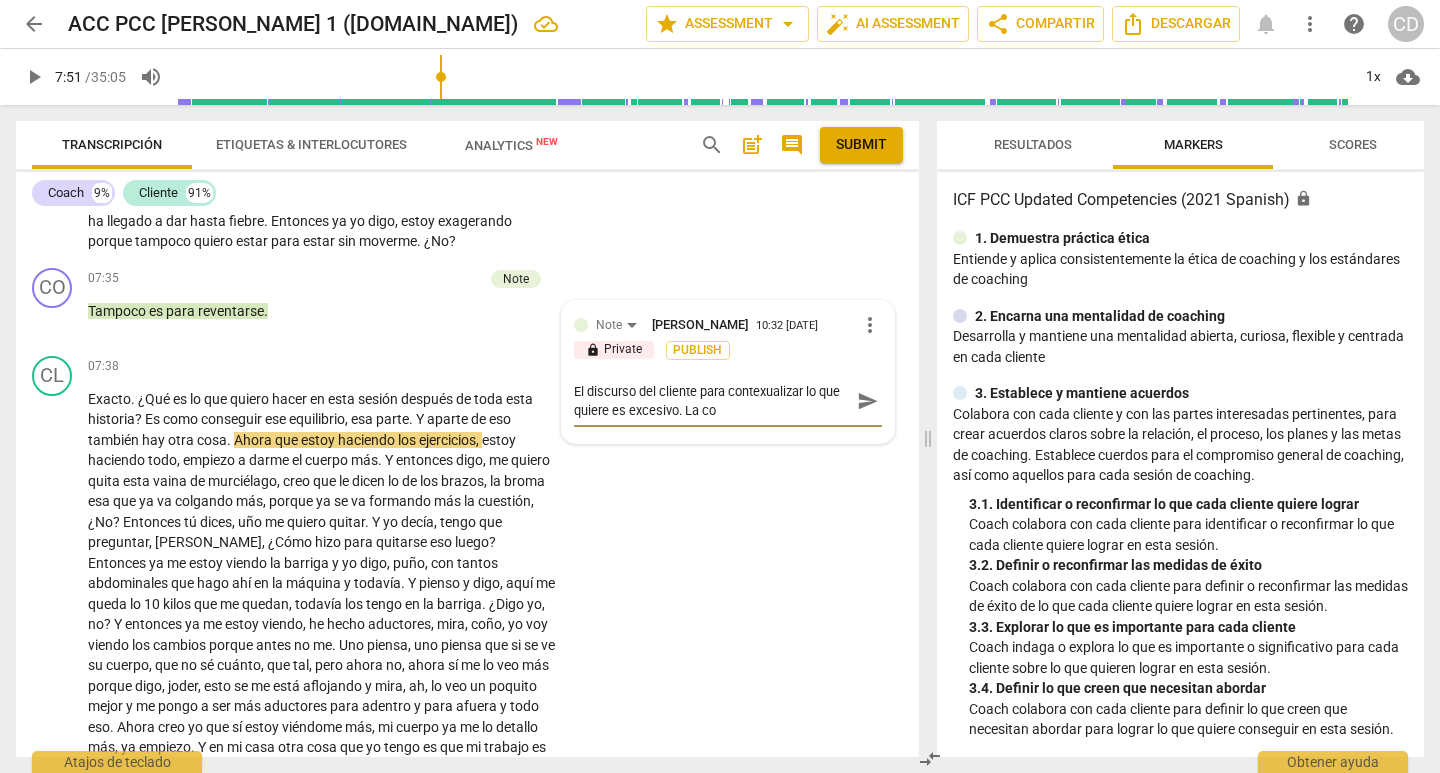 type on "El discurso del cliente para contextualizar lo que quiere es excesivo. La co" 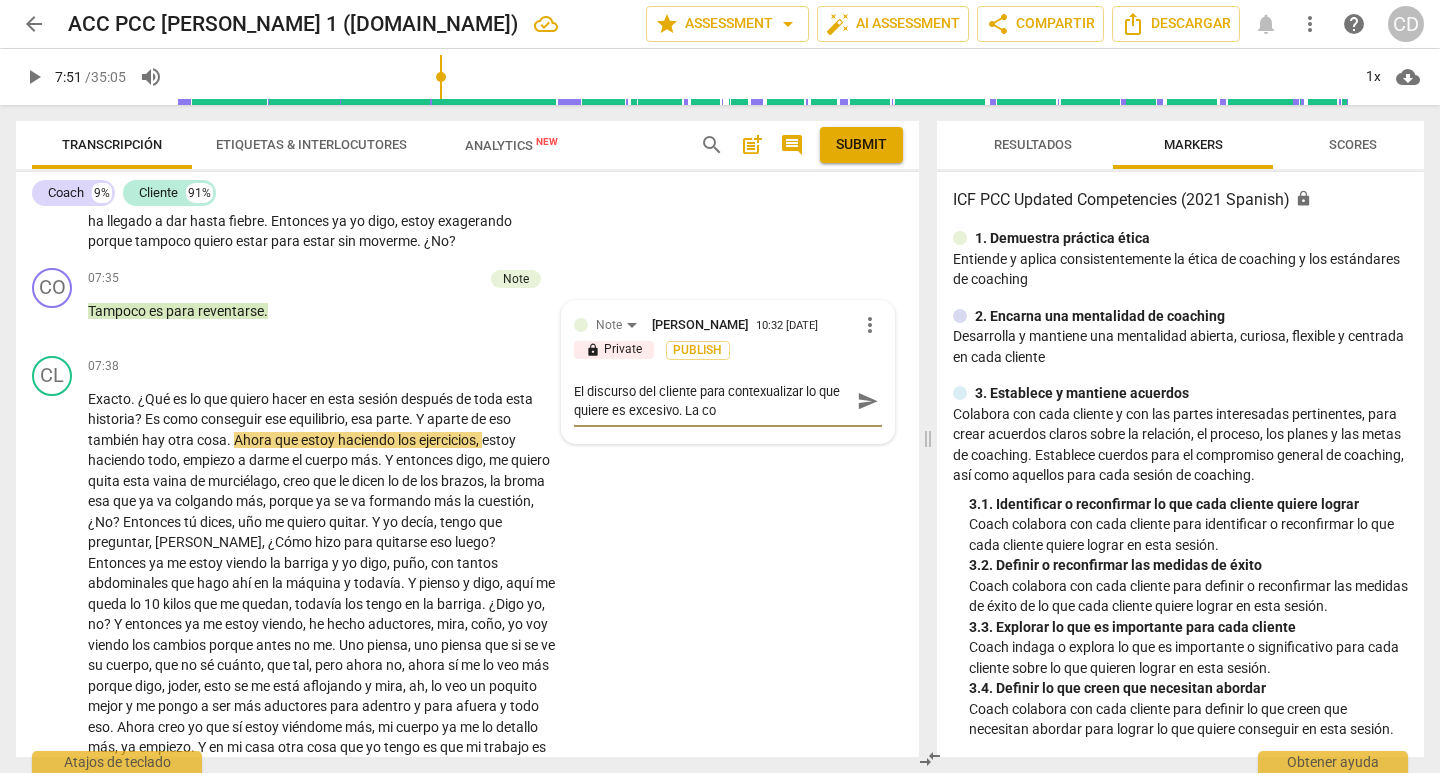 type on "El discurso del cliente para contextualizar lo que quiere es excesivo. La co" 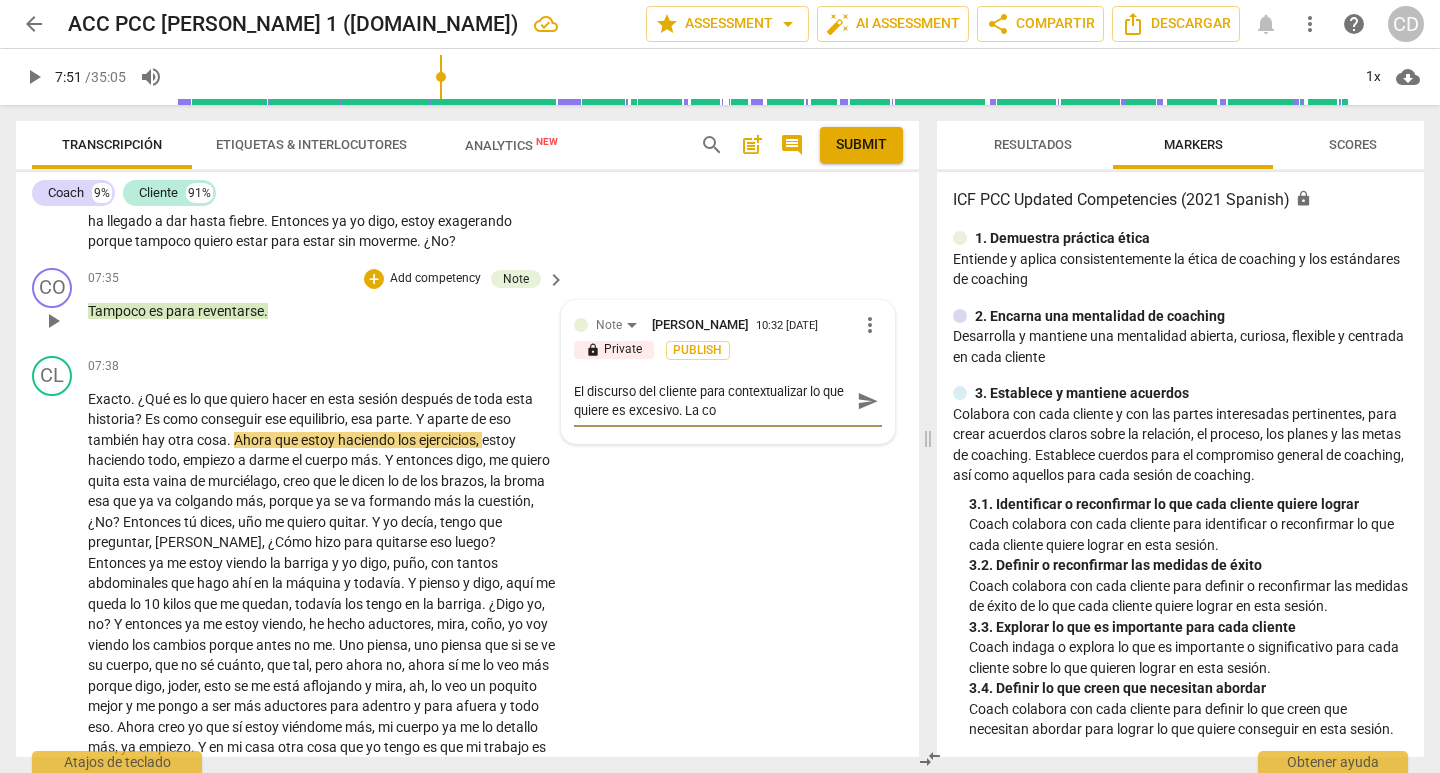 click on "El discurso del cliente para contextualizar lo que quiere es excesivo. La co" at bounding box center (712, 401) 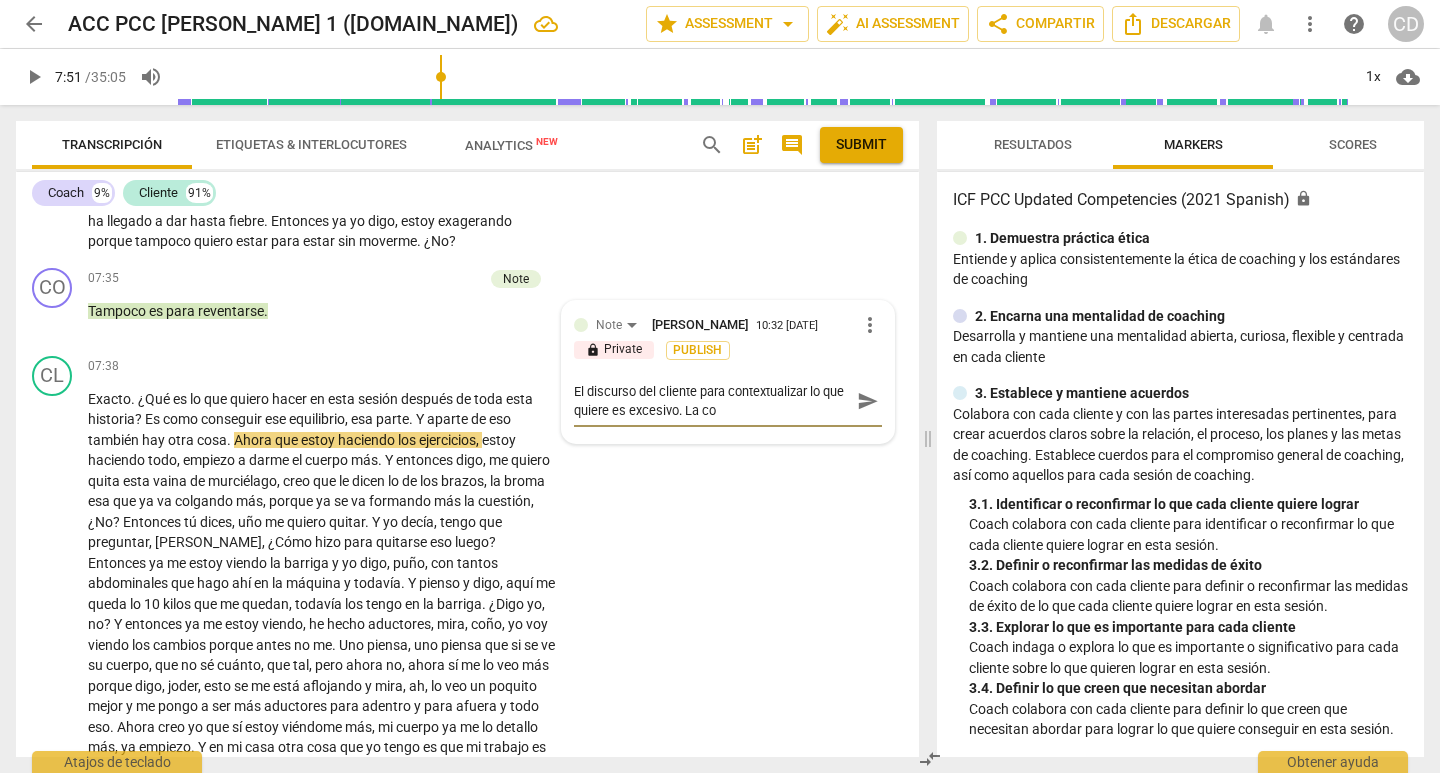 type on "El discurso del cliente para contextualizar lo que quiere es excesivo. La coa" 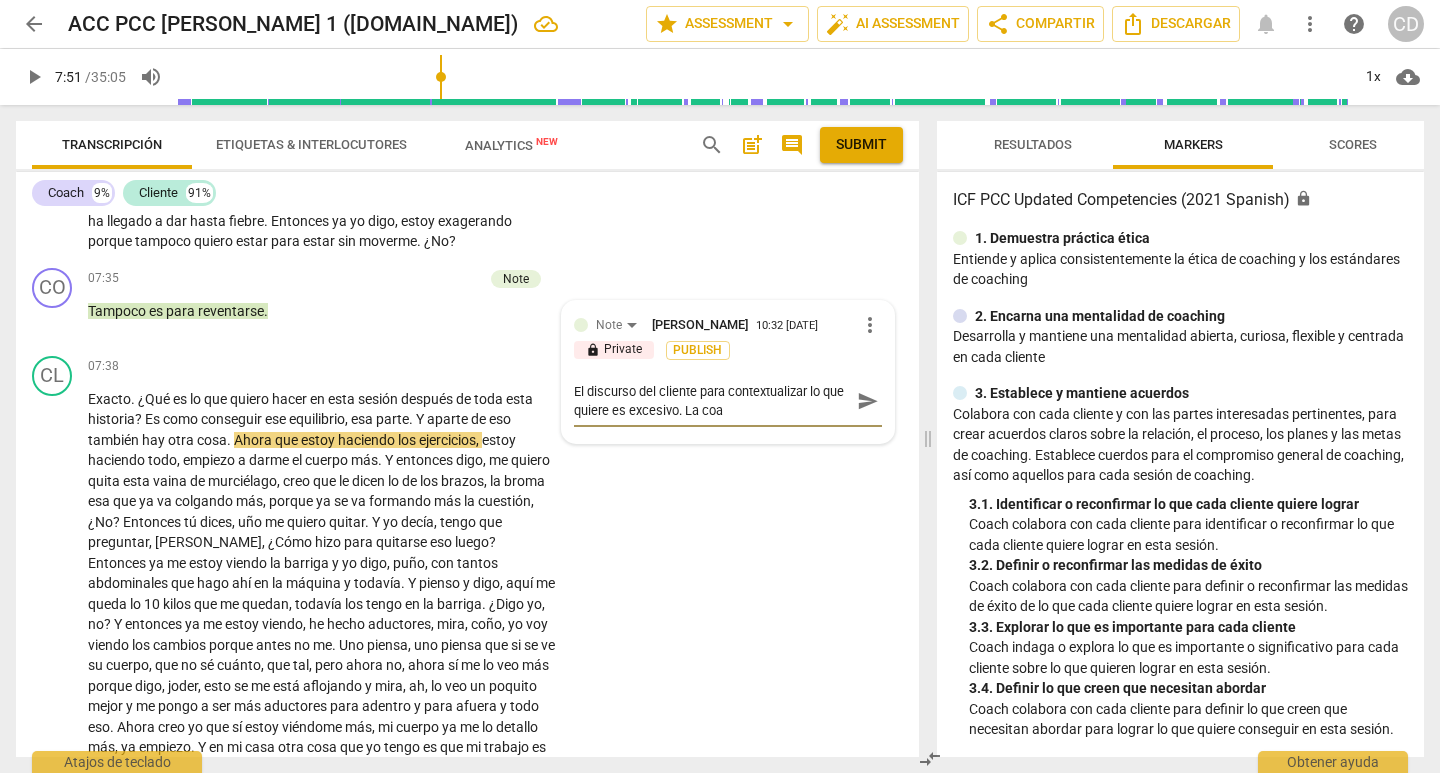 type on "El discurso del cliente para contextualizar lo que quiere es excesivo. La coac" 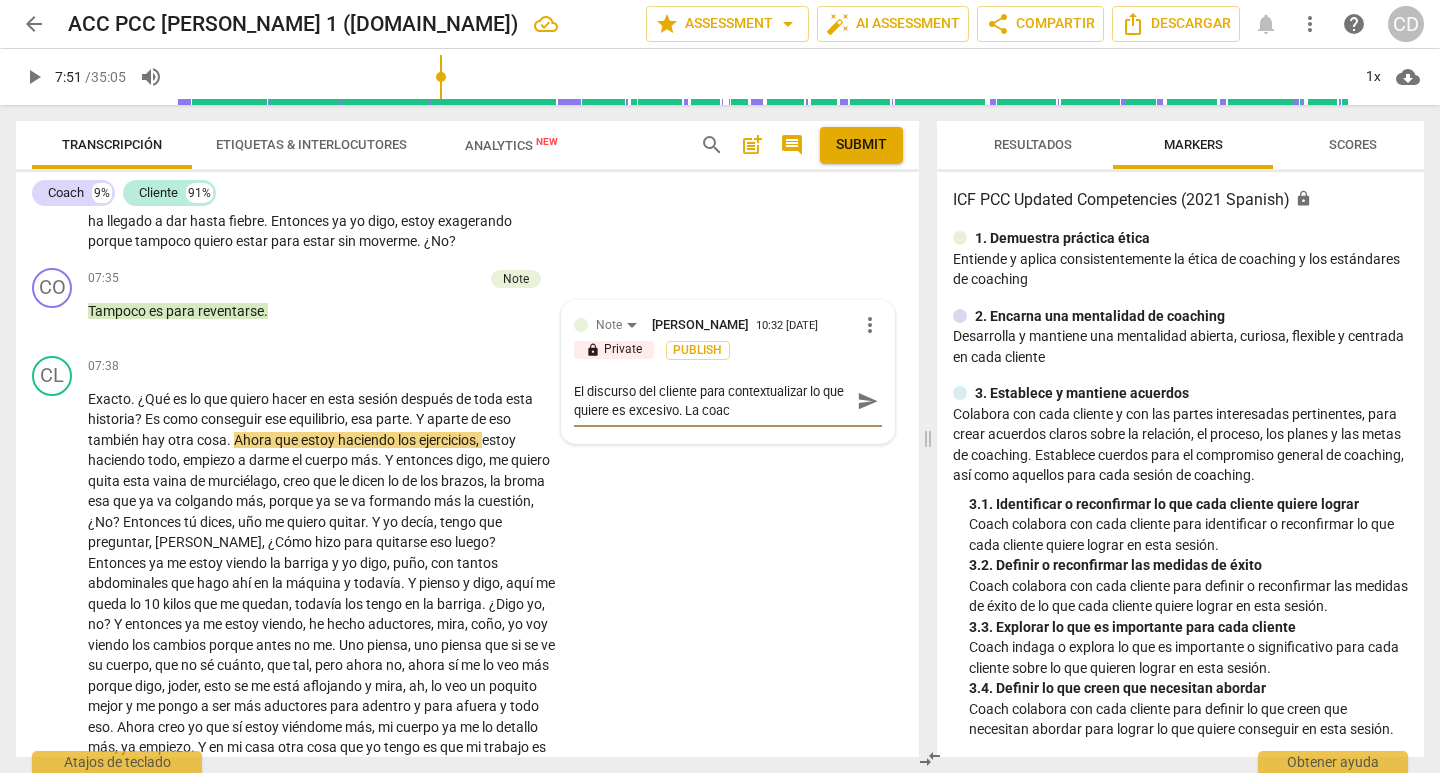 type on "El discurso del cliente para contextualizar lo que quiere es excesivo. La coach" 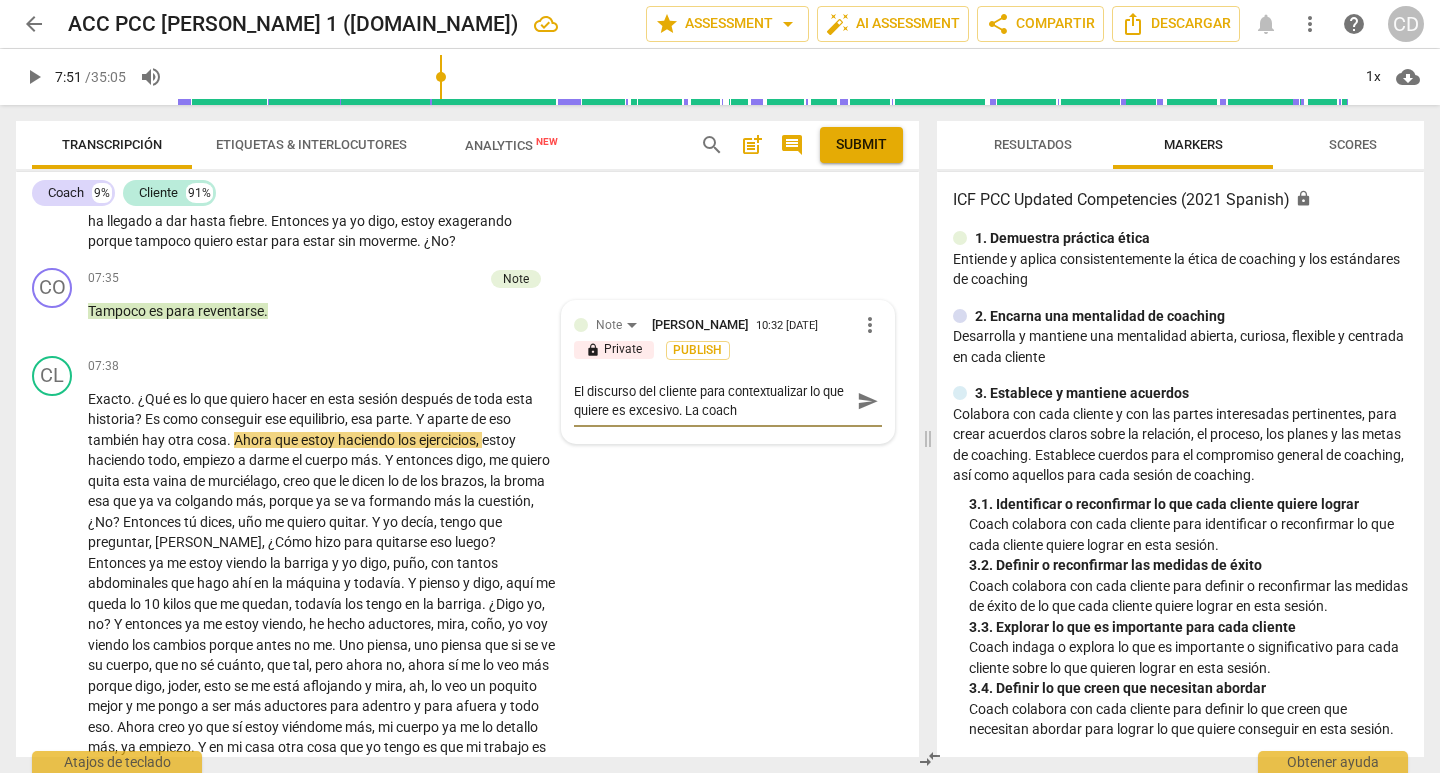 type on "El discurso del cliente para contextualizar lo que quiere es excesivo. La coach" 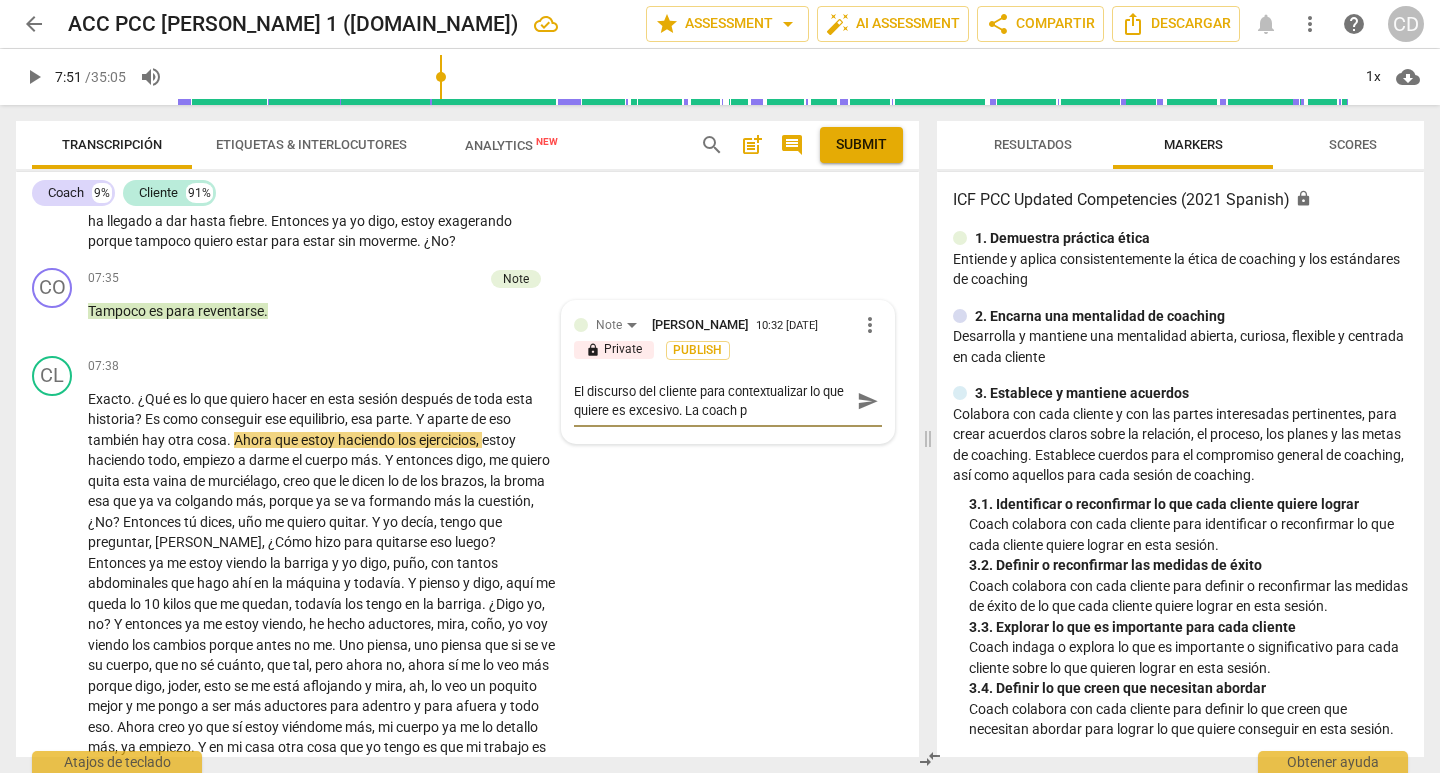 type on "El discurso del cliente para contextualizar lo que quiere es excesivo. La coach po" 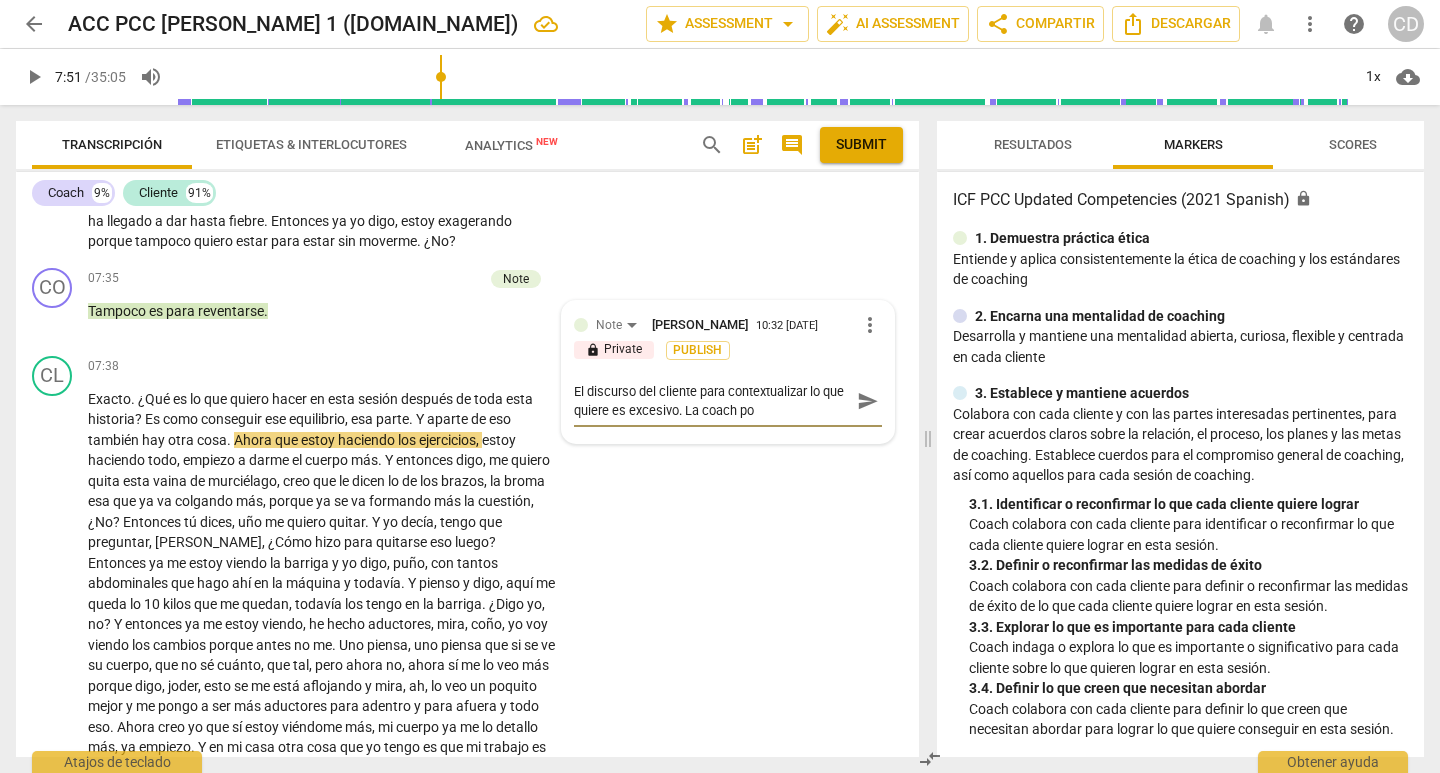 type on "El discurso del cliente para contextualizar lo que quiere es excesivo. La coach pod" 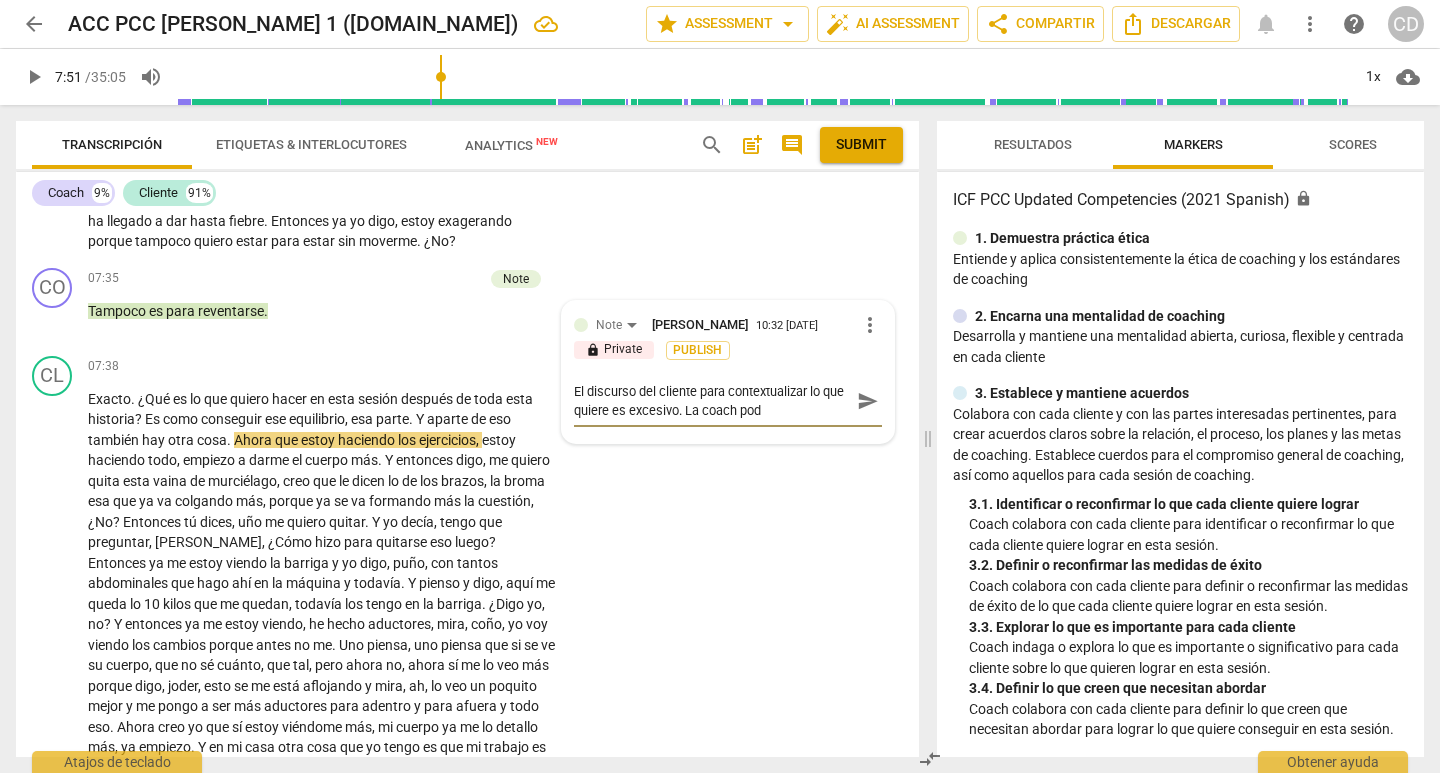 type on "El discurso del cliente para contextualizar lo que quiere es excesivo. La coach podr" 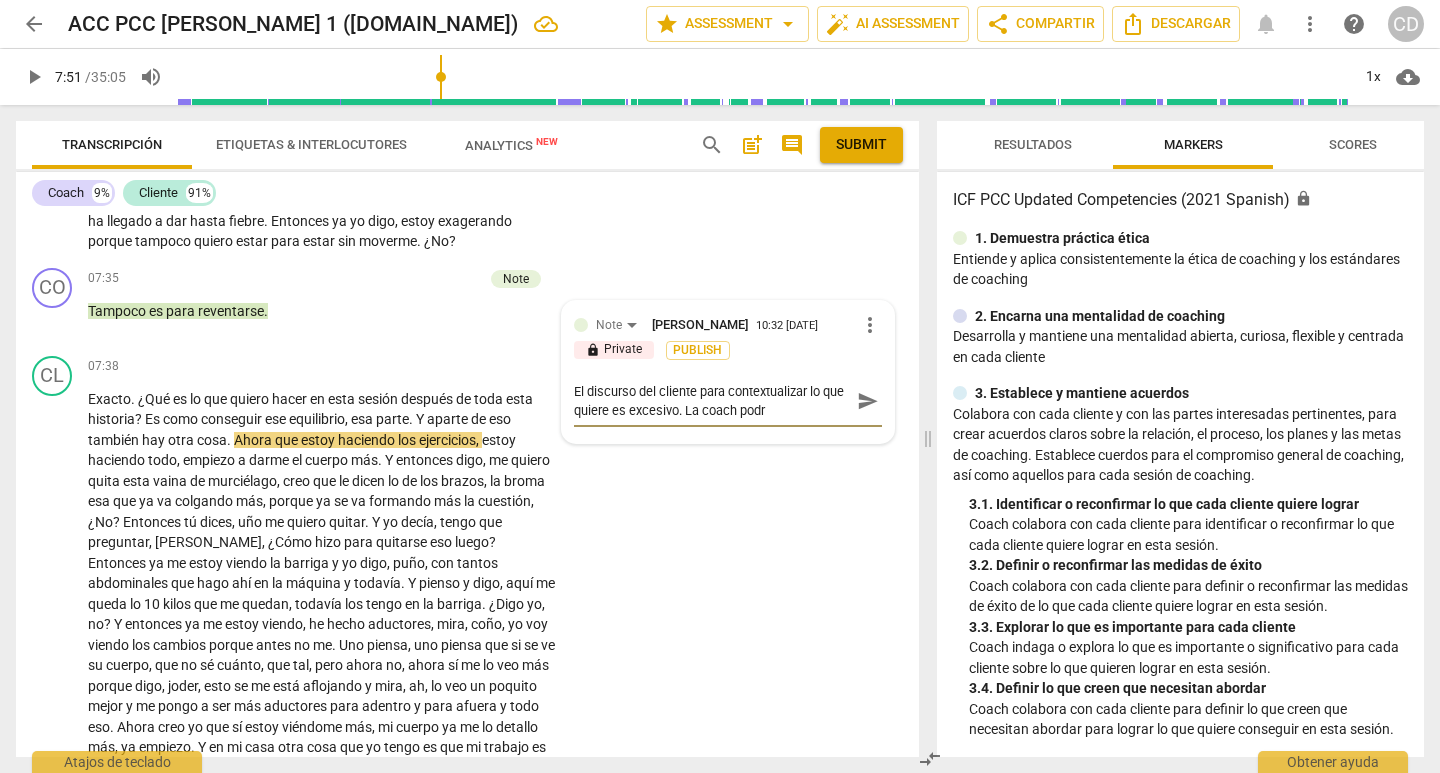 type on "El discurso del cliente para contextualizar lo que quiere es excesivo. La coach podrí" 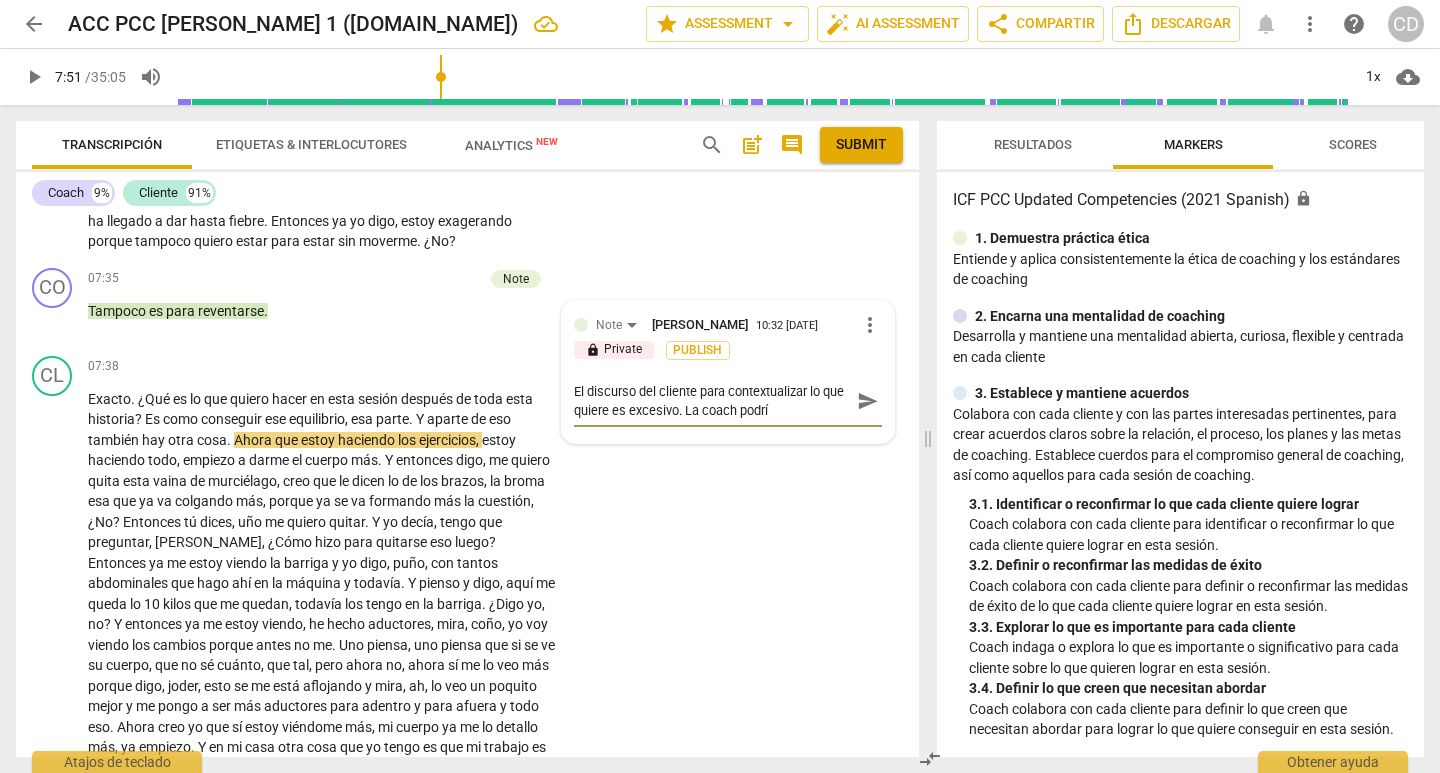 type on "El discurso del cliente para contextualizar lo que quiere es excesivo. La coach podría" 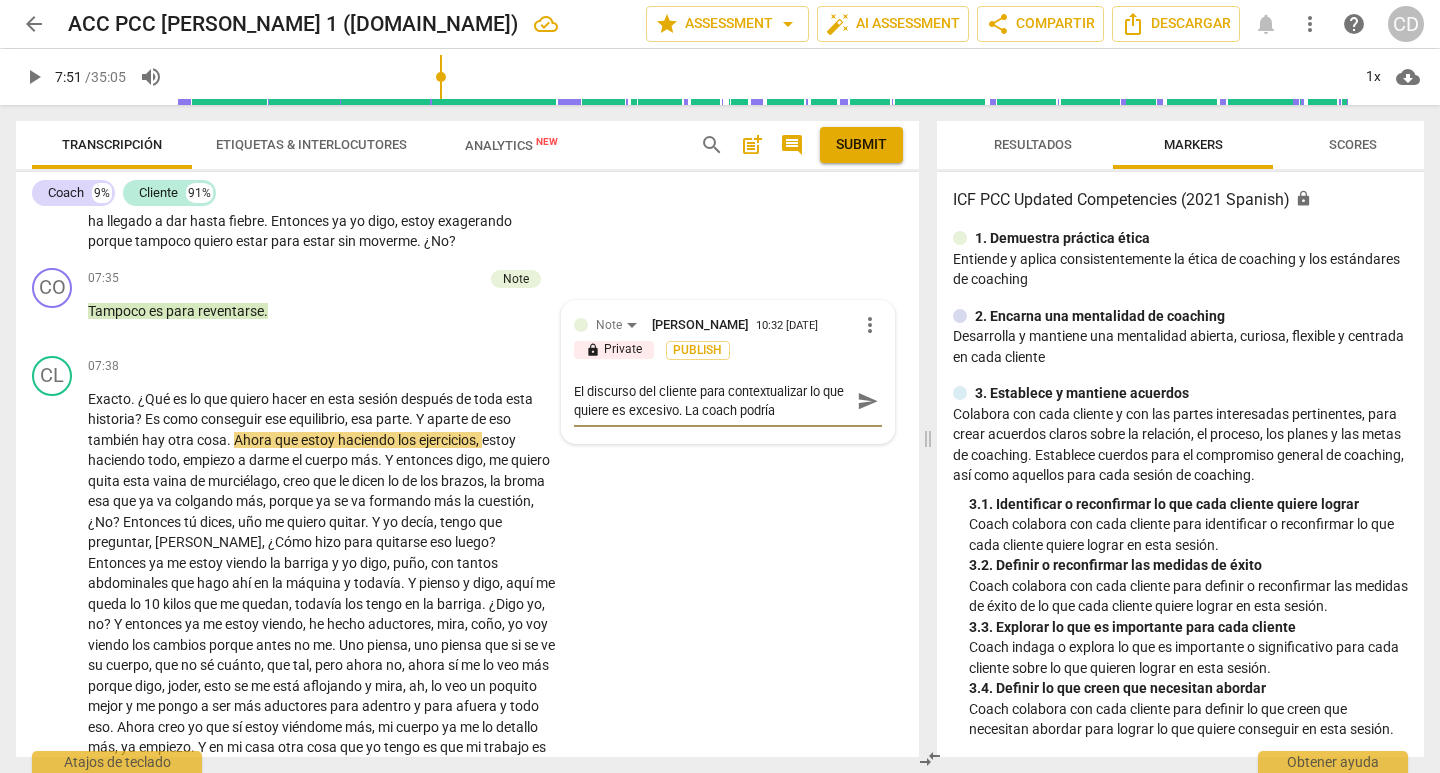 type on "El discurso del cliente para contextualizar lo que quiere es excesivo. La coach podría" 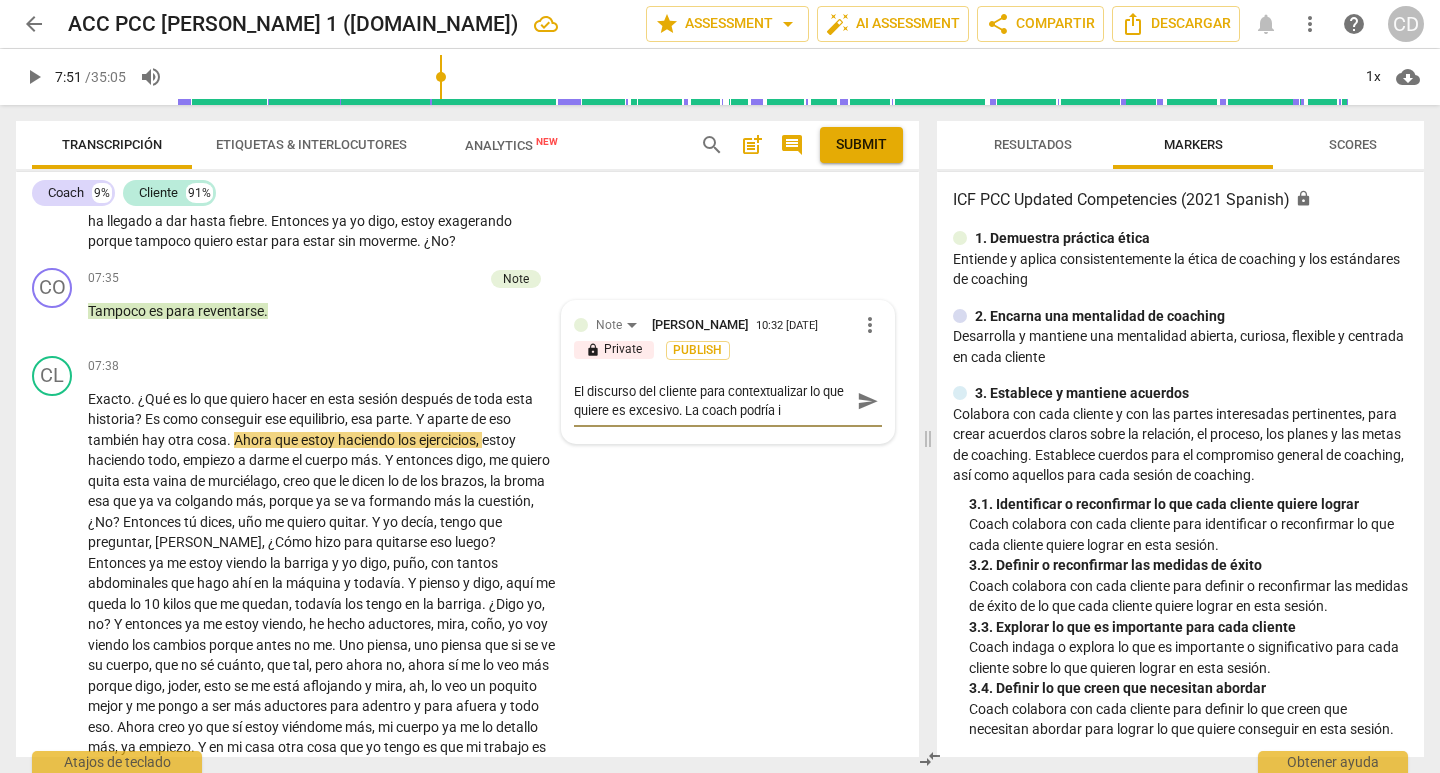 type on "El discurso del cliente para contextualizar lo que quiere es excesivo. La coach podría in" 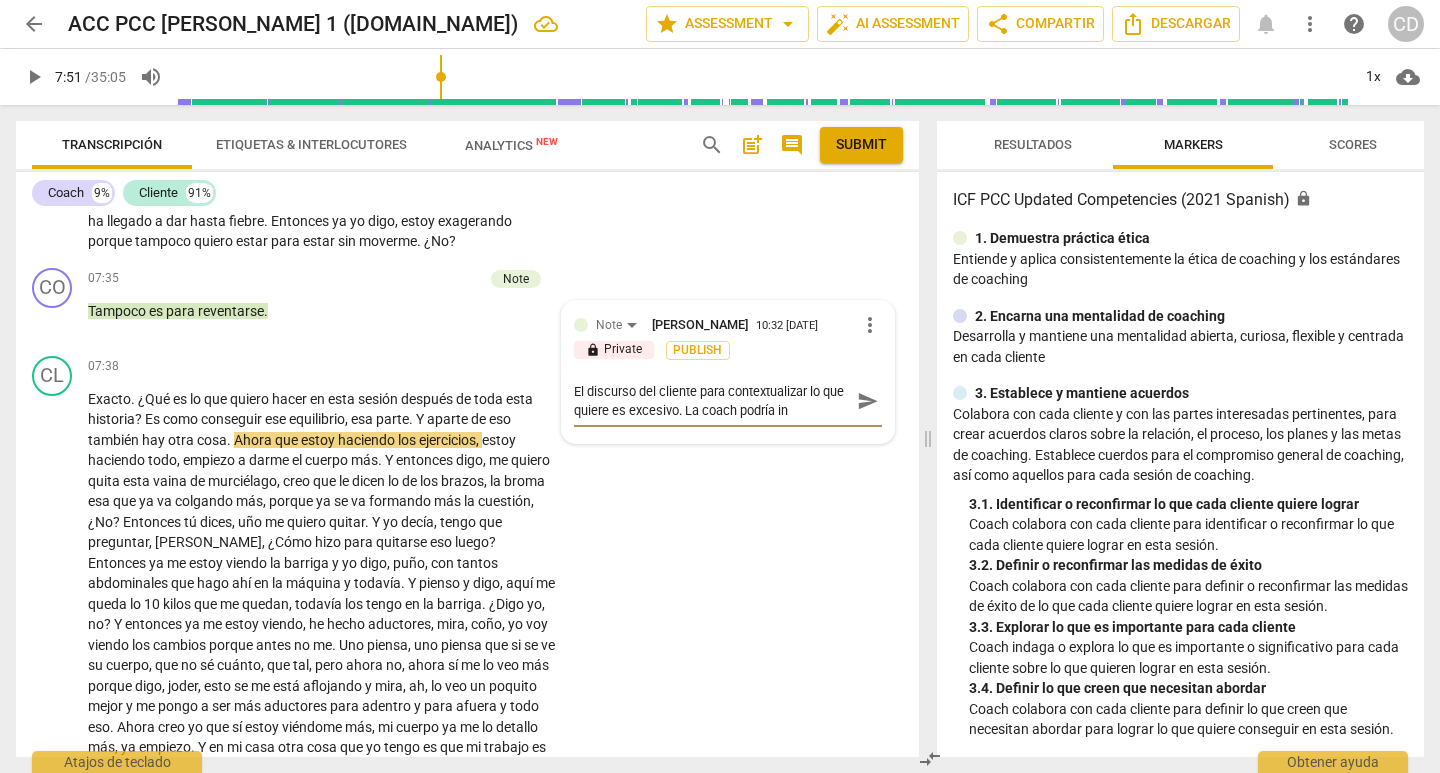 type on "El discurso del cliente para contextualizar lo que quiere es excesivo. La coach podría int" 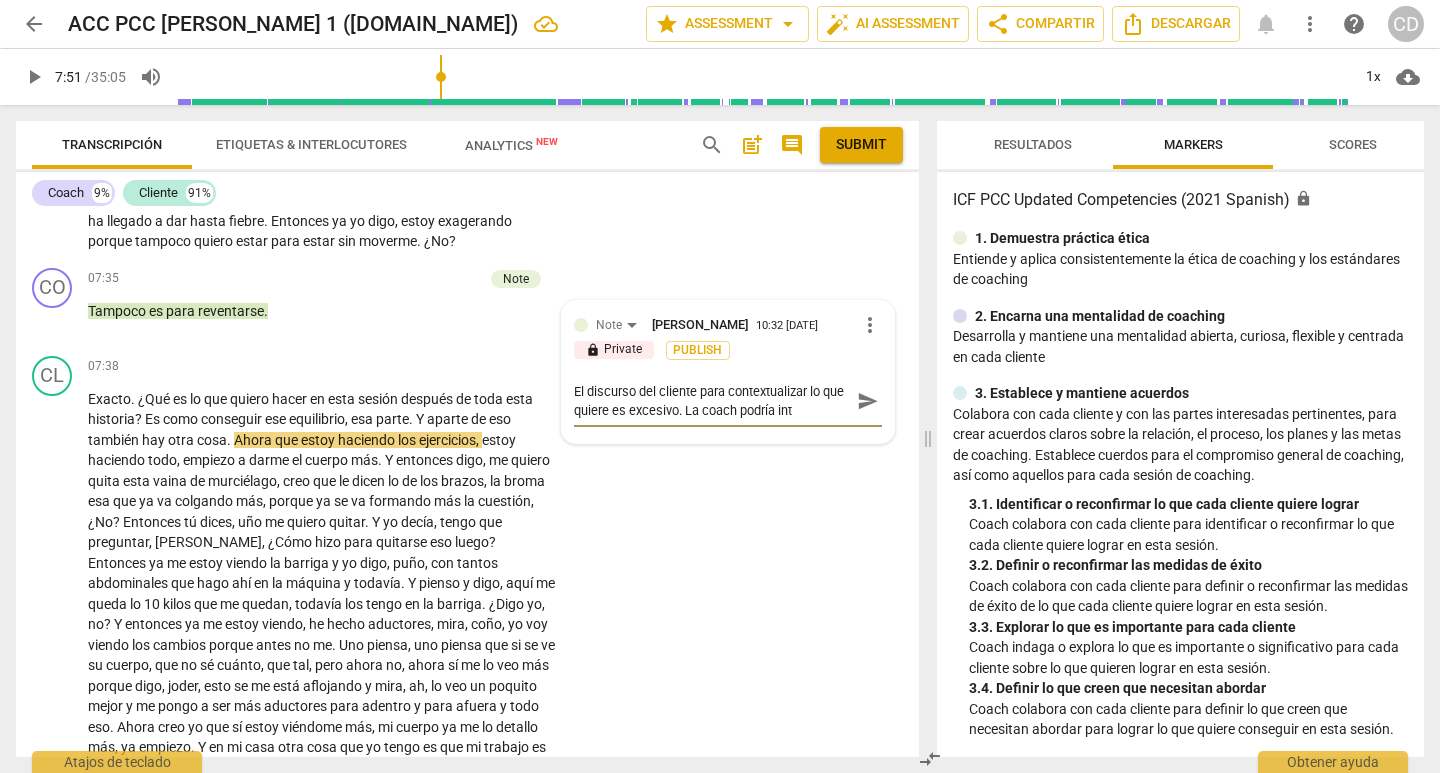 type on "El discurso del cliente para contextualizar lo que quiere es excesivo. La coach podría inte" 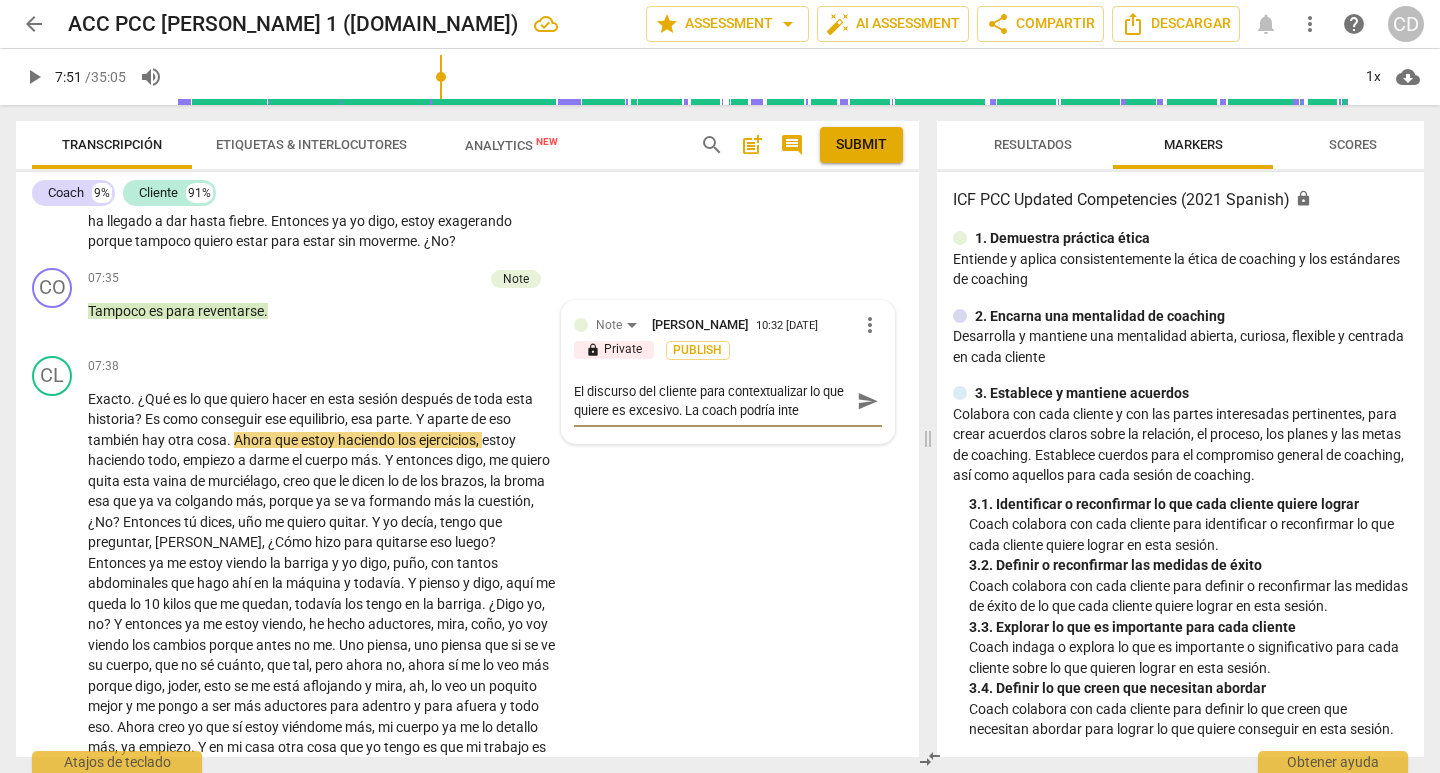 type on "El discurso del cliente para contextualizar lo que quiere es excesivo. La coach podría inter" 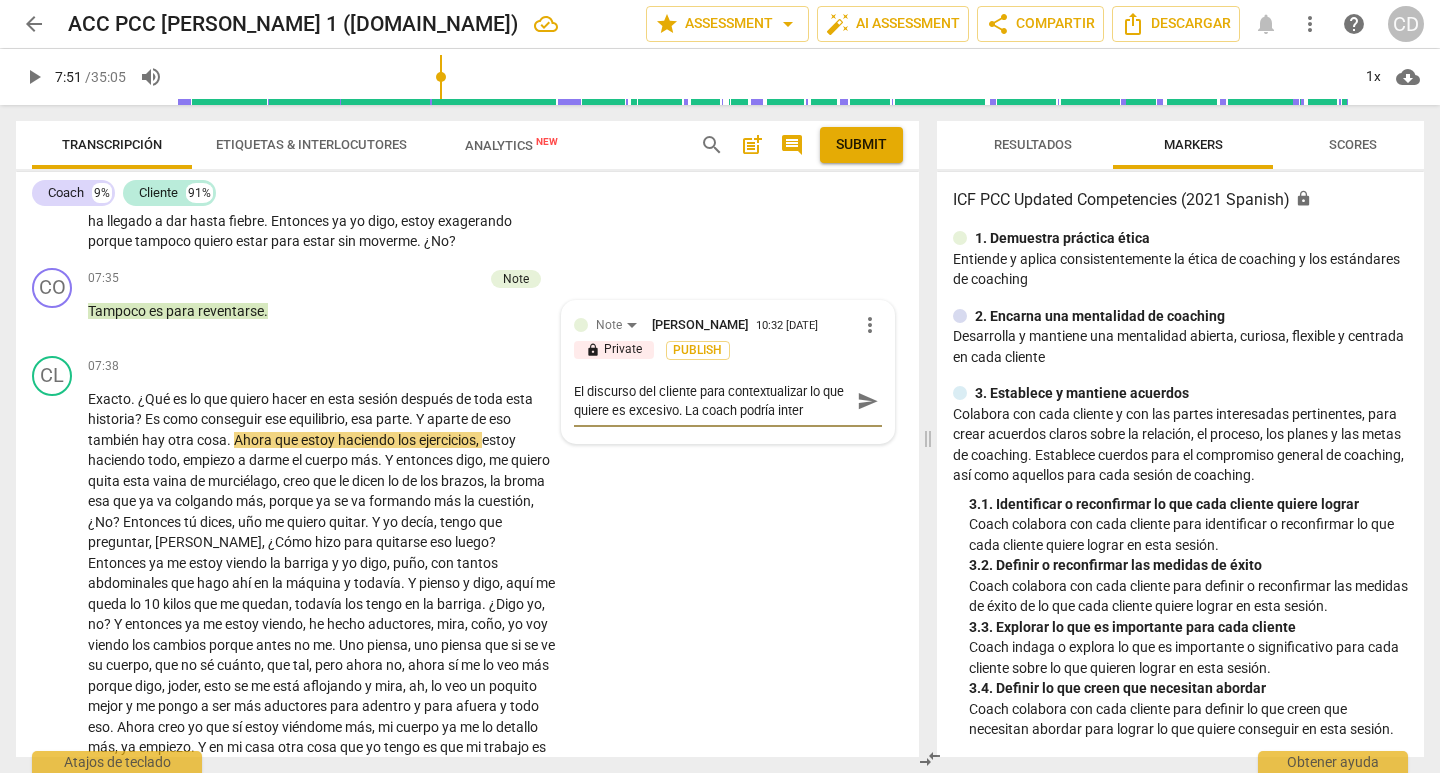 type on "El discurso del cliente para contextualizar lo que quiere es excesivo. La coach podría interr" 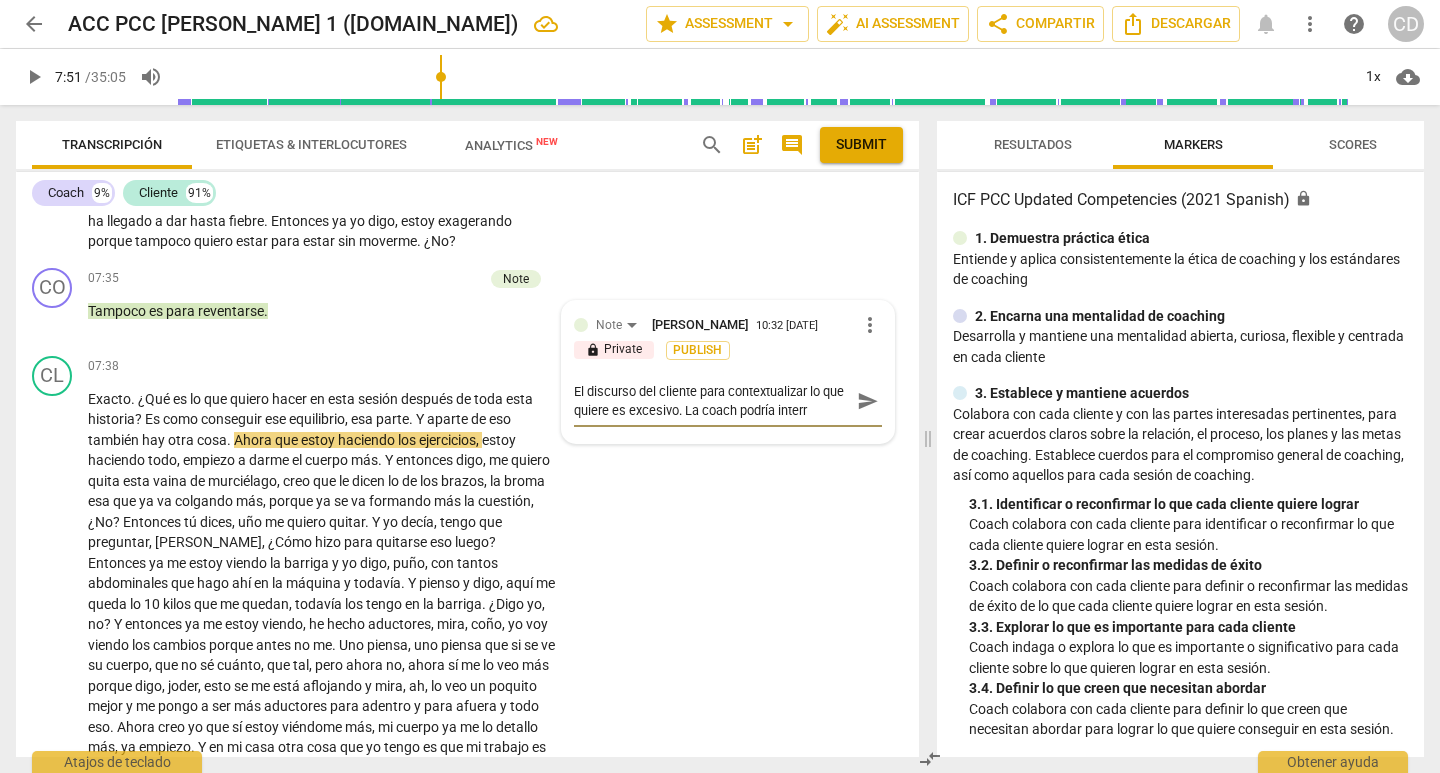 type on "El discurso del cliente para contextualizar lo que quiere es excesivo. La coach podría interru" 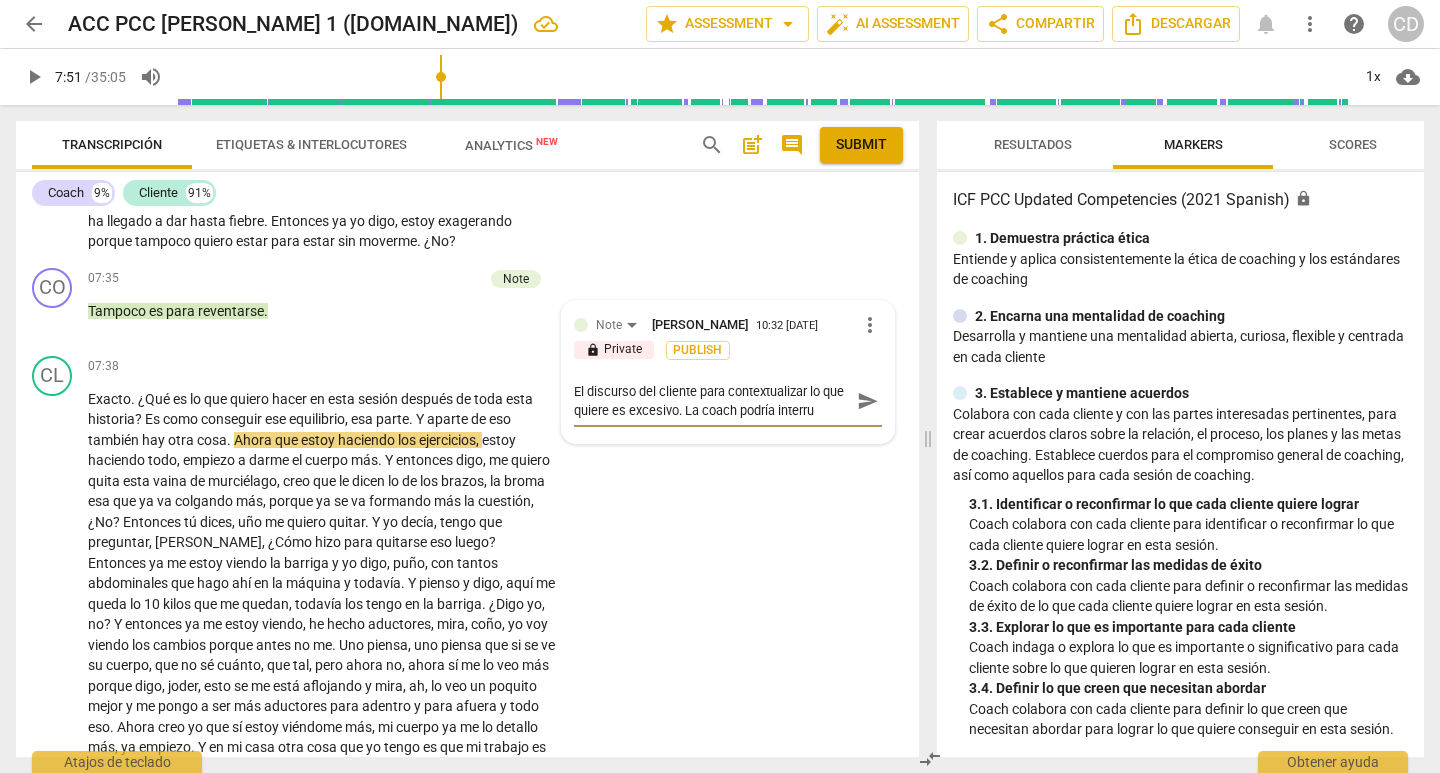 type on "El discurso del cliente para contextualizar lo que quiere es excesivo. La coach podría interrum" 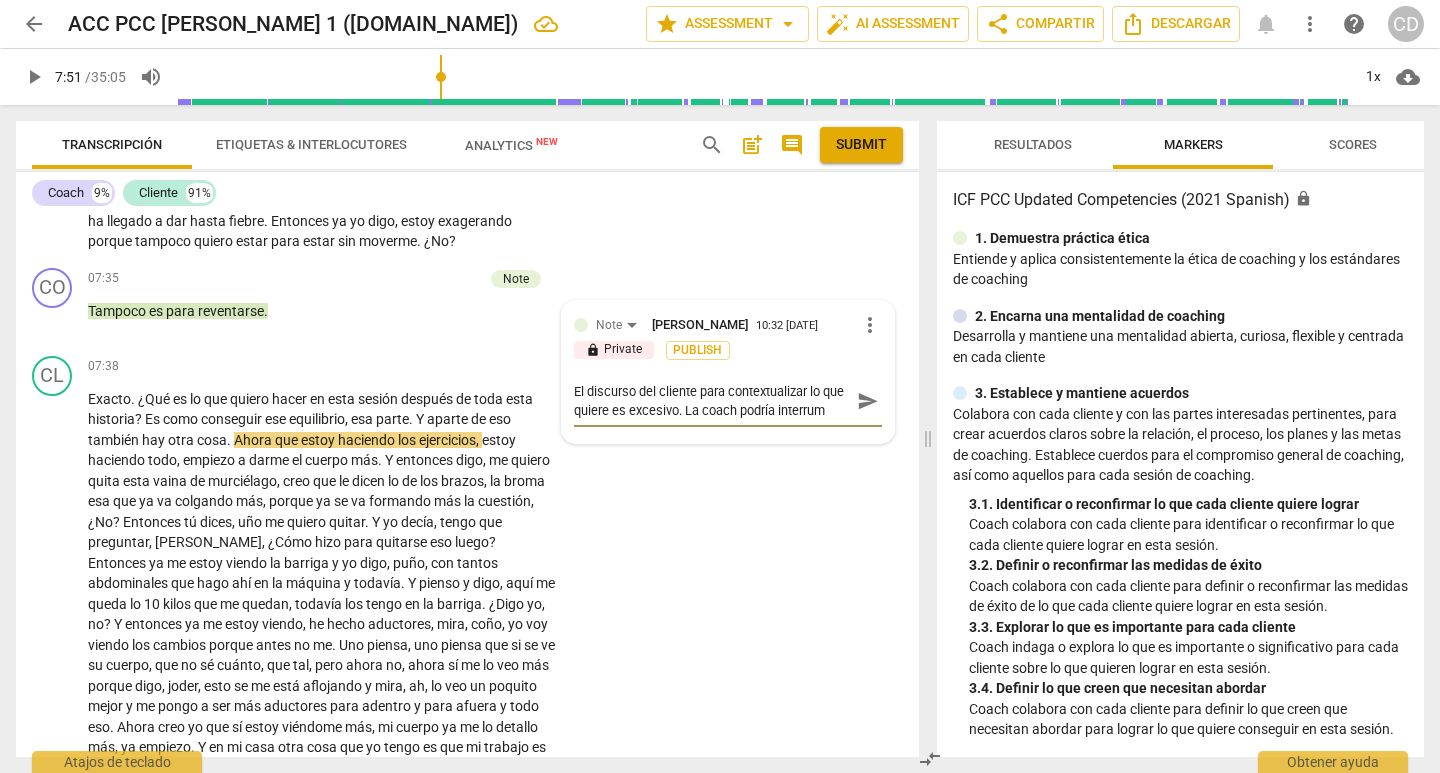 scroll, scrollTop: 17, scrollLeft: 0, axis: vertical 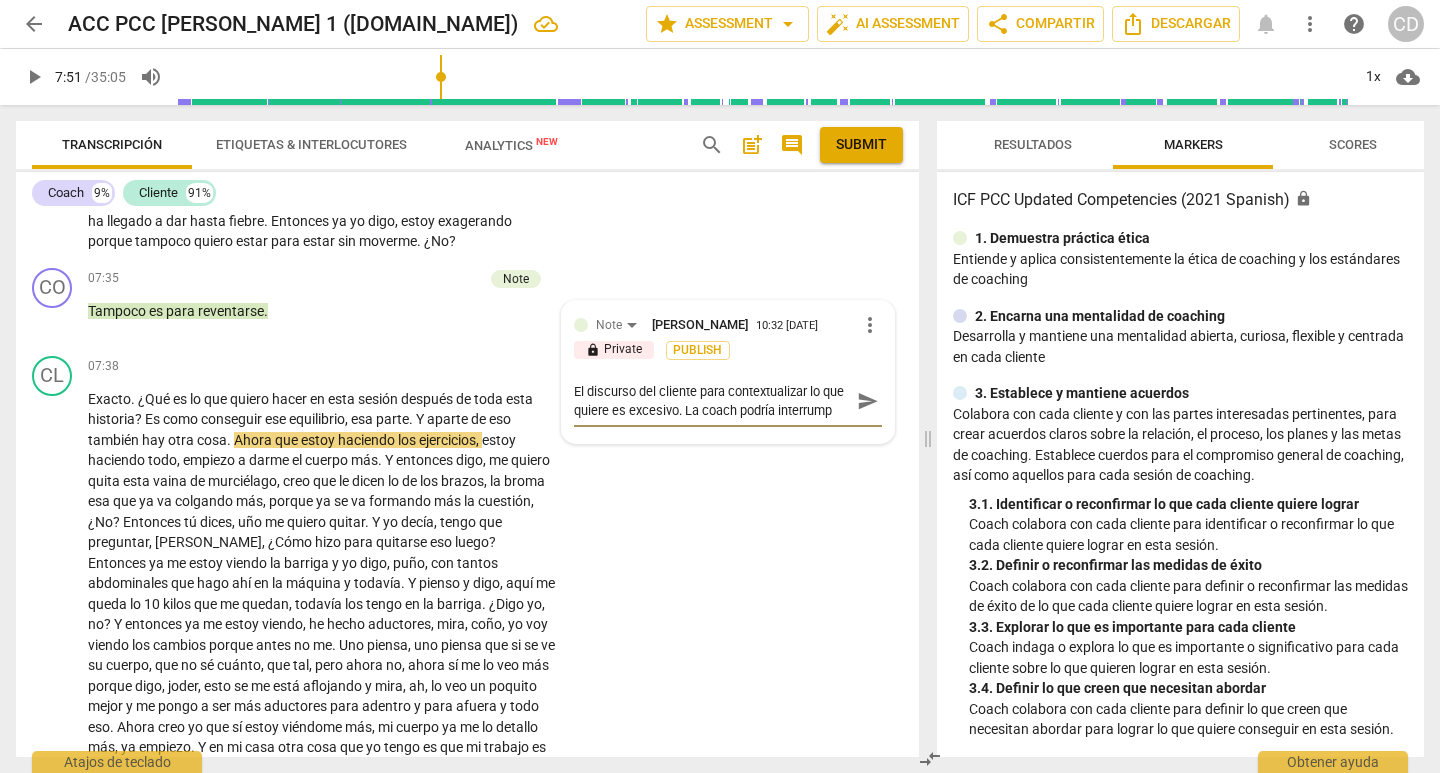 type on "El discurso del cliente para contextualizar lo que quiere es excesivo. La coach podría interrumpi" 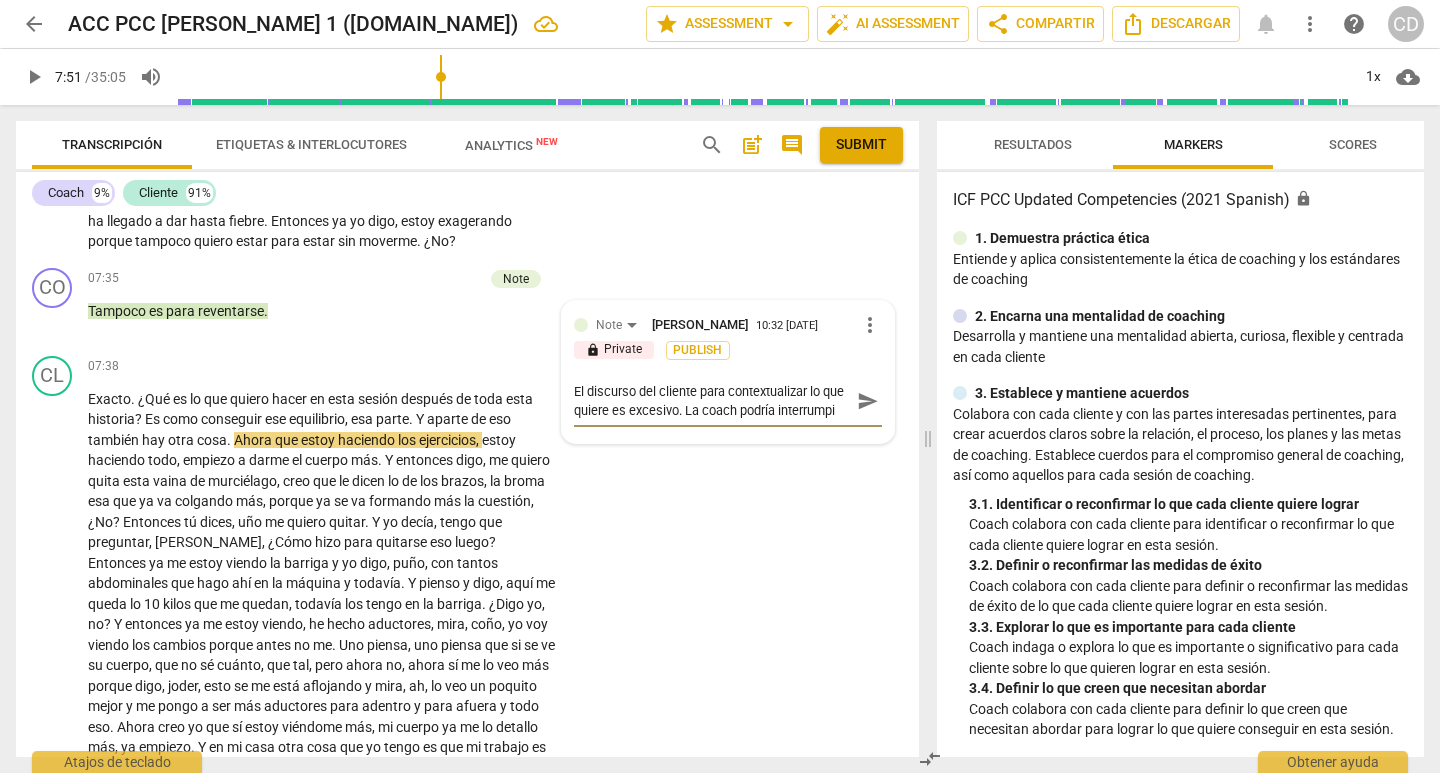 type on "El discurso del cliente para contextualizar lo que quiere es excesivo. La coach podría interrumpir" 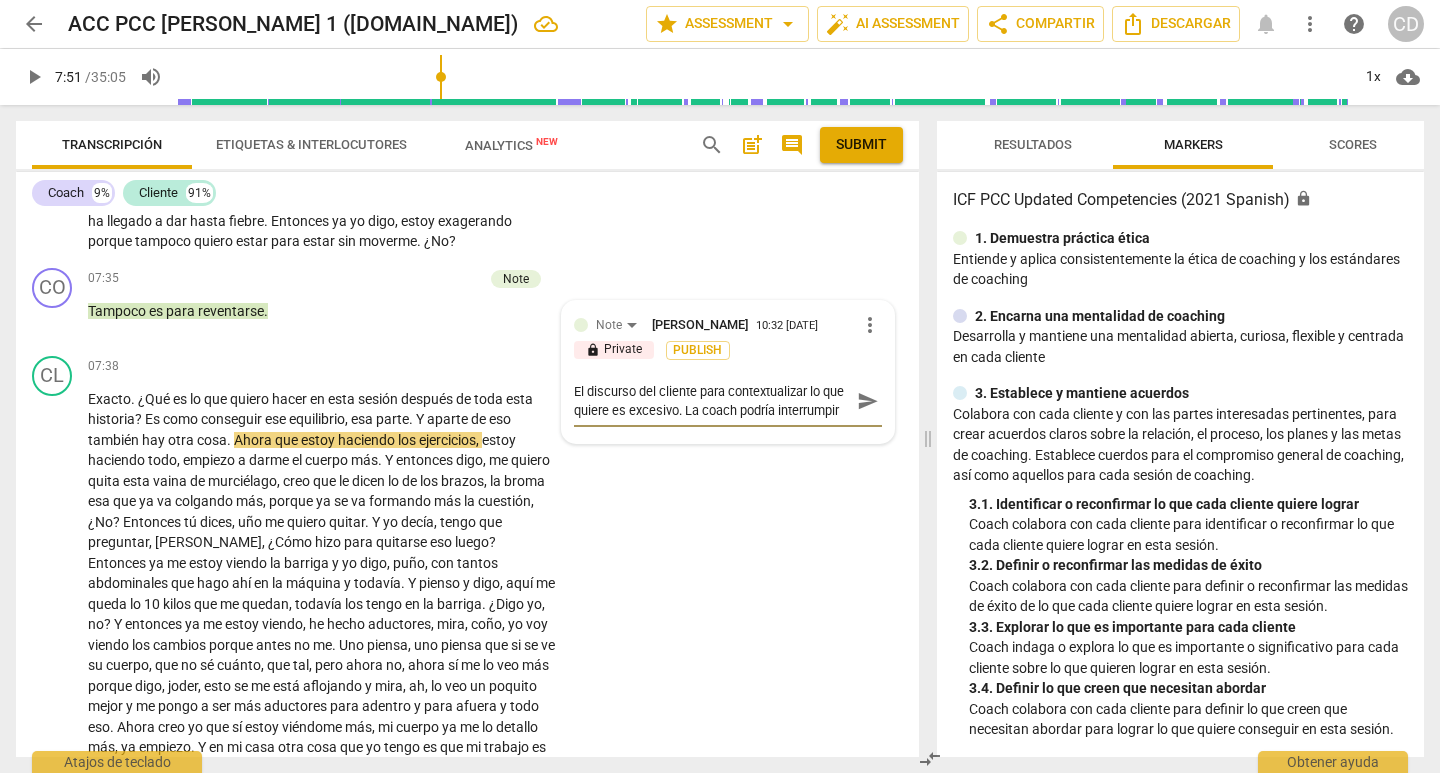 type on "El discurso del cliente para contextualizar lo que quiere es excesivo. La coach podría interrumpir." 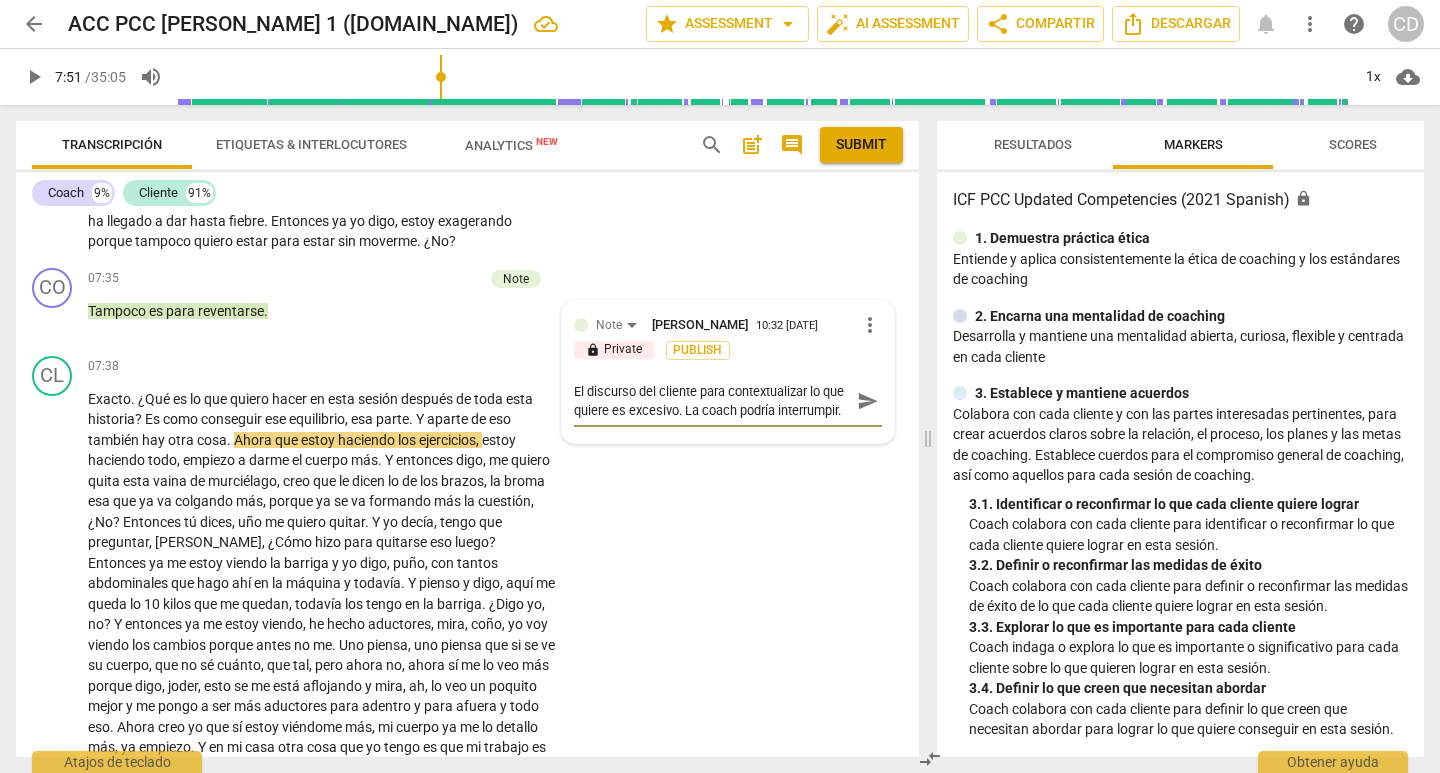type on "El discurso del cliente para contextualizar lo que quiere es excesivo. La coach podría interrumpir." 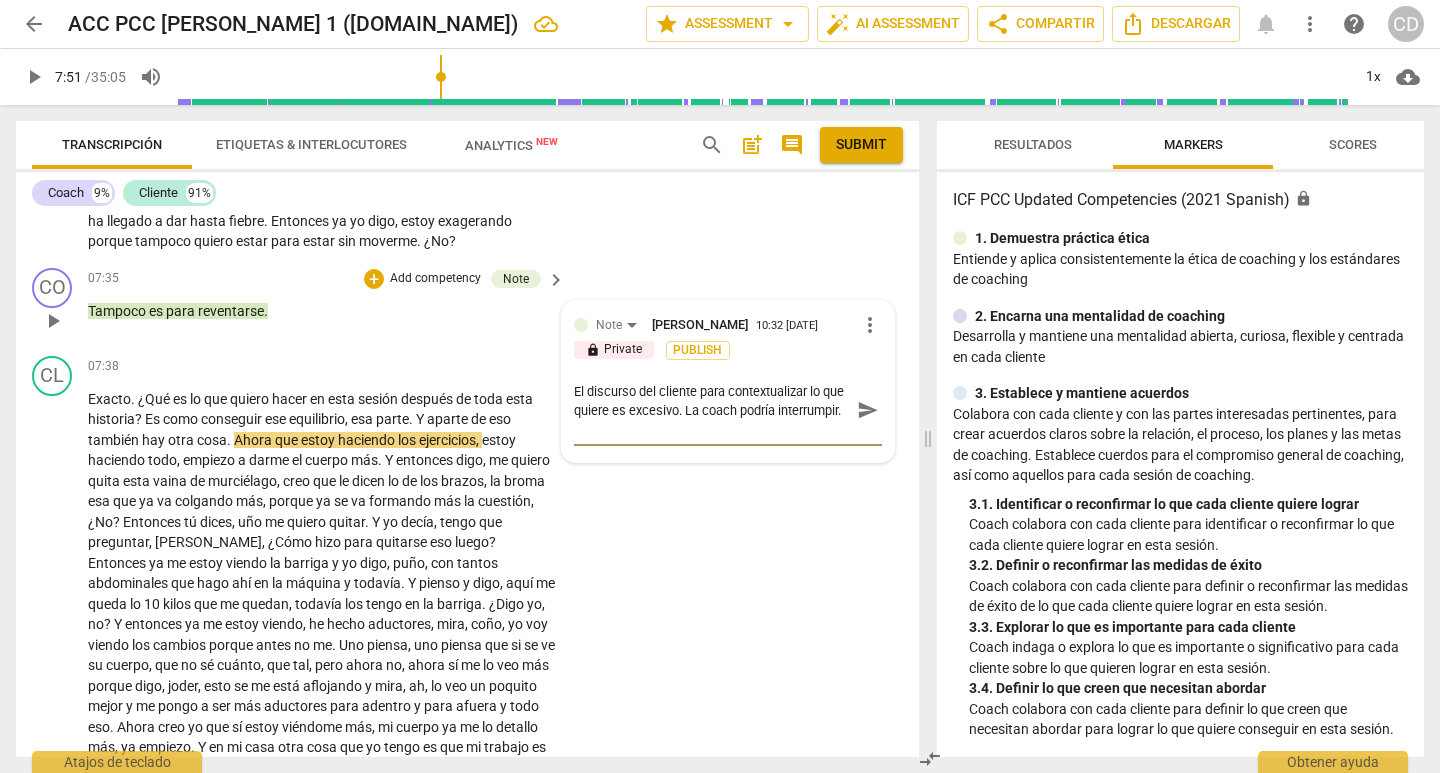 type 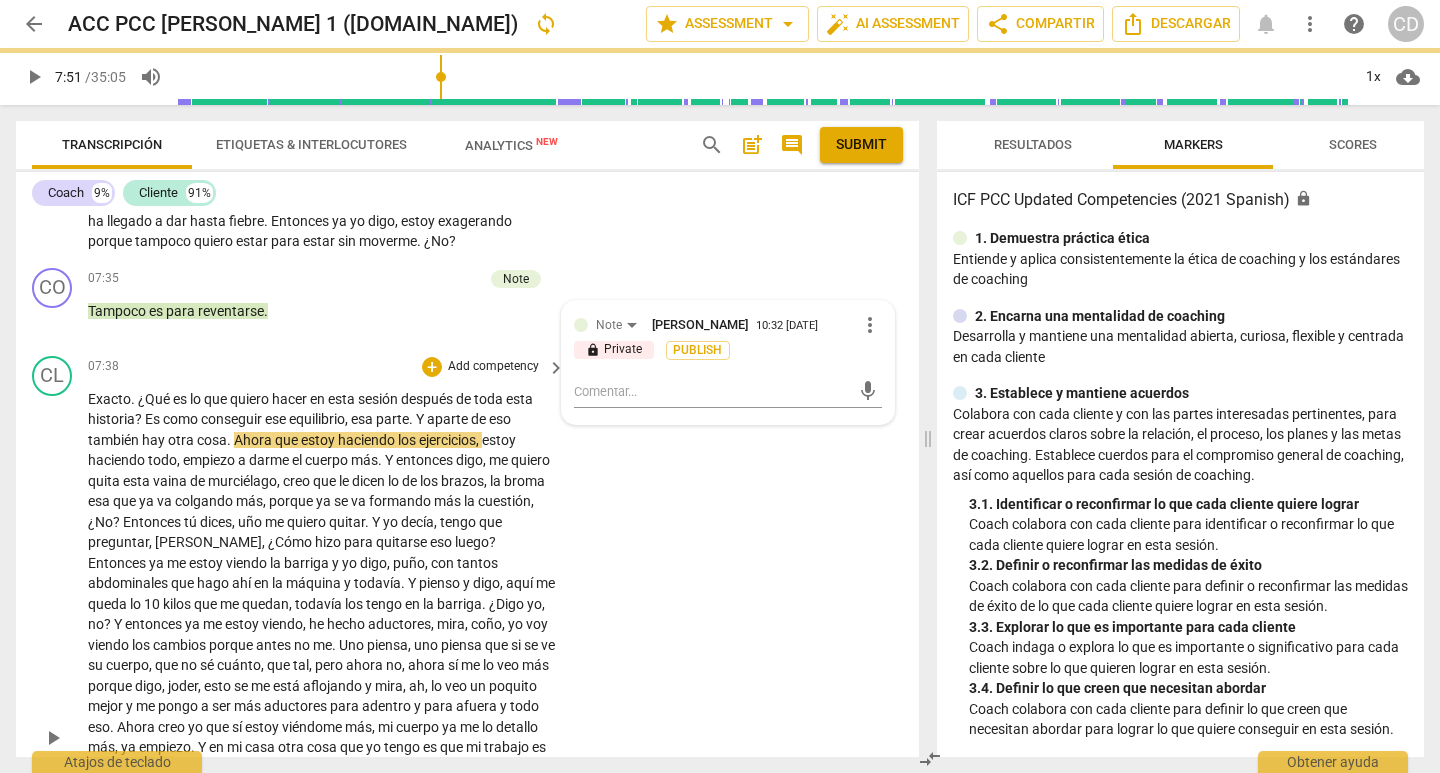scroll, scrollTop: 0, scrollLeft: 0, axis: both 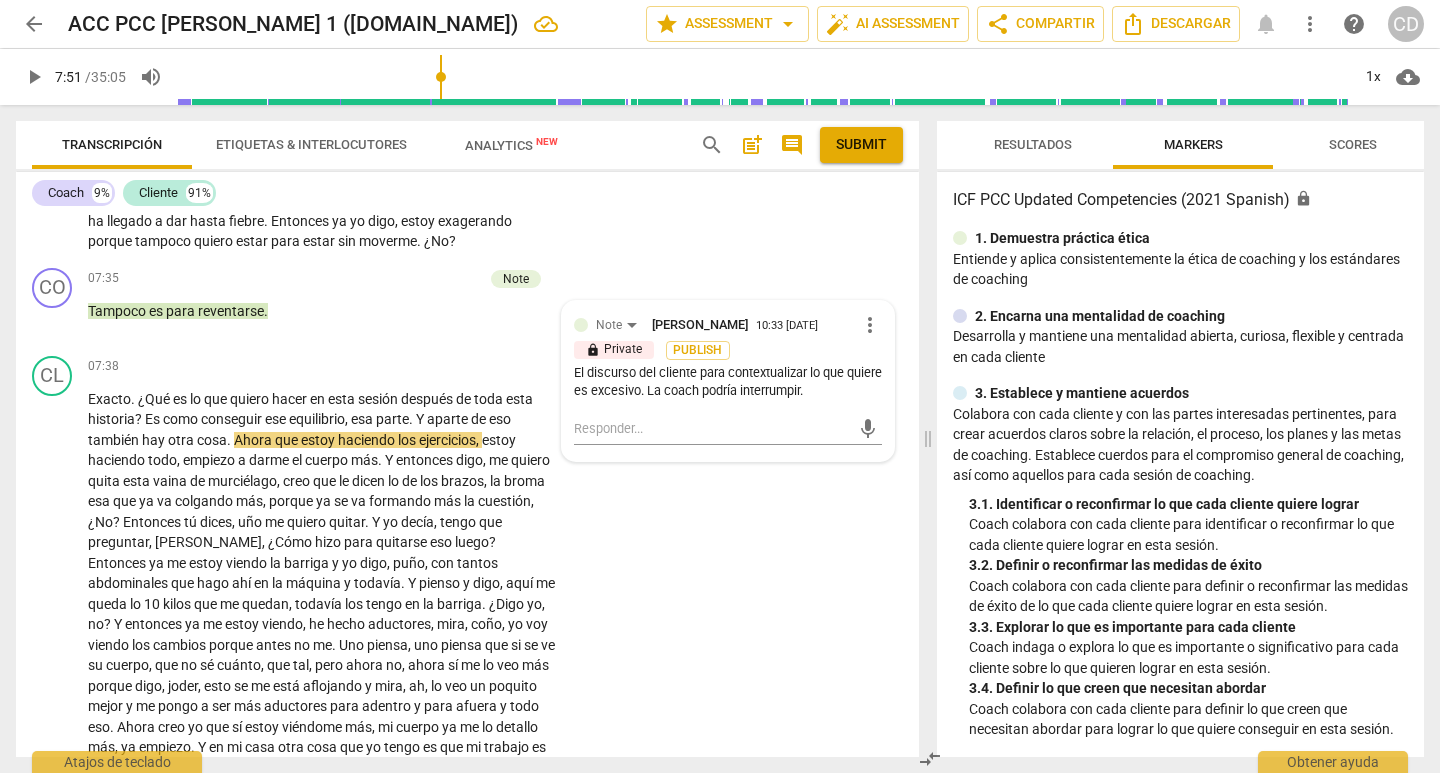 click on "play_arrow" at bounding box center (34, 77) 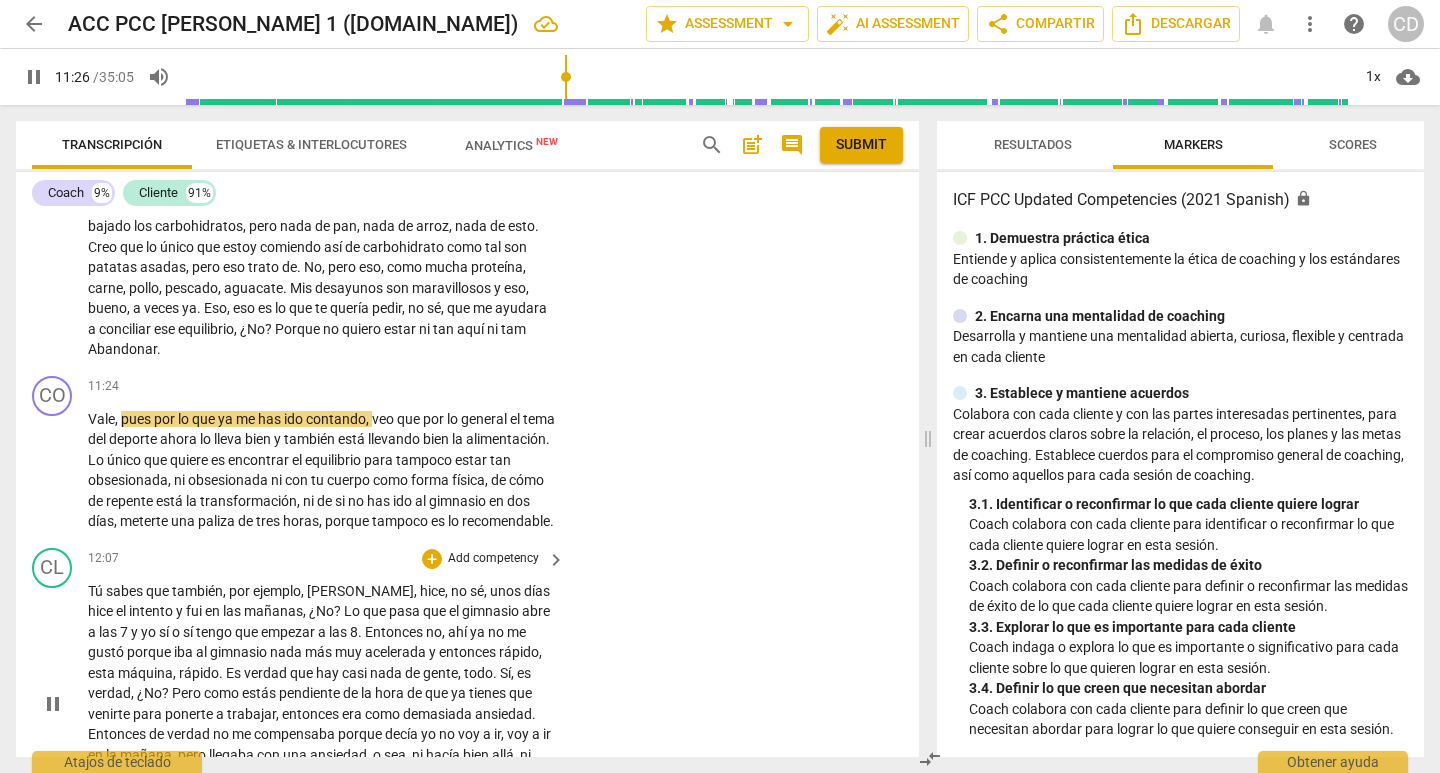 scroll, scrollTop: 2300, scrollLeft: 0, axis: vertical 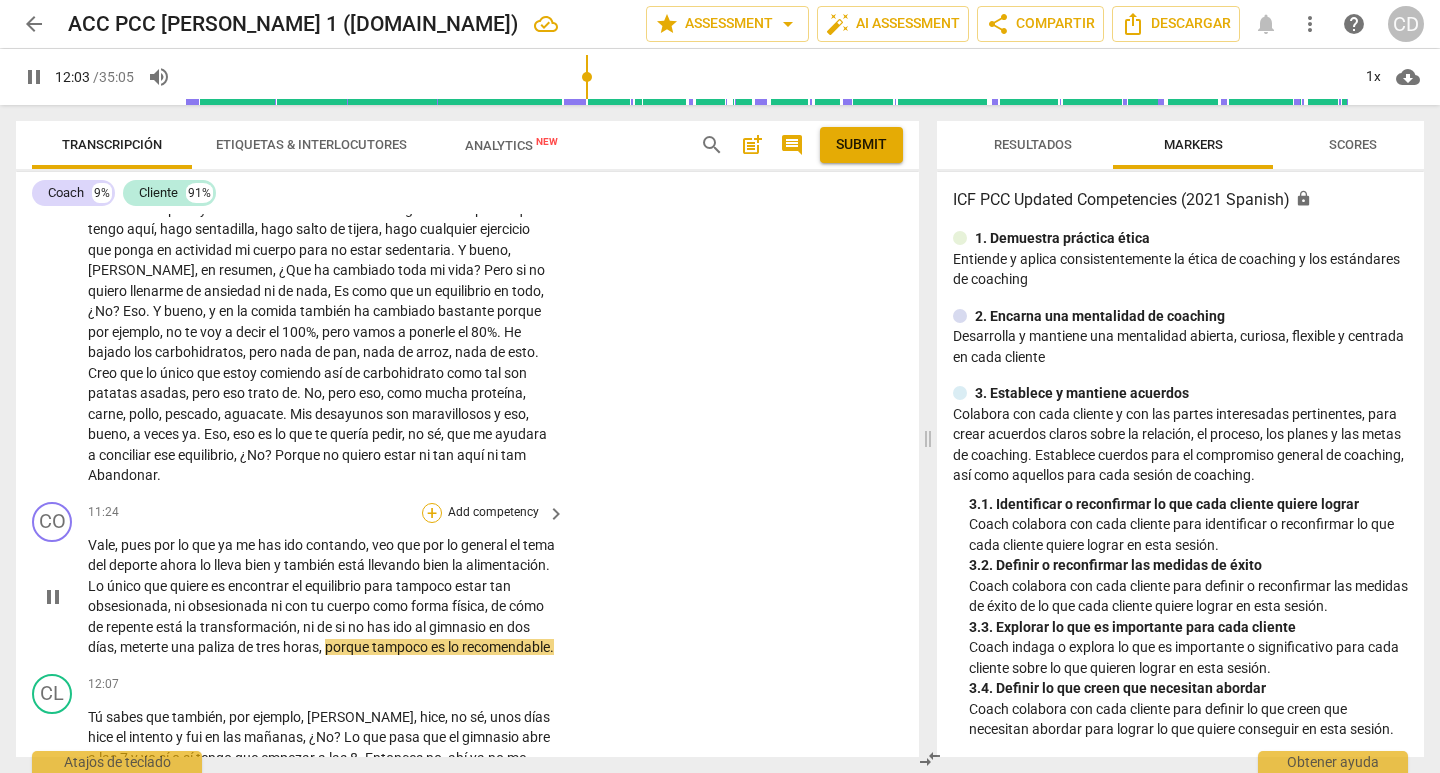 click on "+" at bounding box center [432, 513] 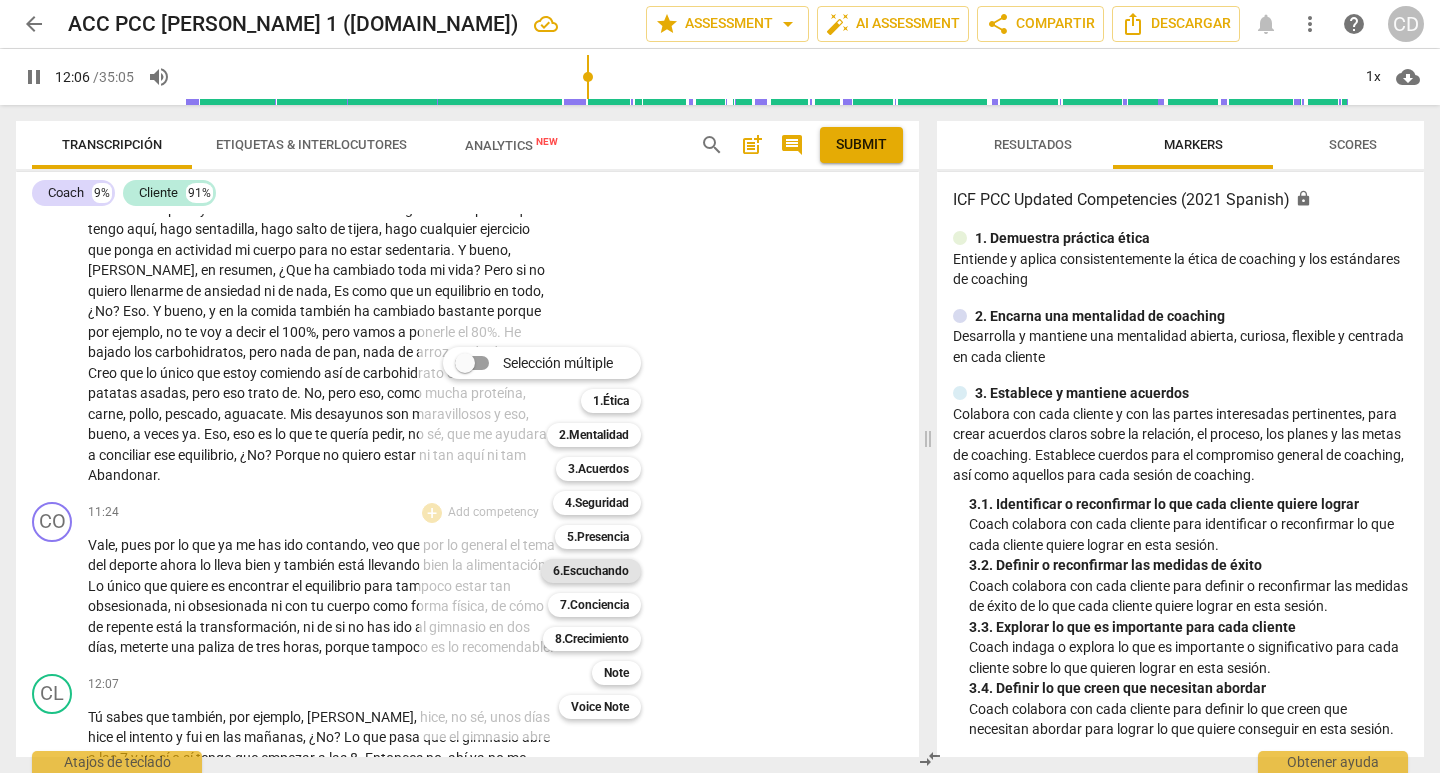 click on "6.Escuchando" at bounding box center [591, 571] 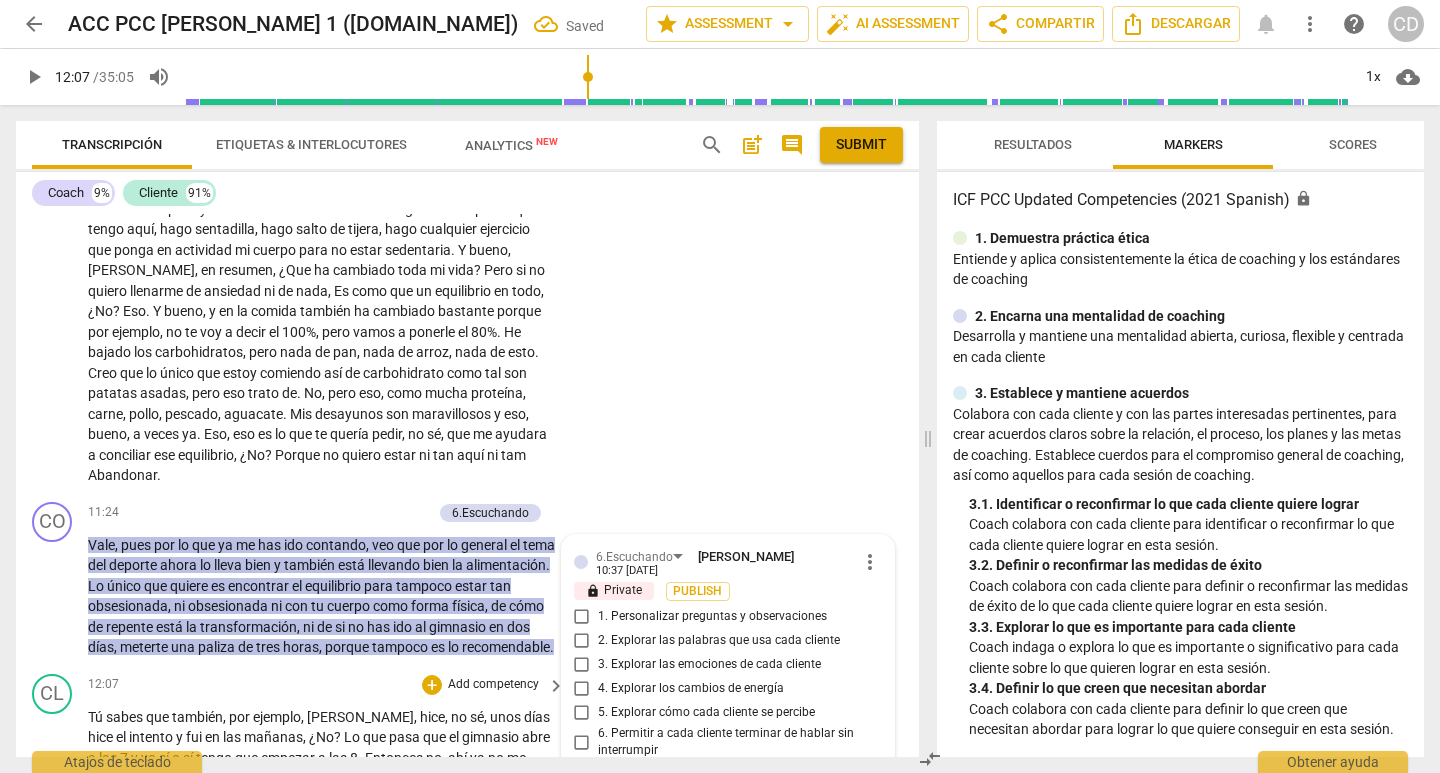 scroll, scrollTop: 2653, scrollLeft: 0, axis: vertical 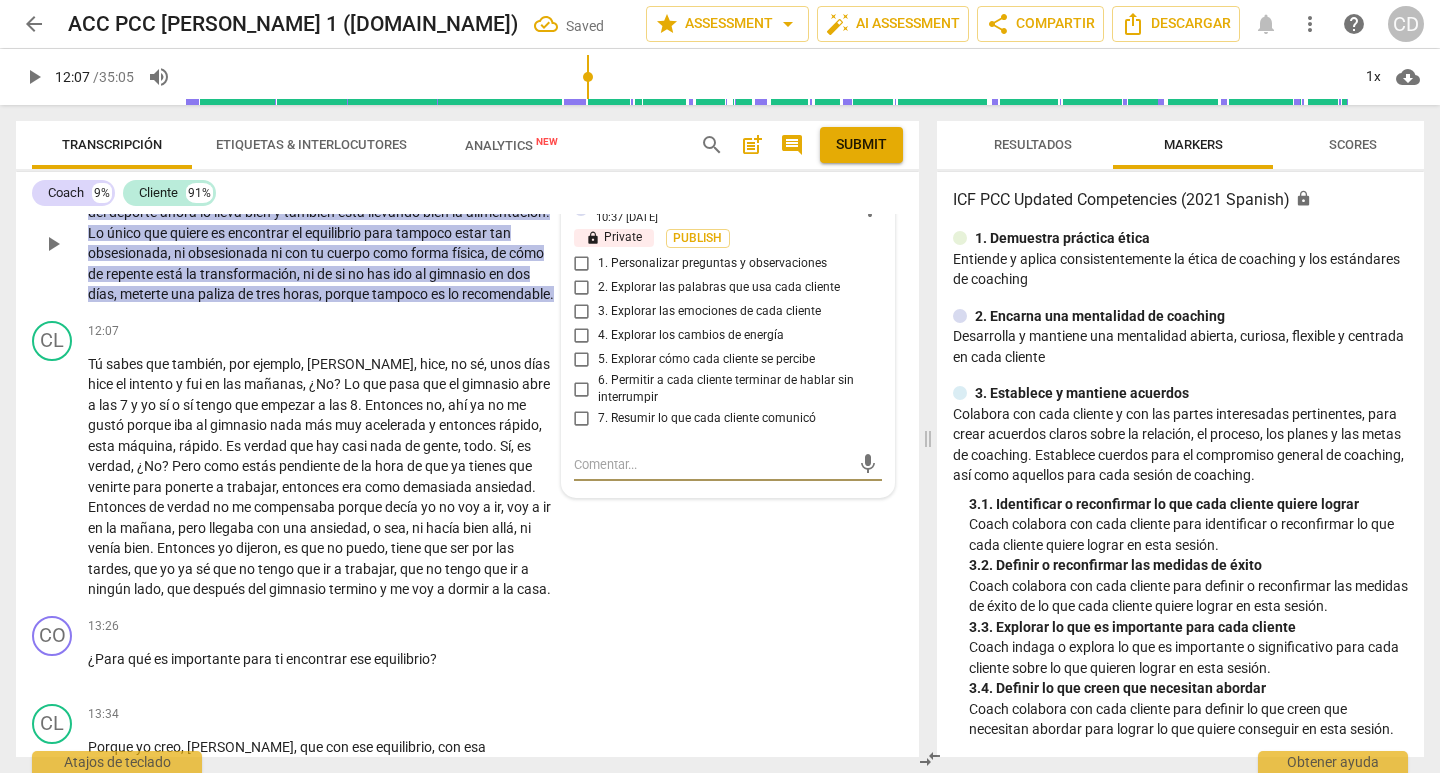 click on "7. Resumir lo que cada cliente comunicó" at bounding box center [582, 419] 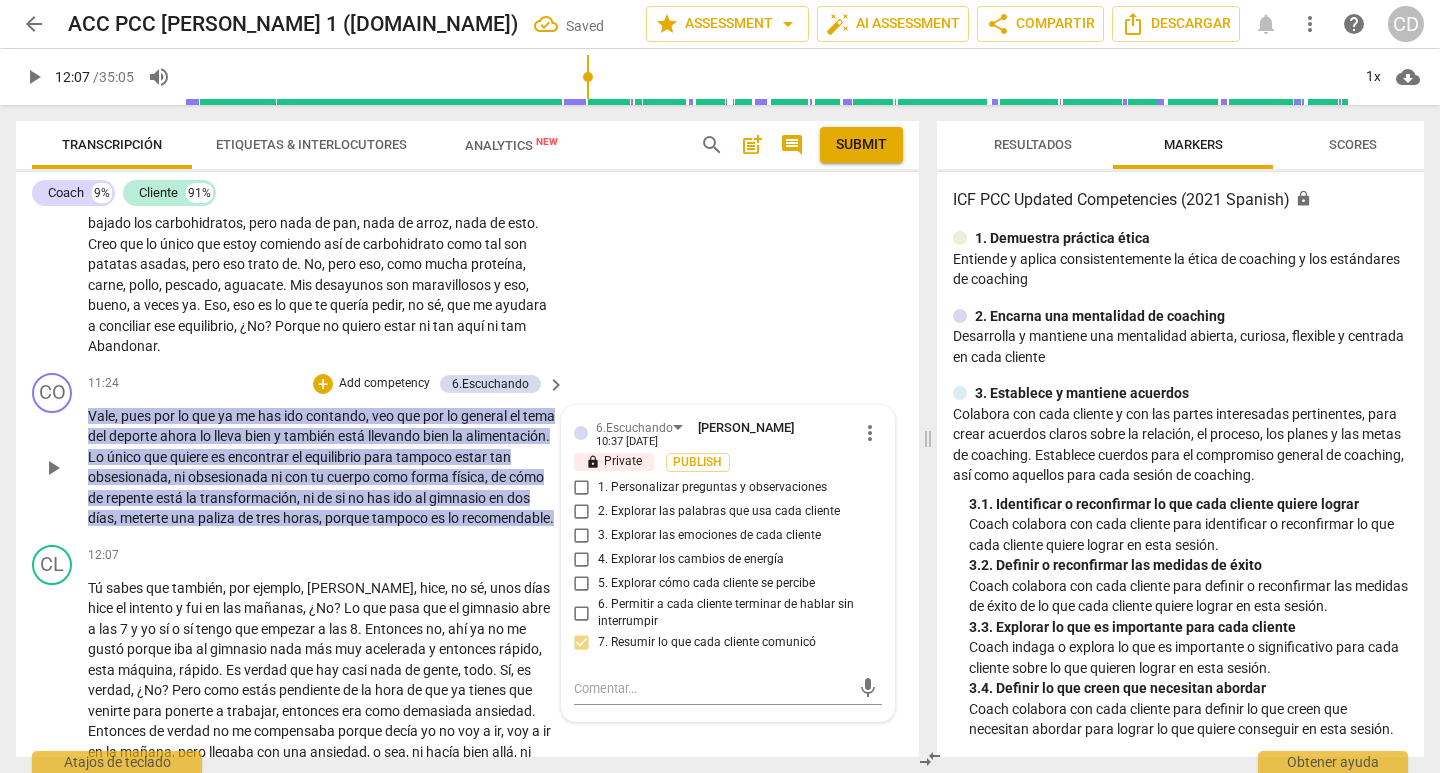 scroll, scrollTop: 2453, scrollLeft: 0, axis: vertical 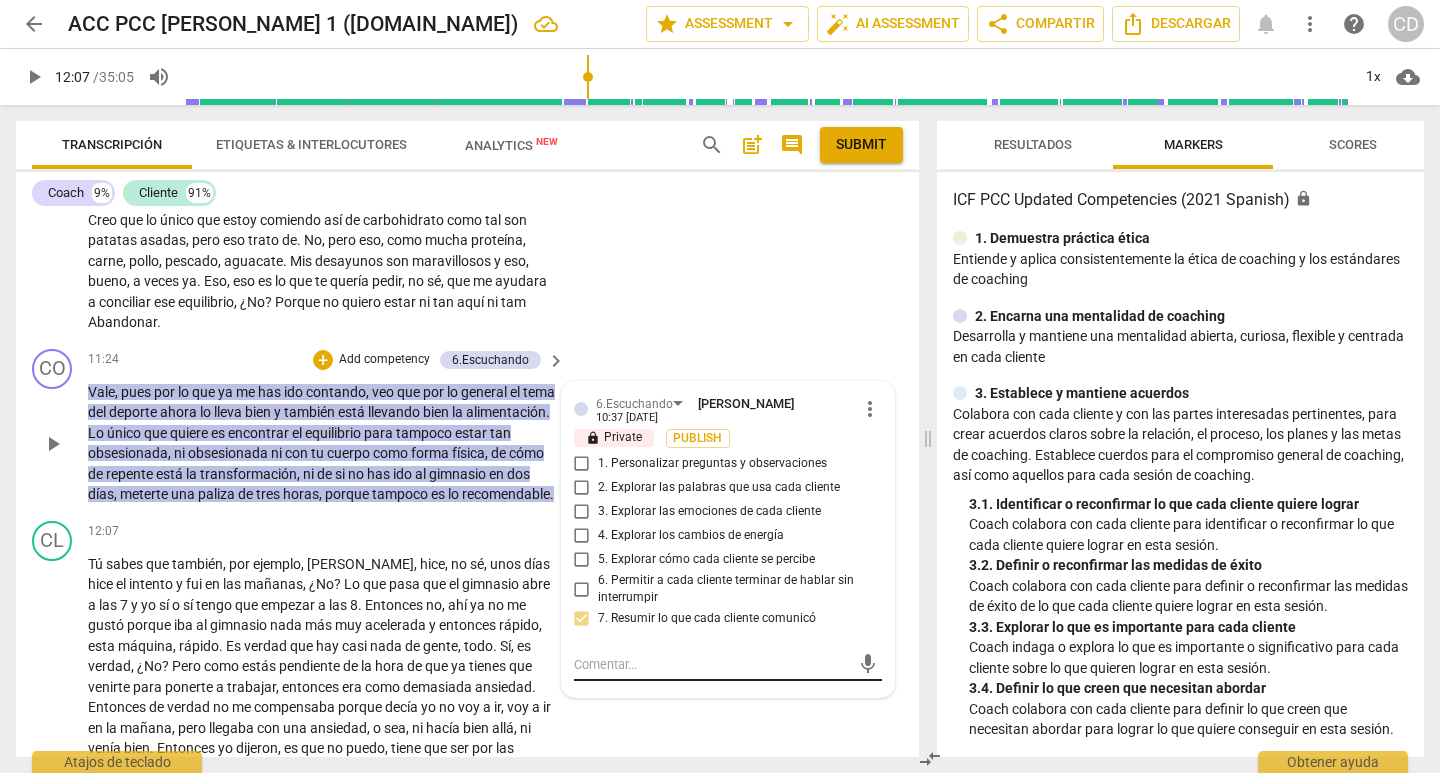 click at bounding box center [712, 664] 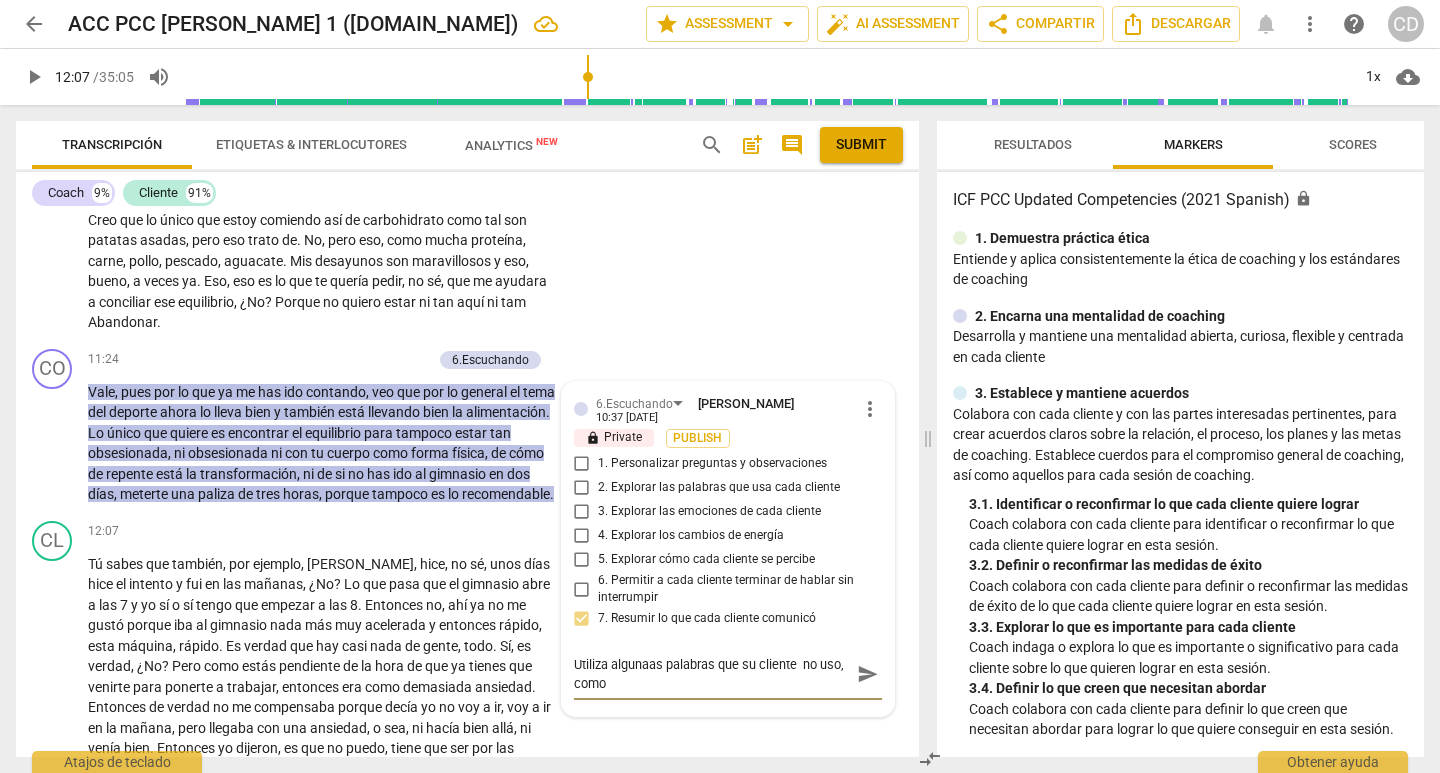 scroll, scrollTop: 0, scrollLeft: 0, axis: both 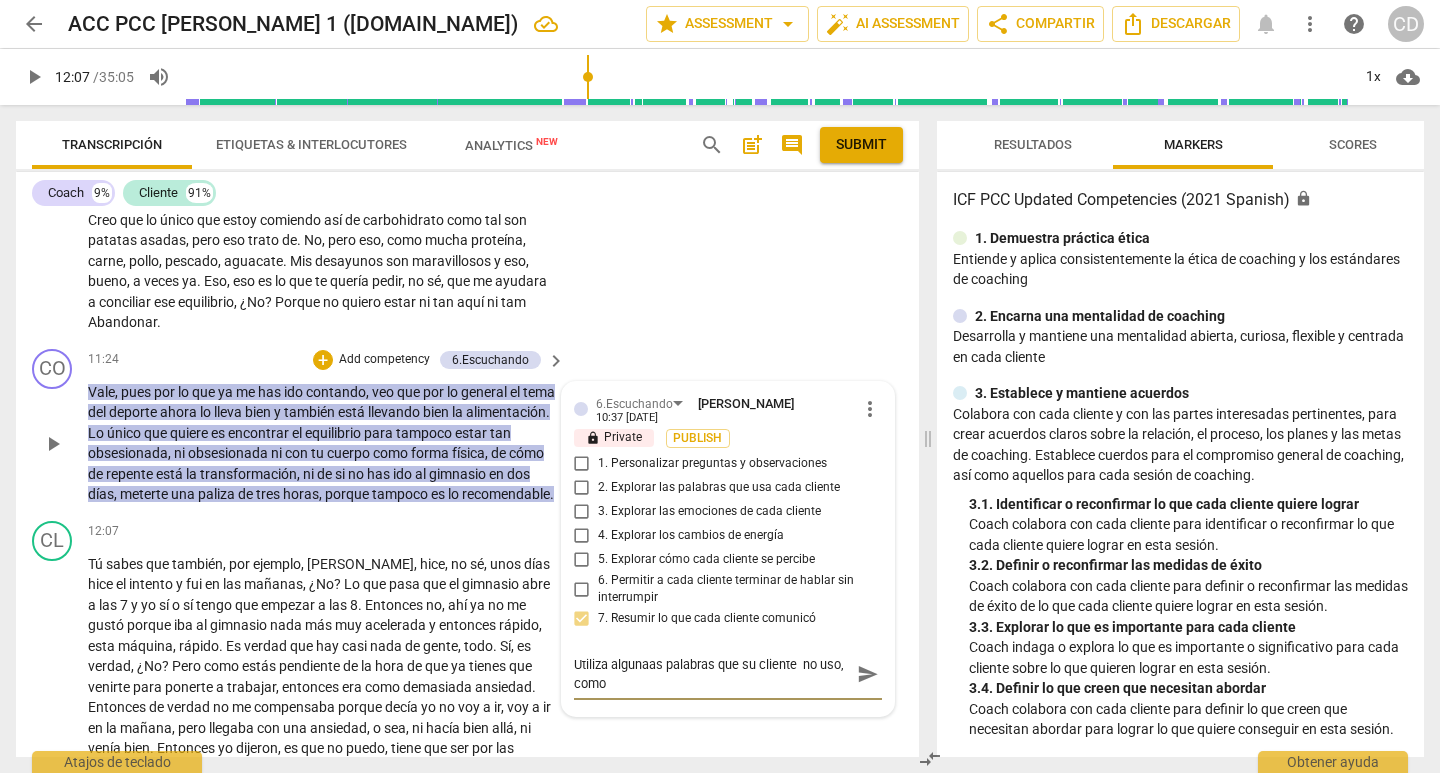 click on "Utiliza algunaas palabras que su cliente  no uso, como" at bounding box center (712, 674) 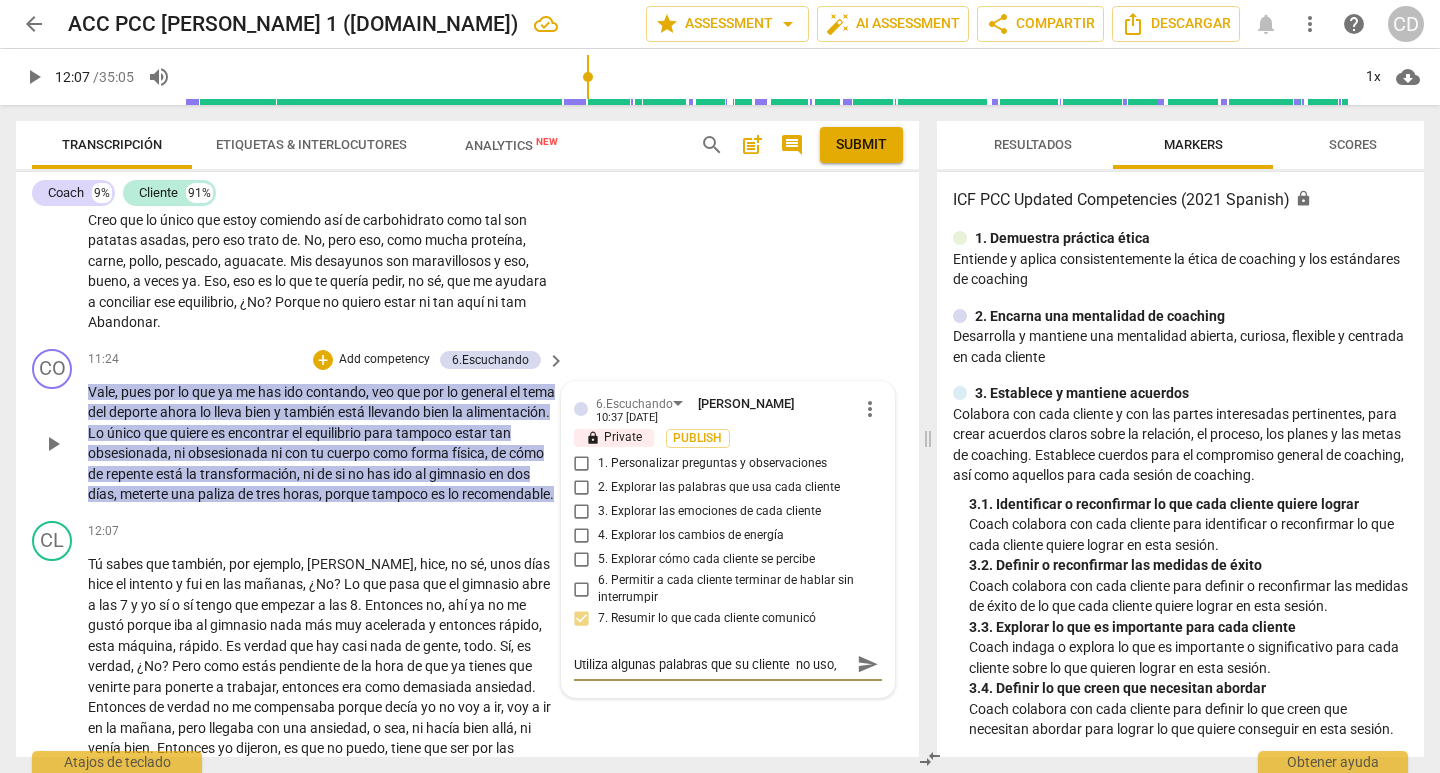 click on "Utiliza algunas palabras que su cliente  no uso, como" at bounding box center [712, 664] 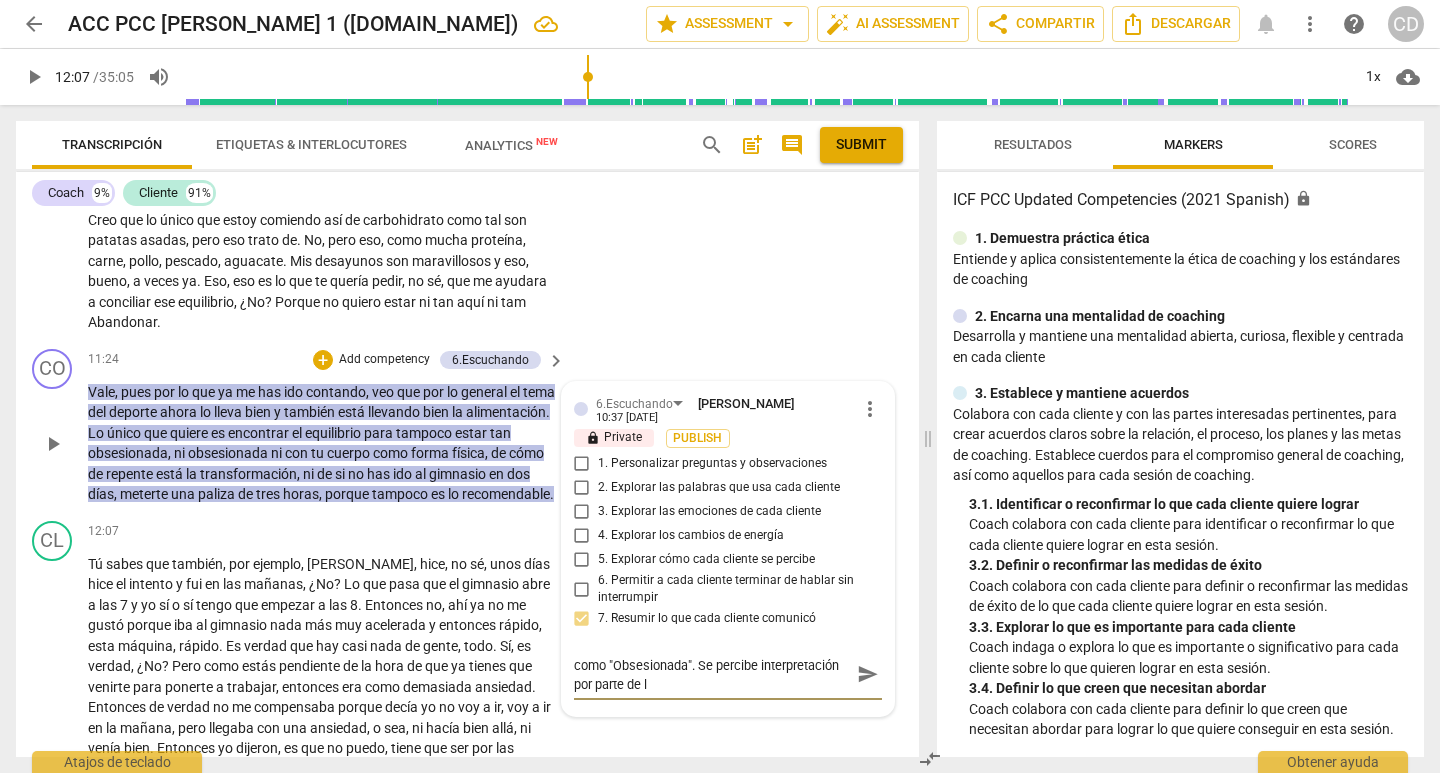 scroll, scrollTop: 0, scrollLeft: 0, axis: both 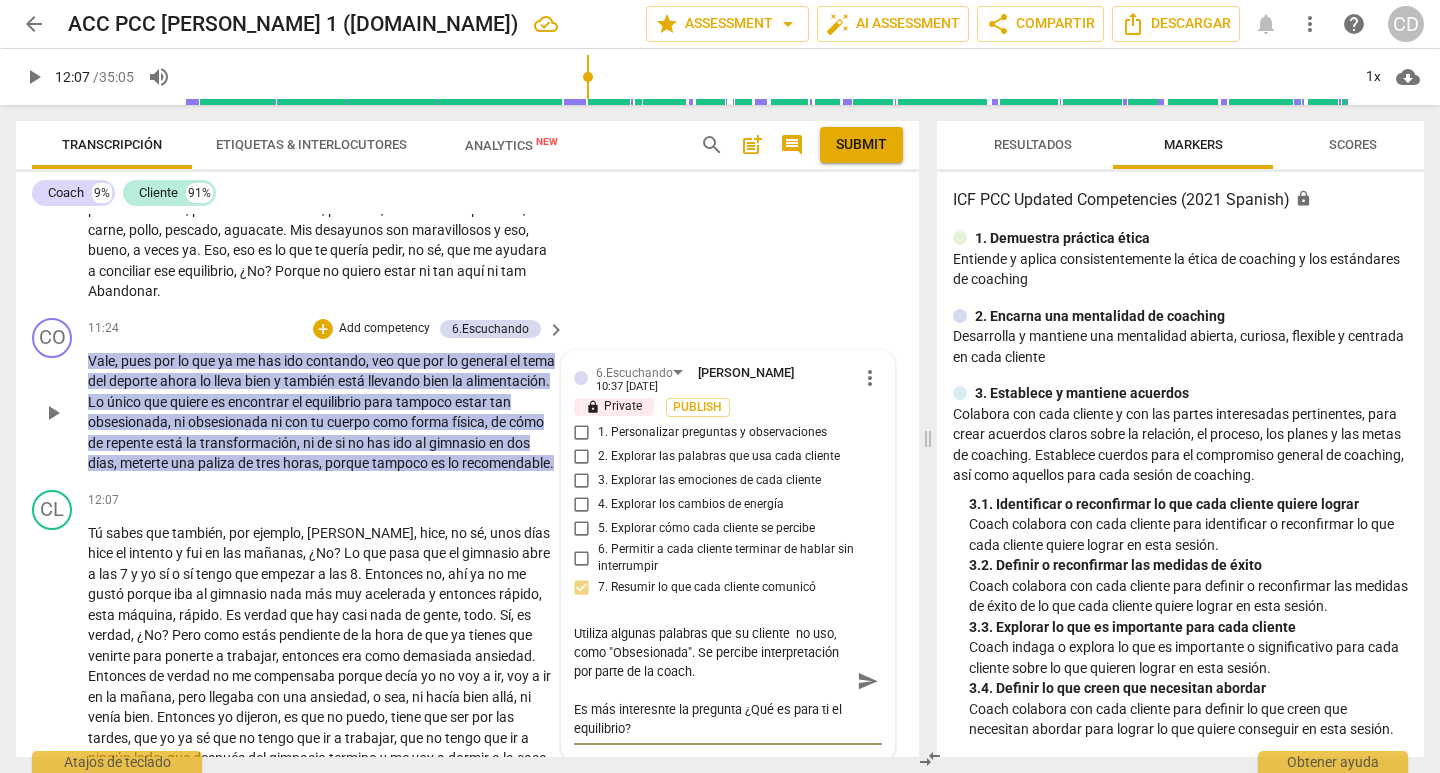 click on "Utiliza algunas palabras que su cliente  no uso, como "Obsesionada". Se percibe interpretación por parte de la coach.
Es más interesnte la pregunta ¿Qué es para ti el equilibrio?" at bounding box center (712, 681) 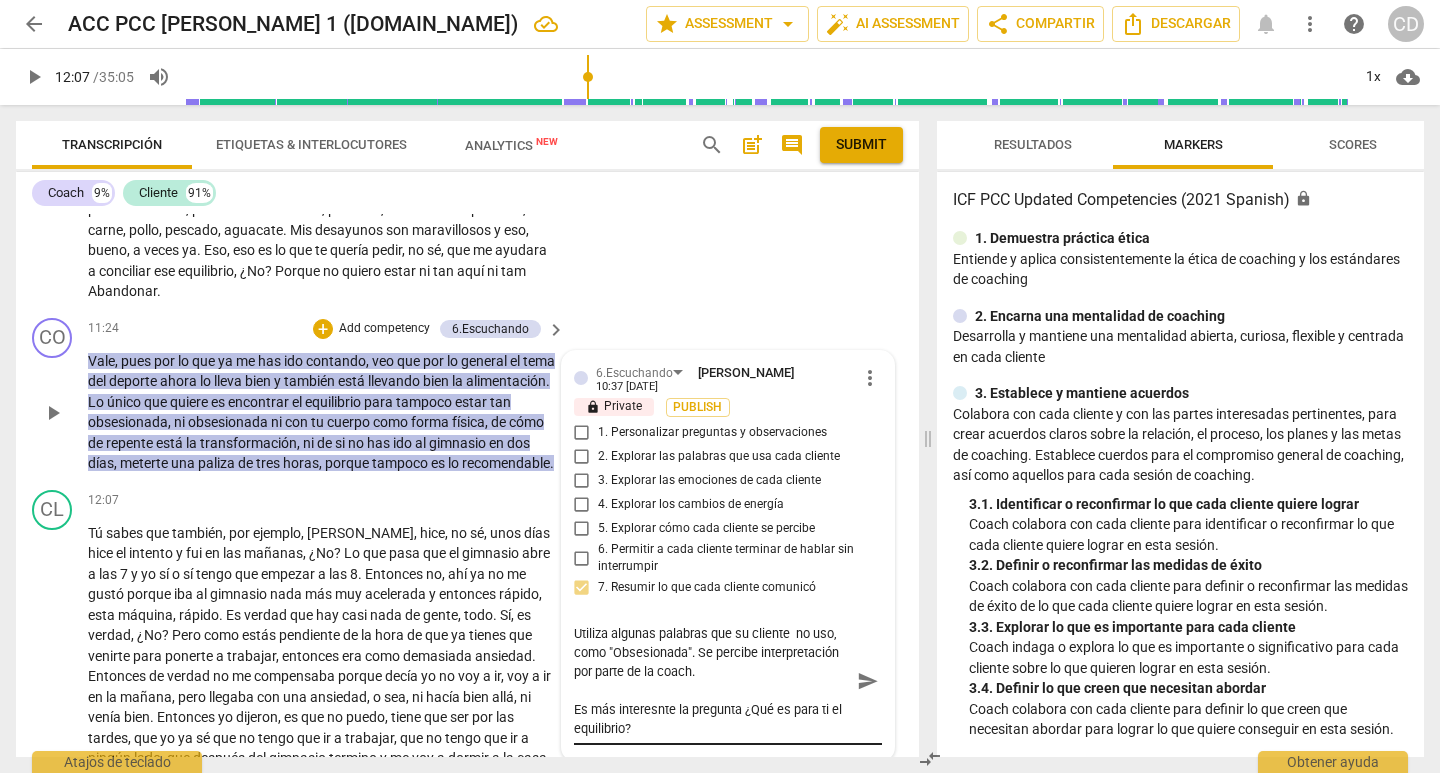 click on "Utiliza algunas palabras que su cliente  no uso, como "Obsesionada". Se percibe interpretación por parte de la coach.
Es más interesnte la pregunta ¿Qué es para ti el equilibrio?" at bounding box center [712, 681] 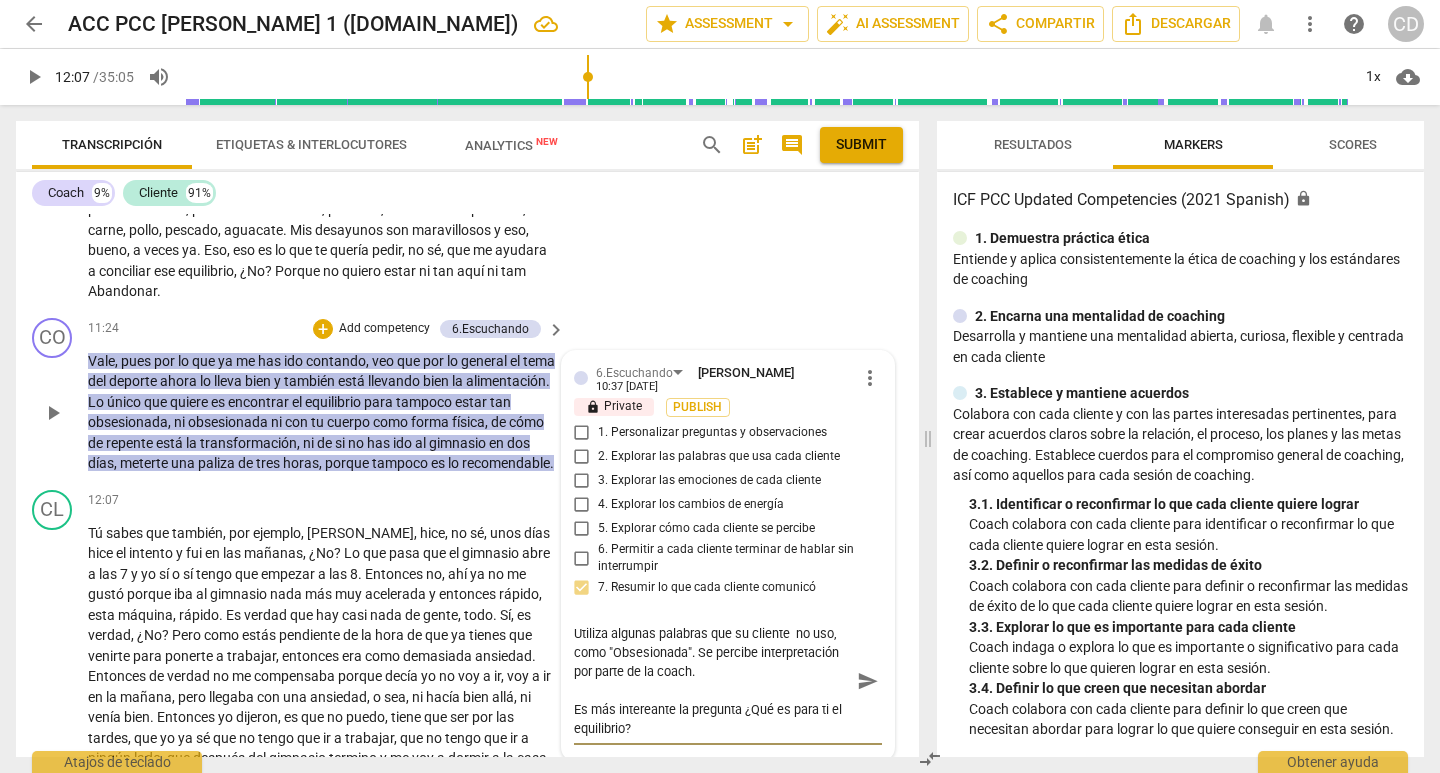 click on "Utiliza algunas palabras que su cliente  no uso, como "Obsesionada". Se percibe interpretación por parte de la coach.
Es más intereante la pregunta ¿Qué es para ti el equilibrio?" at bounding box center (712, 681) 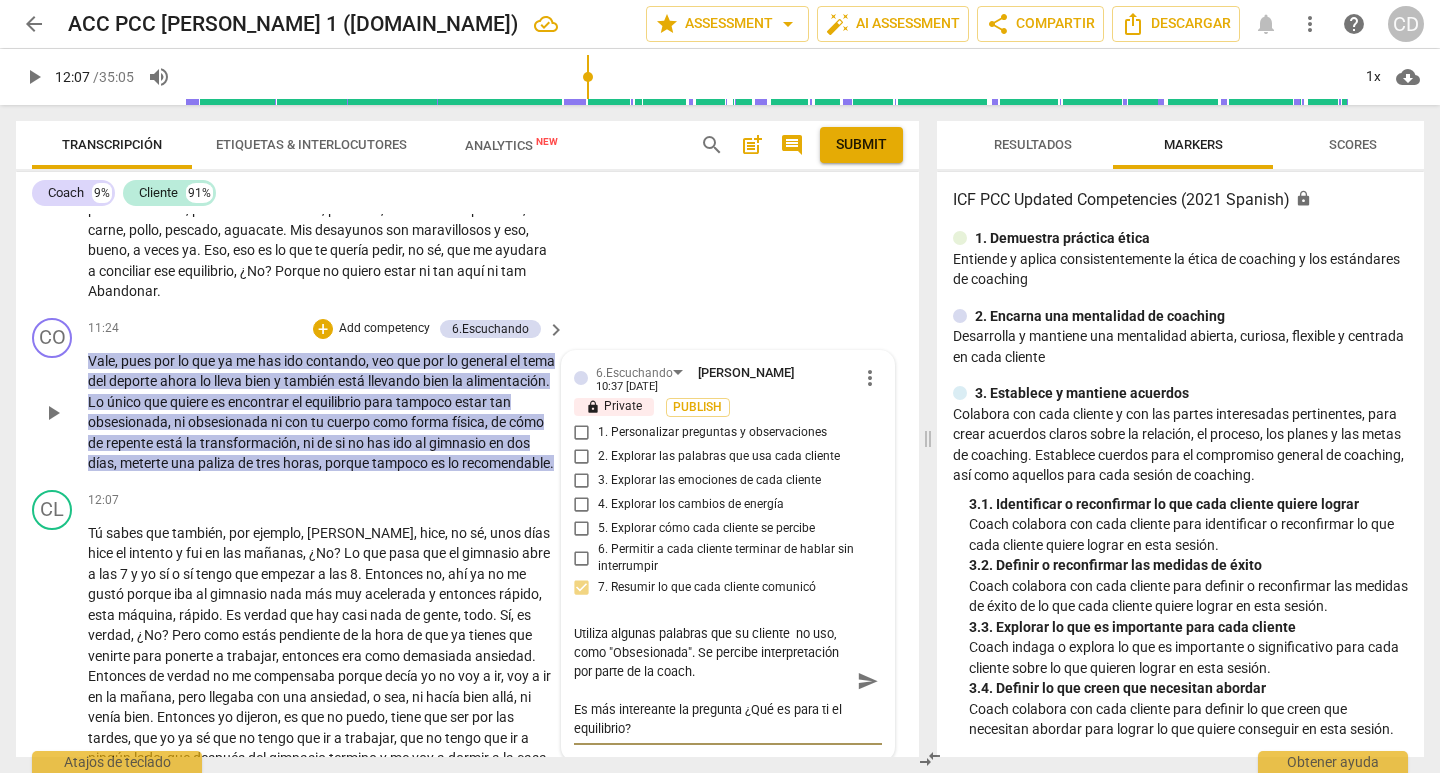 click on "Utiliza algunas palabras que su cliente  no uso, como "Obsesionada". Se percibe interpretación por parte de la coach.
Es más intereante la pregunta ¿Qué es para ti el equilibrio?" at bounding box center [712, 681] 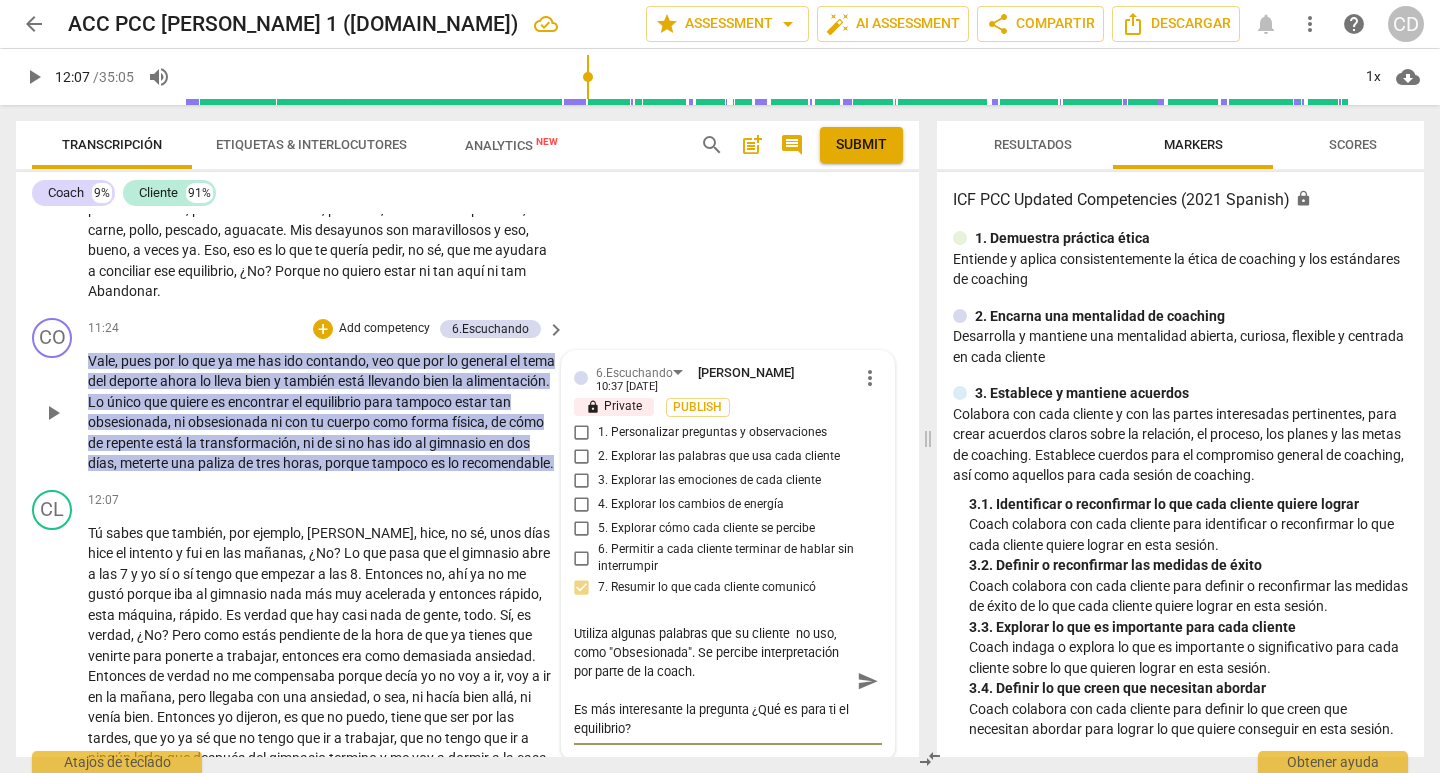click on "send" at bounding box center (868, 681) 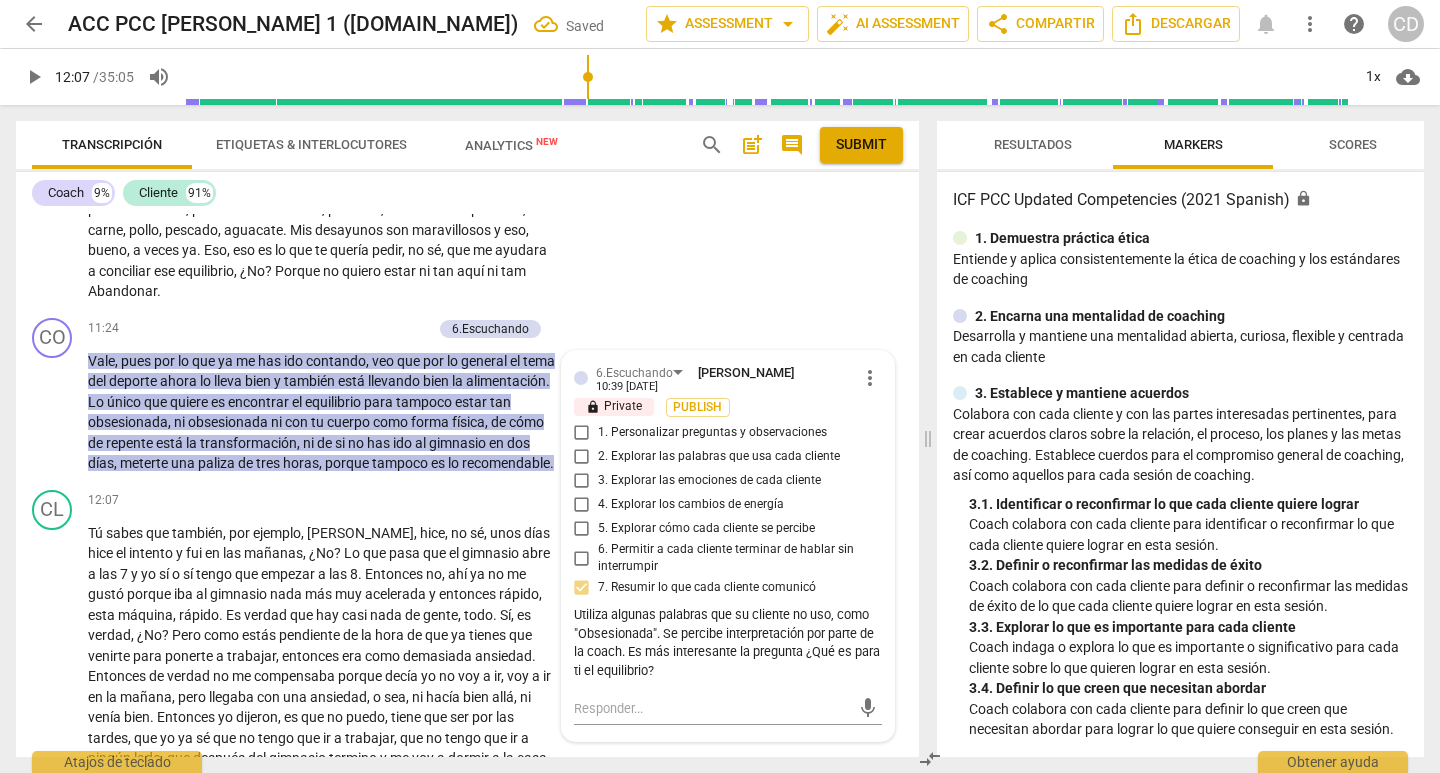 click on "play_arrow" at bounding box center [34, 77] 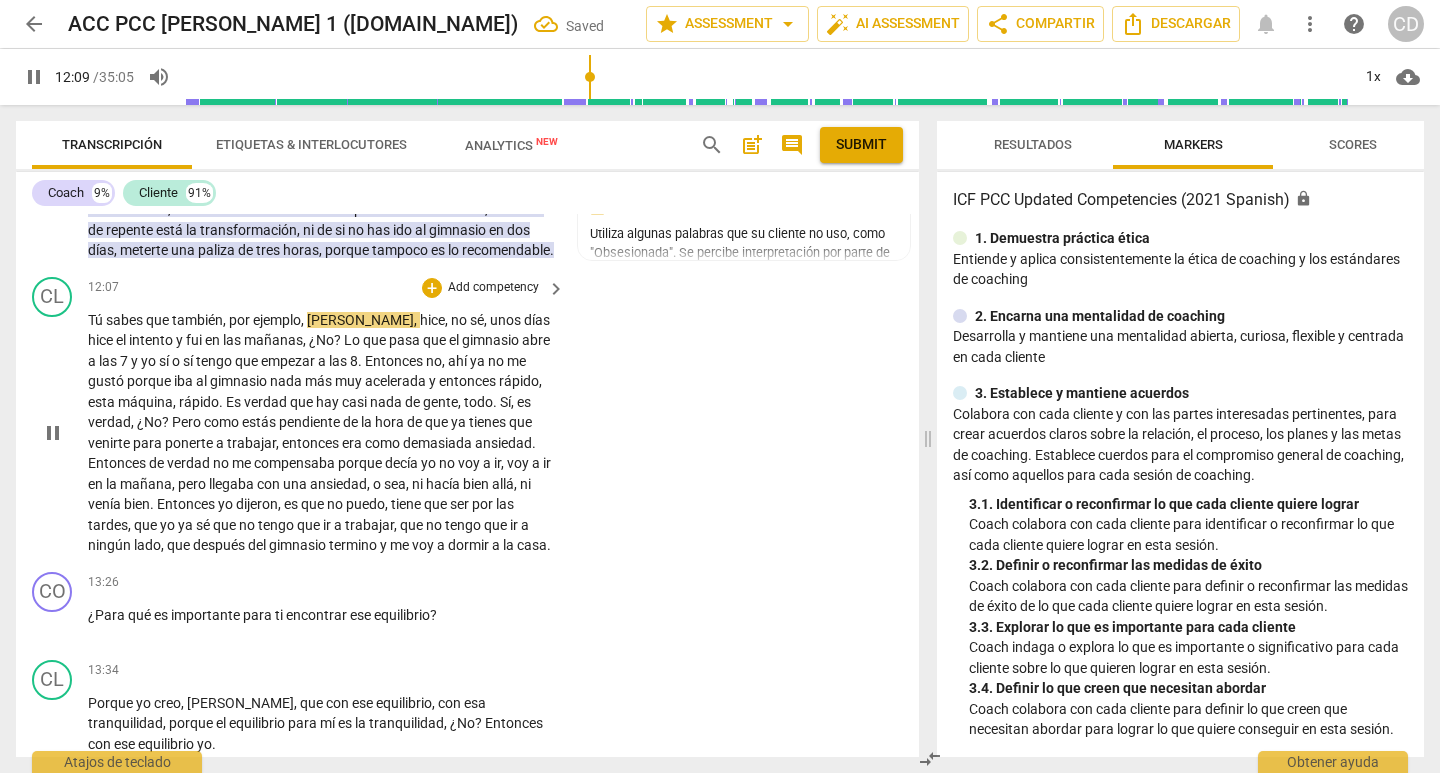 scroll, scrollTop: 2784, scrollLeft: 0, axis: vertical 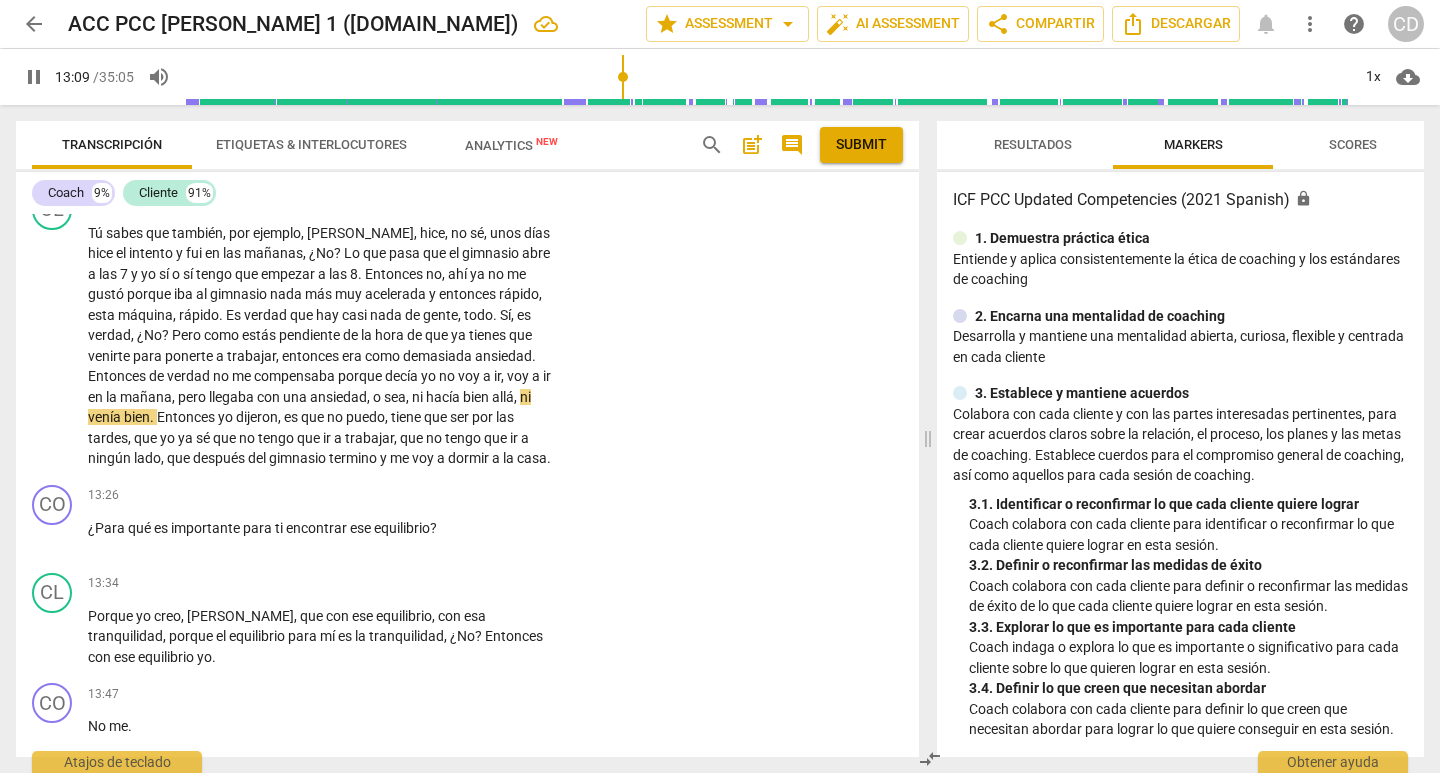 click on "pause" at bounding box center [34, 77] 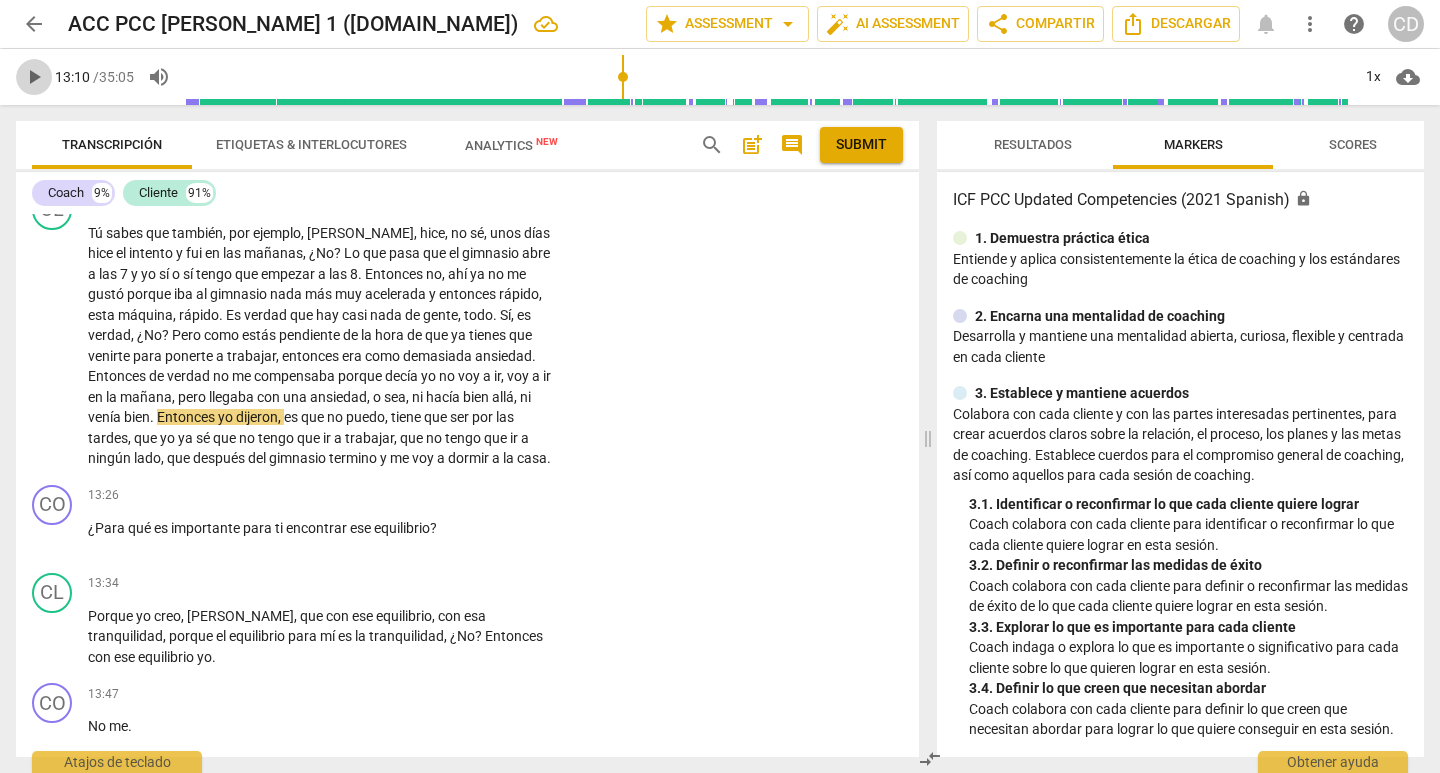 click on "play_arrow" at bounding box center [34, 77] 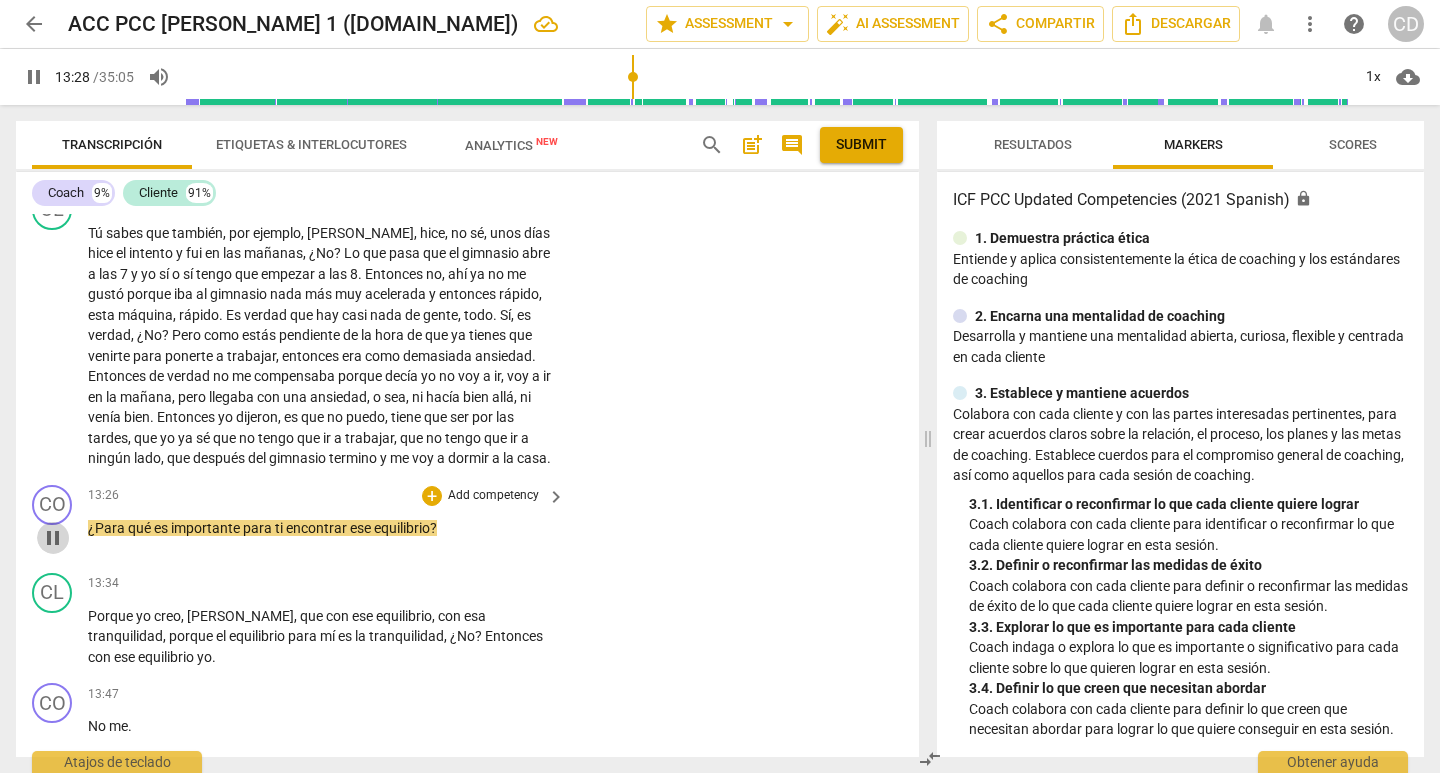 click on "pause" at bounding box center [53, 538] 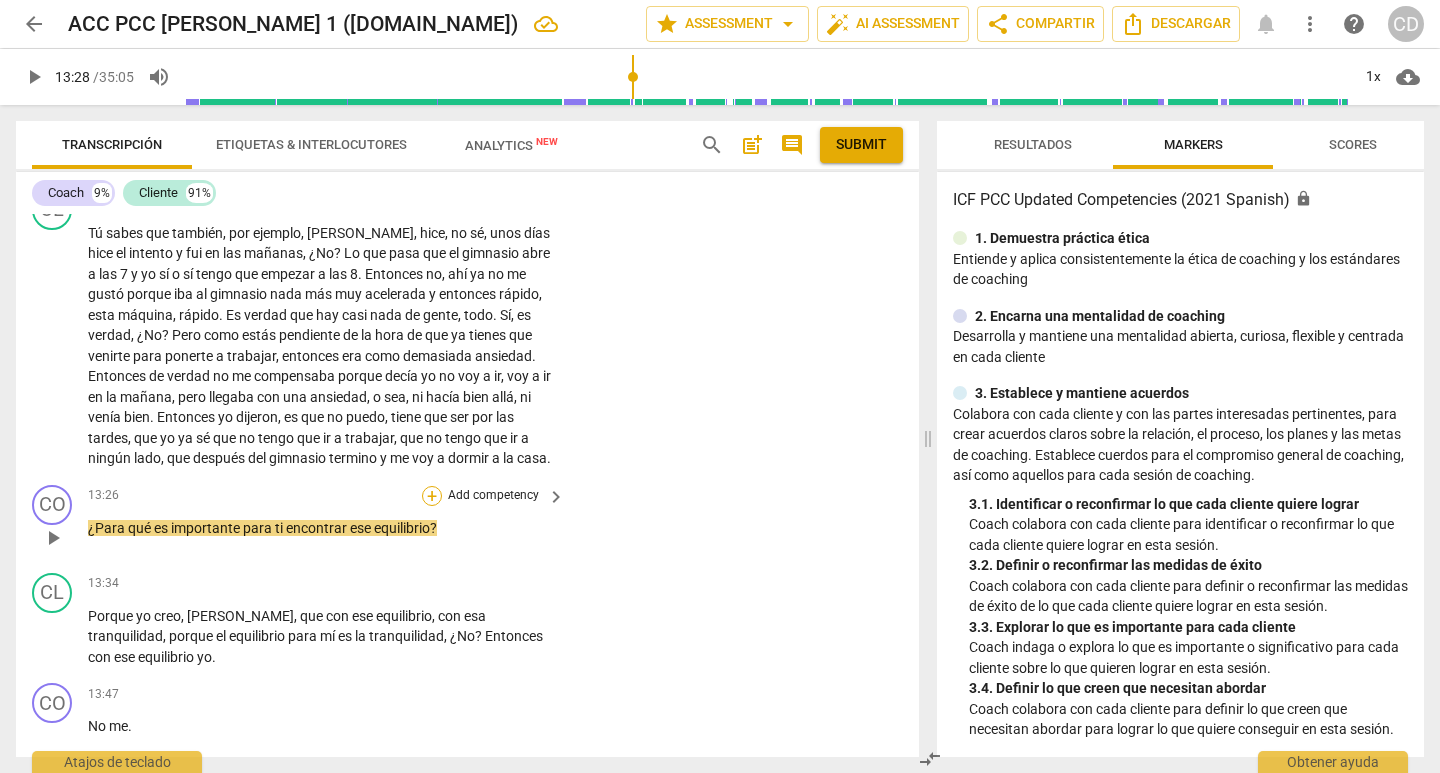 click on "+" at bounding box center [432, 496] 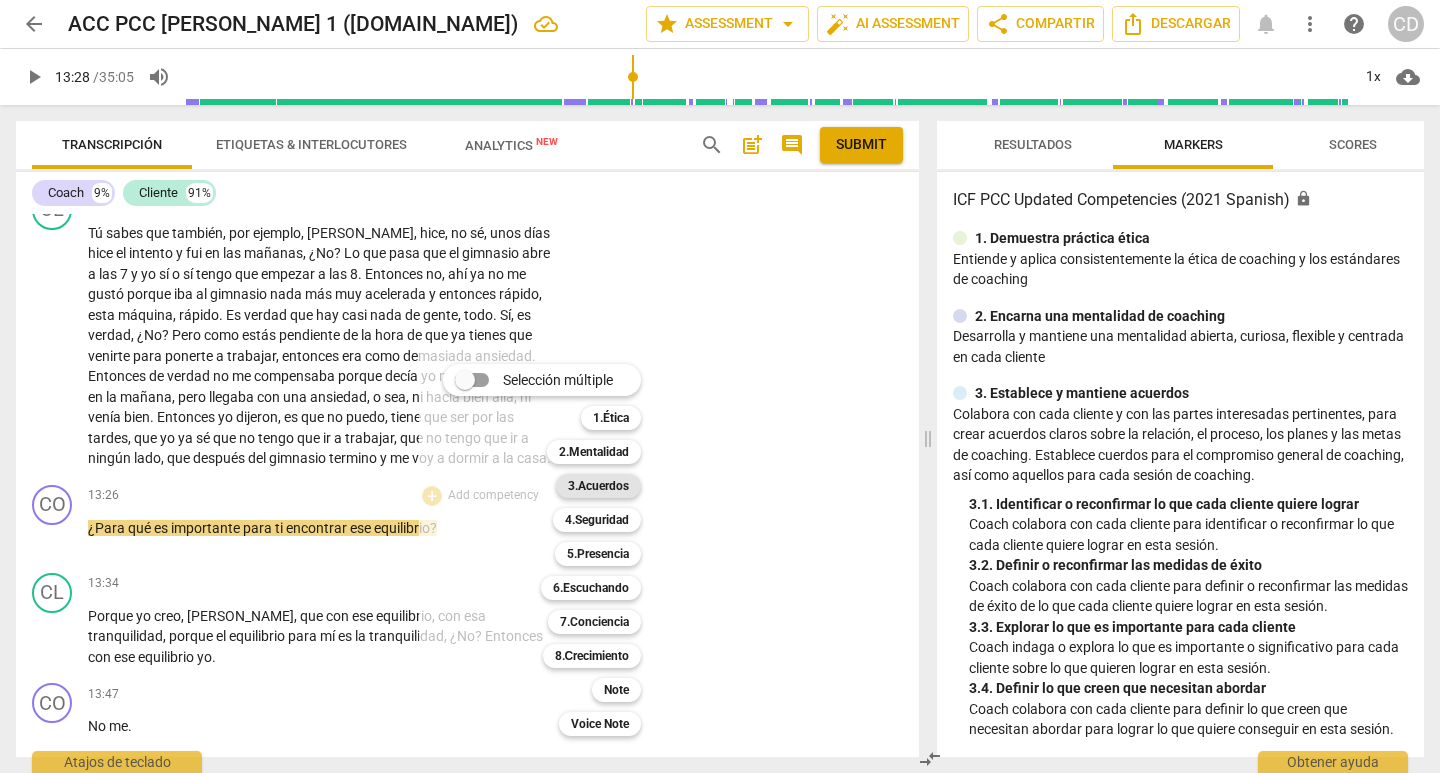 click on "3.Acuerdos" at bounding box center (598, 486) 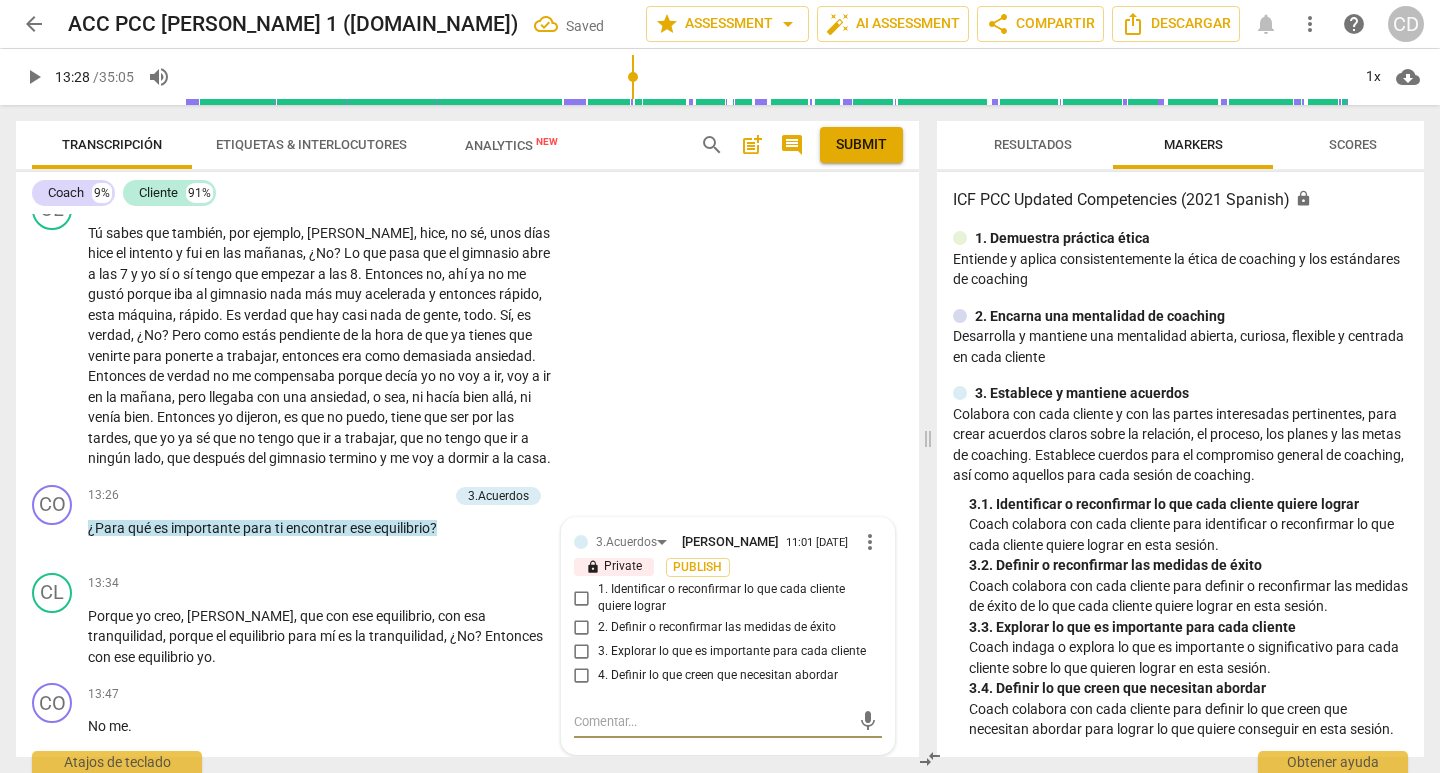 scroll, scrollTop: 3089, scrollLeft: 0, axis: vertical 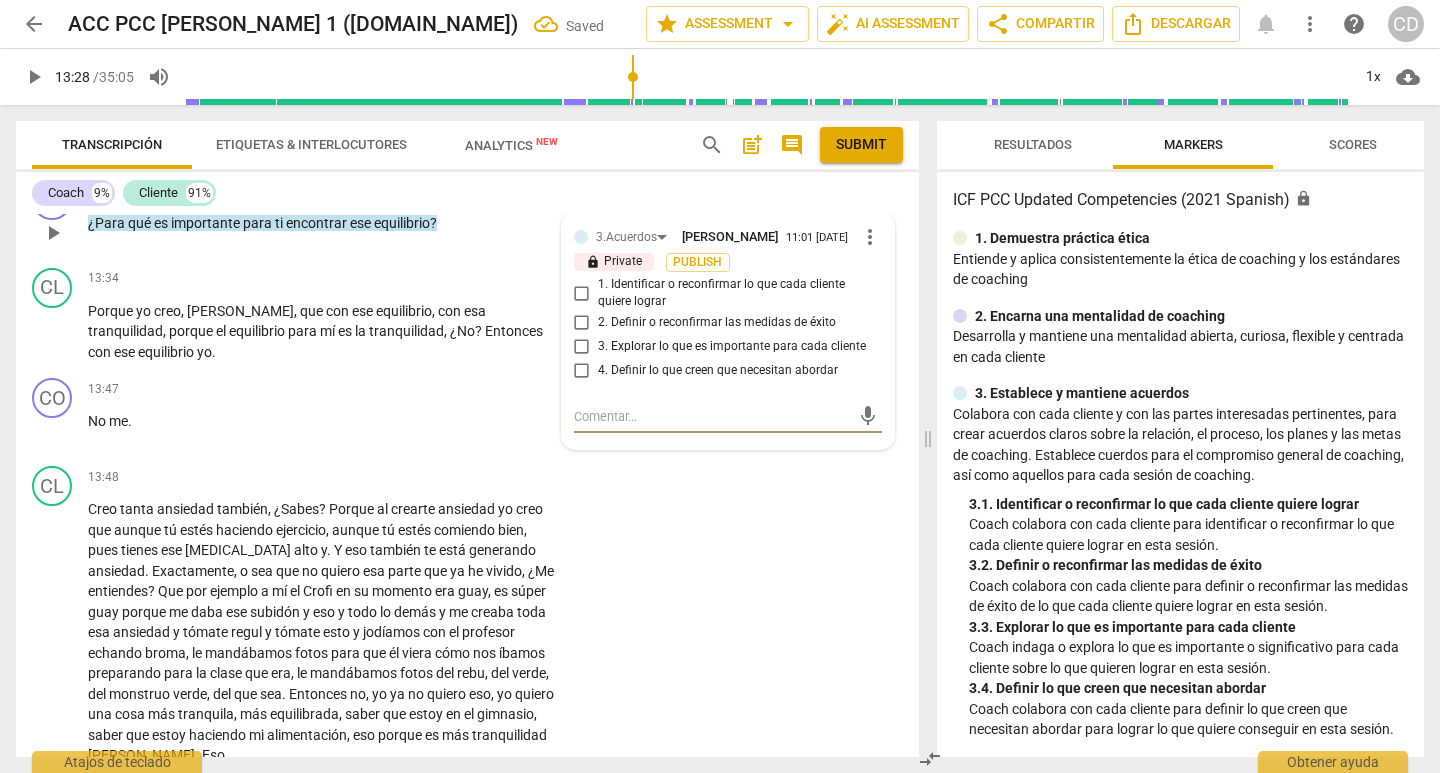 click on "3. Explorar lo que es importante para cada cliente" at bounding box center [582, 347] 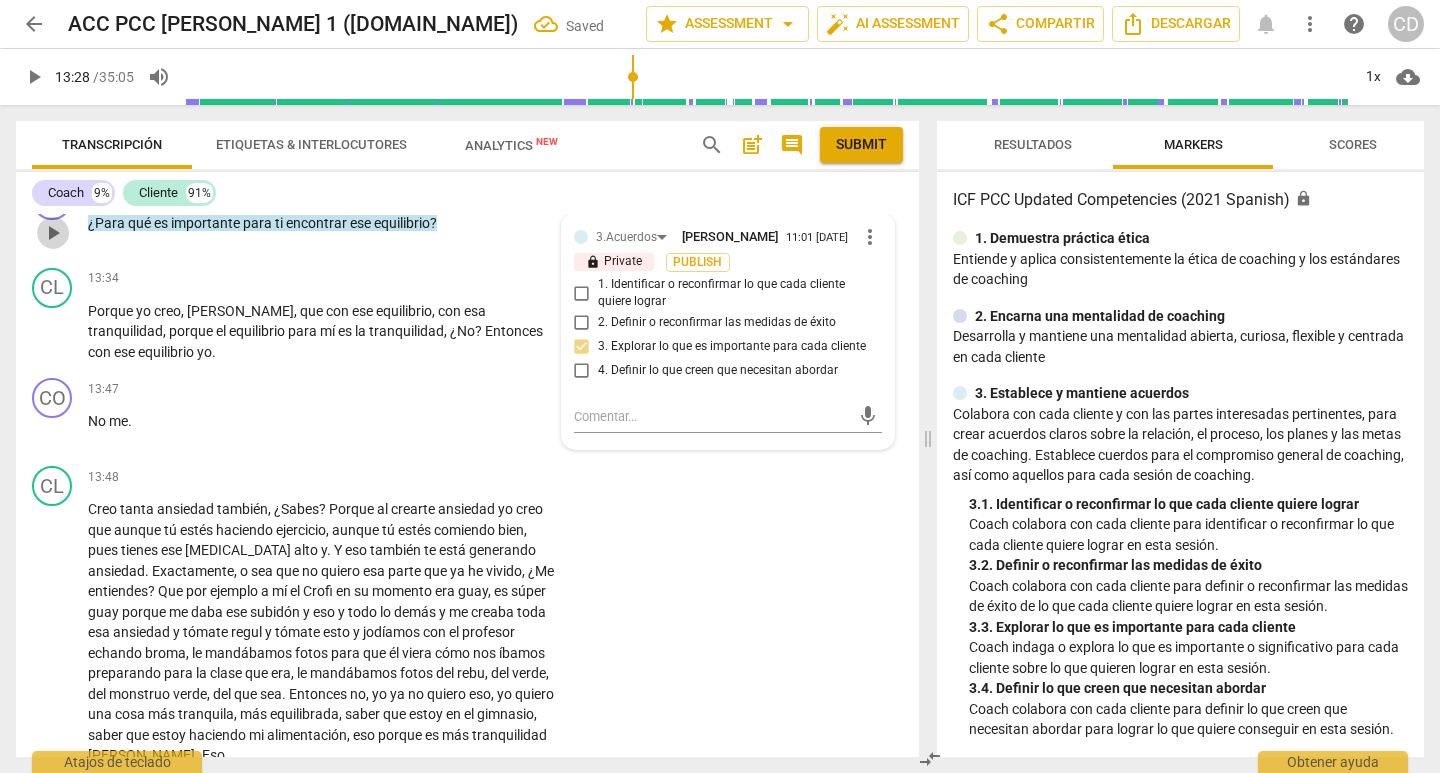 click on "play_arrow" at bounding box center [53, 233] 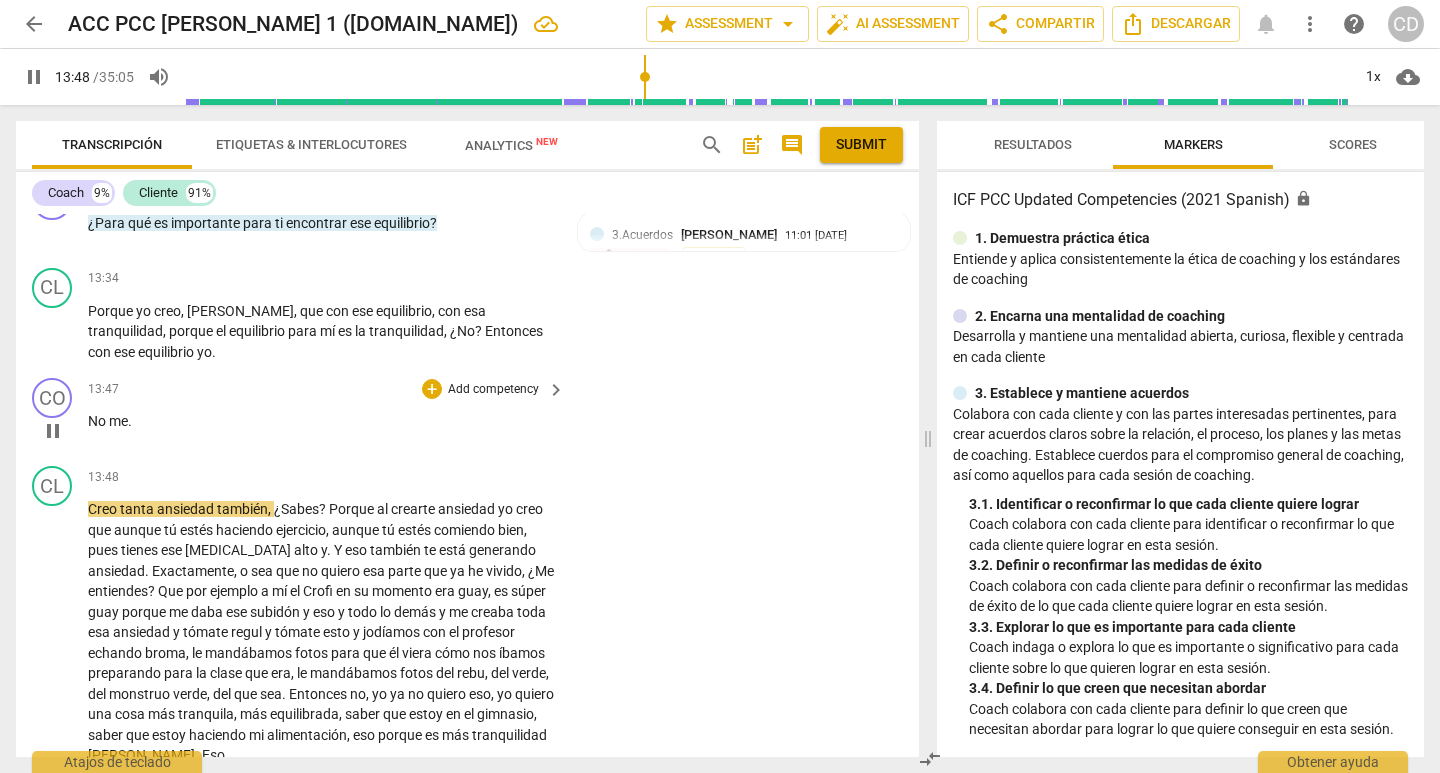 click on "13:47 + Add competency keyboard_arrow_right No   me ." at bounding box center (327, 414) 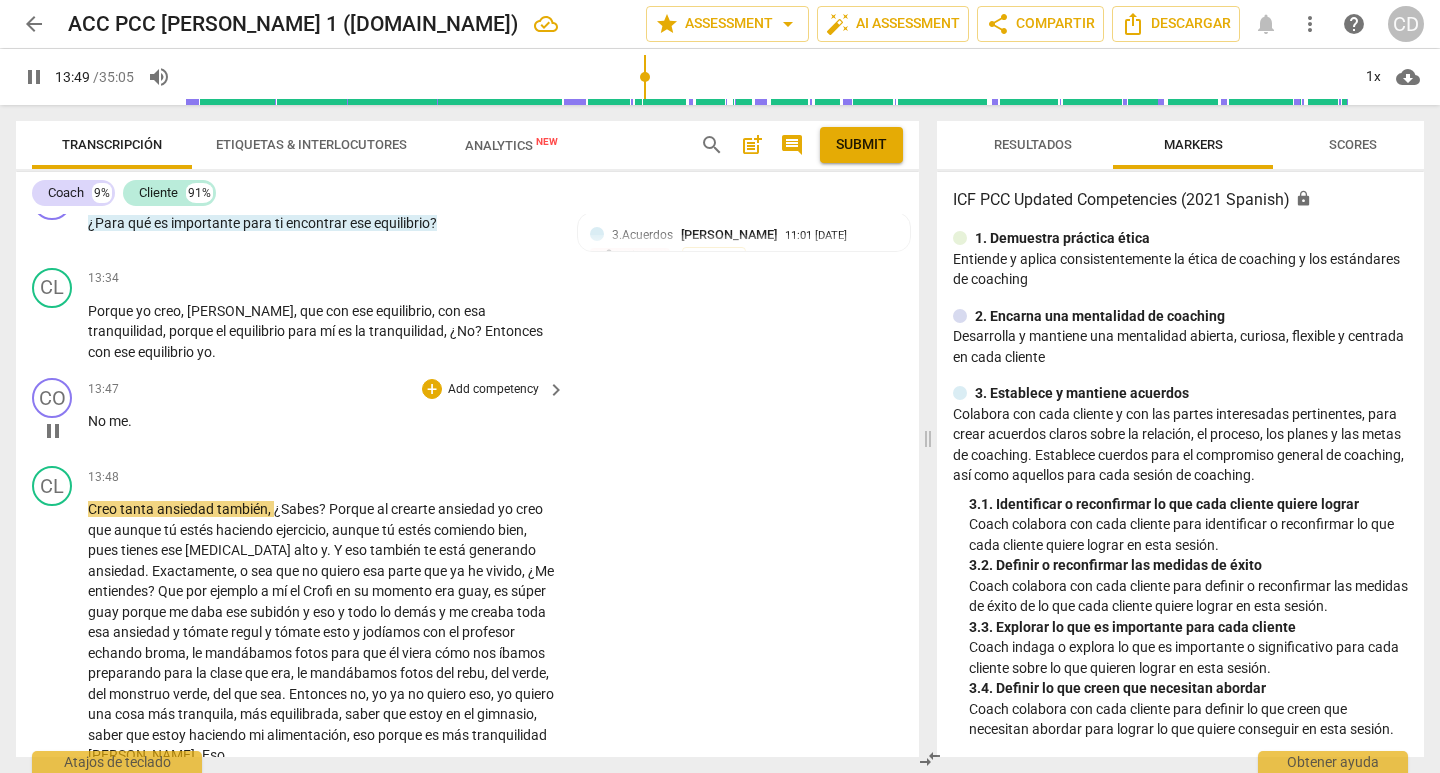 click on "play_arrow pause" at bounding box center [62, 431] 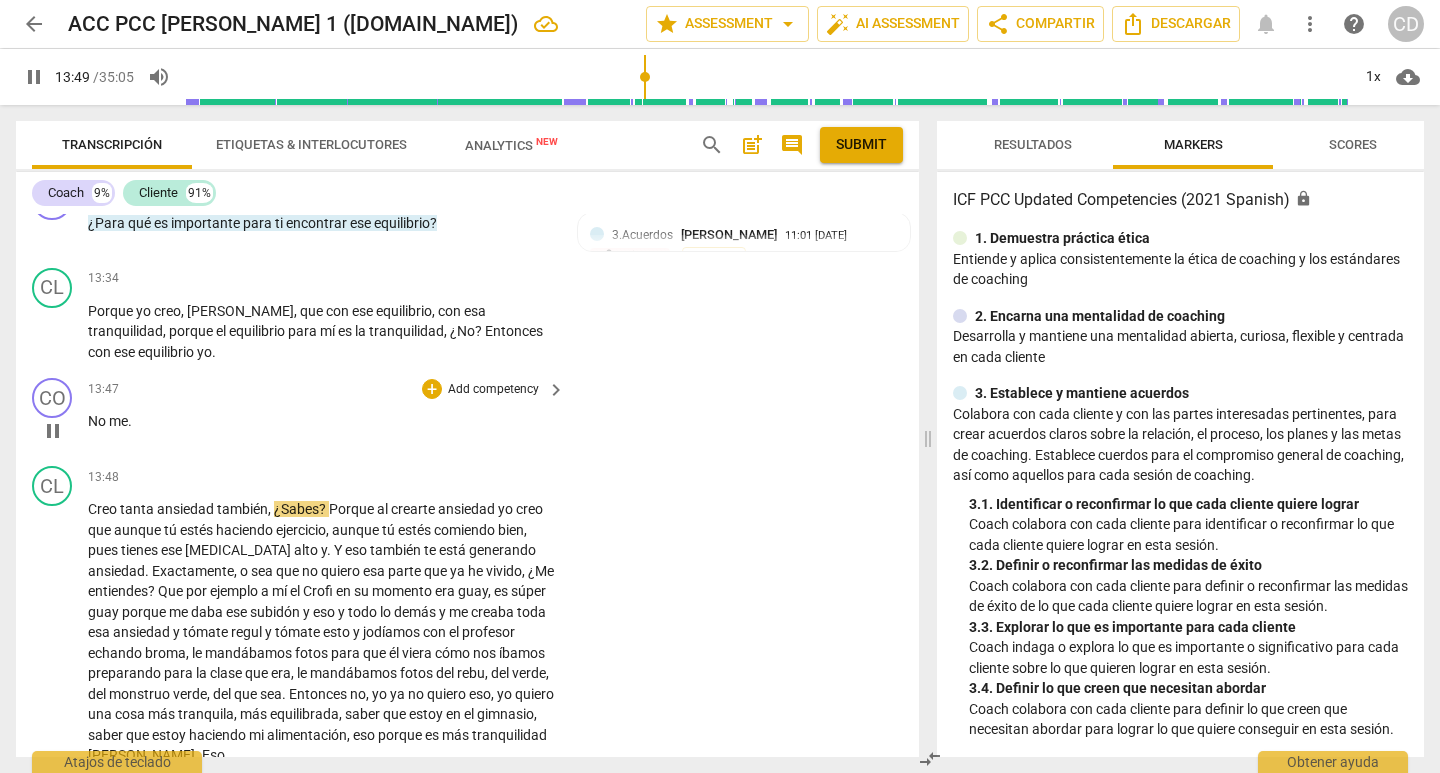 click on "No" at bounding box center [98, 421] 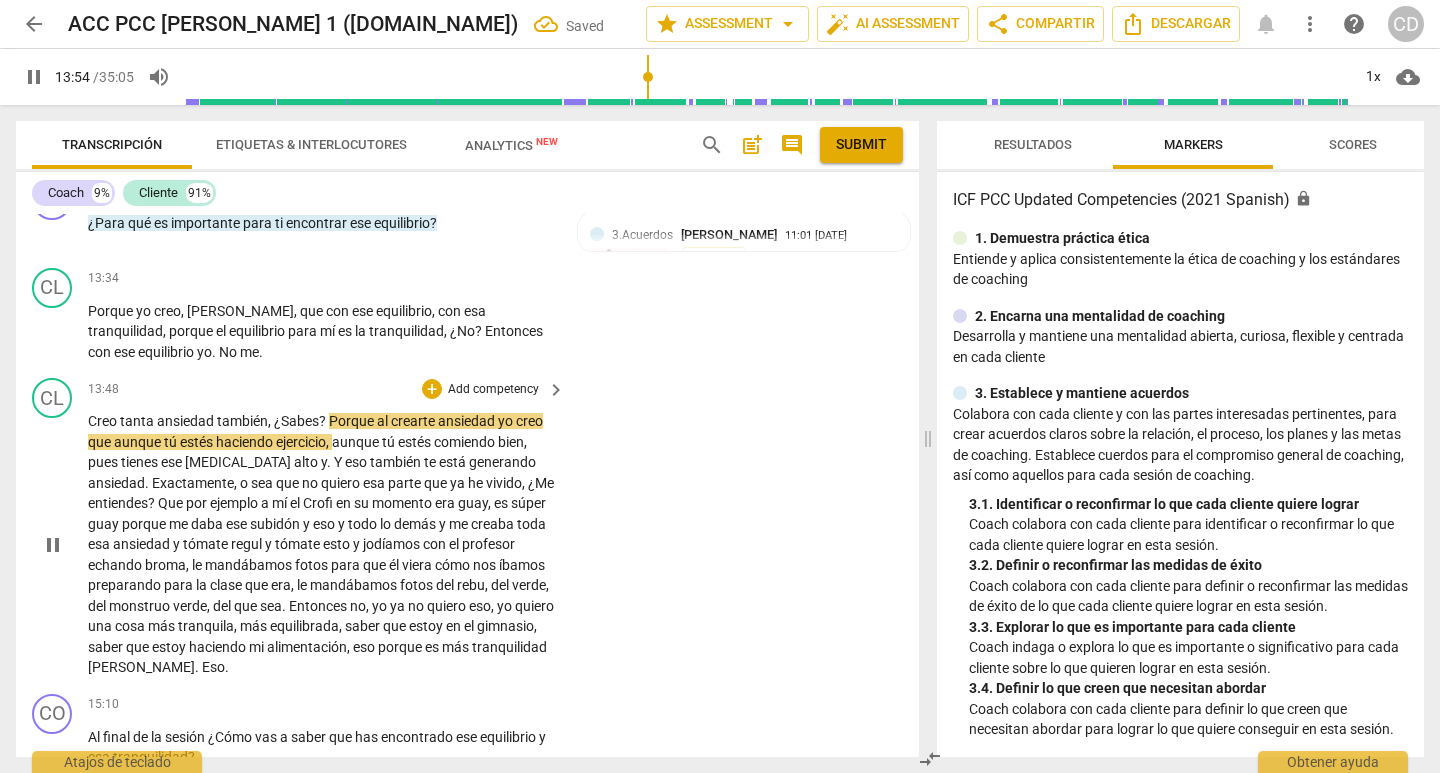 click on "Creo" at bounding box center (104, 421) 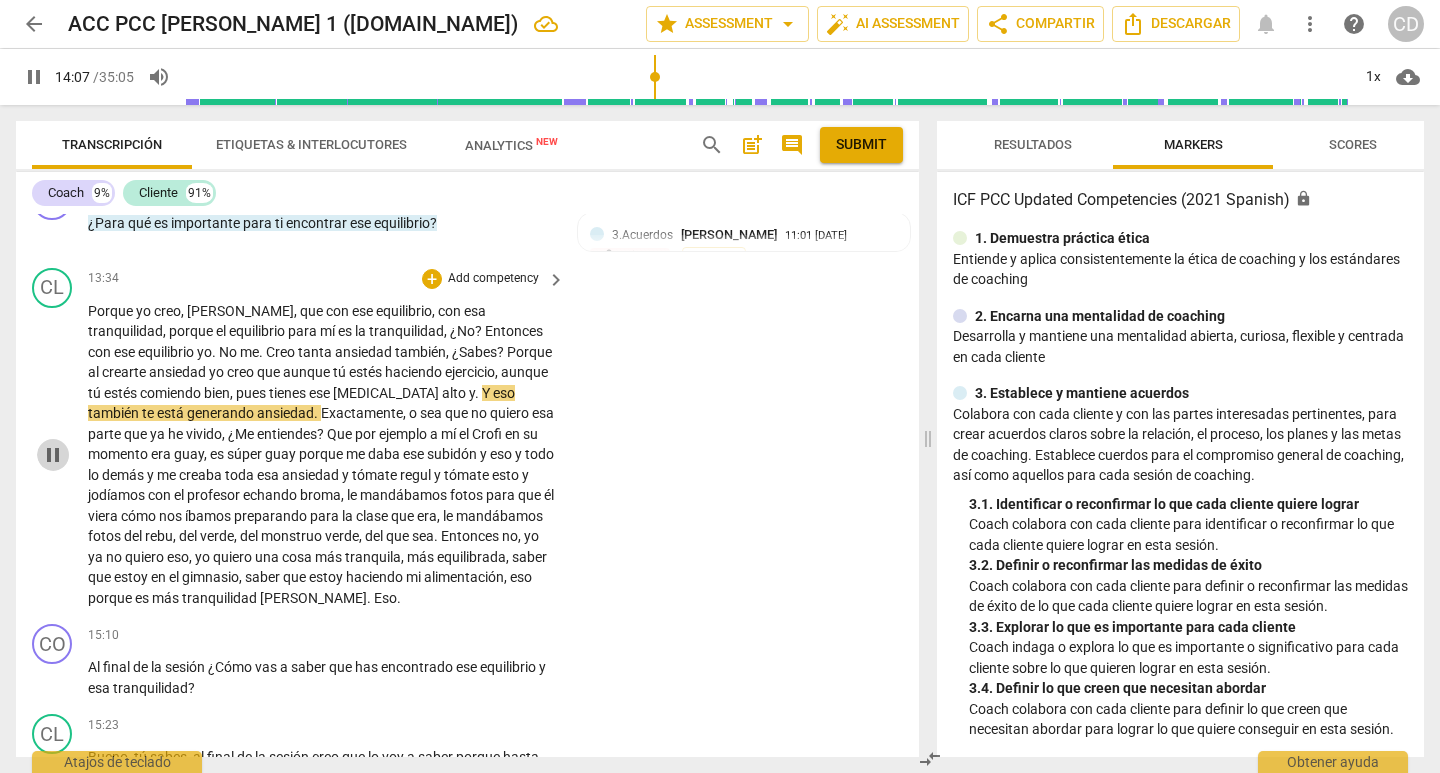 click on "pause" at bounding box center [53, 455] 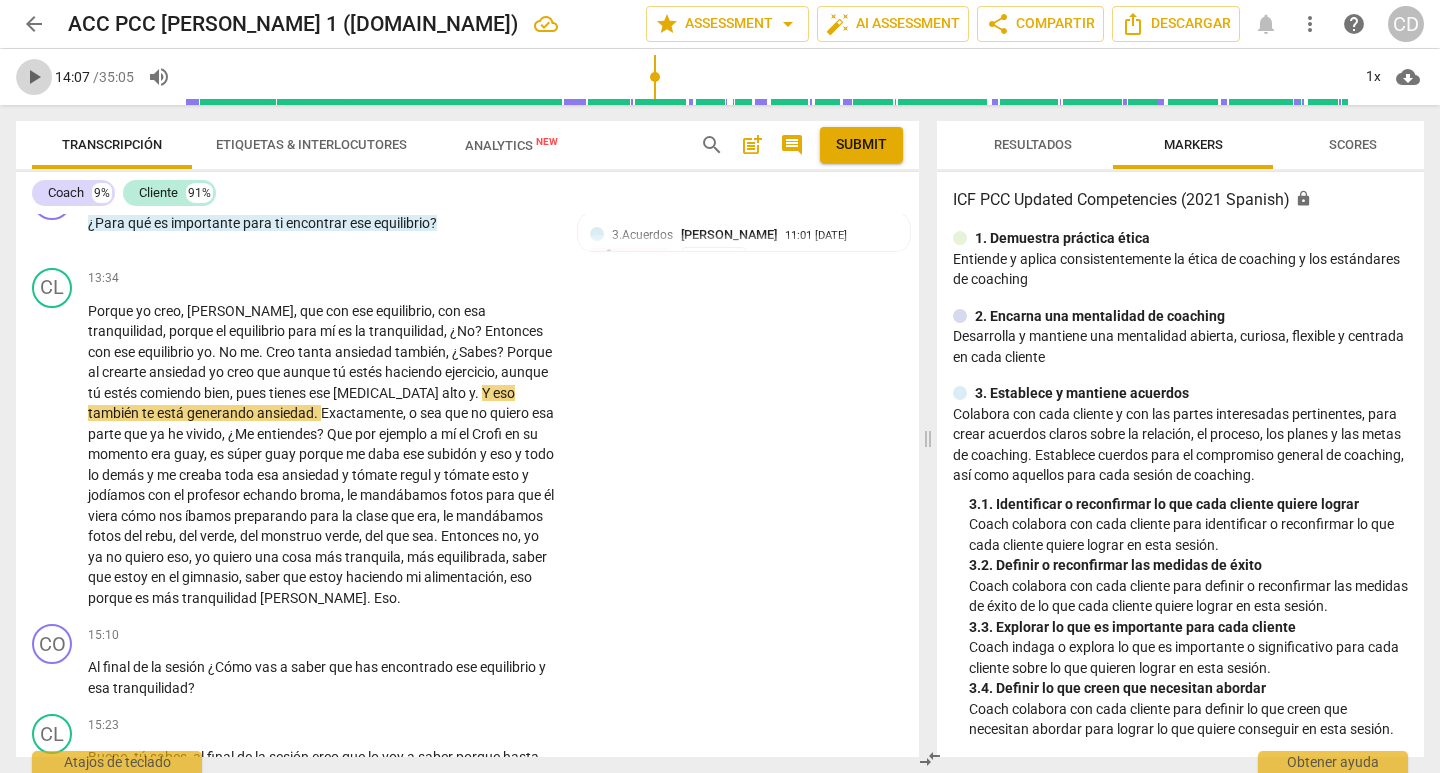 click on "play_arrow" at bounding box center (34, 77) 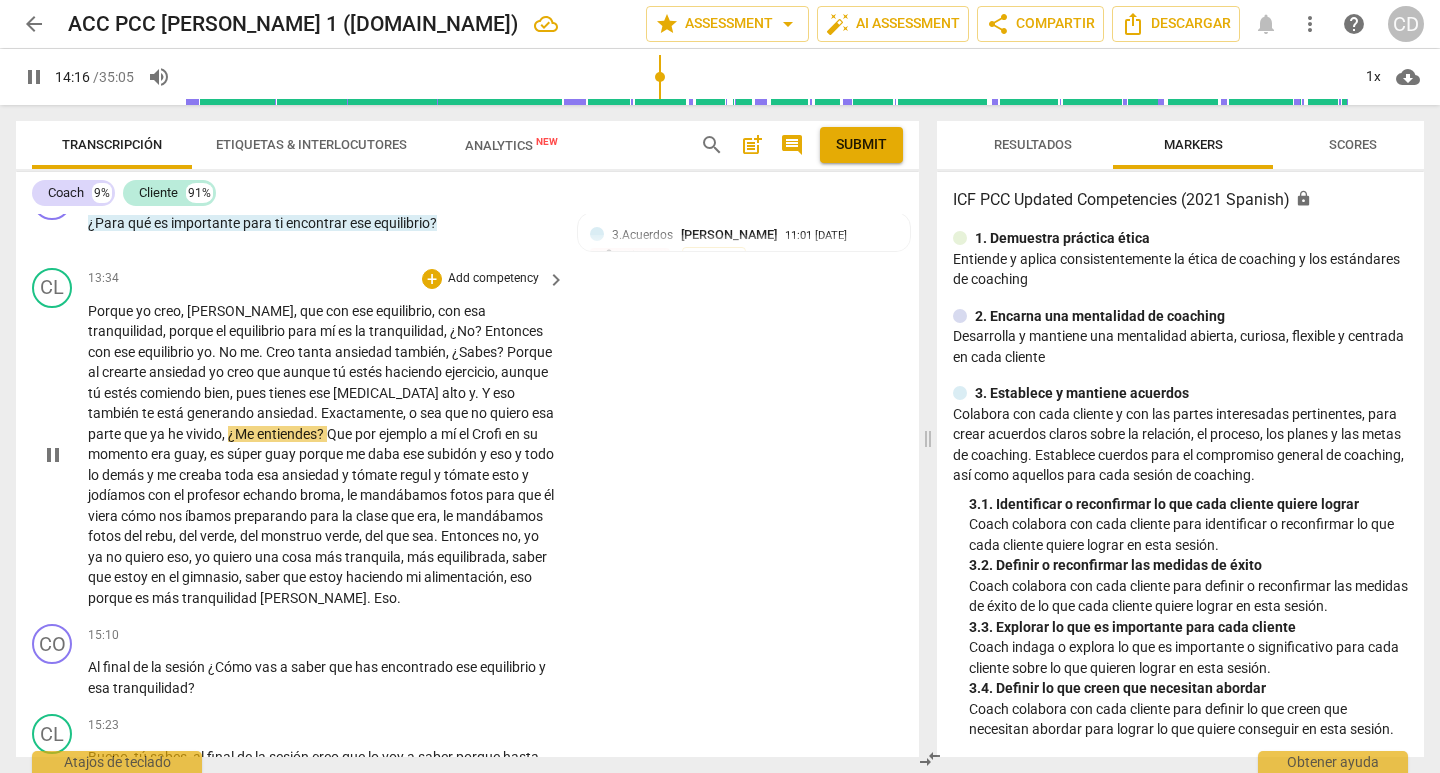 click on "generando" at bounding box center [222, 413] 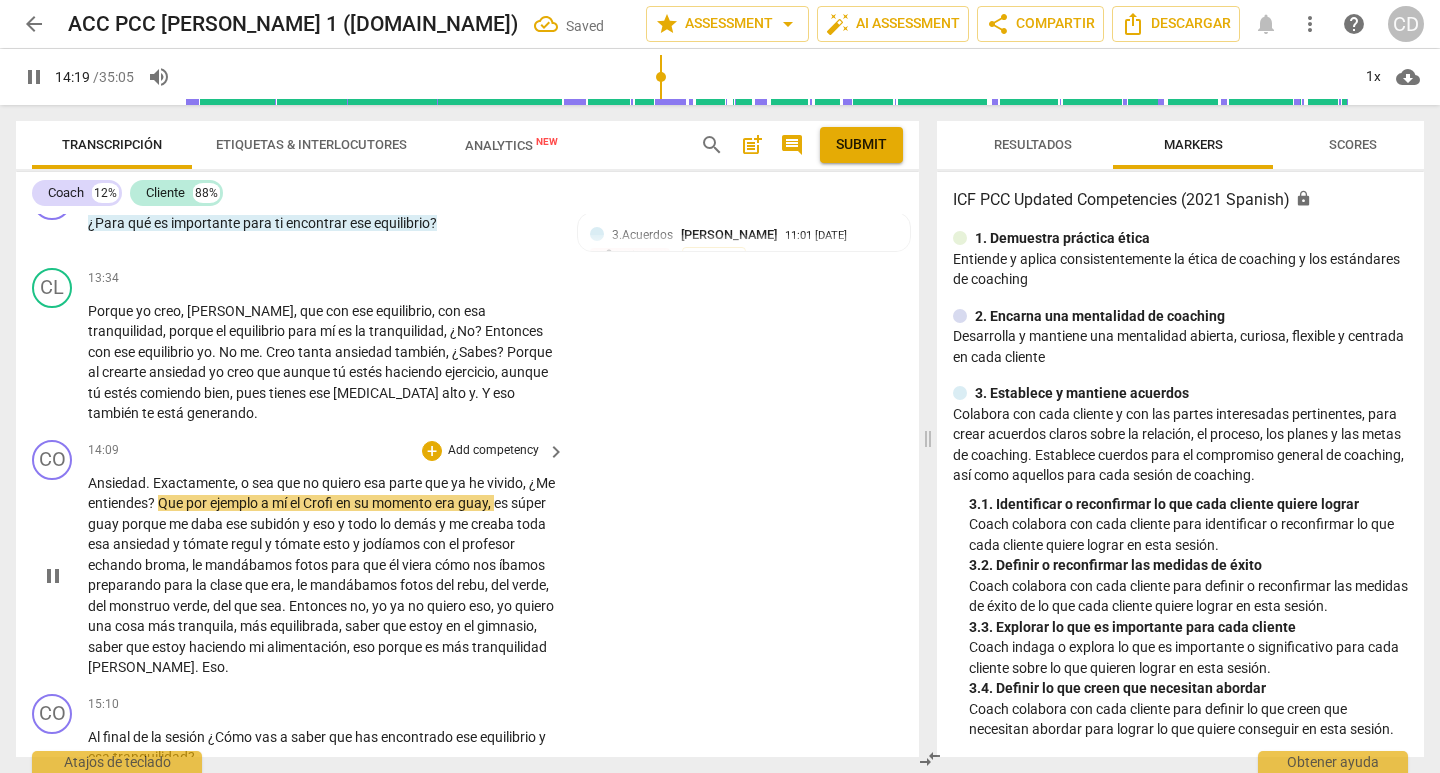 click on "." at bounding box center (149, 483) 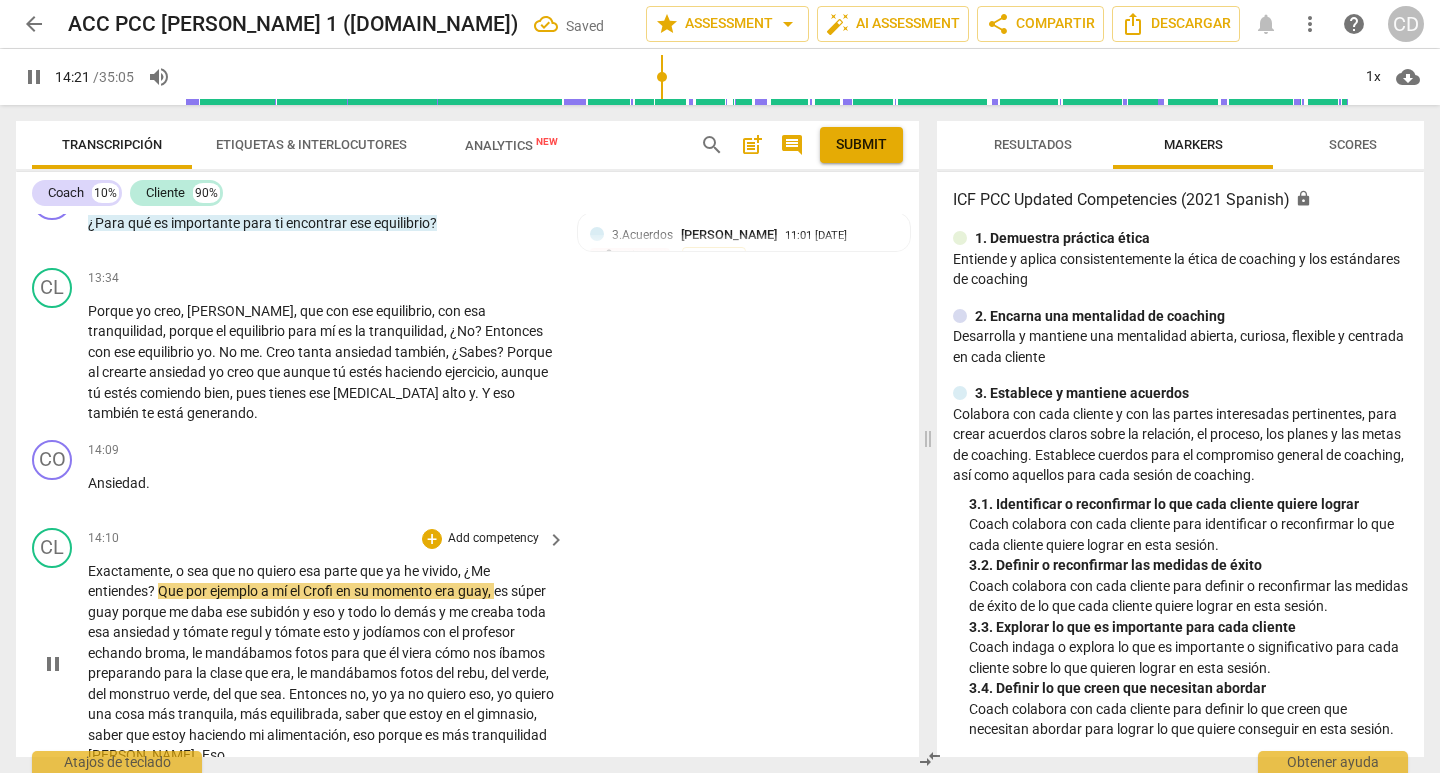 click on "CL play_arrow pause 14:10 + Add competency keyboard_arrow_right Exactamente ,   o   sea   que   no   quiero   esa   parte   que   ya   he   vivido ,   ¿Me   entiendes ?   Que   por   ejemplo   a   mí   el   Crofi   en   su   momento   era   guay ,   es   súper   guay   porque   me   daba   ese   subidón   y   eso   y   todo   lo   demás   y   me   creaba   toda   esa   ansiedad   y   tómate   regul   y   tómate   esto   y   jodíamos   con   el   profesor   echando   broma ,   le   mandábamos   fotos   para   que   él   viera   cómo   nos   íbamos   preparando   para   la   clase   que   era ,   le   mandábamos   fotos   del   rebu ,   del   verde ,   del   monstruo   verde ,   del   que   sea .   Entonces   no ,   yo   ya   no   quiero   eso ,   yo   quiero   una   cosa   más   tranquila ,   más   equilibrada ,   saber   que   estoy   en   el   gimnasio ,   saber   que   estoy   haciendo   mi   alimentación ,   eso   porque   es   más   tranquilidad   [PERSON_NAME] .   Eso ." at bounding box center (467, 647) 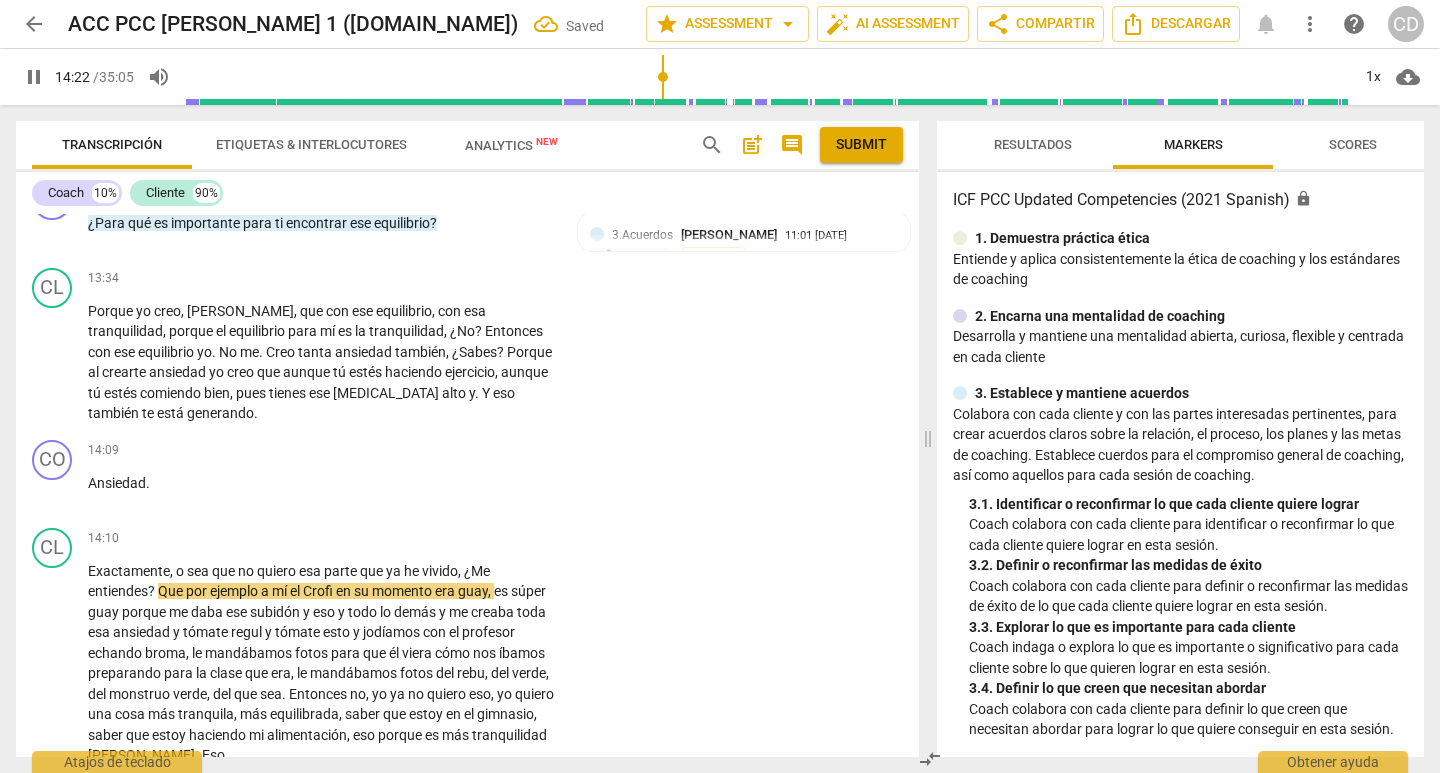 click on "pause" at bounding box center [34, 77] 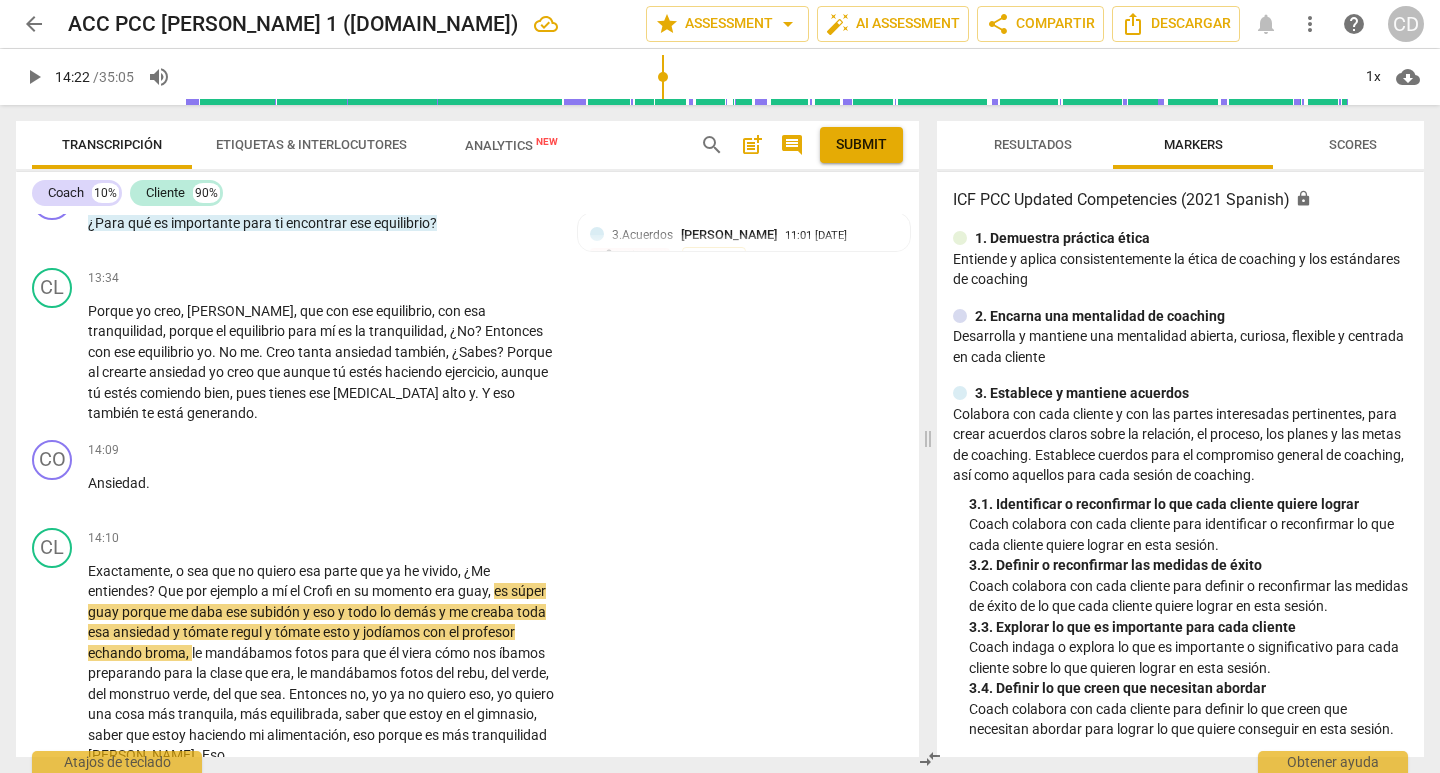 click on "play_arrow" at bounding box center (34, 77) 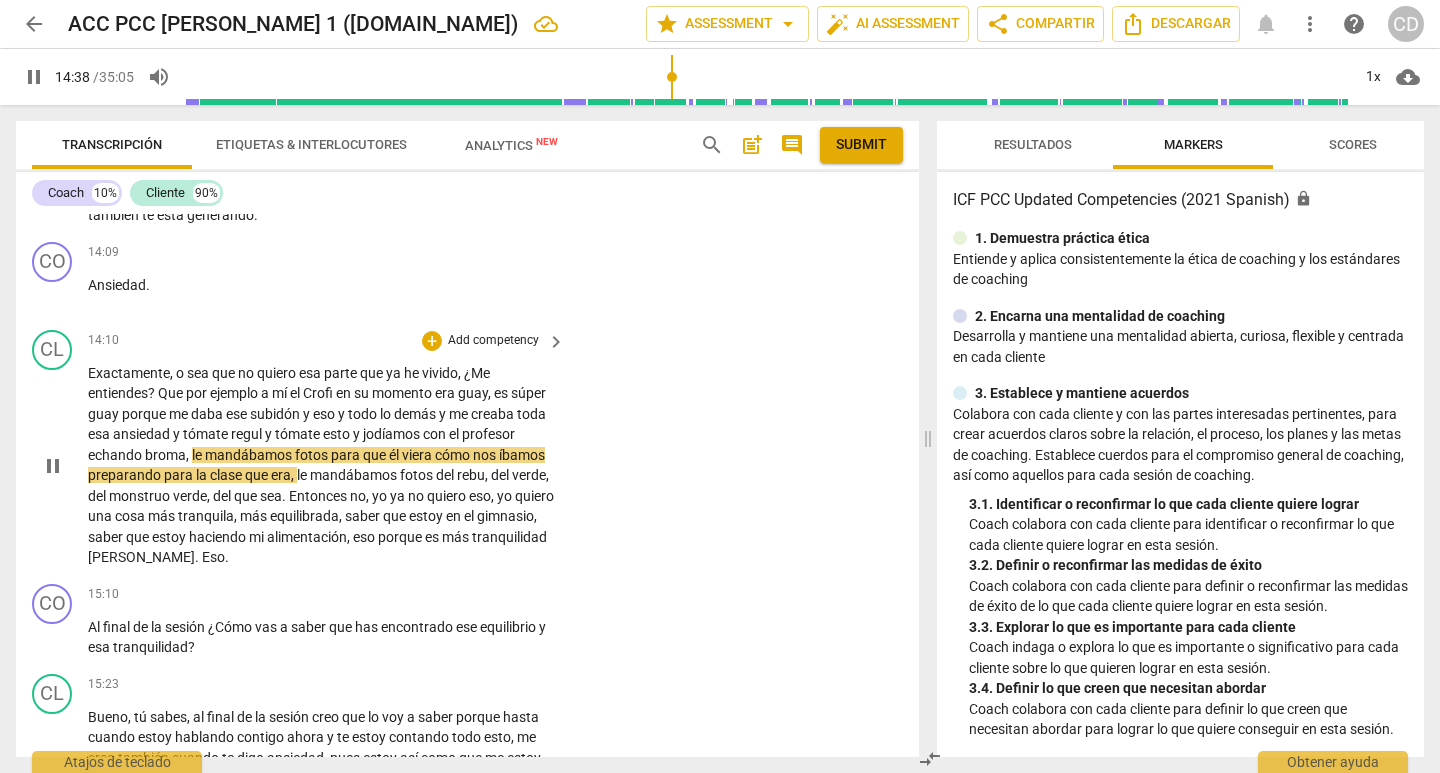 scroll, scrollTop: 3289, scrollLeft: 0, axis: vertical 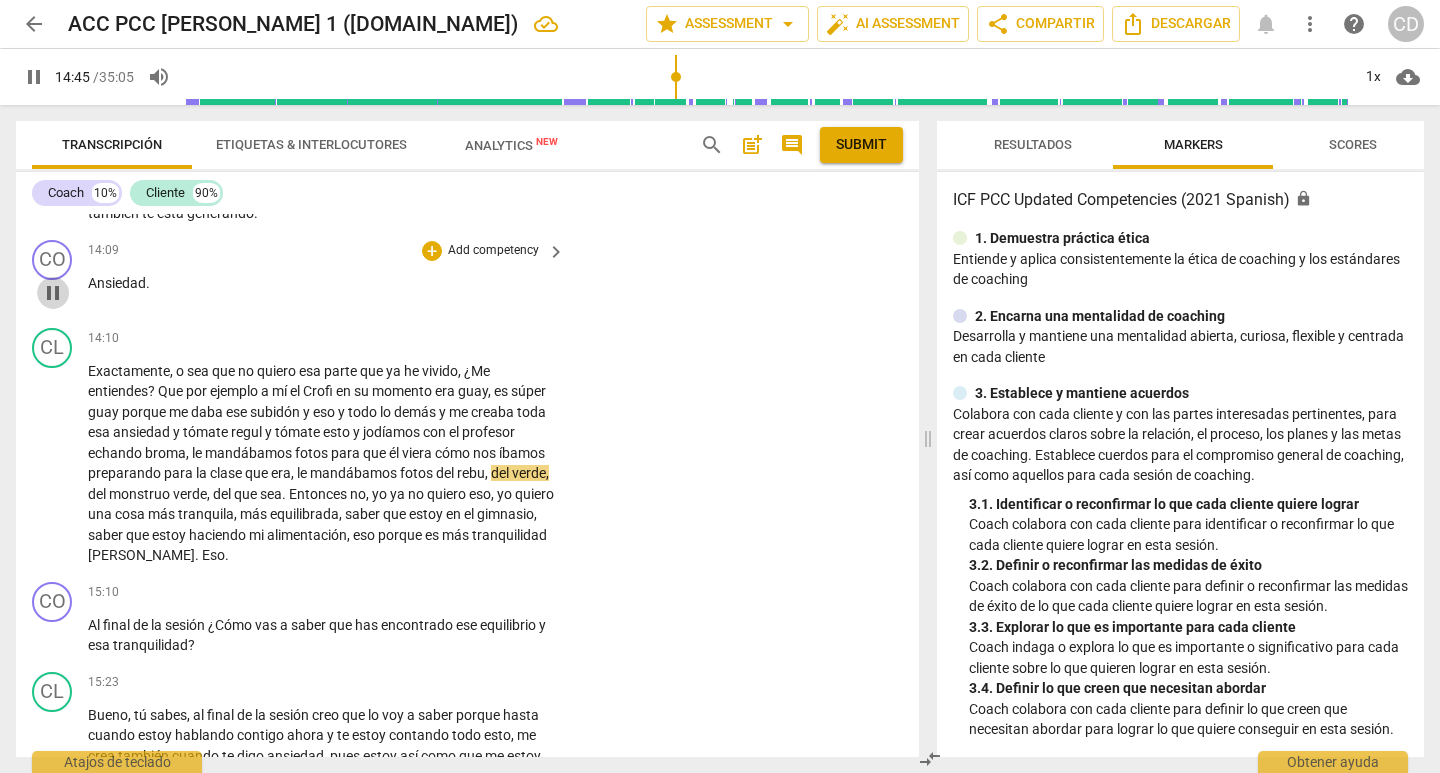 click on "pause" at bounding box center [53, 293] 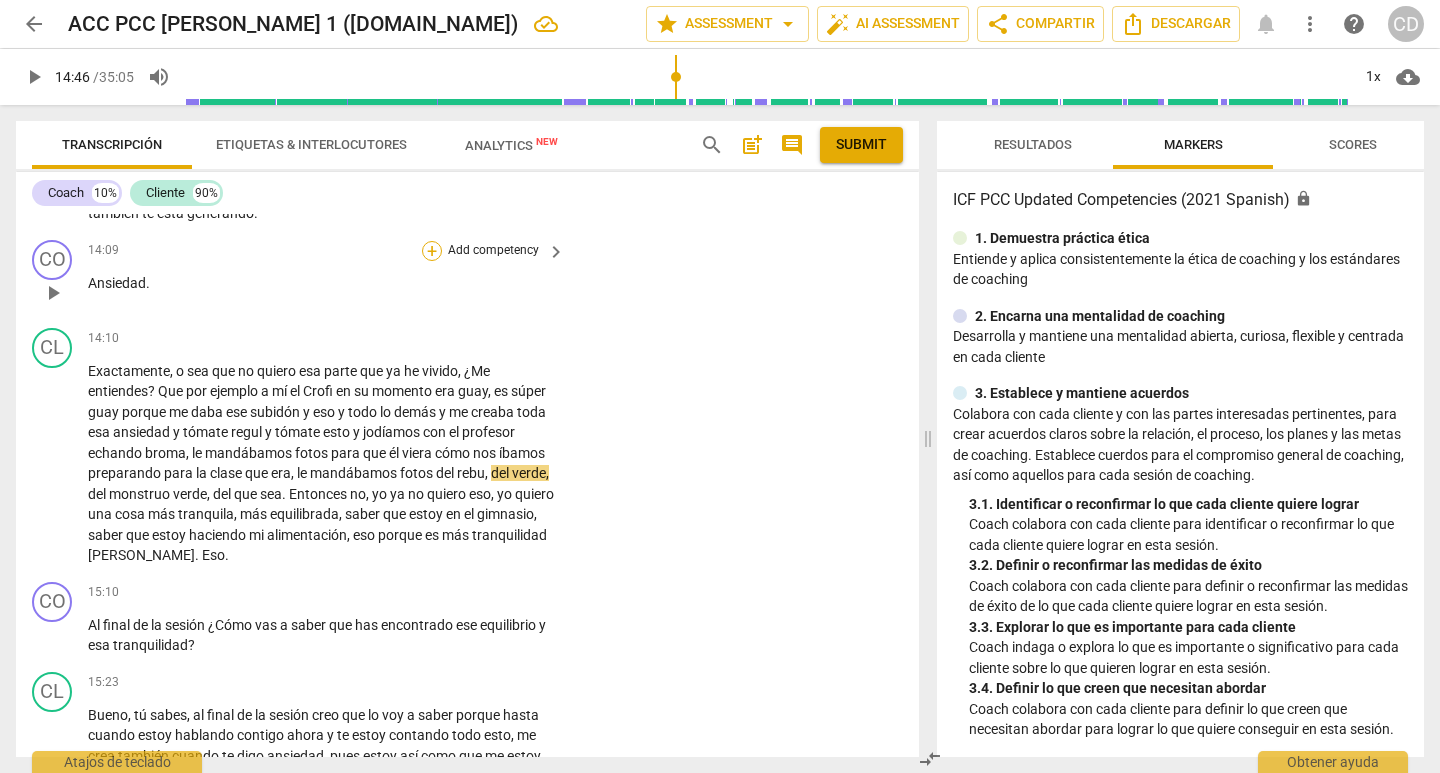 click on "+" at bounding box center [432, 251] 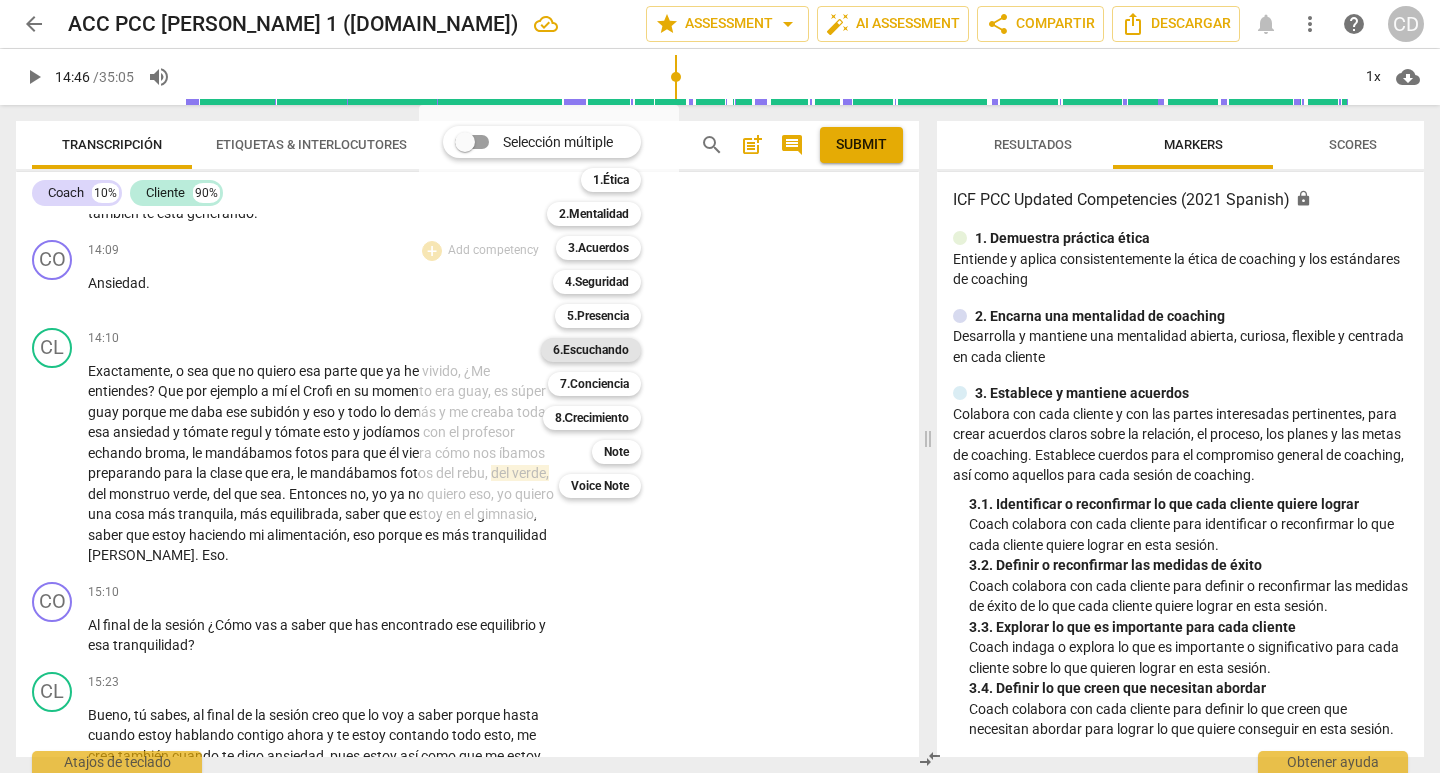 click on "6.Escuchando" at bounding box center [591, 350] 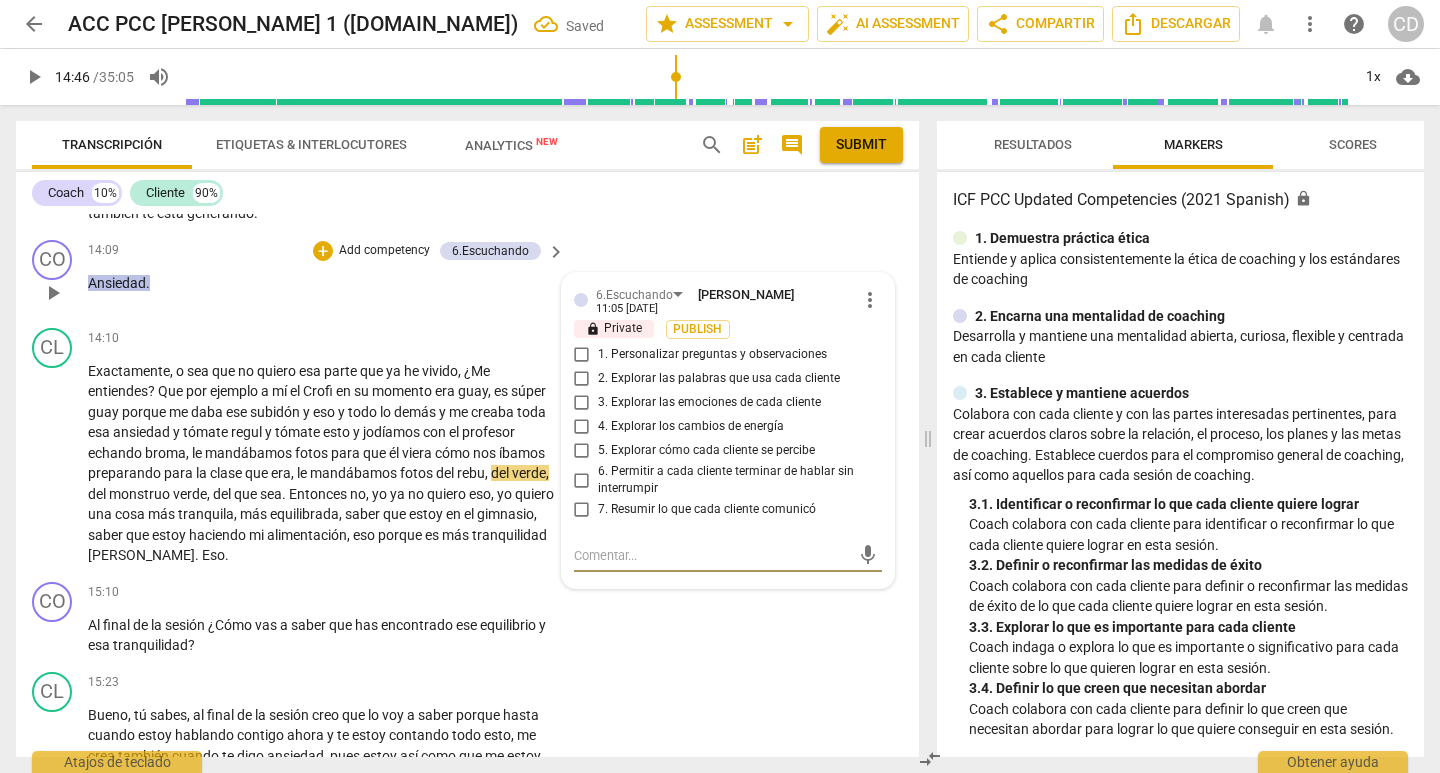 click on "2. Explorar las palabras que usa cada cliente" at bounding box center (582, 379) 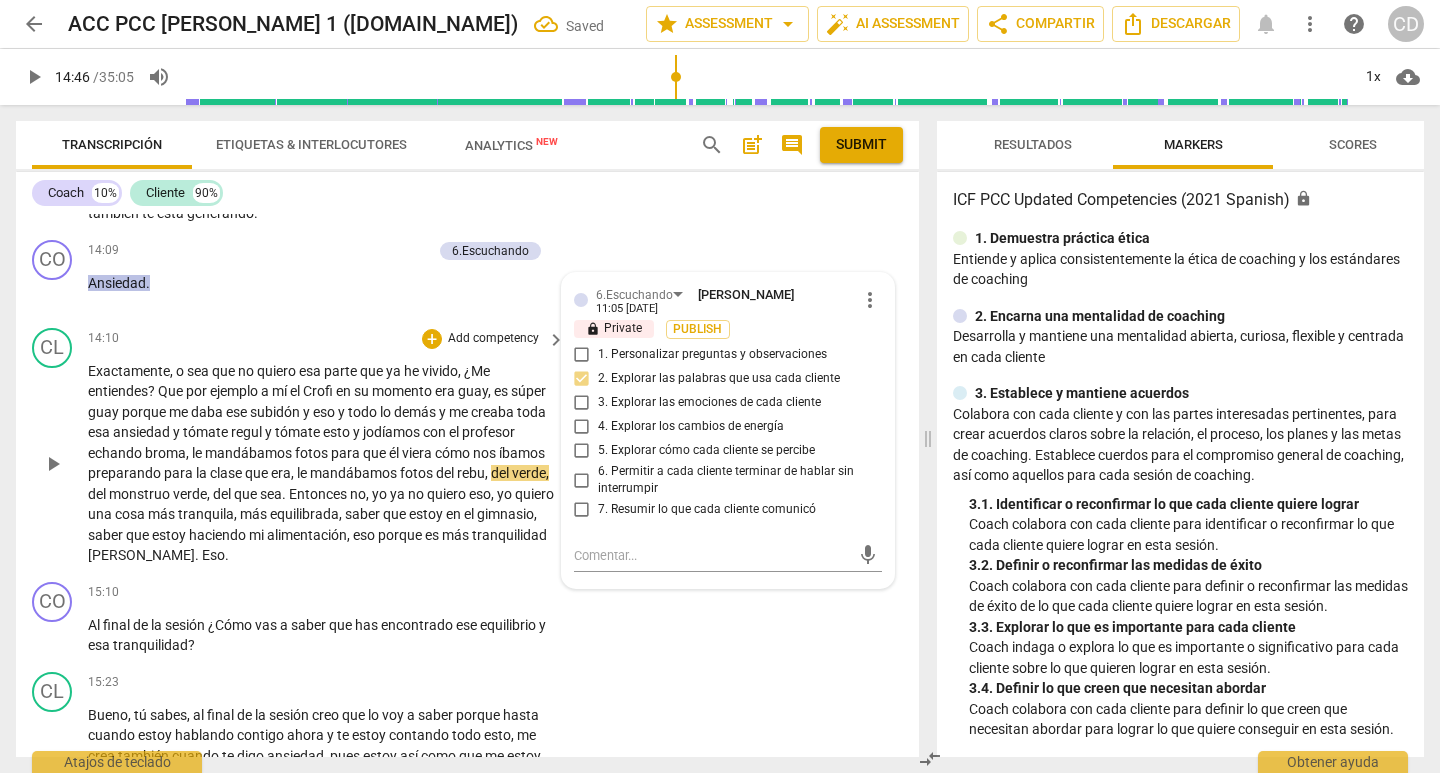 click on "CL play_arrow pause 14:10 + Add competency keyboard_arrow_right Exactamente ,   o   sea   que   no   quiero   esa   parte   que   ya   he   vivido ,   ¿Me   entiendes ?   Que   por   ejemplo   a   mí   el   Crofi   en   su   momento   era   guay ,   es   súper   guay   porque   me   daba   ese   subidón   y   eso   y   todo   lo   demás   y   me   creaba   toda   esa   ansiedad   y   tómate   regul   y   tómate   esto   y   jodíamos   con   el   profesor   echando   broma ,   le   mandábamos   fotos   para   que   él   viera   cómo   nos   íbamos   preparando   para   la   clase   que   era ,   le   mandábamos   fotos   del   rebu ,   del   verde ,   del   monstruo   verde ,   del   que   sea .   Entonces   no ,   yo   ya   no   quiero   eso ,   yo   quiero   una   cosa   más   tranquila ,   más   equilibrada ,   saber   que   estoy   en   el   gimnasio ,   saber   que   estoy   haciendo   mi   alimentación ,   eso   porque   es   más   tranquilidad   [PERSON_NAME] .   Eso ." at bounding box center (467, 447) 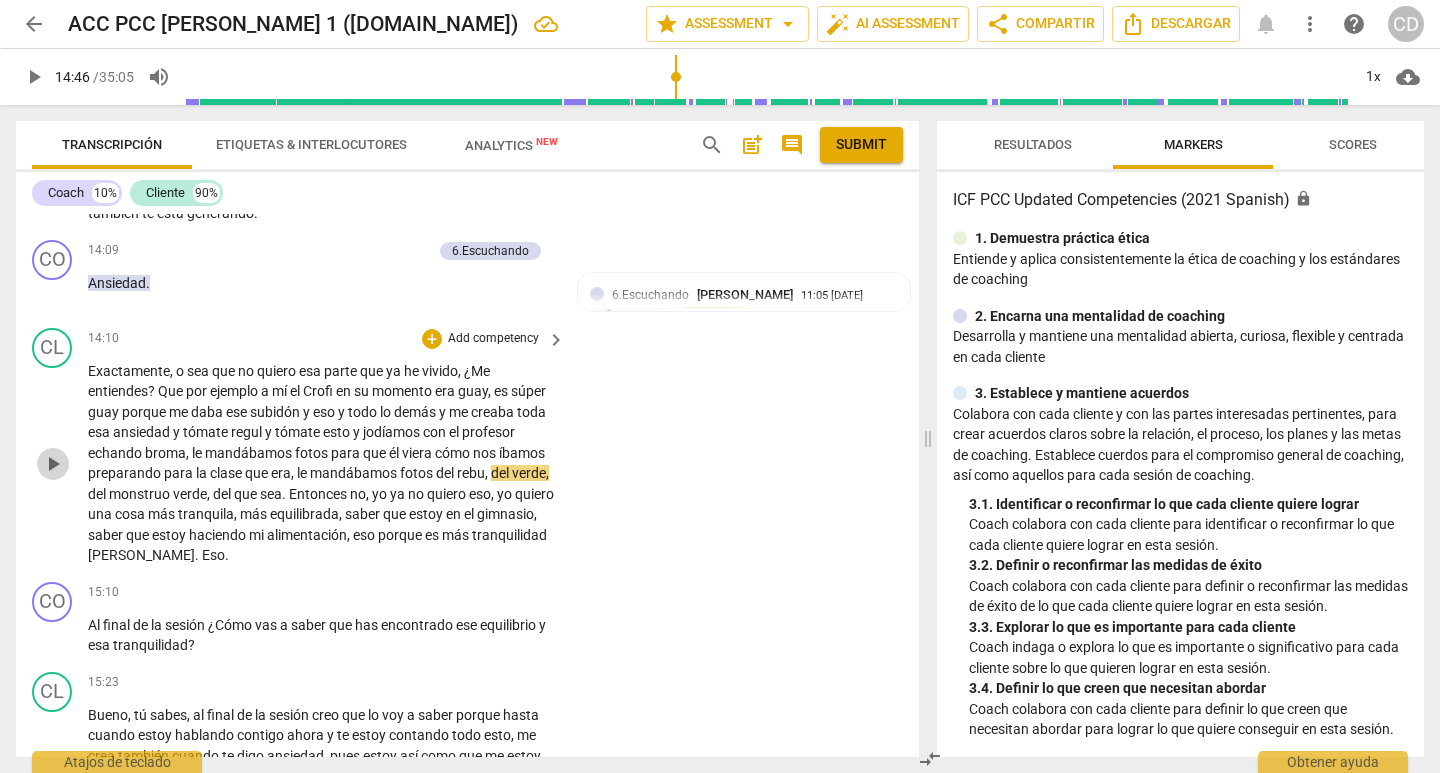 click on "play_arrow" at bounding box center [53, 464] 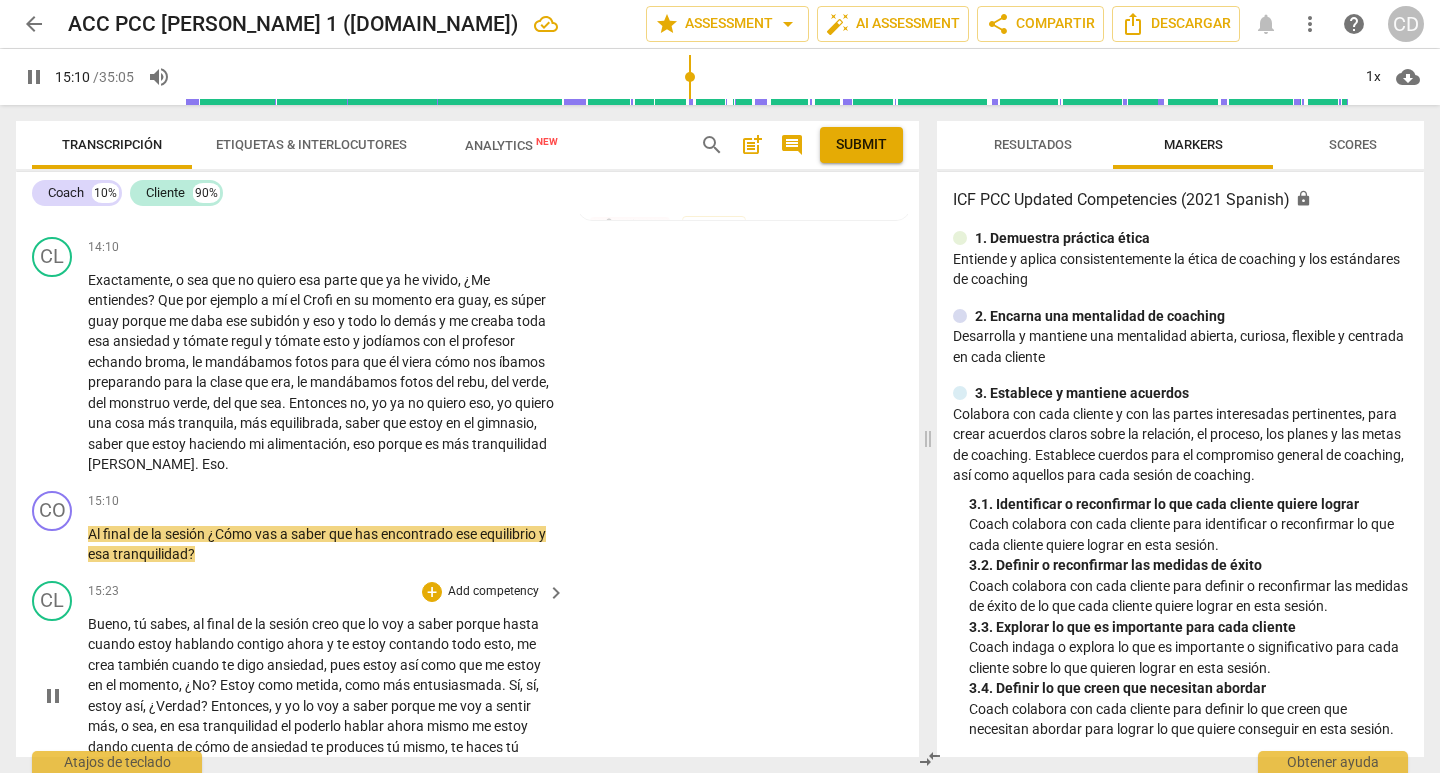 scroll, scrollTop: 3489, scrollLeft: 0, axis: vertical 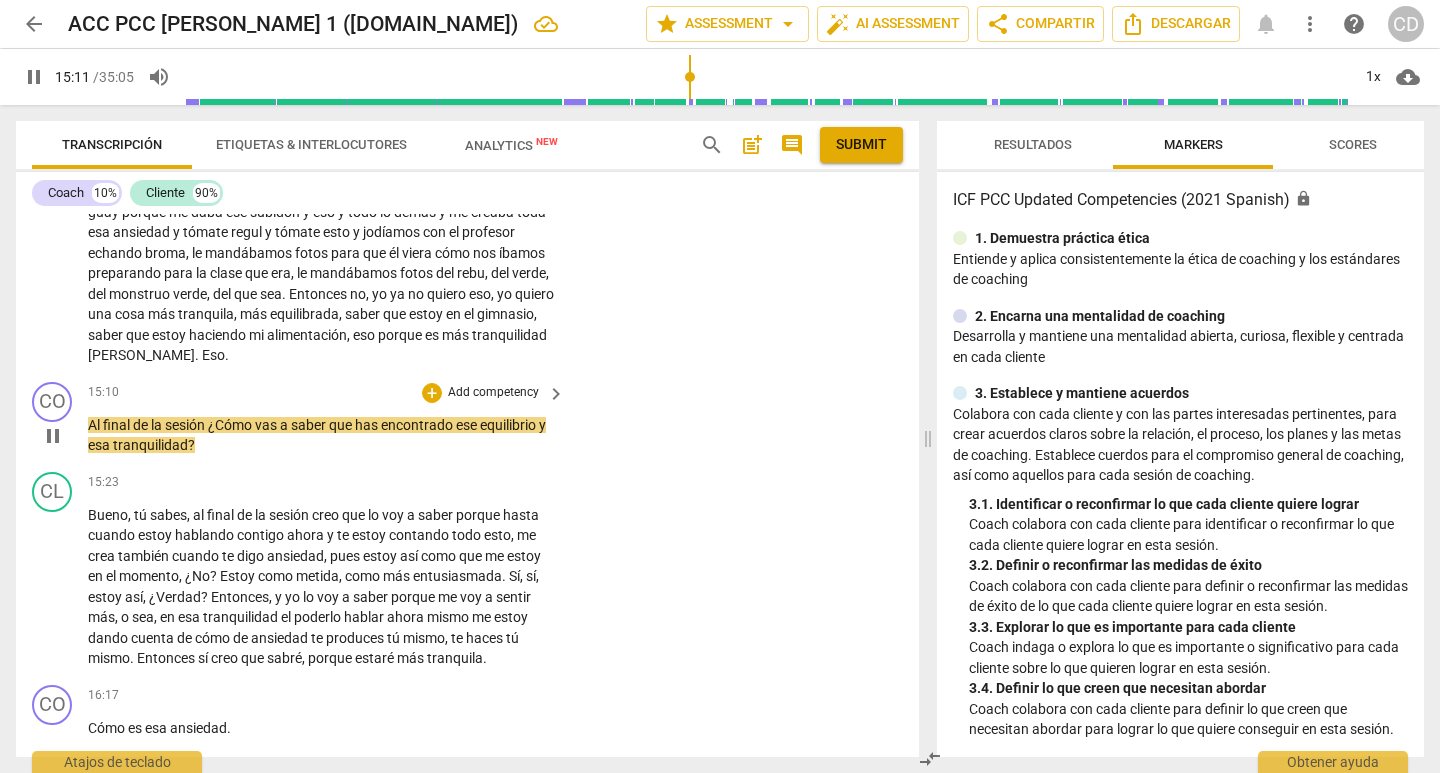 click on "pause" at bounding box center (53, 436) 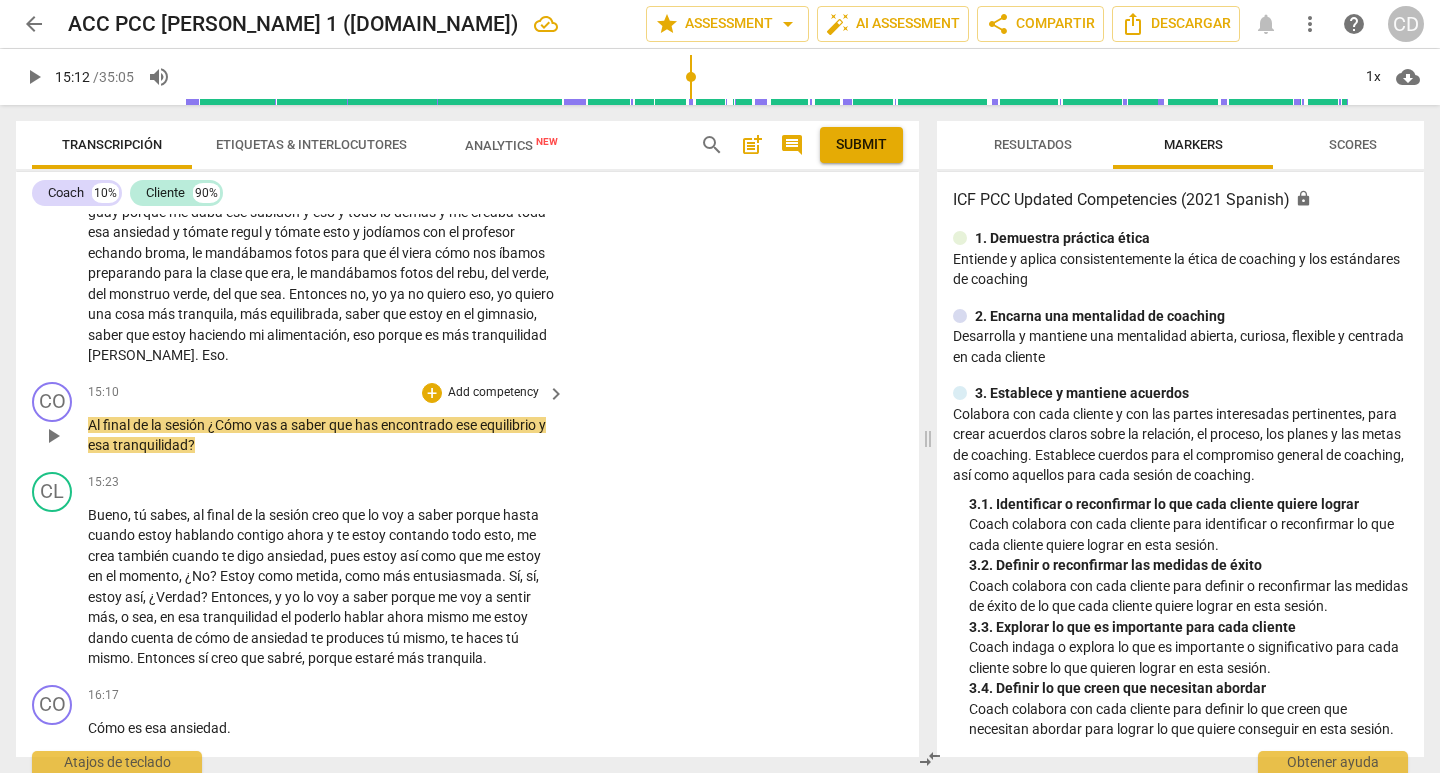 click on "+ Add competency" at bounding box center [481, 393] 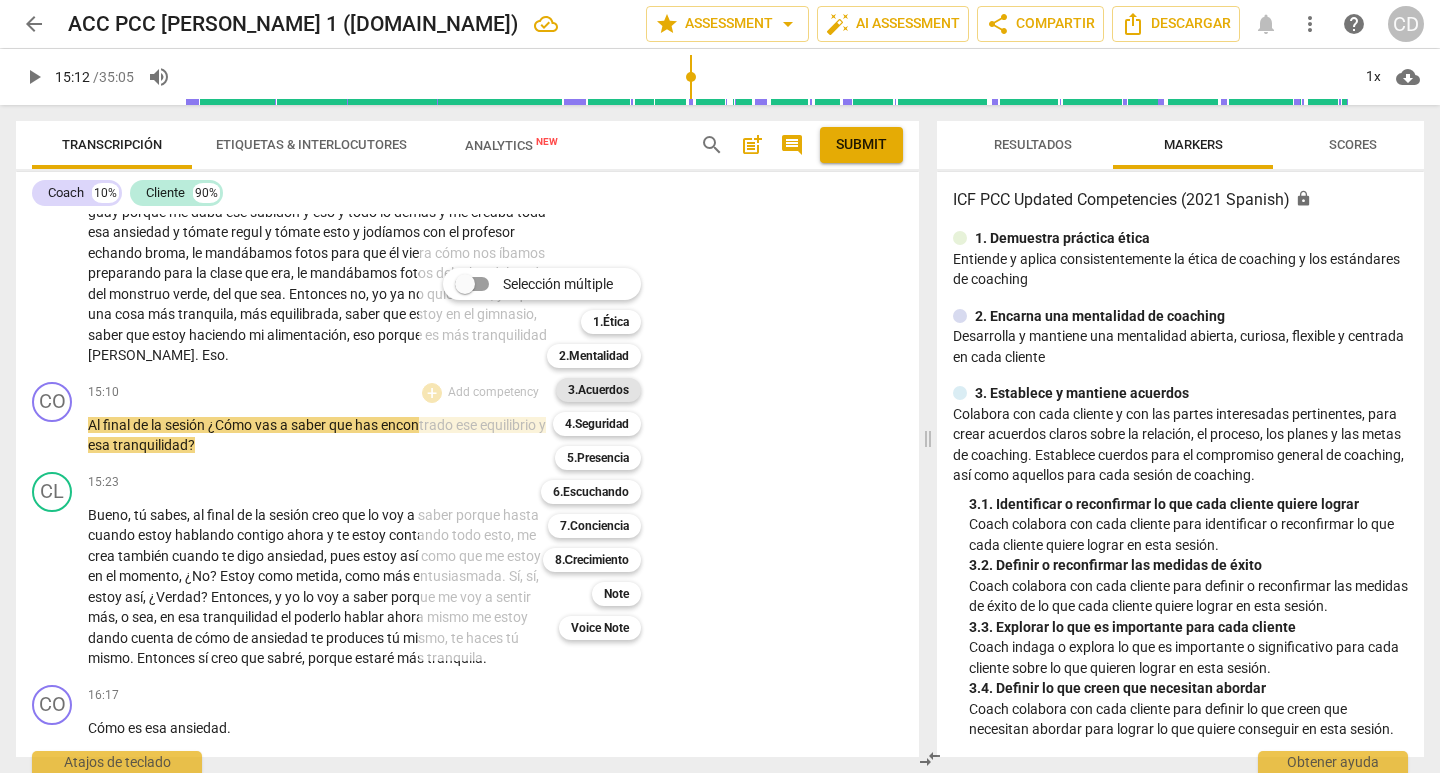 click on "3.Acuerdos" at bounding box center [598, 390] 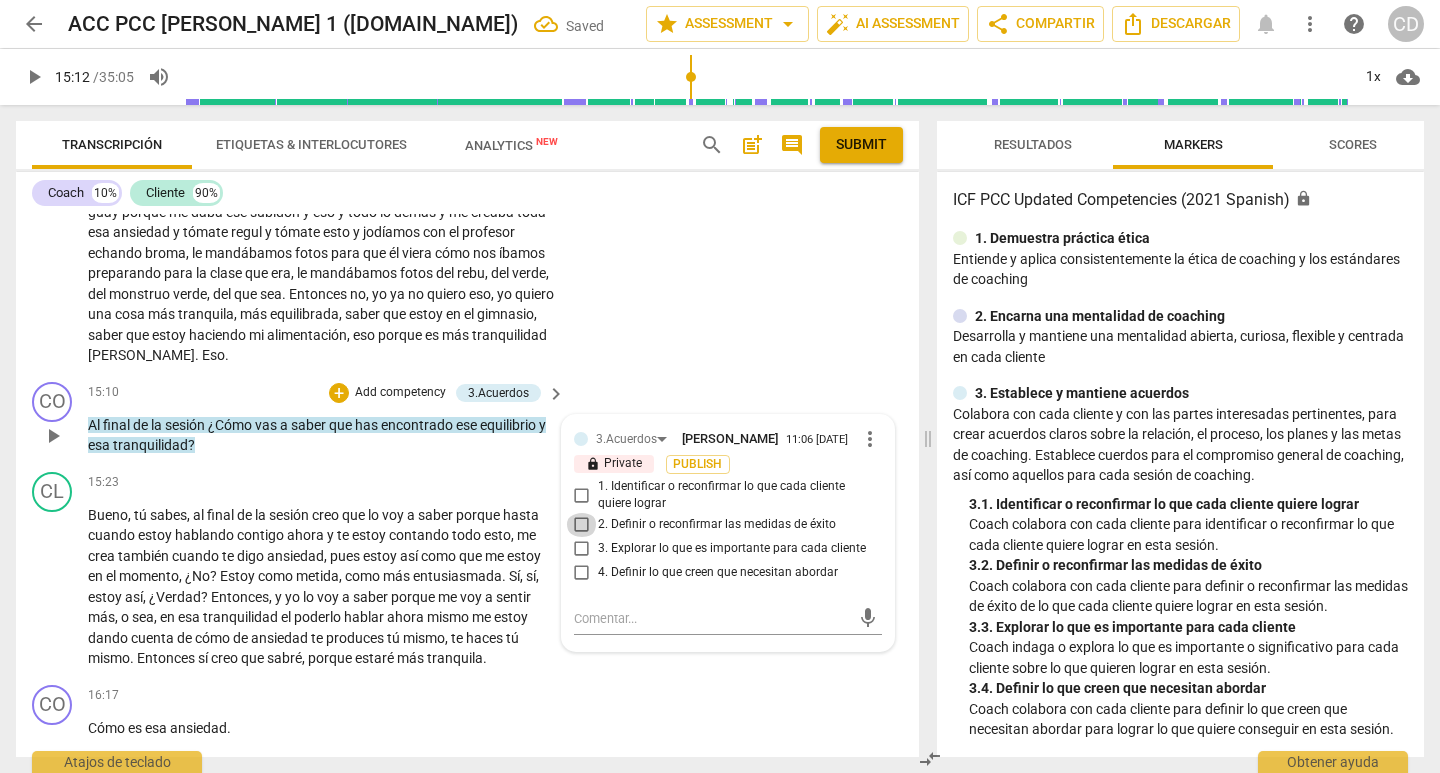 click on "2. Definir o reconfirmar las medidas de éxito" at bounding box center [582, 525] 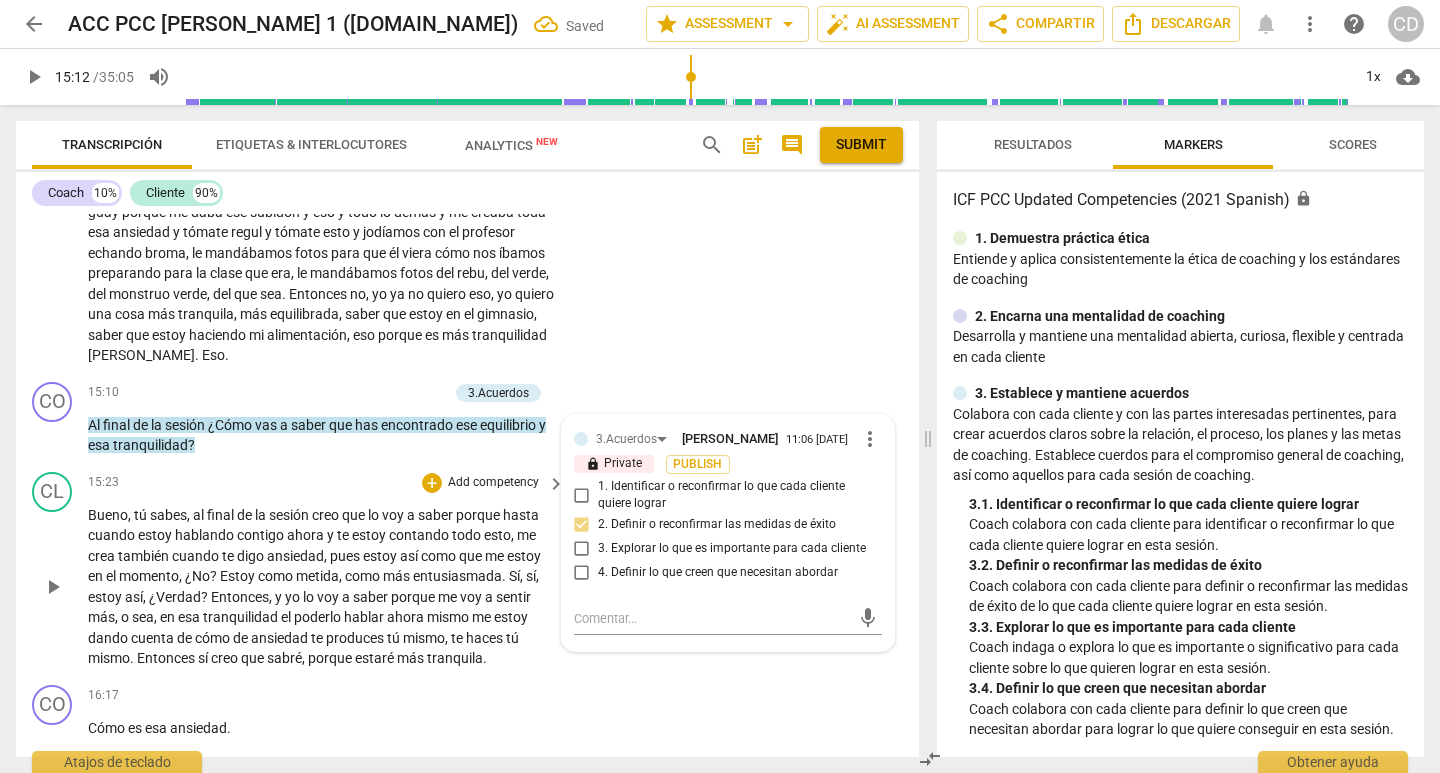 click on "CL play_arrow pause 15:23 + Add competency keyboard_arrow_right Bueno ,   tú   sabes ,   al   final   de   la   sesión   creo   que   lo   voy   a   saber   porque   hasta   cuando   estoy   hablando   contigo   ahora   y   te   estoy   contando   todo   esto ,   me   crea   también   cuando   te   digo   ansiedad ,   pues   estoy   así   como   que   me   estoy   en   el   momento ,   ¿No ?   Estoy   como   metida ,   como   más   entusiasmada .   Sí ,   sí ,   estoy   así ,   ¿Verdad ?   Entonces ,   y   yo   lo   voy   a   saber   porque   me   voy   a   sentir   más ,   o   sea ,   en   esa   tranquilidad   el   poderlo   hablar   ahora   mismo   me   estoy   dando   cuenta   de   cómo   de   ansiedad   te   produces   tú   mismo ,   te   haces   tú   mismo .   Entonces   sí   creo   que   sabré ,   porque   estaré   más   tranquila ." at bounding box center (467, 570) 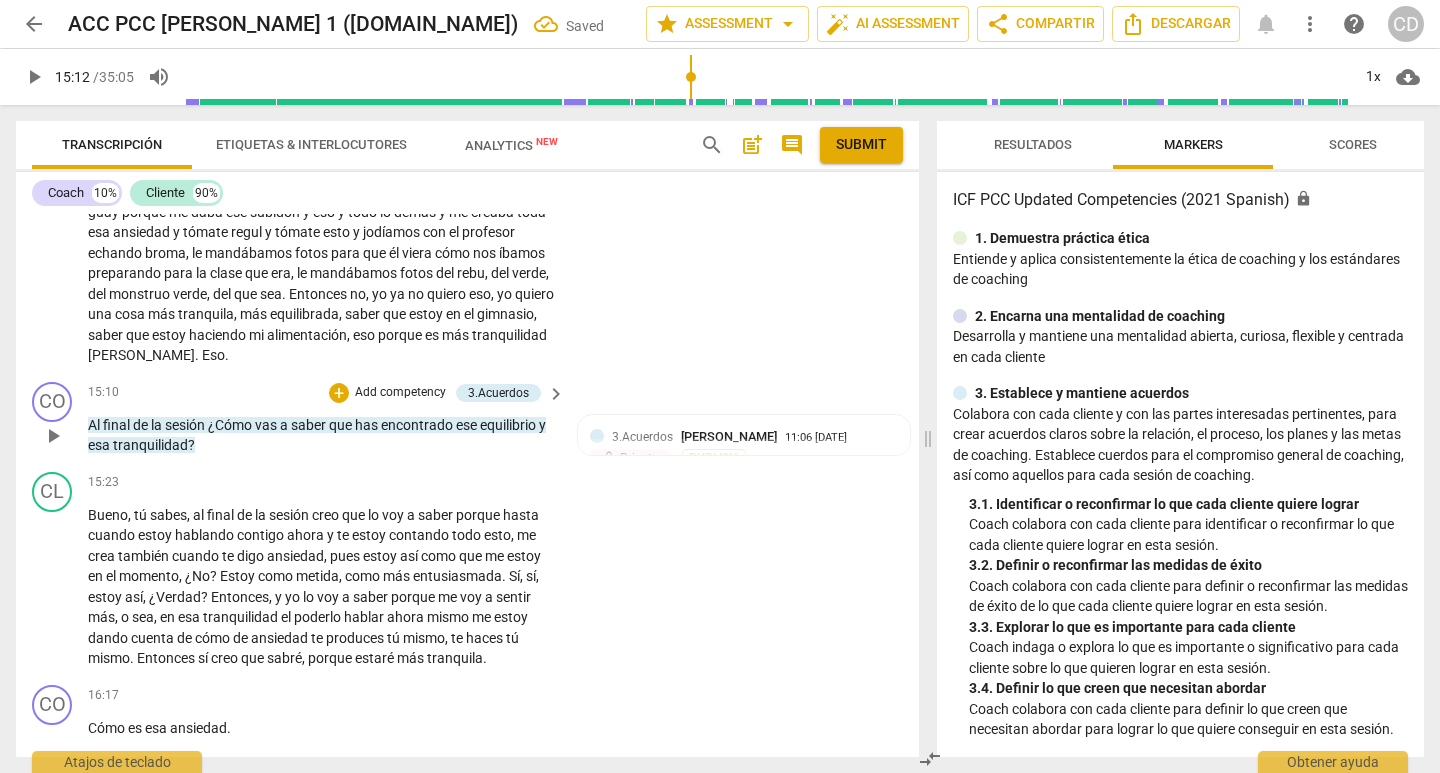 click on "play_arrow" at bounding box center (53, 436) 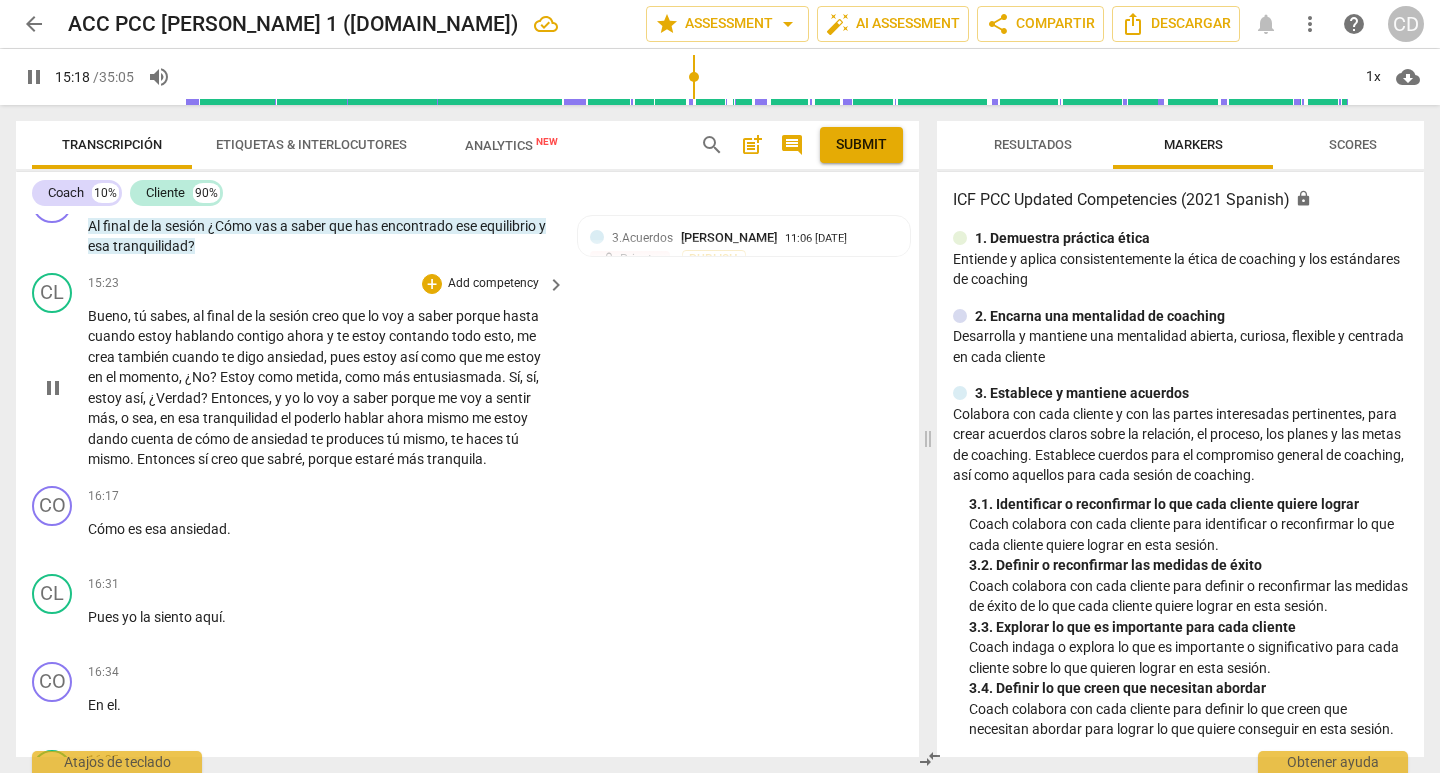 scroll, scrollTop: 3689, scrollLeft: 0, axis: vertical 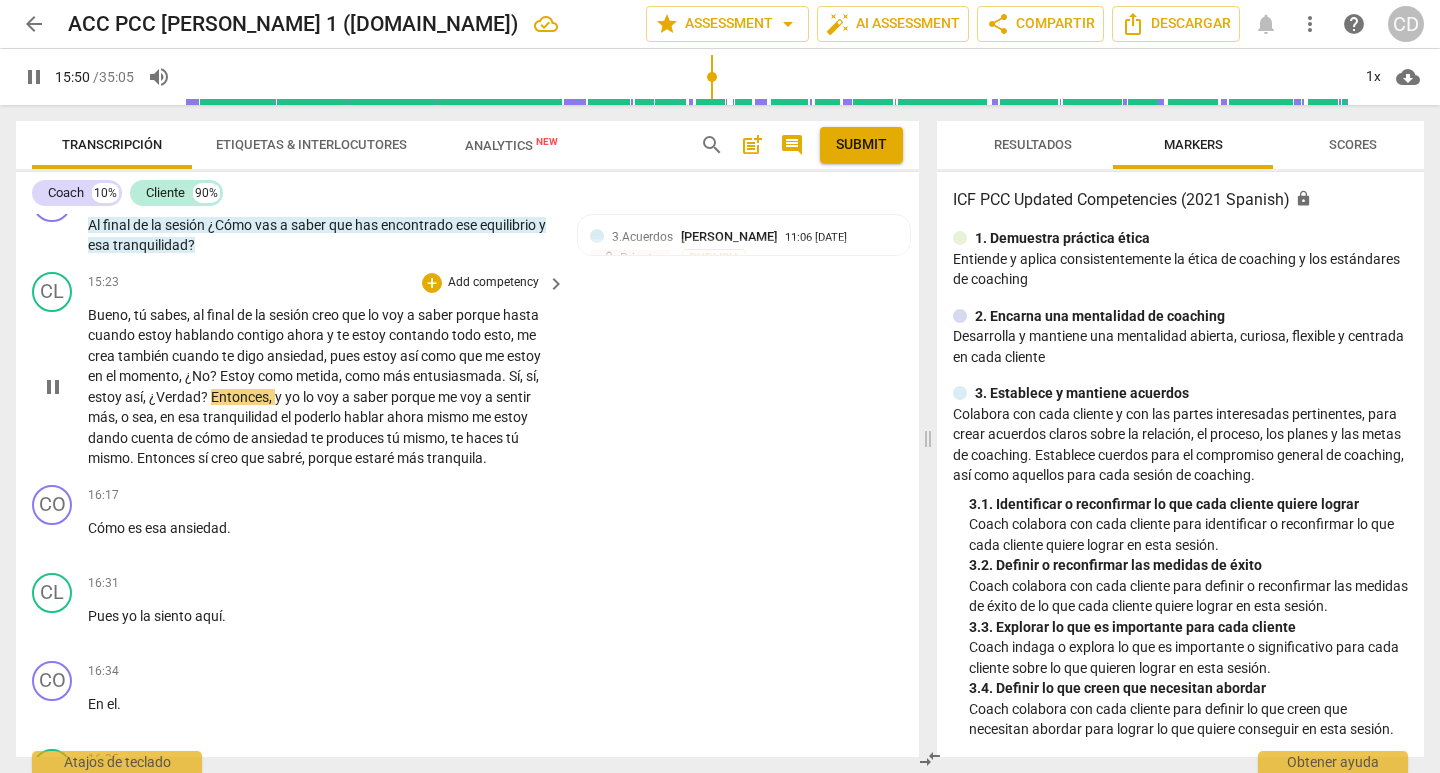 click on "como" at bounding box center (364, 376) 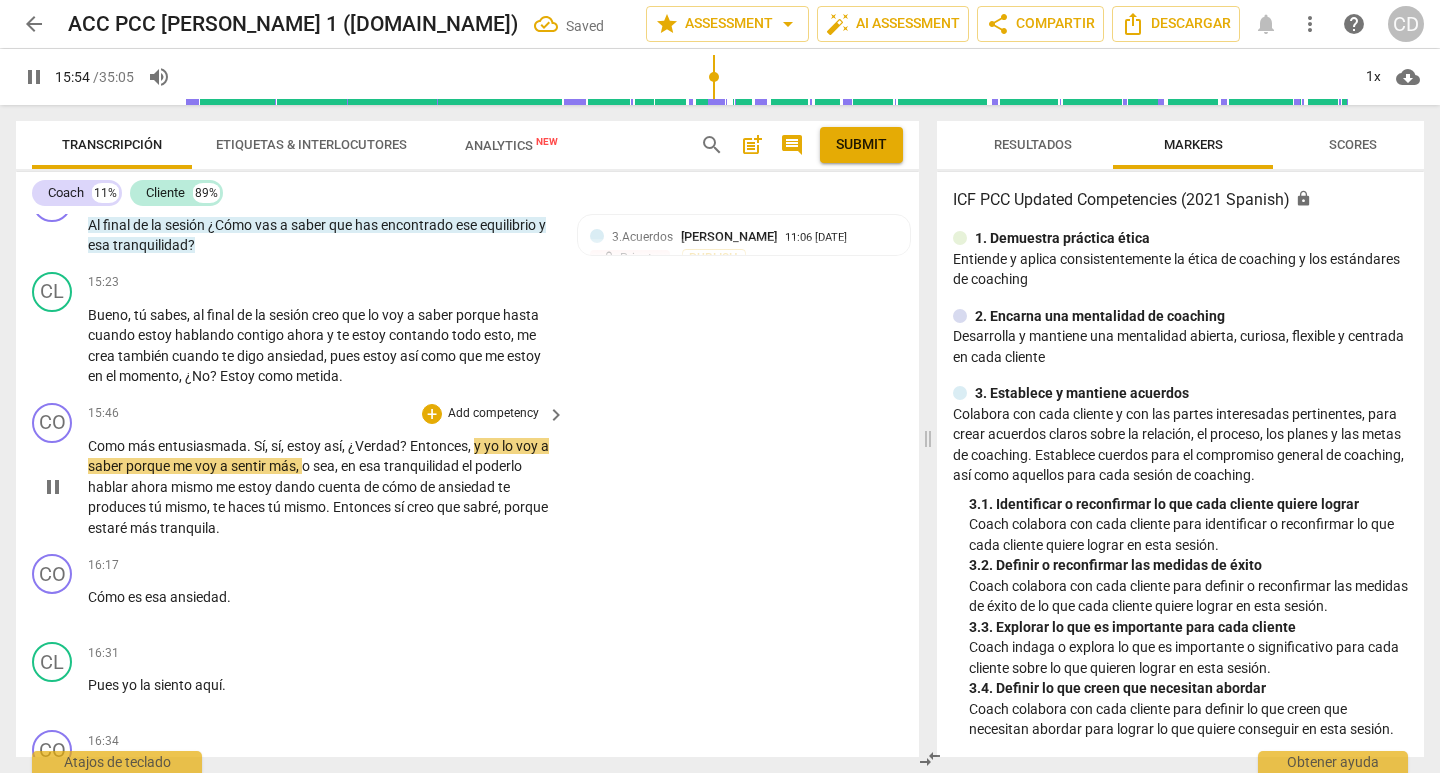 click on "Sí" at bounding box center (259, 446) 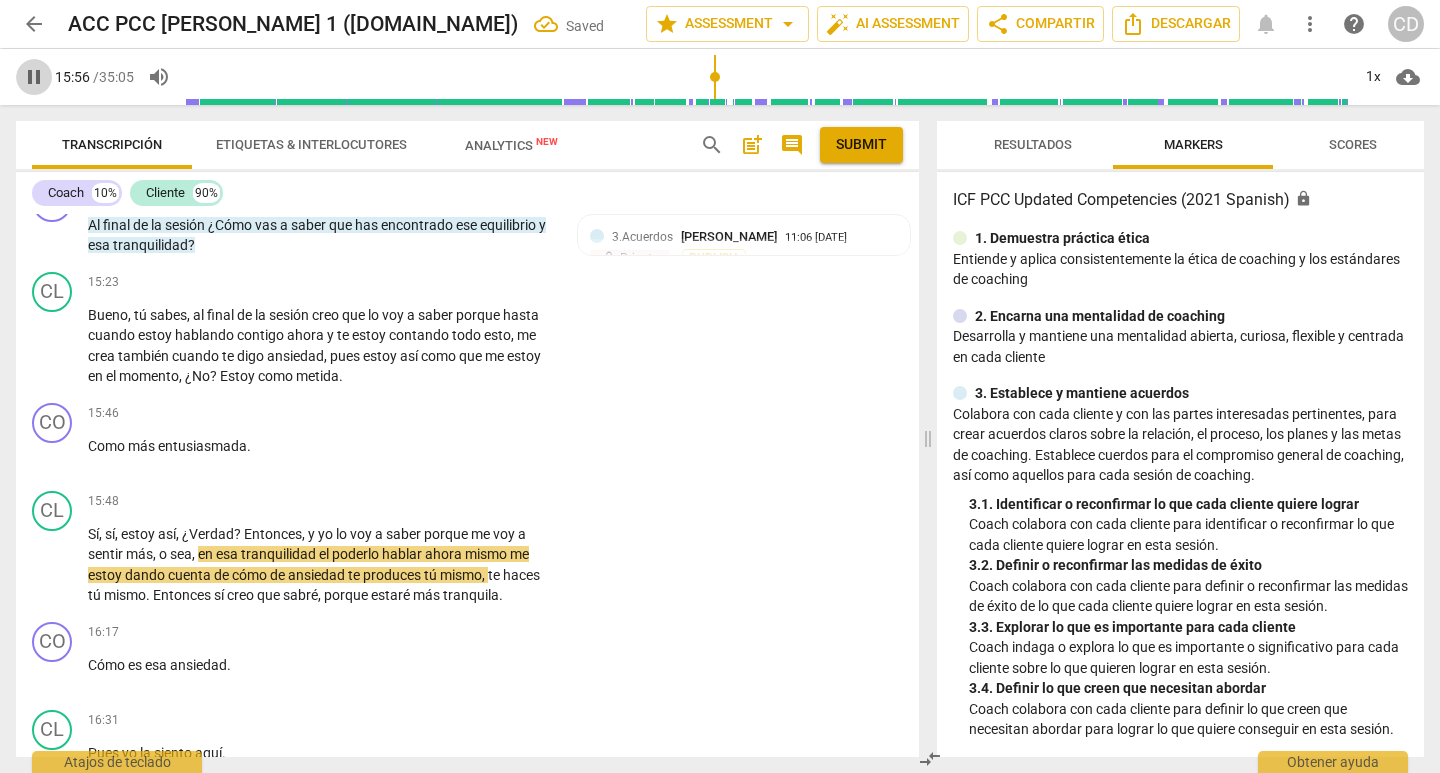 click on "pause" at bounding box center (34, 77) 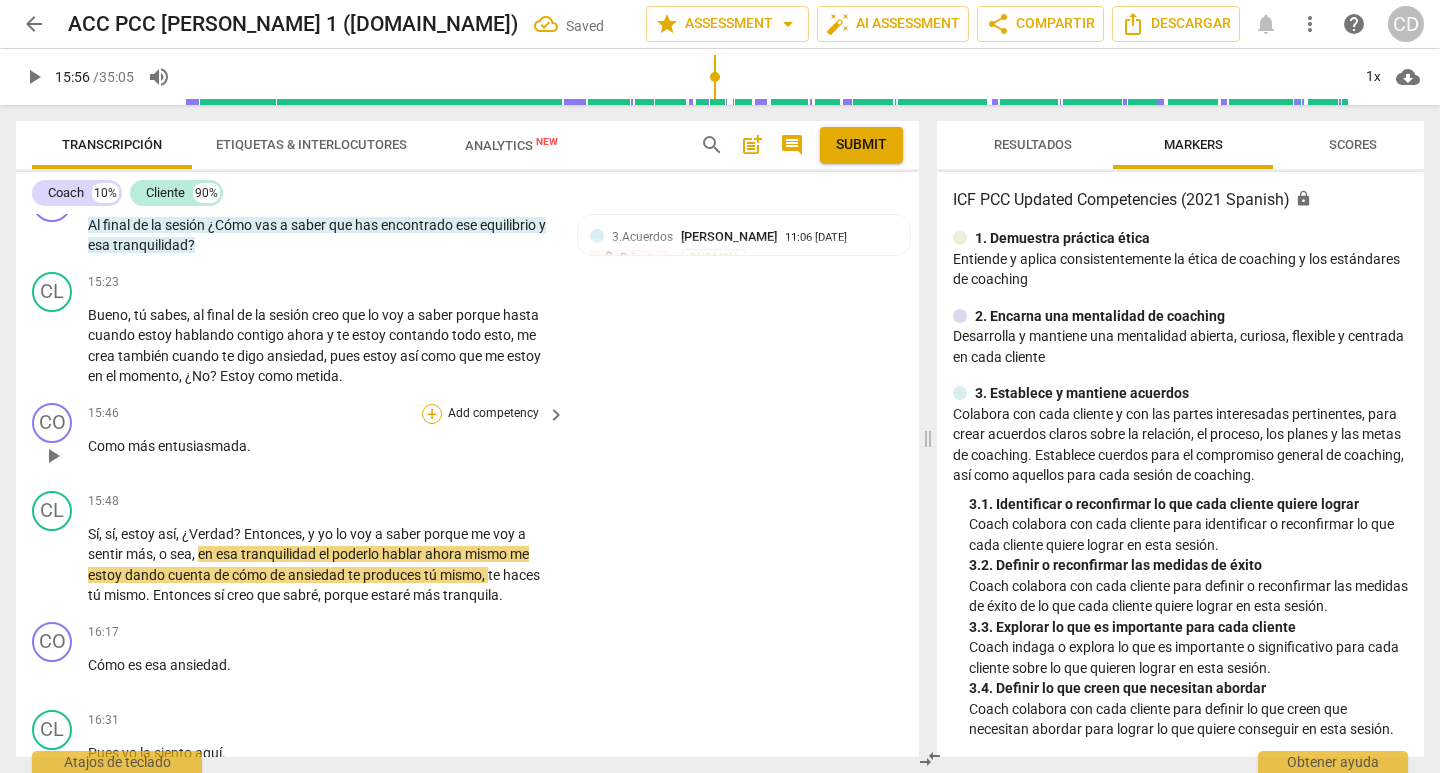 click on "+" at bounding box center [432, 414] 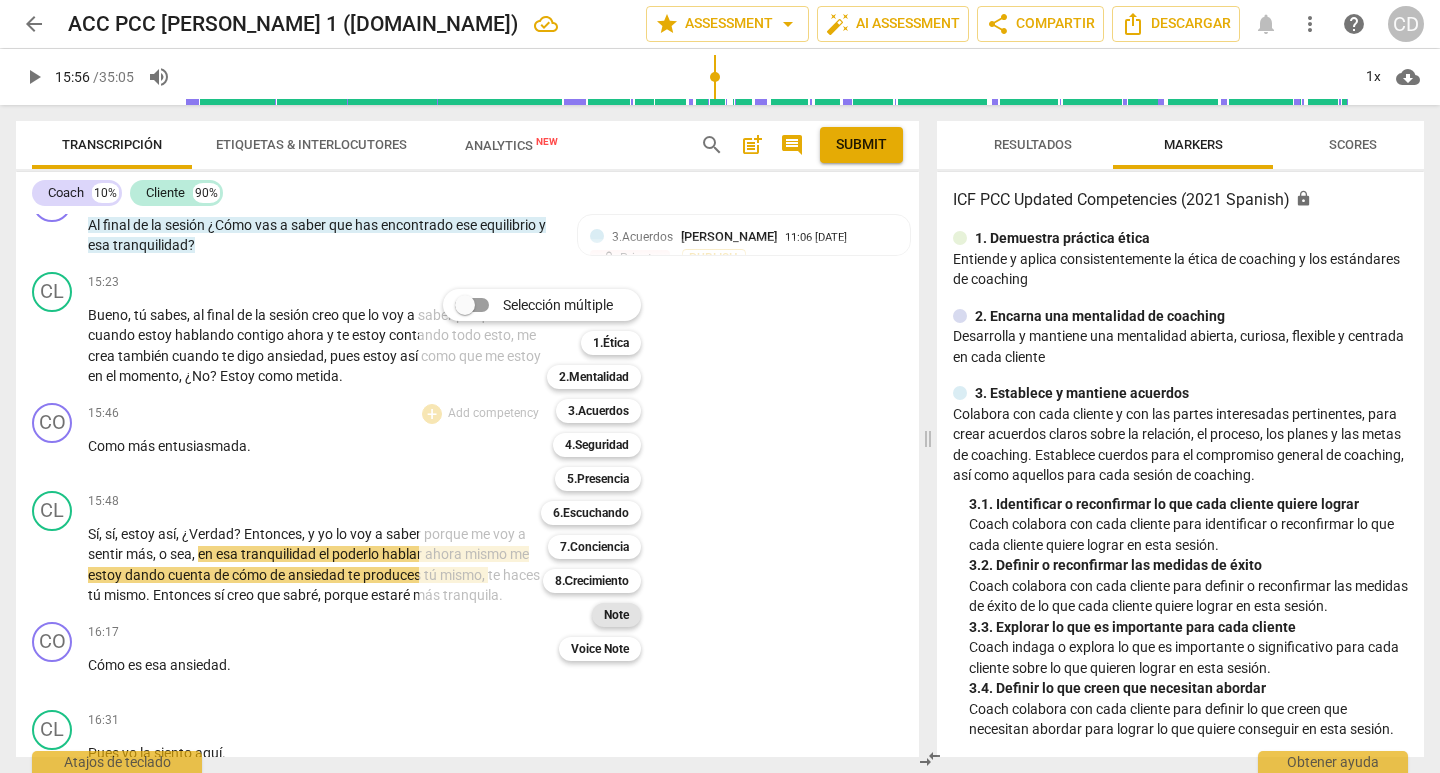 click on "Note" at bounding box center [616, 615] 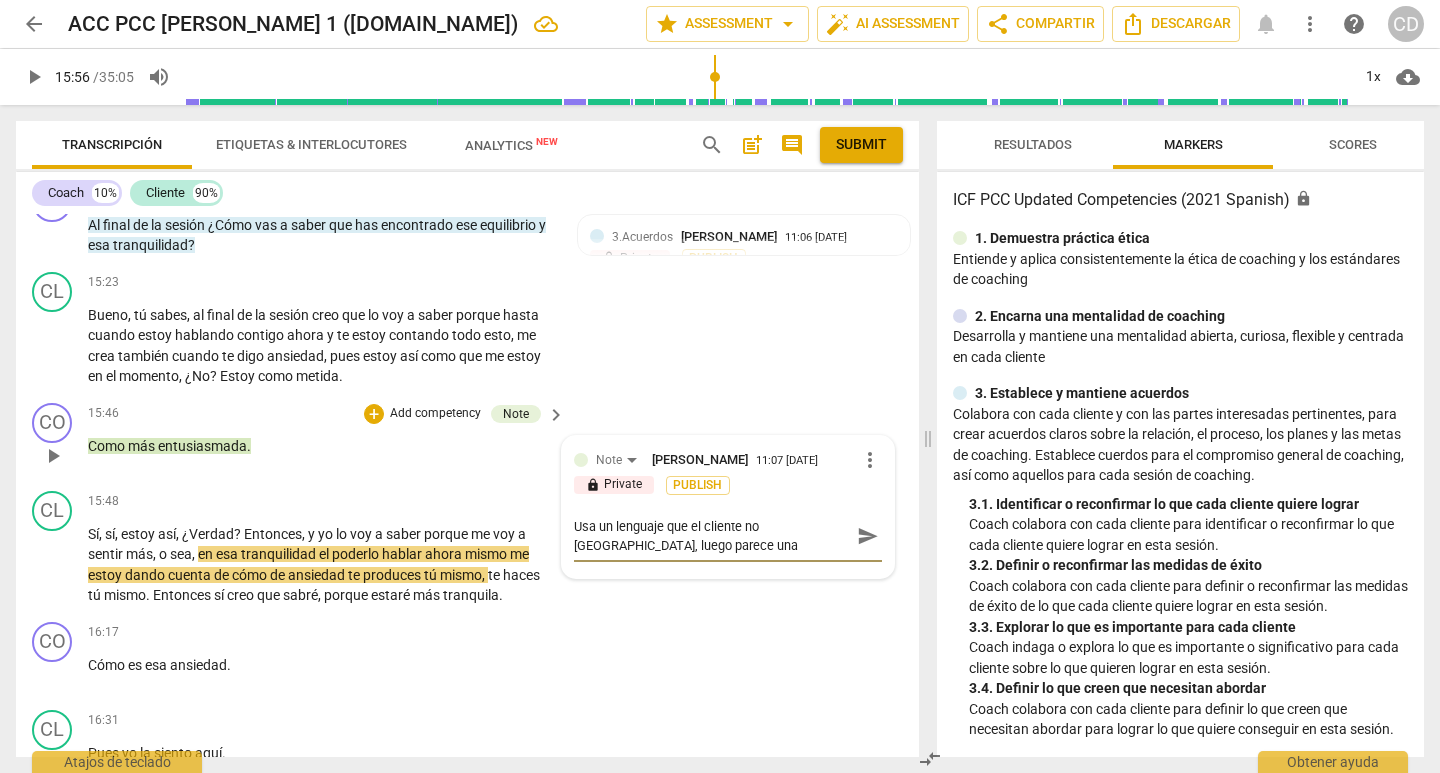 scroll, scrollTop: 17, scrollLeft: 0, axis: vertical 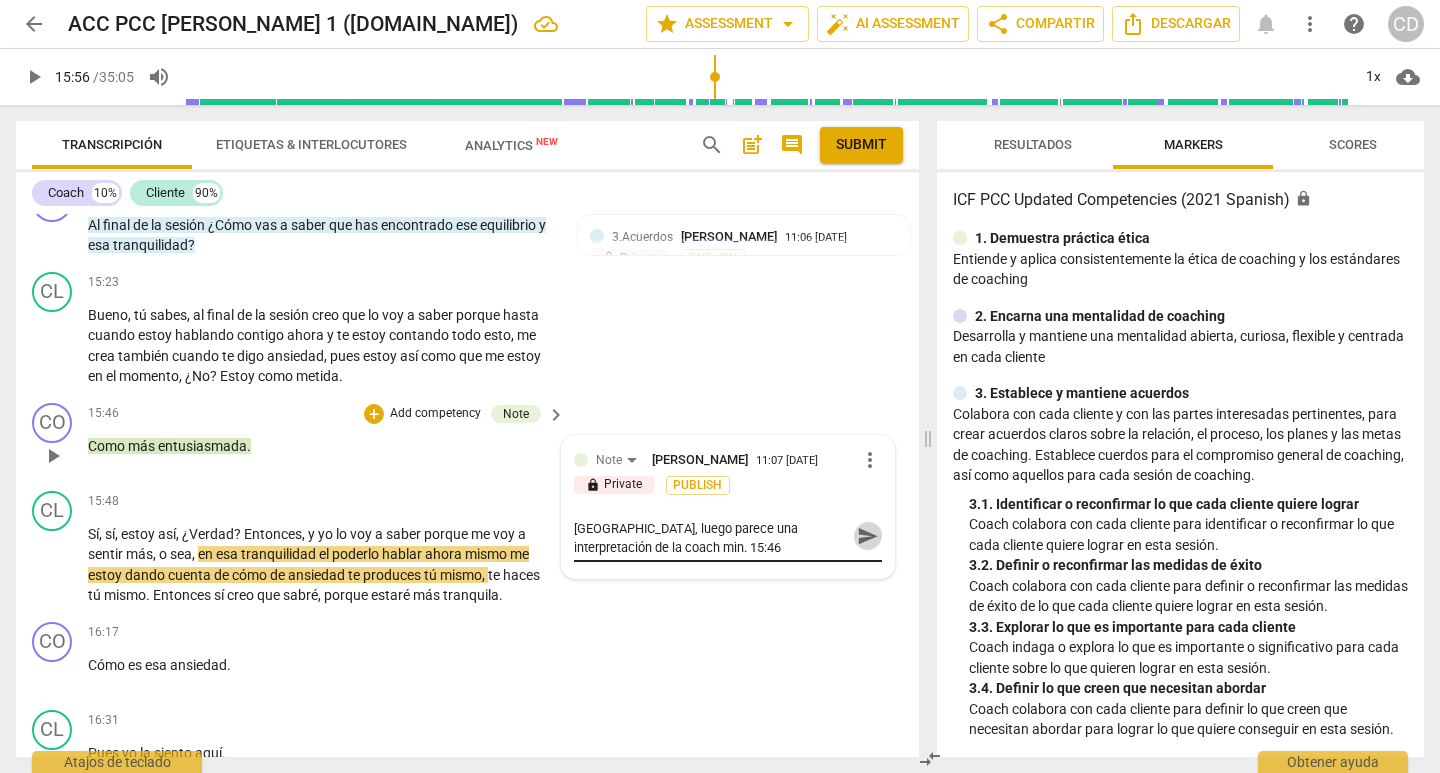 click on "send" at bounding box center (868, 536) 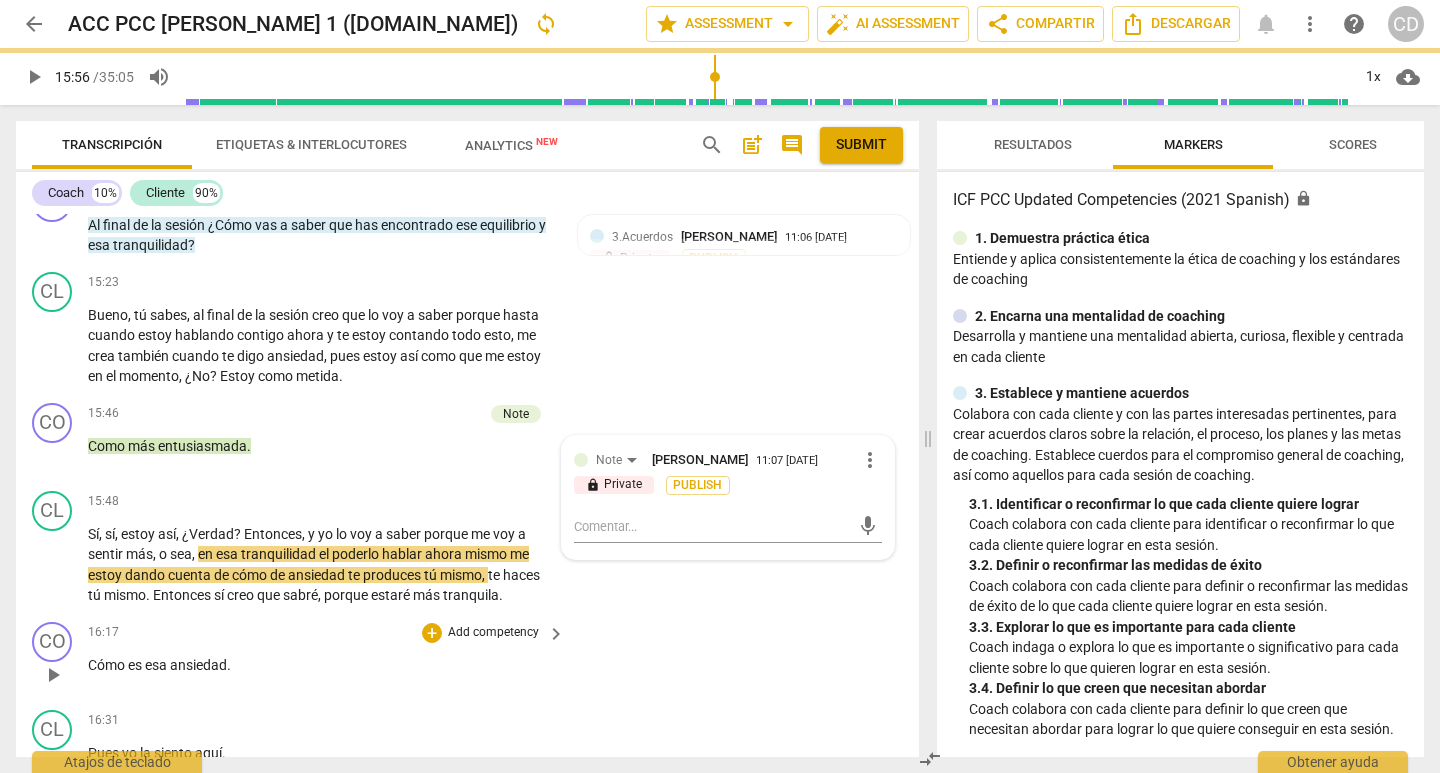 scroll, scrollTop: 0, scrollLeft: 0, axis: both 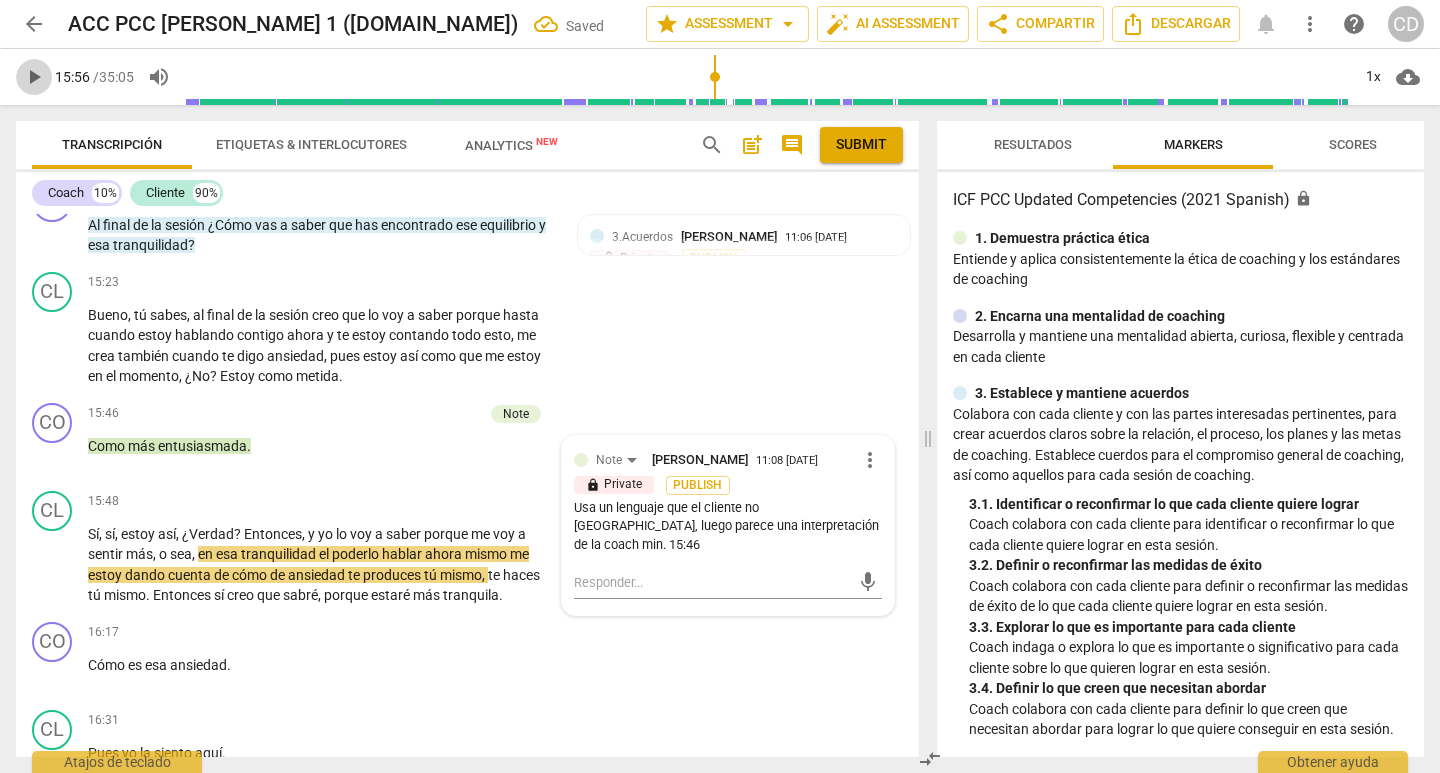 click on "play_arrow" at bounding box center (34, 77) 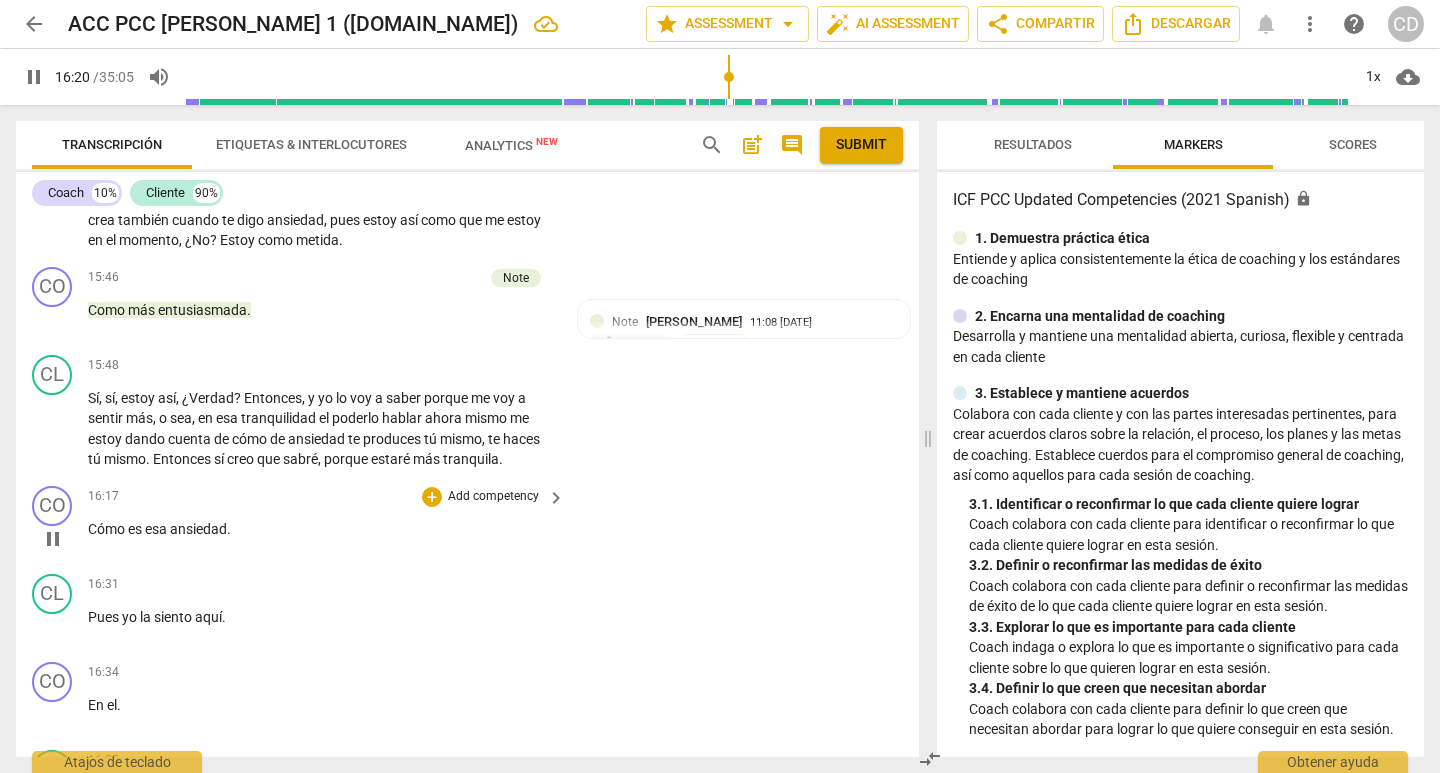 scroll, scrollTop: 3789, scrollLeft: 0, axis: vertical 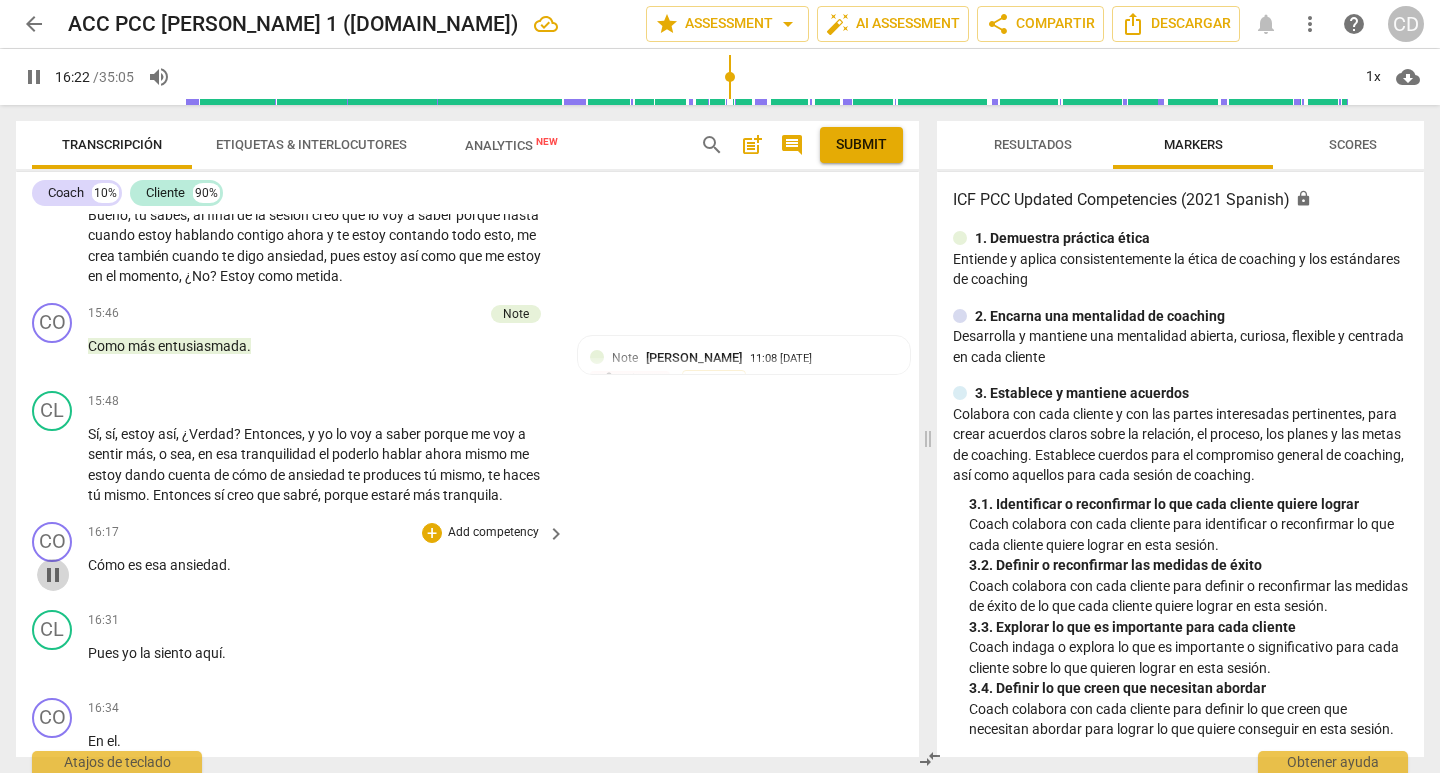click on "pause" at bounding box center [53, 575] 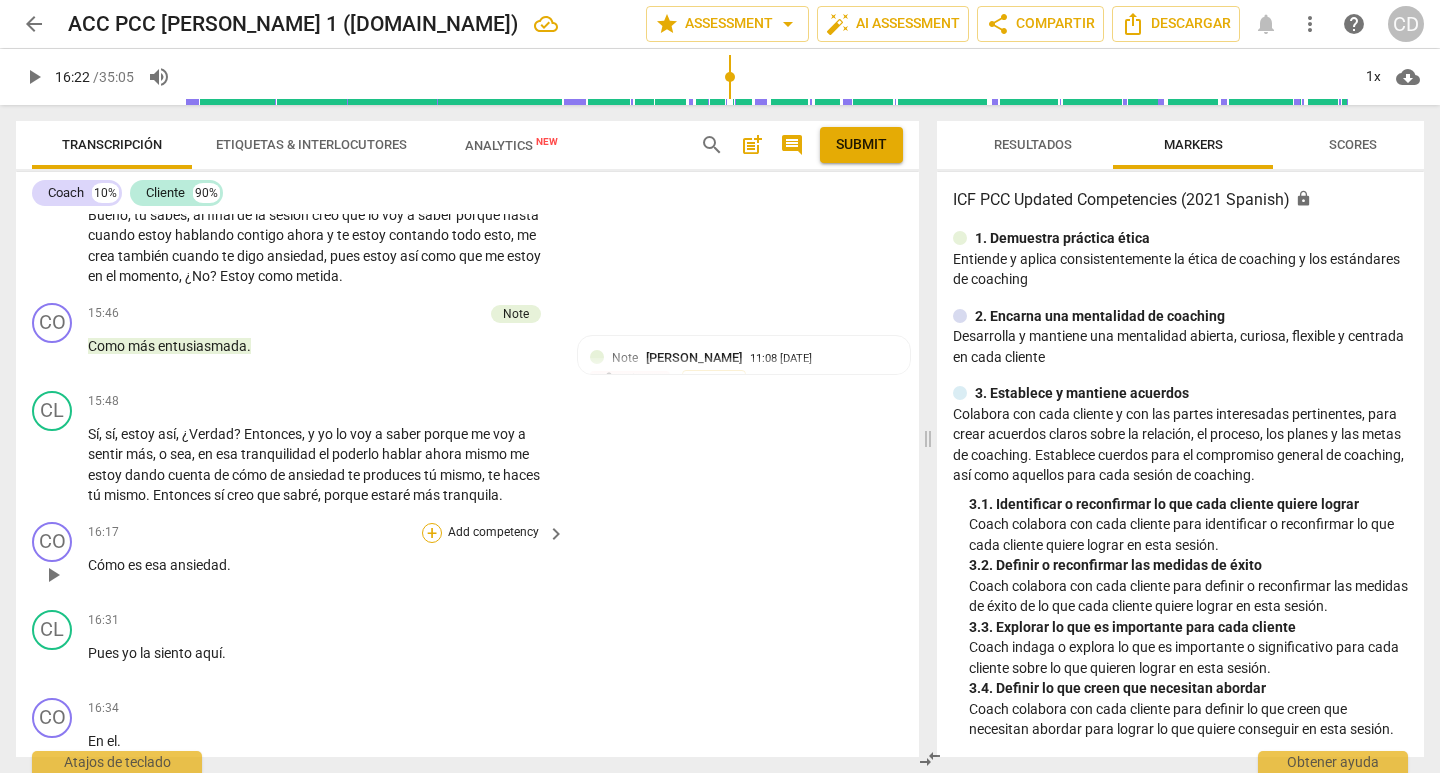 click on "+" at bounding box center (432, 533) 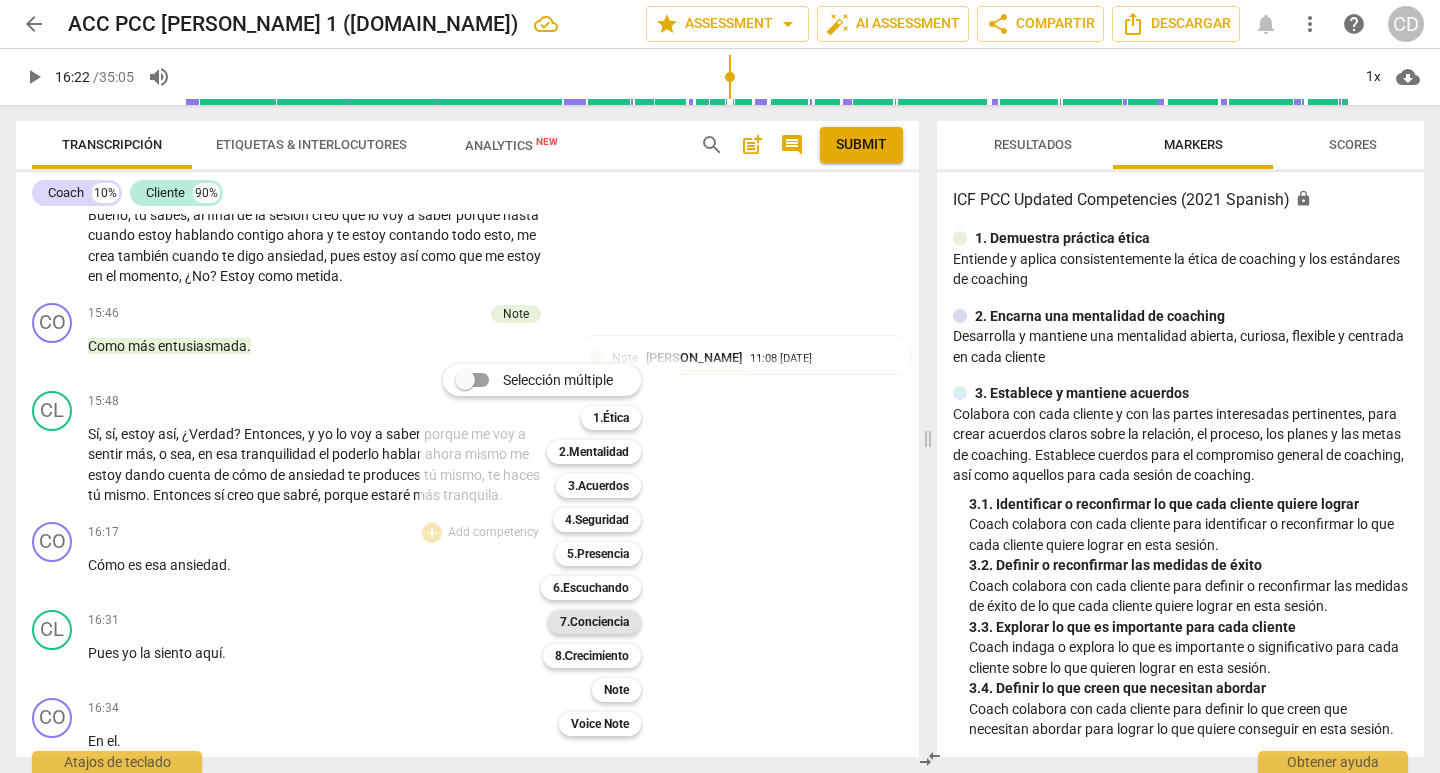 click on "7.Conciencia" at bounding box center (594, 622) 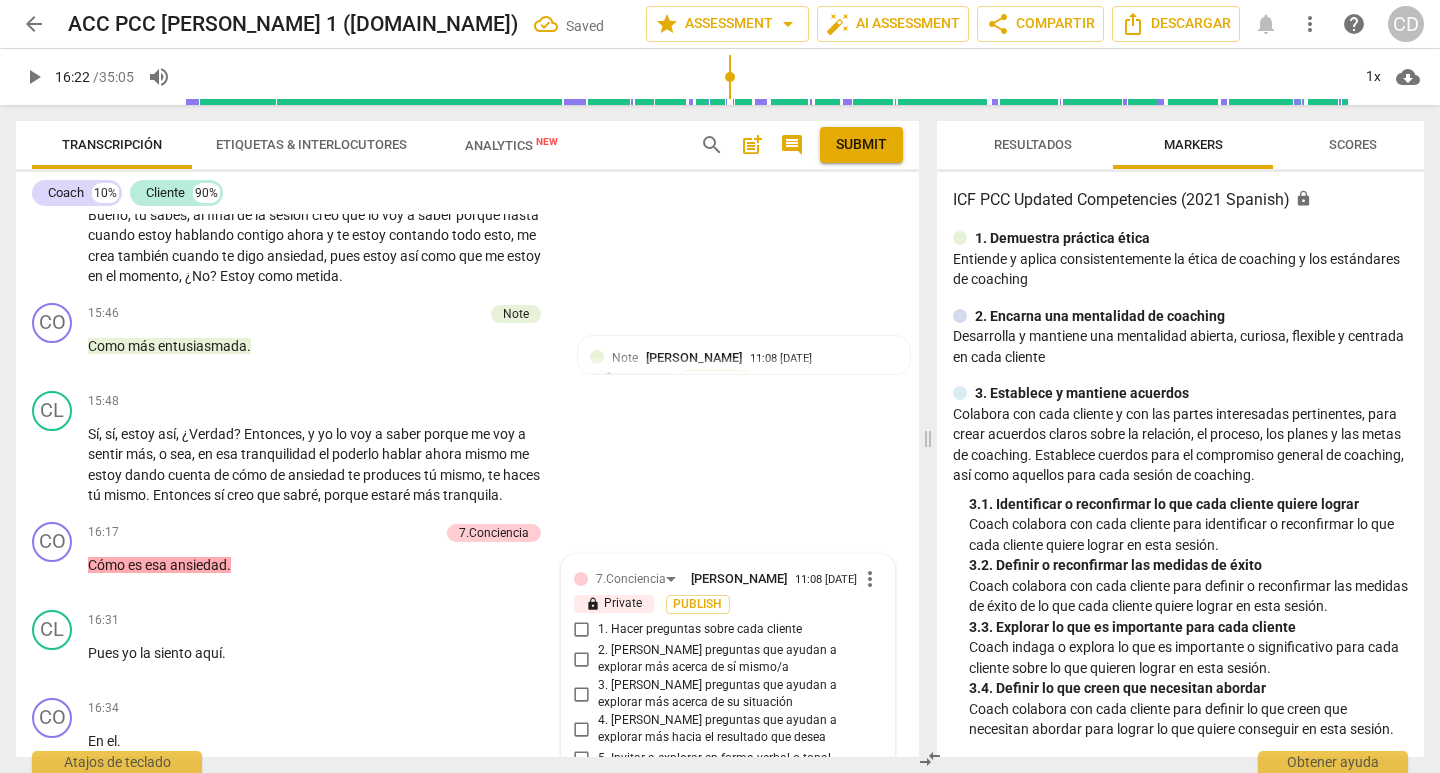 scroll, scrollTop: 4283, scrollLeft: 0, axis: vertical 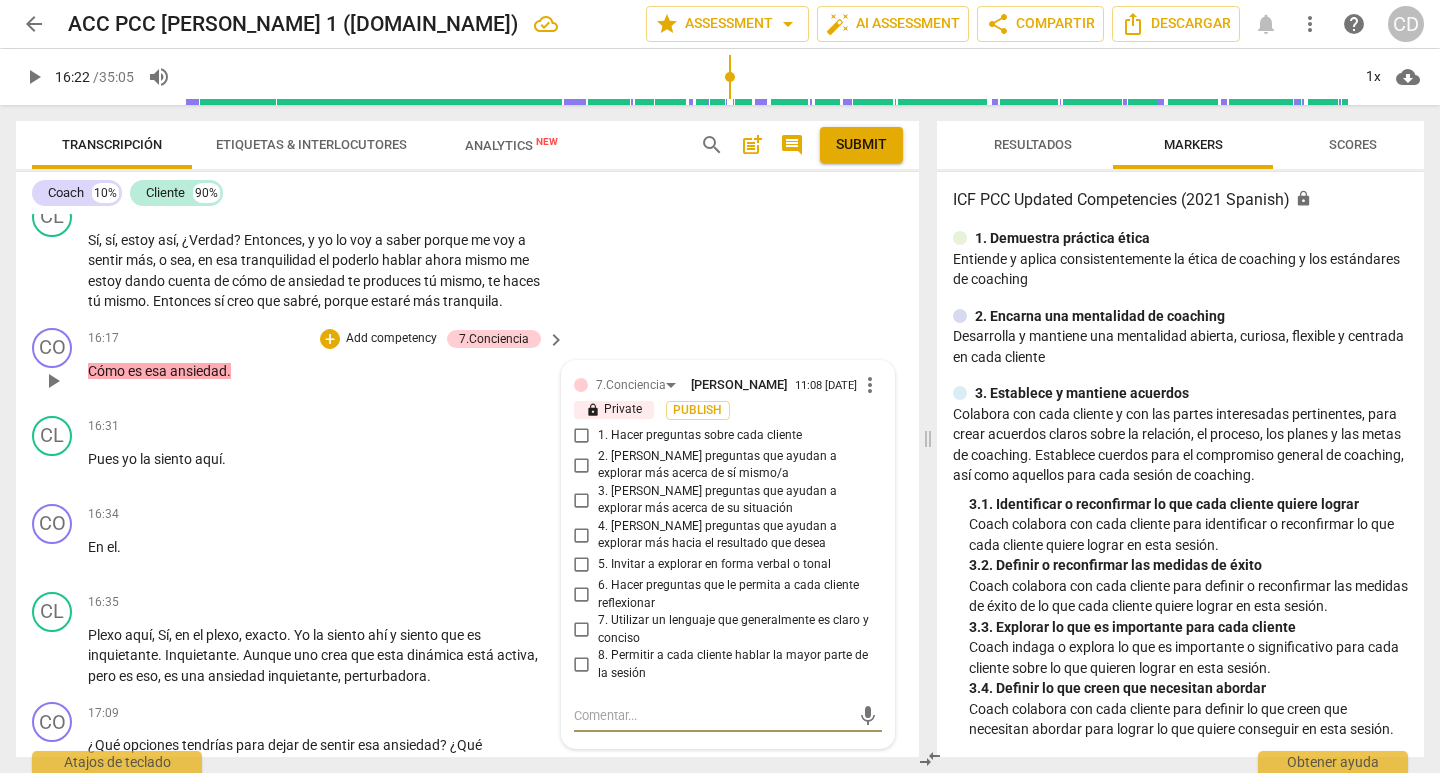 click on "3. [PERSON_NAME] preguntas que ayudan a explorar más acerca de su situación" at bounding box center (582, 500) 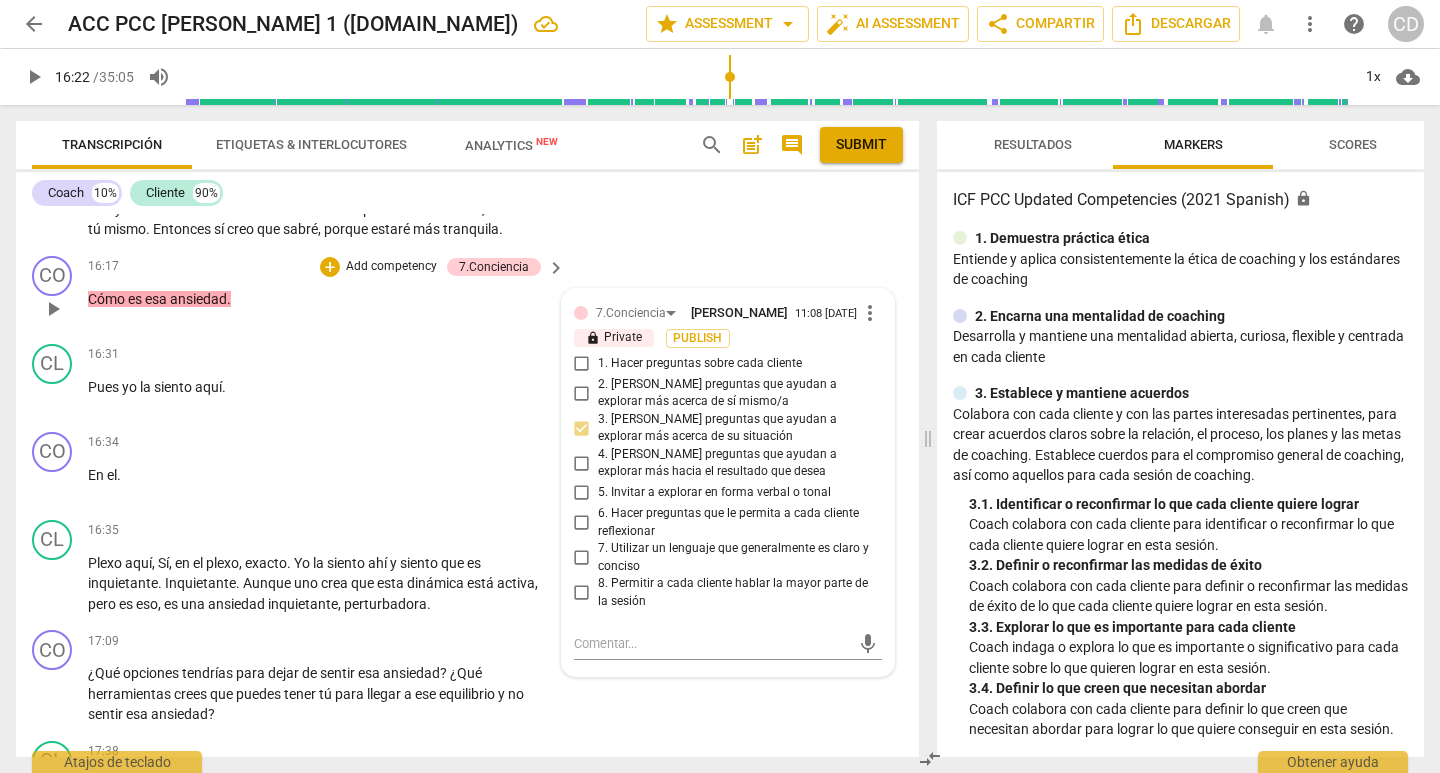 scroll, scrollTop: 4083, scrollLeft: 0, axis: vertical 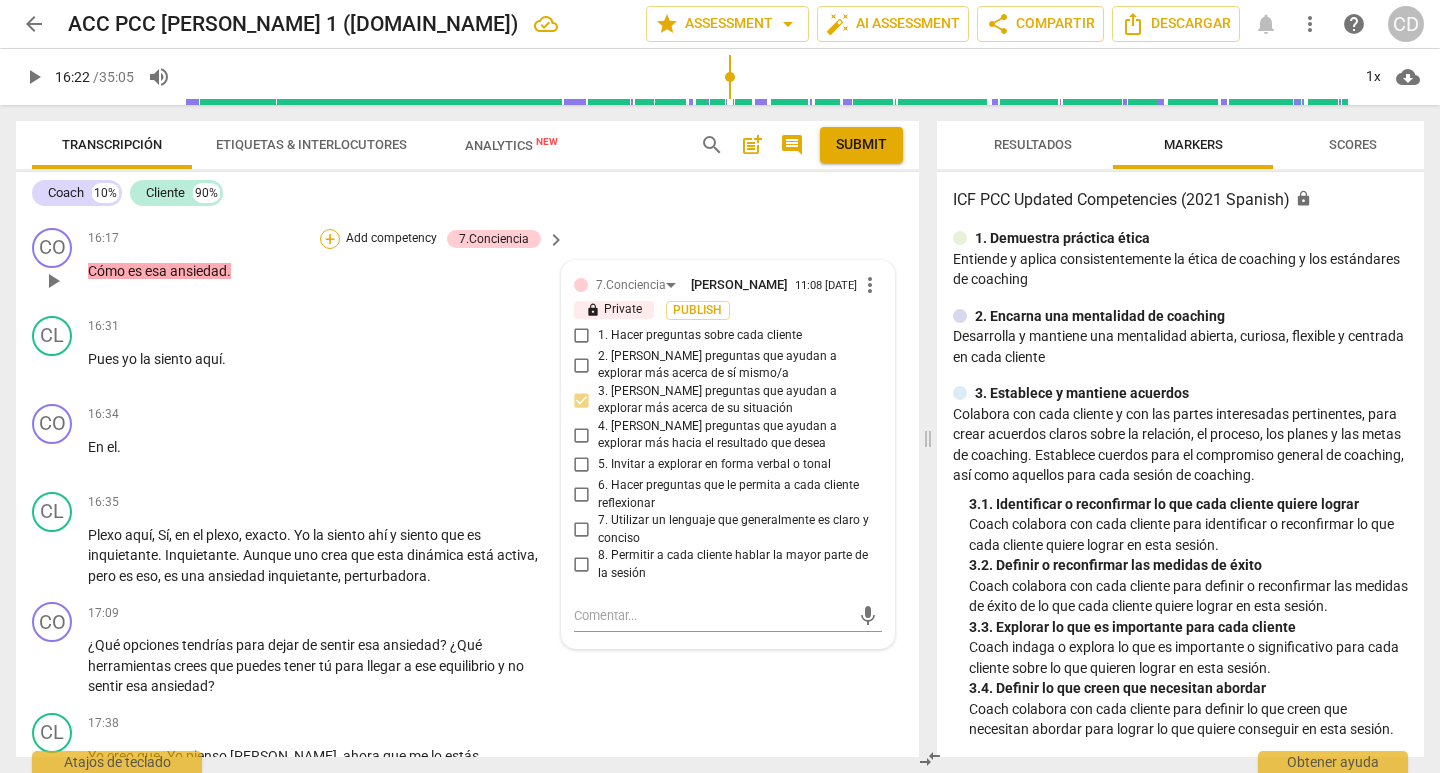 click on "+" at bounding box center (330, 239) 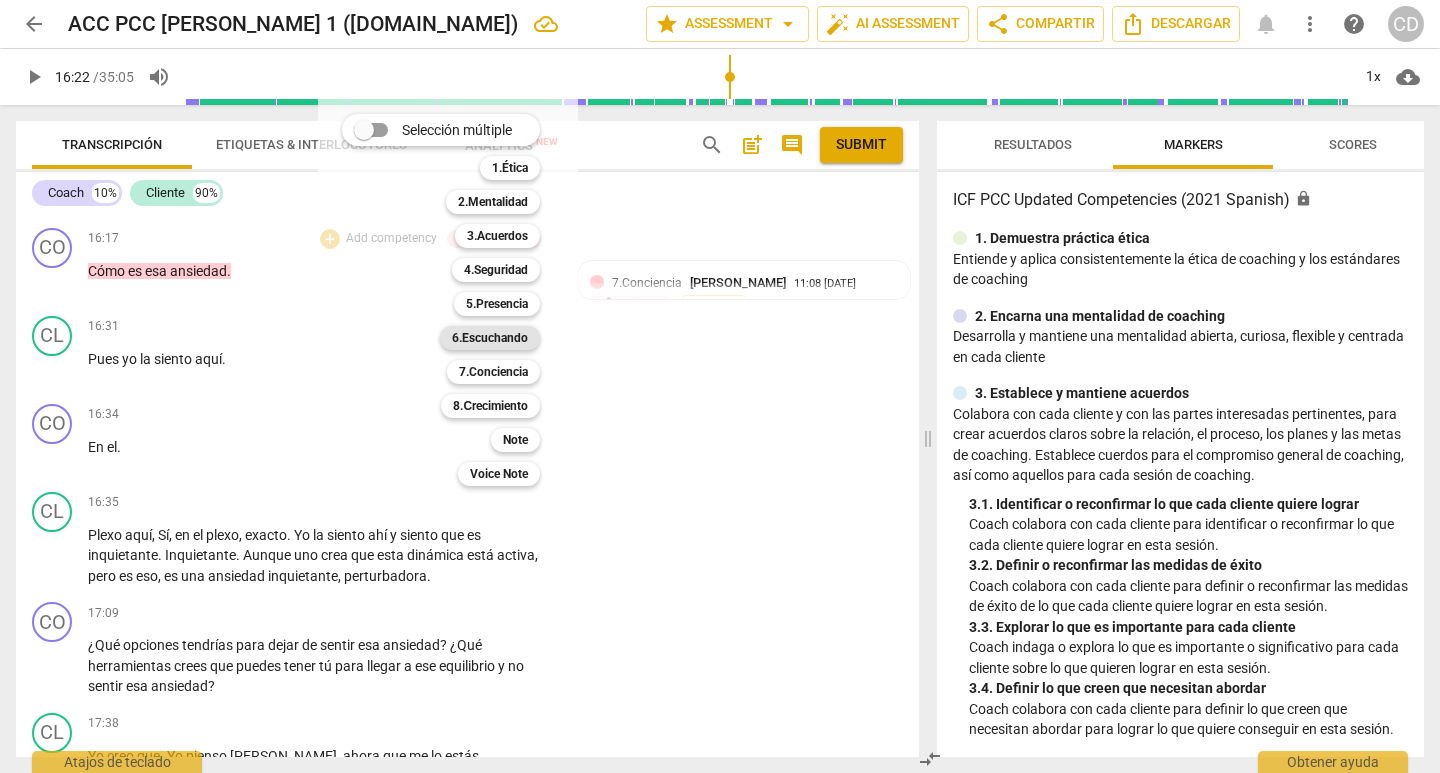 click on "6.Escuchando" at bounding box center [490, 338] 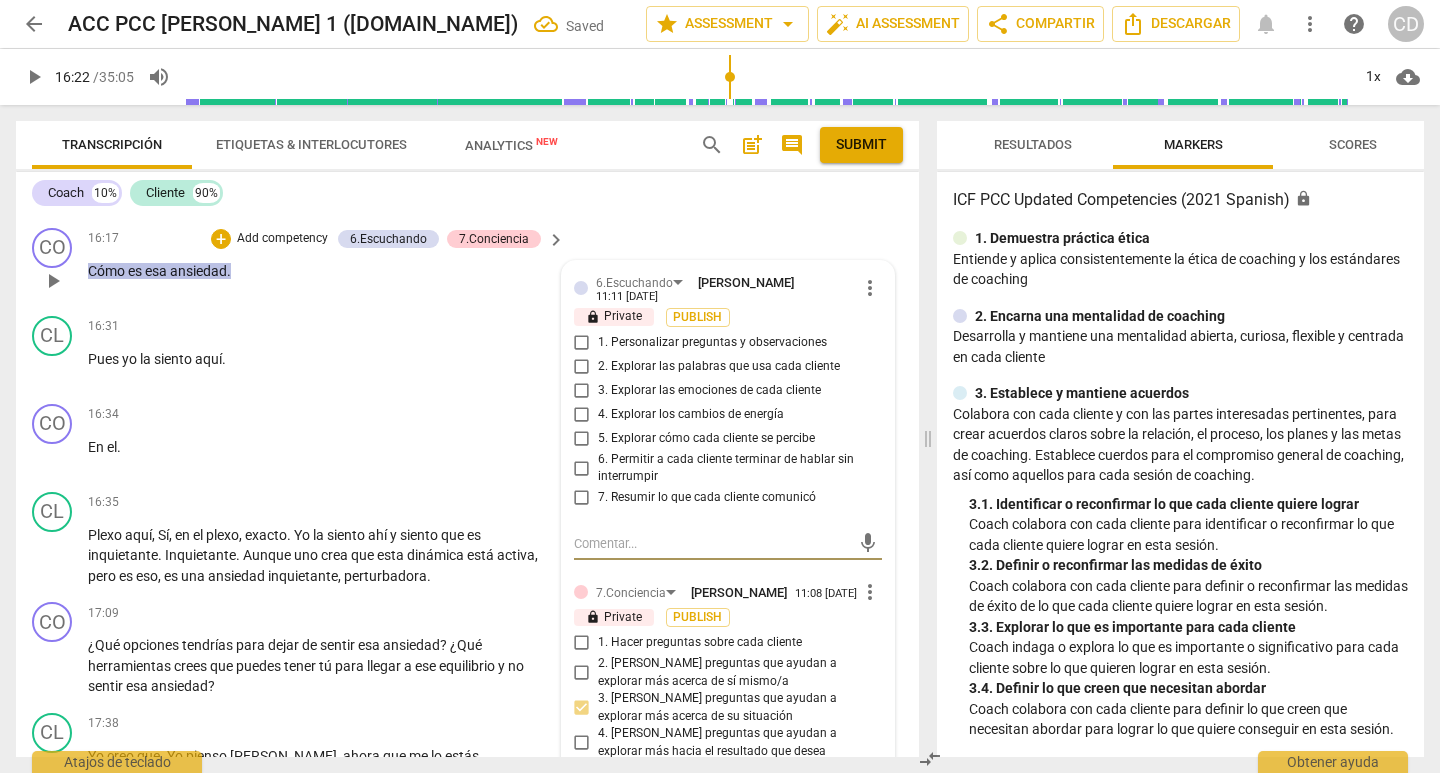 click on "3. Explorar las emociones de cada cliente" at bounding box center [582, 391] 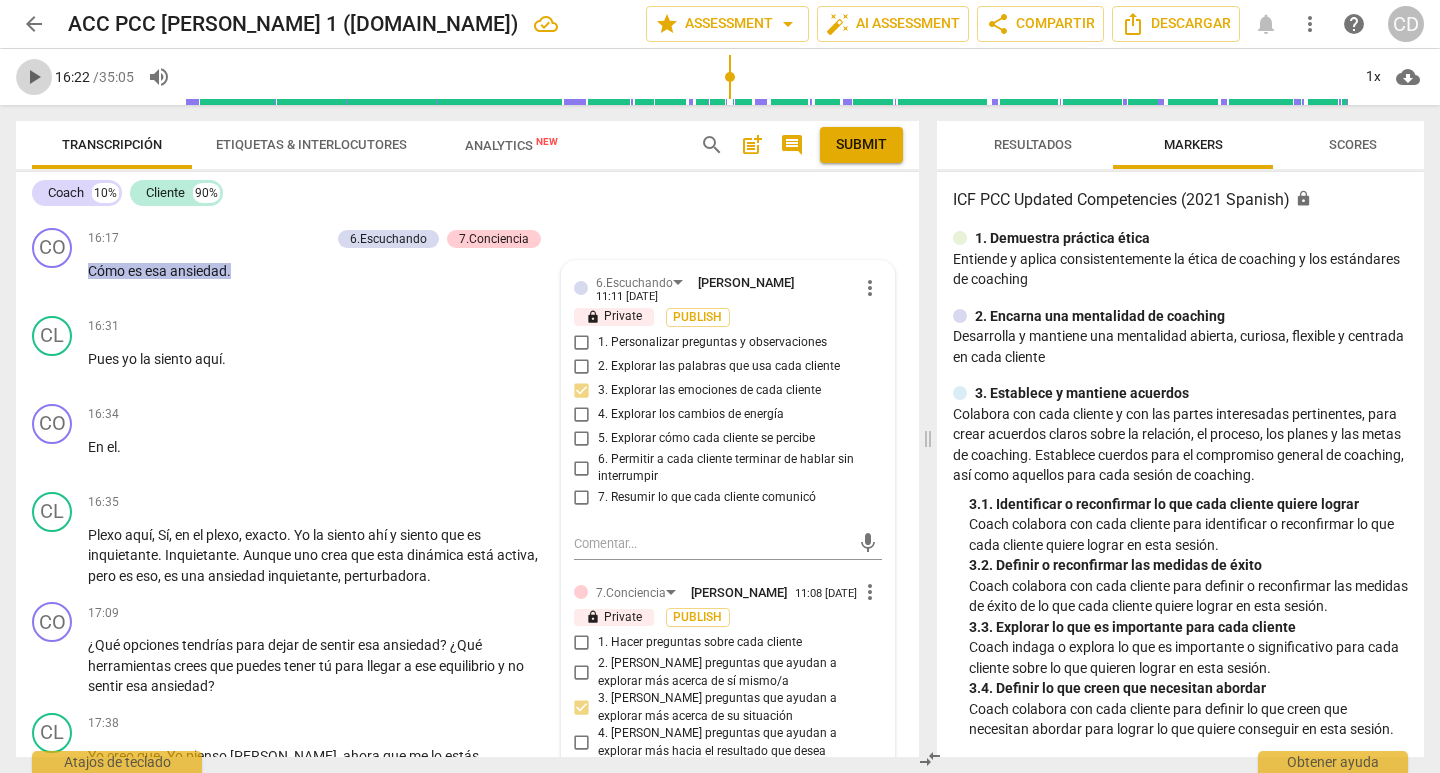 click on "play_arrow" at bounding box center [34, 77] 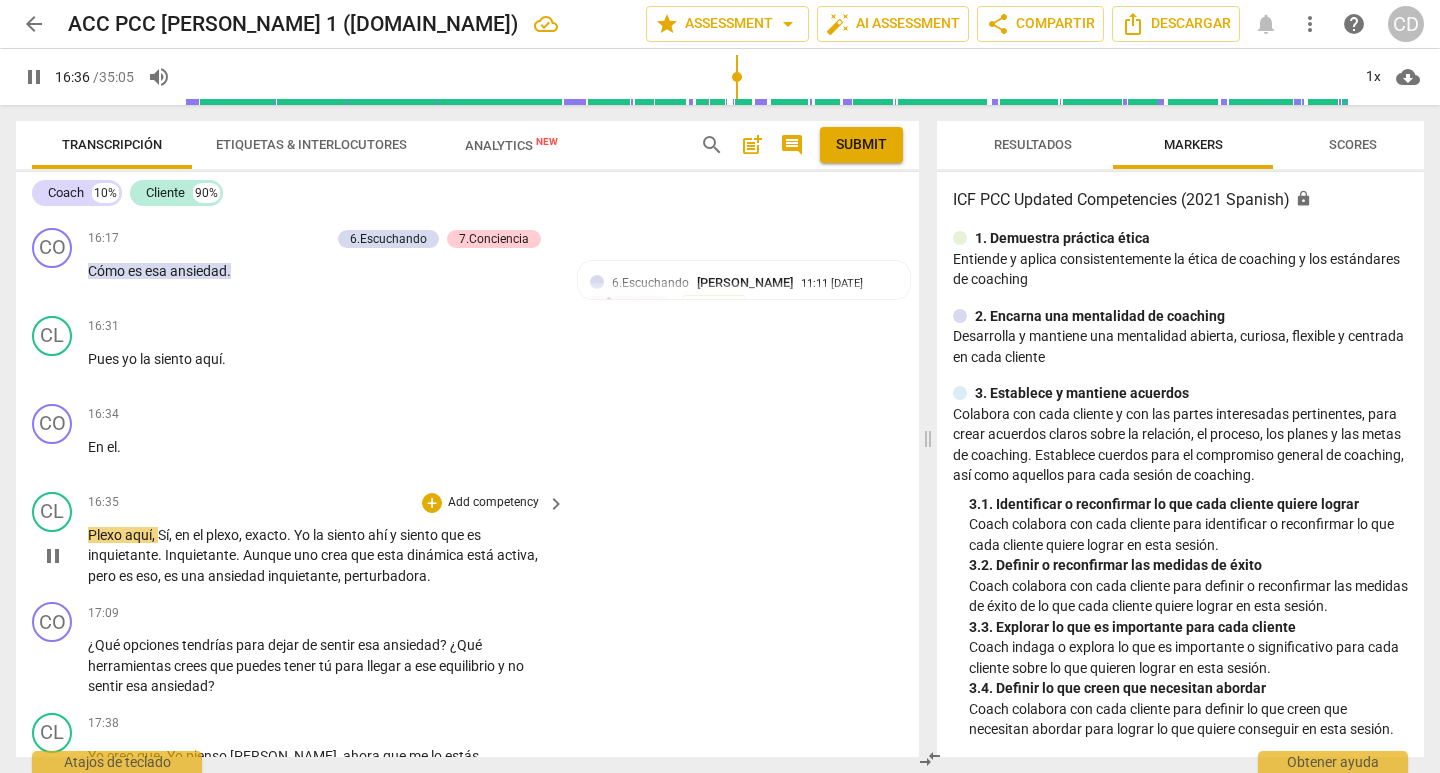 drag, startPoint x: 85, startPoint y: 591, endPoint x: 75, endPoint y: 598, distance: 12.206555 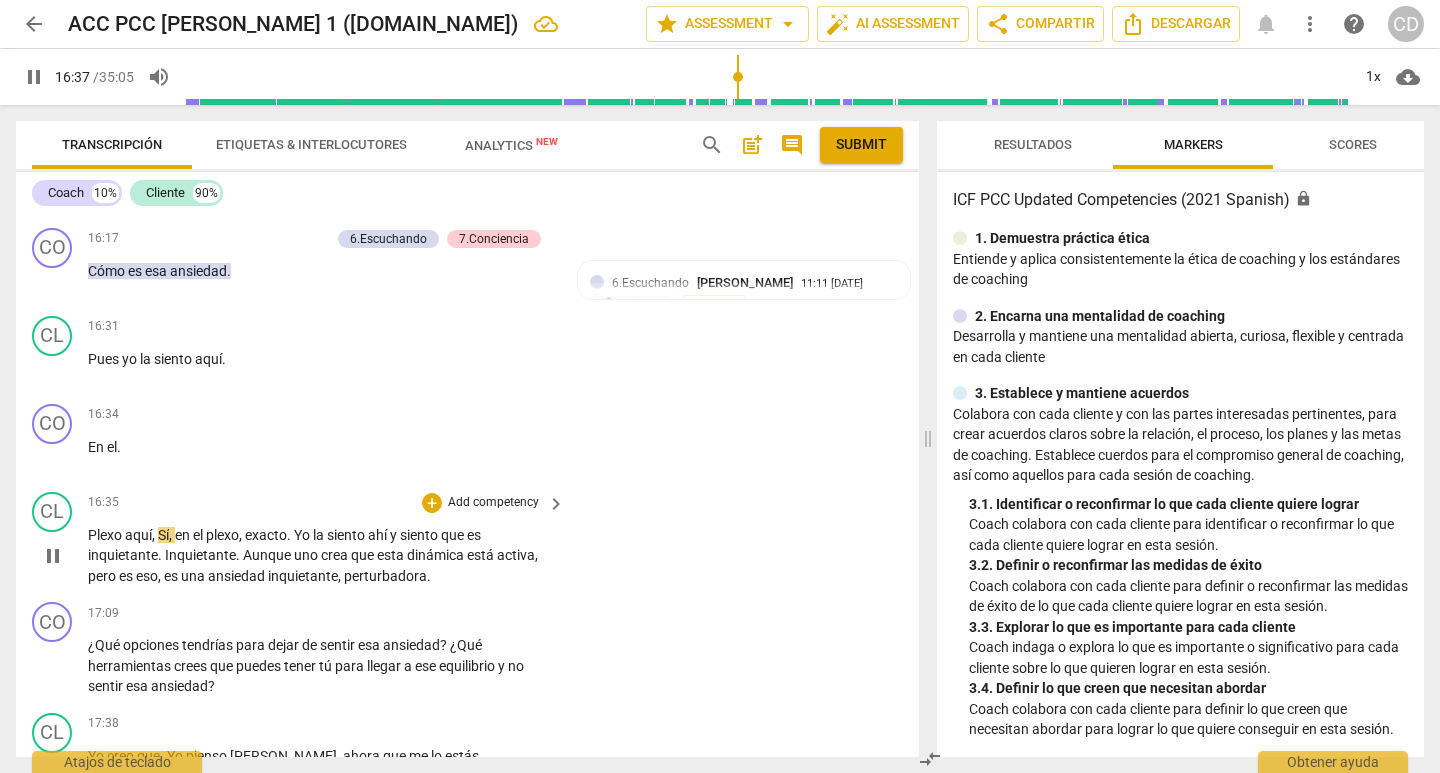 click on "play_arrow pause" at bounding box center (62, 556) 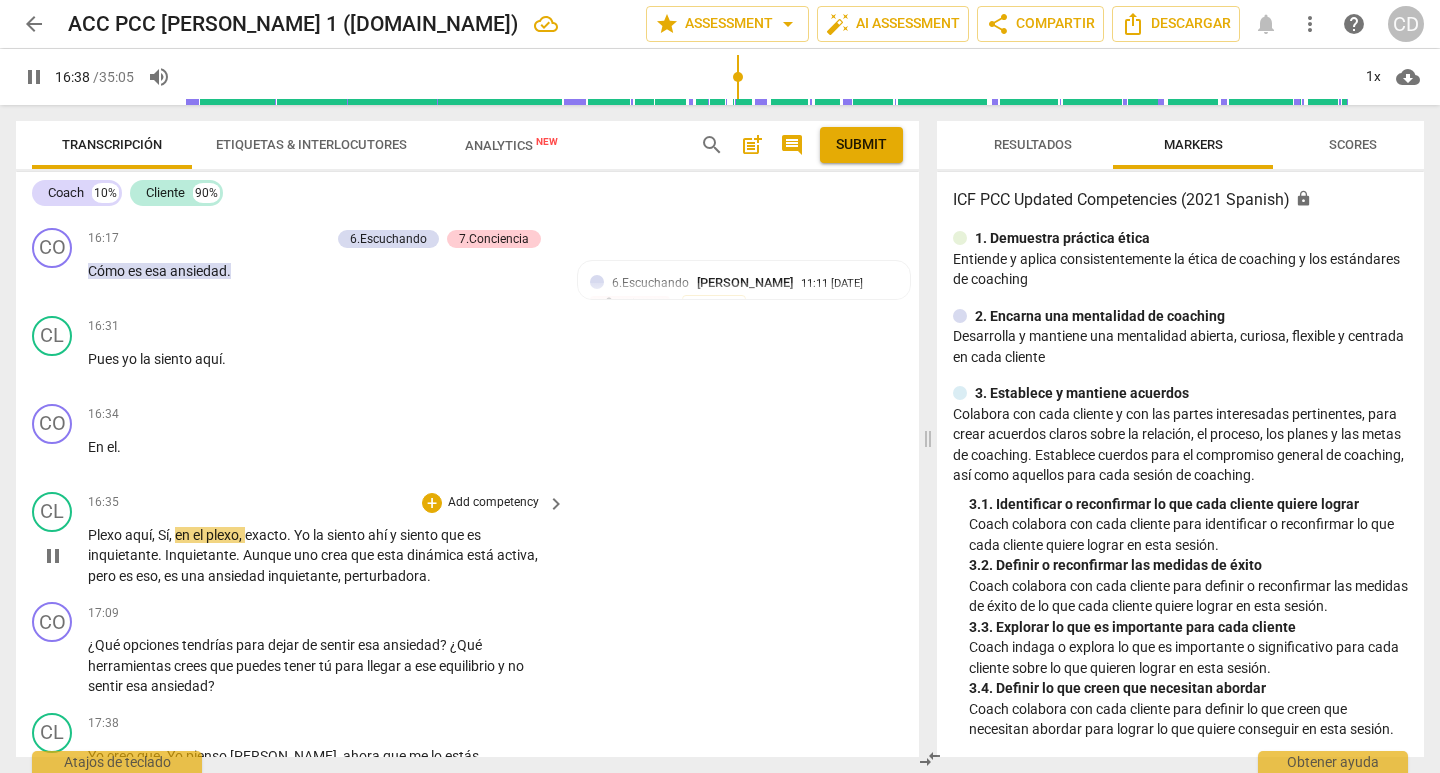 click on "Plexo" at bounding box center (106, 535) 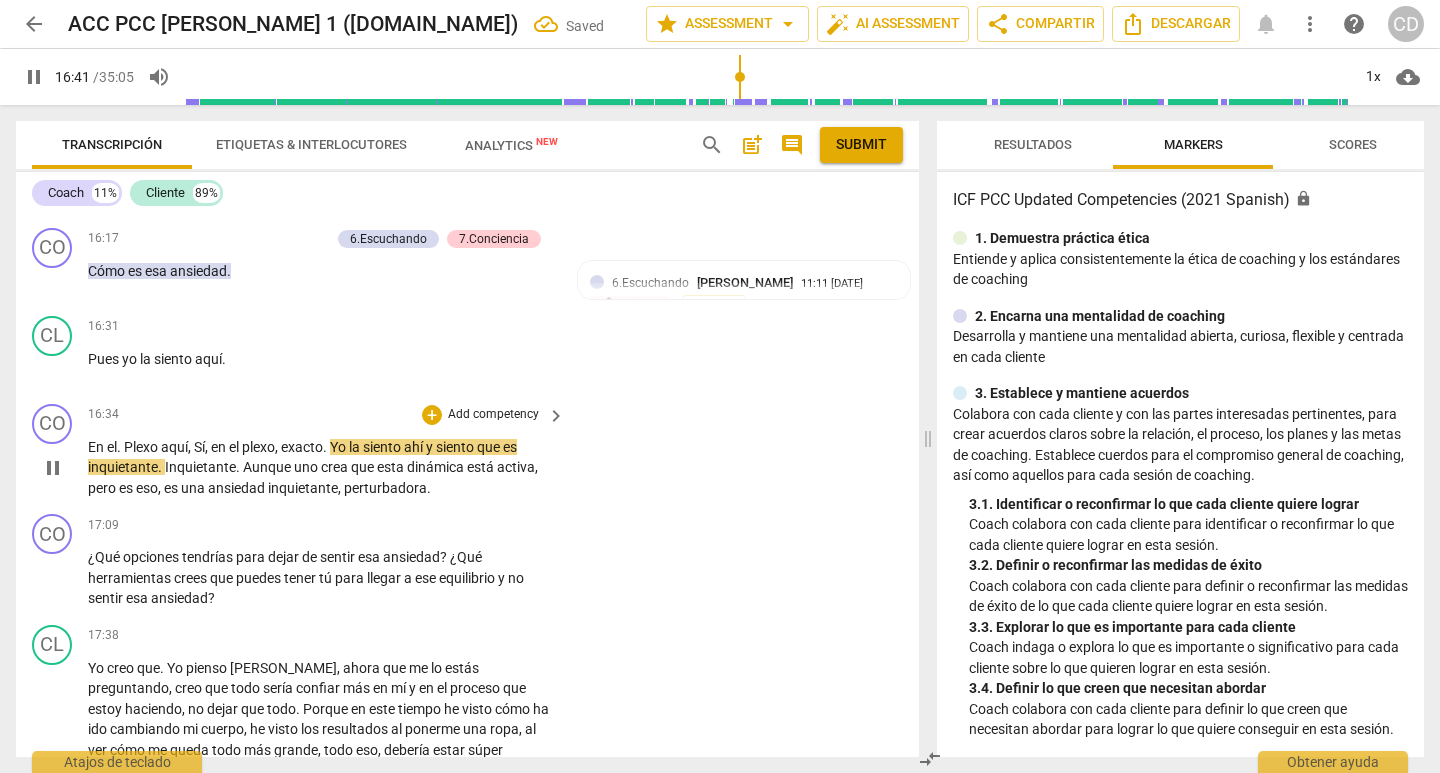 click on "aquí" at bounding box center [174, 447] 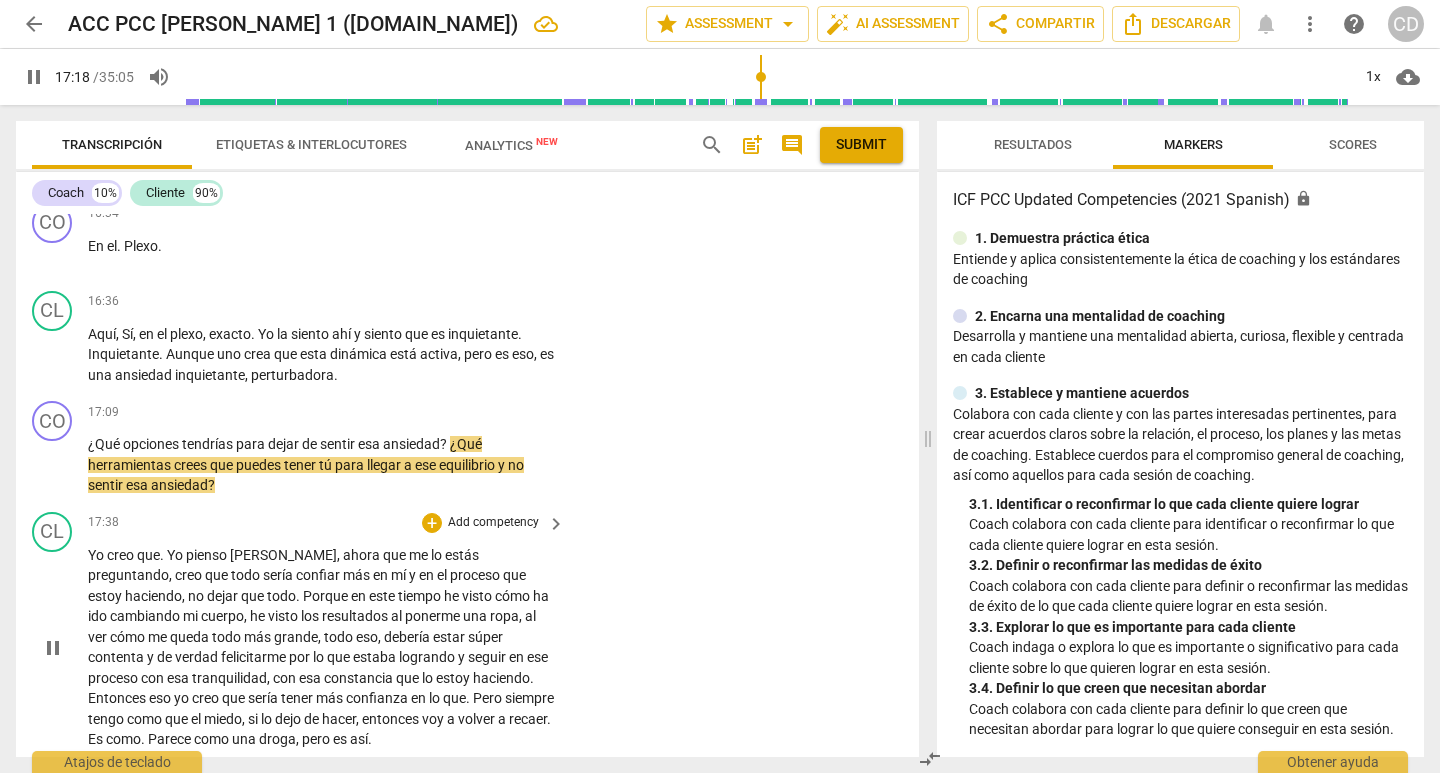 scroll, scrollTop: 4383, scrollLeft: 0, axis: vertical 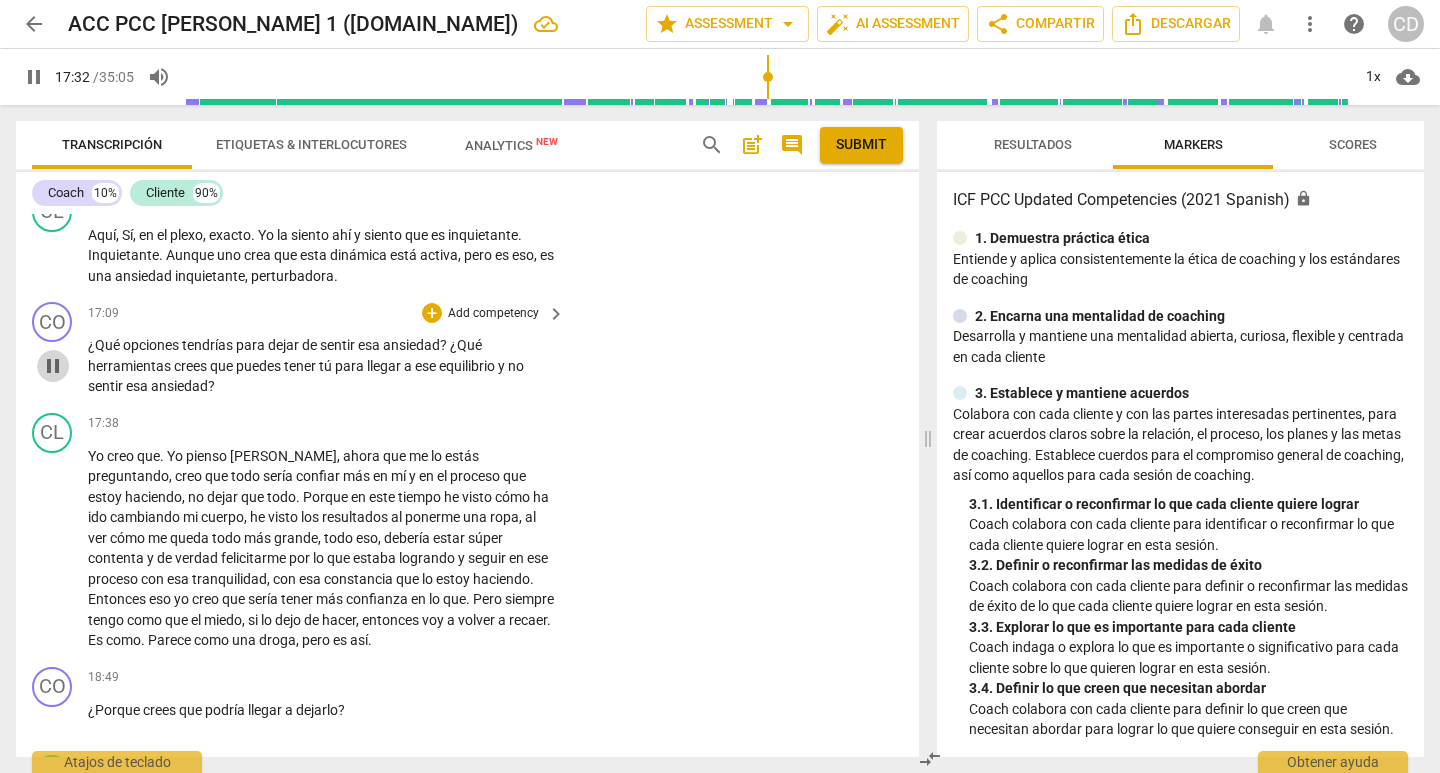 click on "pause" at bounding box center (53, 366) 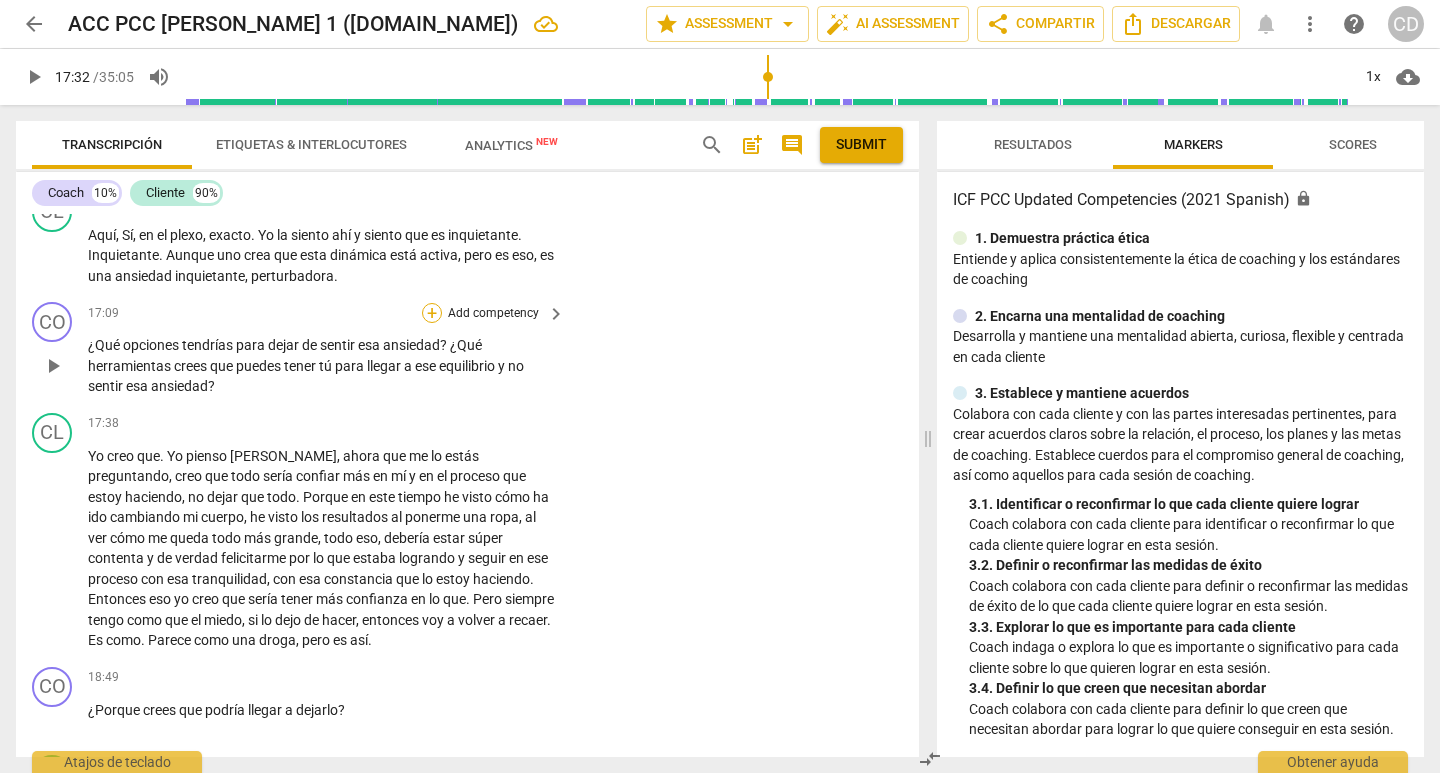 click on "+" at bounding box center (432, 313) 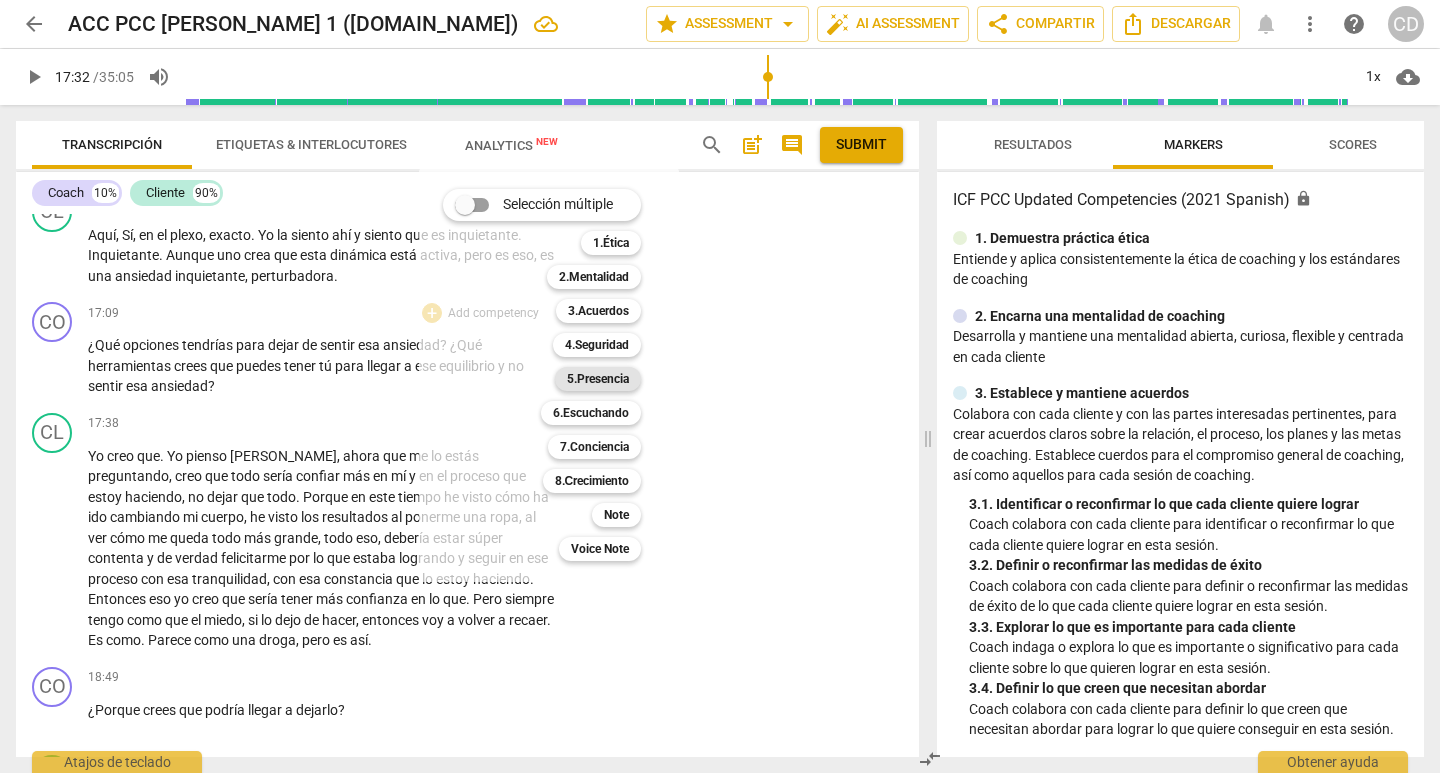 click on "5.Presencia" at bounding box center (598, 379) 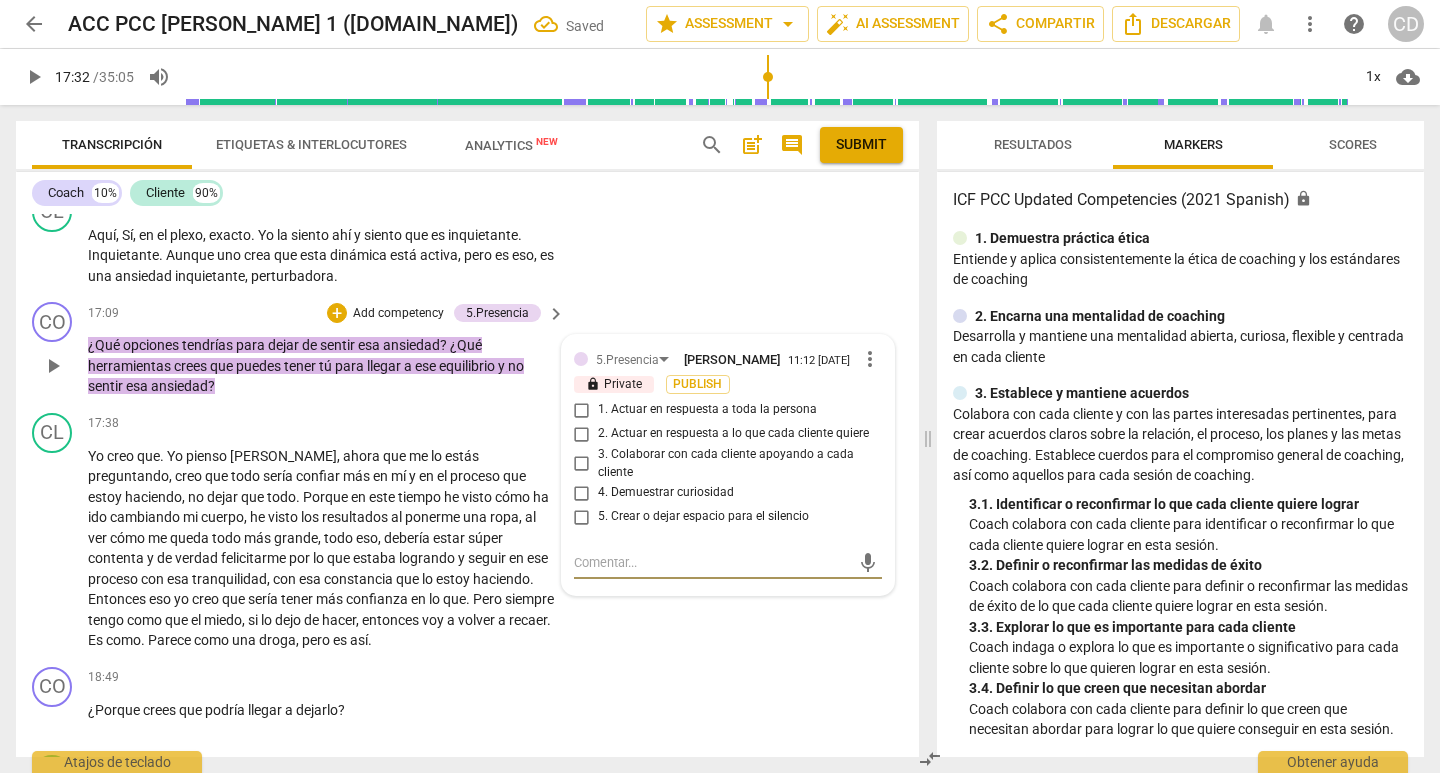 click on "5. Crear o dejar espacio para el silencio" at bounding box center [582, 517] 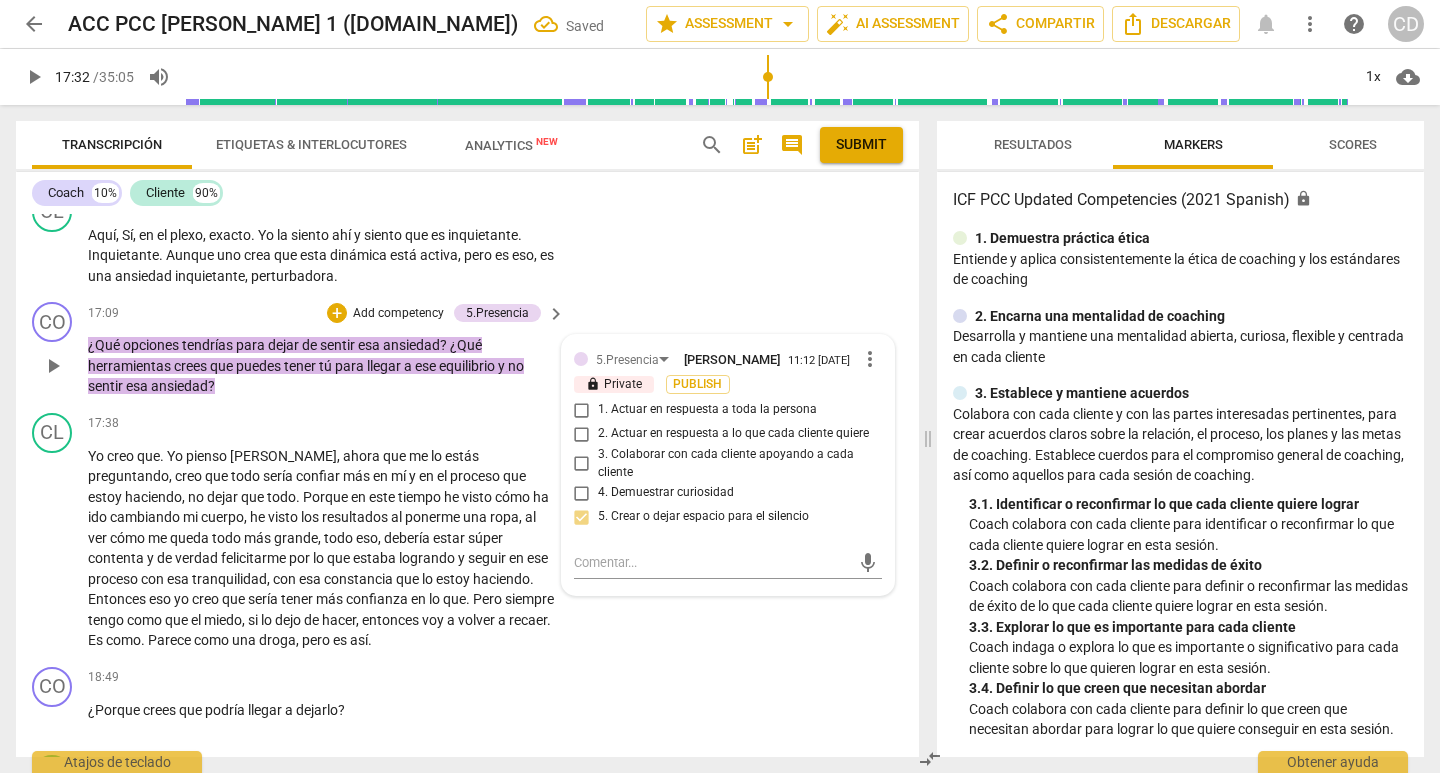 click on "5. Crear o dejar espacio para el silencio" at bounding box center (582, 517) 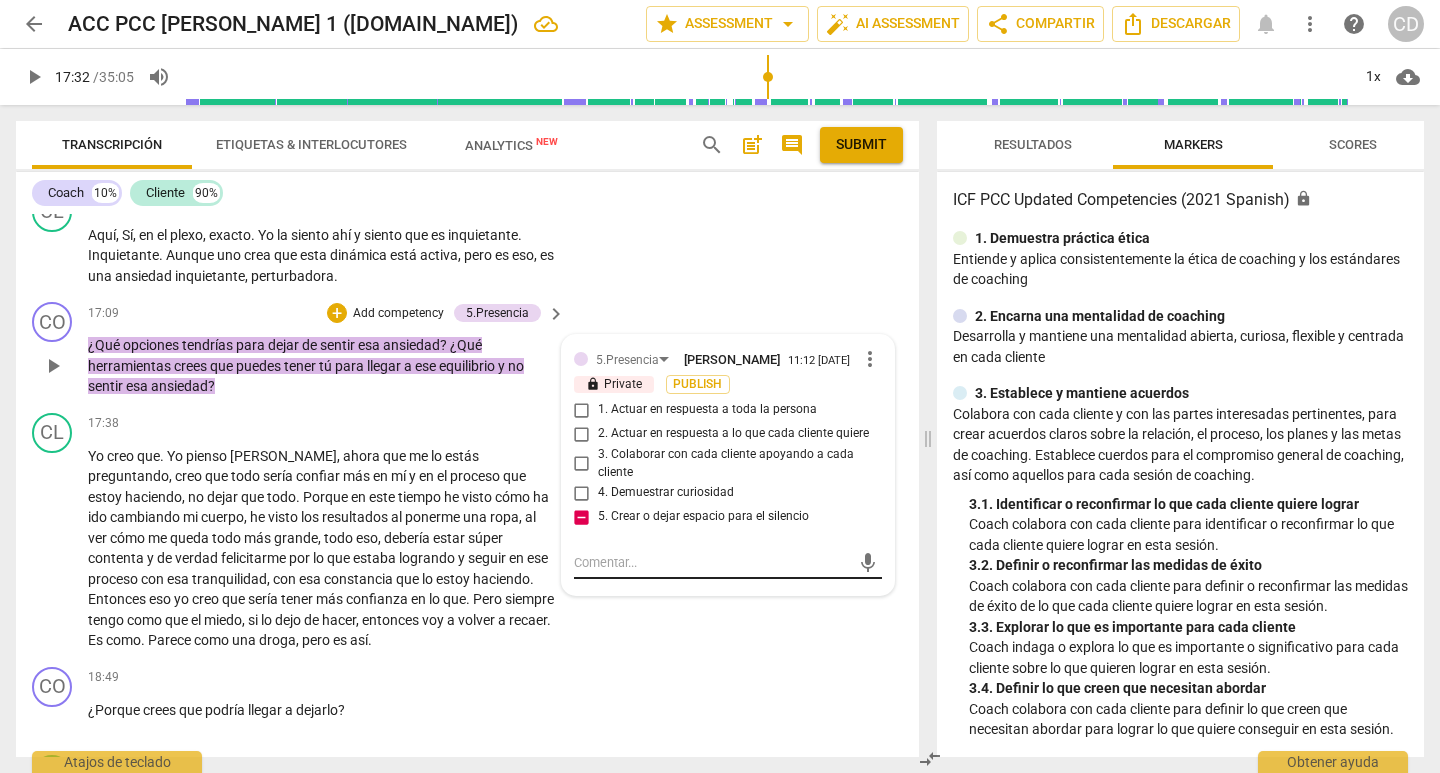 click at bounding box center [712, 562] 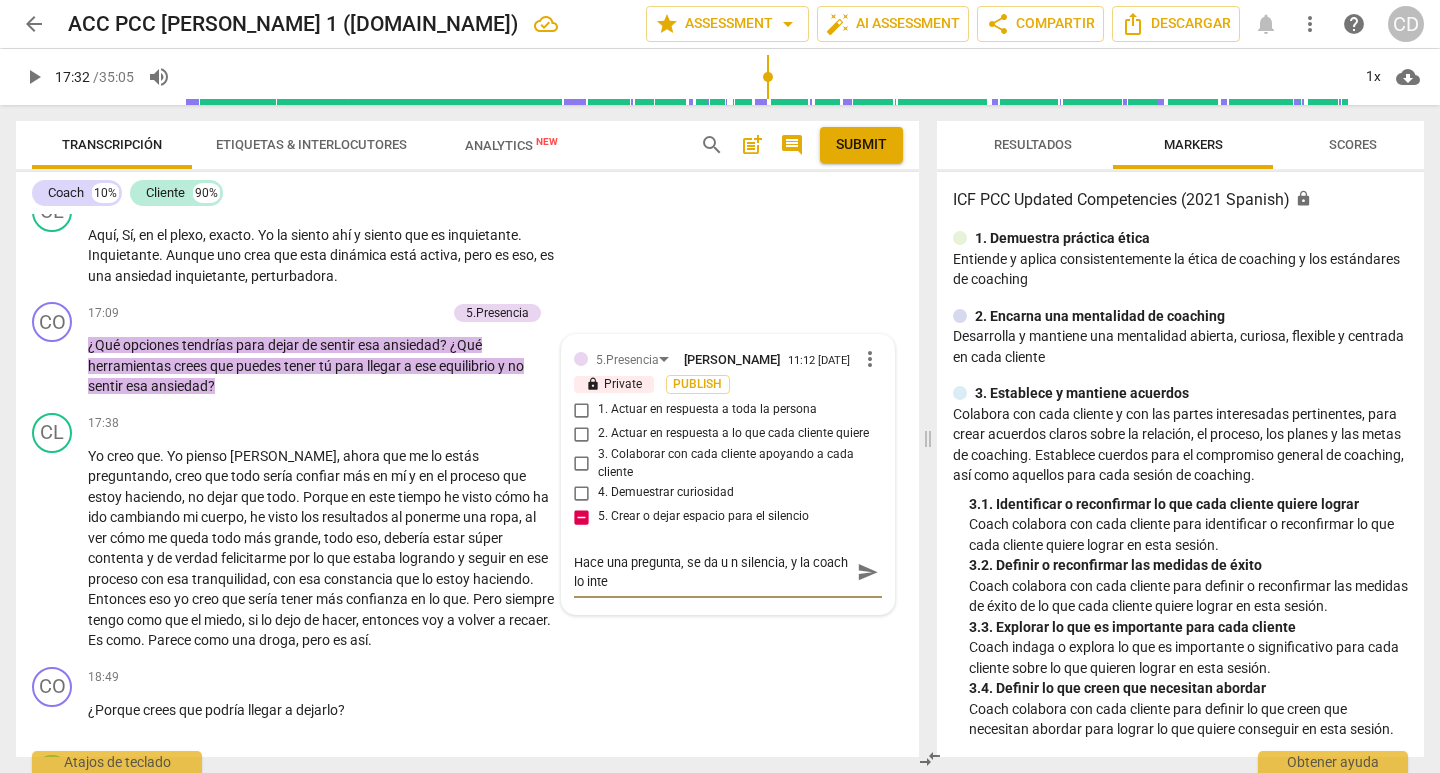 scroll, scrollTop: 0, scrollLeft: 0, axis: both 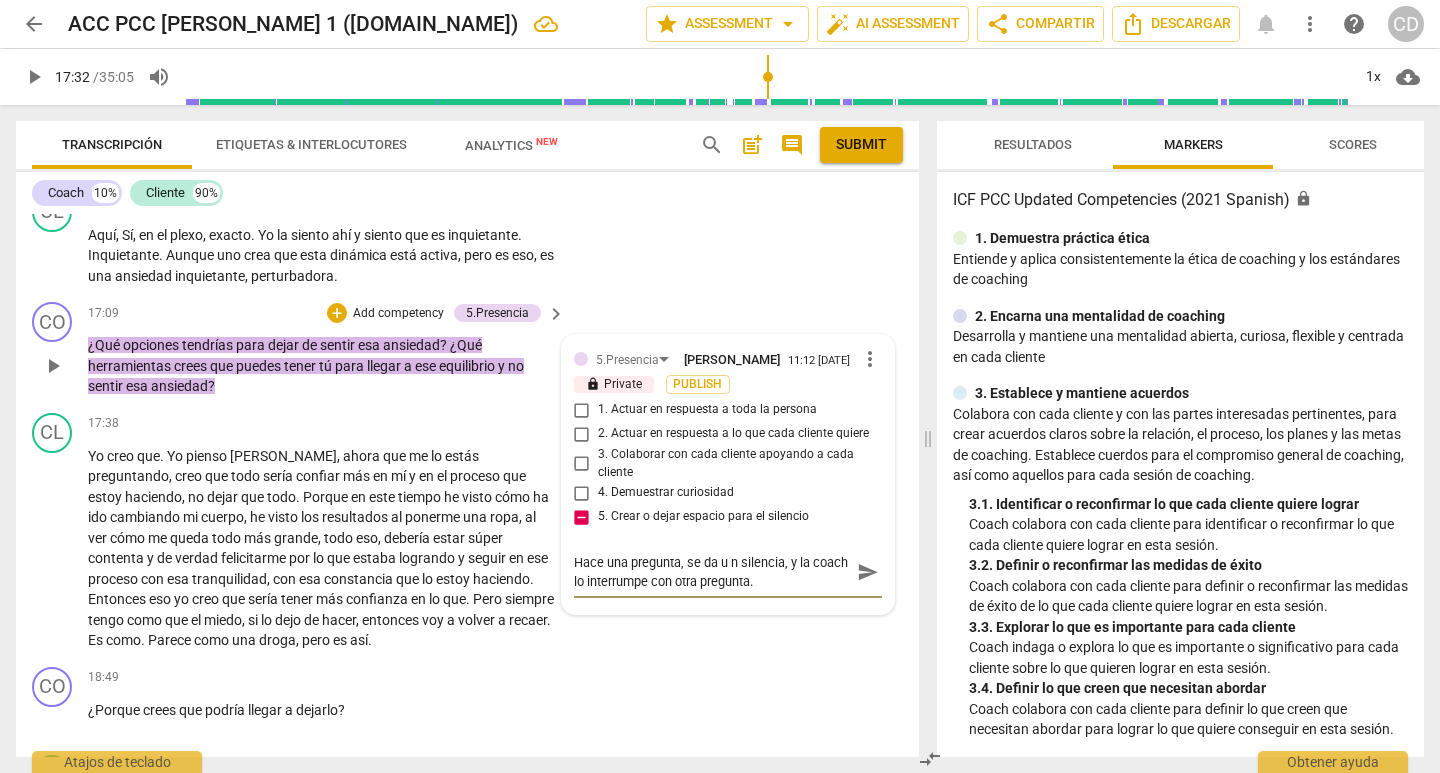 click on "CO play_arrow pause 17:09 + Add competency 5.Presencia keyboard_arrow_right ¿Qué   opciones   tendrías   para   dejar   de   sentir   esa   ansiedad ?   ¿Qué   herramientas   crees   que   puedes   tener   tú   para   llegar   a   ese   equilibrio   y   no   sentir   esa   ansiedad ? 5.Presencia Concha Durante 11:12 [DATE] more_vert lock Private Publish 1. Actuar en respuesta a toda la persona  2. Actuar en respuesta a lo que cada cliente quiere 3. Colaborar con cada cliente apoyando a cada cliente 4. Demuestrar curiosidad 5. Crear o dejar espacio para el silencio Hace una pregunta, se da u n silencia, y la coach lo interrumpe con otra pregunta. Hace una pregunta, se da u n silencia, y la coach lo interrumpe con otra pregunta. send" at bounding box center [467, 349] 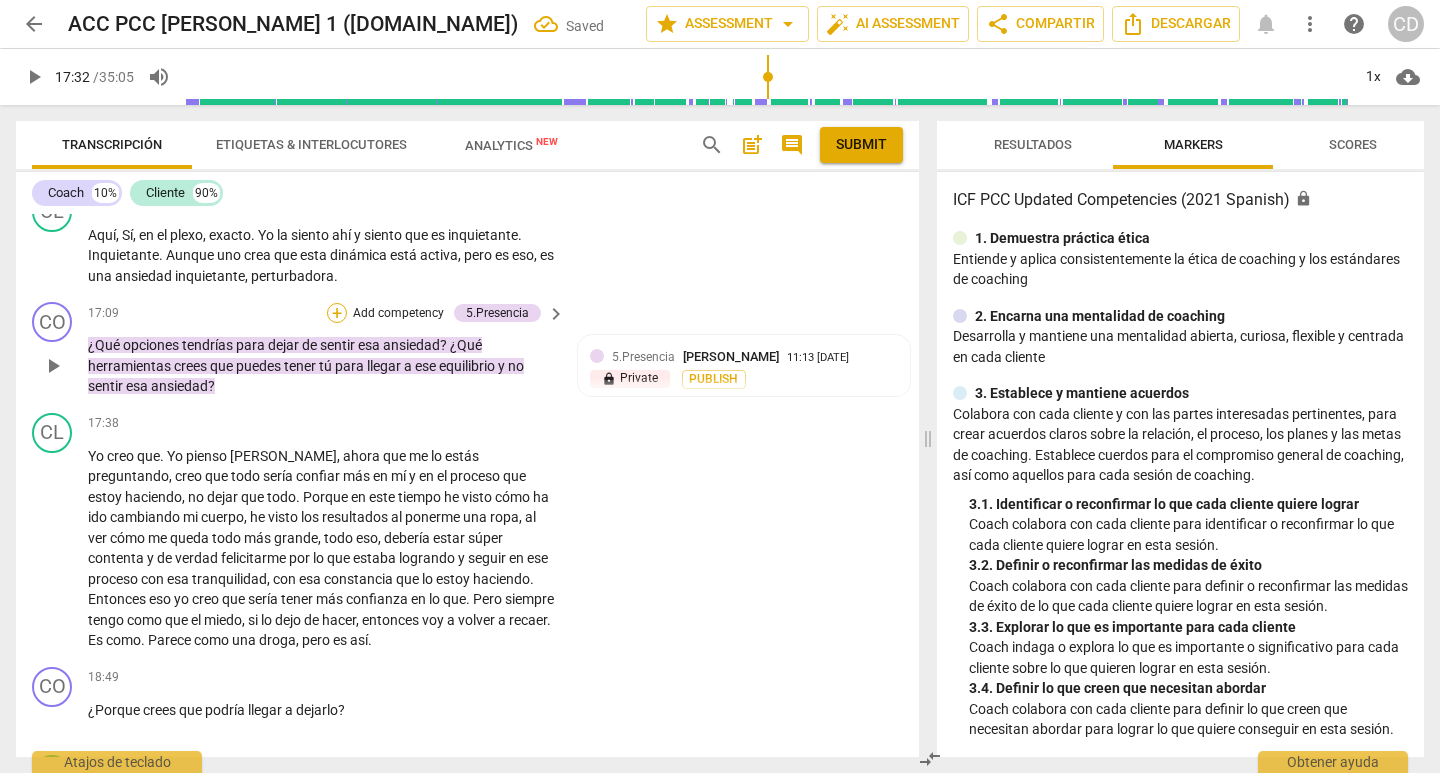 click on "+" at bounding box center [337, 313] 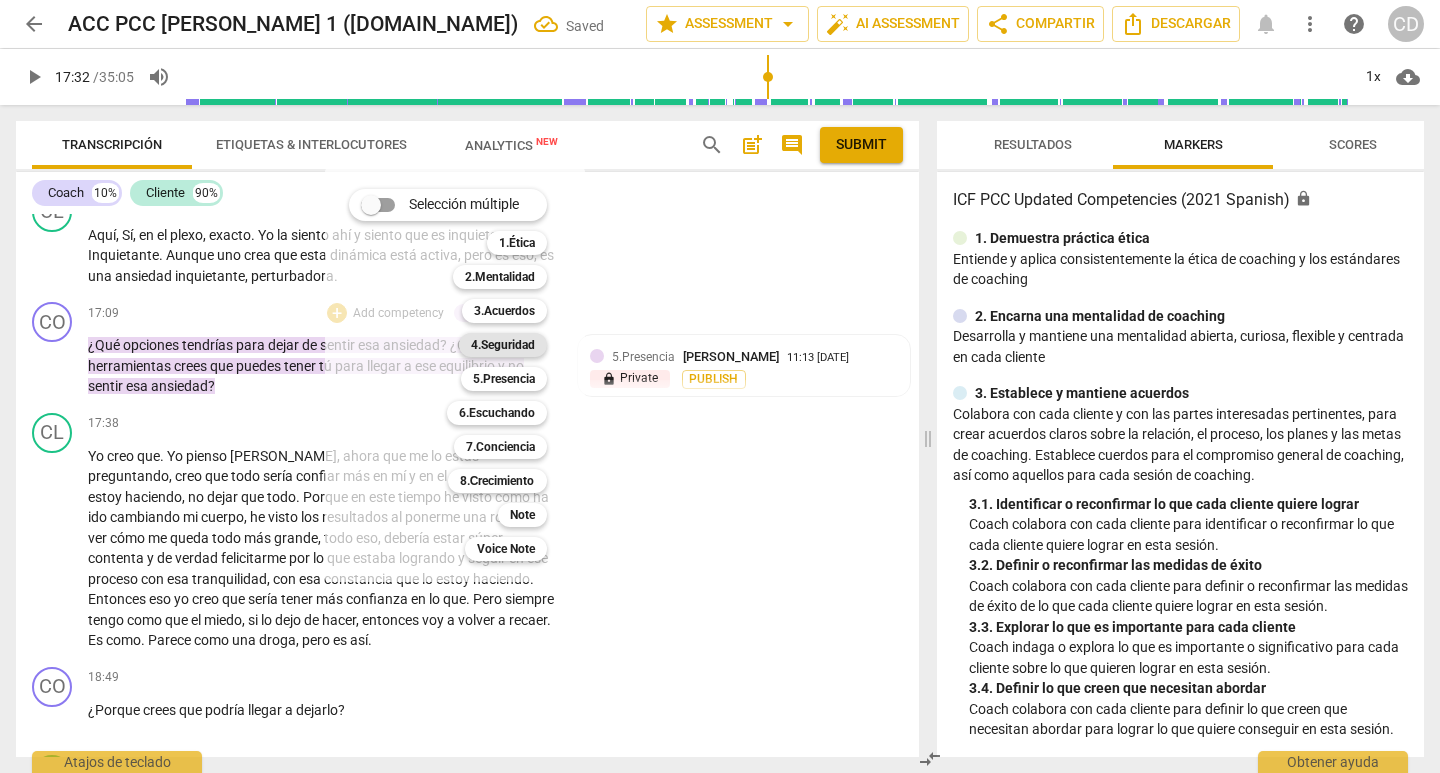 click on "4.Seguridad" at bounding box center [503, 345] 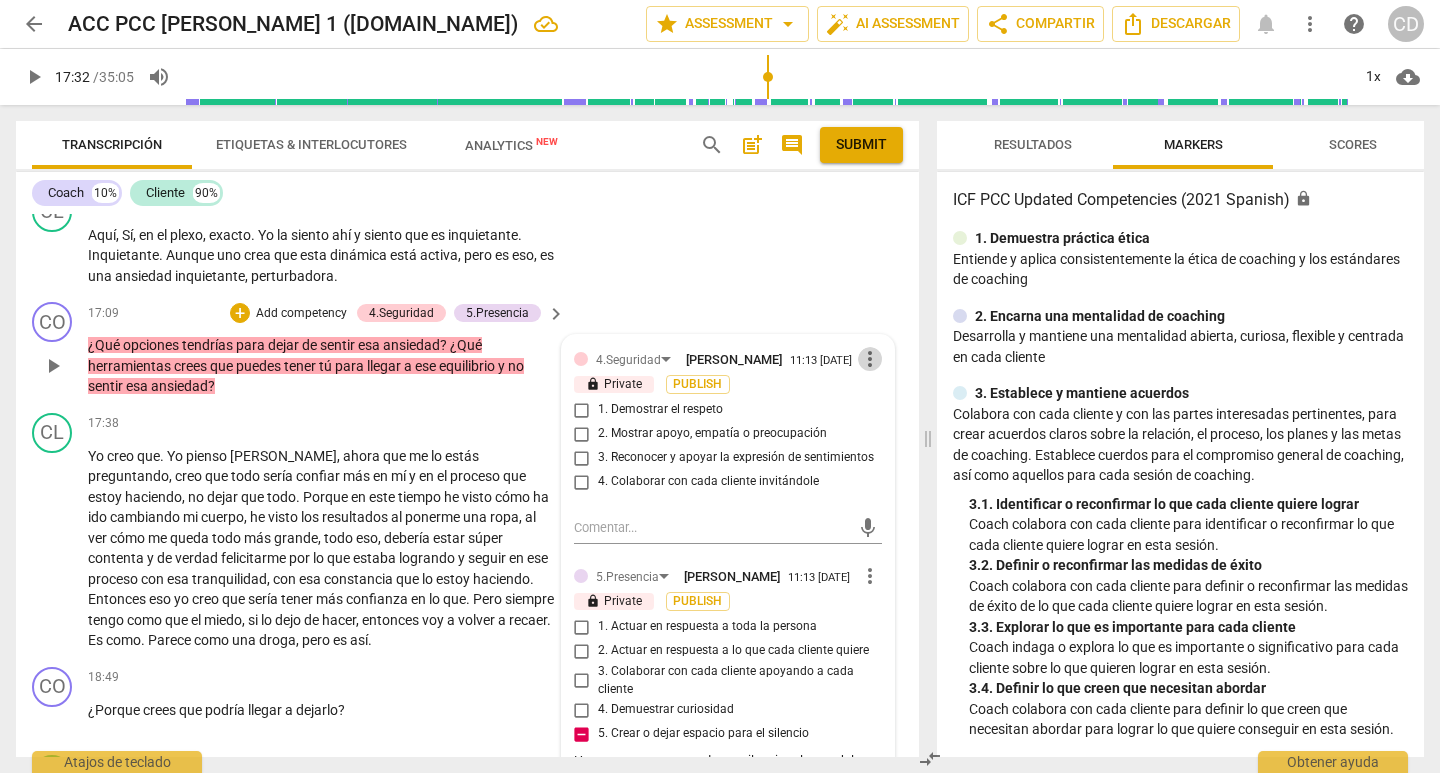 click on "more_vert" at bounding box center (870, 359) 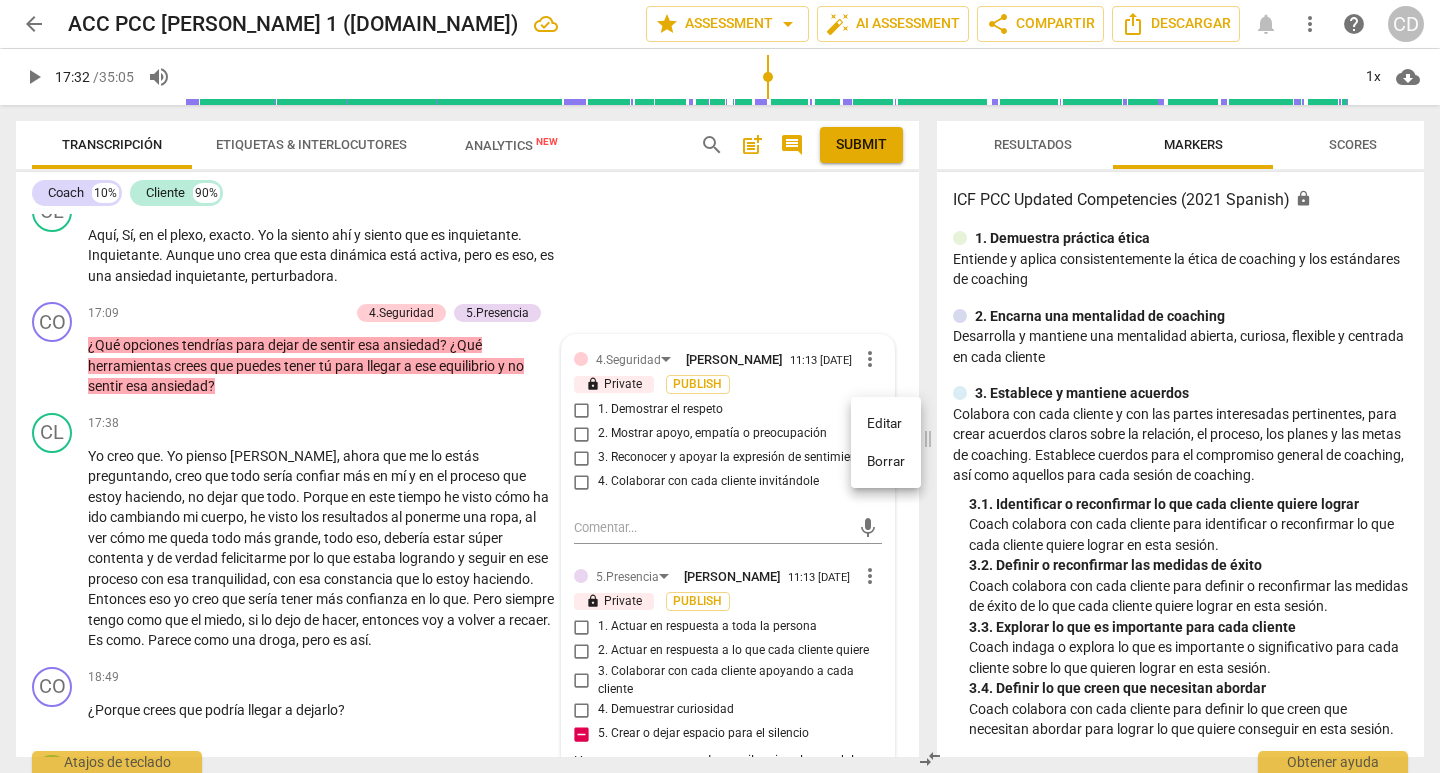 click on "Borrar" at bounding box center [886, 462] 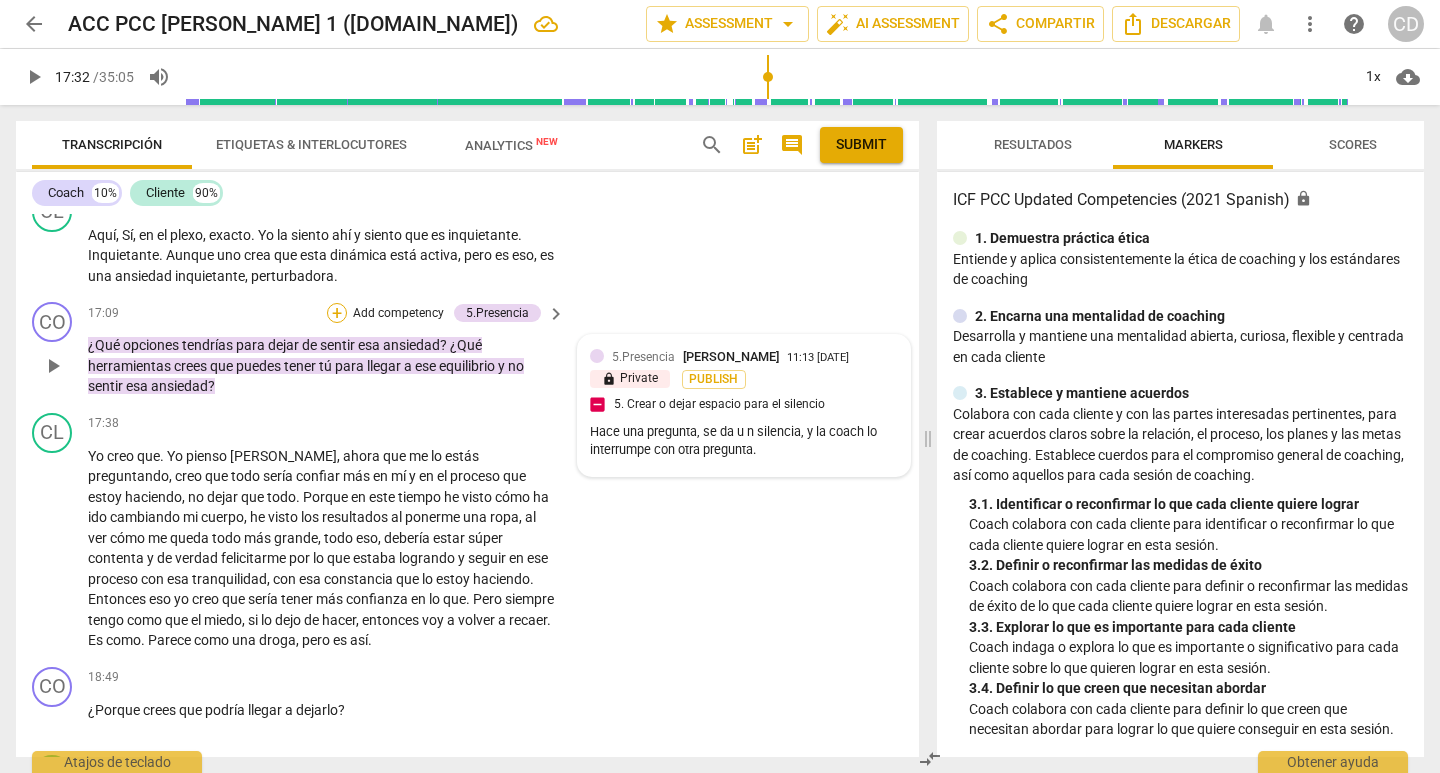 click on "+" at bounding box center (337, 313) 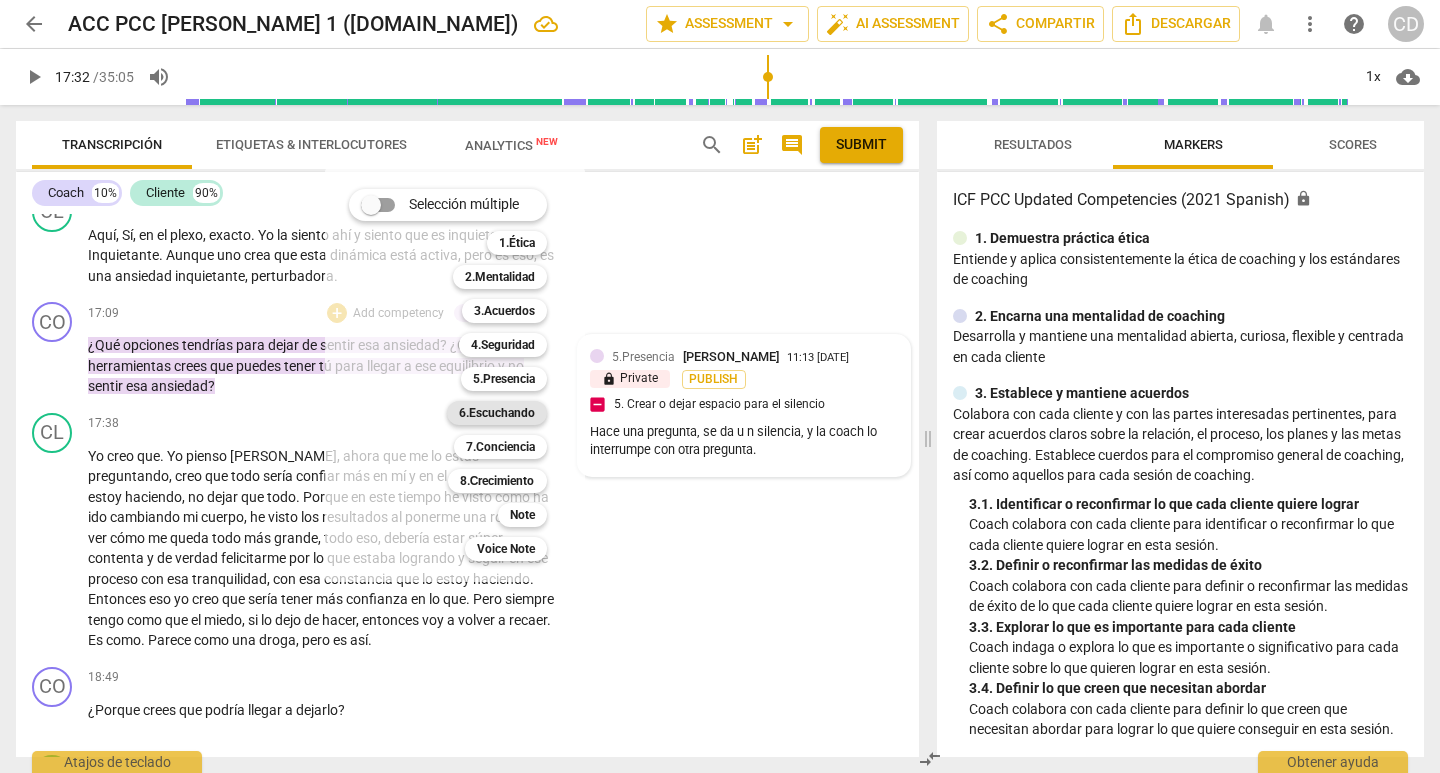 click on "6.Escuchando" at bounding box center (497, 413) 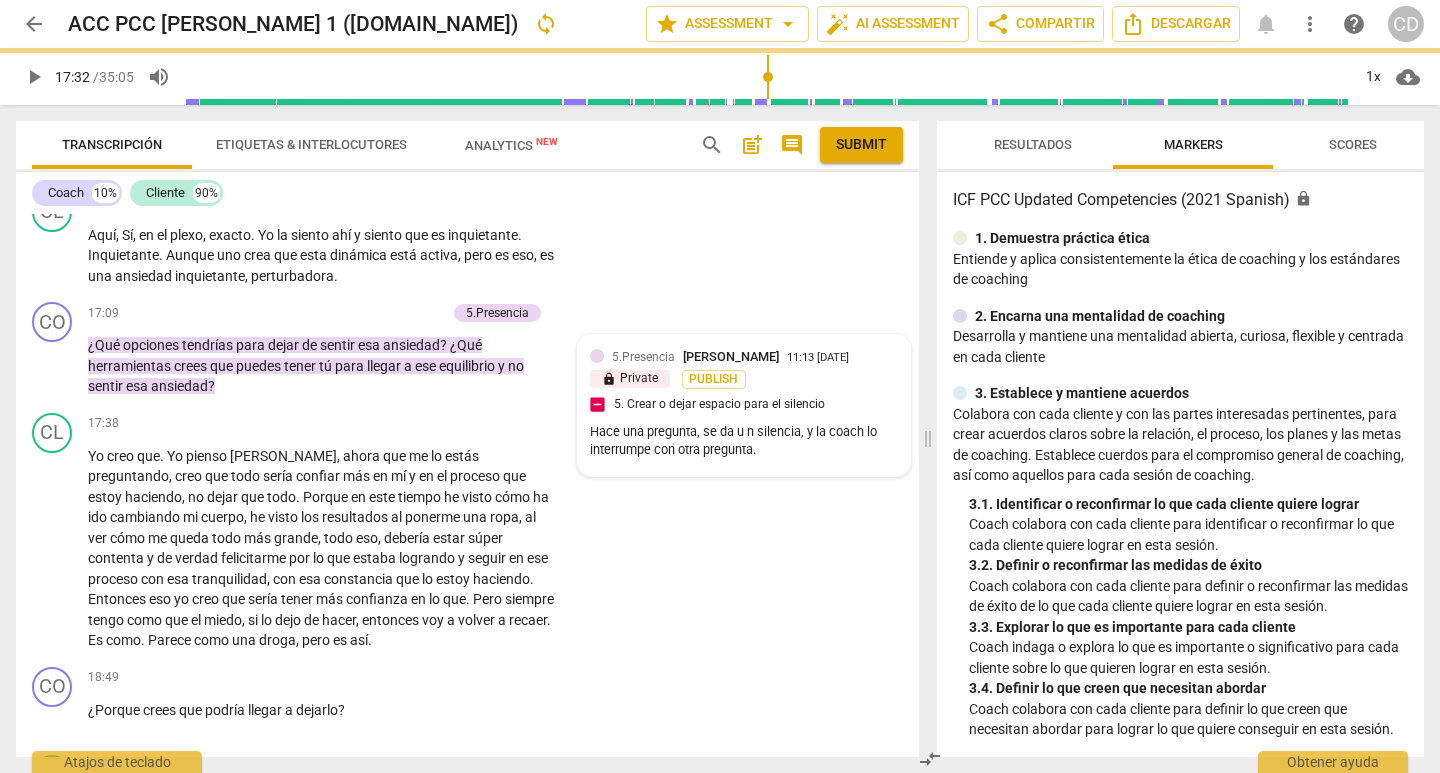 click on "6.Escuchando" at bounding box center (453, 396) 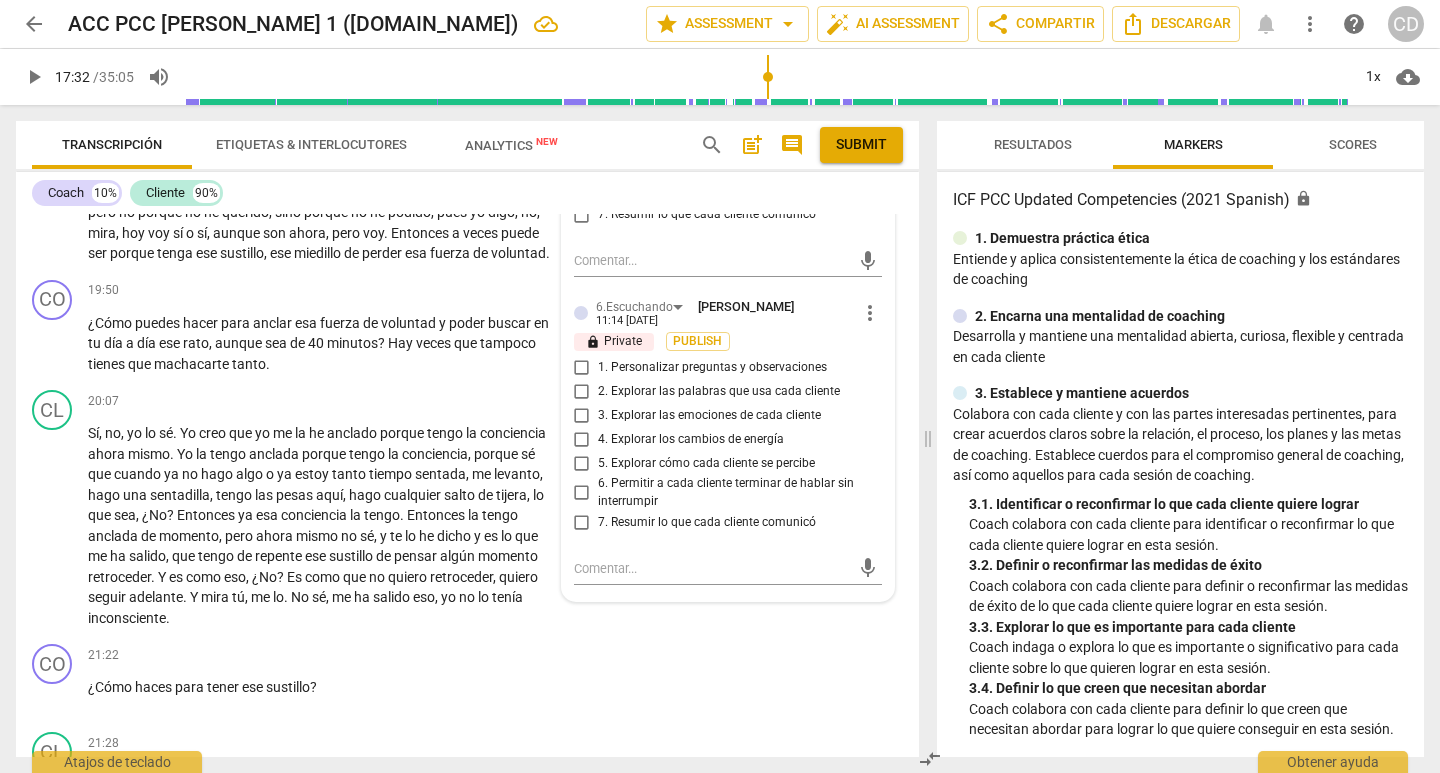 scroll, scrollTop: 4983, scrollLeft: 0, axis: vertical 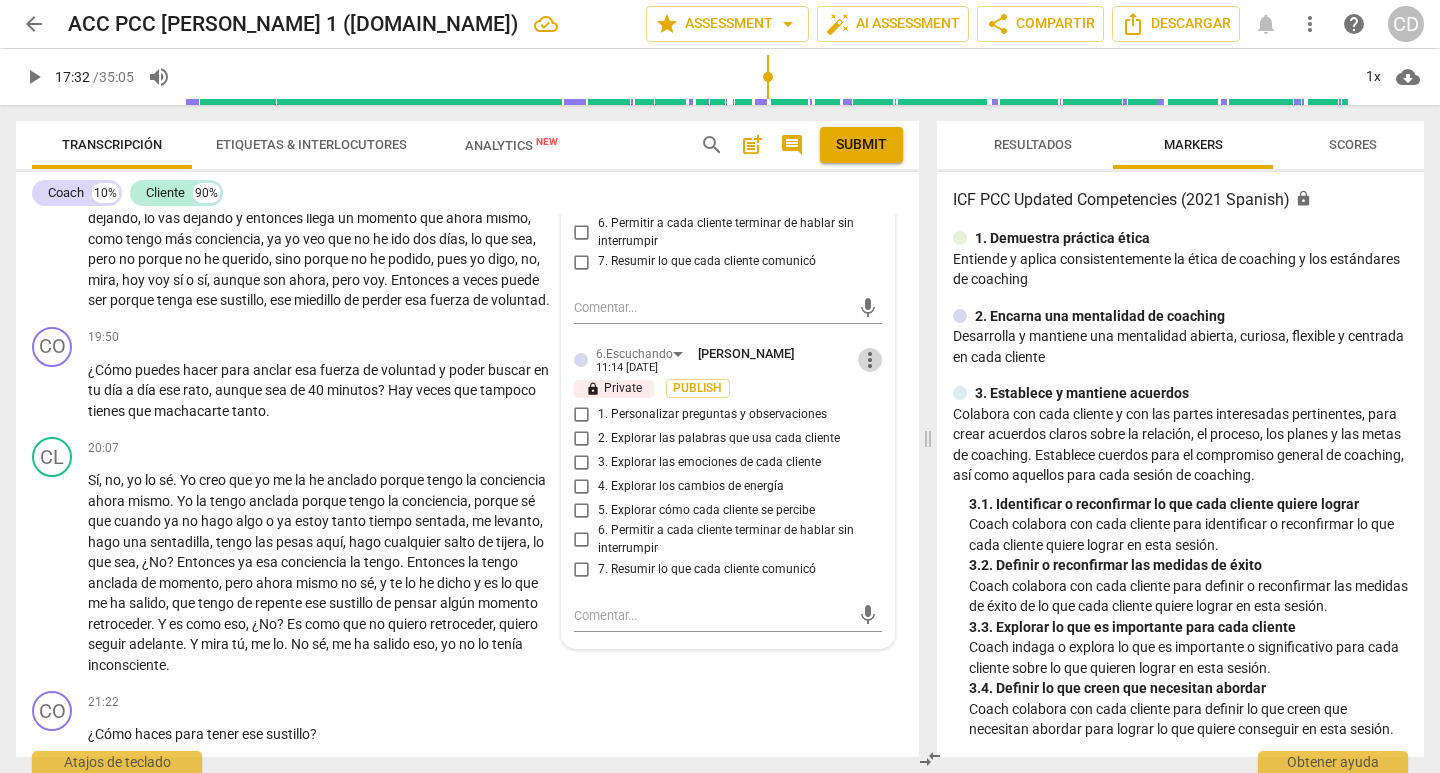 click on "more_vert" at bounding box center [870, 360] 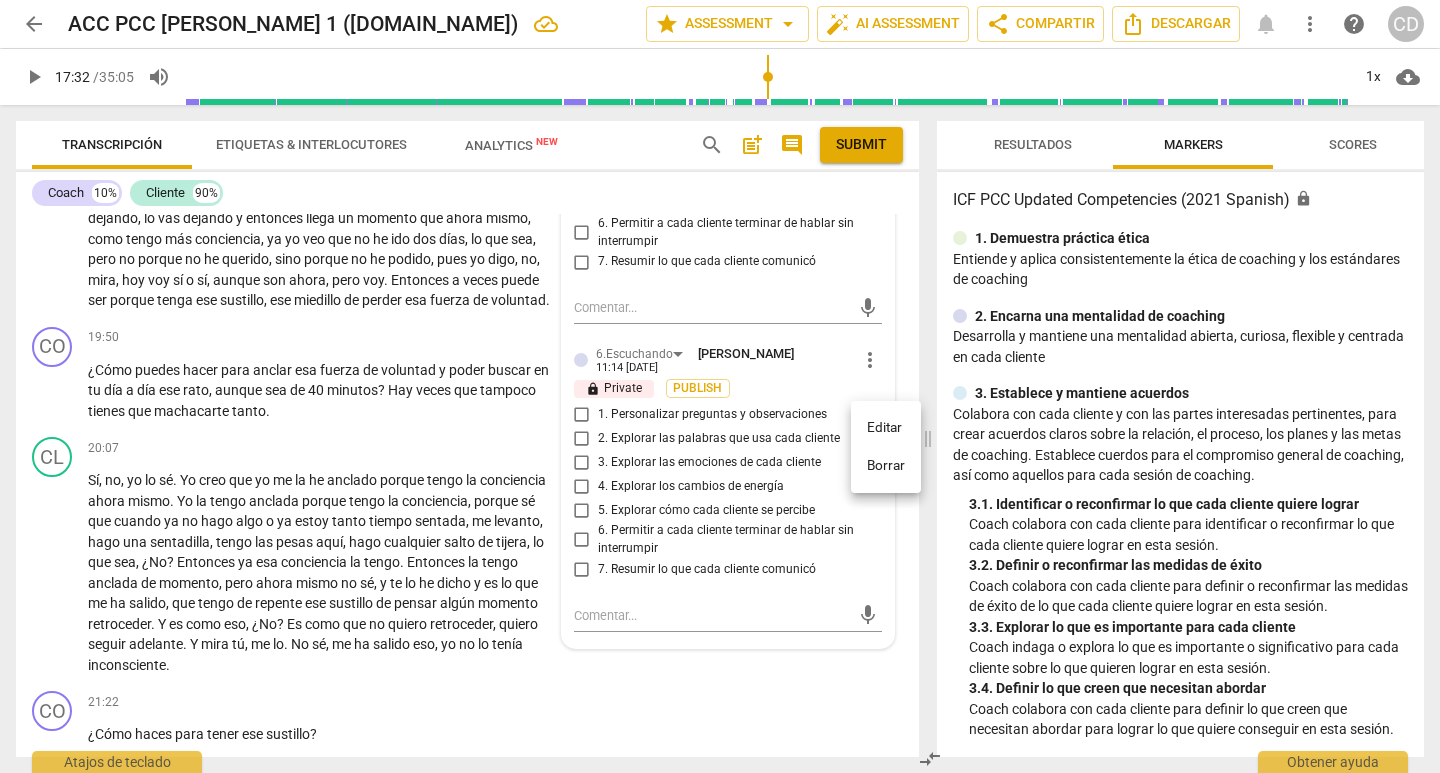 click on "Borrar" at bounding box center (886, 466) 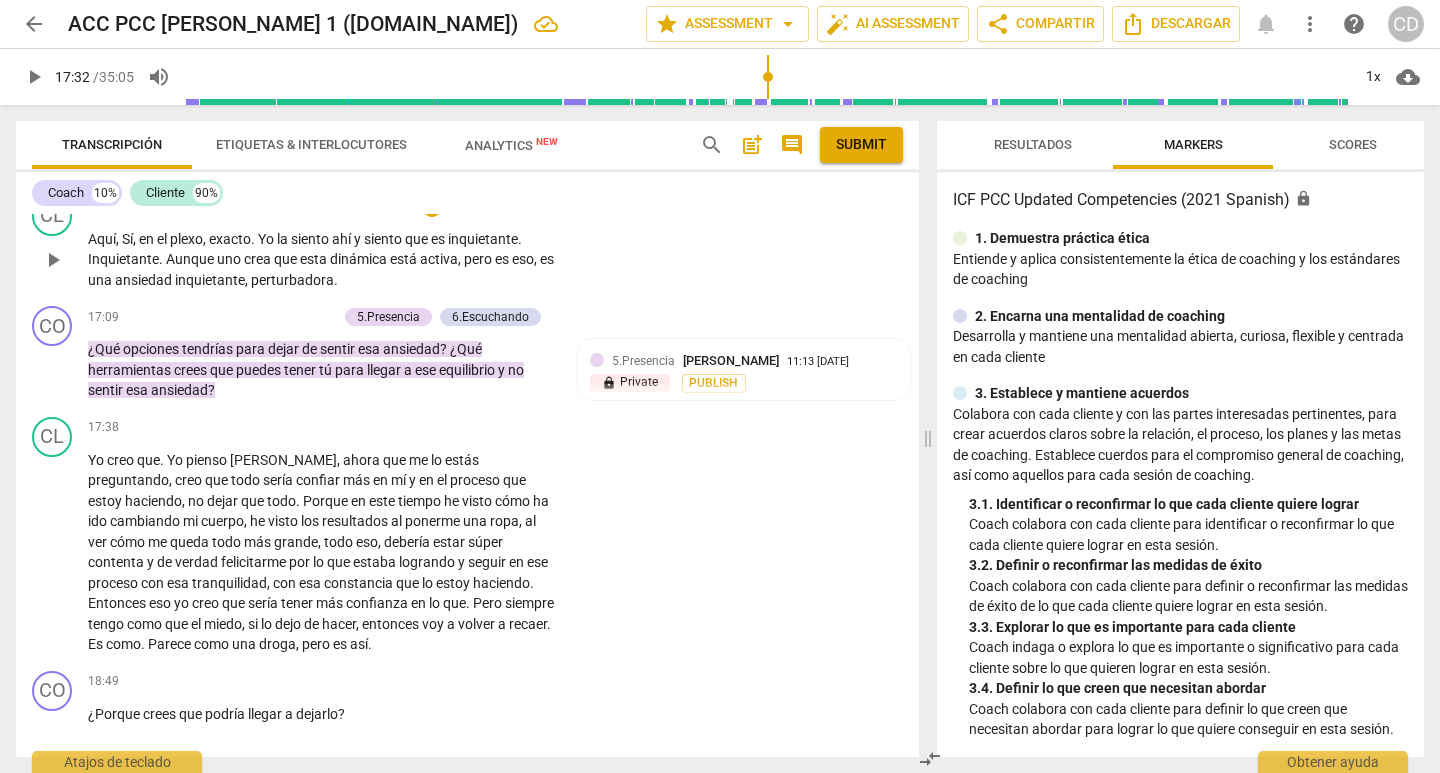 scroll, scrollTop: 4283, scrollLeft: 0, axis: vertical 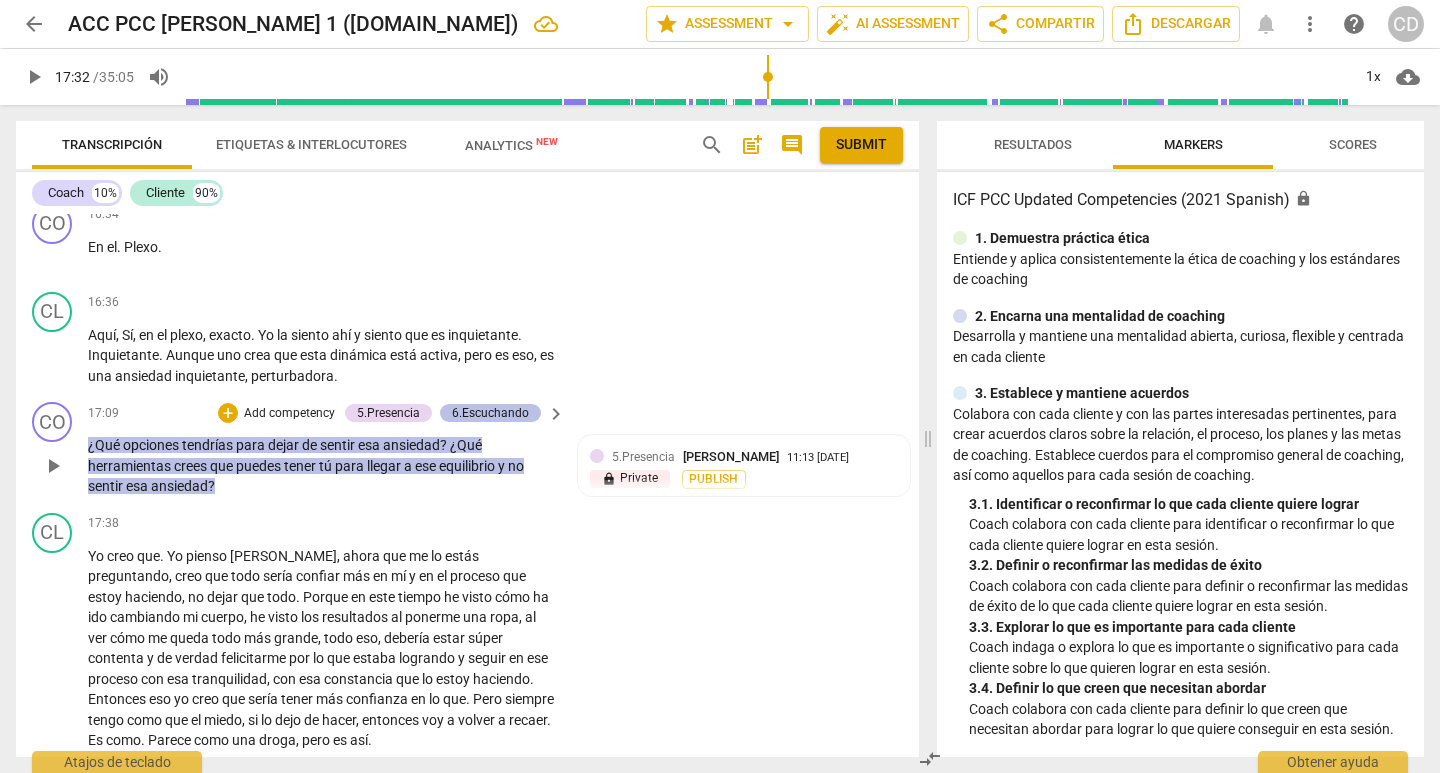 click on "6.Escuchando" at bounding box center [490, 413] 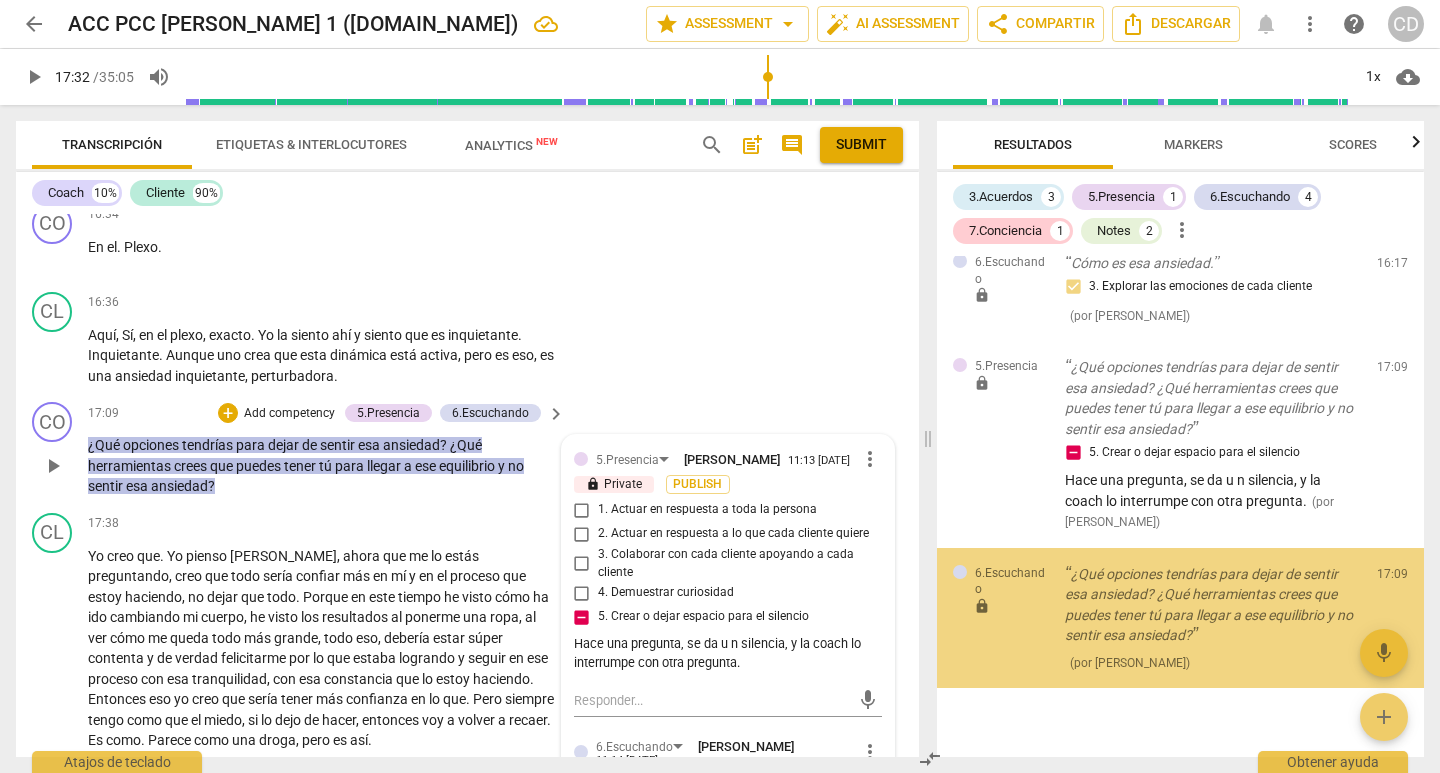 scroll, scrollTop: 1327, scrollLeft: 0, axis: vertical 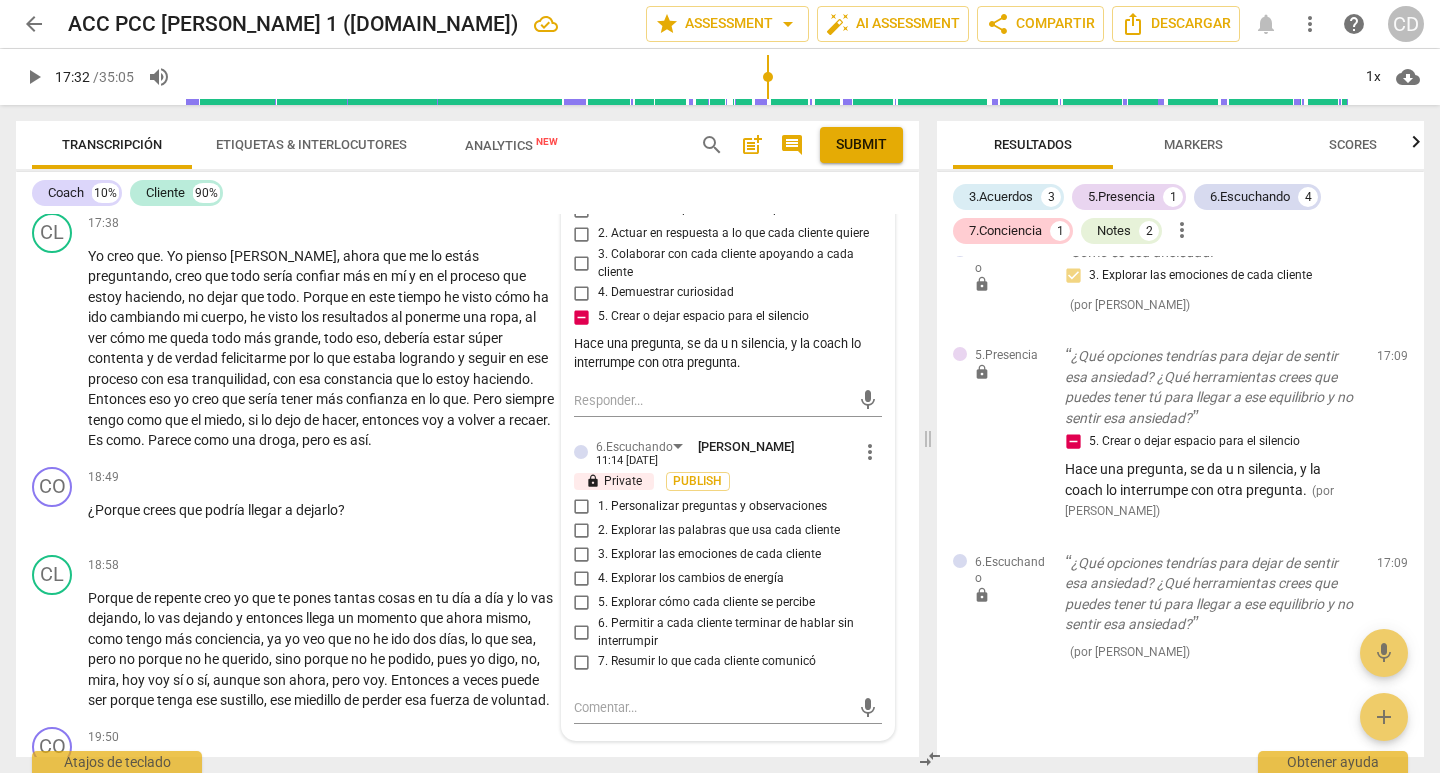 click on "more_vert" at bounding box center (870, 452) 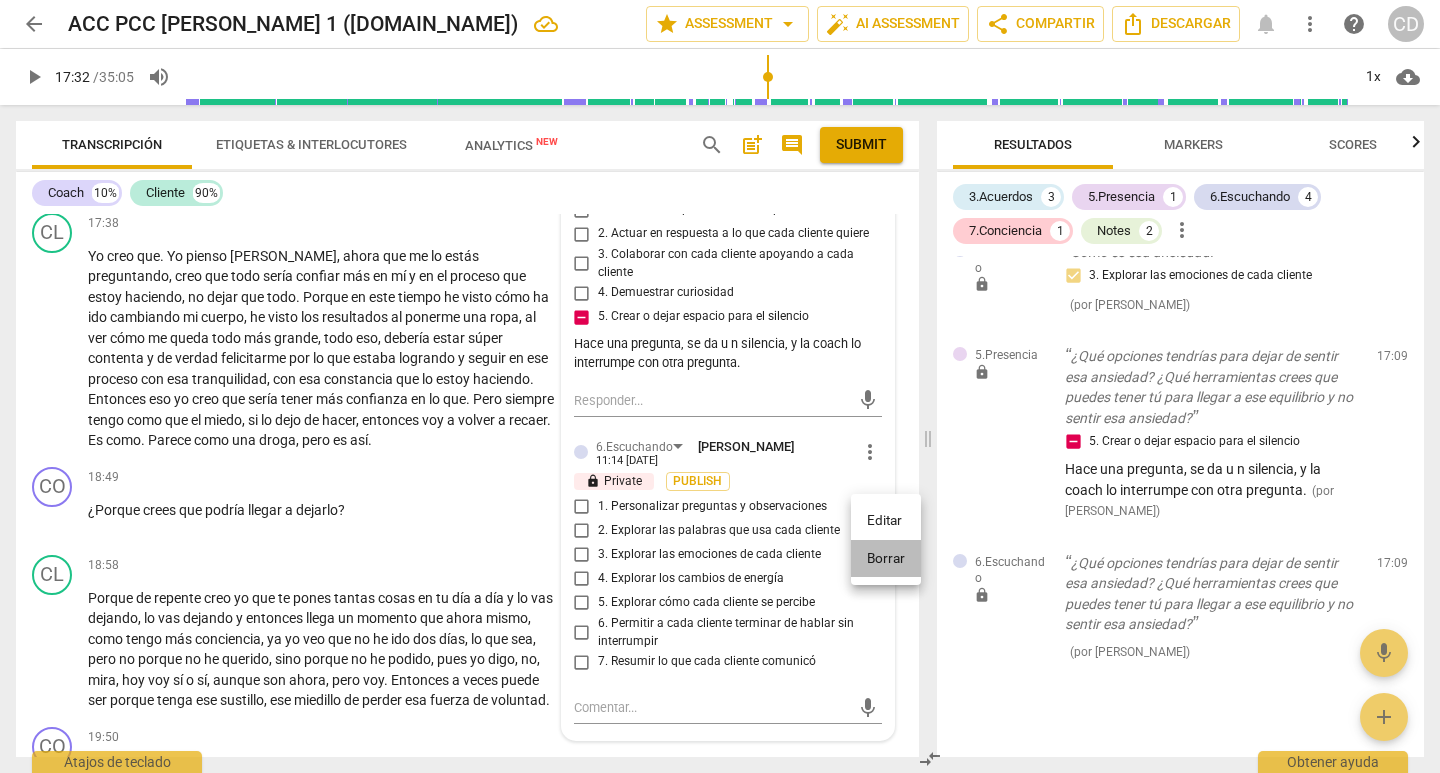 click on "Borrar" at bounding box center [886, 559] 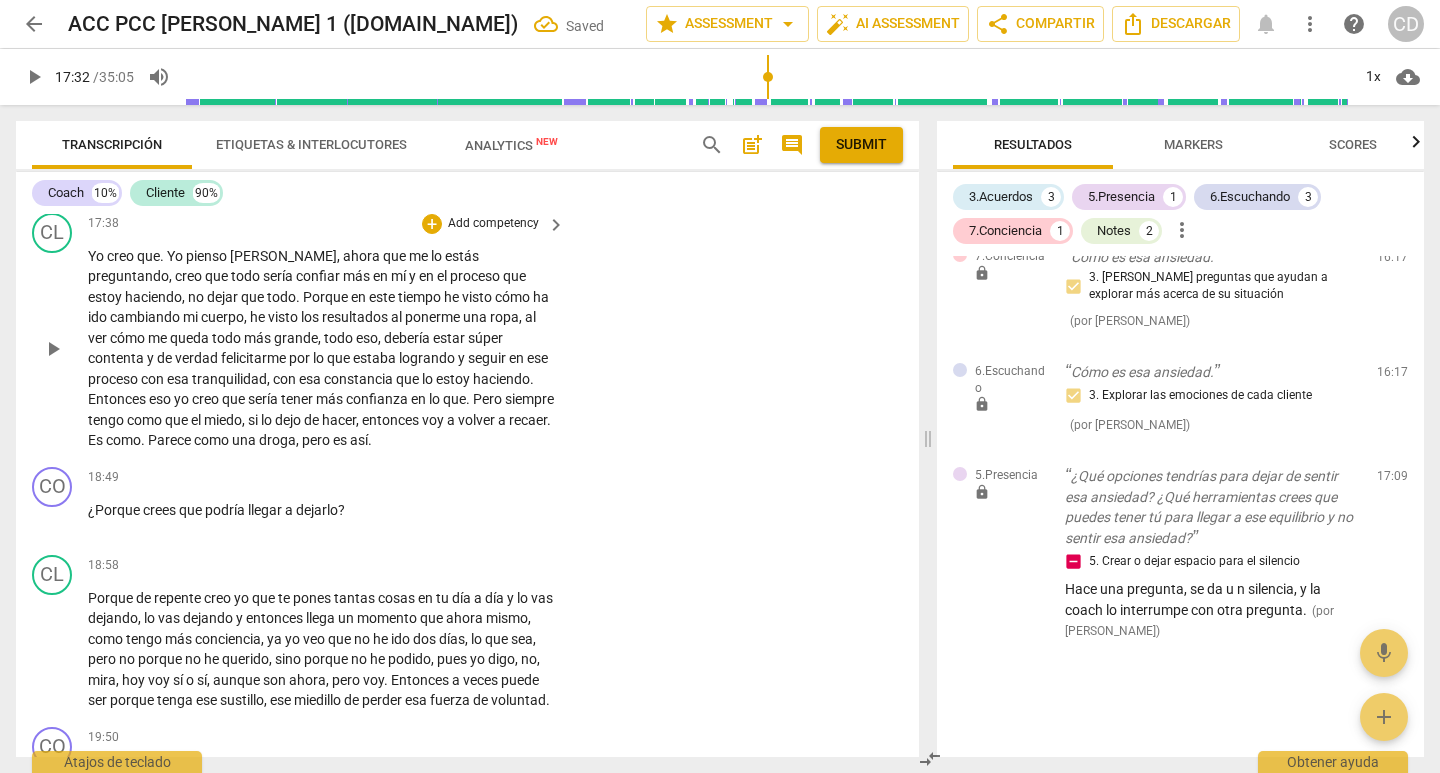 scroll, scrollTop: 1186, scrollLeft: 0, axis: vertical 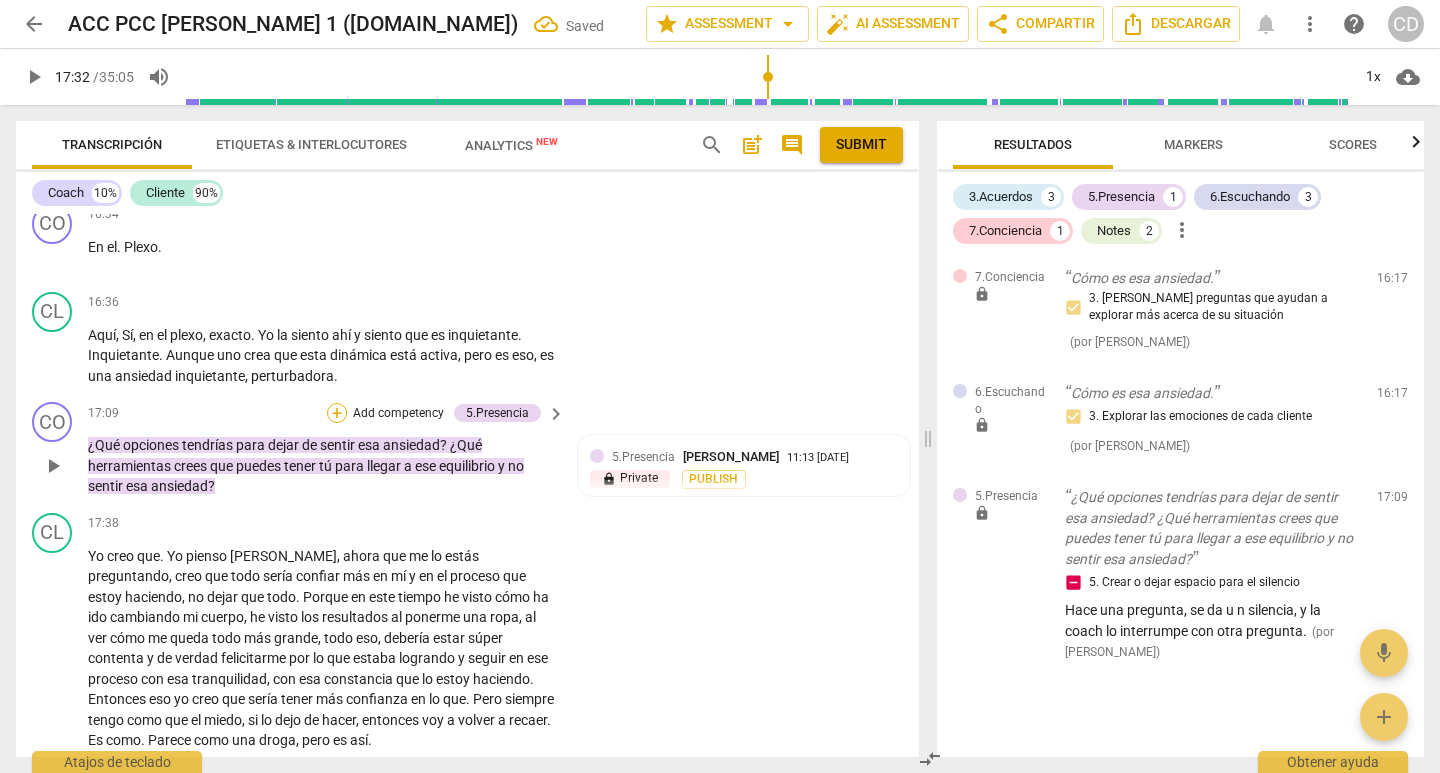 click on "+" at bounding box center [337, 413] 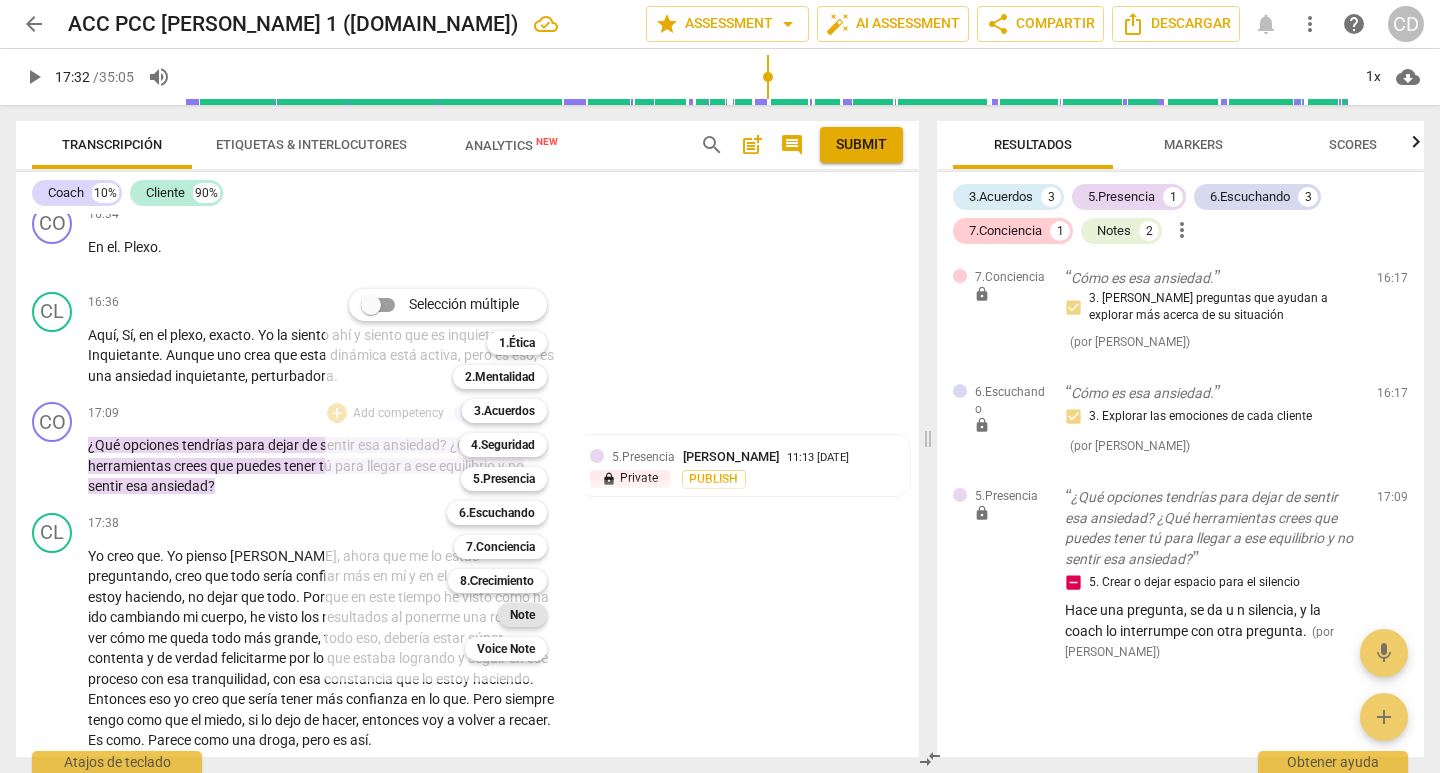 click on "Note" at bounding box center (522, 615) 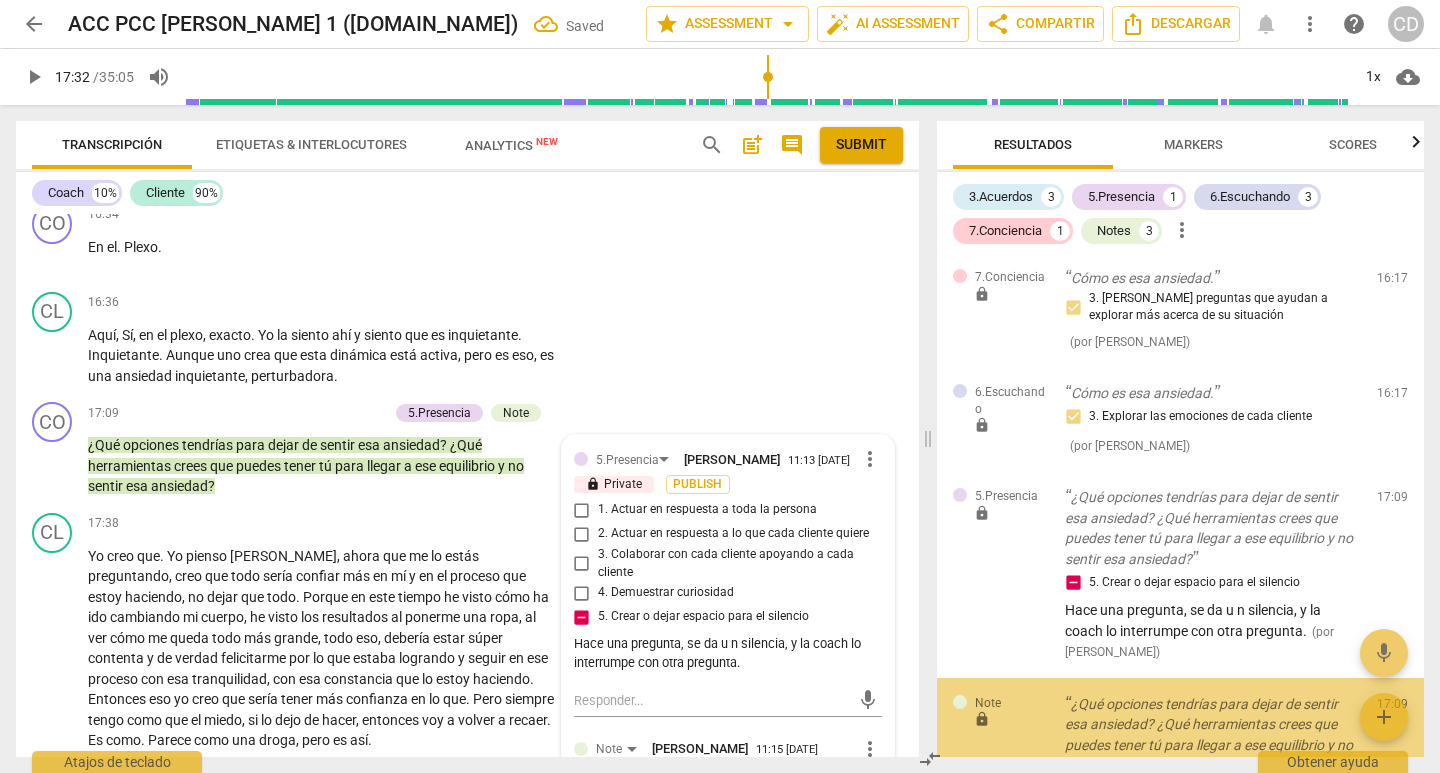 scroll, scrollTop: 1322, scrollLeft: 0, axis: vertical 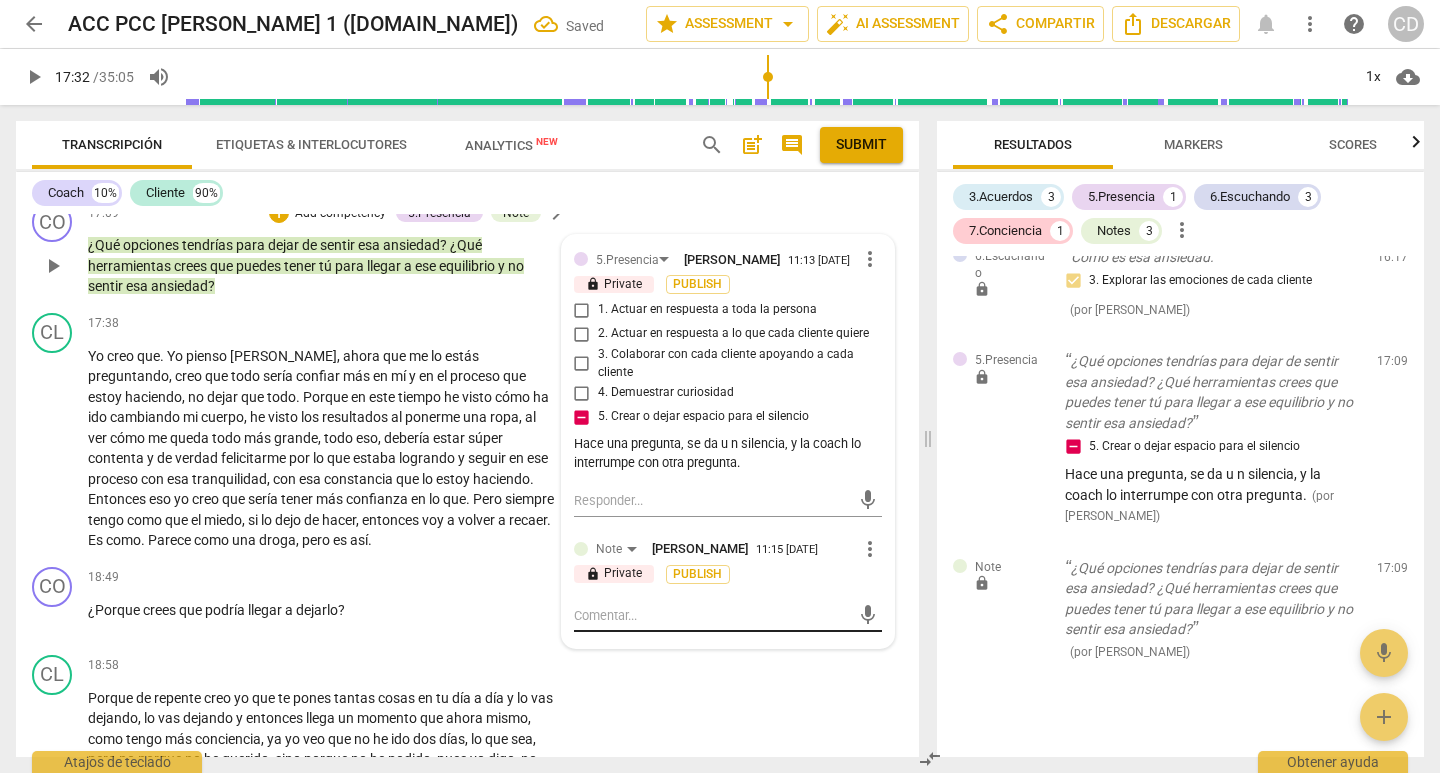 click at bounding box center (712, 615) 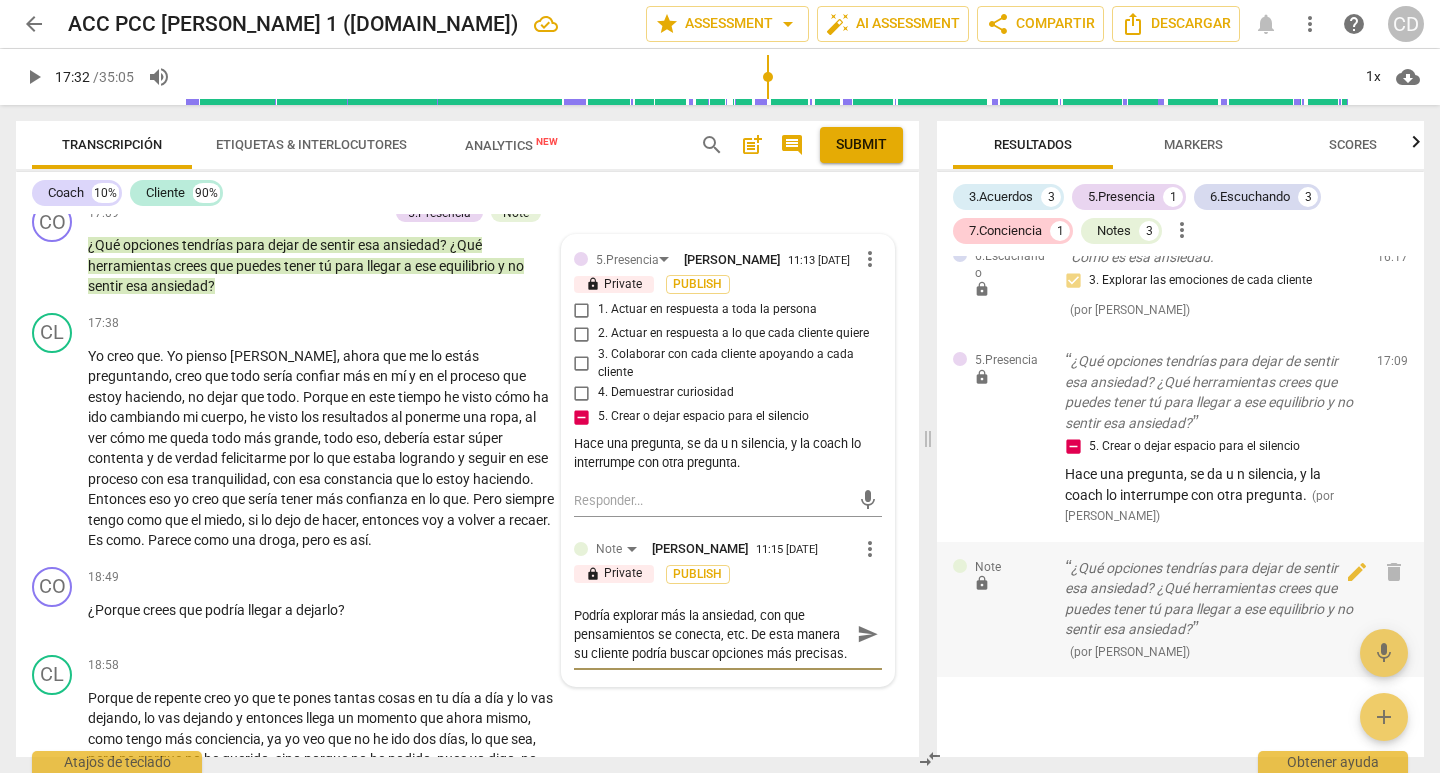 scroll, scrollTop: 18, scrollLeft: 0, axis: vertical 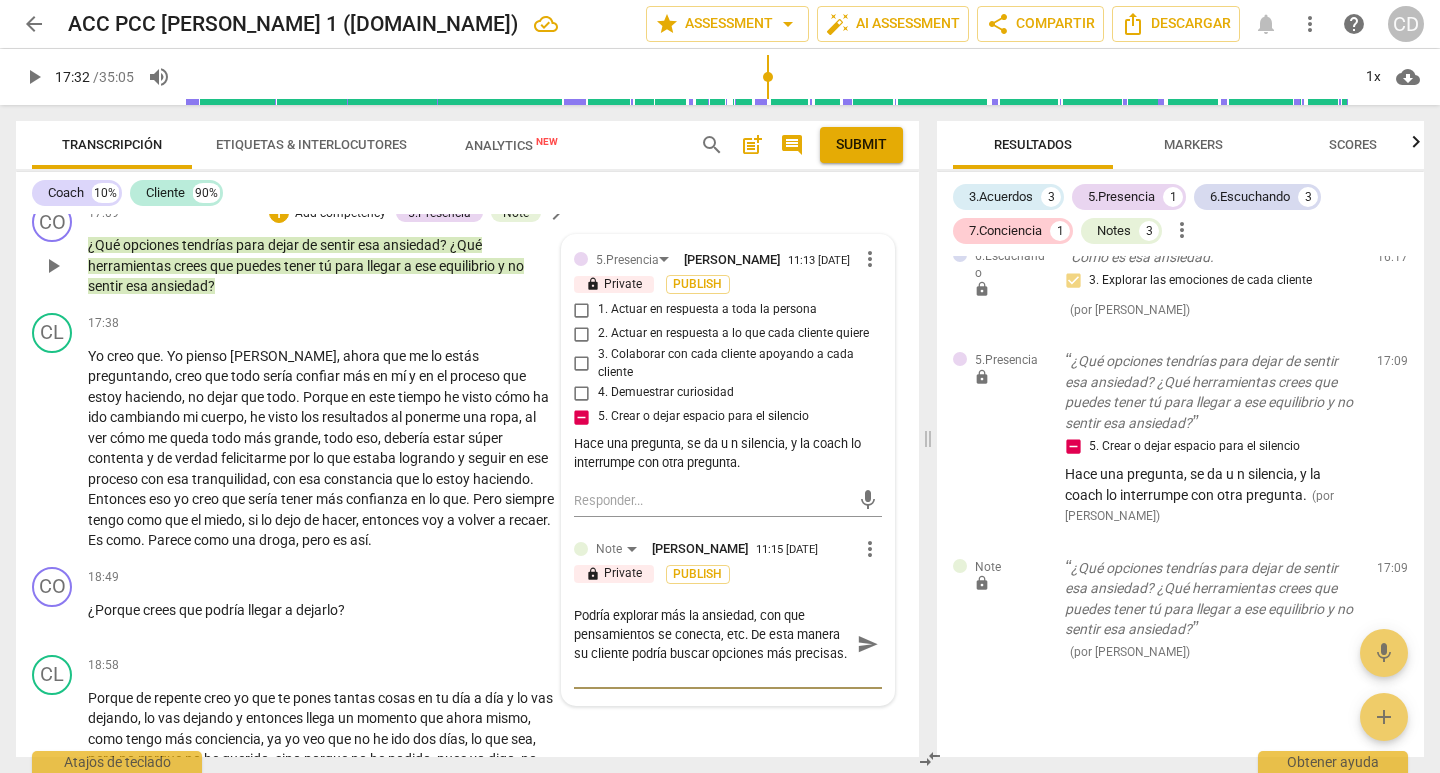 click on "send" at bounding box center [868, 644] 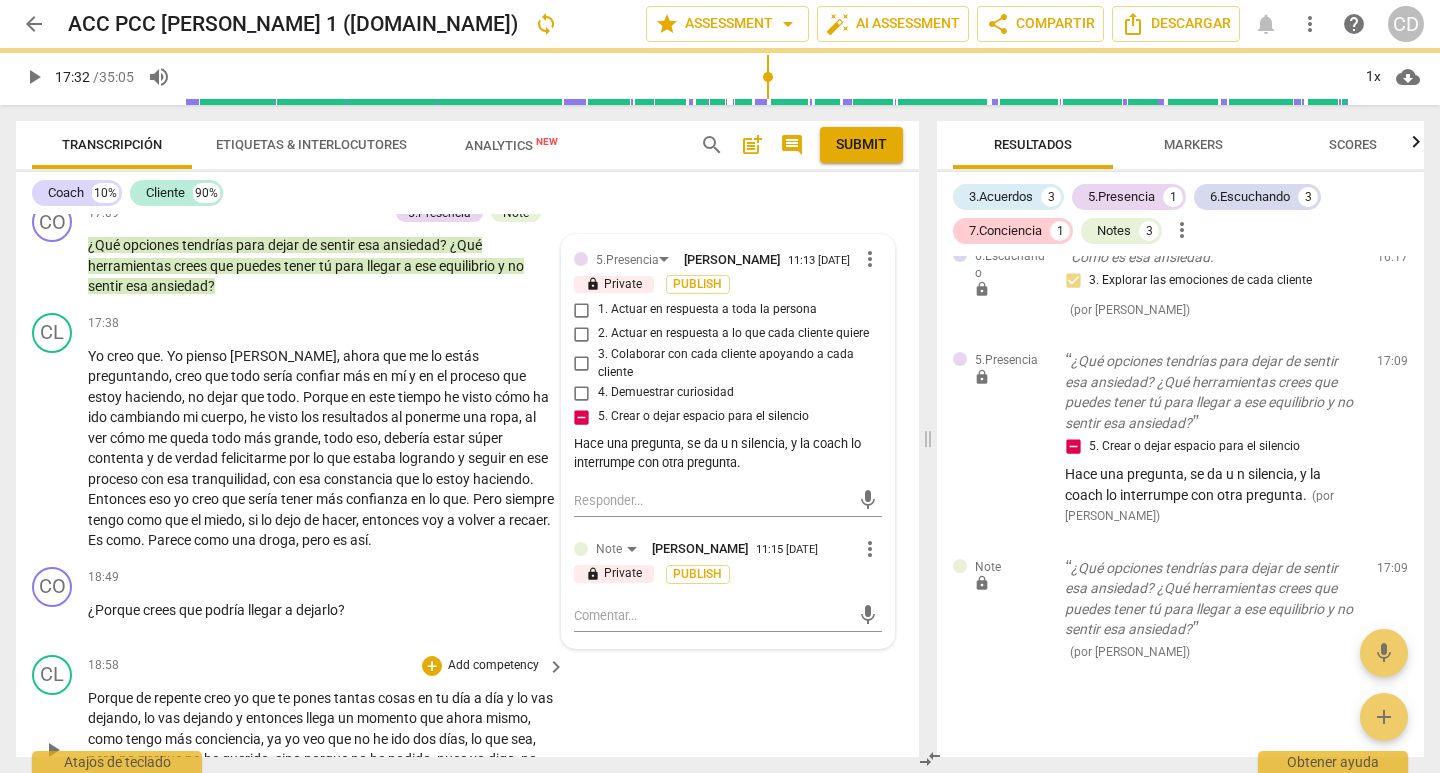scroll, scrollTop: 0, scrollLeft: 0, axis: both 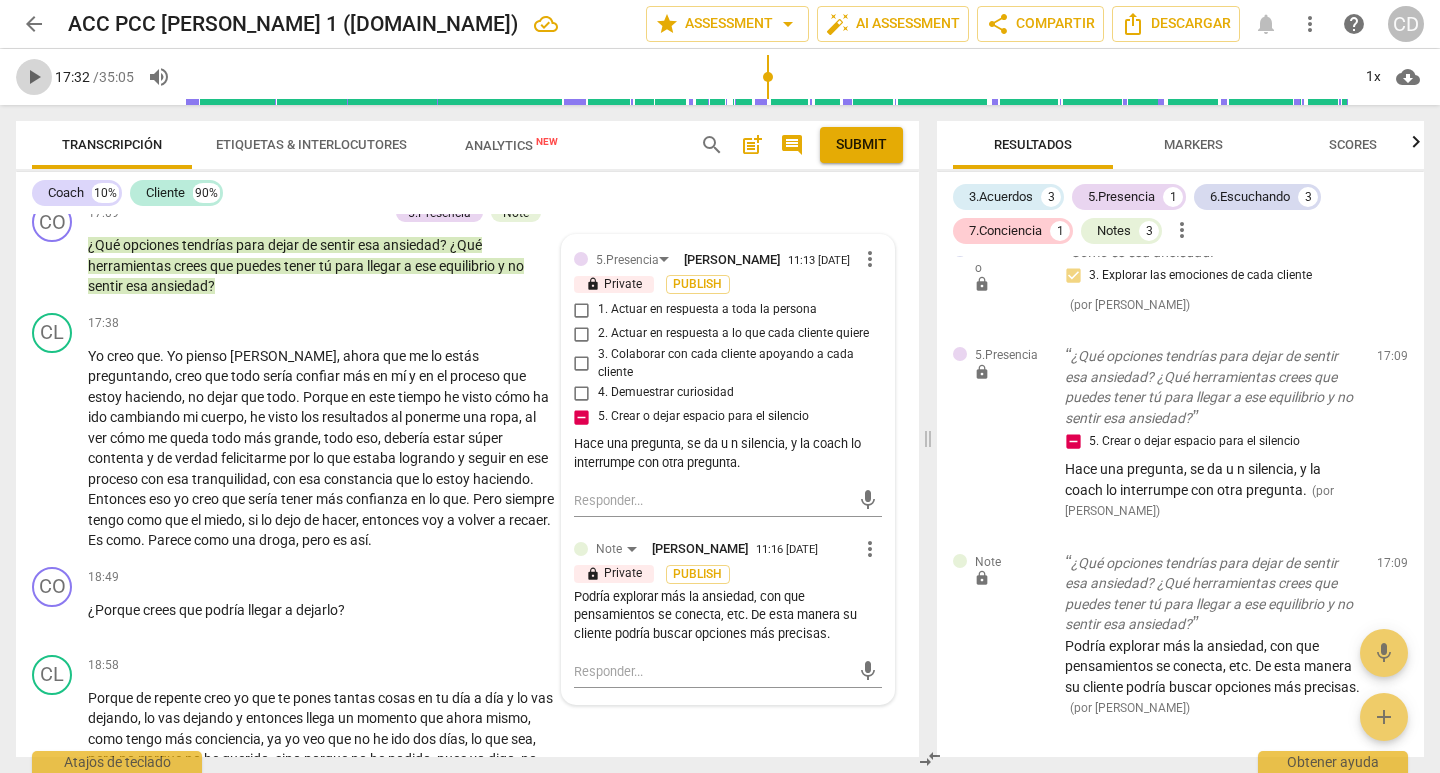 click on "play_arrow" at bounding box center [34, 77] 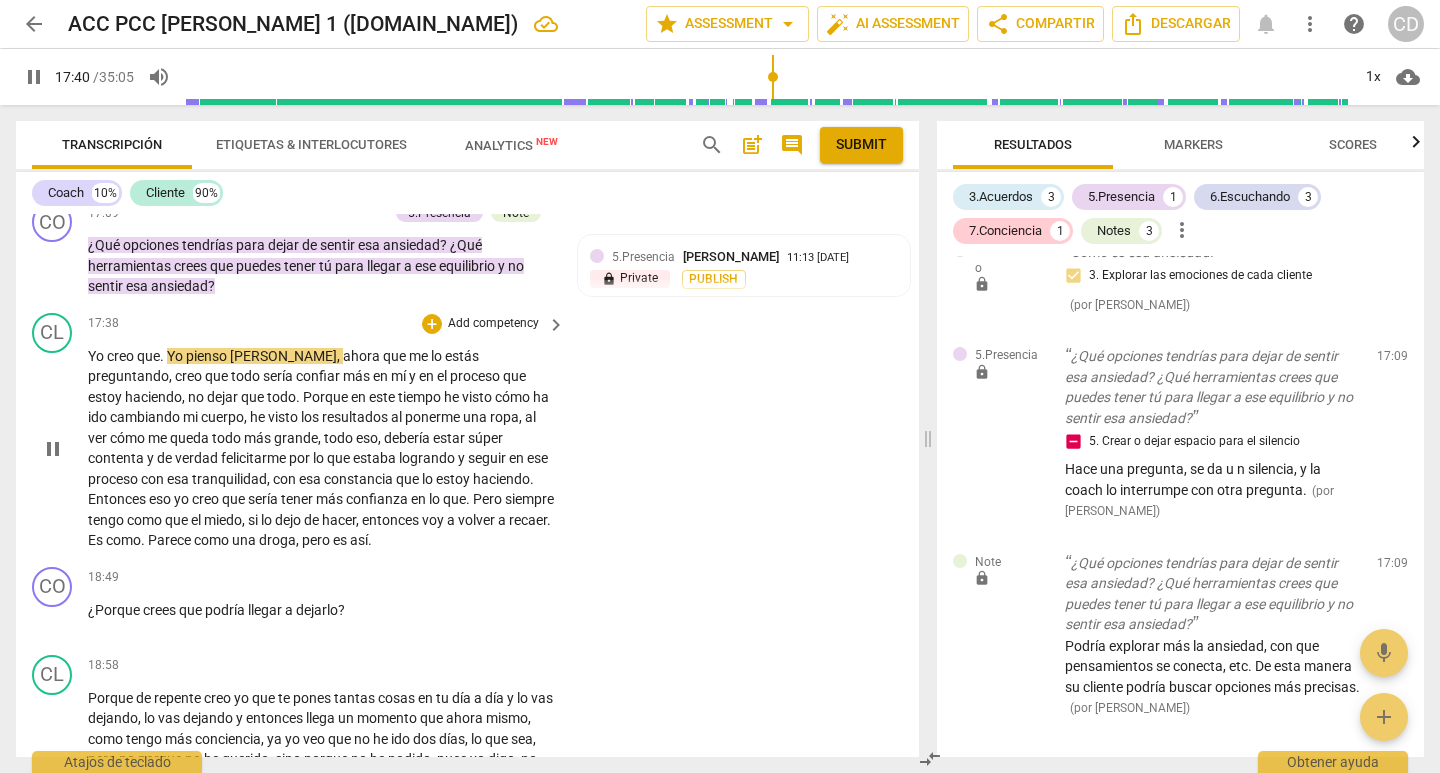 click on "pause" at bounding box center (53, 449) 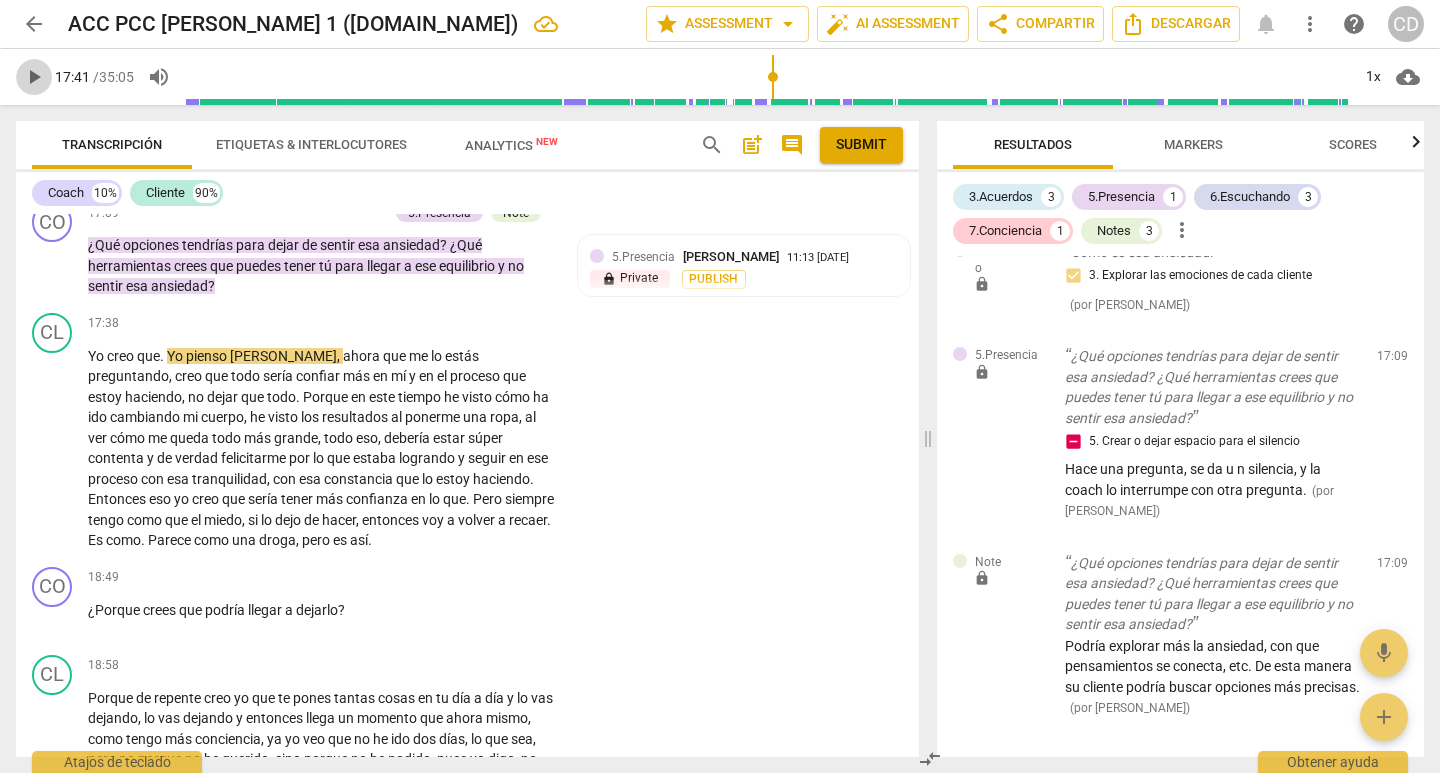 click on "play_arrow" at bounding box center (34, 77) 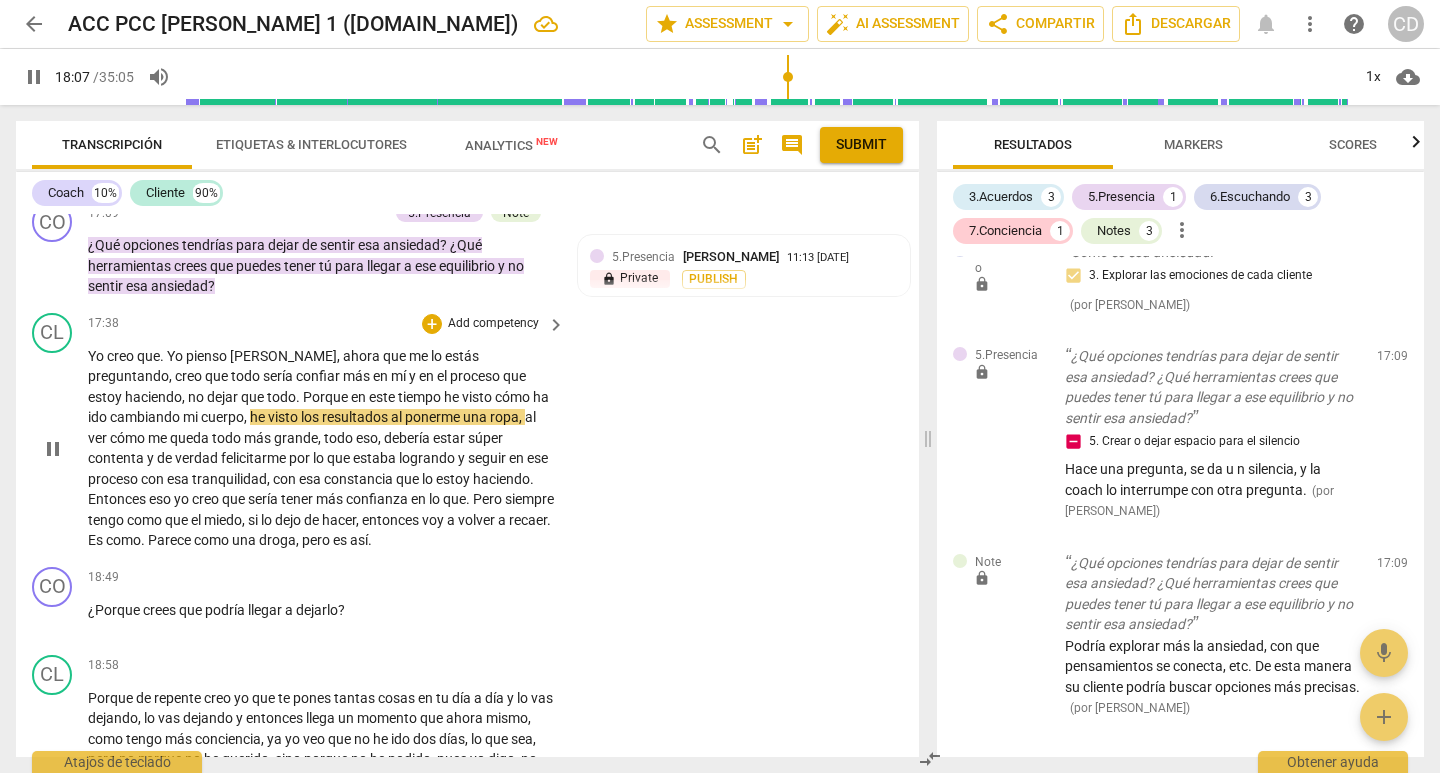 click on "pause" at bounding box center (53, 449) 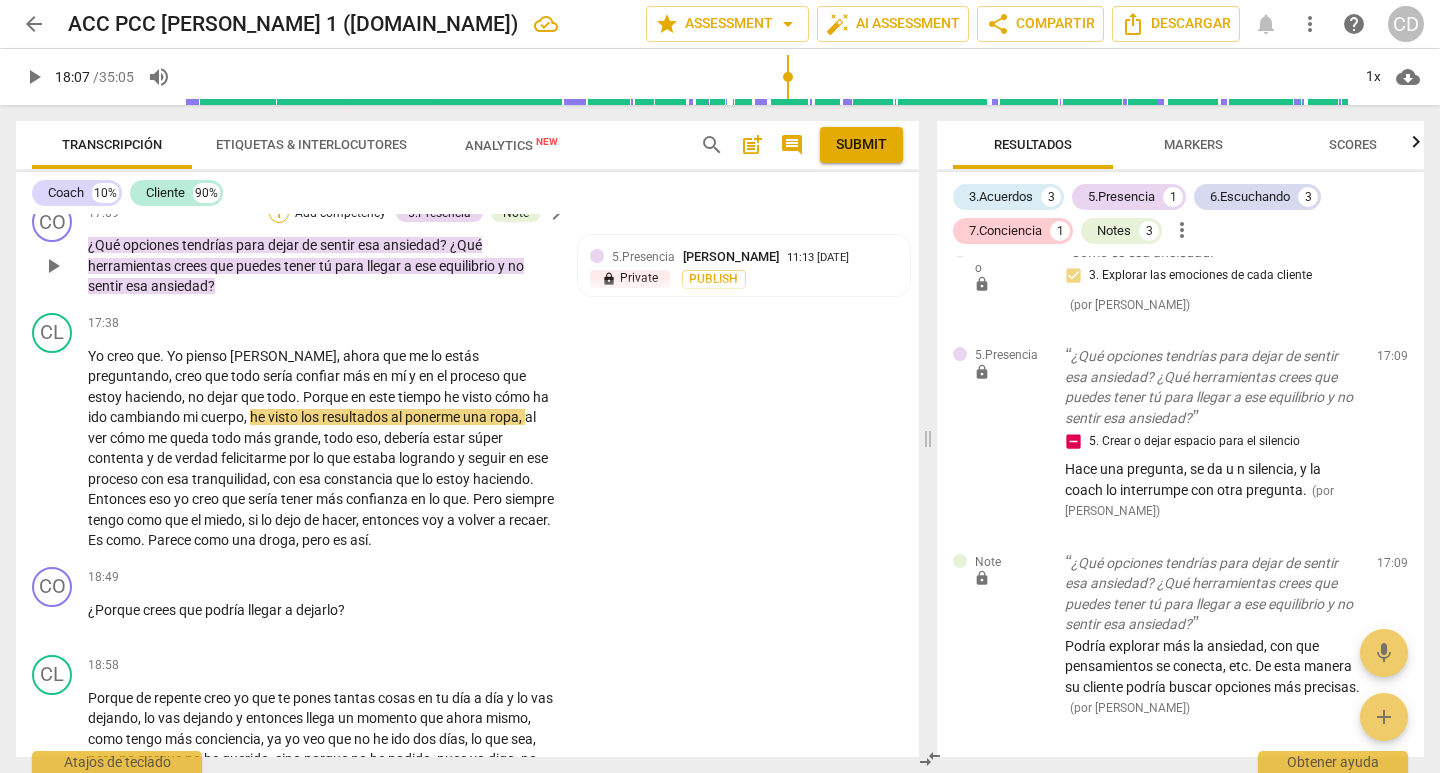 click on "+" at bounding box center (279, 213) 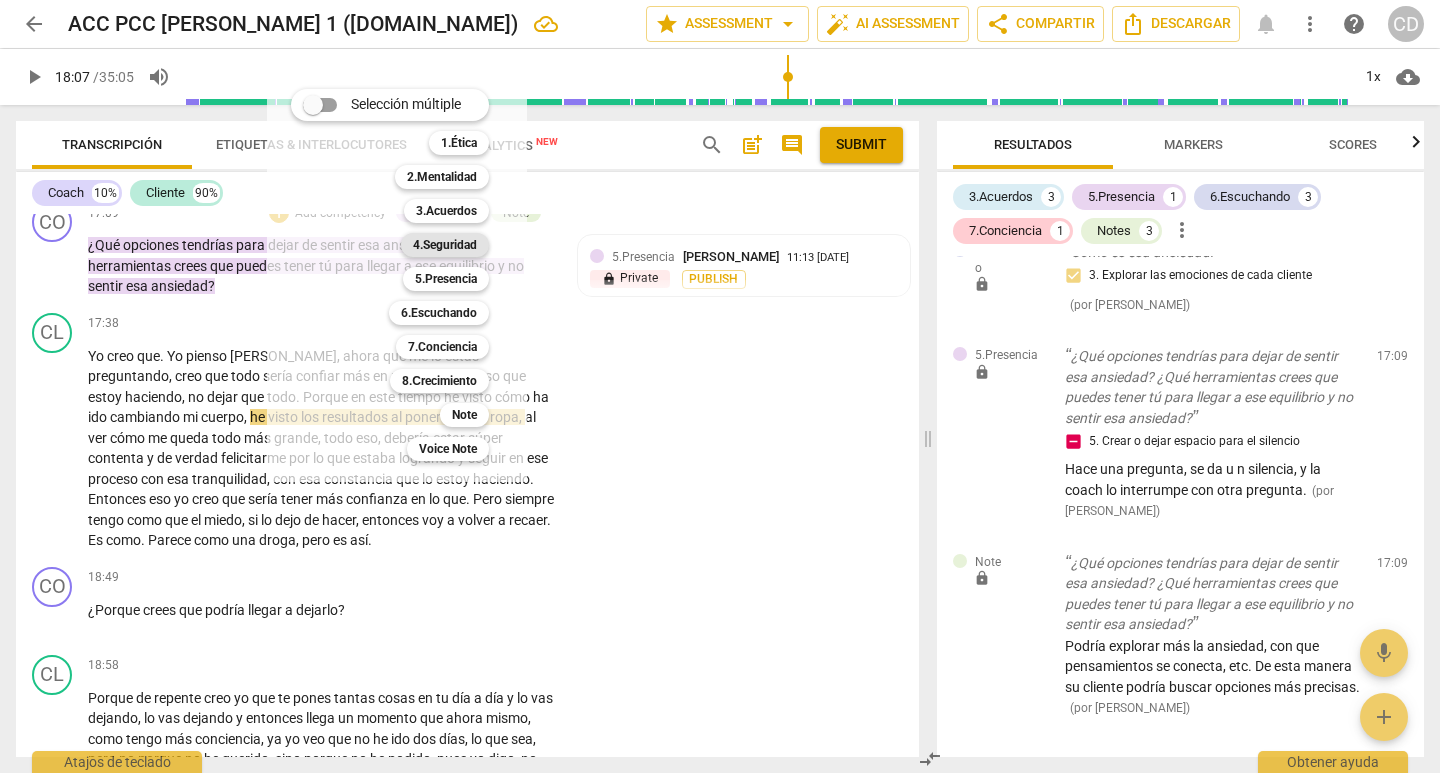 click on "4.Seguridad" at bounding box center (445, 245) 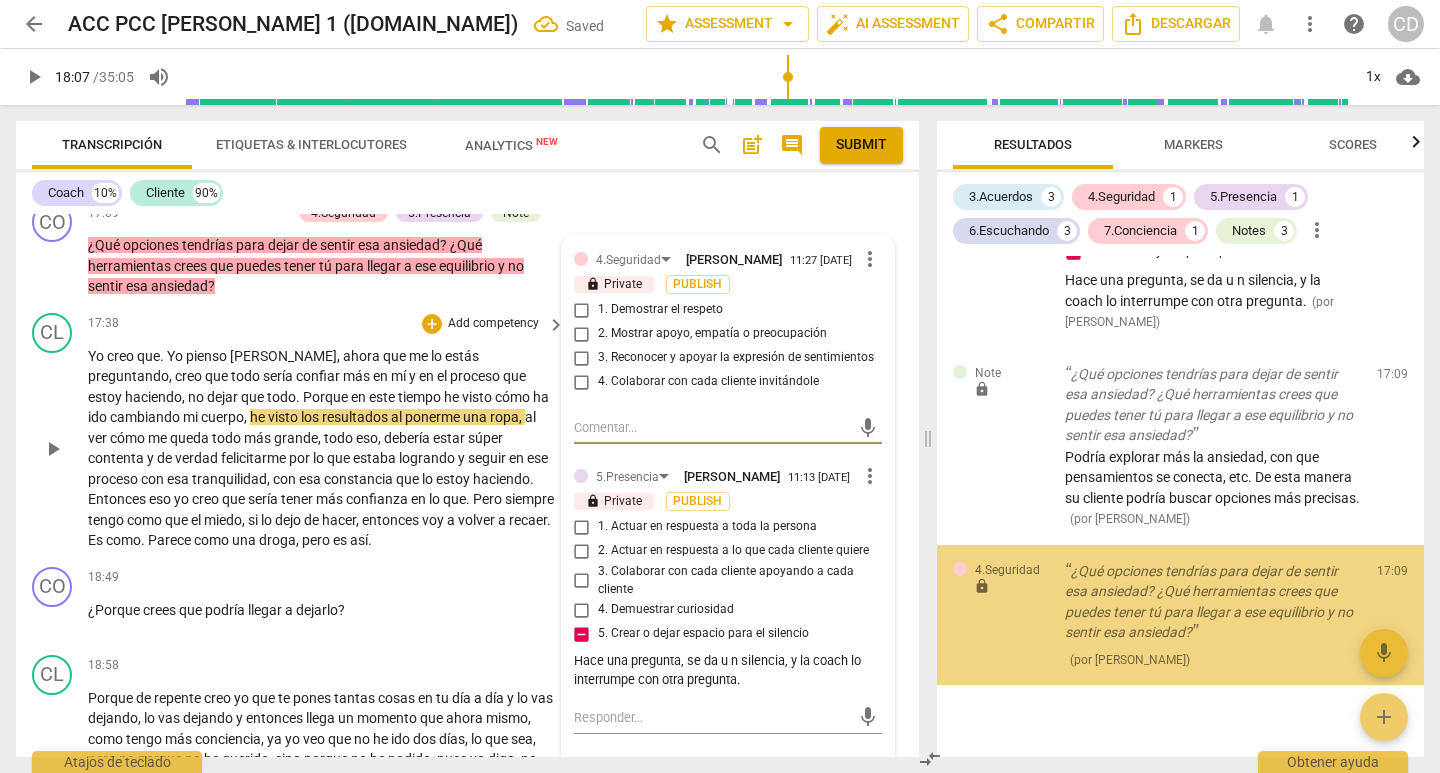 scroll, scrollTop: 1524, scrollLeft: 0, axis: vertical 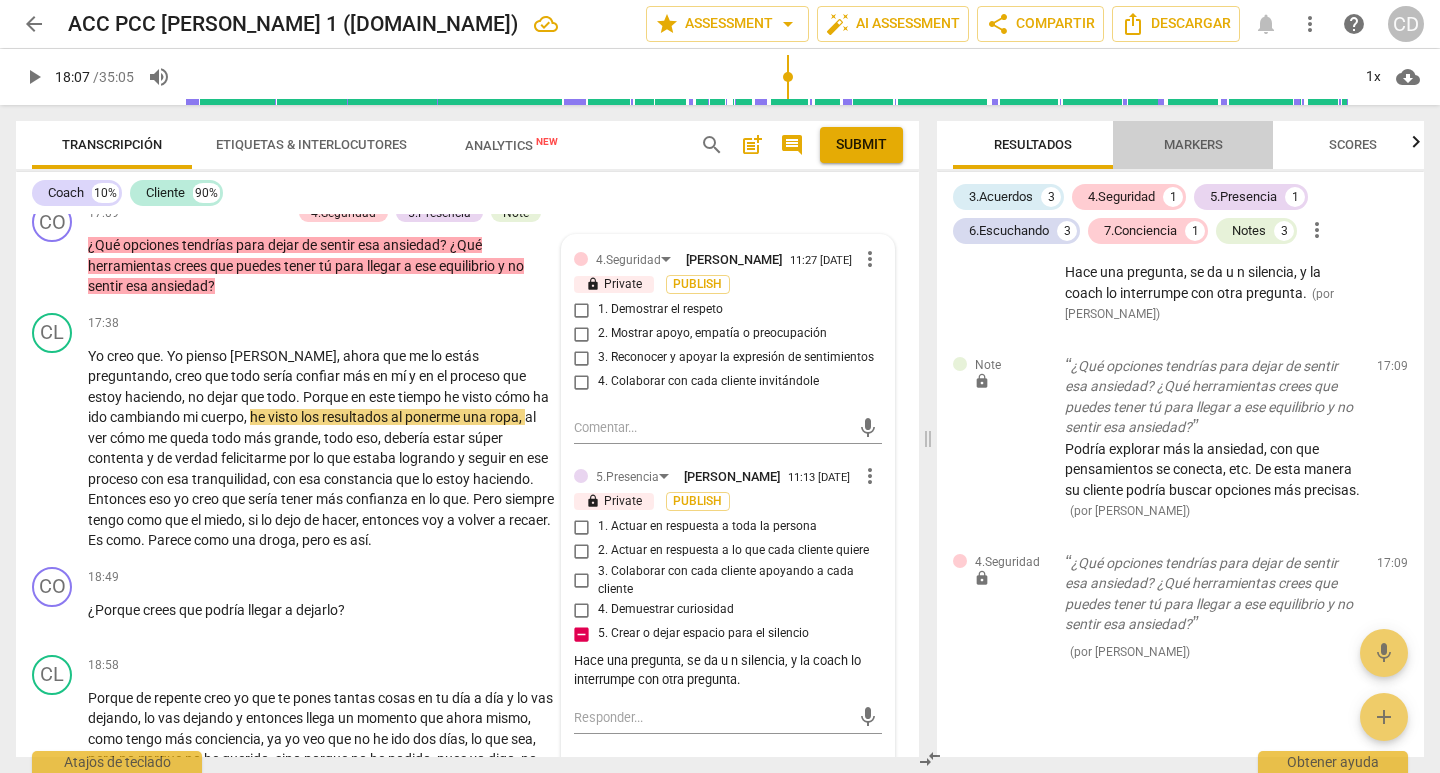 click on "Markers" at bounding box center [1193, 144] 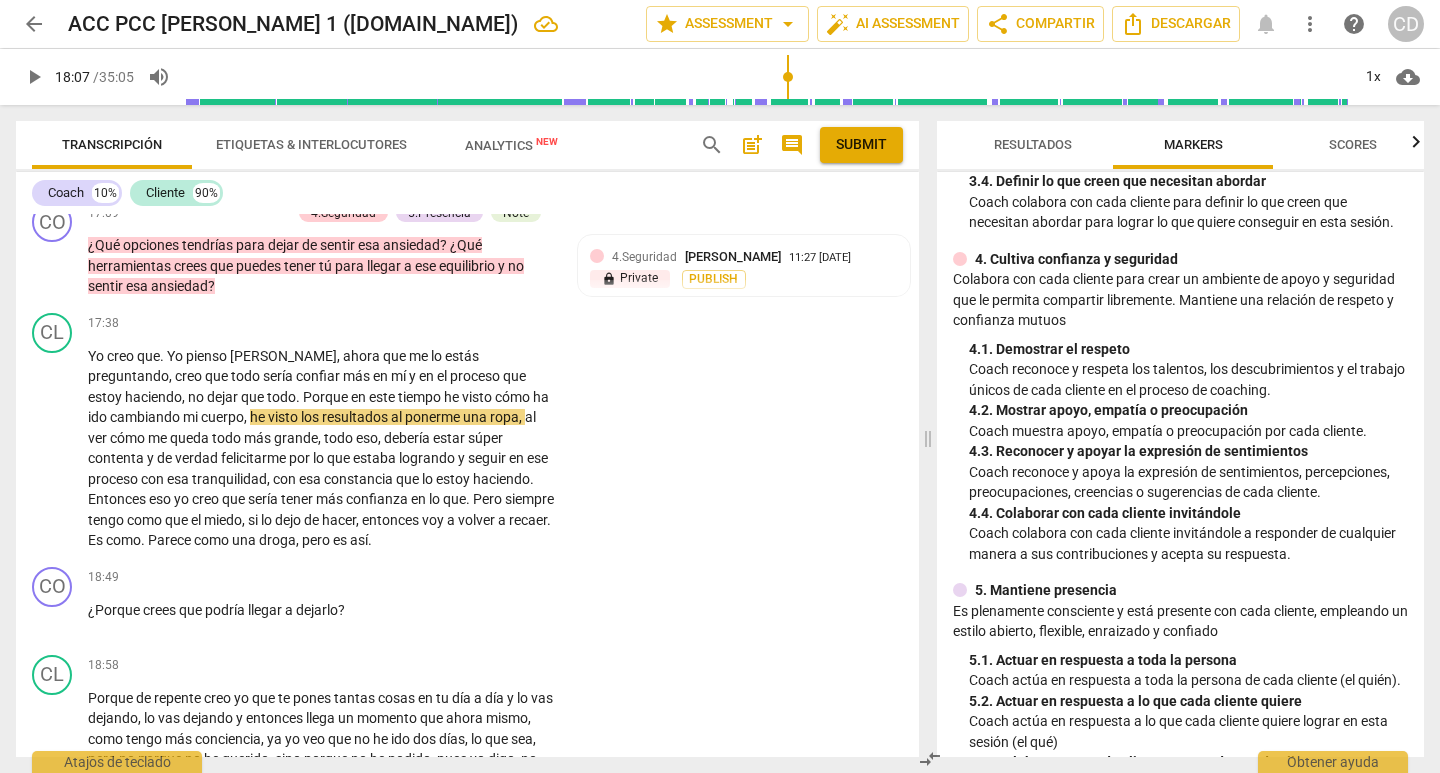 scroll, scrollTop: 500, scrollLeft: 0, axis: vertical 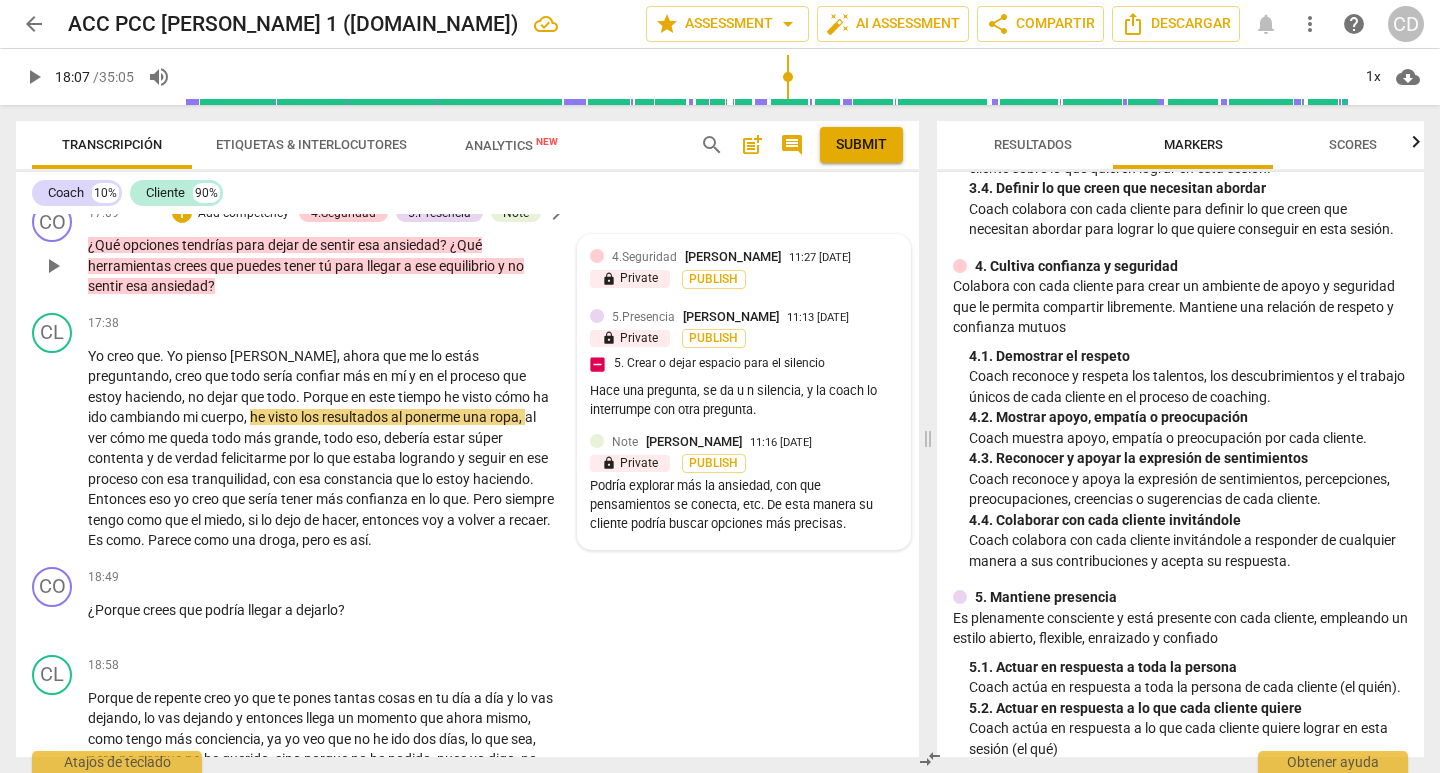 click on "[PERSON_NAME]" at bounding box center [733, 256] 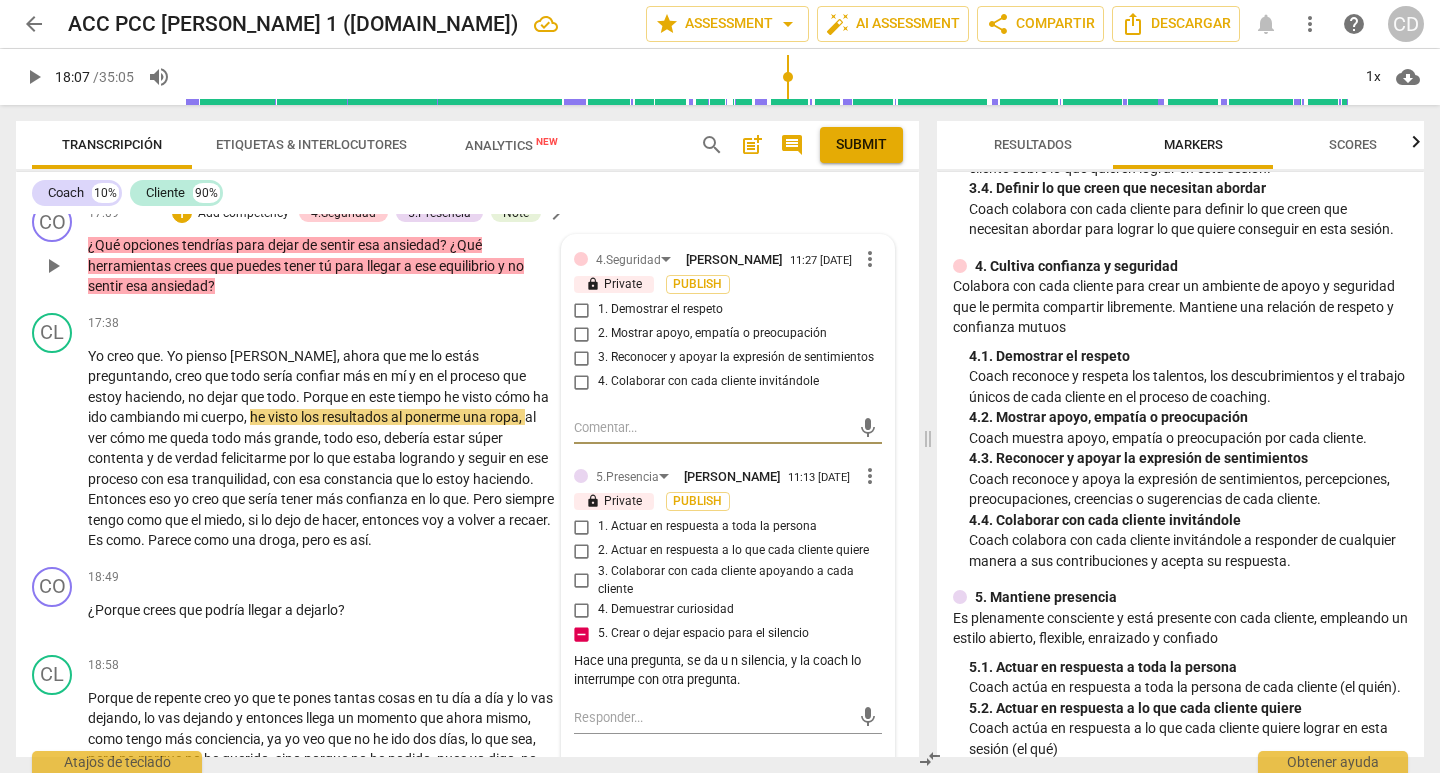 click on "1. Demostrar el respeto" at bounding box center (582, 310) 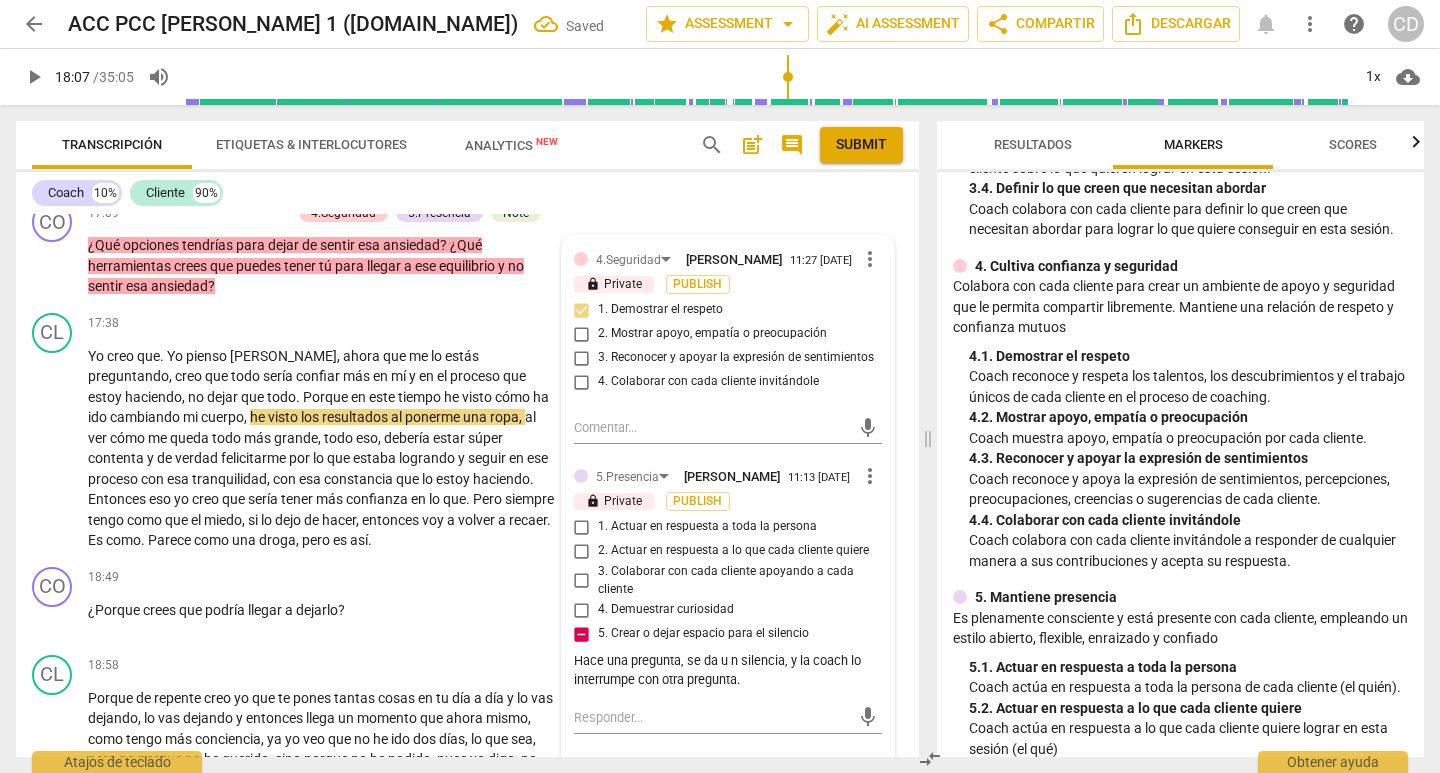 click on "CL play_arrow pause 16:36 + Add competency keyboard_arrow_right Aquí ,   Sí ,   en   el   plexo ,   exacto .   Yo   la   siento   ahí   y   siento   que   es   inquietante .   Inquietante .   Aunque   uno   crea   que   esta   dinámica   está   activa ,   pero   es   eso ,   es   una   ansiedad   inquietante ,   perturbadora ." at bounding box center [467, 139] 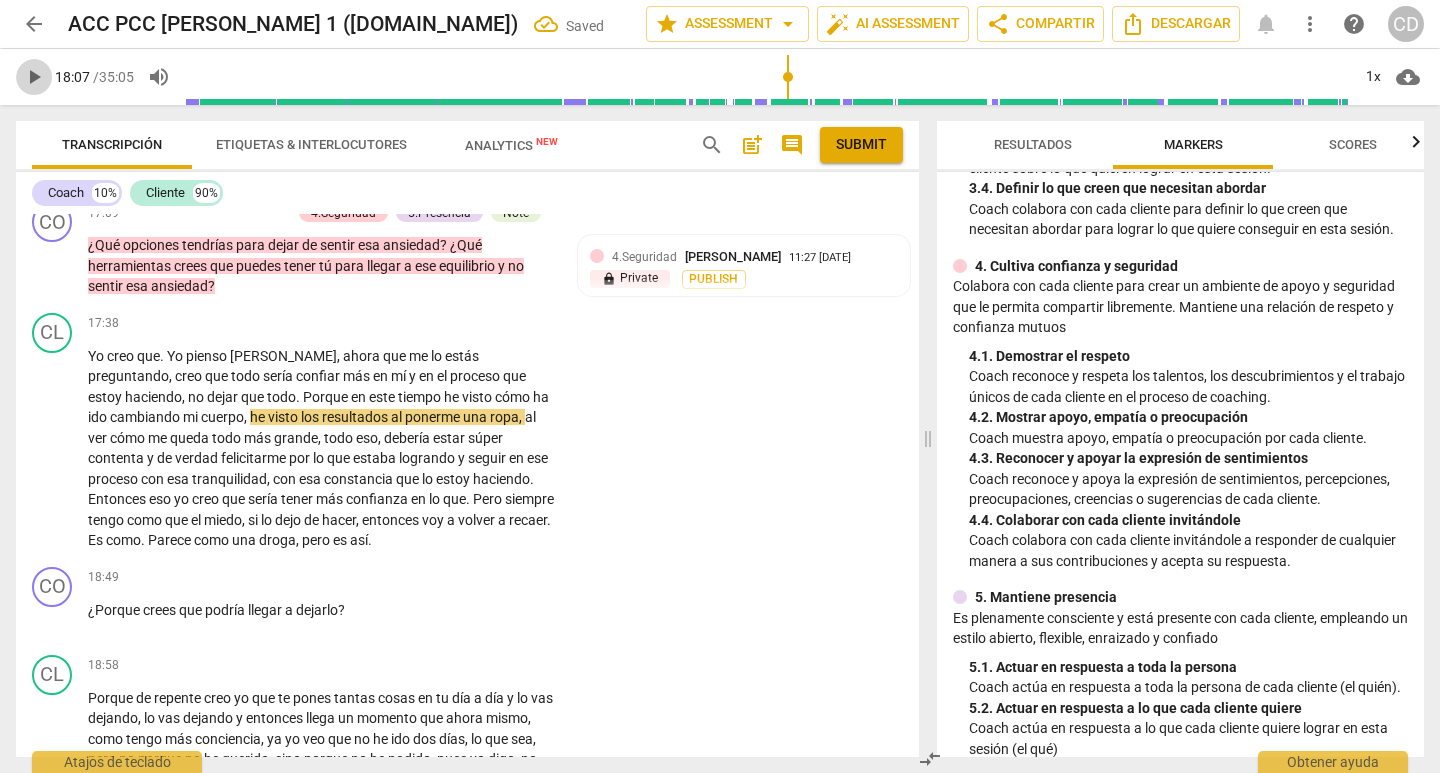 click on "play_arrow" at bounding box center (34, 77) 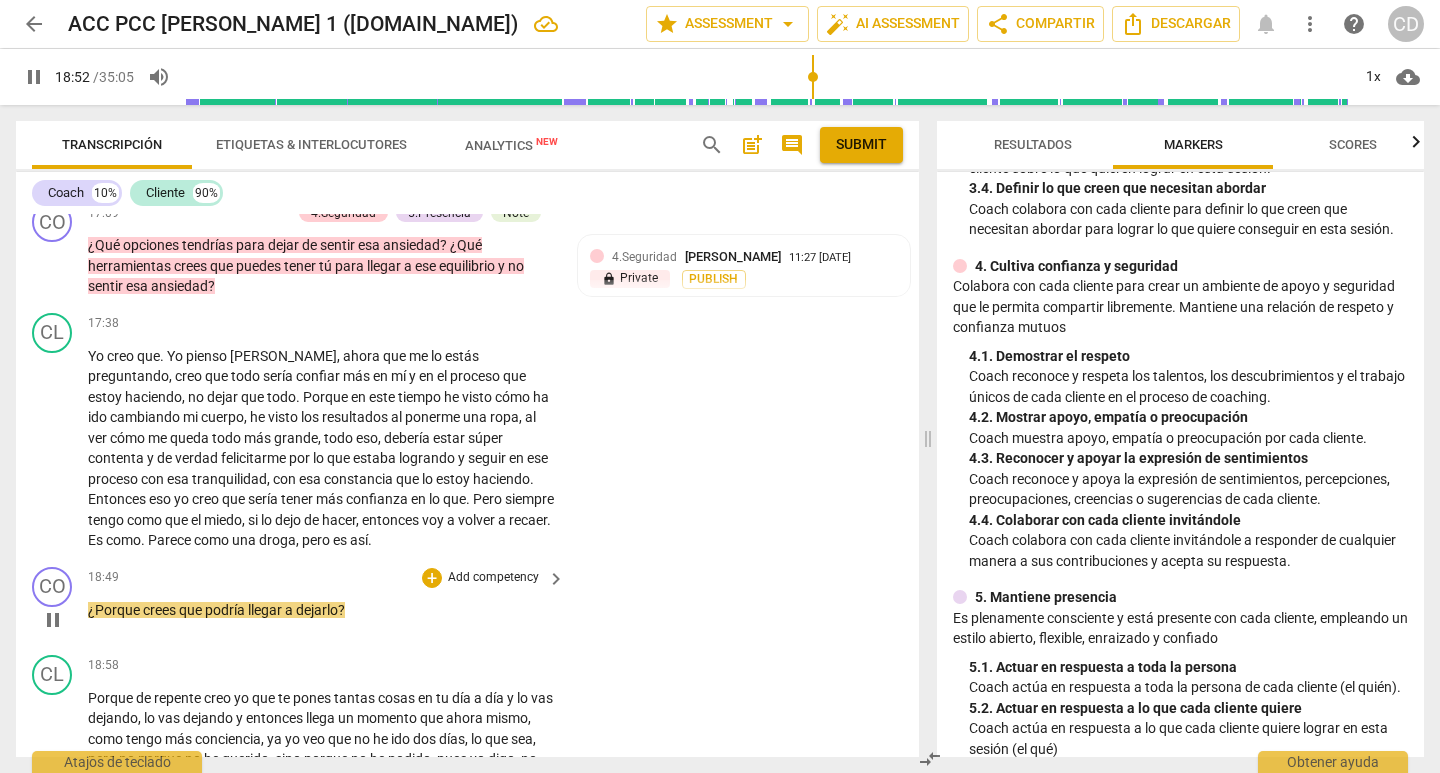 click on "pause" at bounding box center (53, 620) 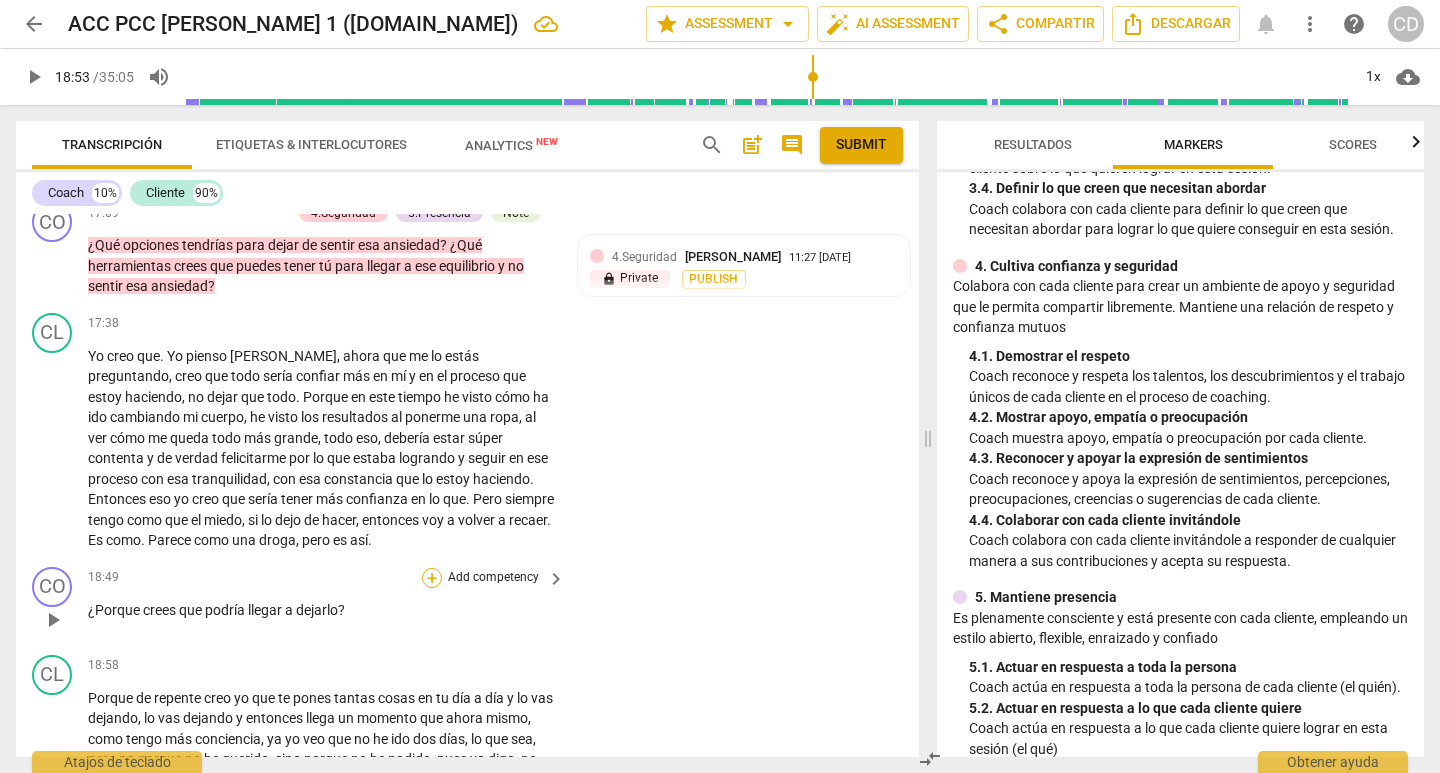 click on "+" at bounding box center (432, 578) 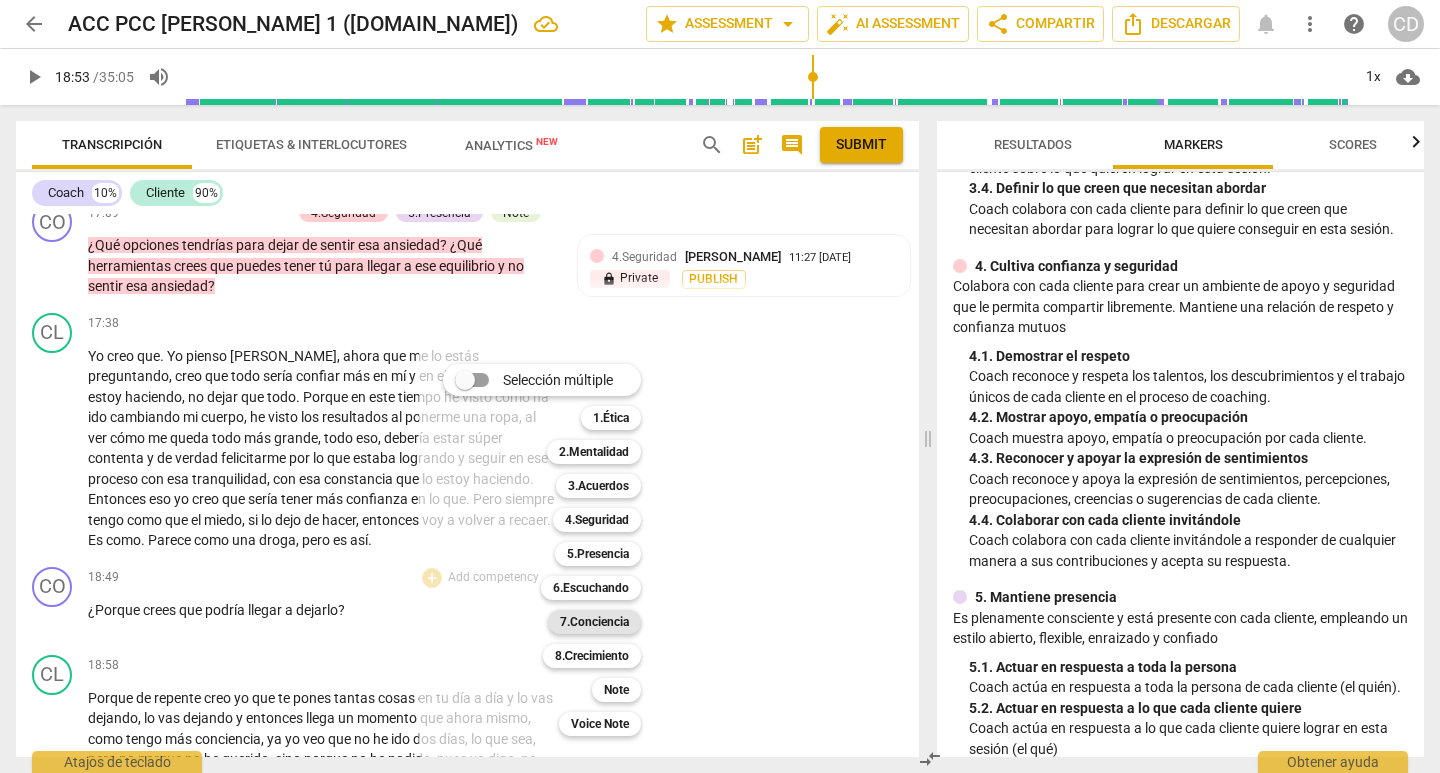 click on "7.Conciencia" at bounding box center [594, 622] 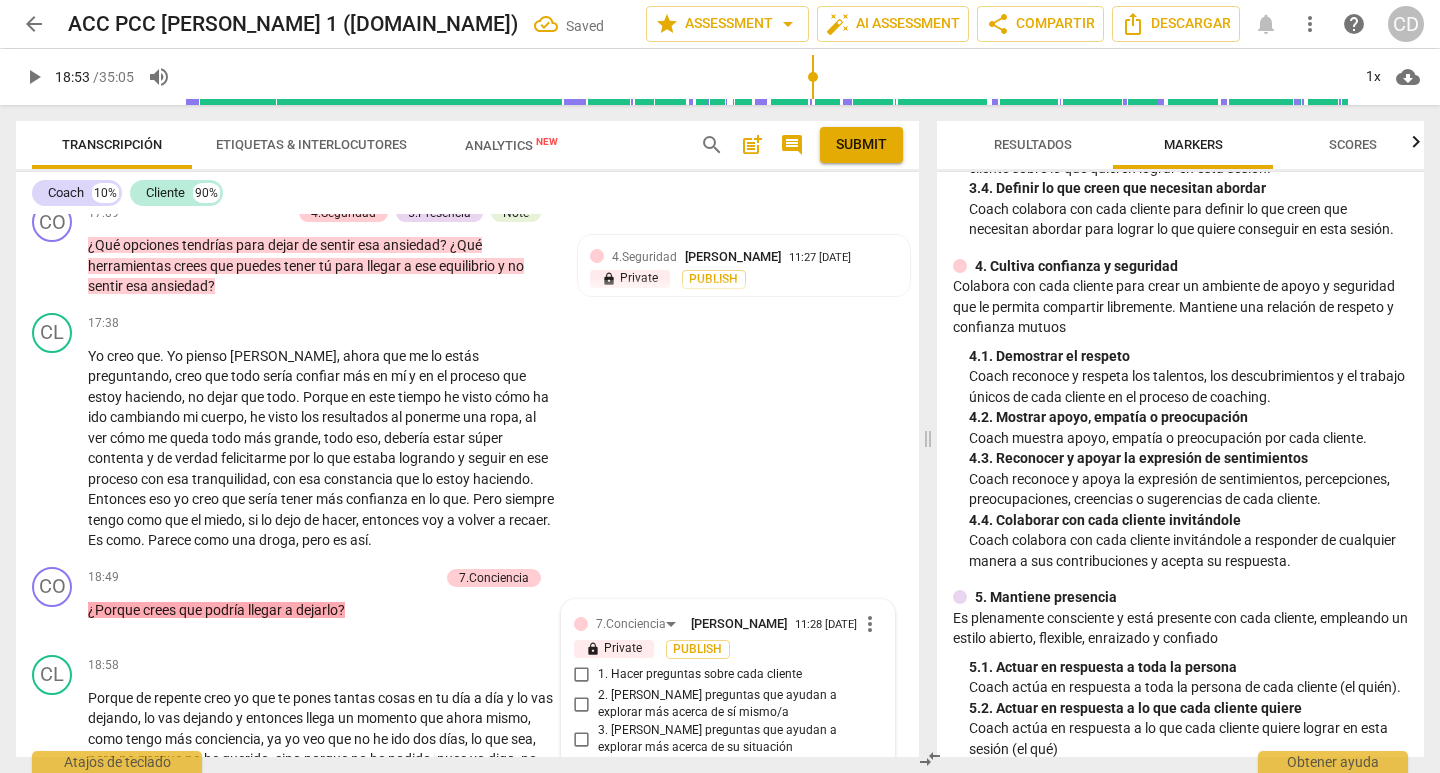 scroll, scrollTop: 5022, scrollLeft: 0, axis: vertical 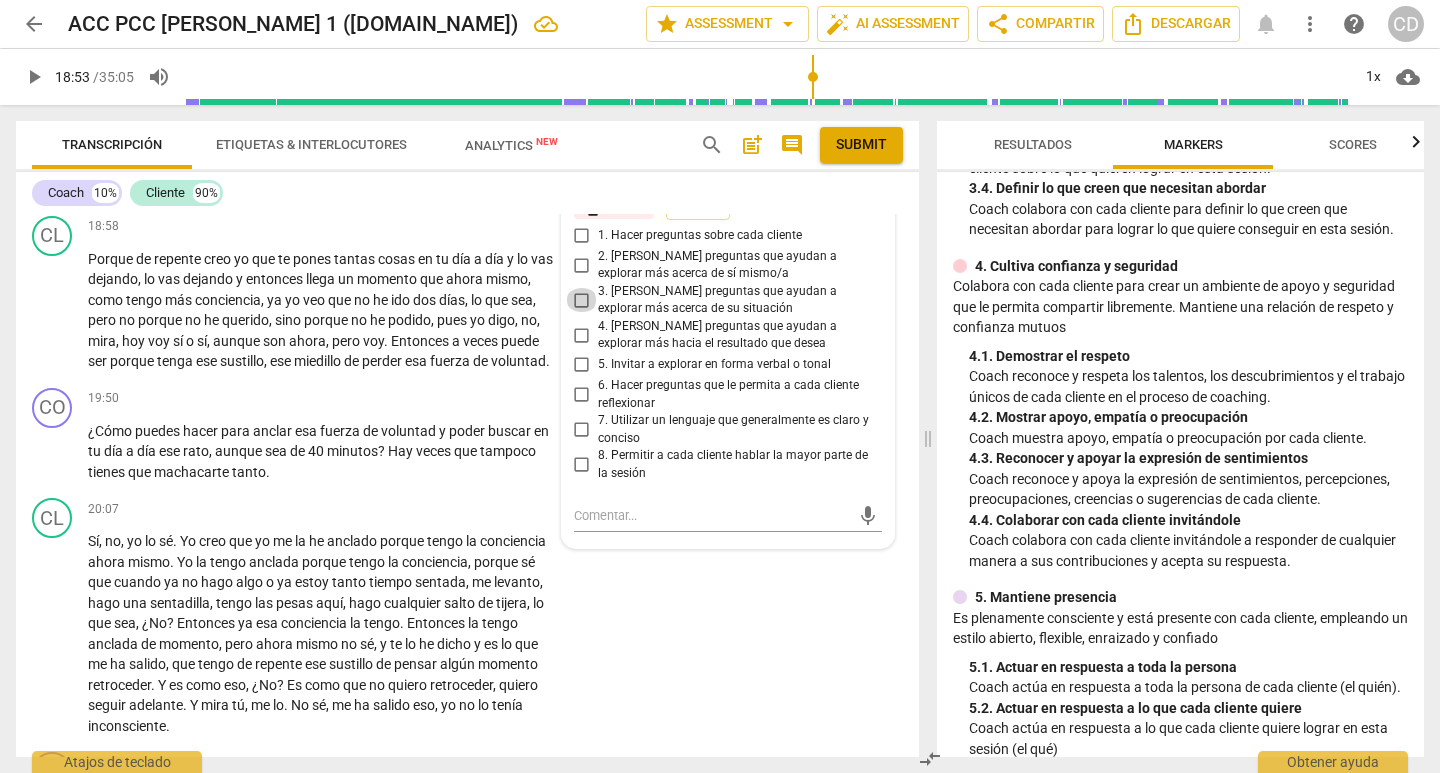 click on "3. [PERSON_NAME] preguntas que ayudan a explorar más acerca de su situación" at bounding box center [582, 300] 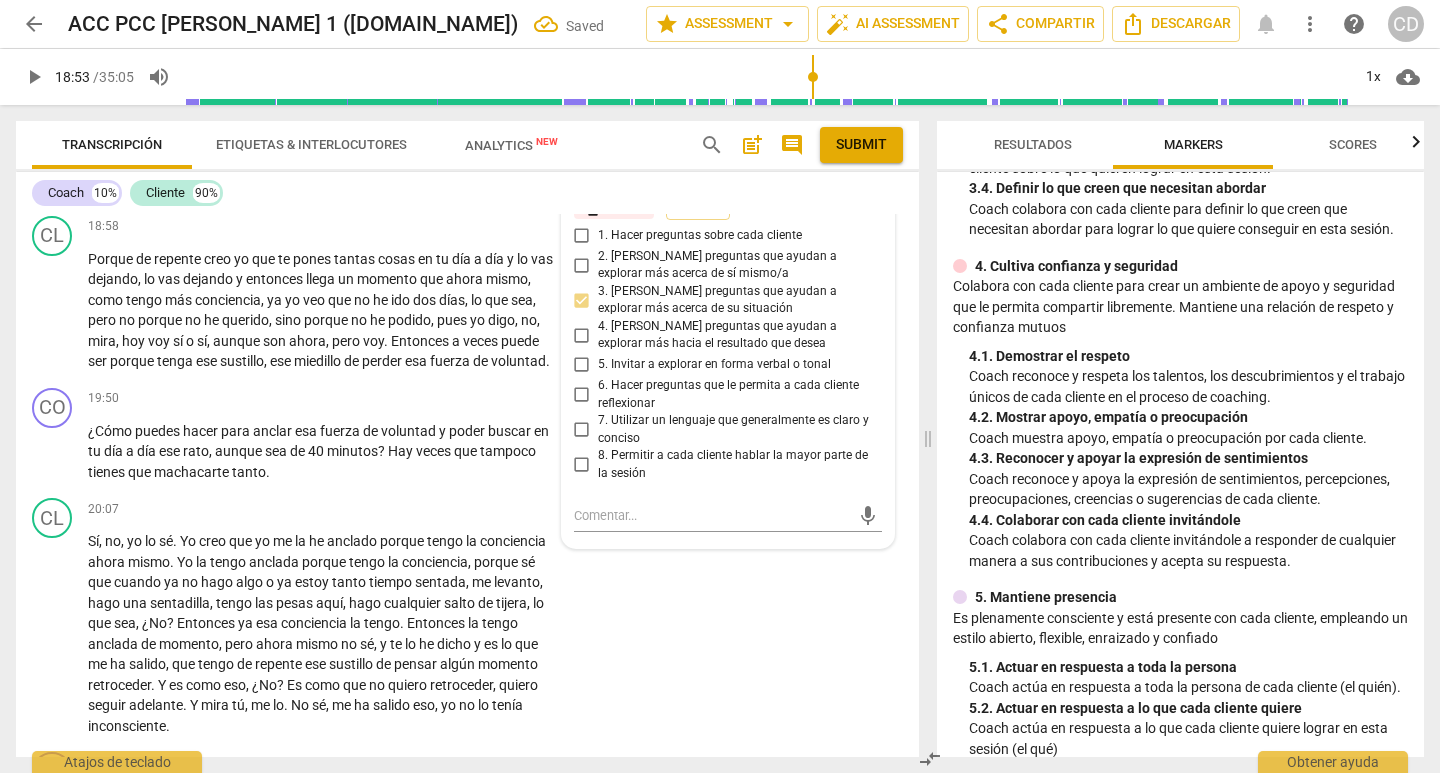 click on "6. Hacer preguntas que le permita a cada cliente reflexionar" at bounding box center [582, 395] 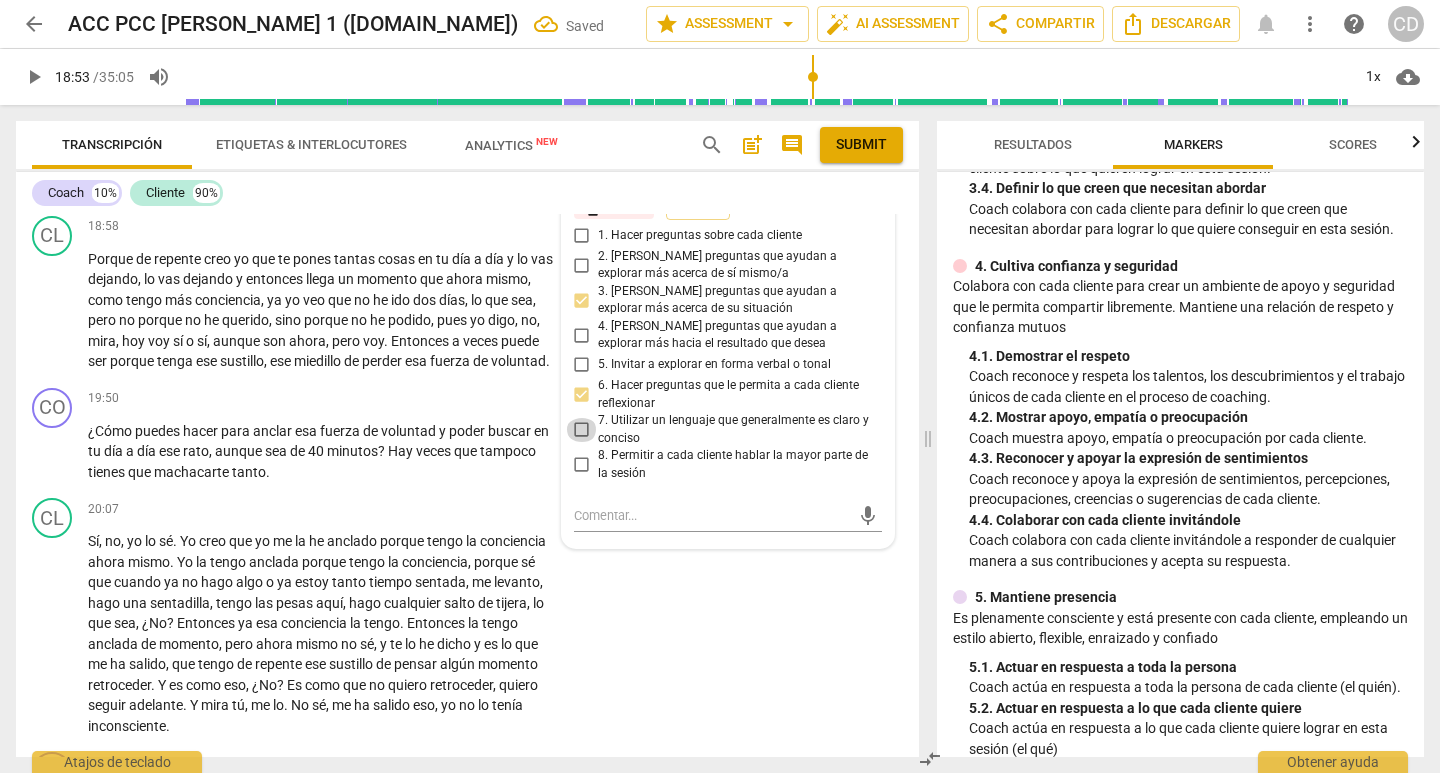 click on "7. Utilizar un lenguaje que generalmente es claro y conciso" at bounding box center (582, 430) 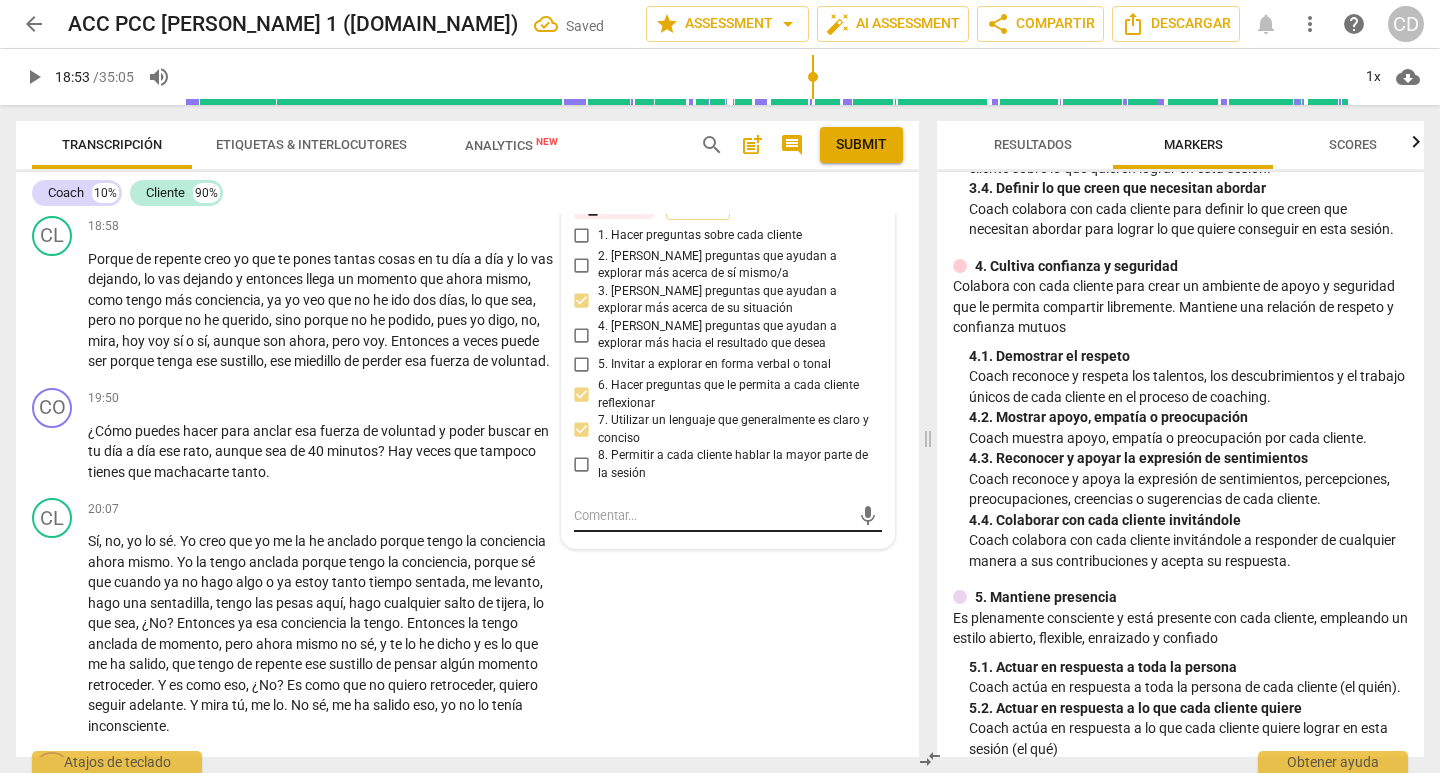 click at bounding box center (712, 515) 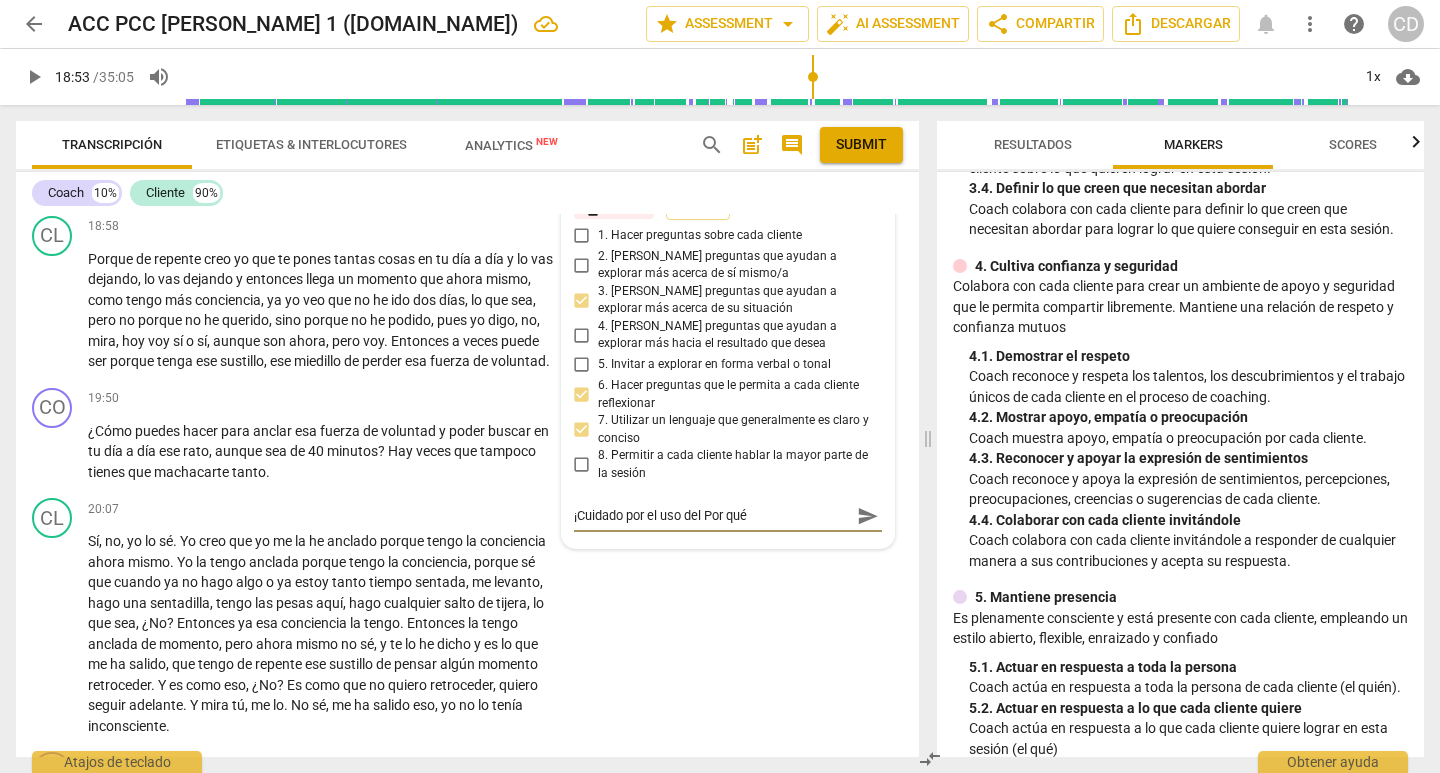 click on "¡Cuidado por el uso del Por qué" at bounding box center [712, 515] 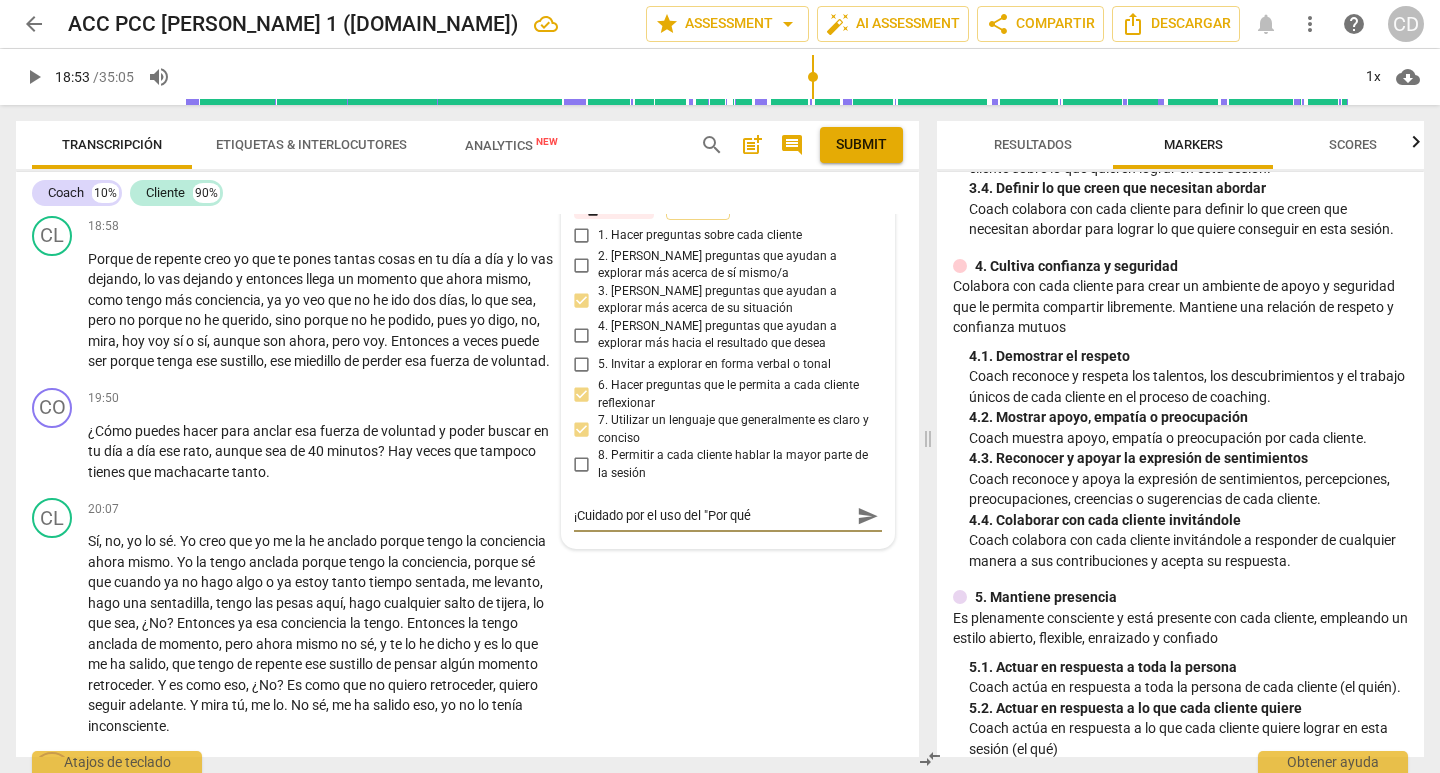 click on "¡Cuidado por el uso del "Por qué" at bounding box center (712, 515) 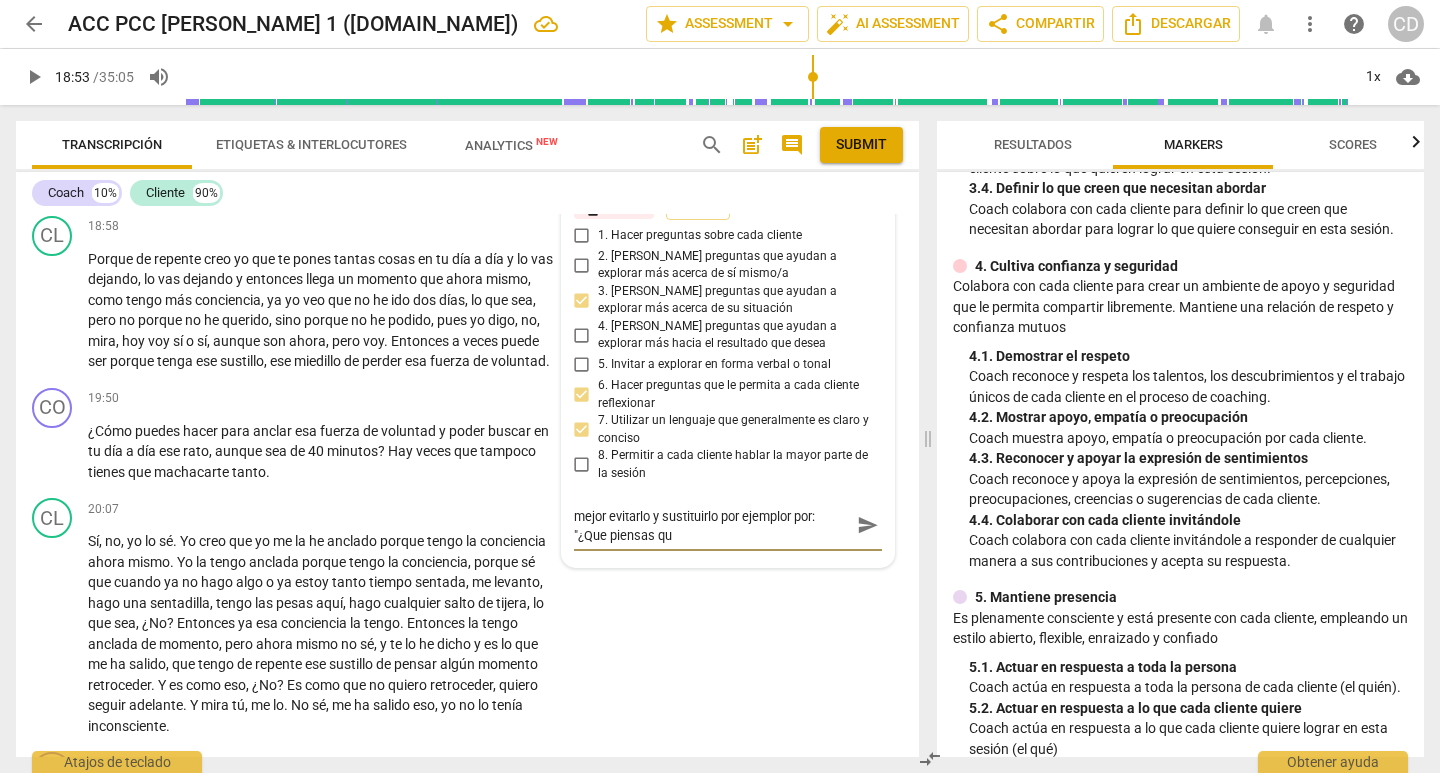 scroll, scrollTop: 0, scrollLeft: 0, axis: both 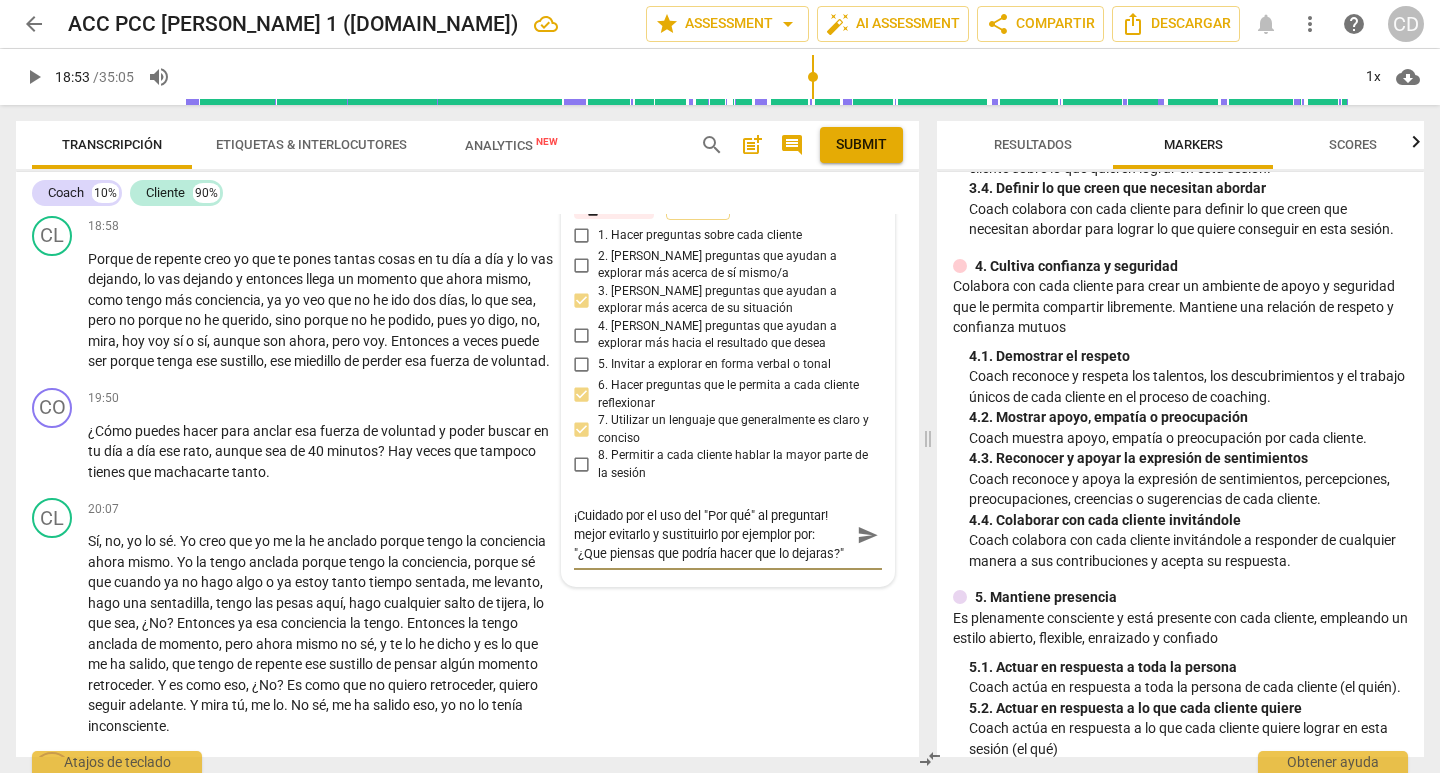 click on "¡Cuidado por el uso del "Por qué" al preguntar! mejor evitarlo y sustituirlo por ejemplor por: "¿Que piensas que podría hacer que lo dejaras?"" at bounding box center [712, 534] 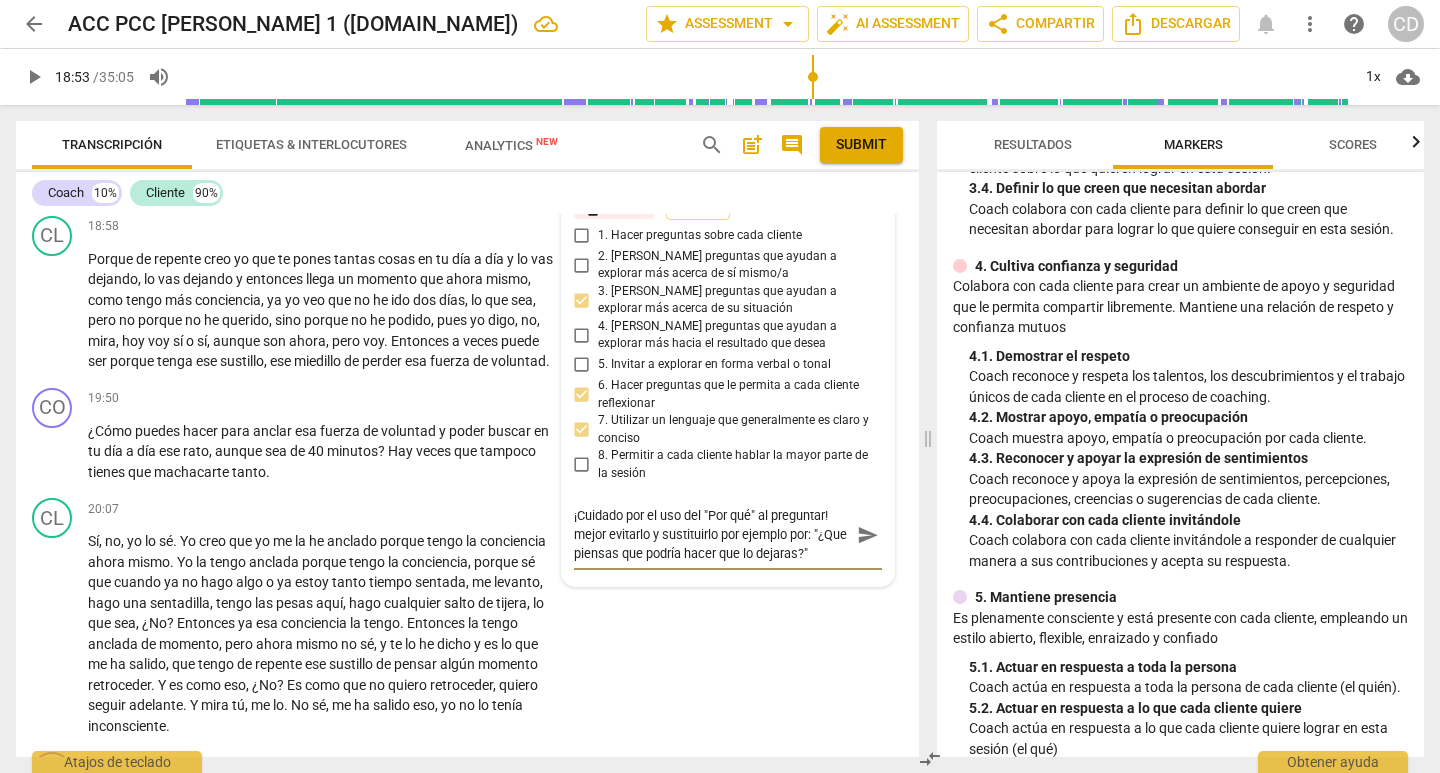 click on "send" at bounding box center (868, 535) 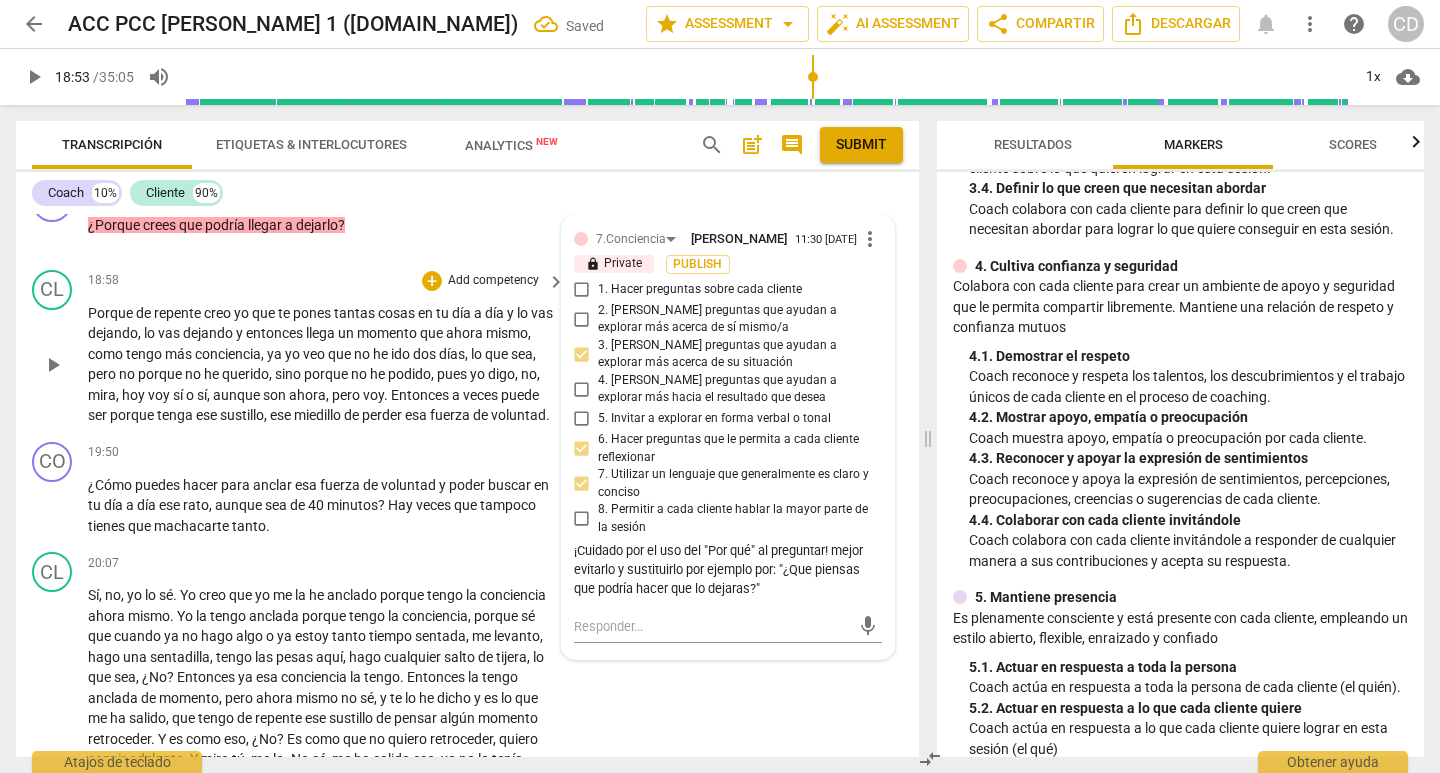scroll, scrollTop: 4822, scrollLeft: 0, axis: vertical 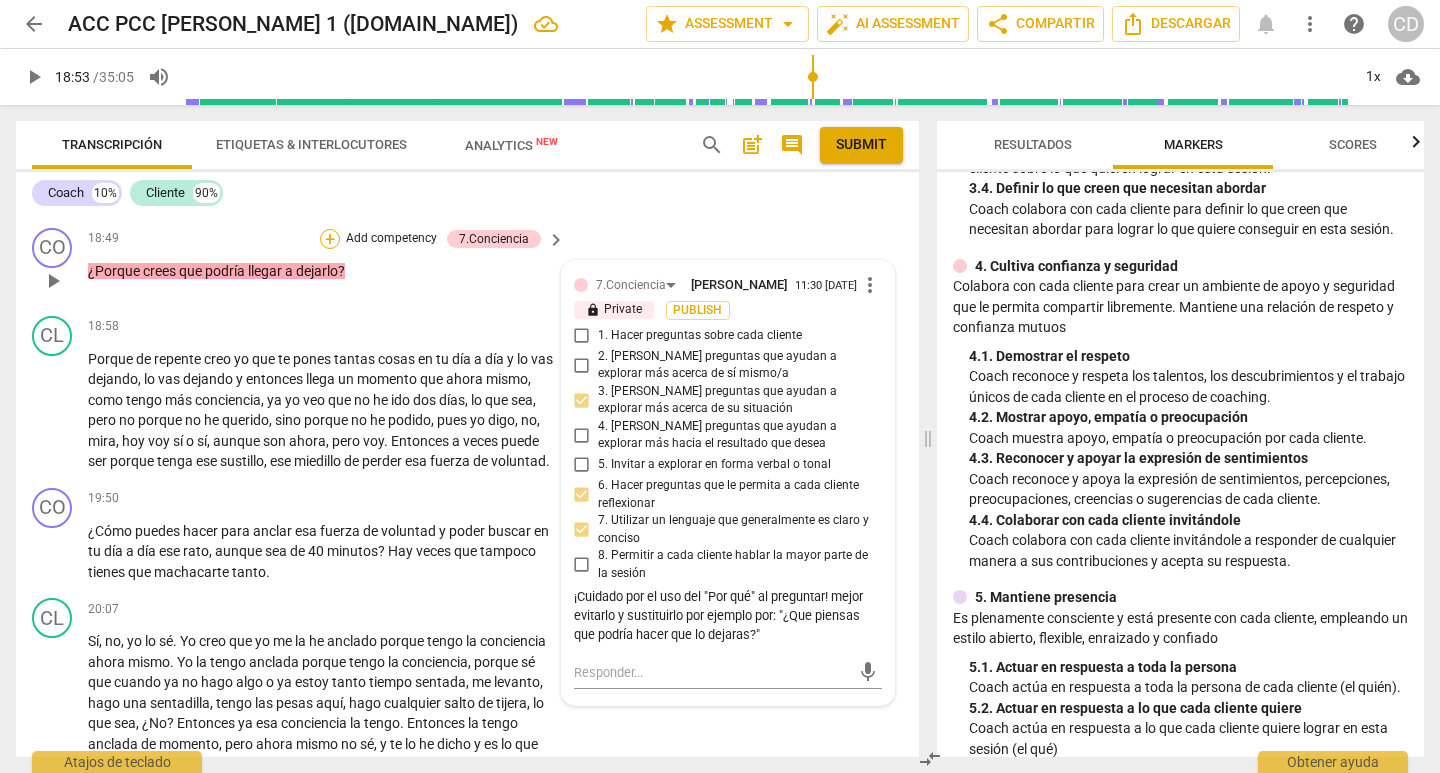 click on "+" at bounding box center (330, 239) 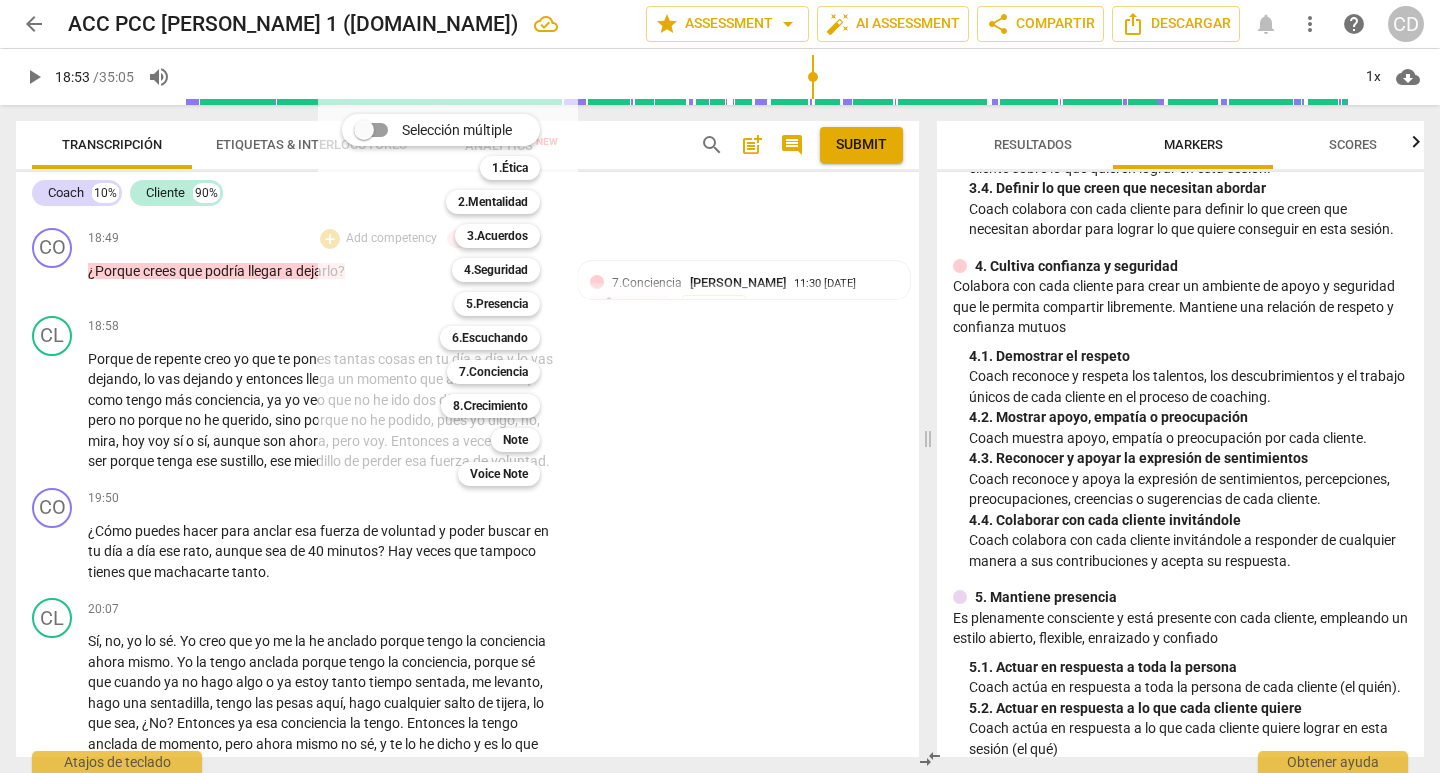 click on "Selección múltiple m 1.Ética 1 2.Mentalidad 2 3.Acuerdos 3 4.Seguridad 4 5.Presencia 5 6.Escuchando 6 7.Conciencia 7 8.Сrecimiento 8 Note 9 Voice Note 0" at bounding box center [448, 300] 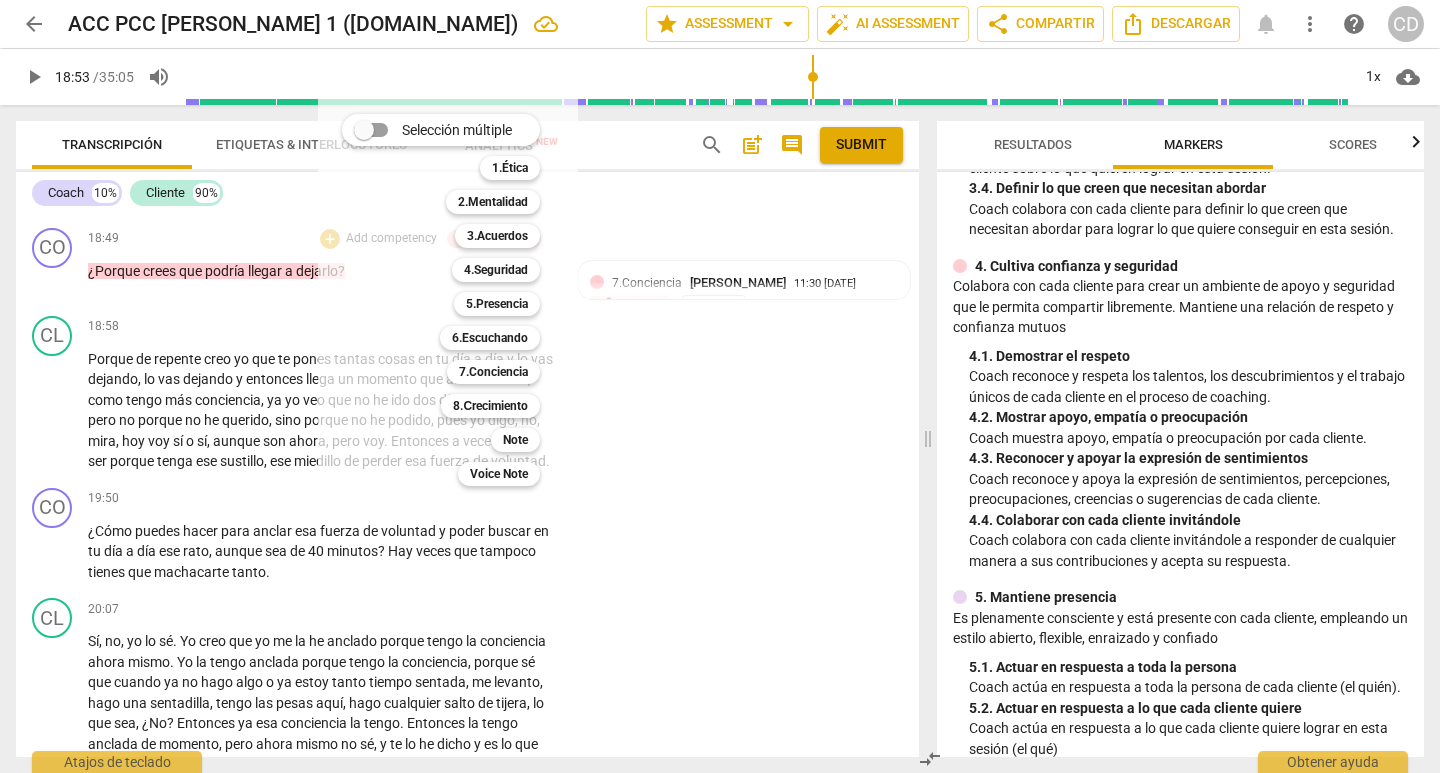 click at bounding box center [720, 386] 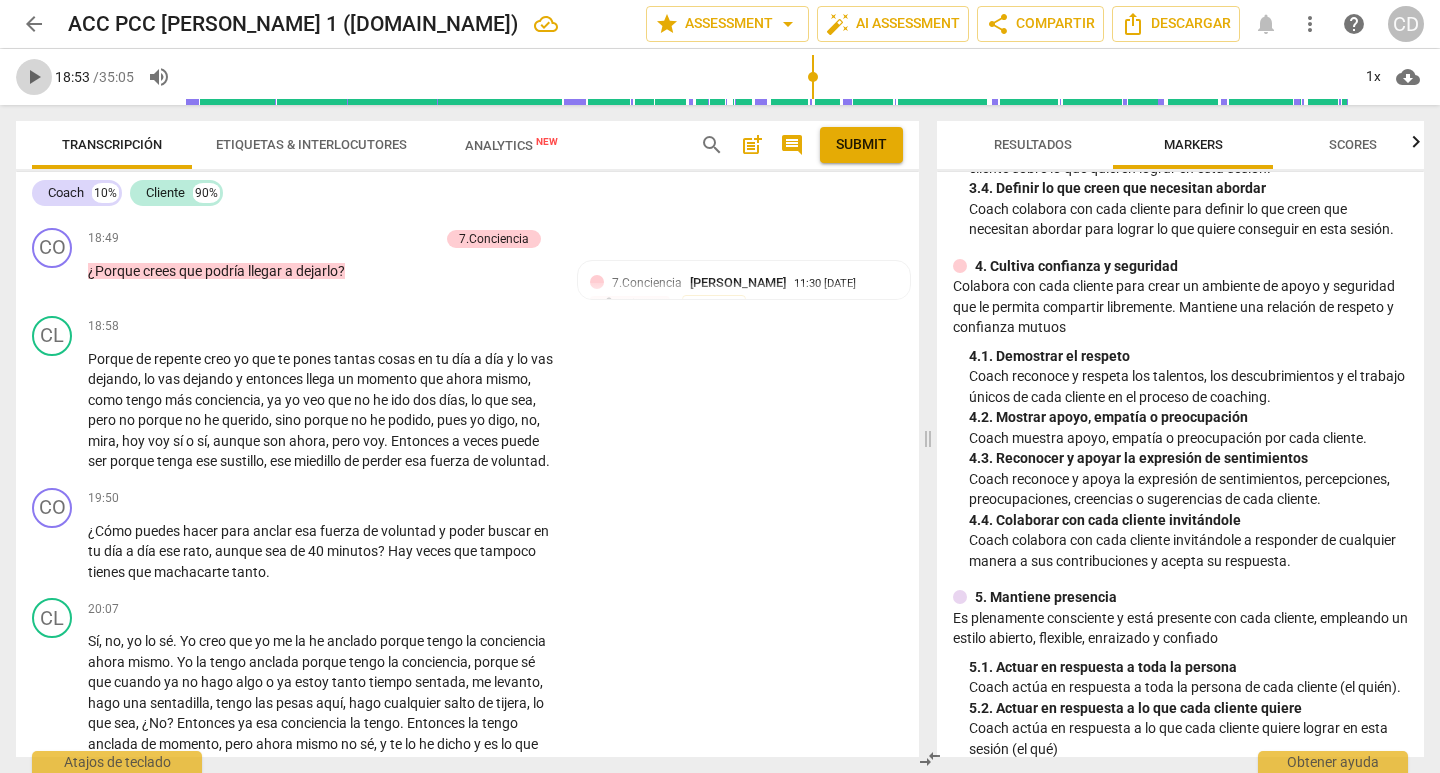click on "play_arrow" at bounding box center (34, 77) 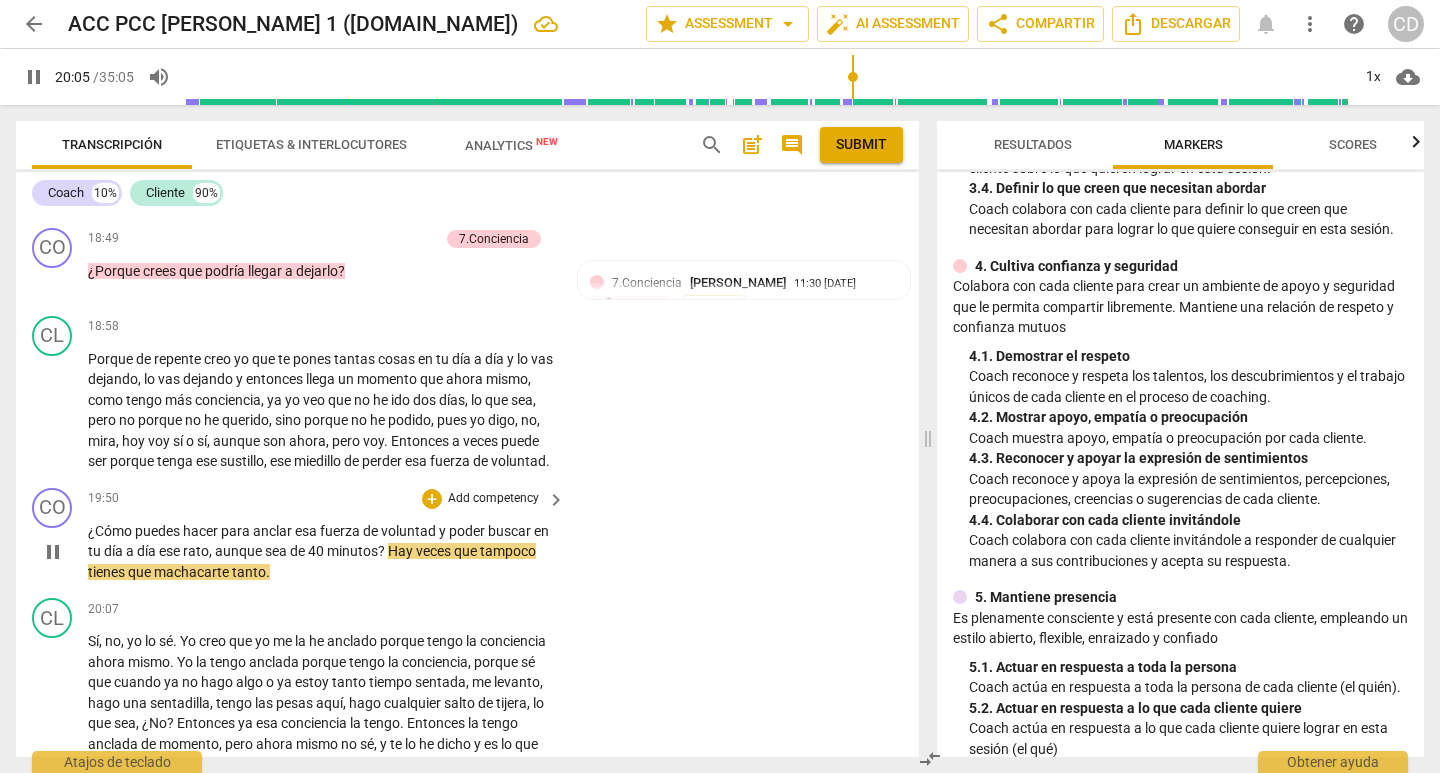 click on "pause" at bounding box center [53, 552] 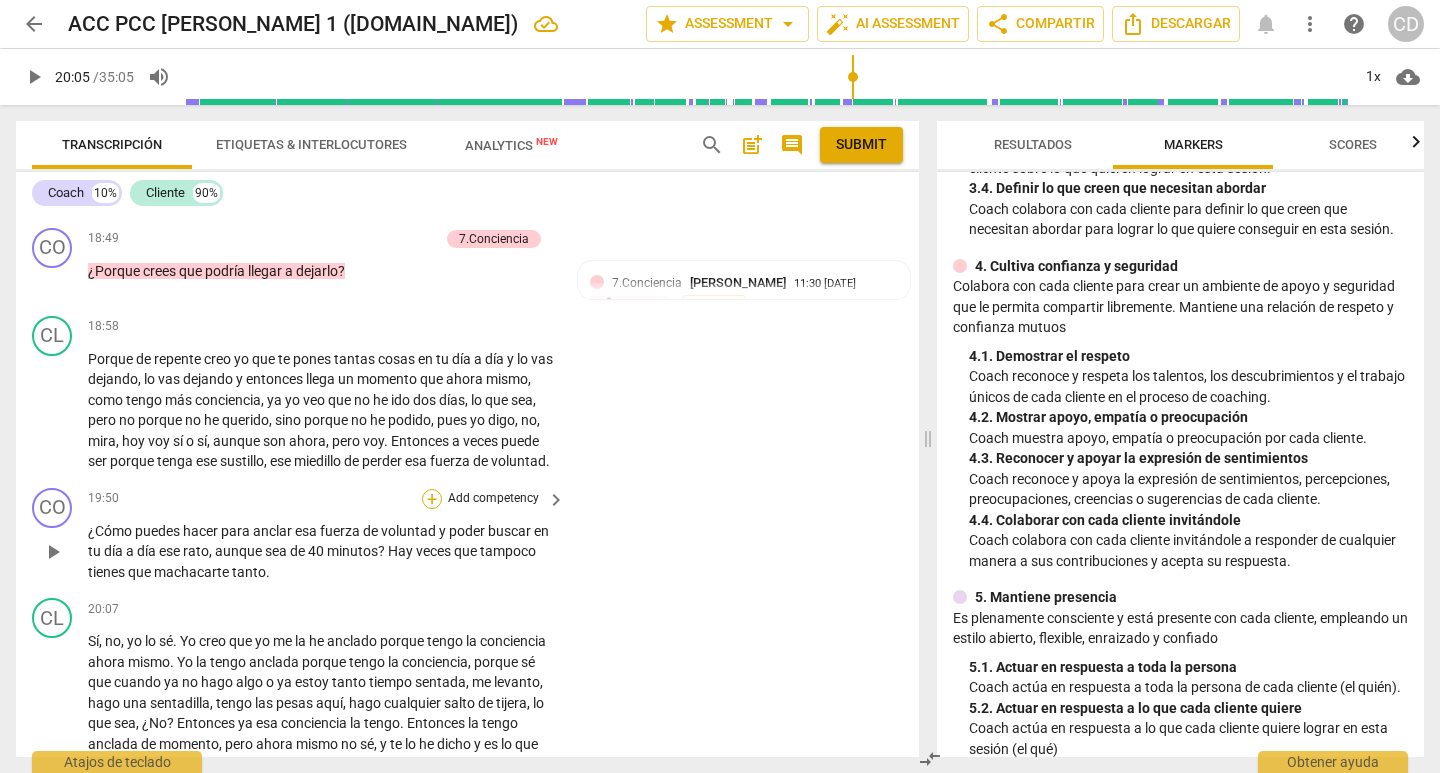 click on "+" at bounding box center (432, 499) 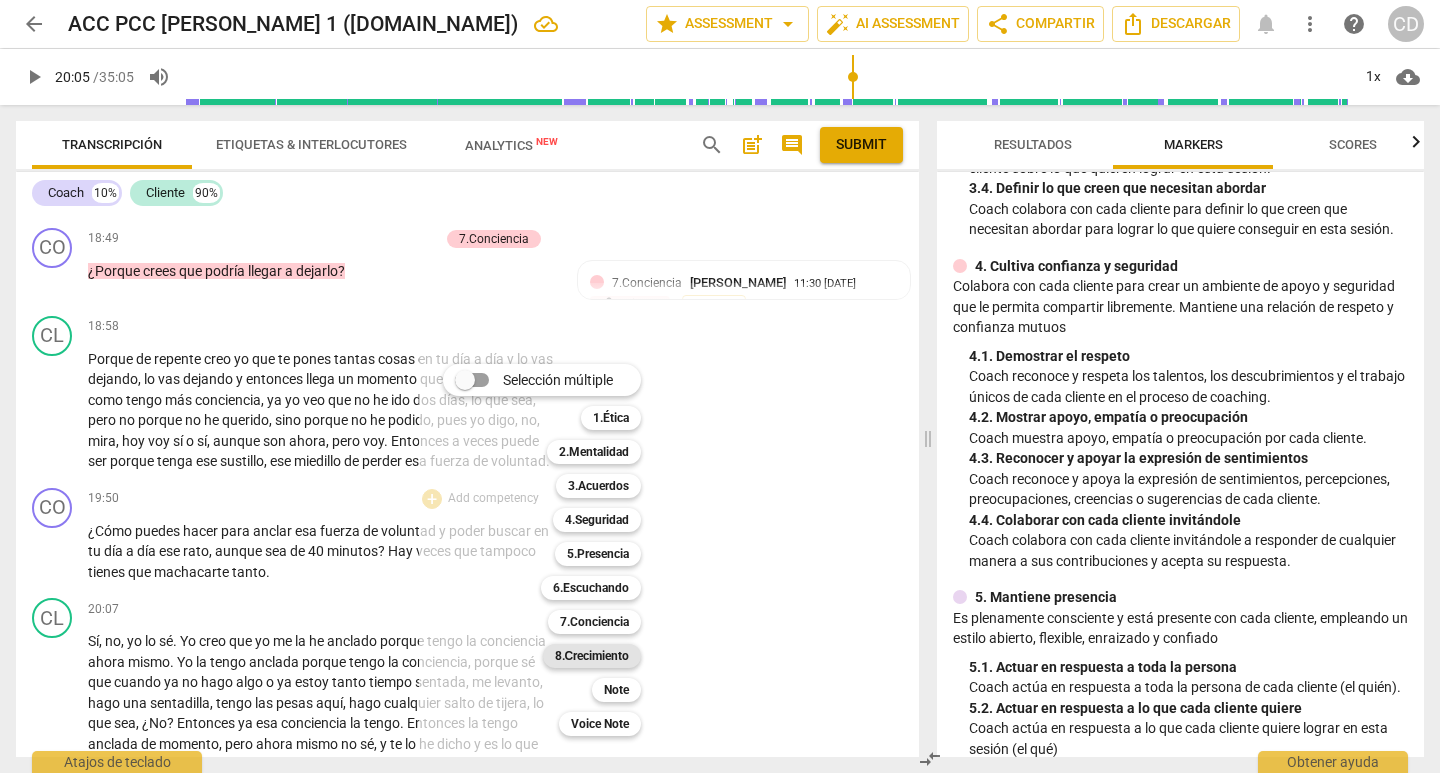 click on "8.Сrecimiento" at bounding box center (592, 656) 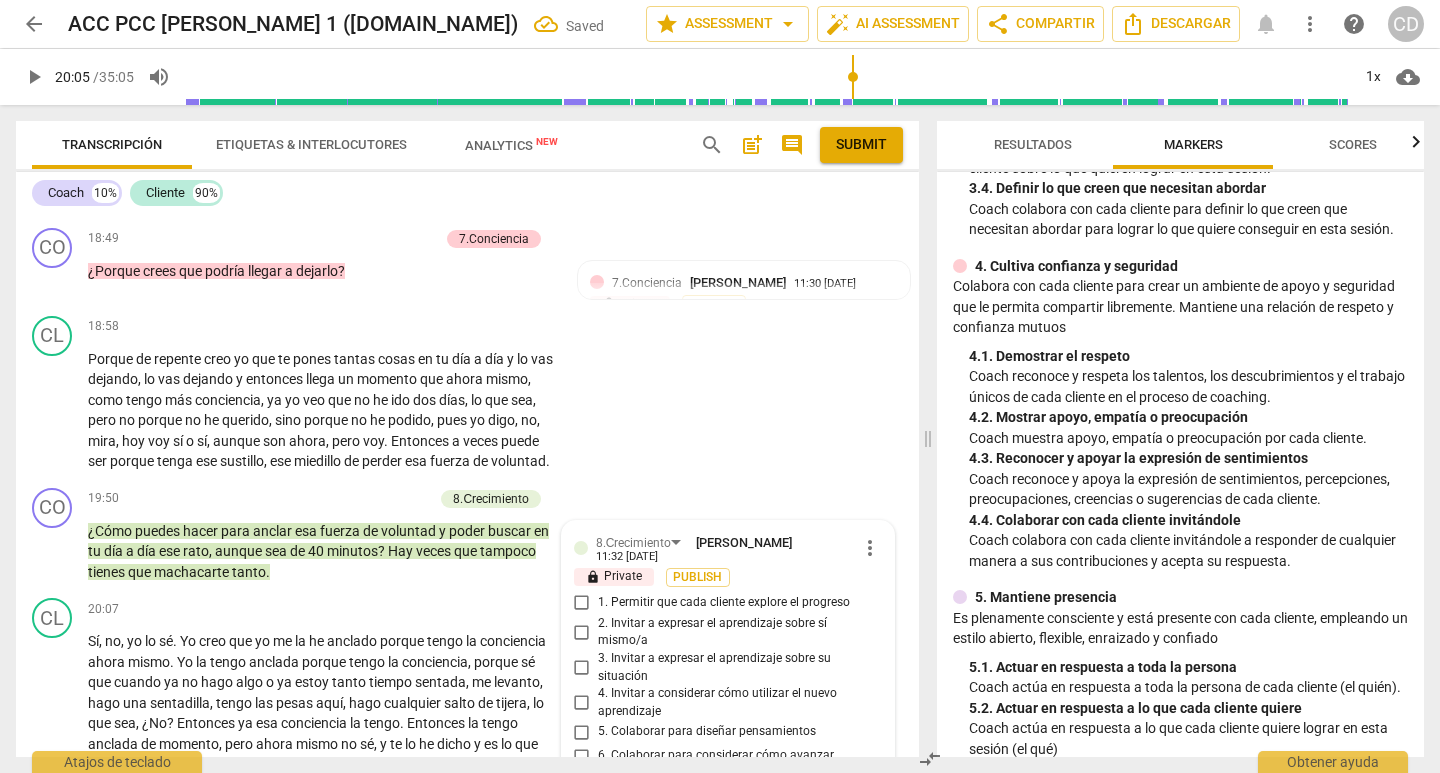 scroll, scrollTop: 5315, scrollLeft: 0, axis: vertical 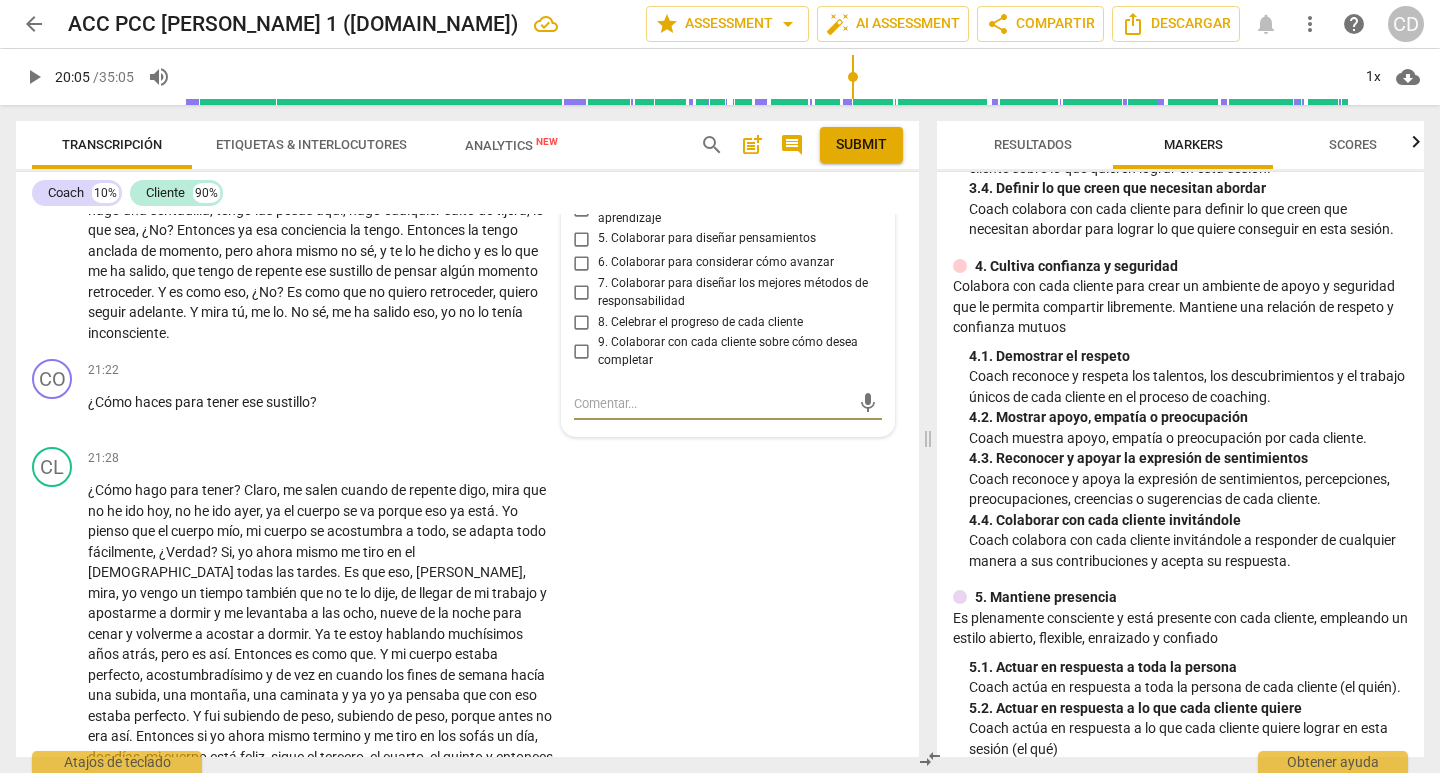 click on "6. Colaborar para considerar cómo avanzar" at bounding box center (582, 263) 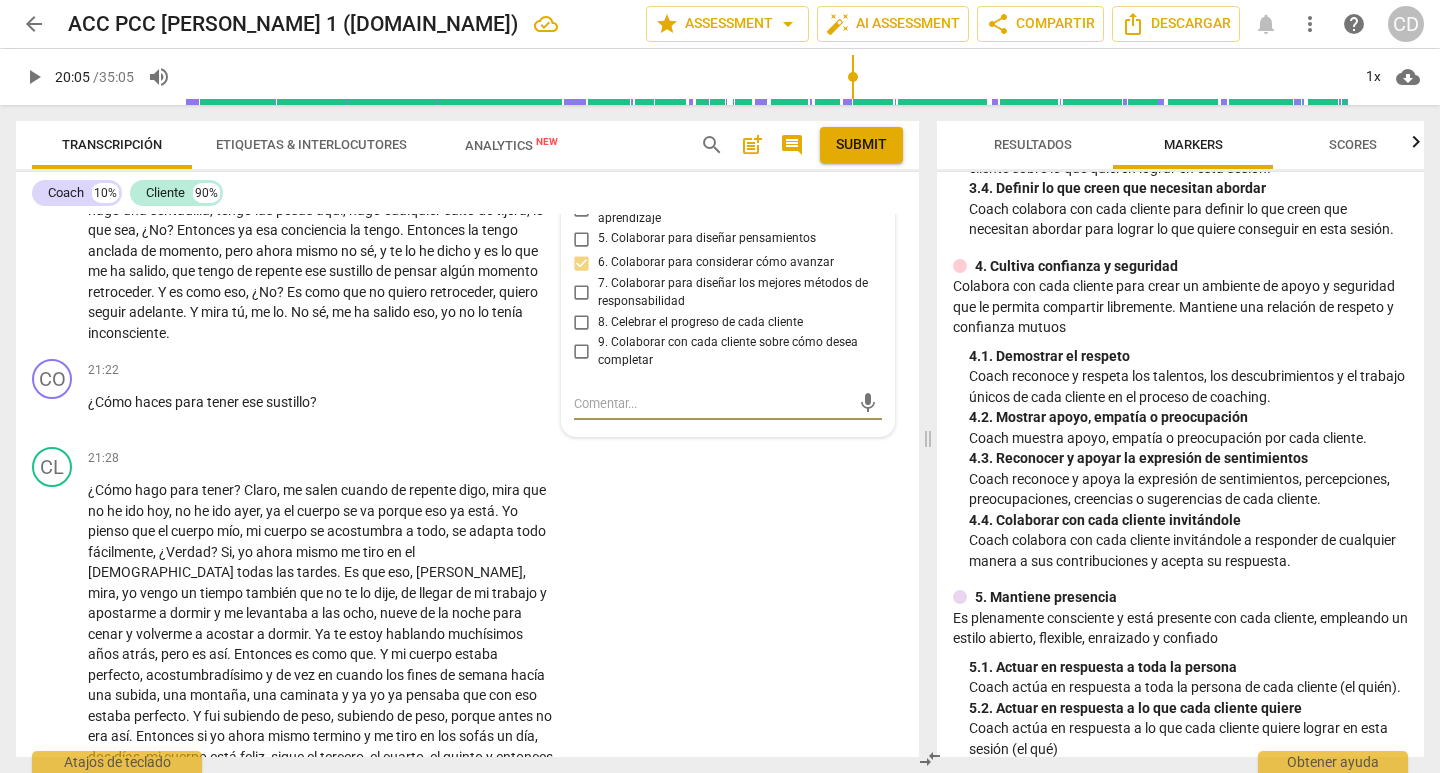 click at bounding box center [712, 403] 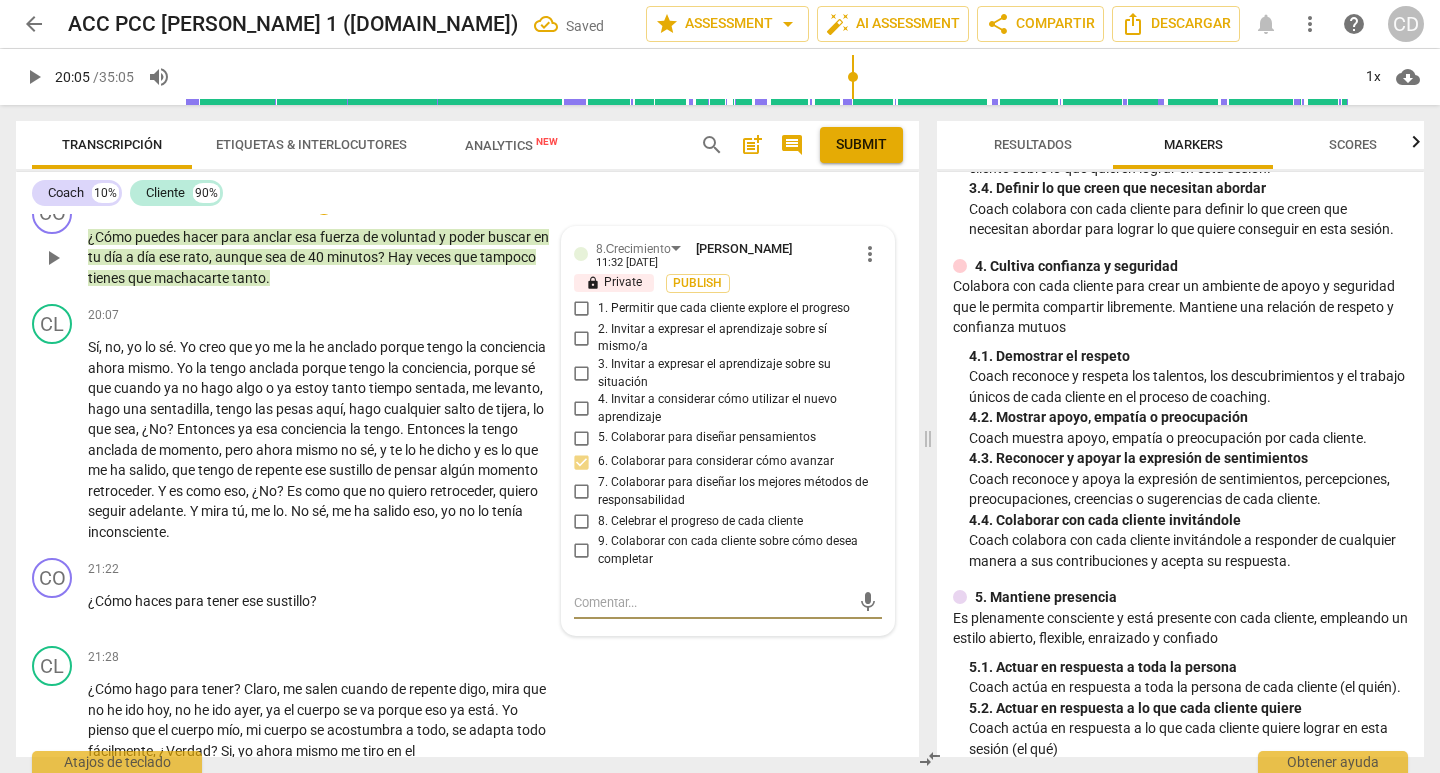 scroll, scrollTop: 5115, scrollLeft: 0, axis: vertical 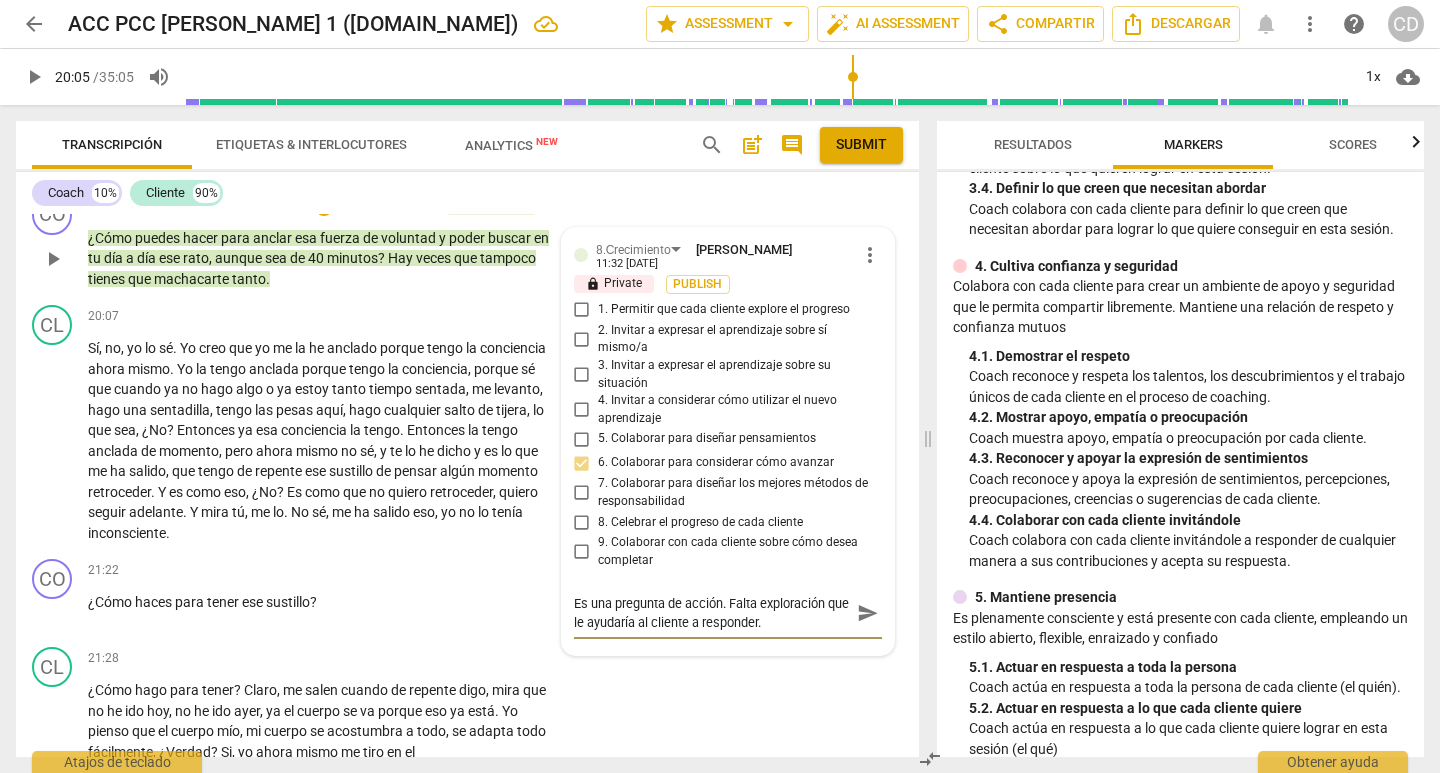 click on "Es una pregunta de acción. Falta exploración que le ayudaría al cliente a responder." at bounding box center (712, 613) 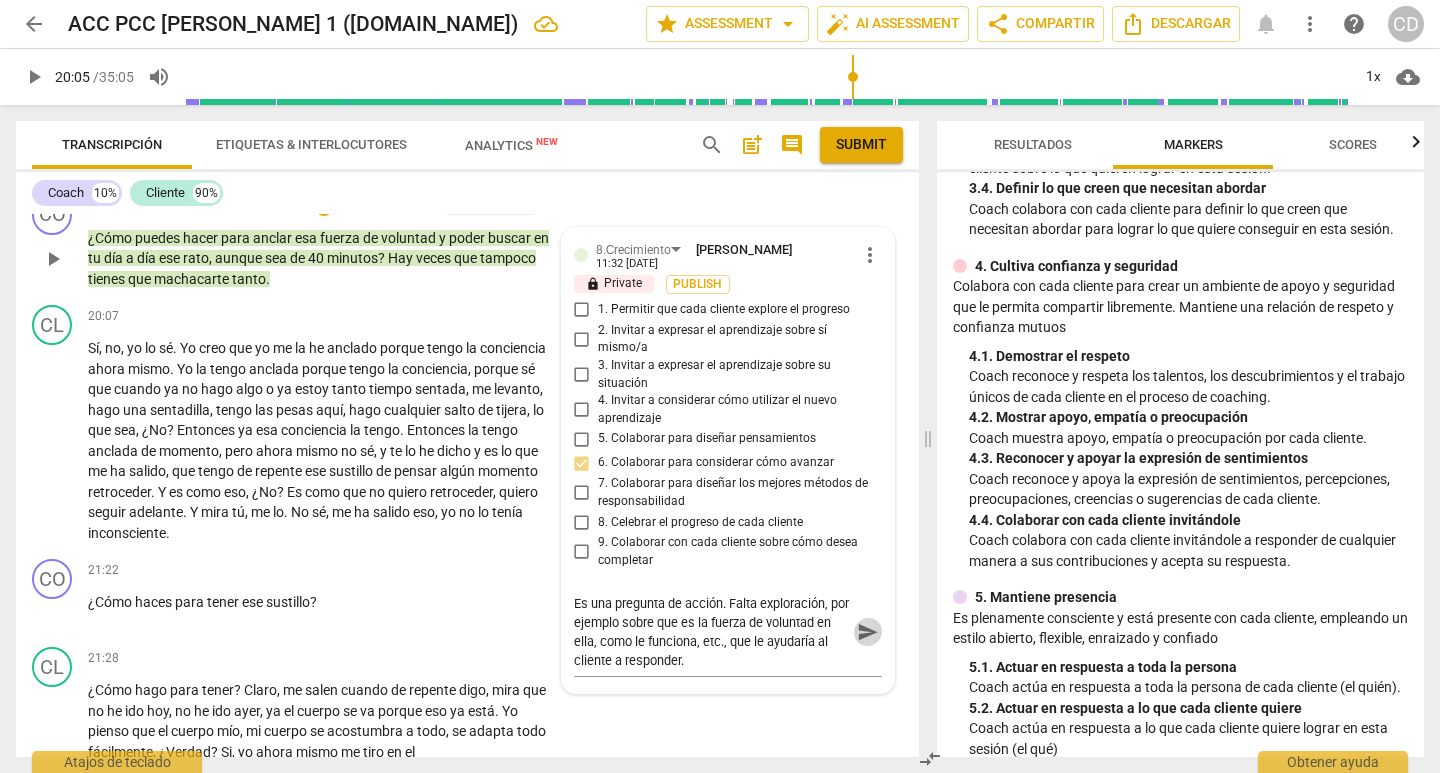 drag, startPoint x: 861, startPoint y: 716, endPoint x: 828, endPoint y: 710, distance: 33.54102 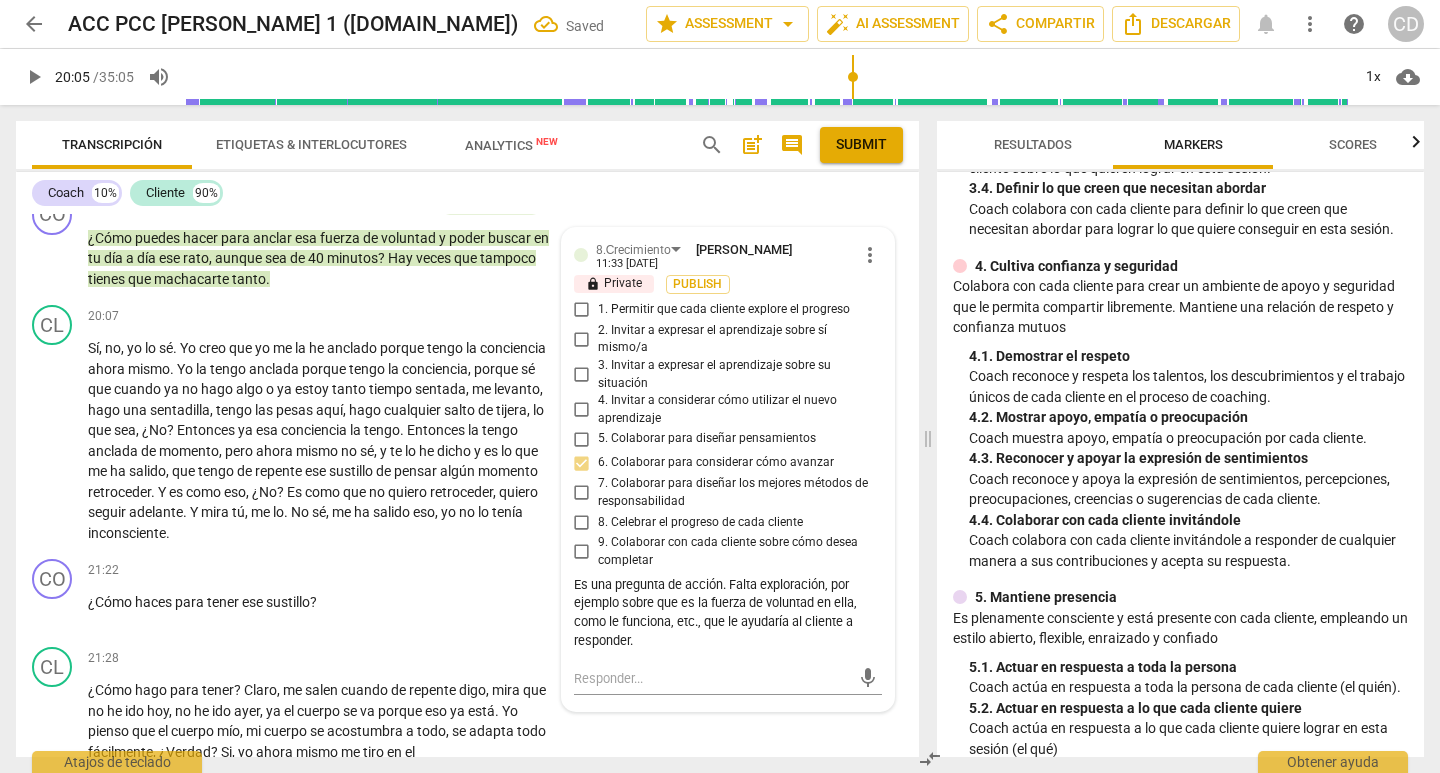 click on "play_arrow" at bounding box center (34, 77) 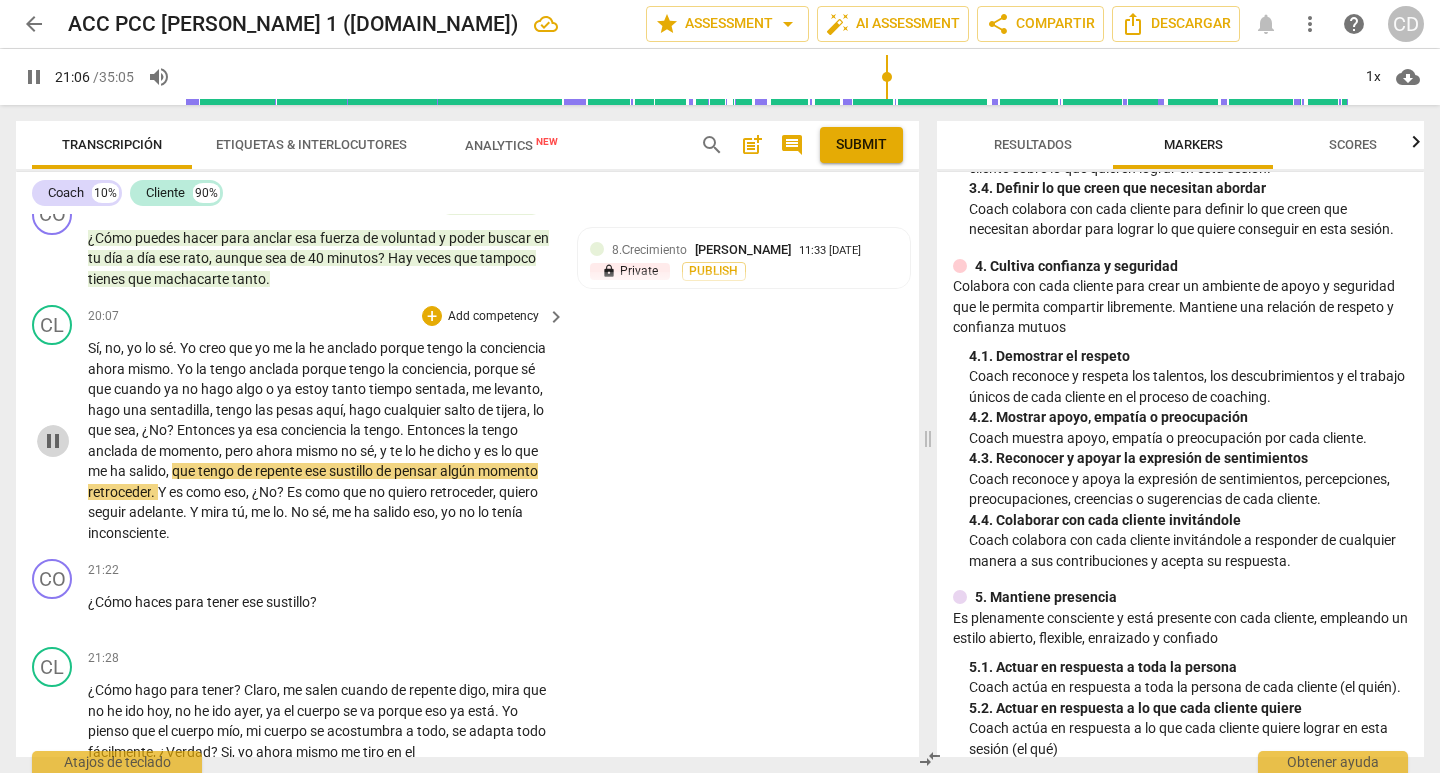 click on "pause" at bounding box center [53, 441] 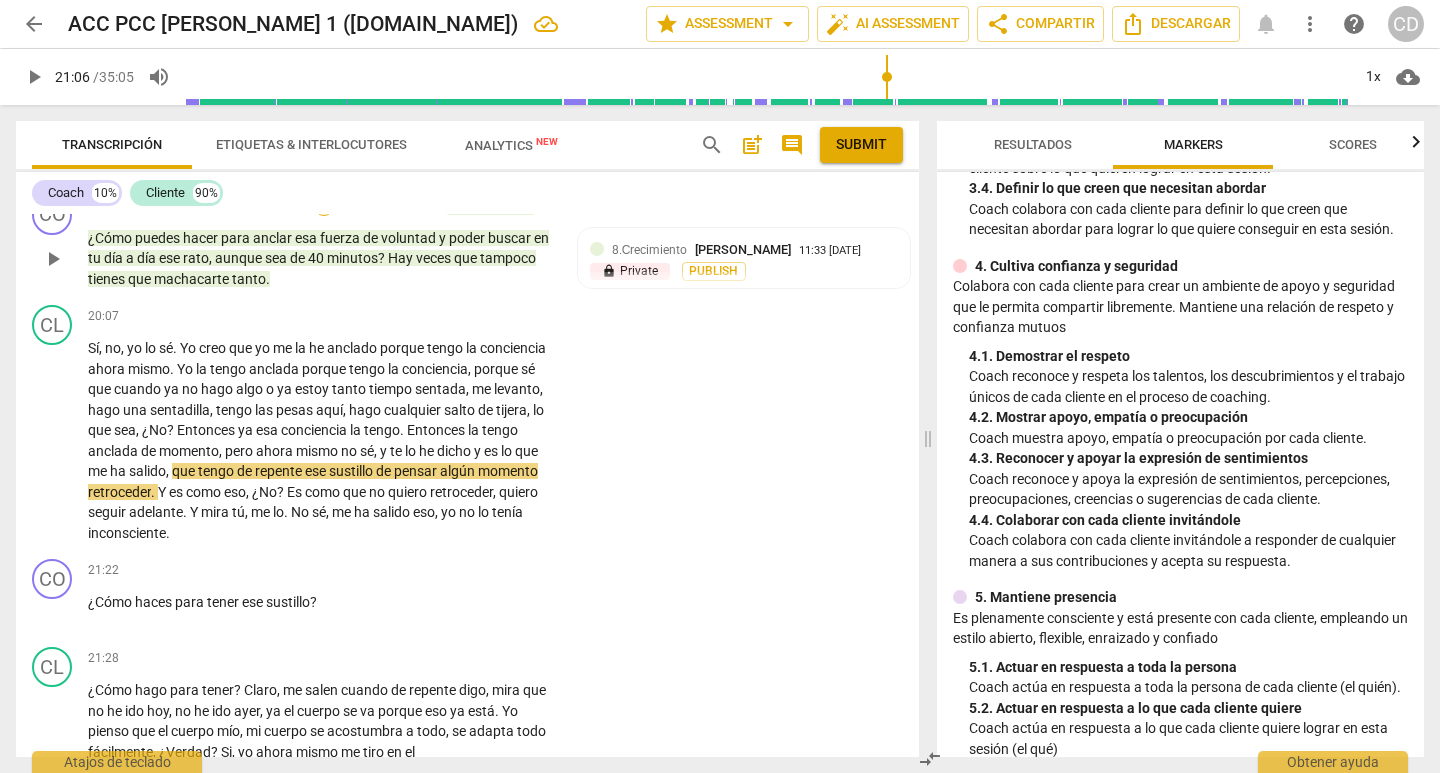 click on "+" at bounding box center (324, 206) 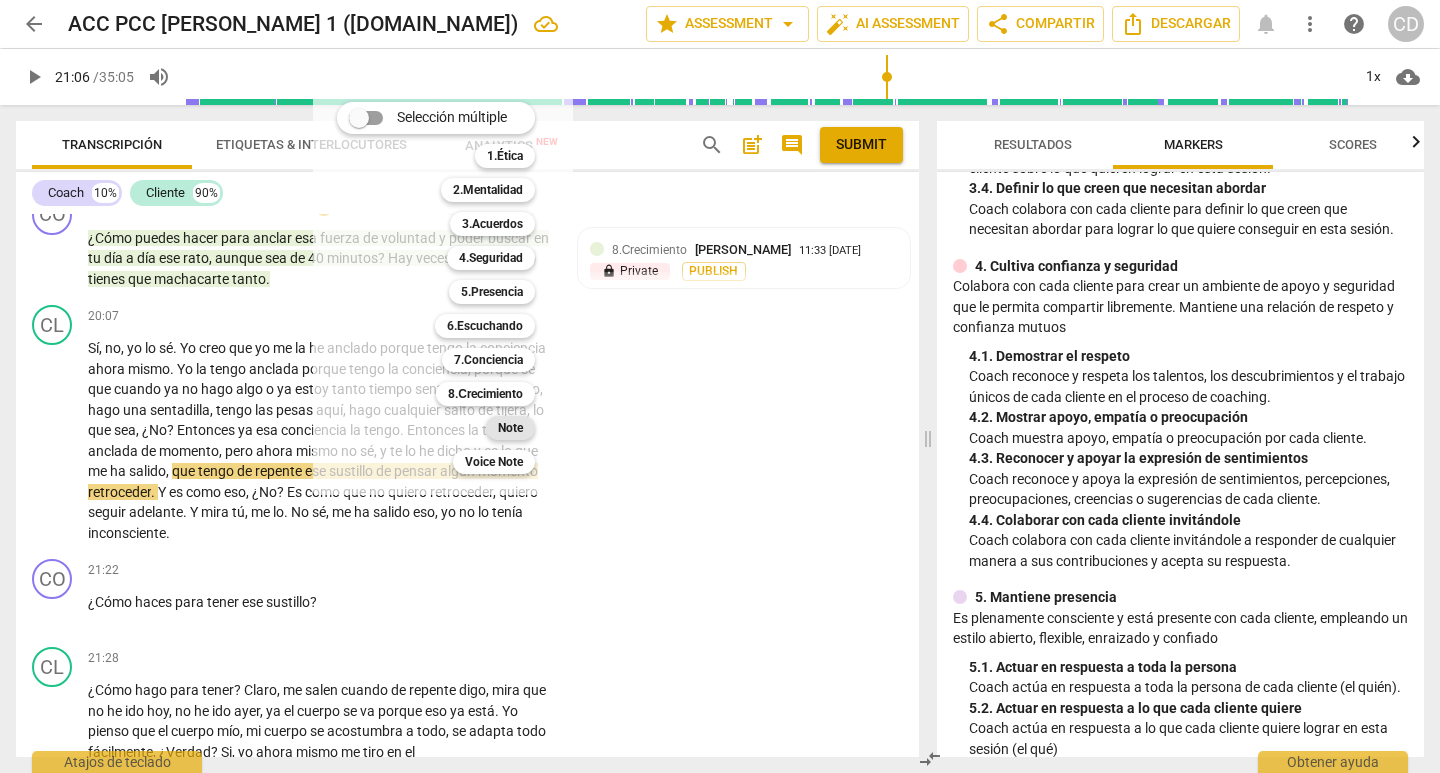 click on "Note" at bounding box center (510, 428) 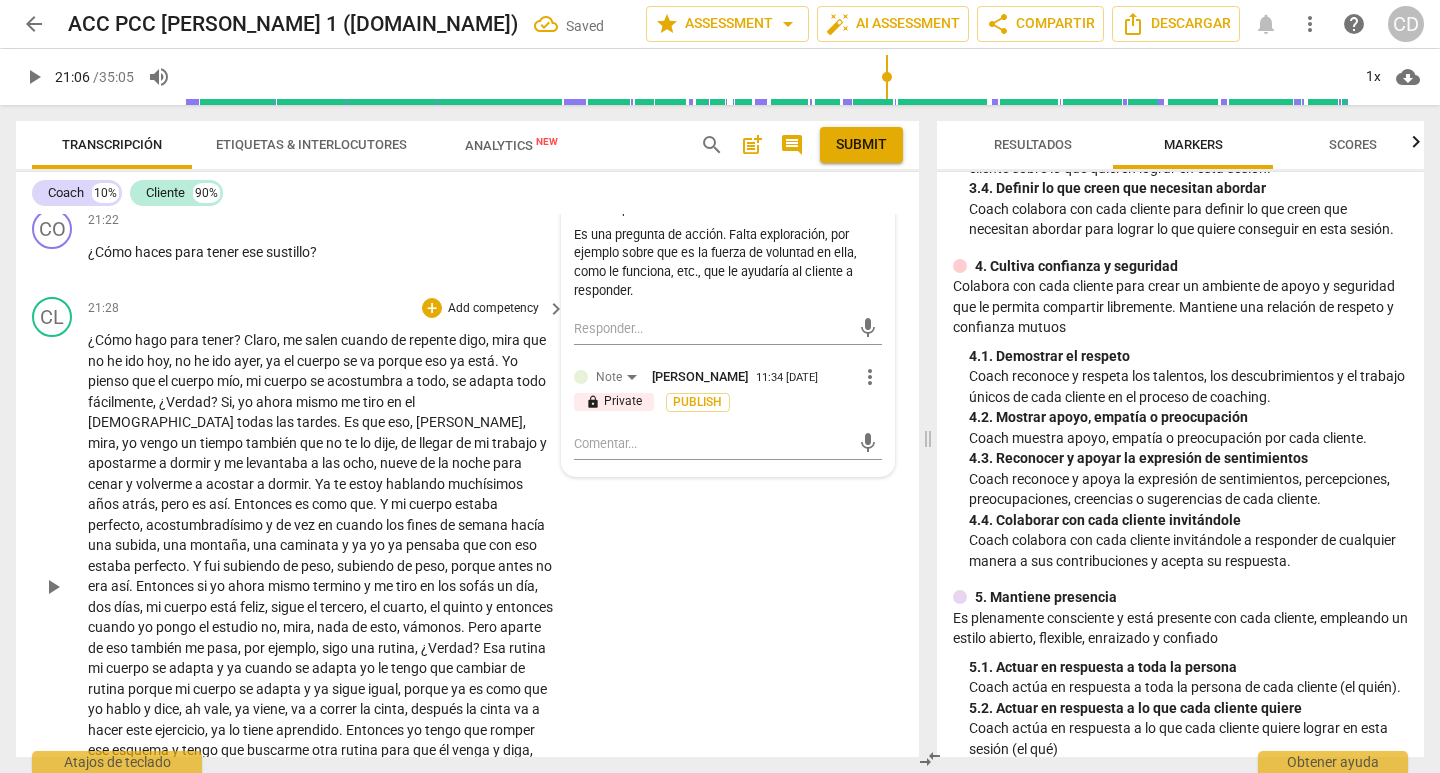scroll, scrollTop: 5515, scrollLeft: 0, axis: vertical 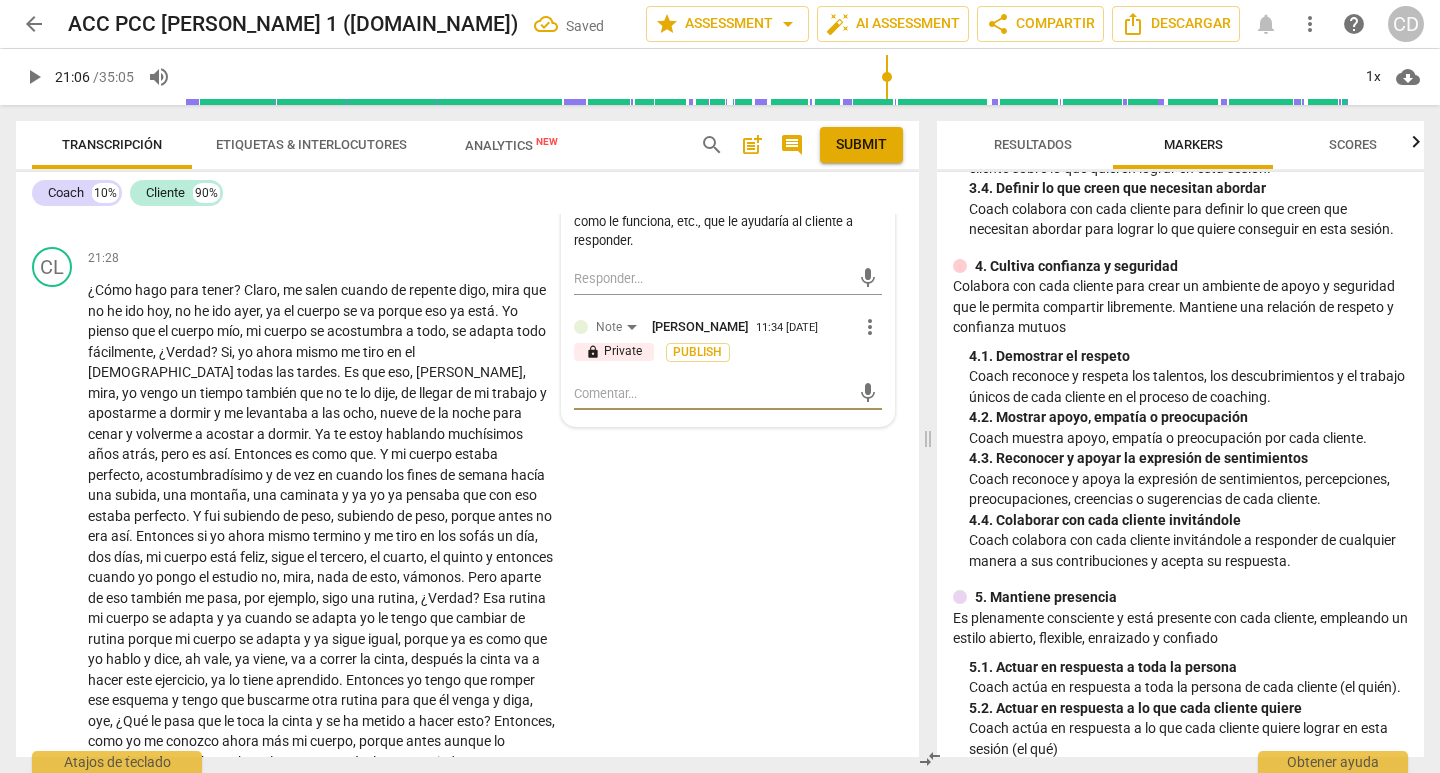 click at bounding box center (712, 393) 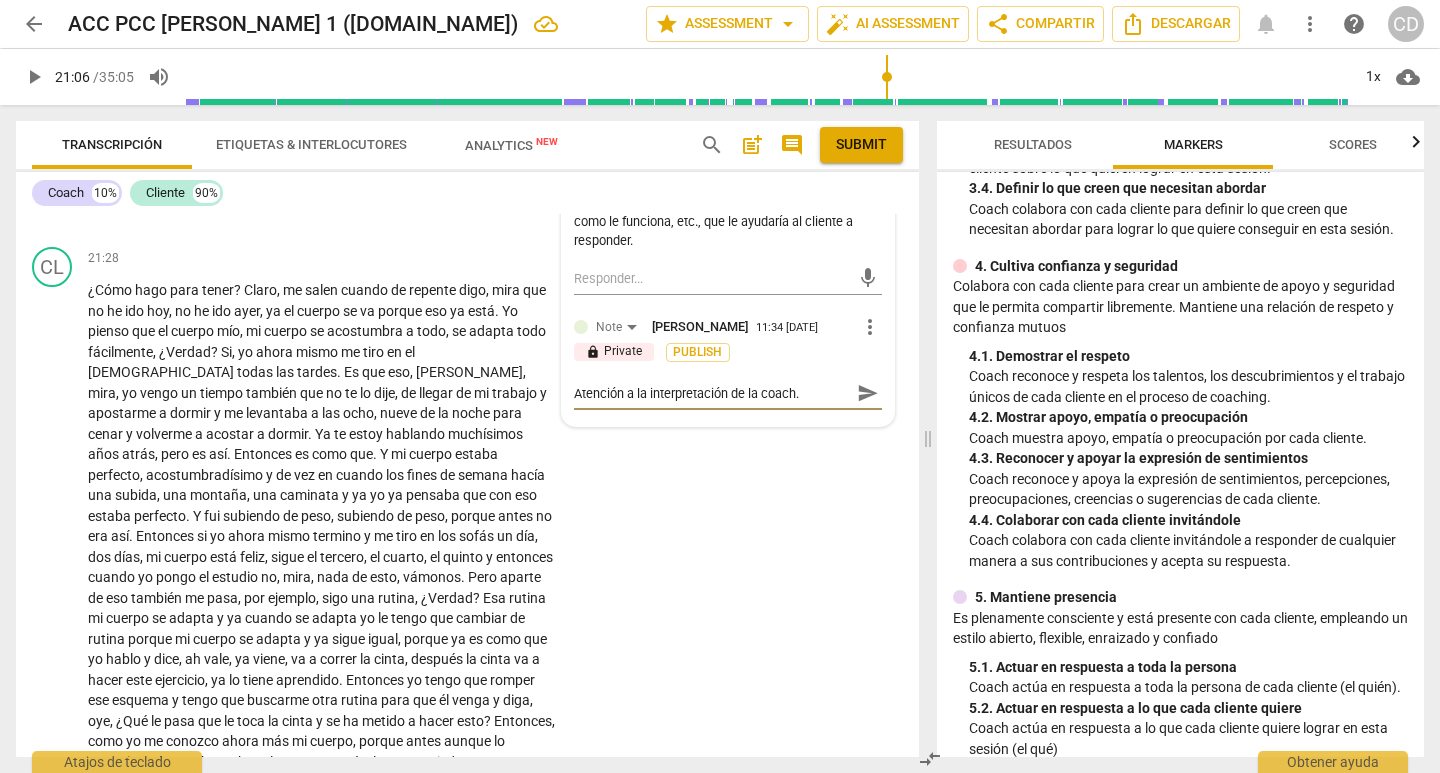 click on "send" at bounding box center [868, 393] 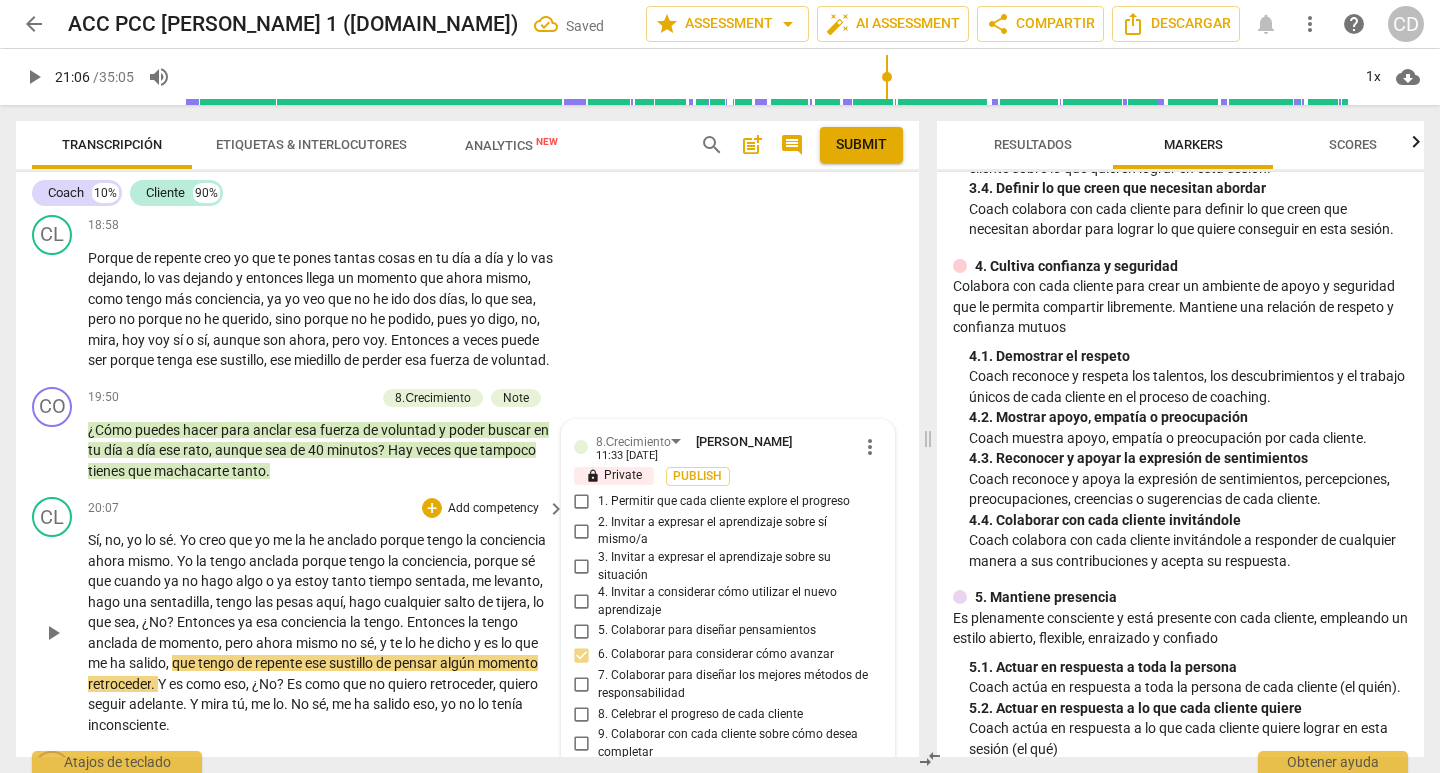 scroll, scrollTop: 4915, scrollLeft: 0, axis: vertical 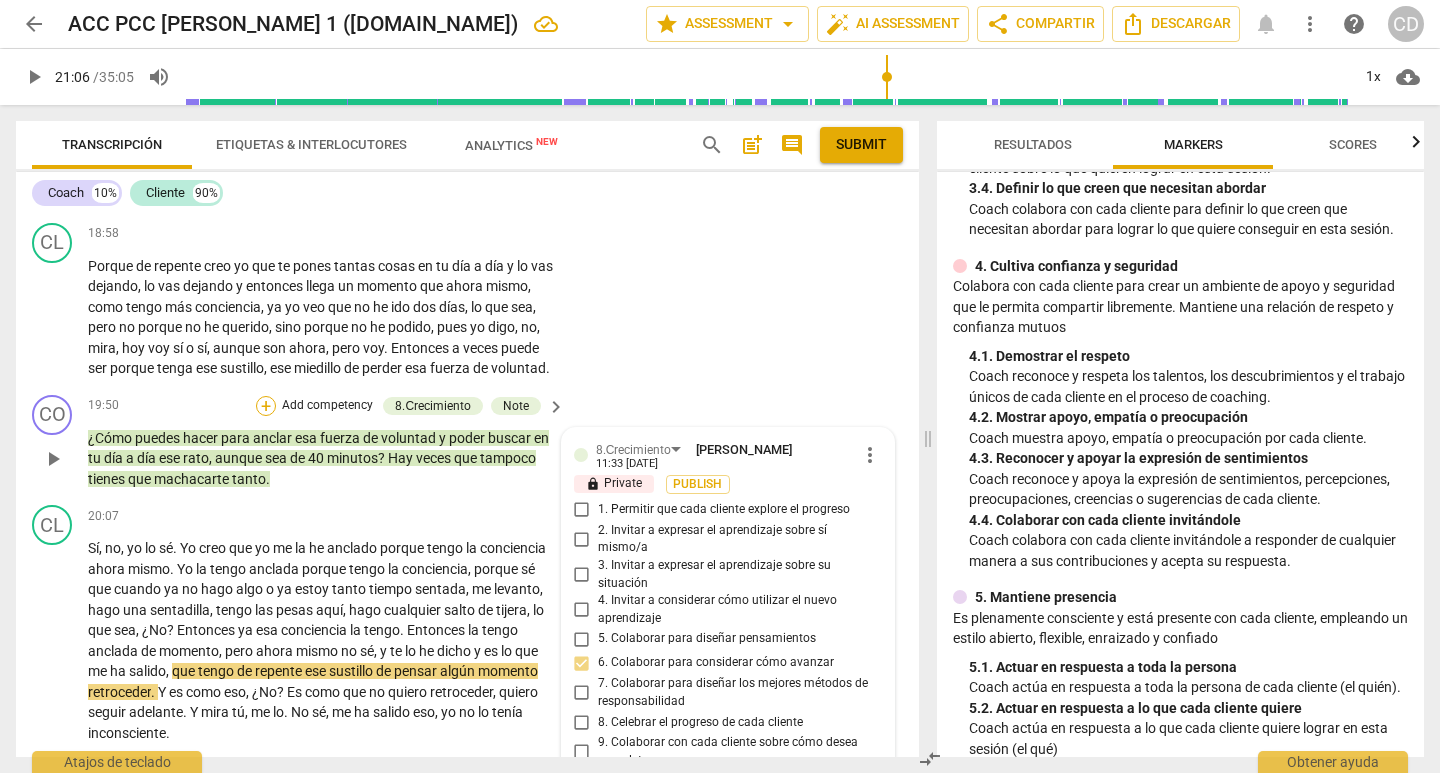 click on "+" at bounding box center [266, 406] 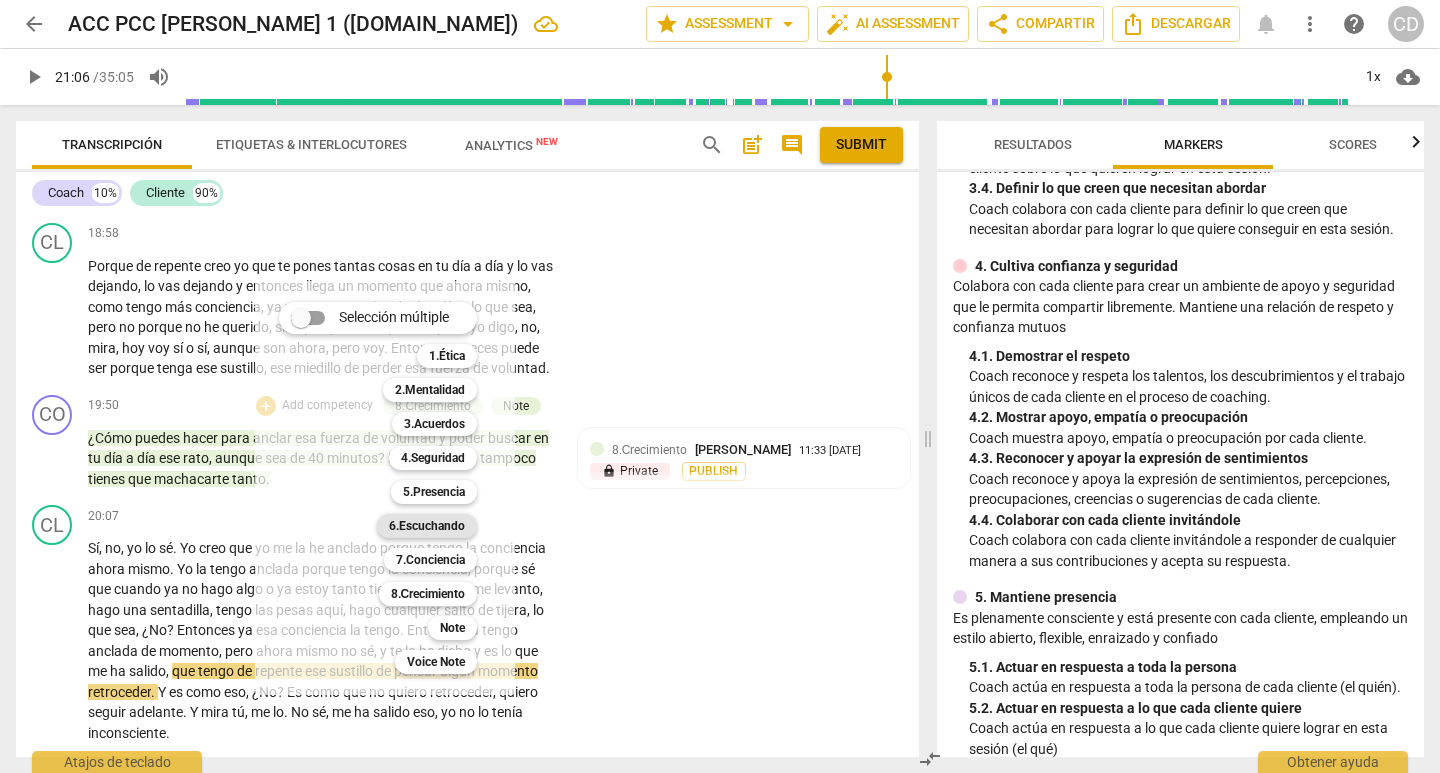 click on "6.Escuchando" at bounding box center [427, 526] 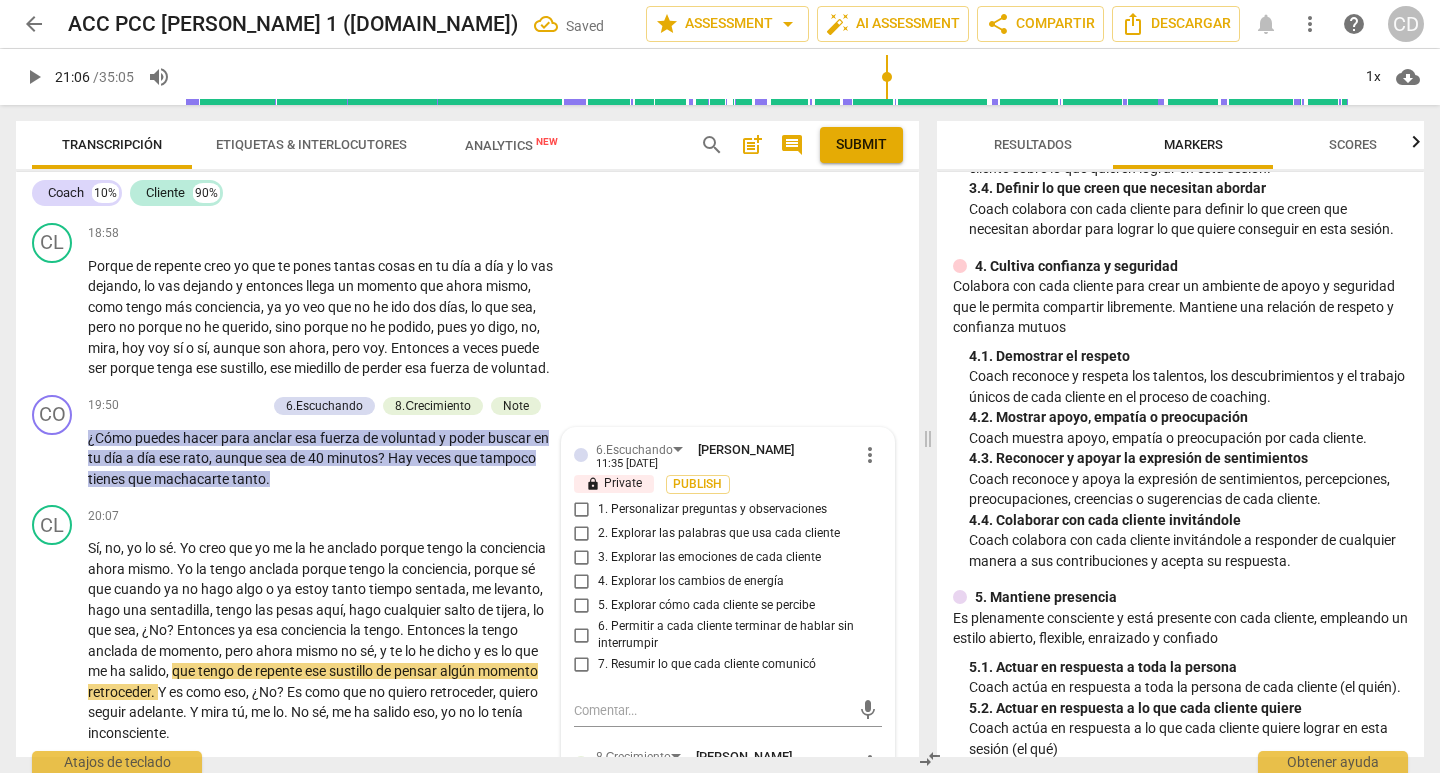 scroll, scrollTop: 5222, scrollLeft: 0, axis: vertical 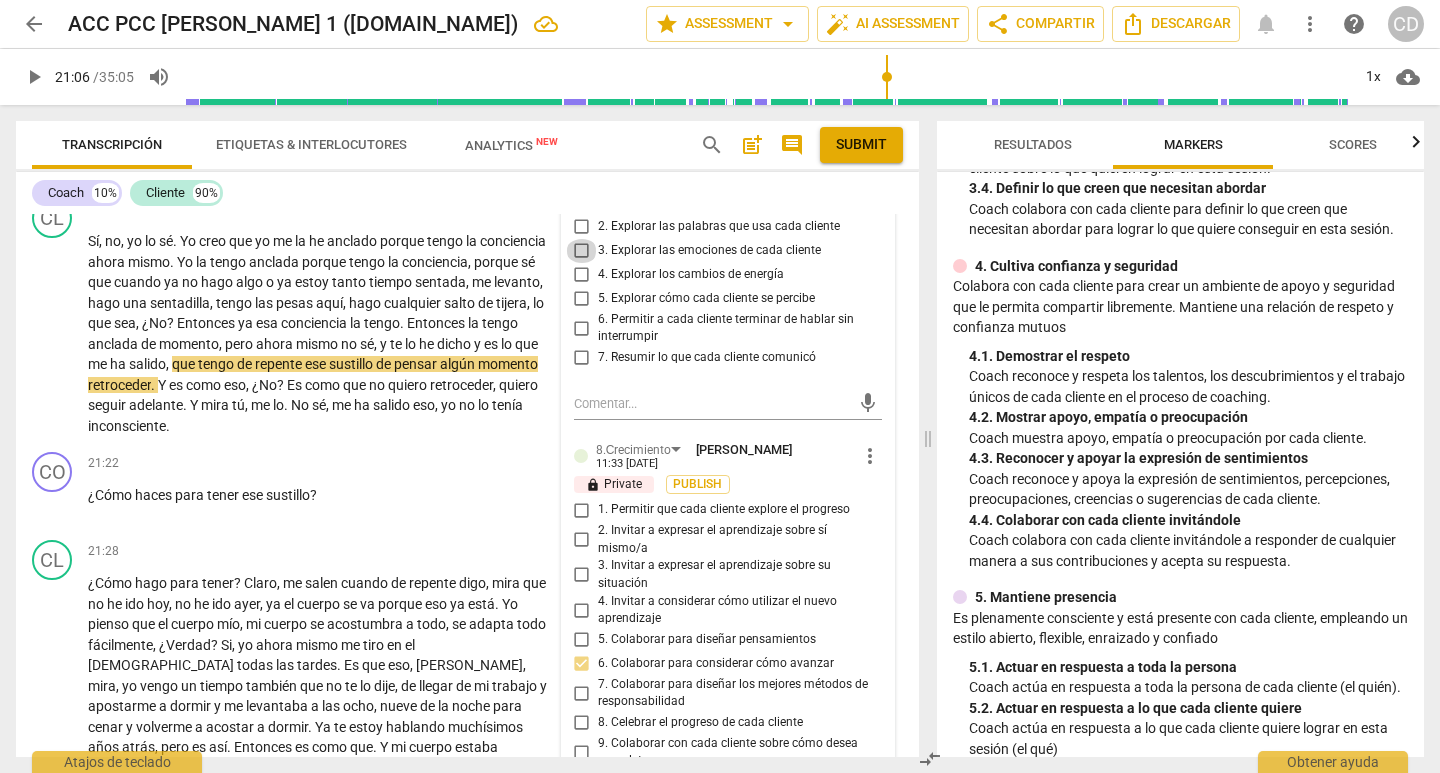 click on "3. Explorar las emociones de cada cliente" at bounding box center (582, 251) 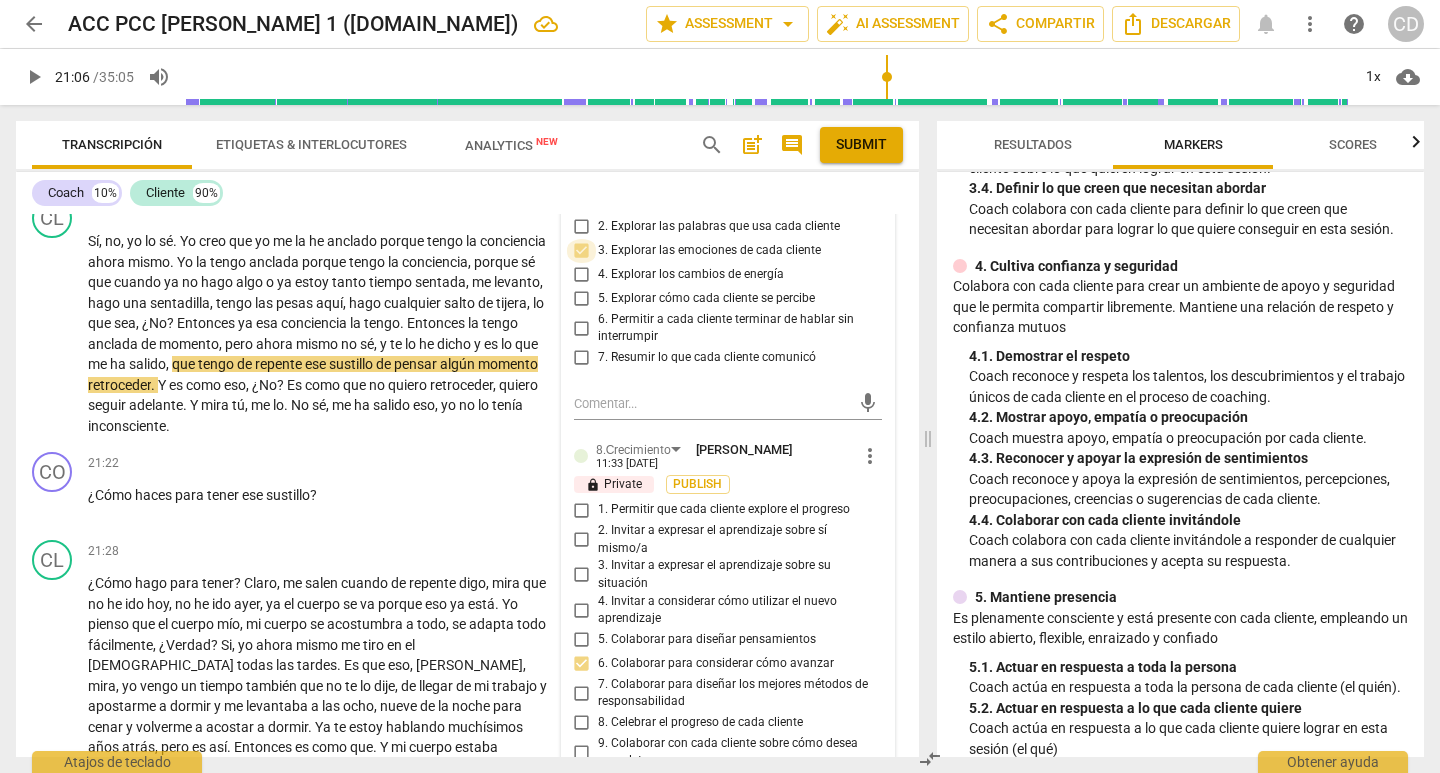 click on "3. Explorar las emociones de cada cliente" at bounding box center (582, 251) 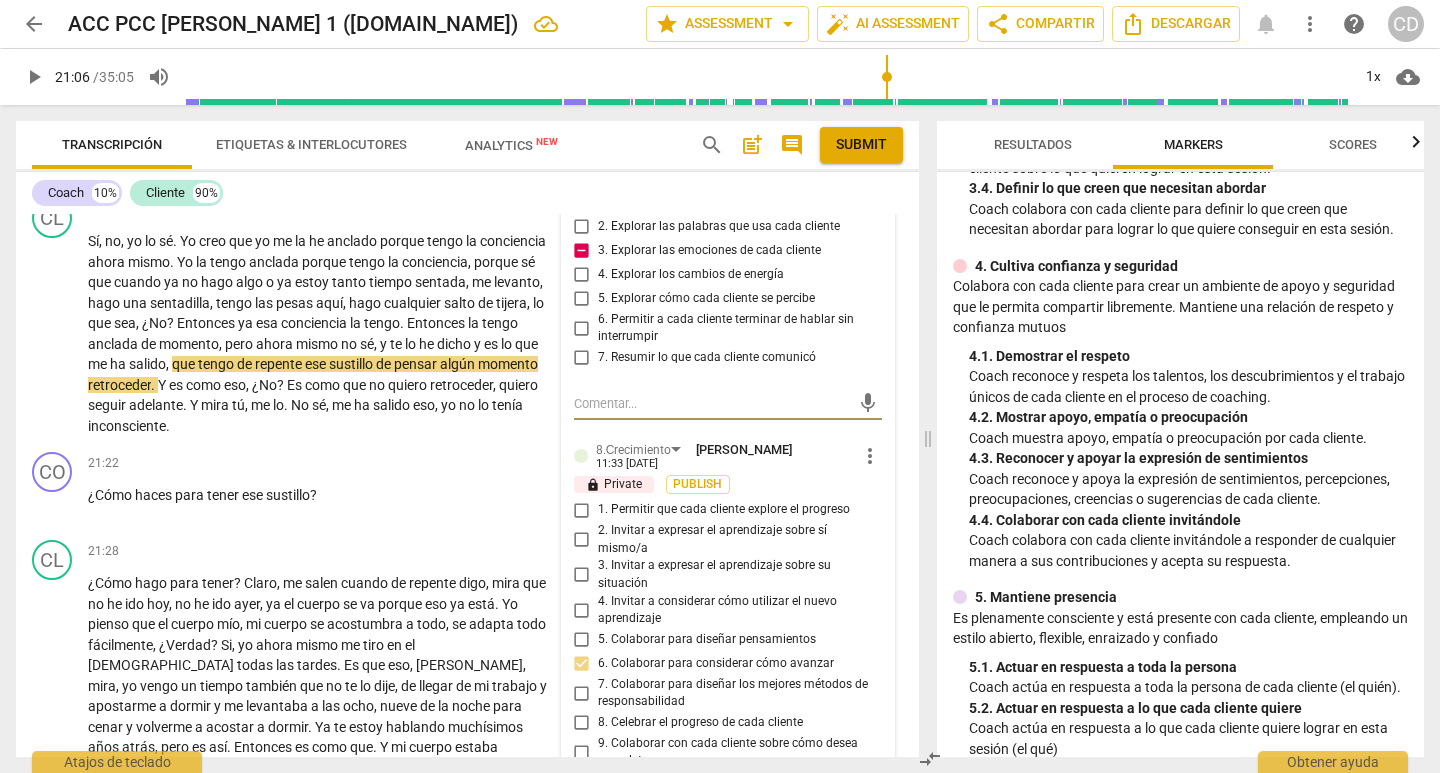 click at bounding box center (712, 403) 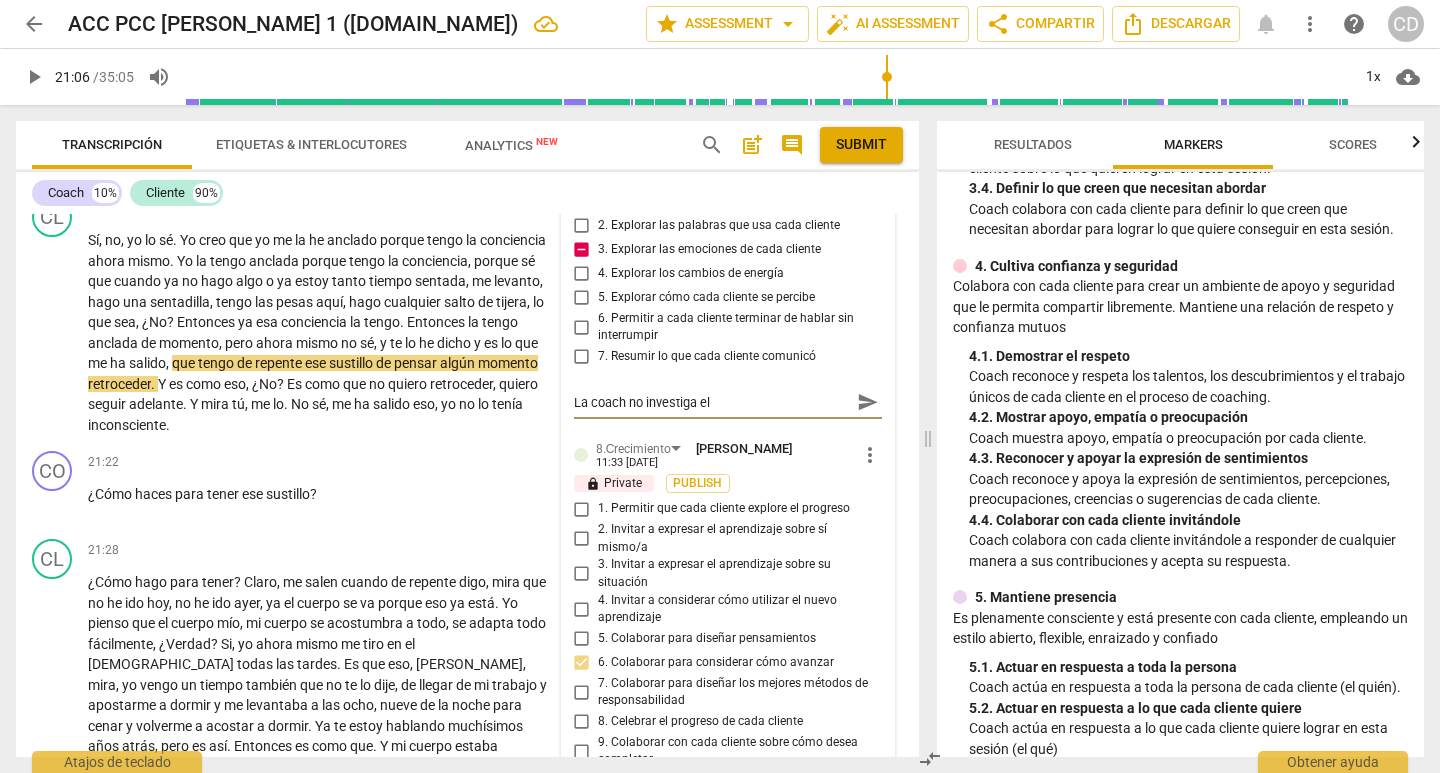 scroll, scrollTop: 5222, scrollLeft: 0, axis: vertical 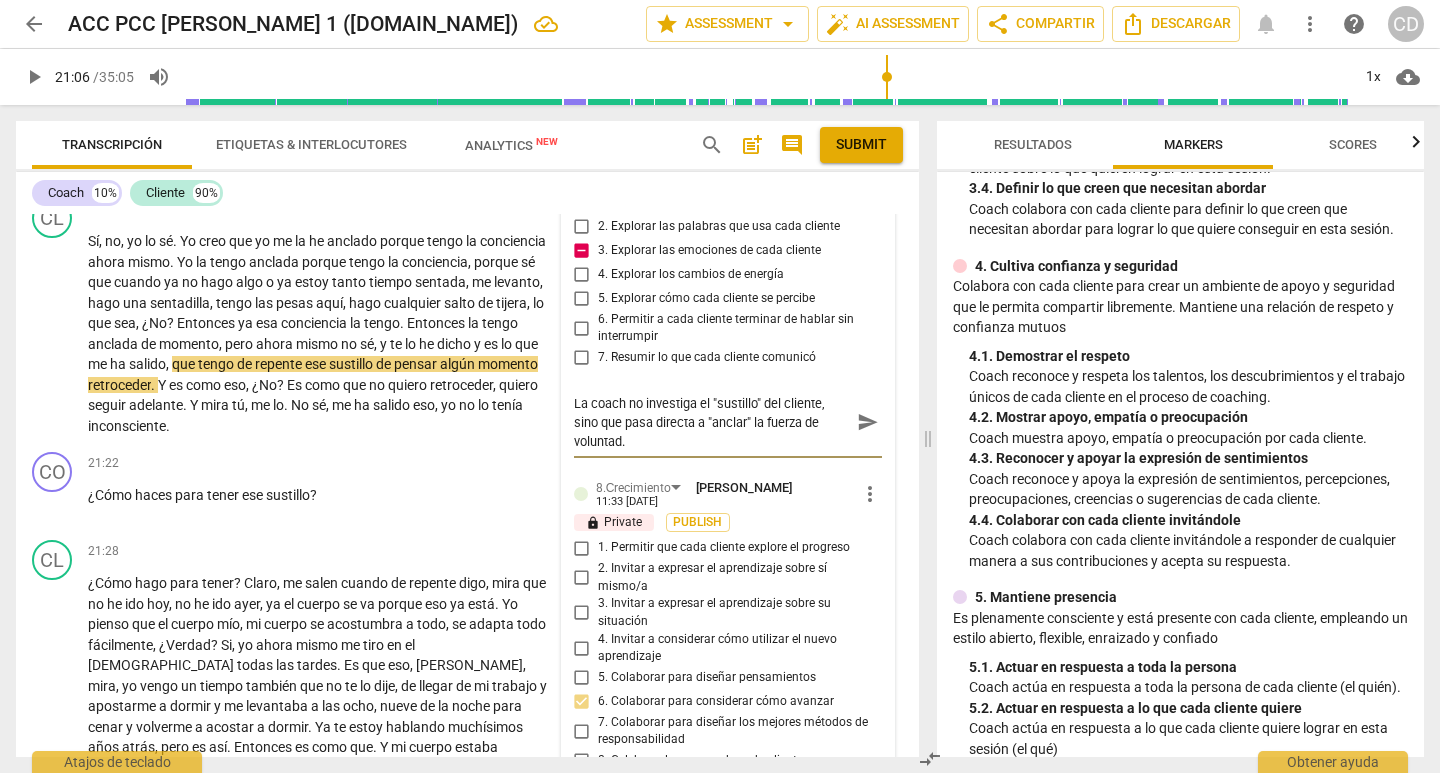 drag, startPoint x: 860, startPoint y: 502, endPoint x: 817, endPoint y: 532, distance: 52.43091 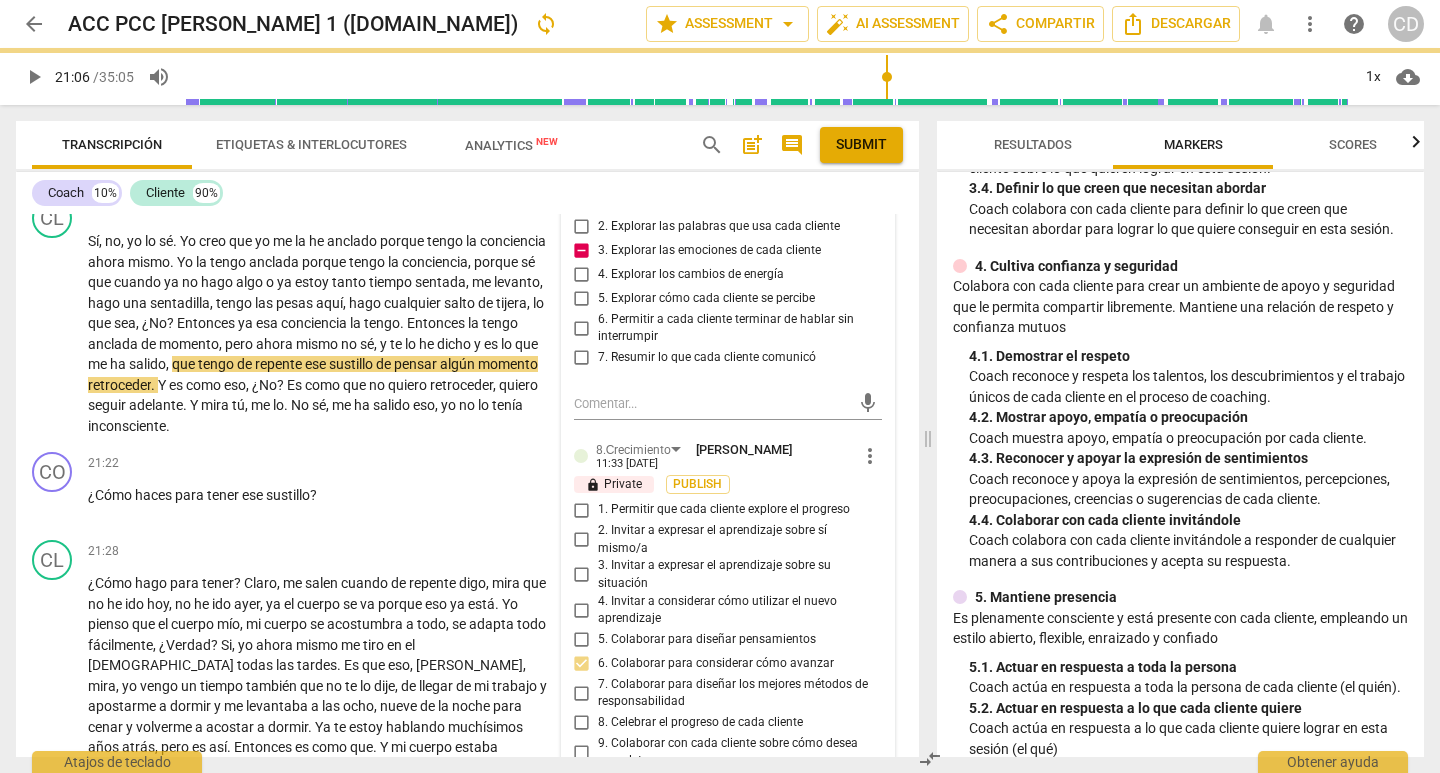 scroll, scrollTop: 0, scrollLeft: 0, axis: both 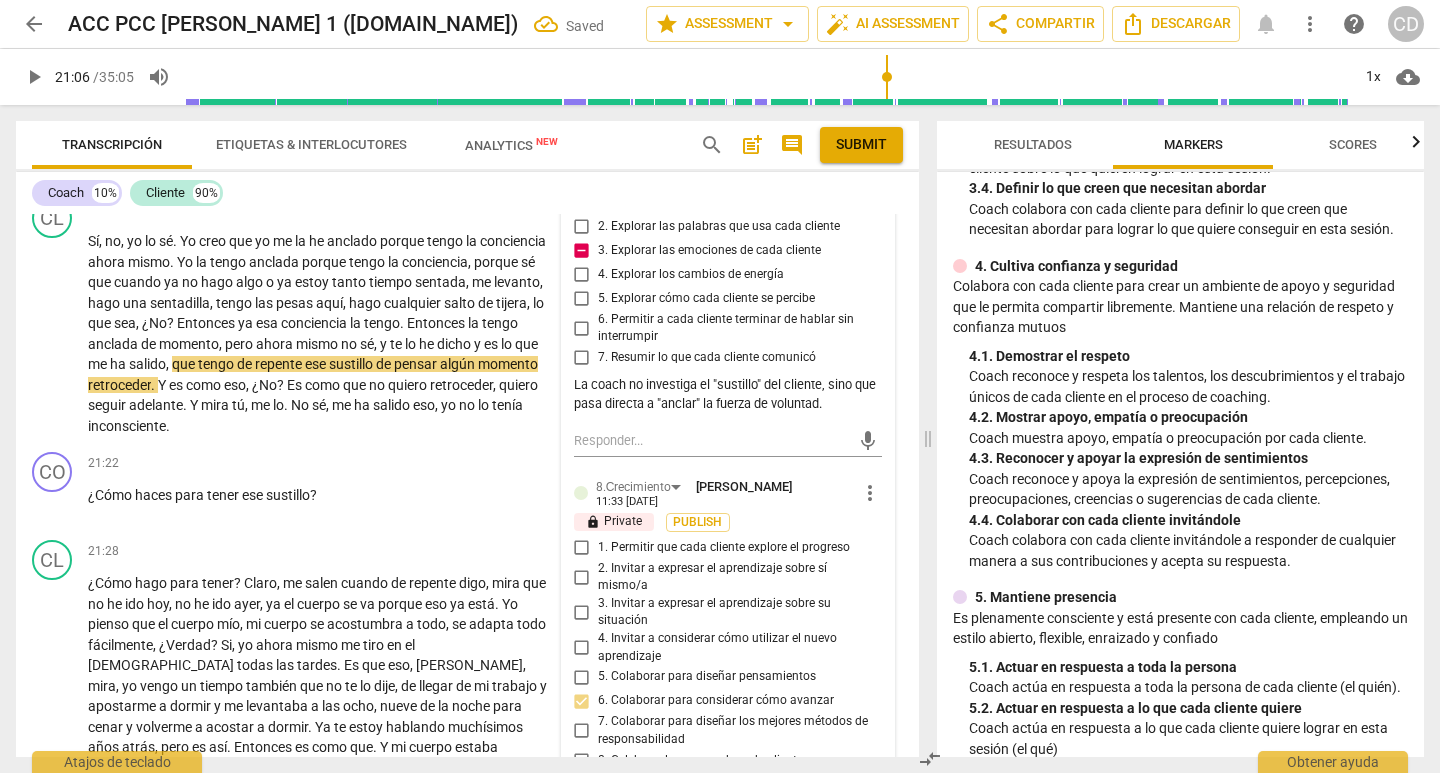 click on "play_arrow" at bounding box center [34, 77] 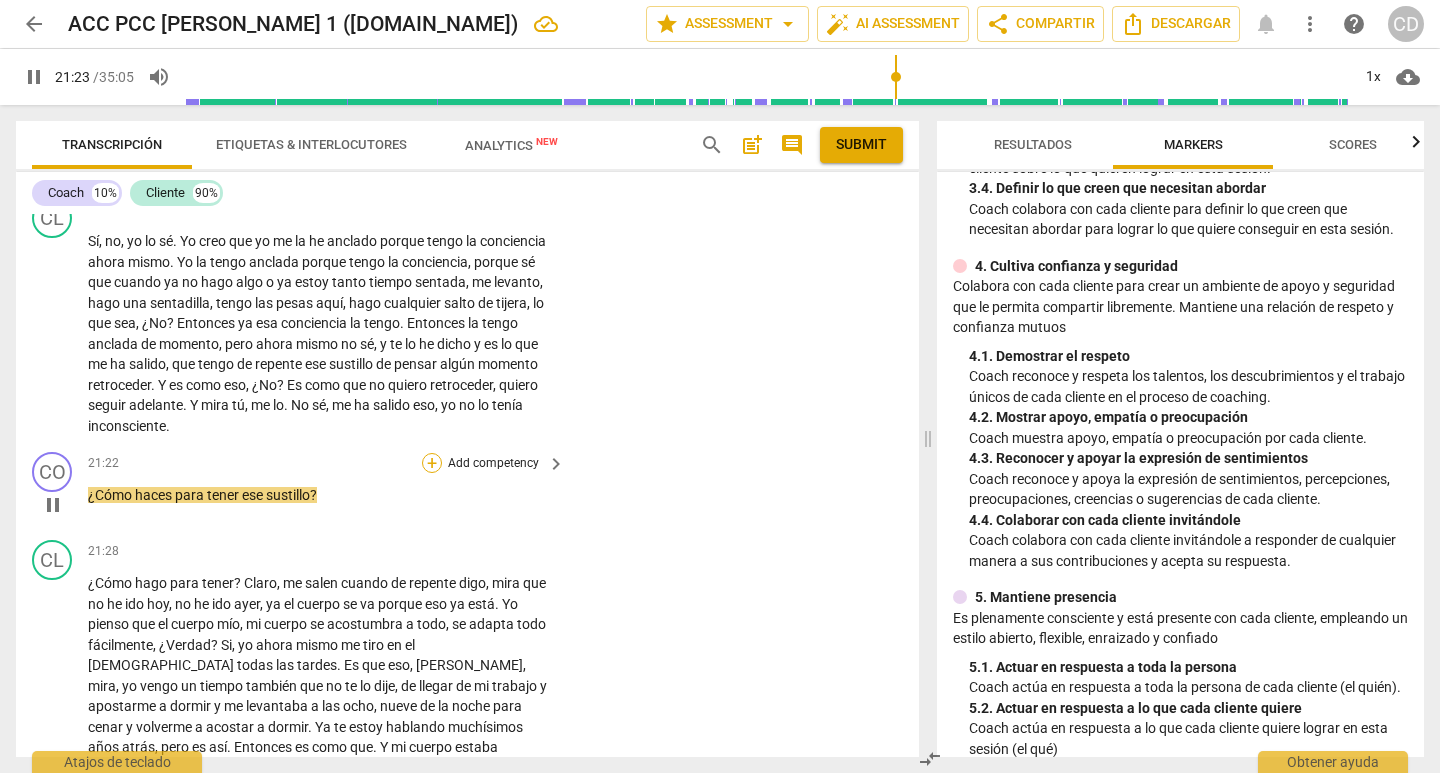 click on "+" at bounding box center (432, 463) 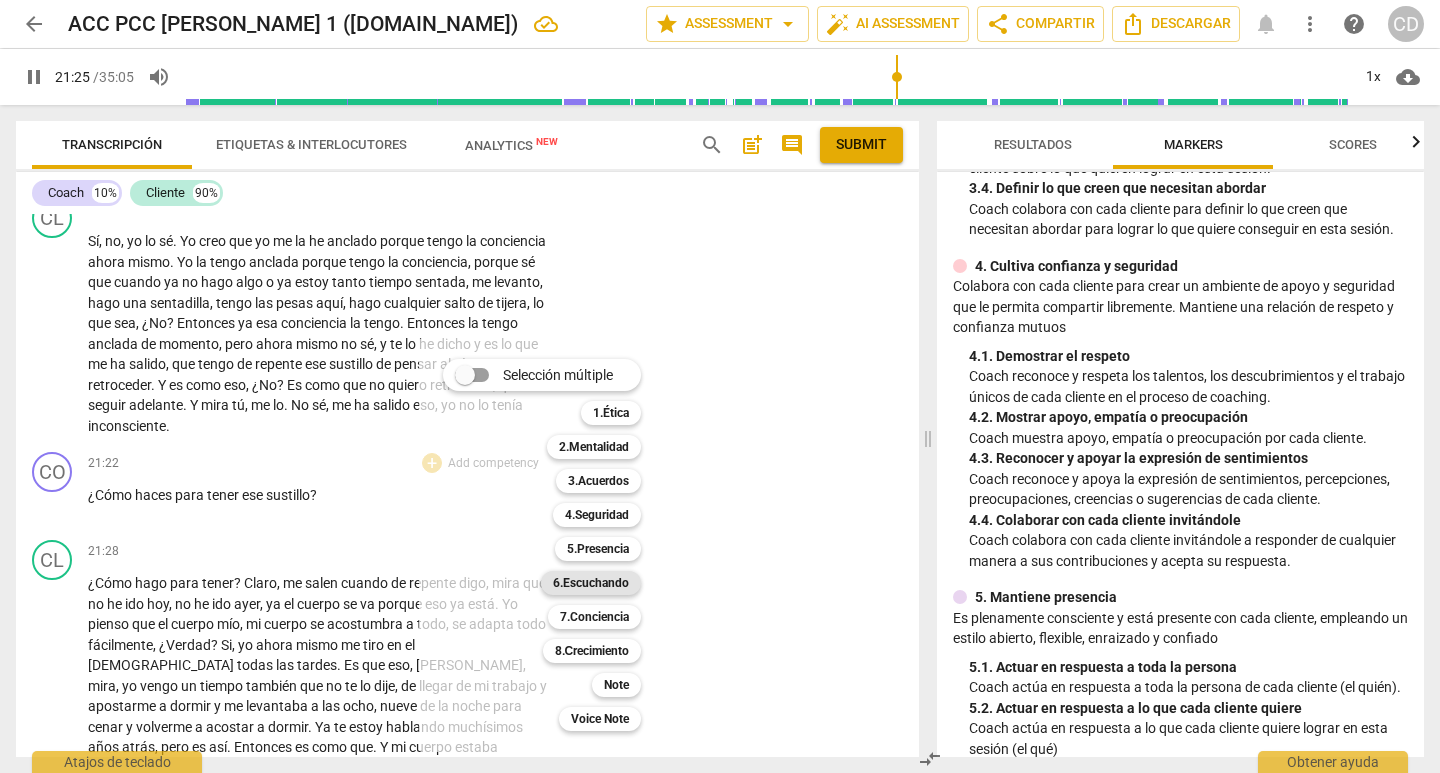 click on "6.Escuchando" at bounding box center [591, 583] 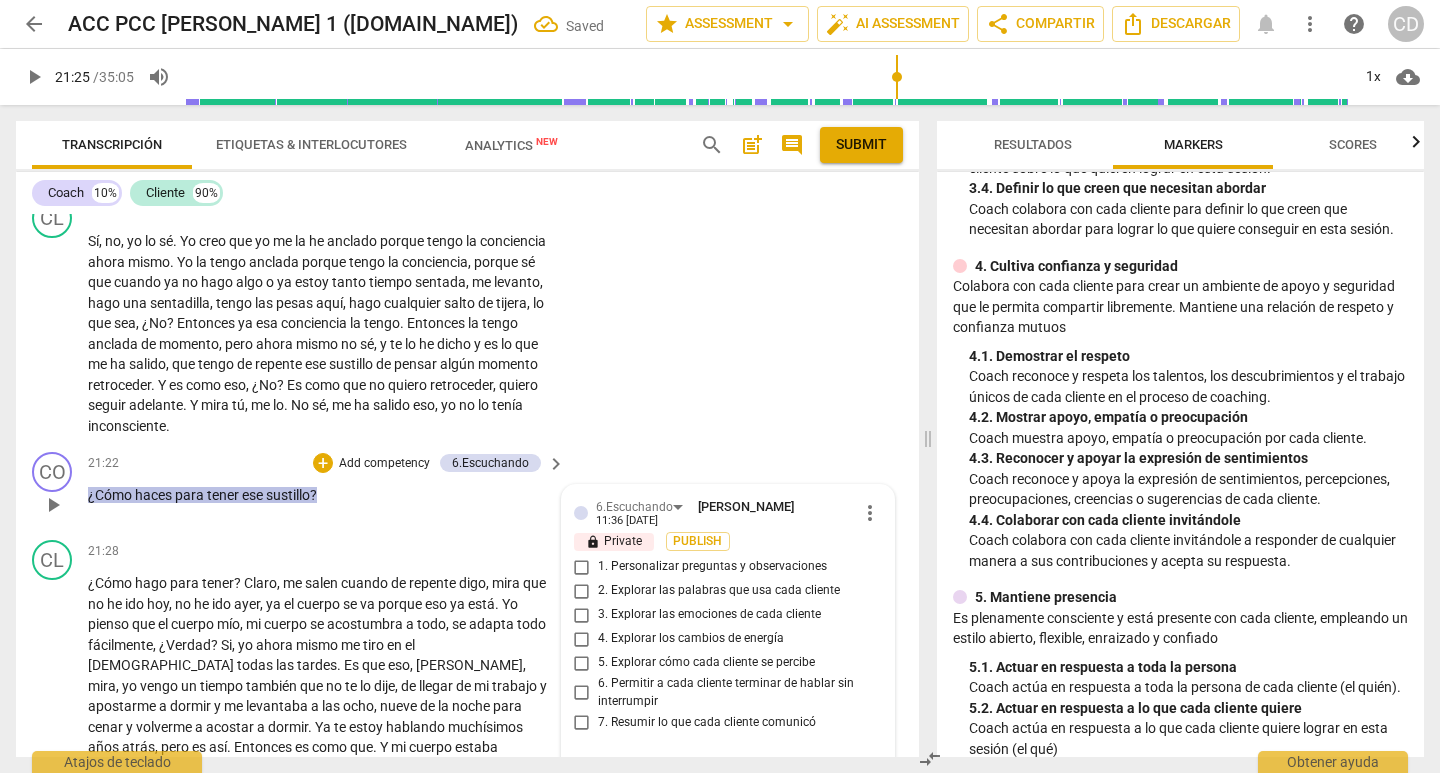 scroll, scrollTop: 5587, scrollLeft: 0, axis: vertical 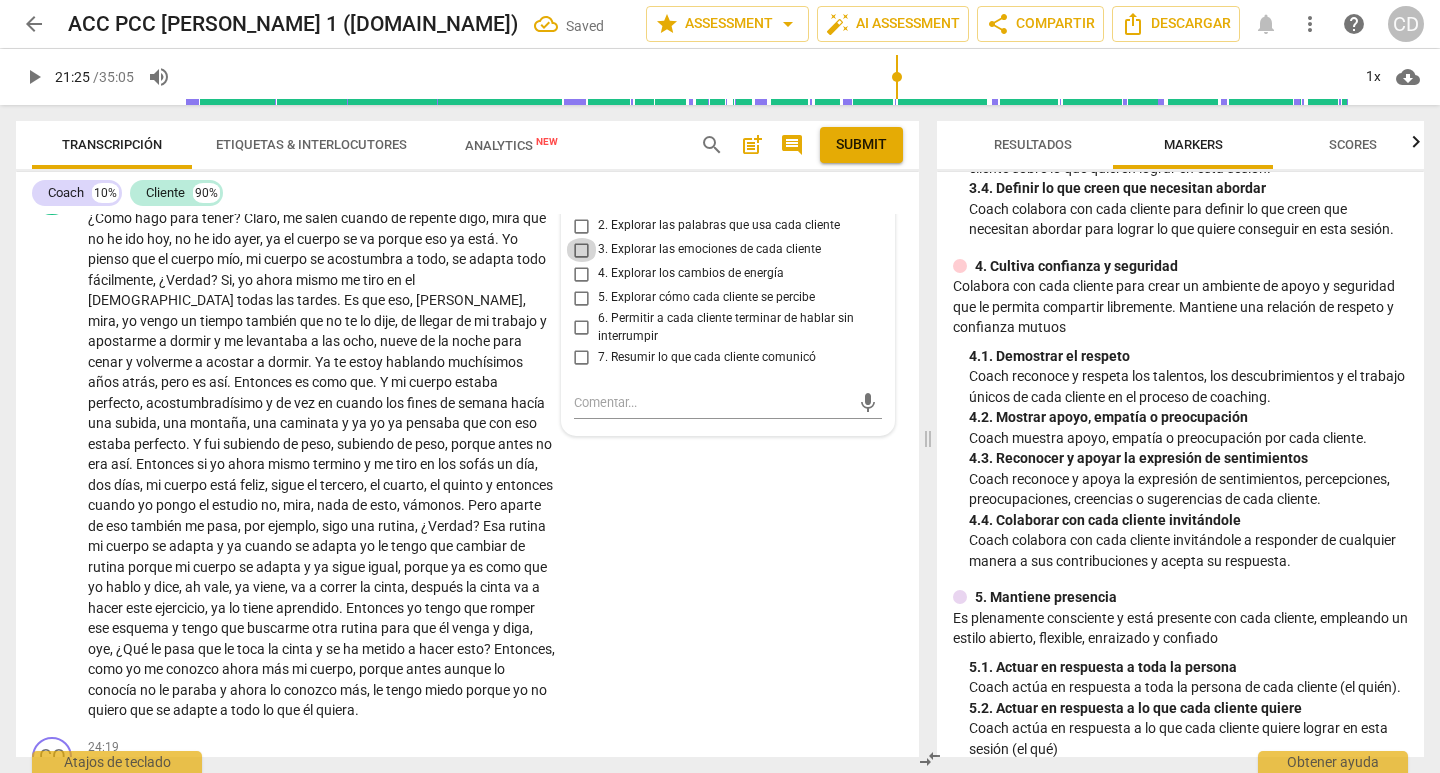 click on "3. Explorar las emociones de cada cliente" at bounding box center (582, 250) 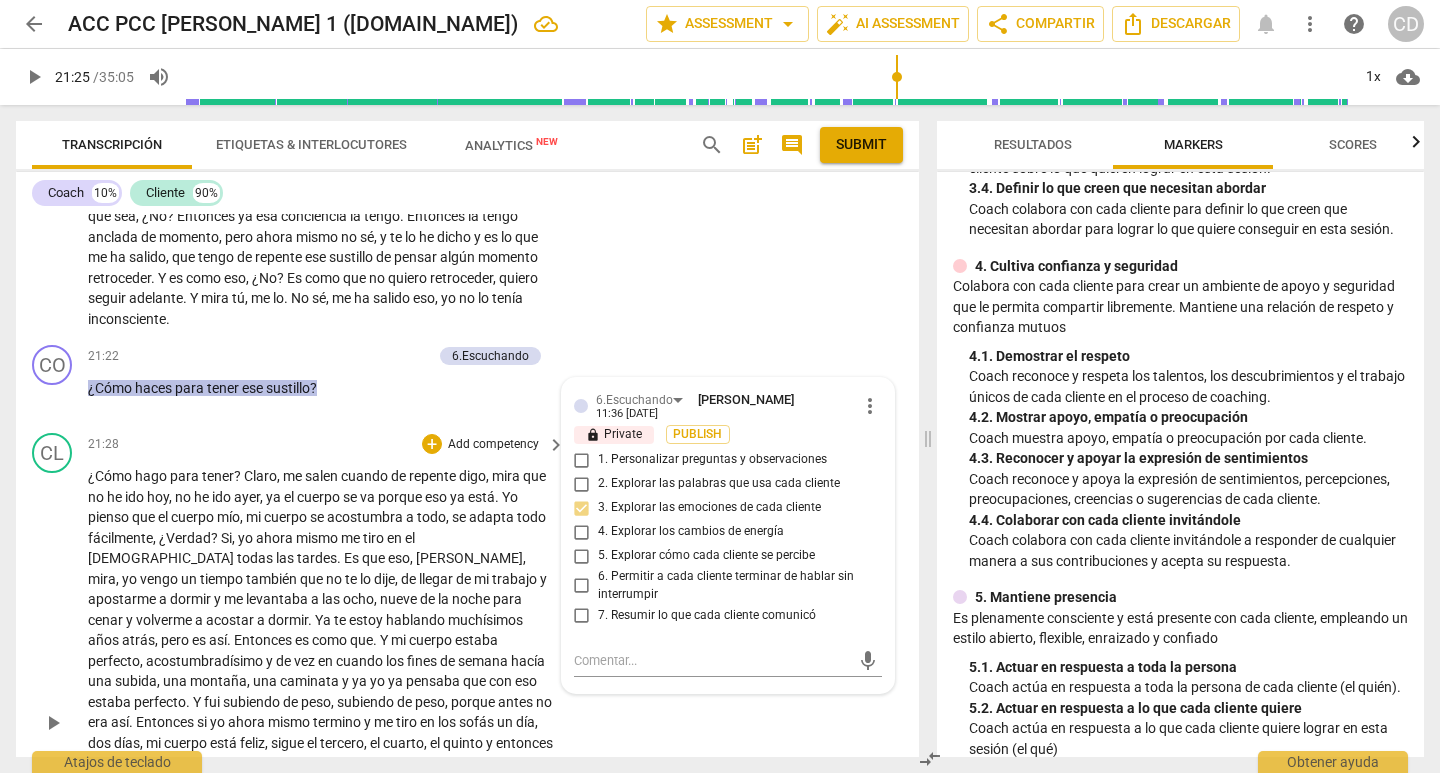 scroll, scrollTop: 5387, scrollLeft: 0, axis: vertical 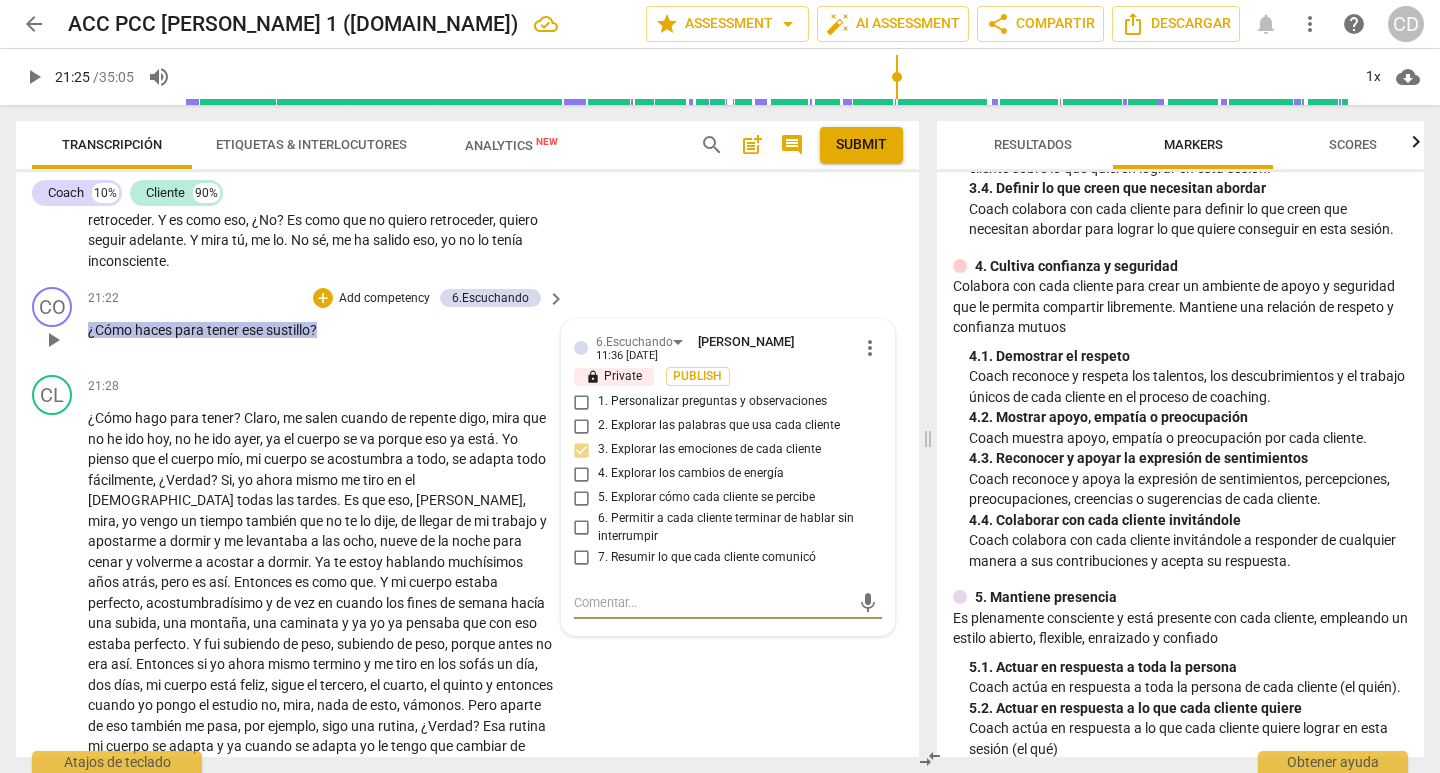 click at bounding box center (712, 602) 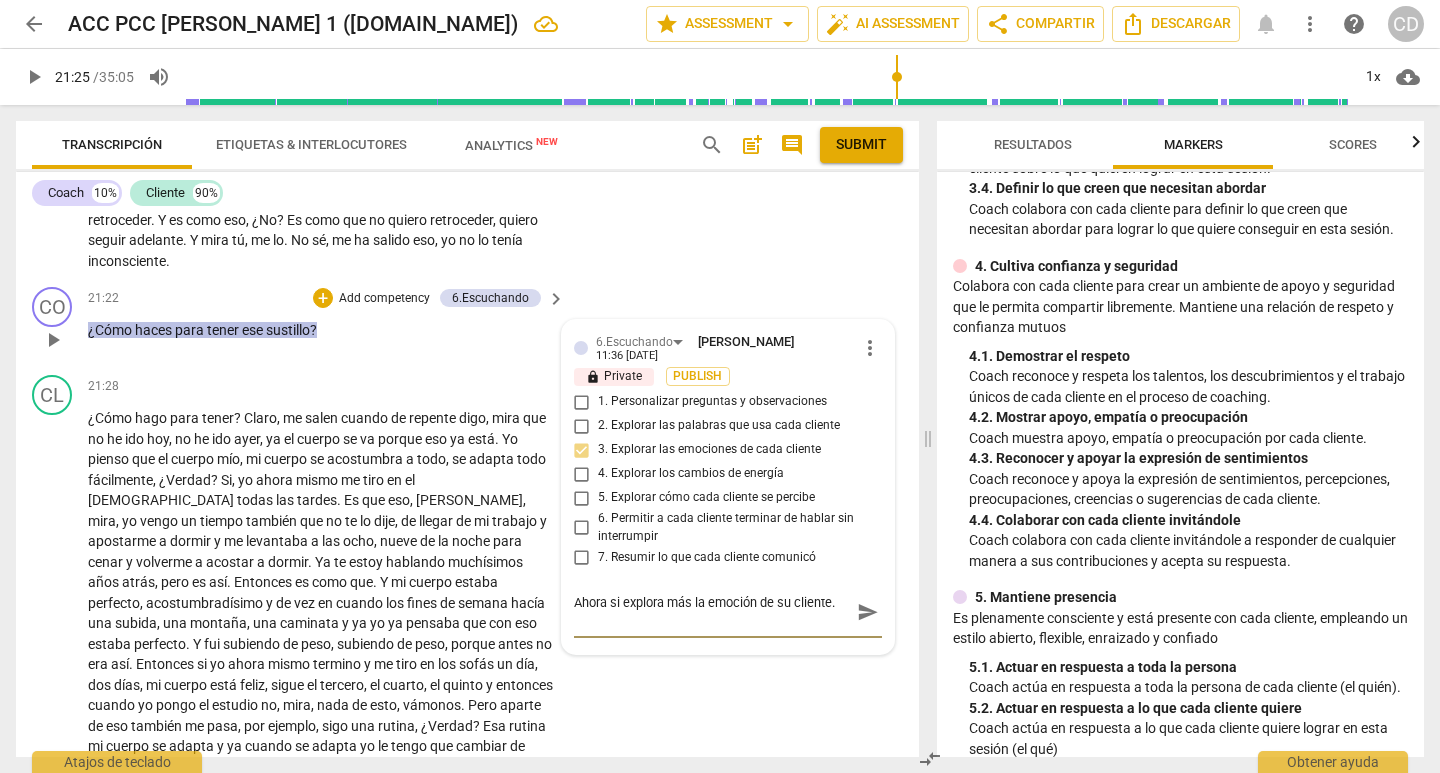 click on "send" at bounding box center [868, 613] 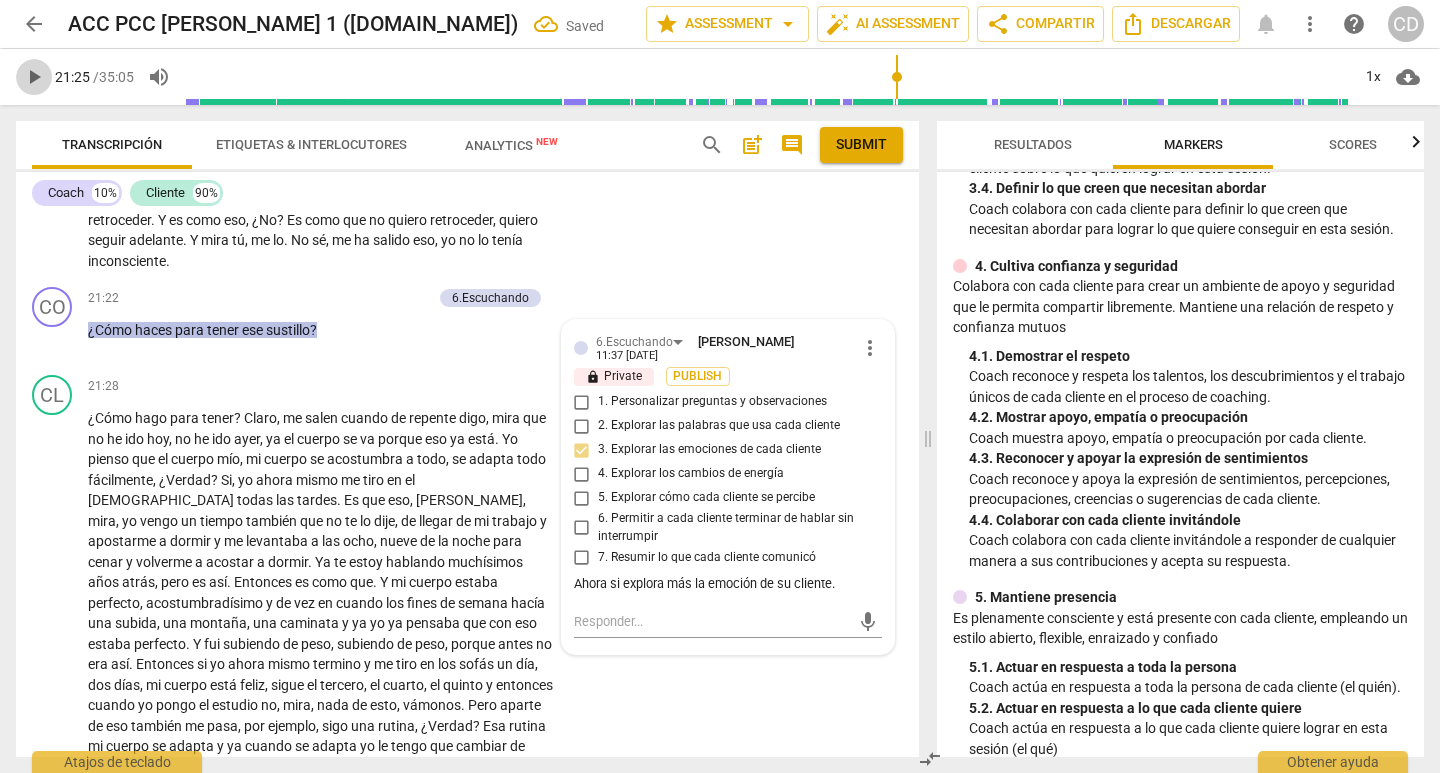 click on "play_arrow" at bounding box center (34, 77) 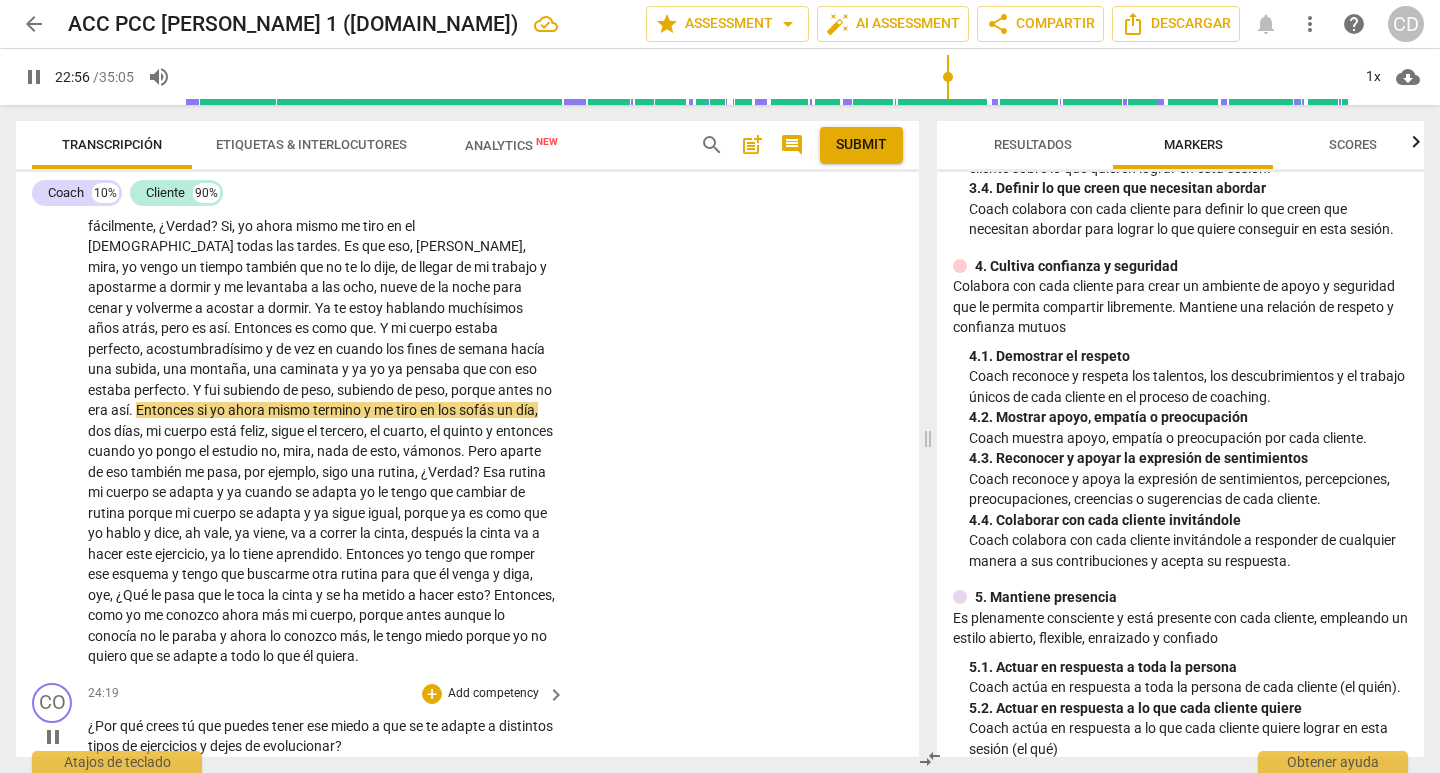 scroll, scrollTop: 5787, scrollLeft: 0, axis: vertical 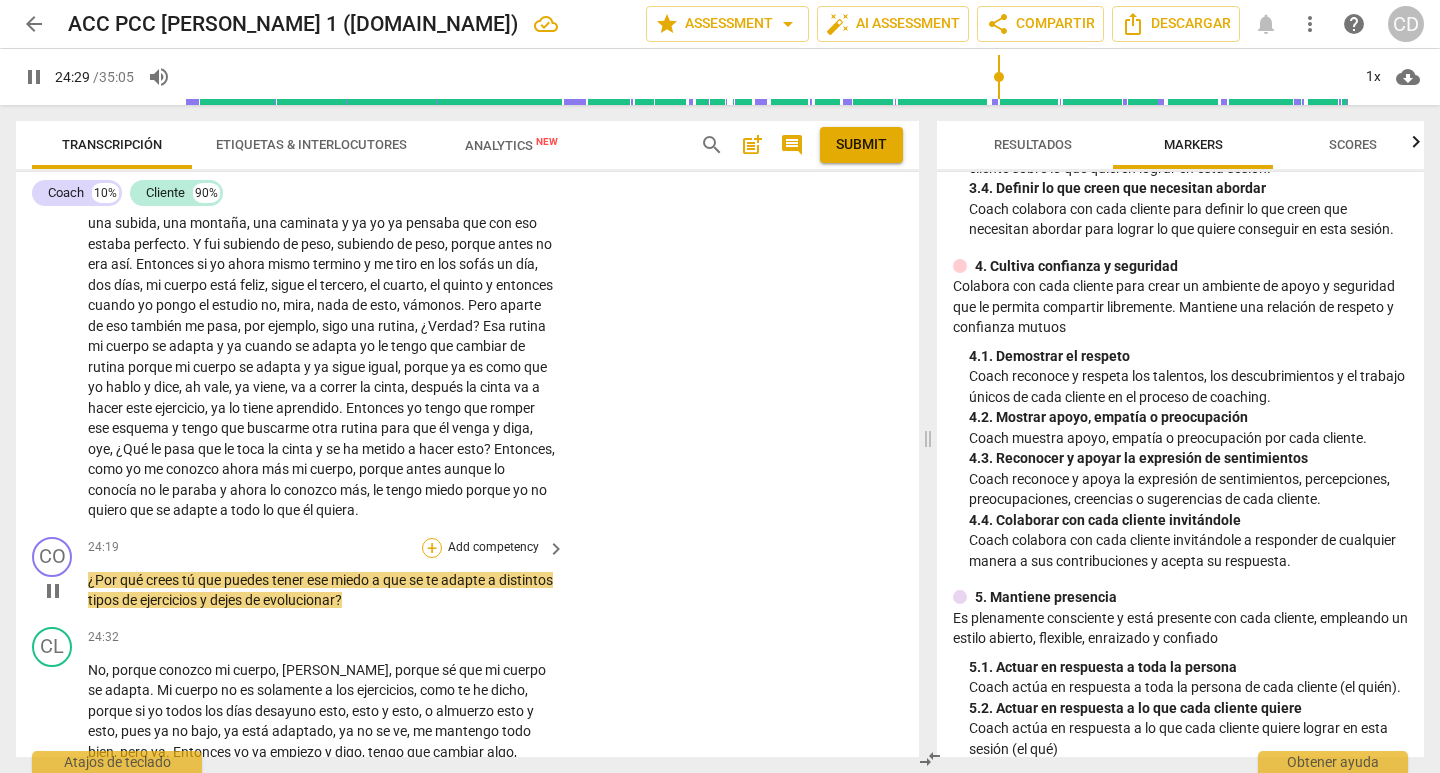 click on "+" at bounding box center [432, 548] 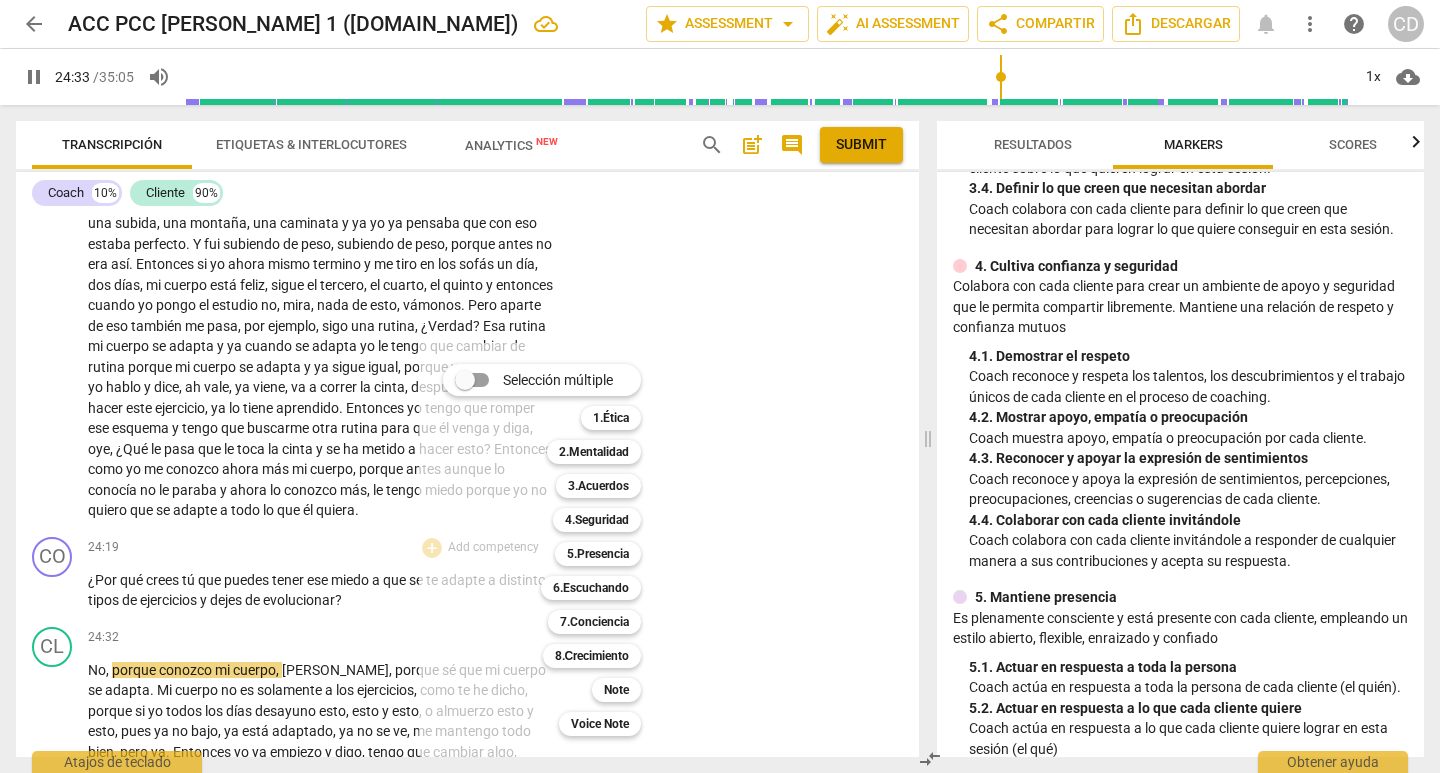 click at bounding box center [720, 386] 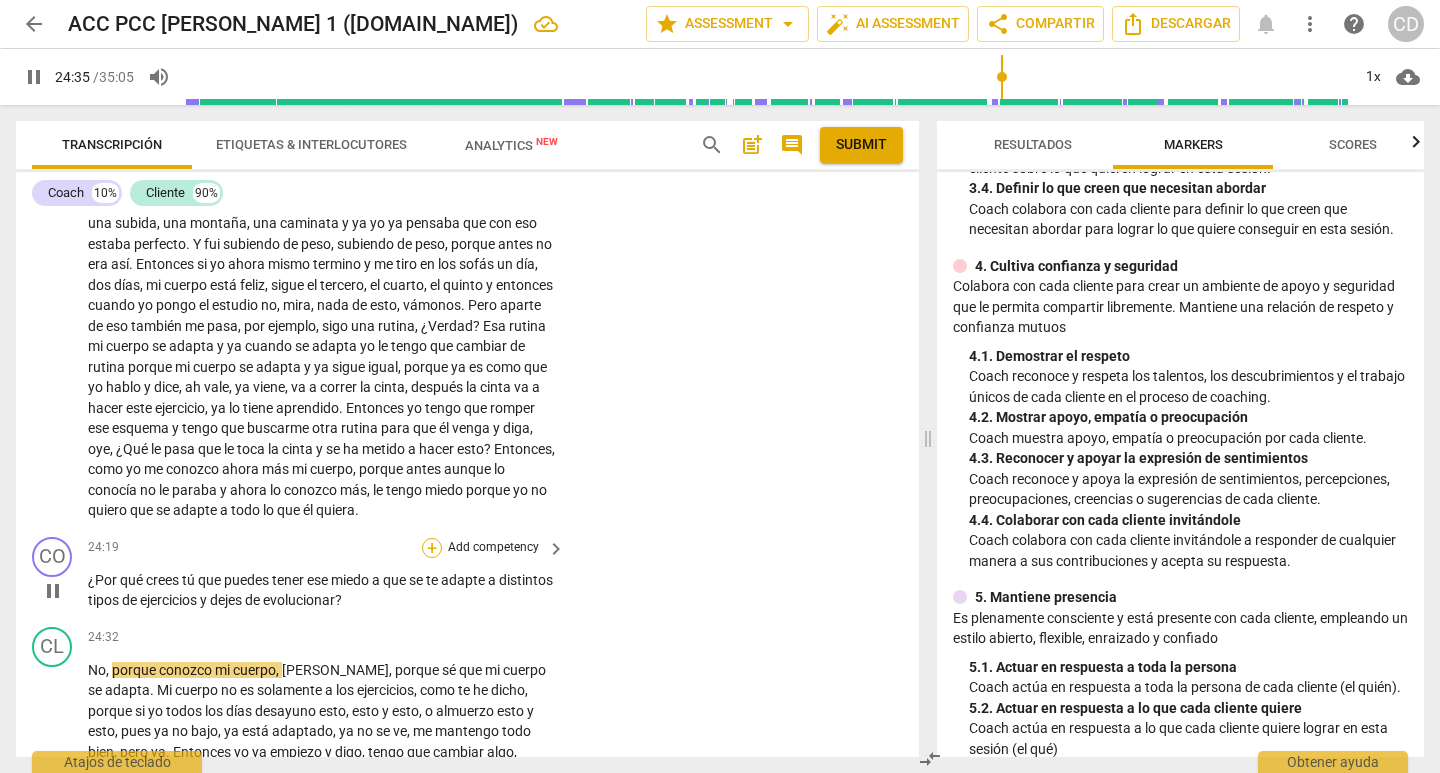 click on "+" at bounding box center (432, 548) 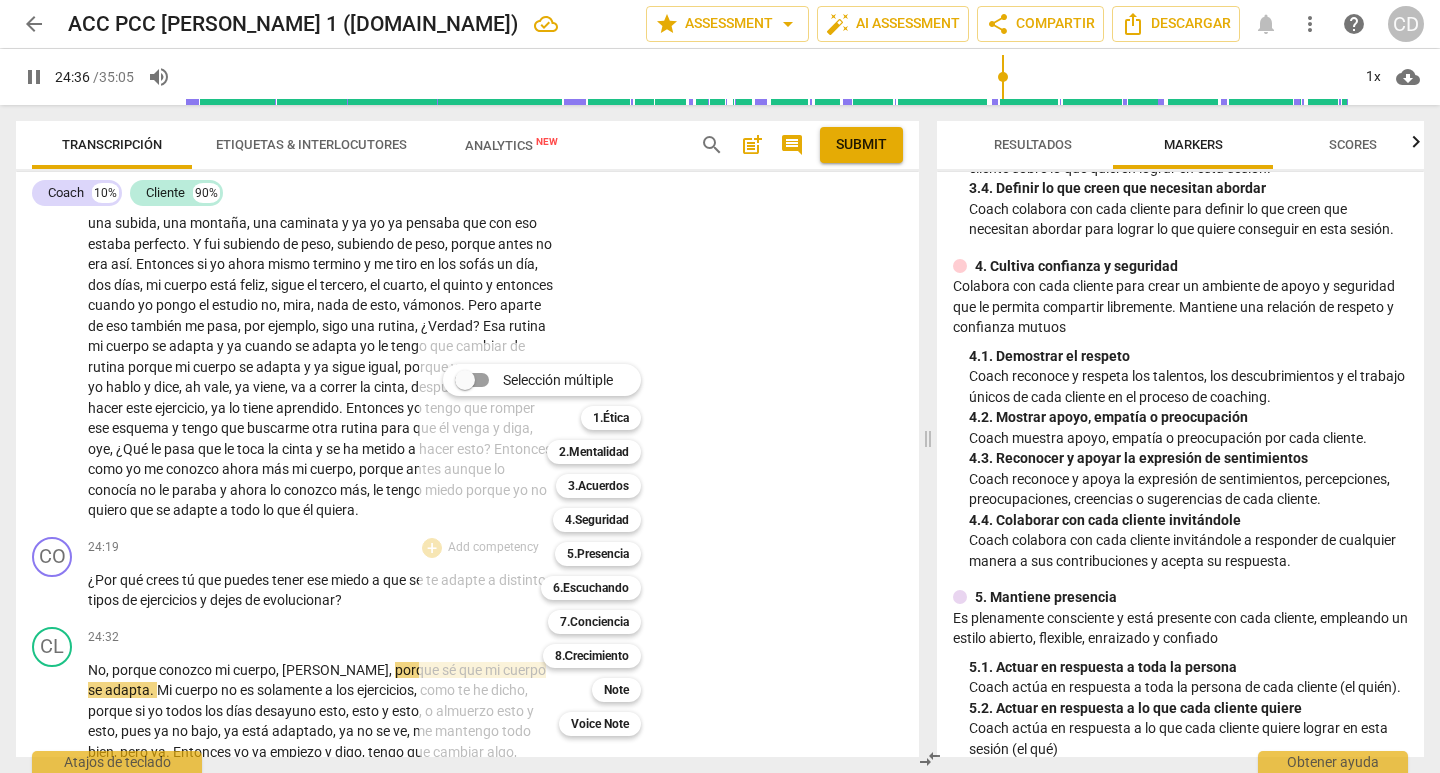 click at bounding box center [720, 386] 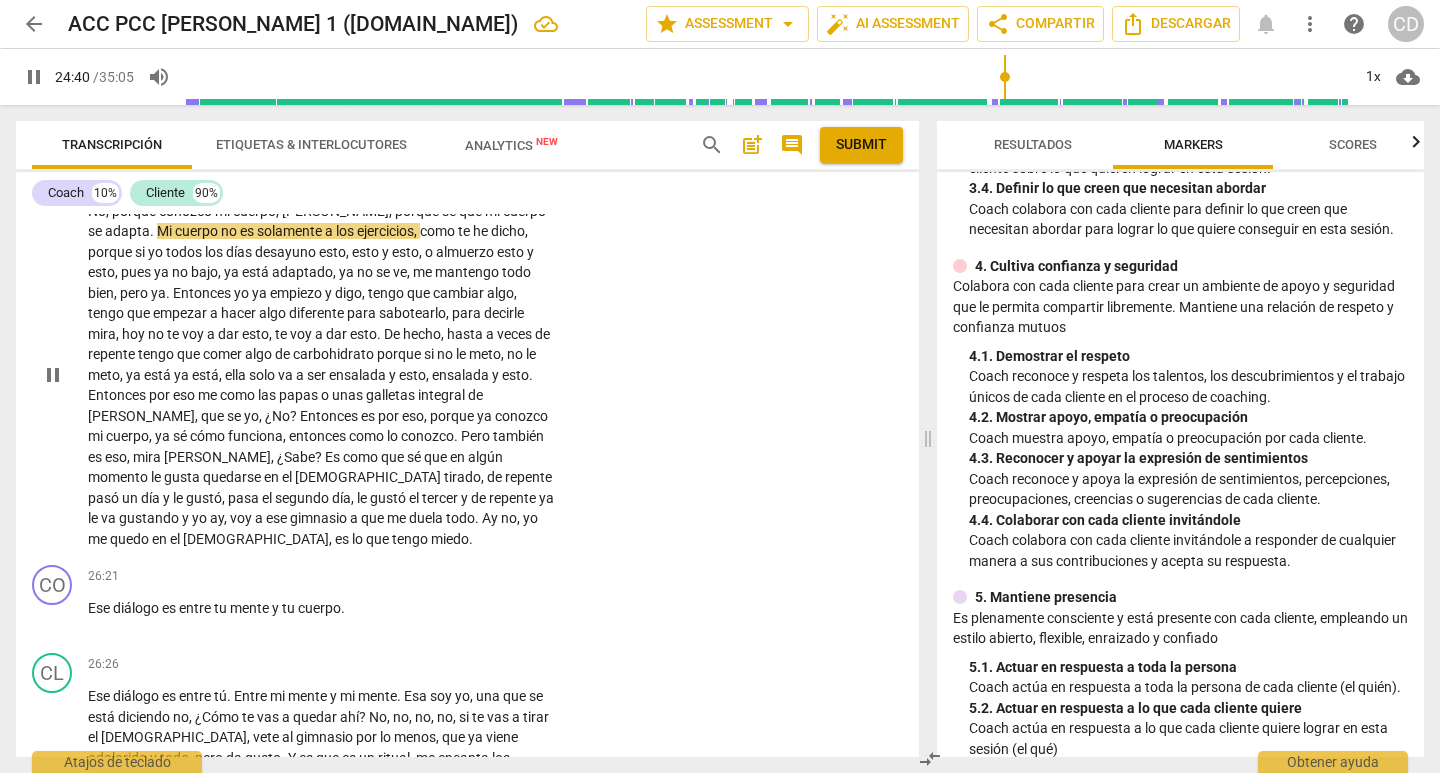 scroll, scrollTop: 6136, scrollLeft: 0, axis: vertical 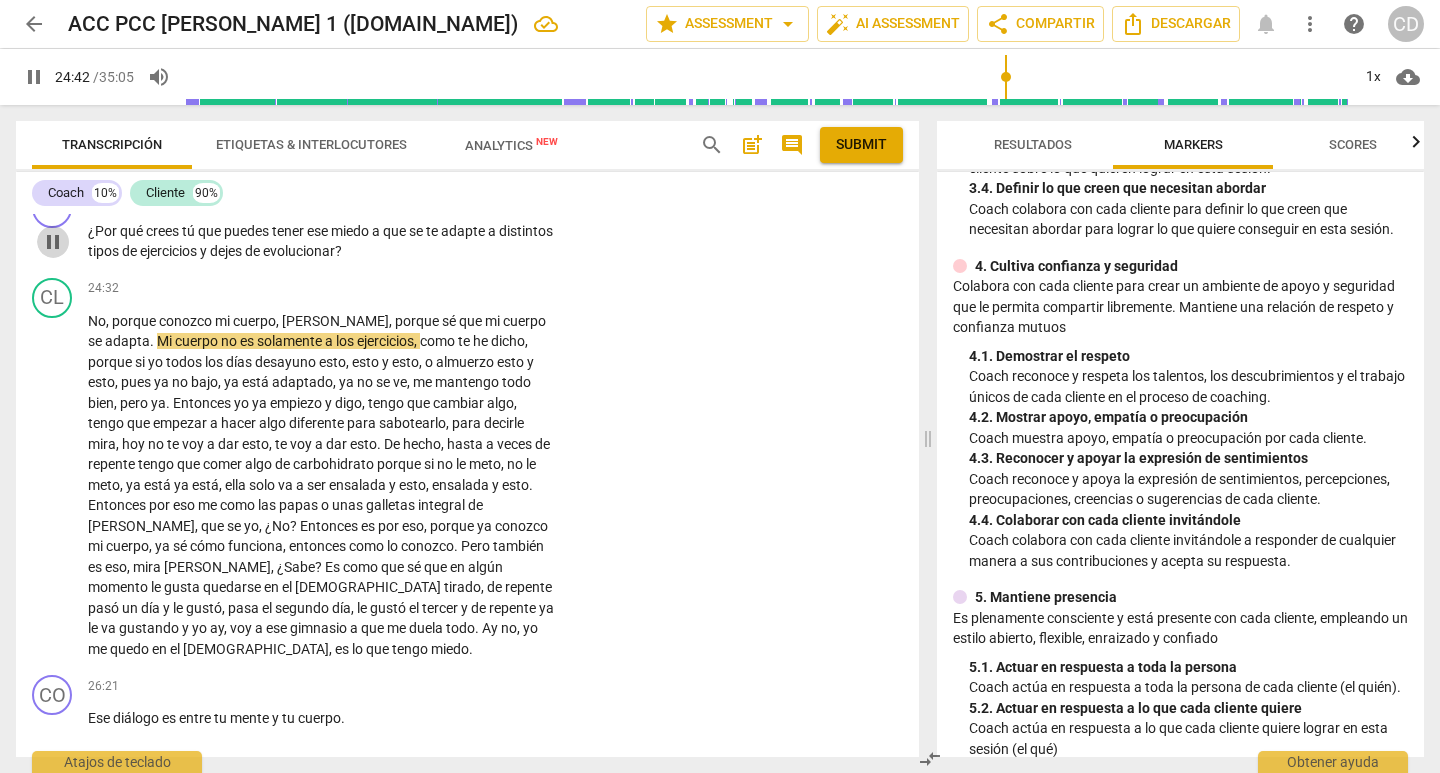 click on "pause" at bounding box center [53, 242] 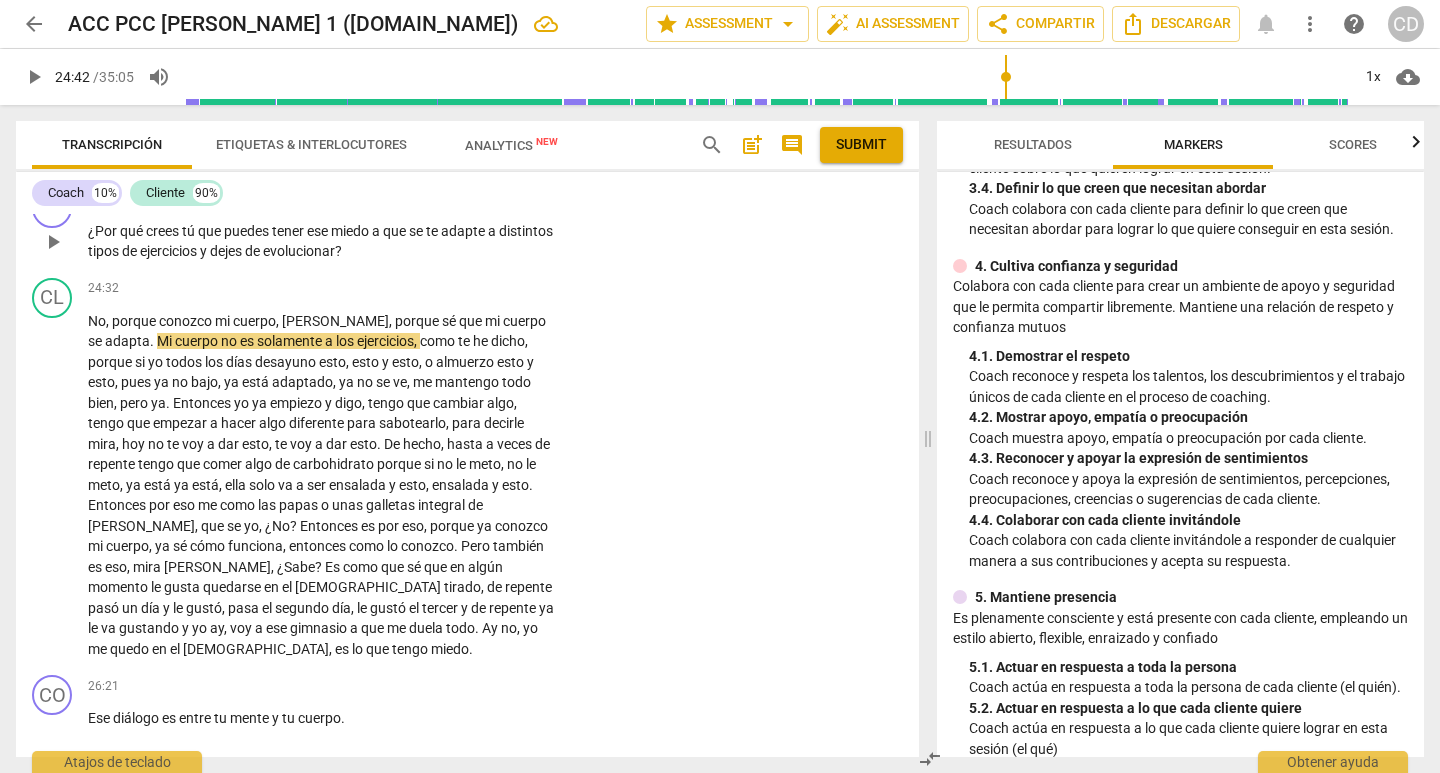 click on "+" at bounding box center (432, 199) 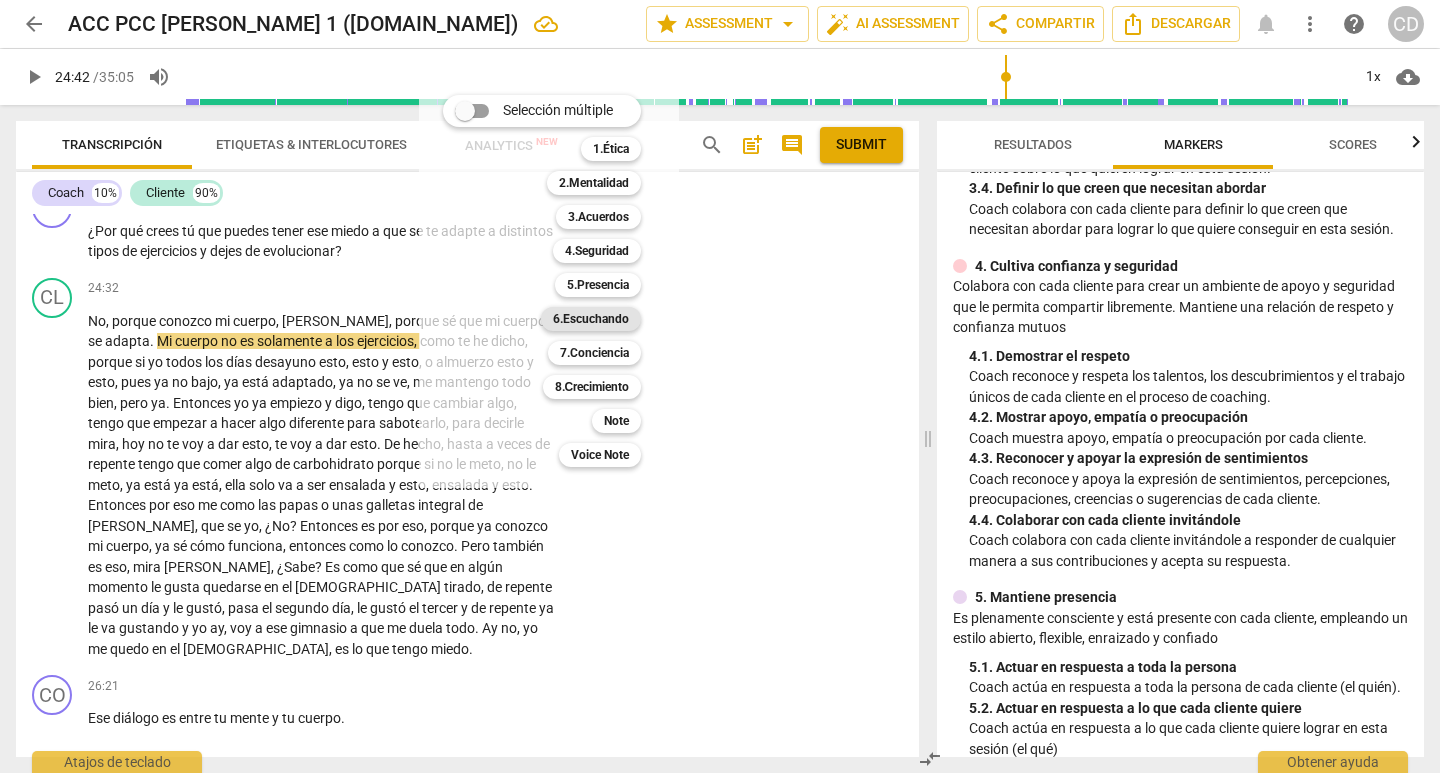 click on "6.Escuchando" at bounding box center [591, 319] 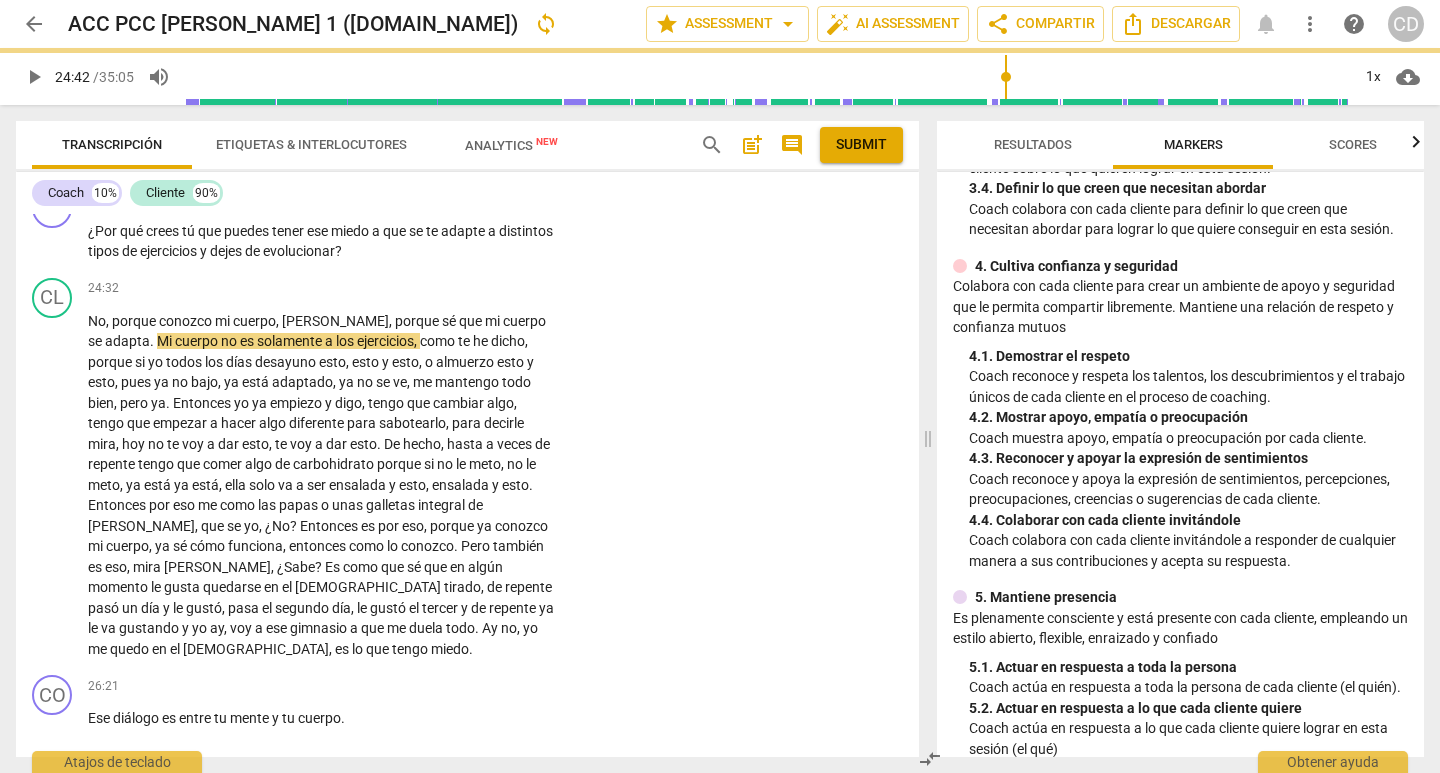 click on "6.Escuchando" at bounding box center (548, 302) 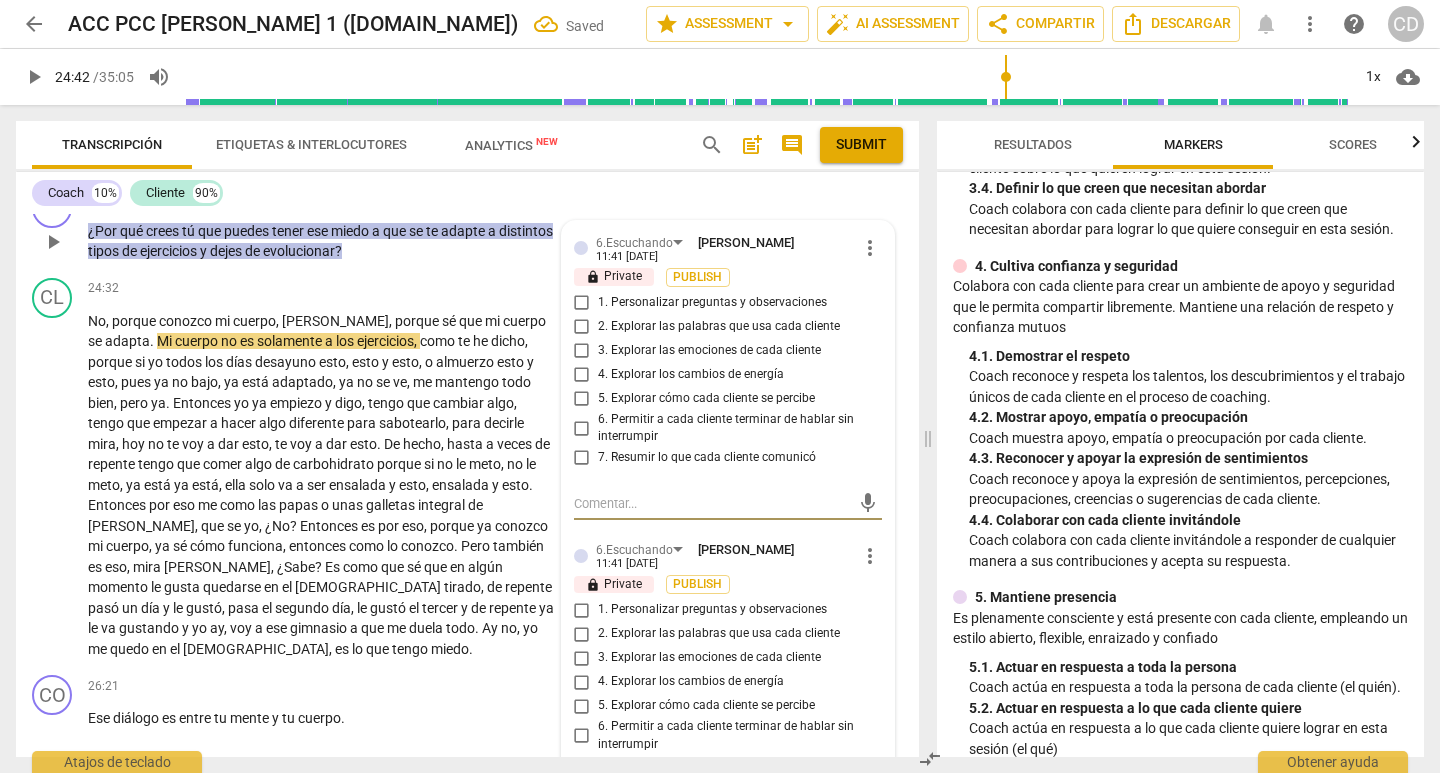 click on "more_vert" at bounding box center (870, 556) 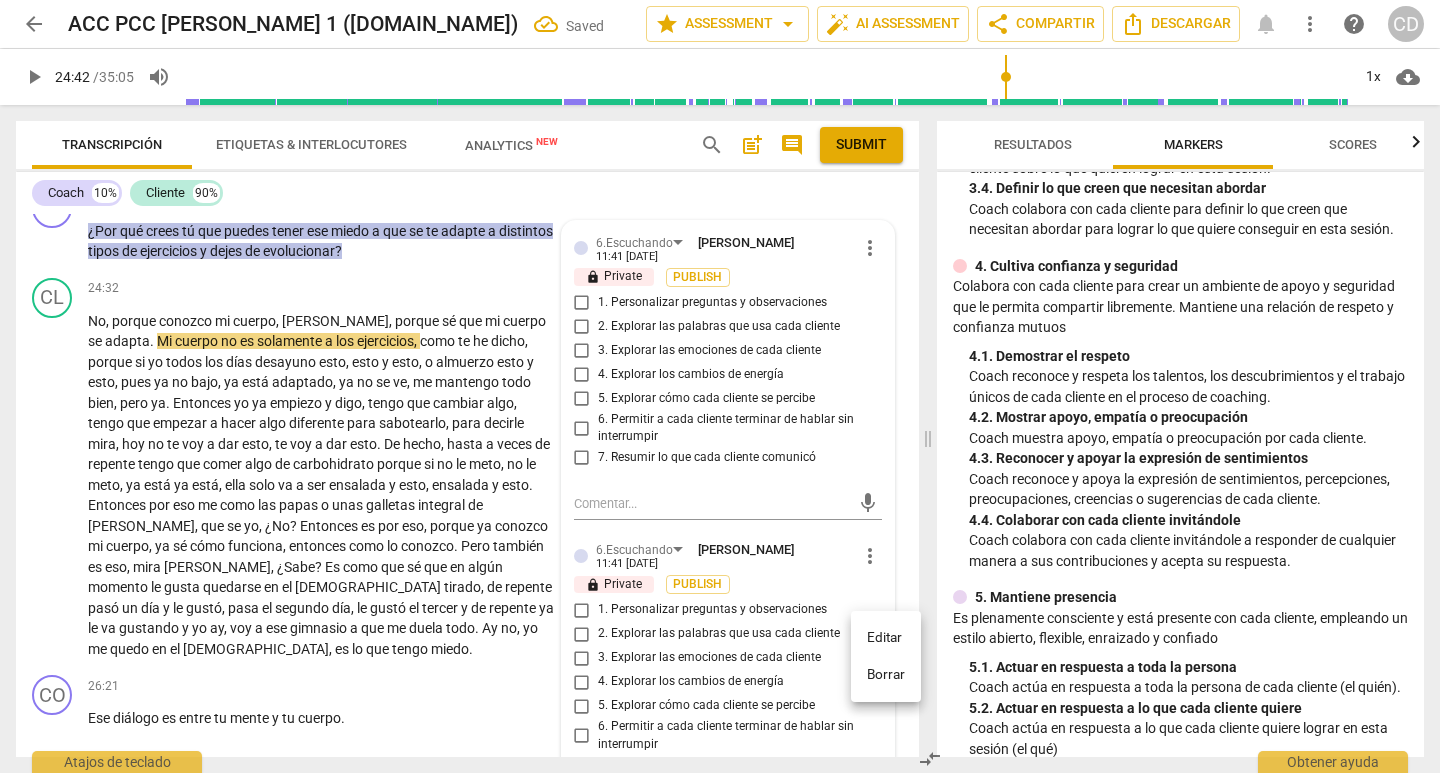 click on "Borrar" at bounding box center [886, 675] 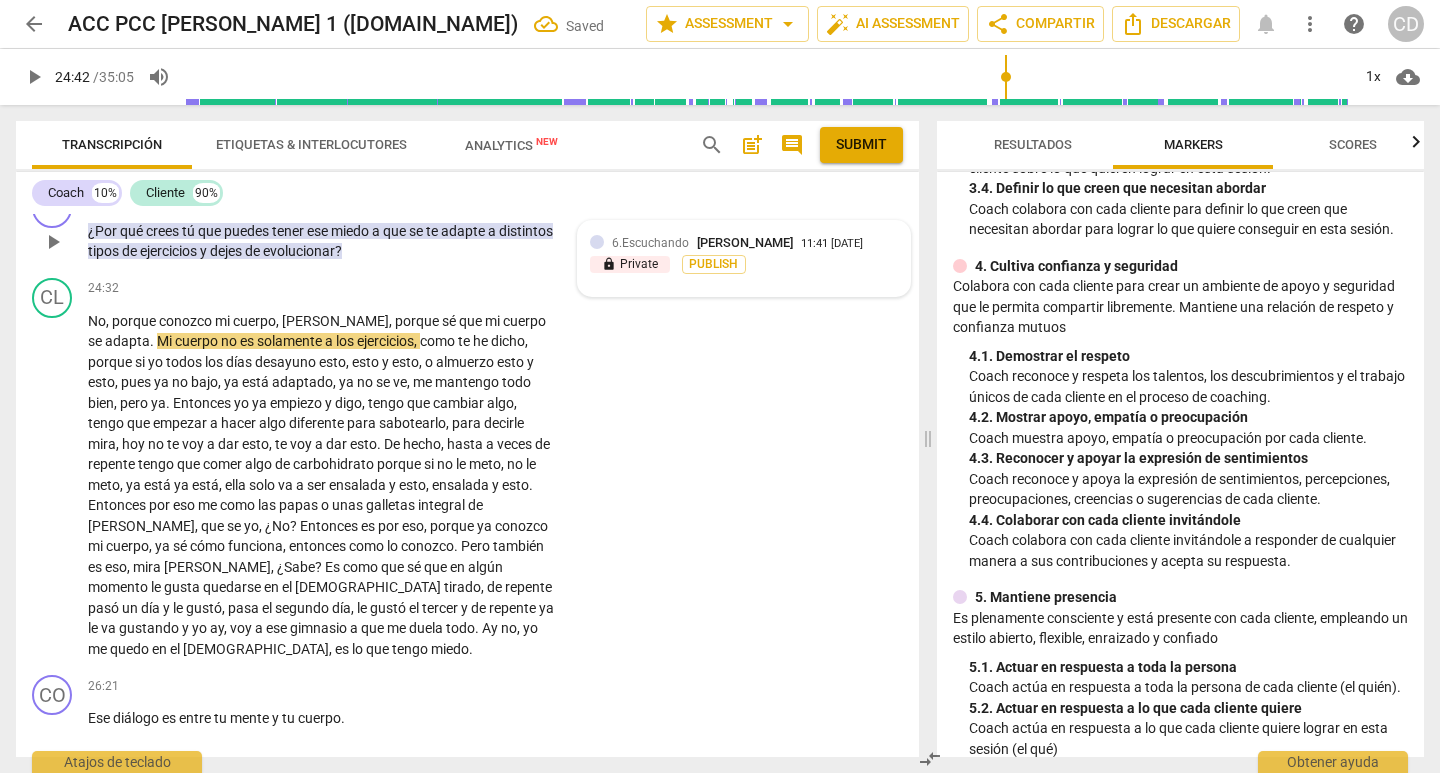 click on "6.Escuchando" at bounding box center (650, 243) 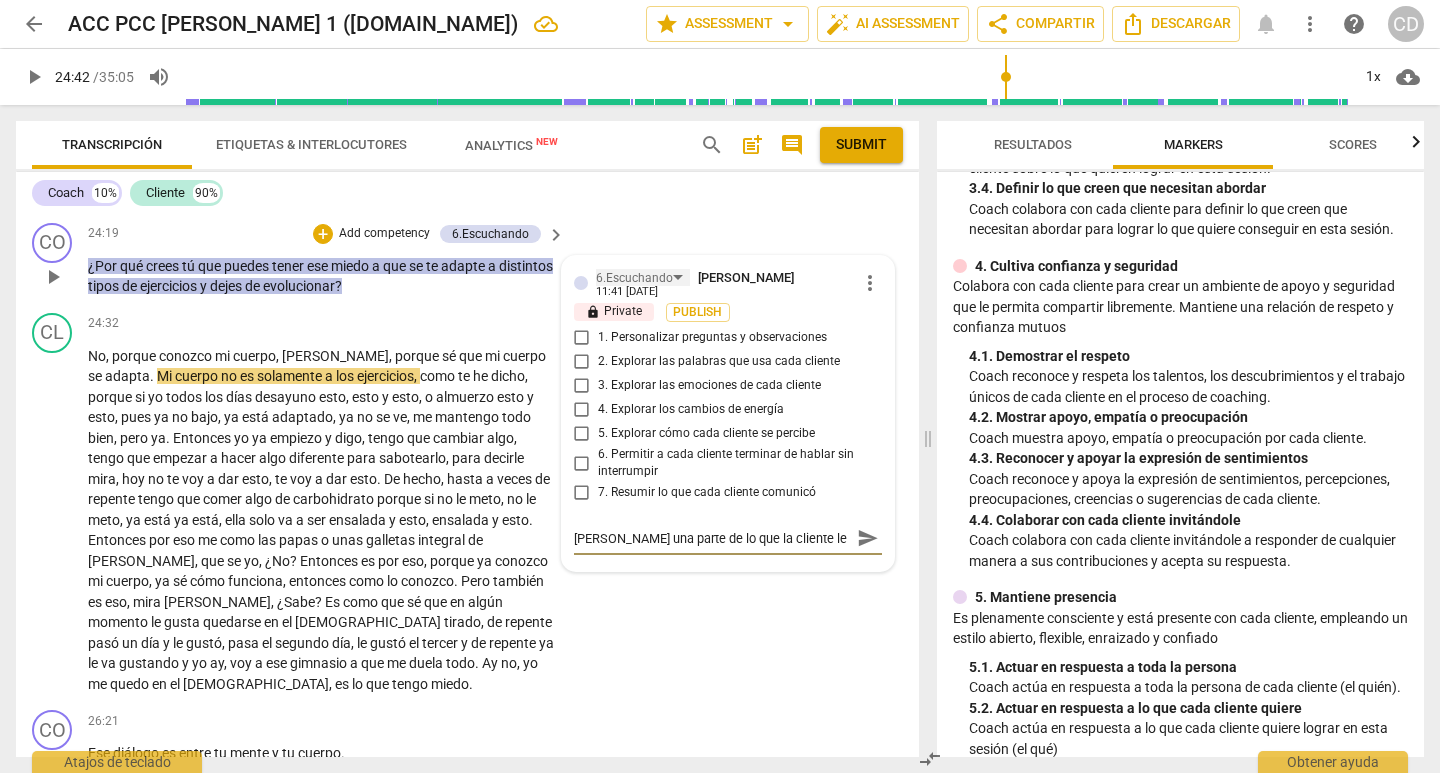 scroll, scrollTop: 6136, scrollLeft: 0, axis: vertical 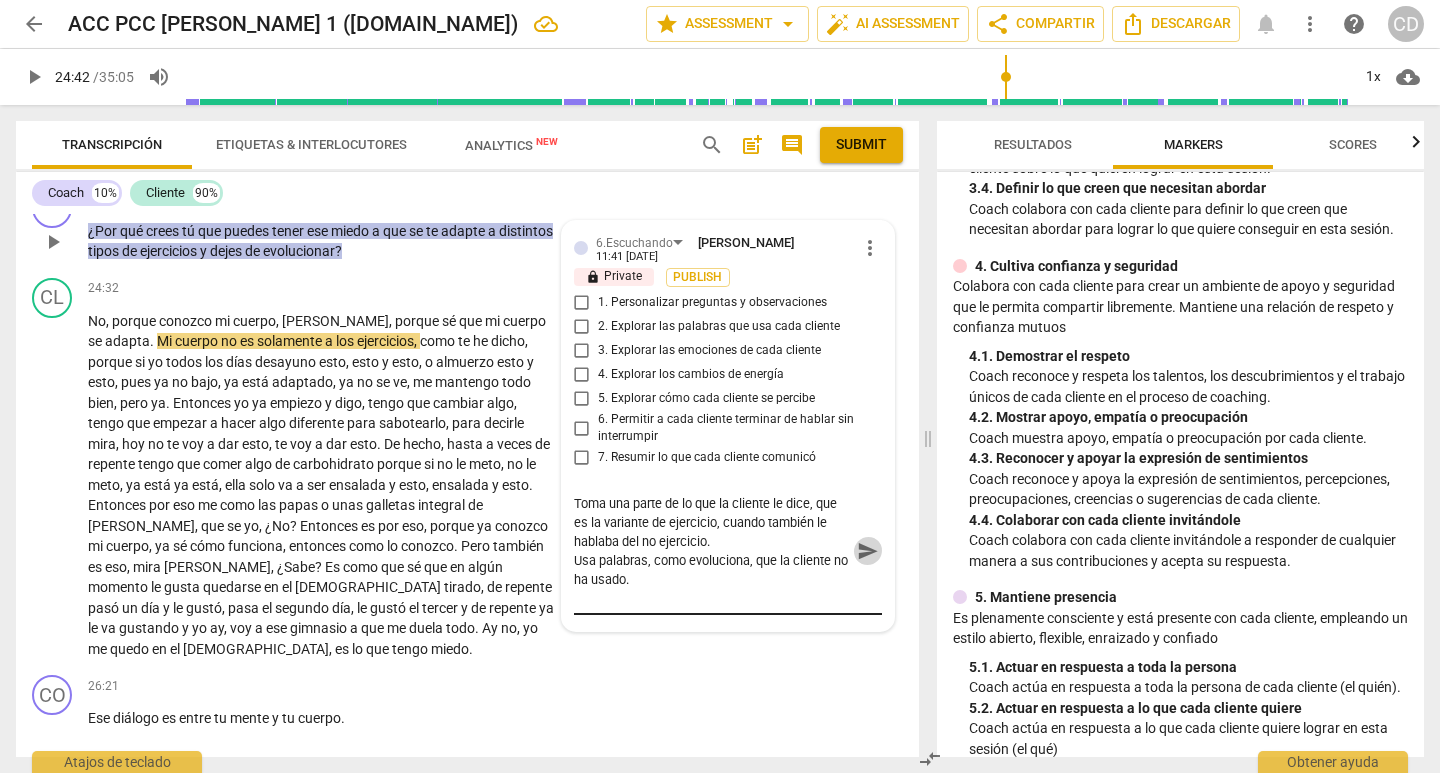click on "send" at bounding box center (868, 551) 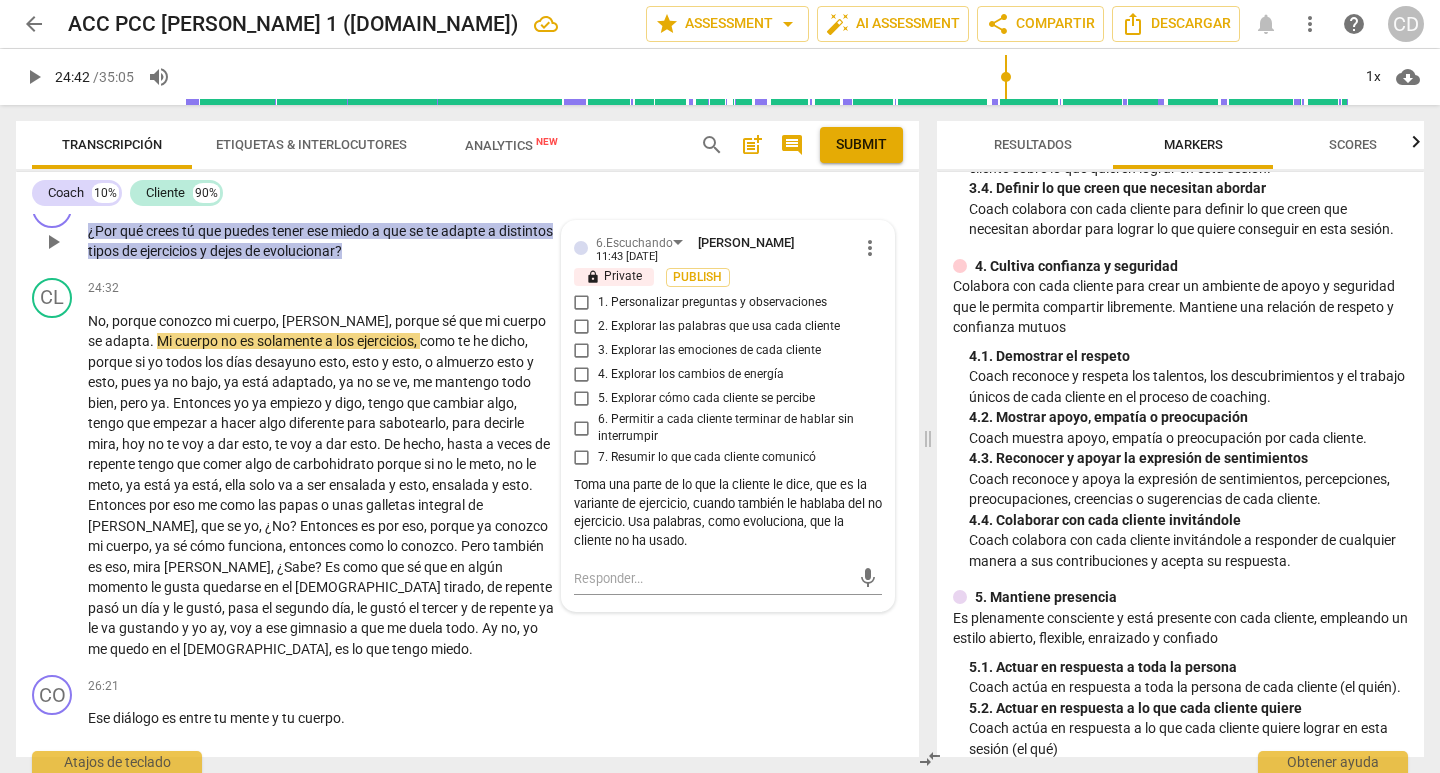 click on "Add competency" at bounding box center [384, 199] 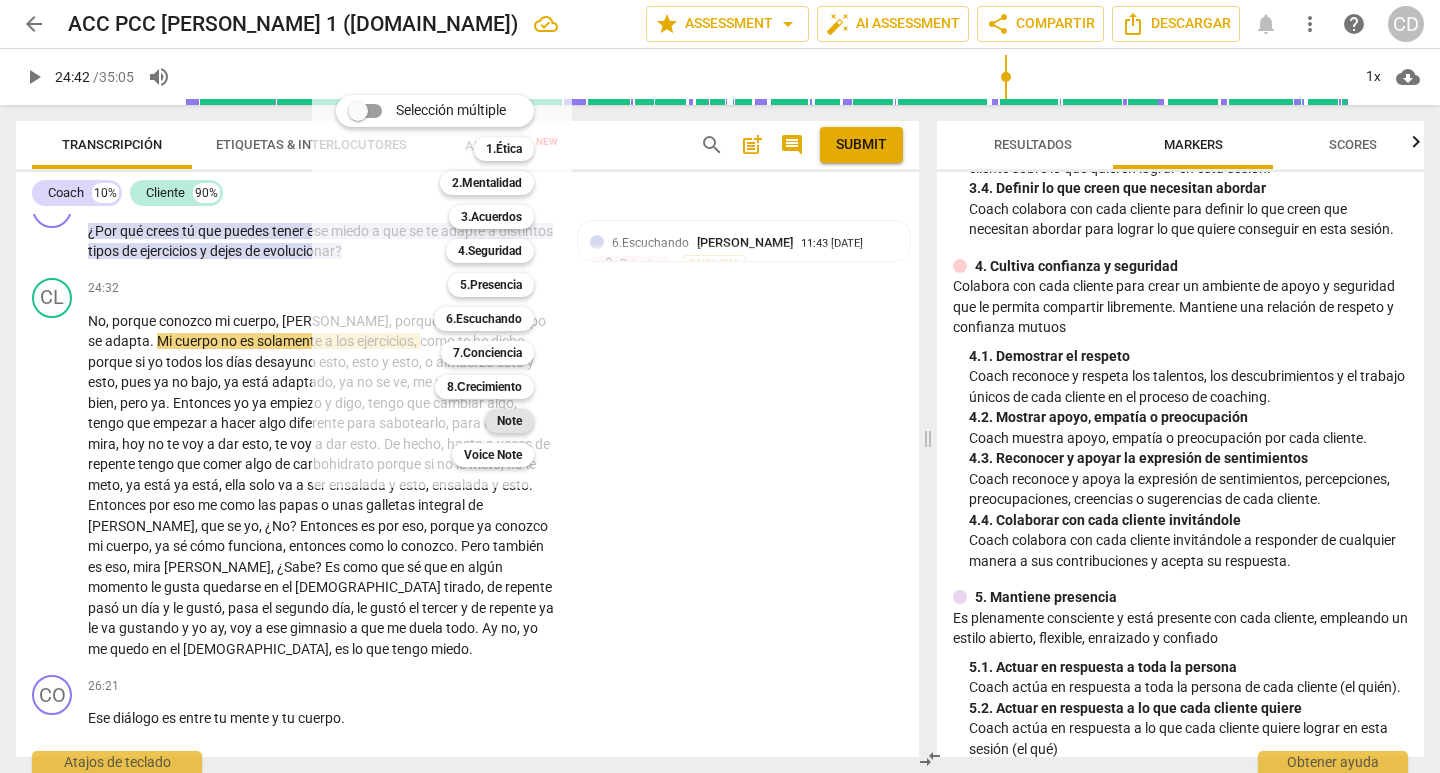 click on "Note" at bounding box center [509, 421] 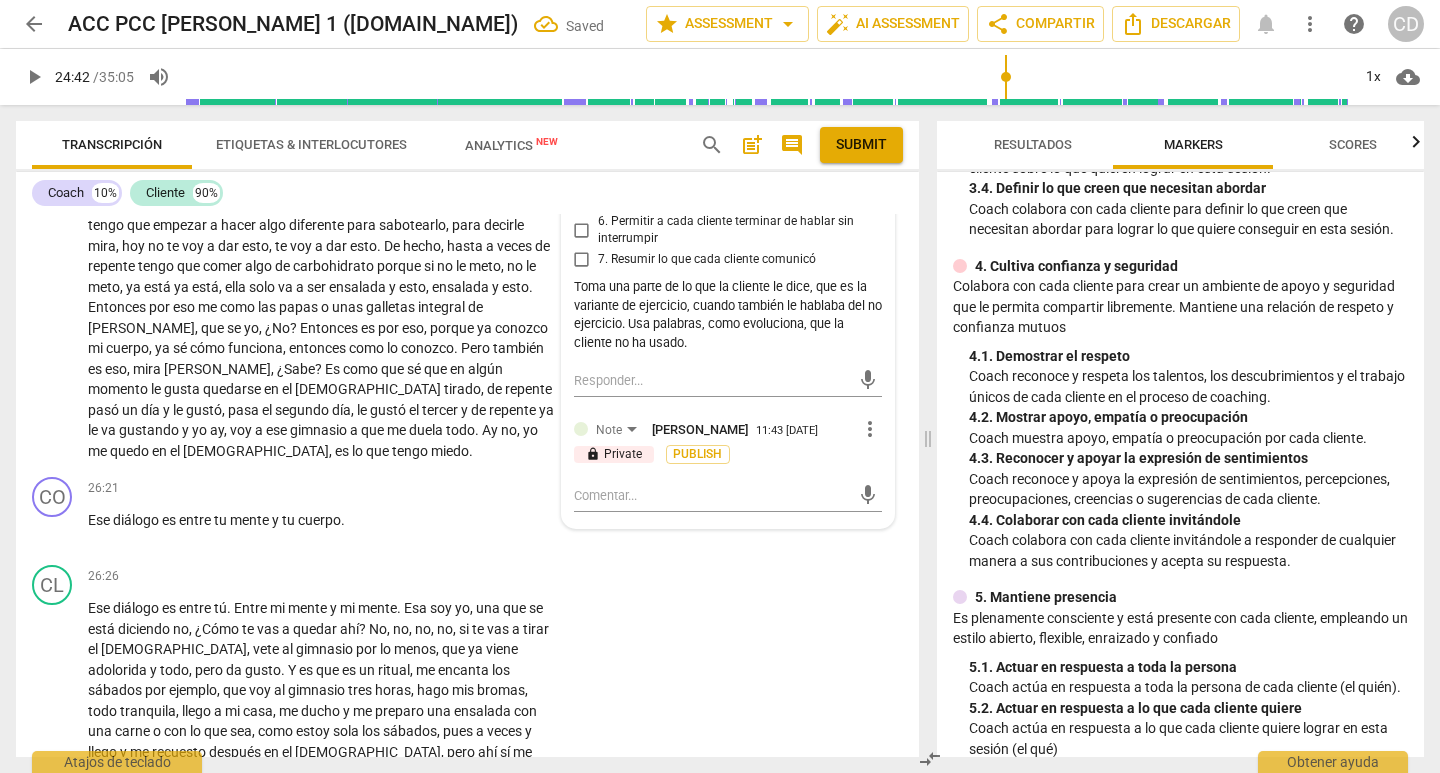 scroll, scrollTop: 6336, scrollLeft: 0, axis: vertical 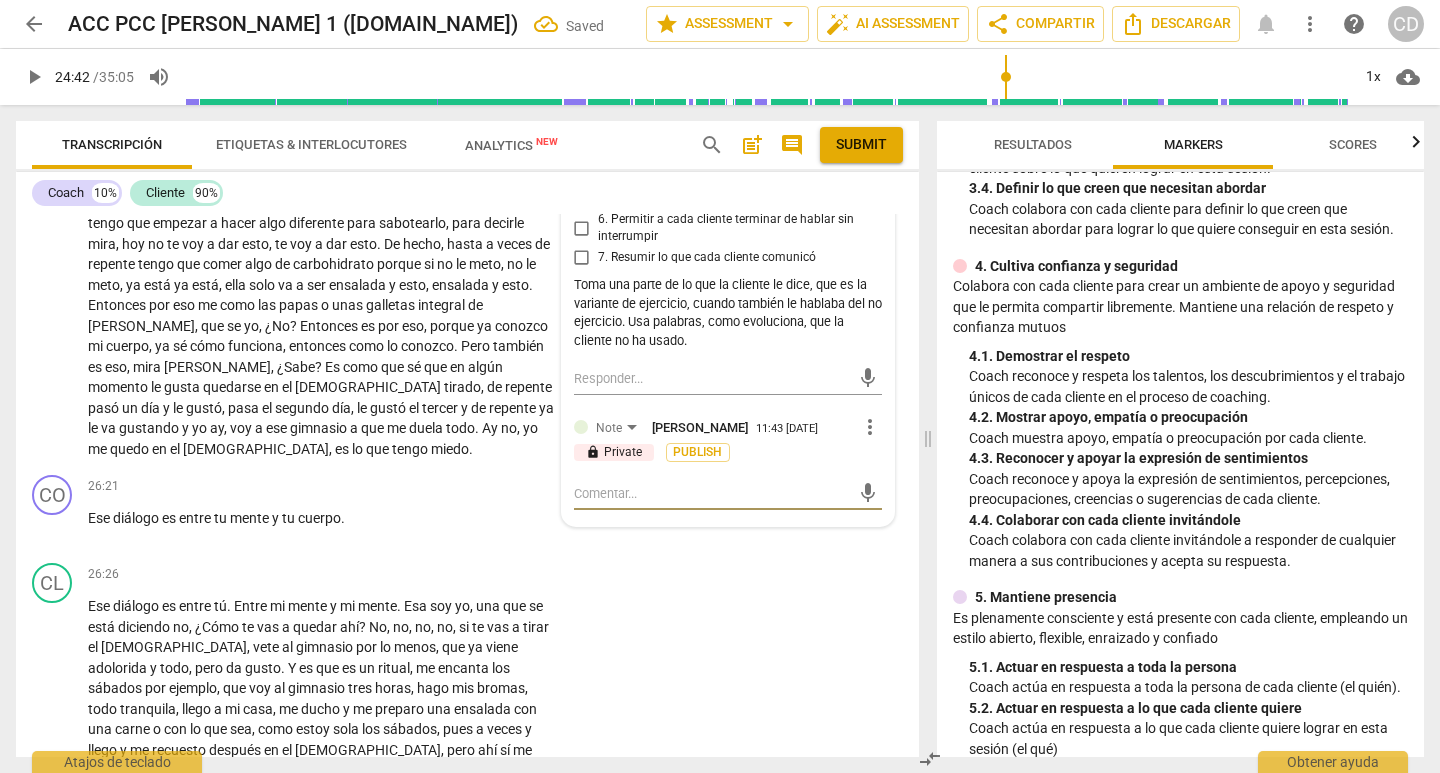 click at bounding box center (712, 493) 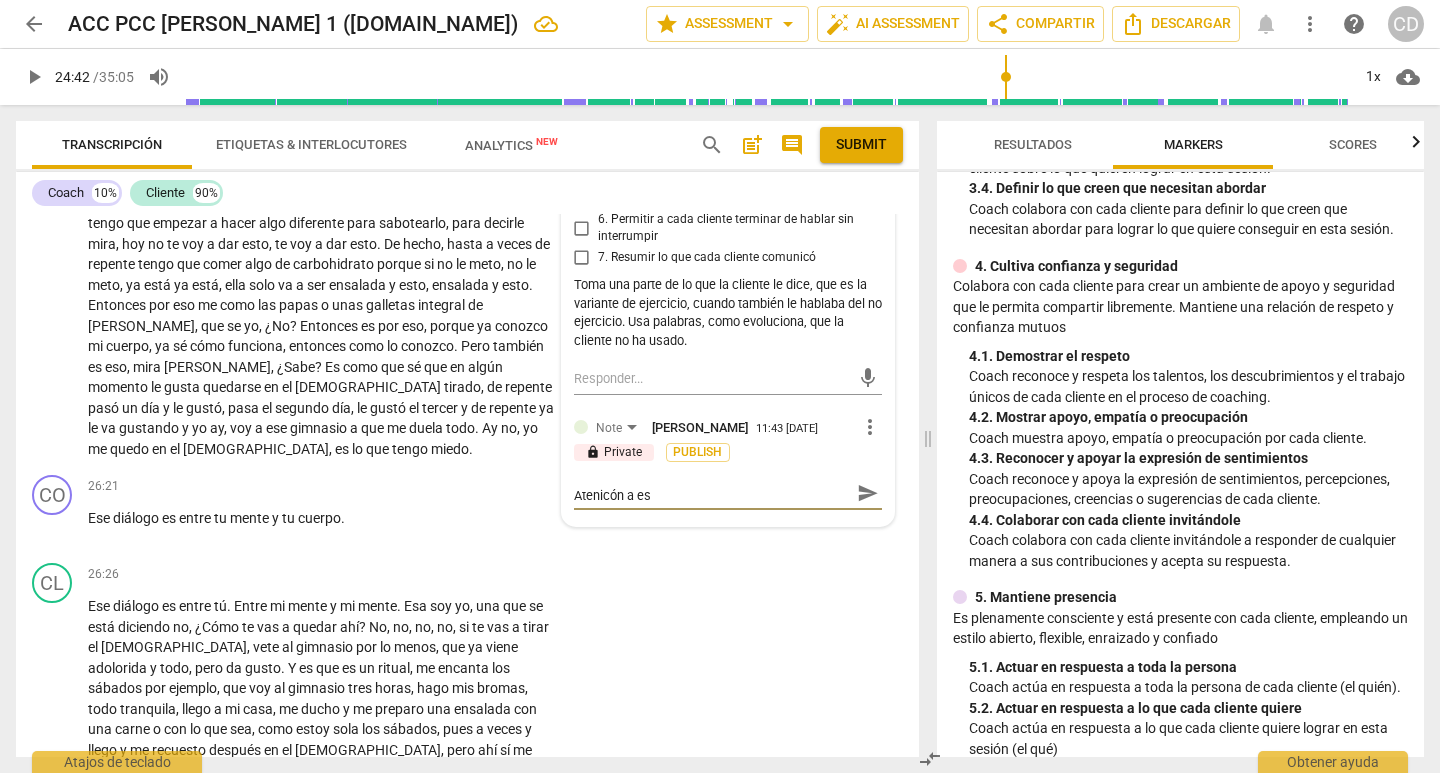 scroll, scrollTop: 0, scrollLeft: 0, axis: both 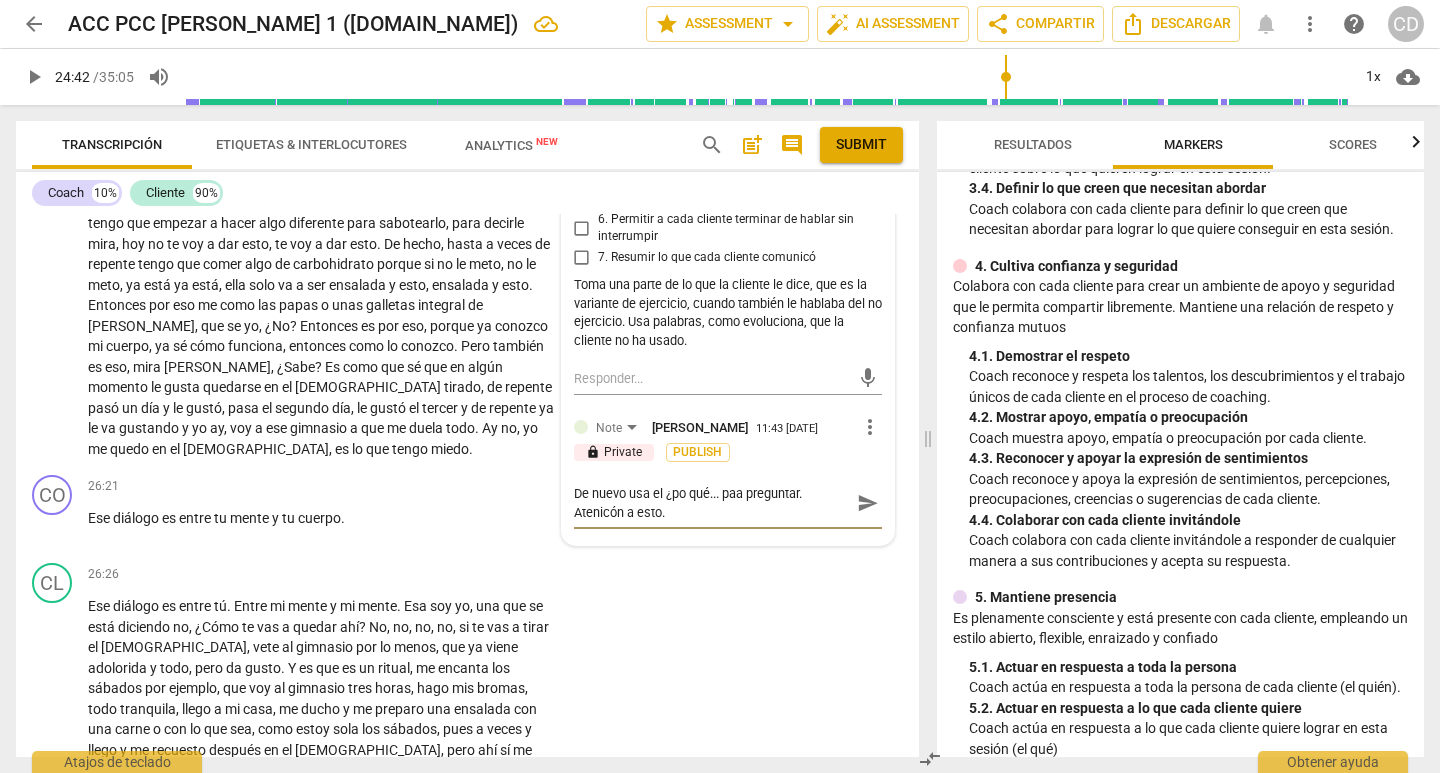 click on "De nuevo usa el ¿po qué... paa preguntar. Atenicón a esto." at bounding box center (712, 503) 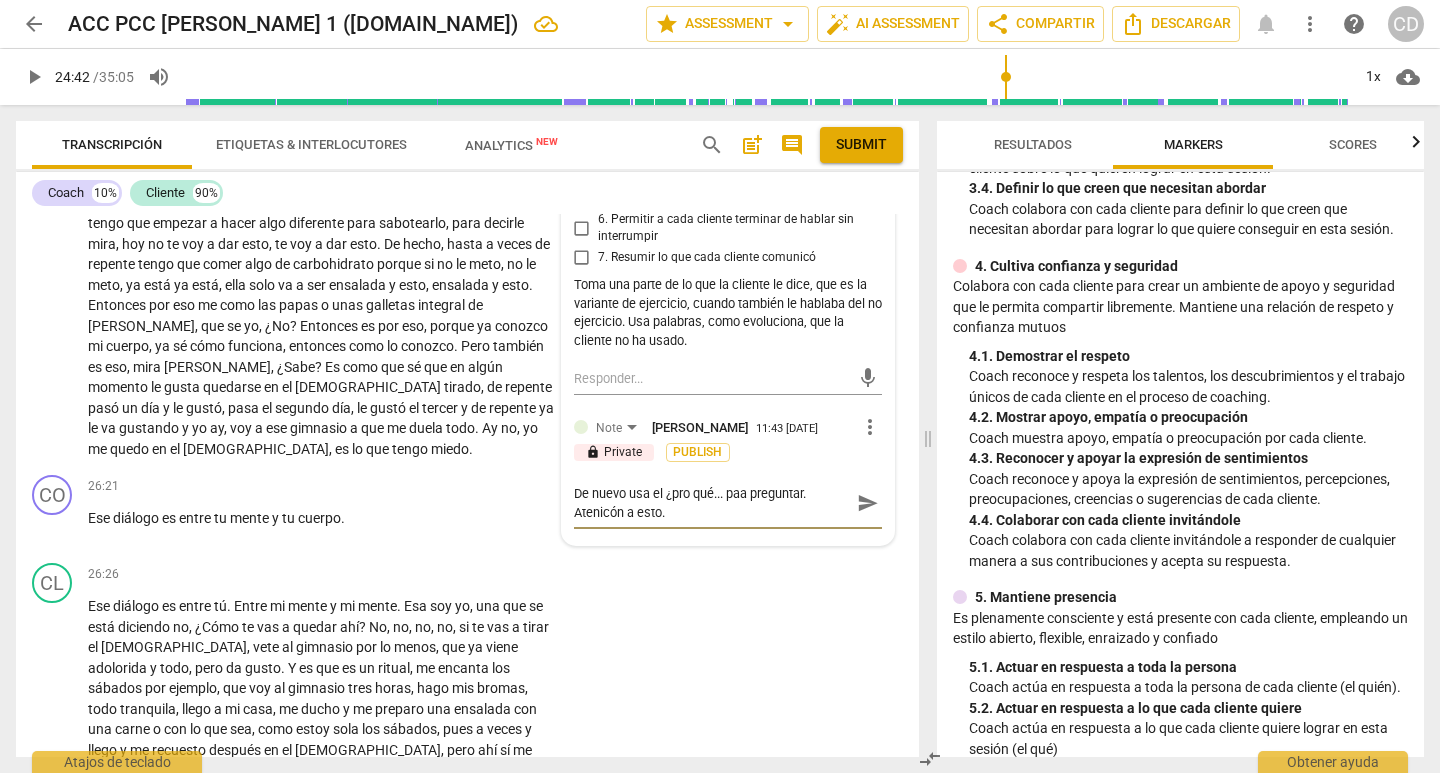 click on "De nuevo usa el ¿pro qué... paa preguntar. Atenicón a esto." at bounding box center [712, 503] 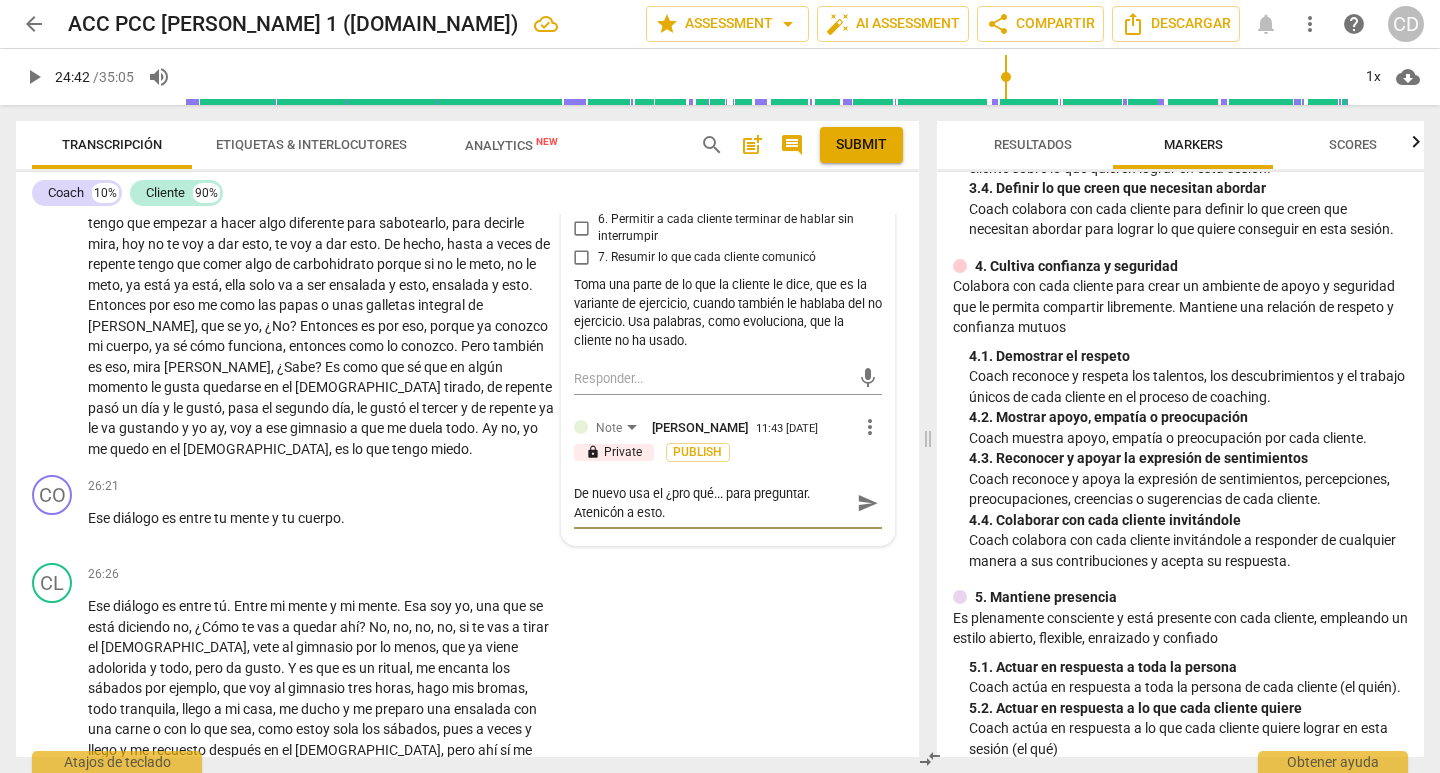 click on "De nuevo usa el ¿pro qué... para preguntar. Atenicón a esto." at bounding box center [712, 503] 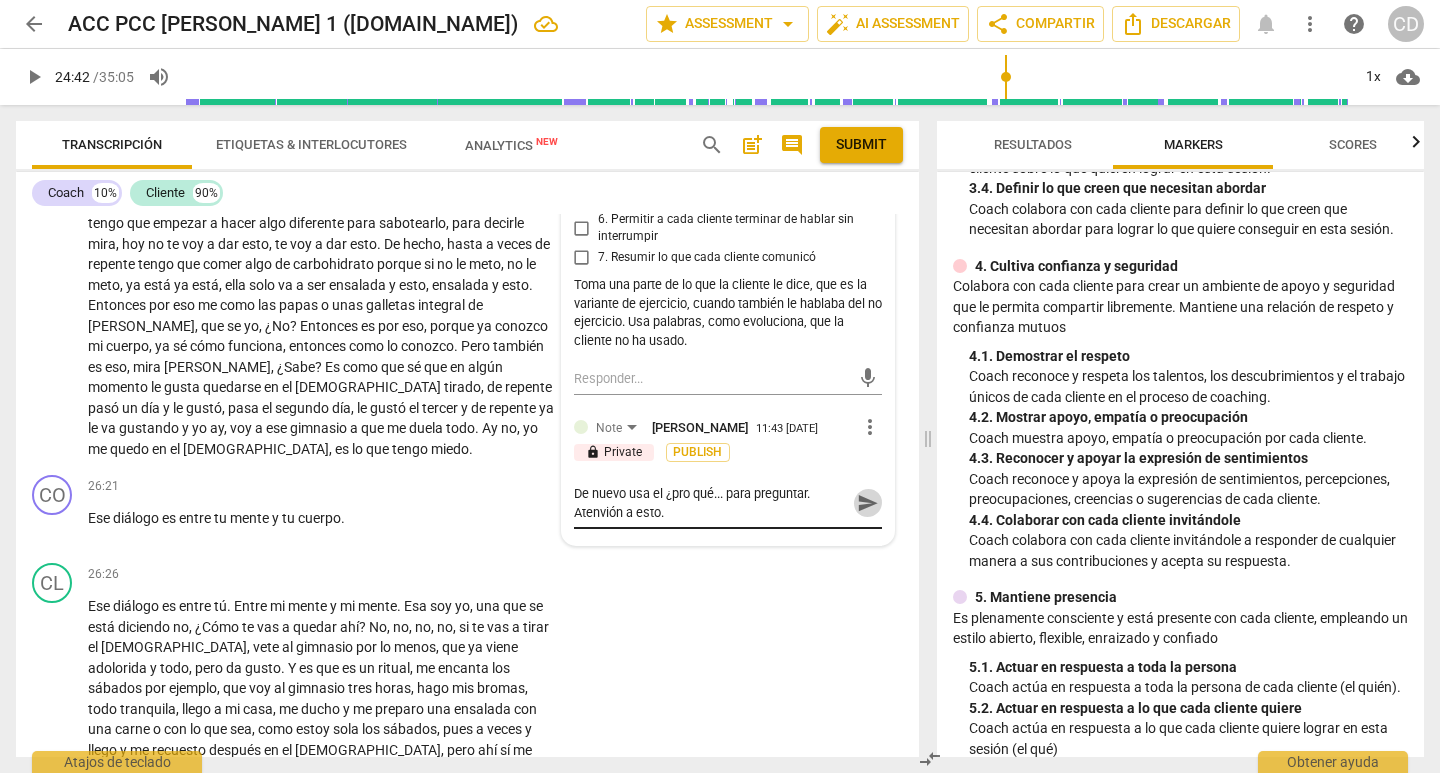 click on "send" at bounding box center (867, 503) 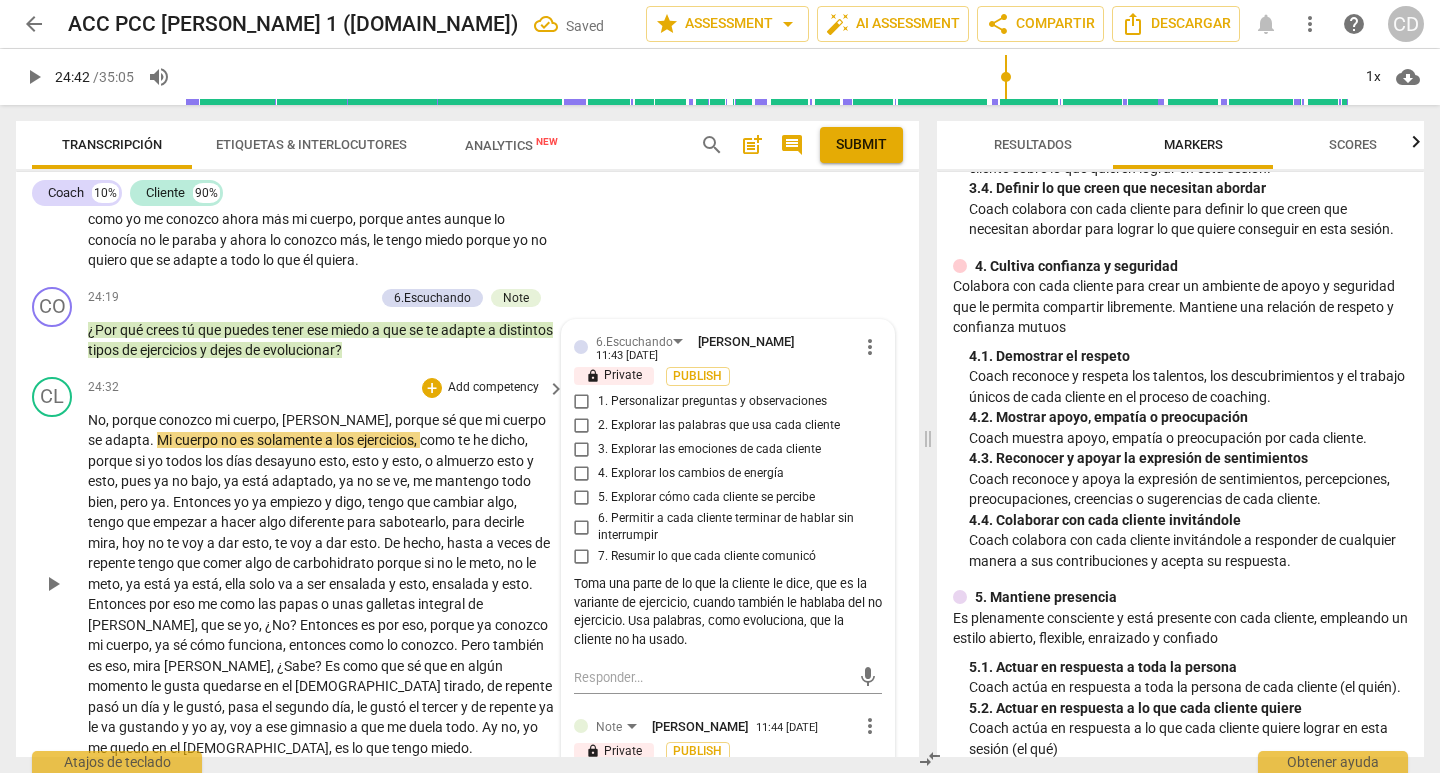 scroll, scrollTop: 6036, scrollLeft: 0, axis: vertical 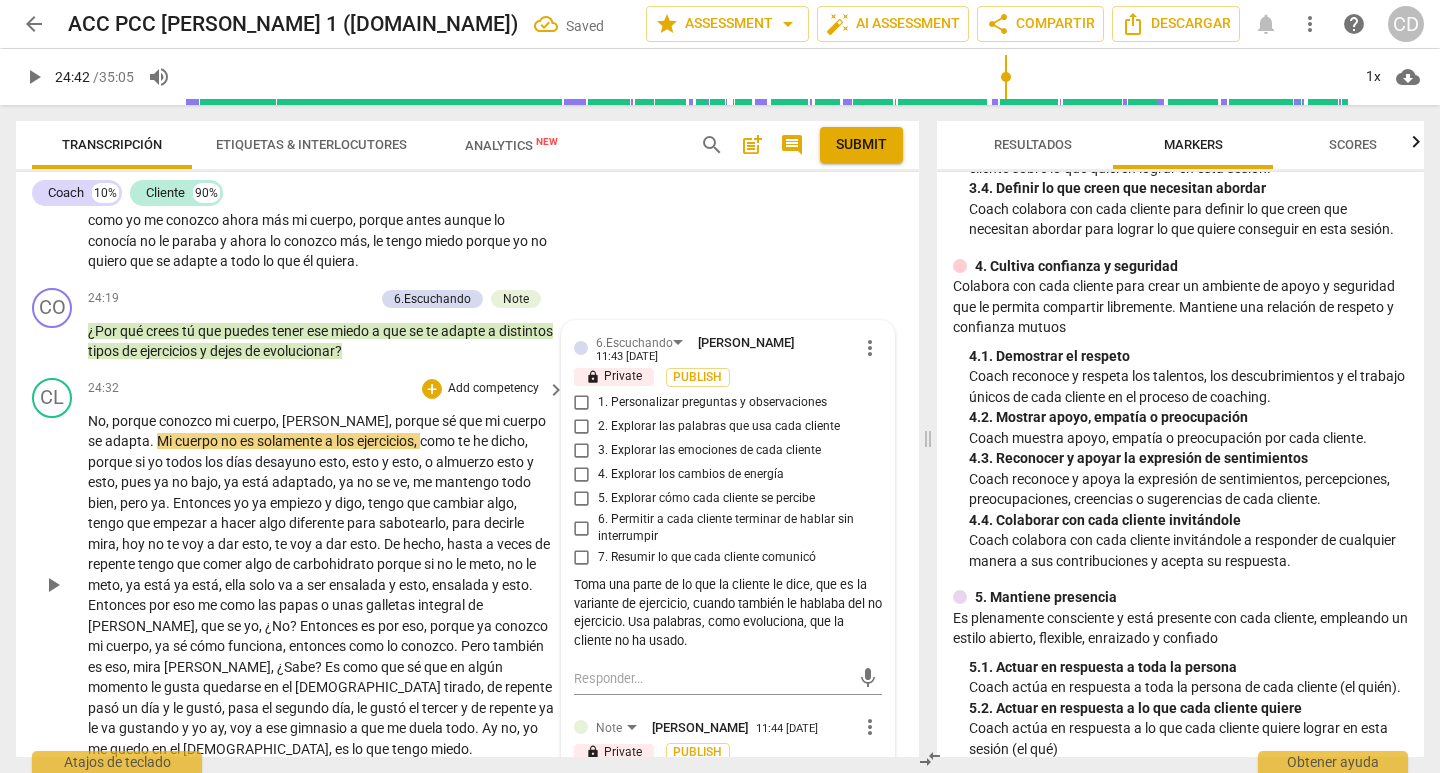 click on "play_arrow" at bounding box center [53, 585] 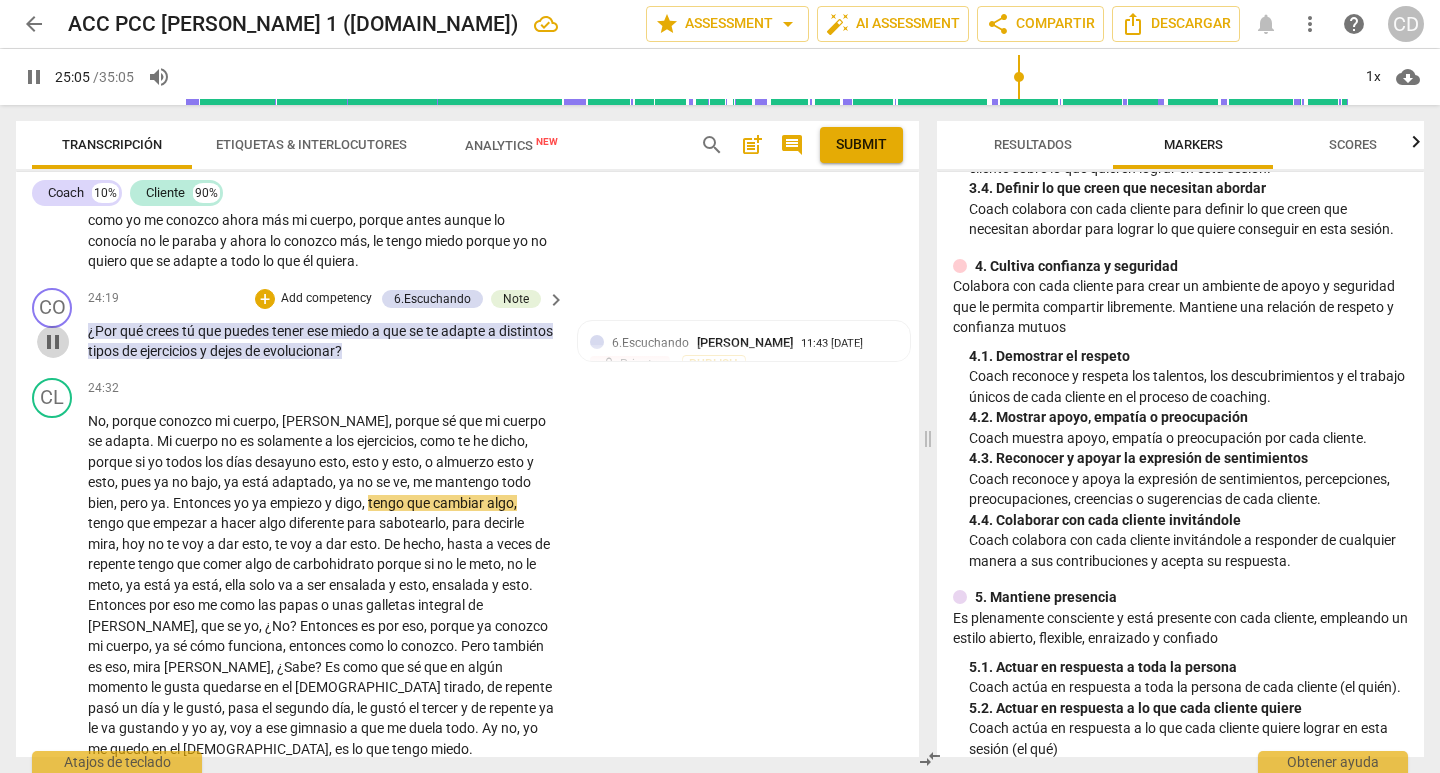 click on "pause" at bounding box center [53, 342] 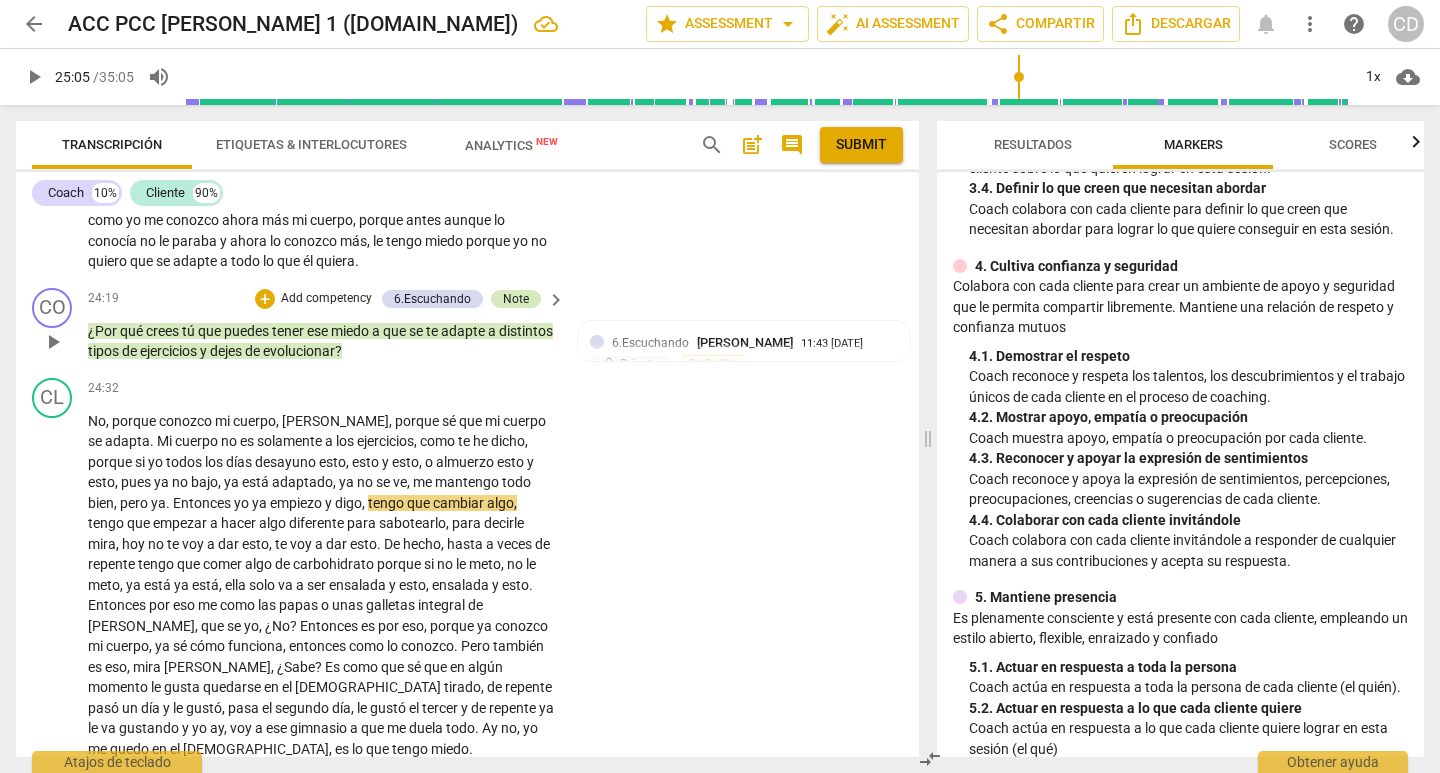 click on "Note" at bounding box center (516, 299) 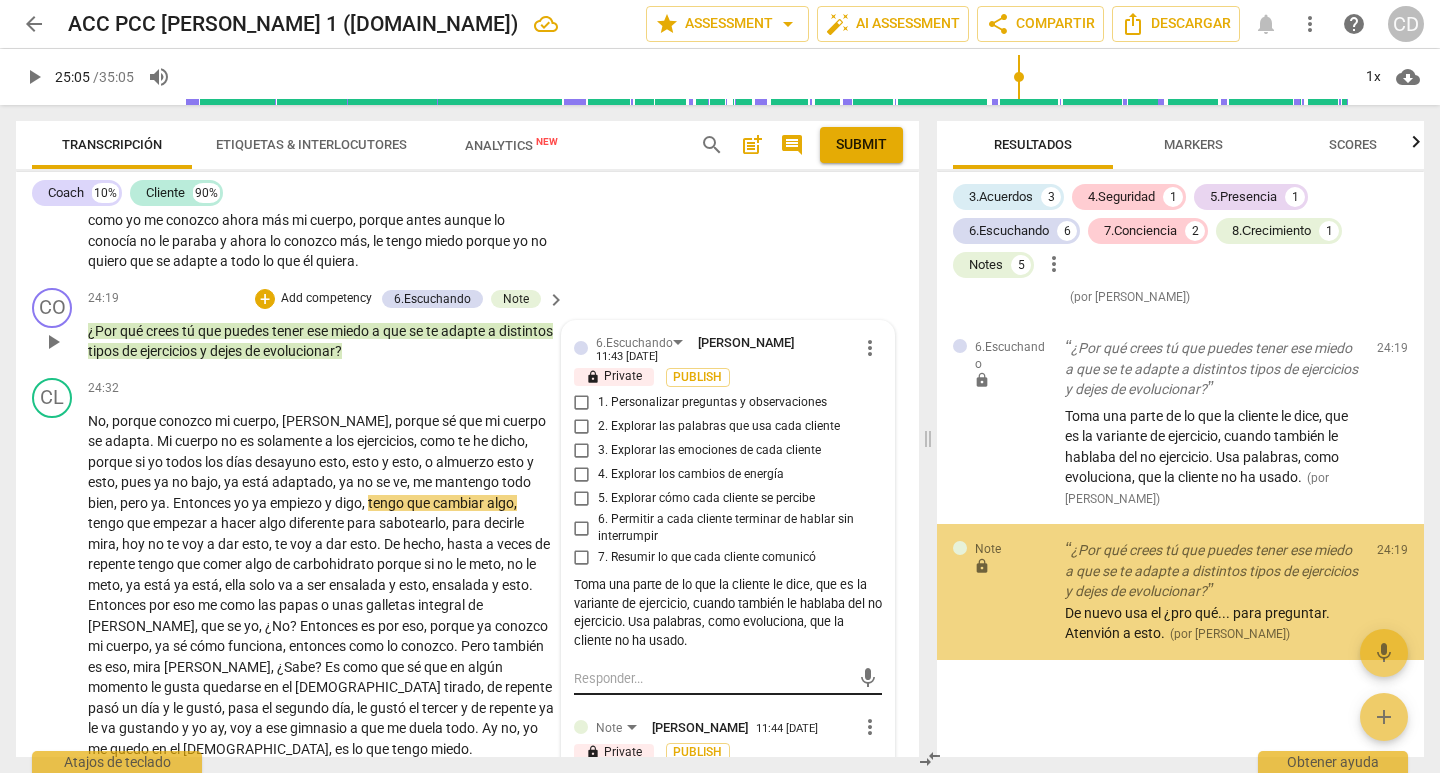 scroll, scrollTop: 2902, scrollLeft: 0, axis: vertical 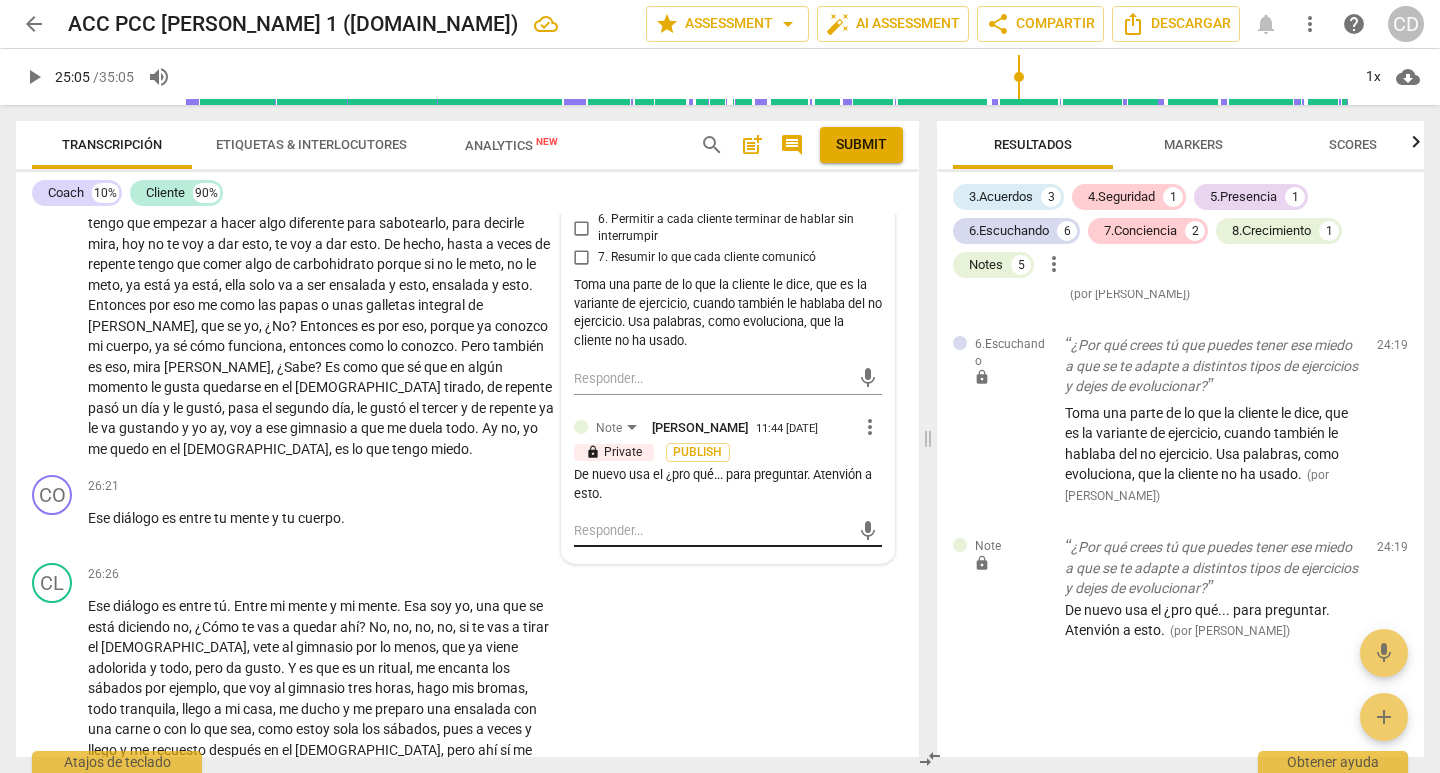 click at bounding box center [712, 530] 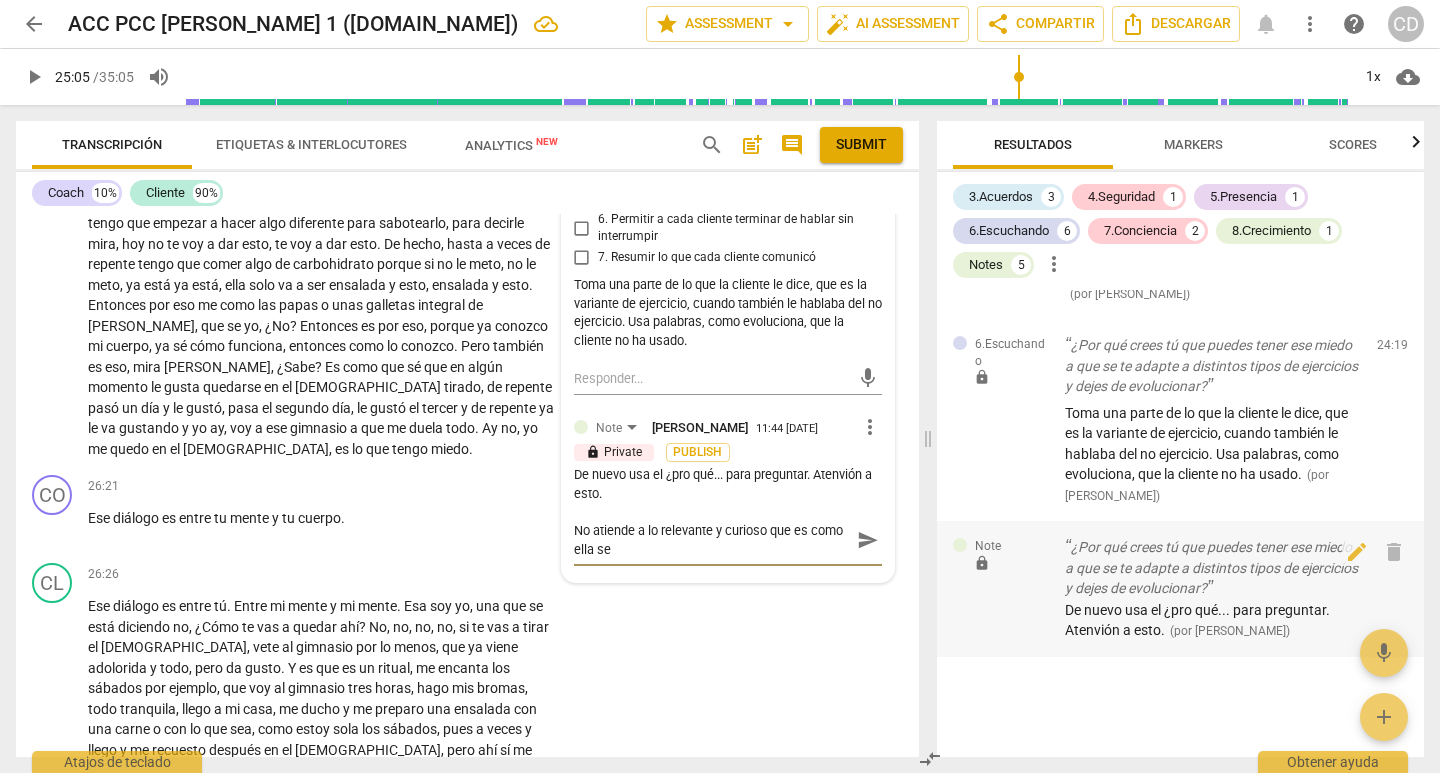 scroll, scrollTop: 0, scrollLeft: 0, axis: both 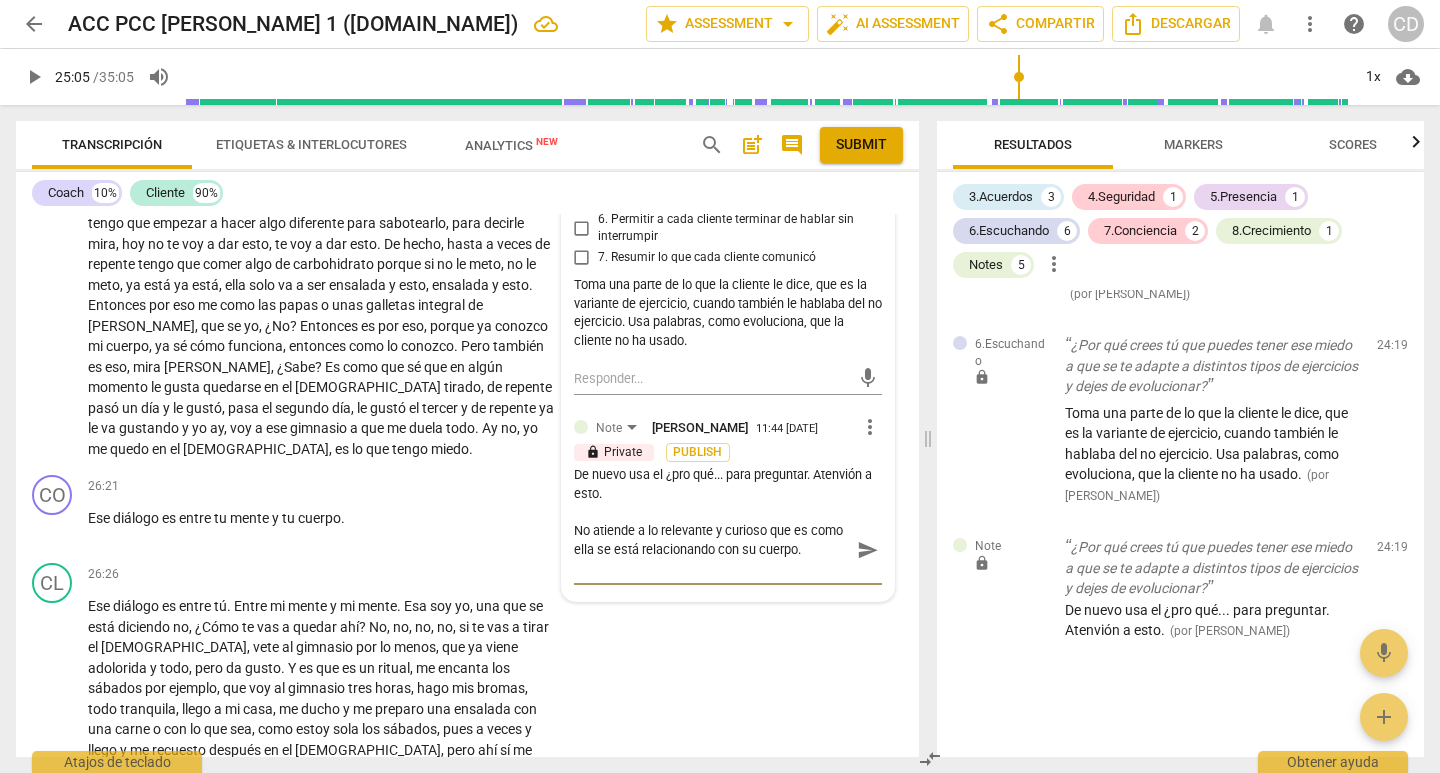 click on "send" at bounding box center [868, 550] 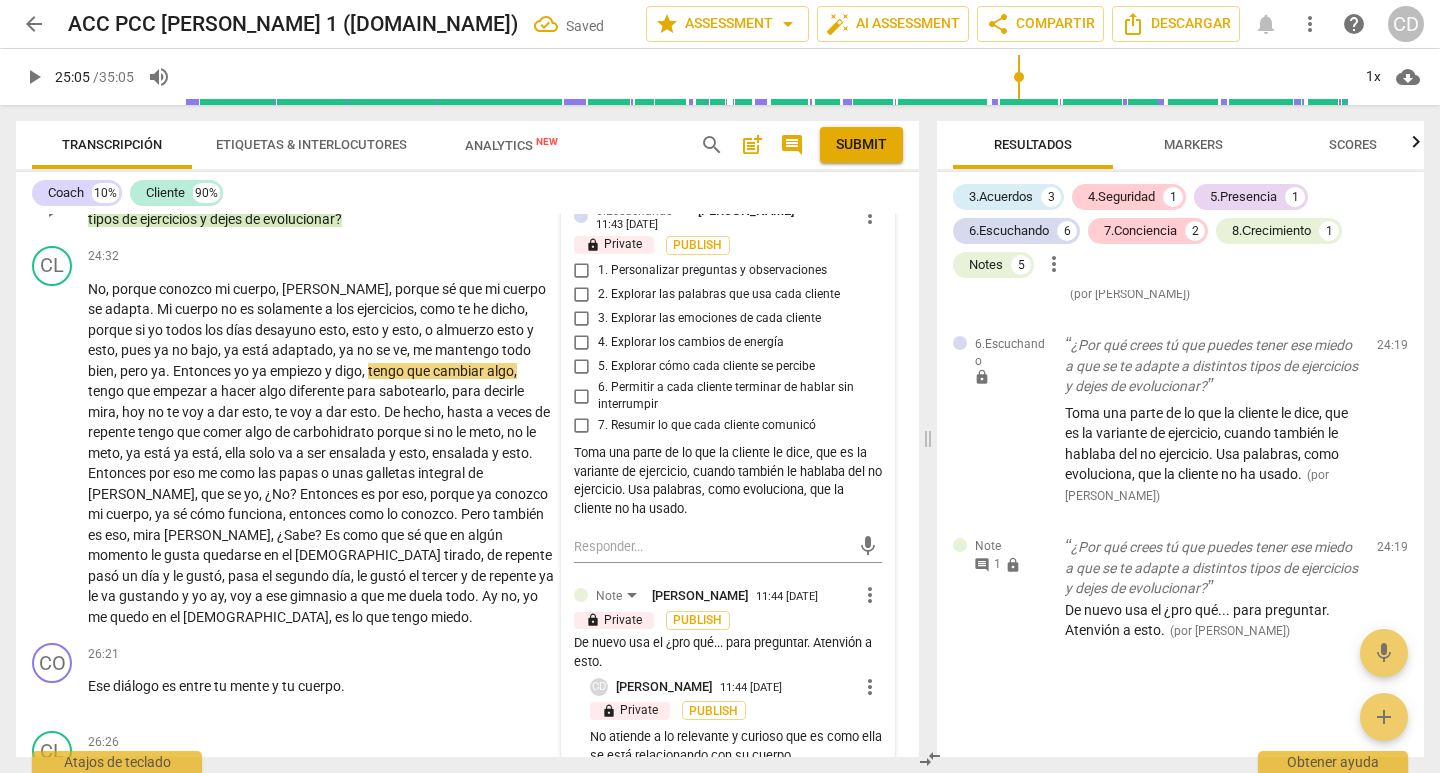 scroll, scrollTop: 6036, scrollLeft: 0, axis: vertical 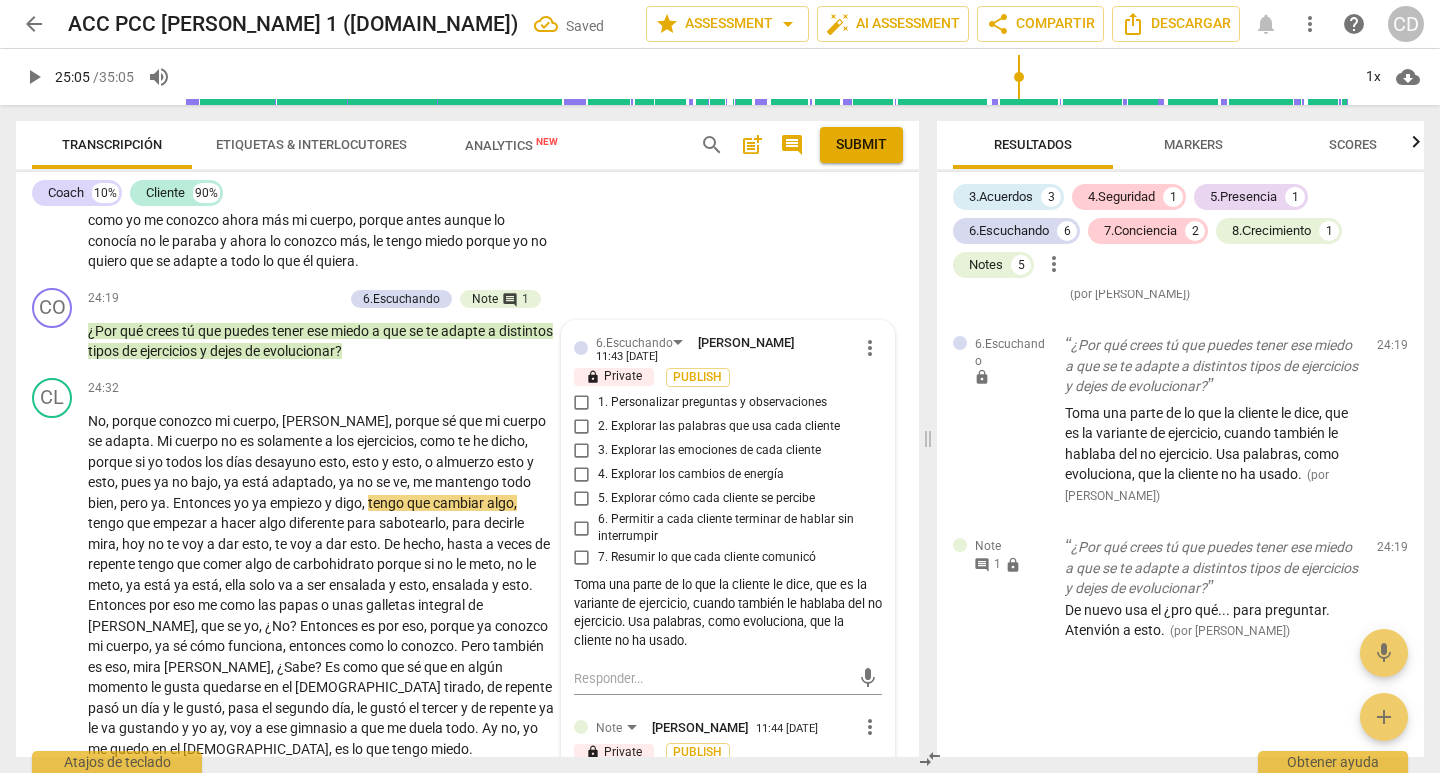 click on "play_arrow" at bounding box center (34, 77) 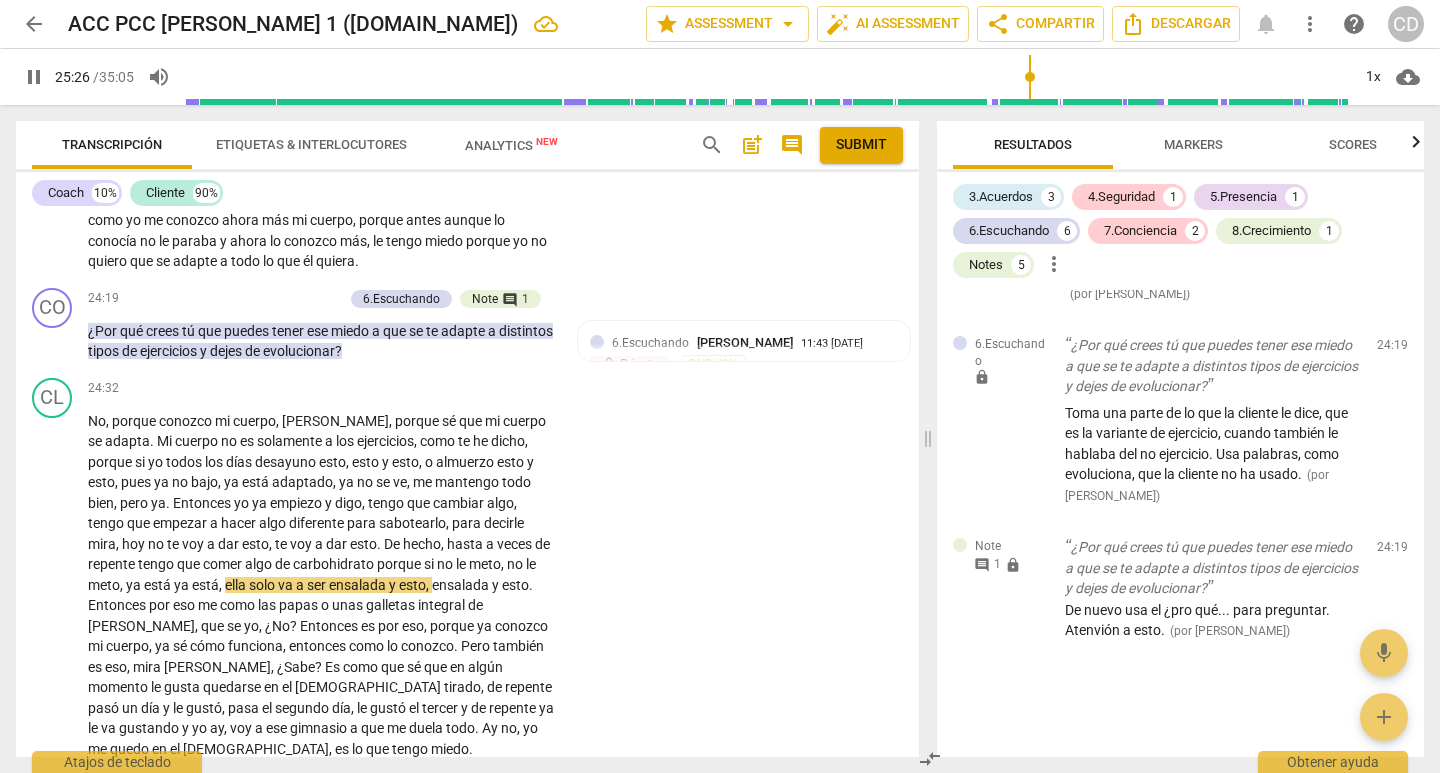 click on "pause" at bounding box center [34, 77] 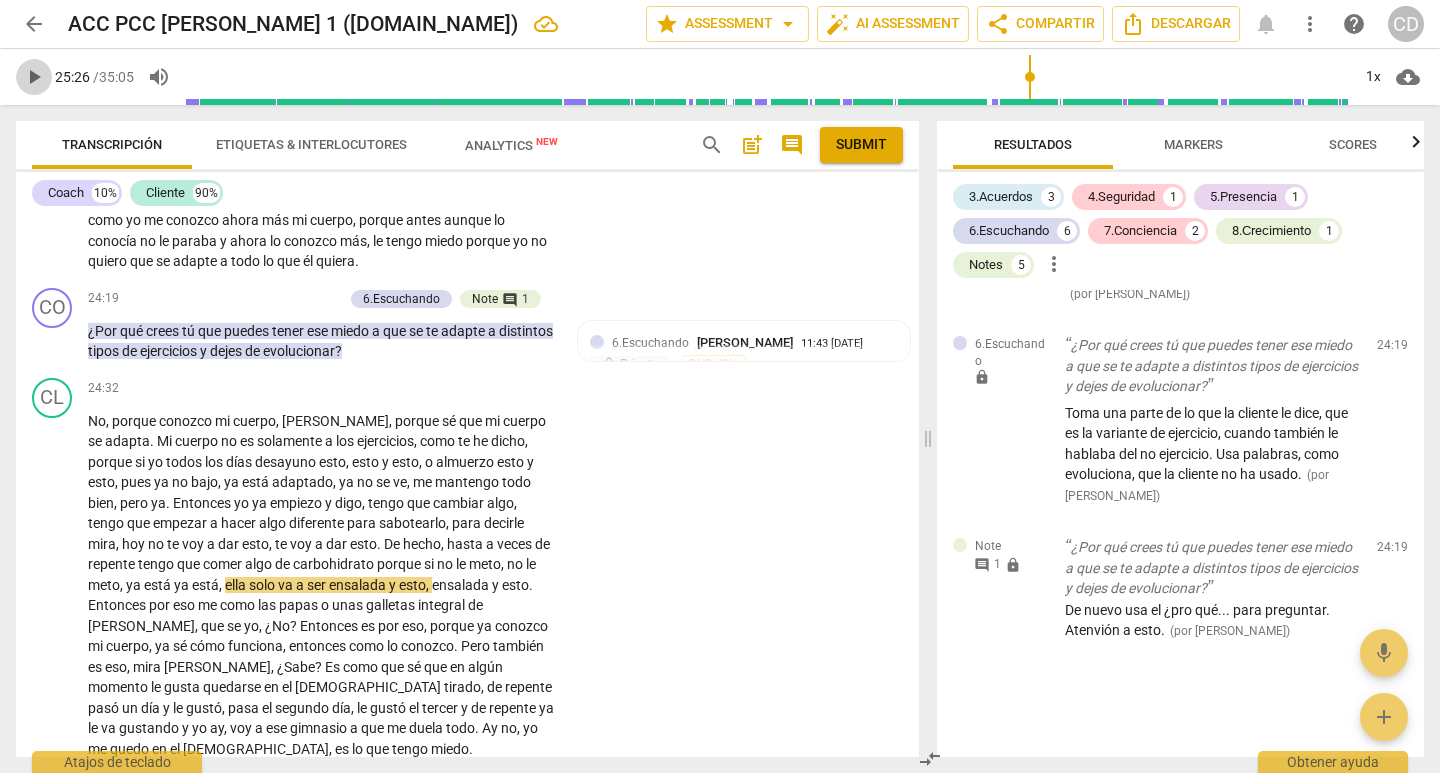 click on "play_arrow" at bounding box center (34, 77) 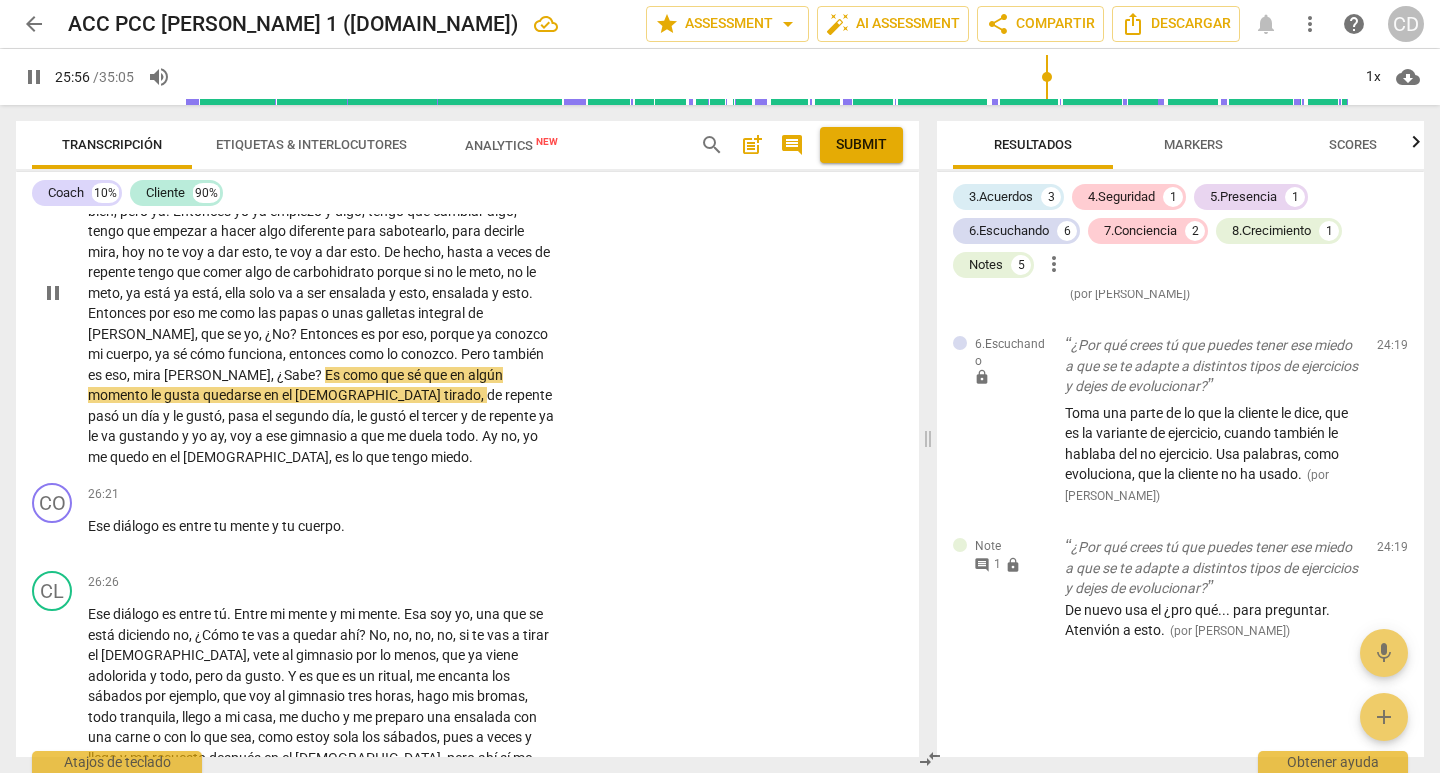 scroll, scrollTop: 6336, scrollLeft: 0, axis: vertical 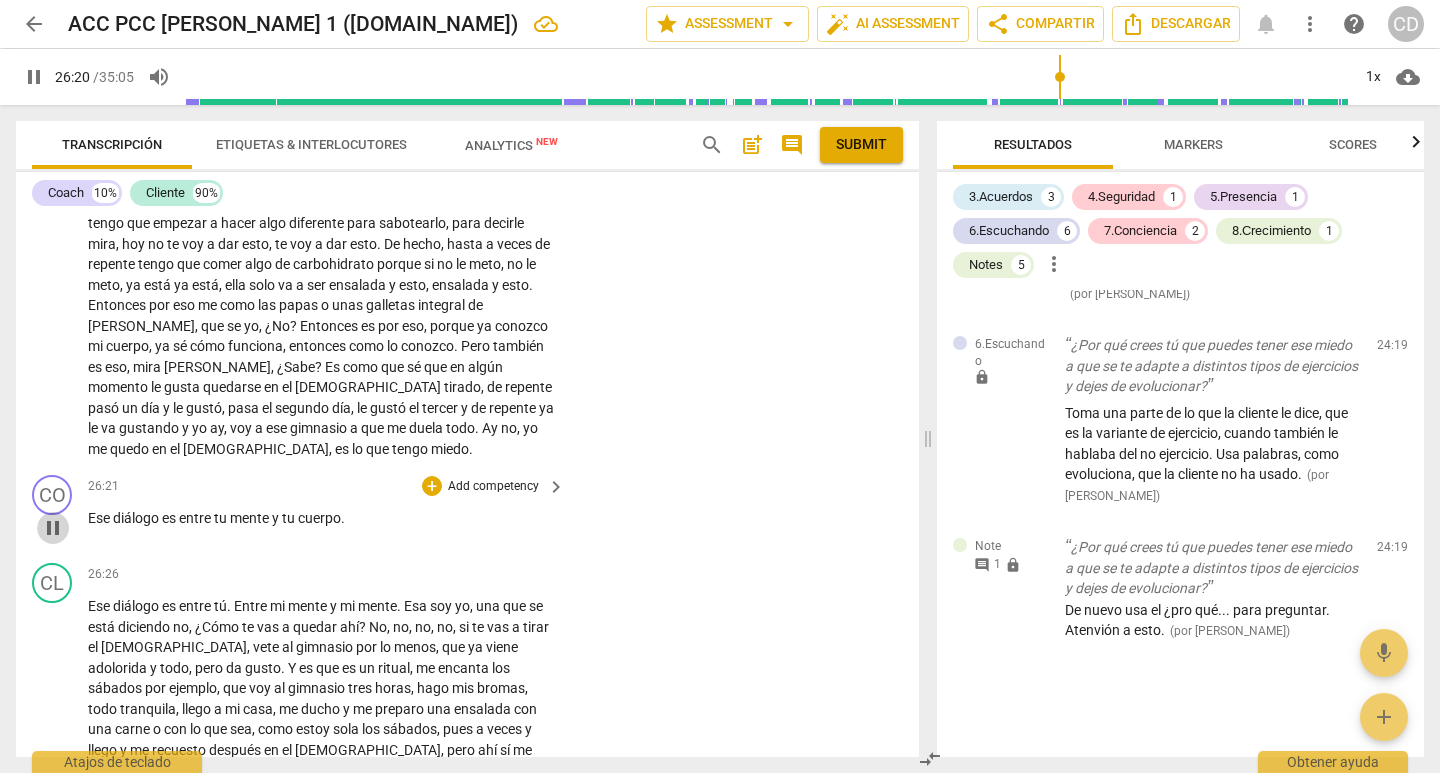 click on "pause" at bounding box center (53, 528) 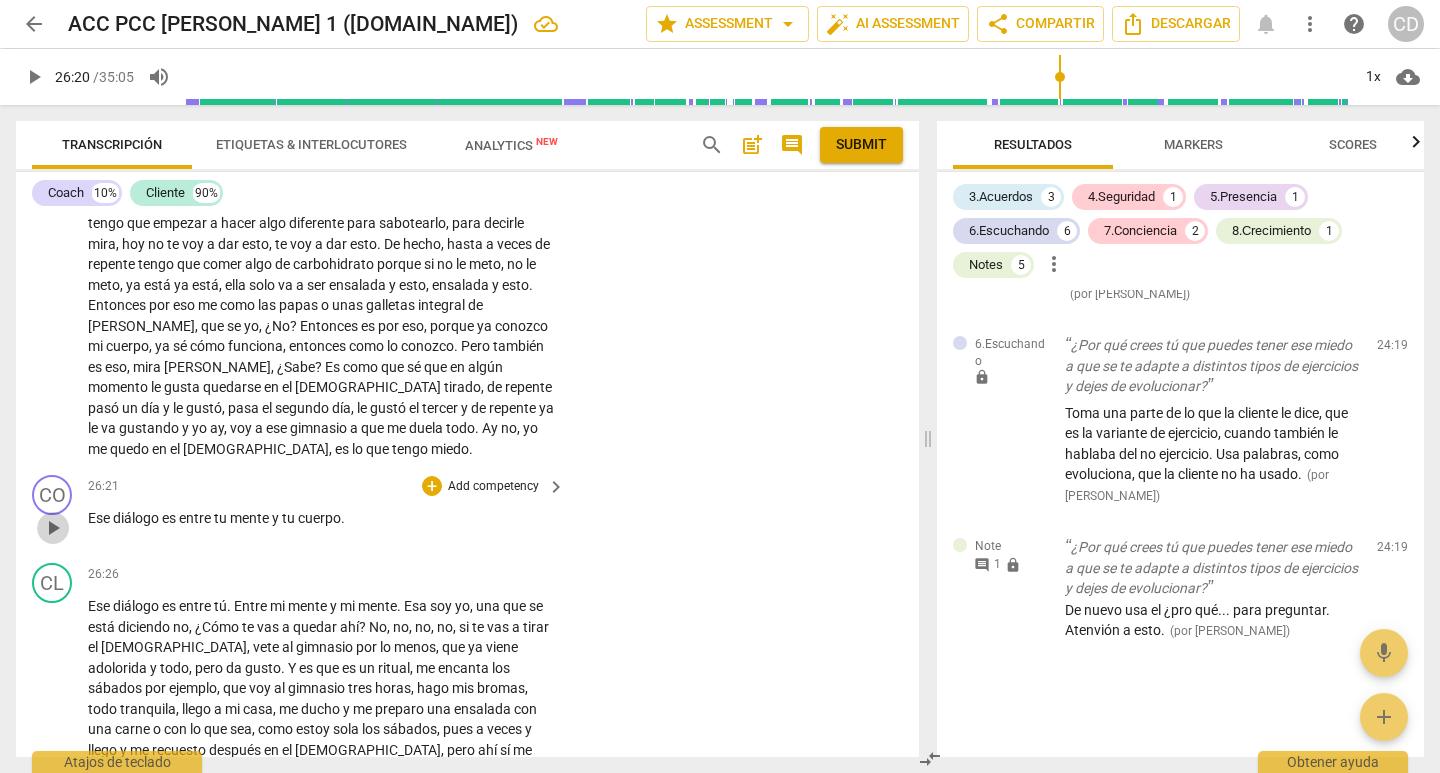 click on "play_arrow" at bounding box center (53, 528) 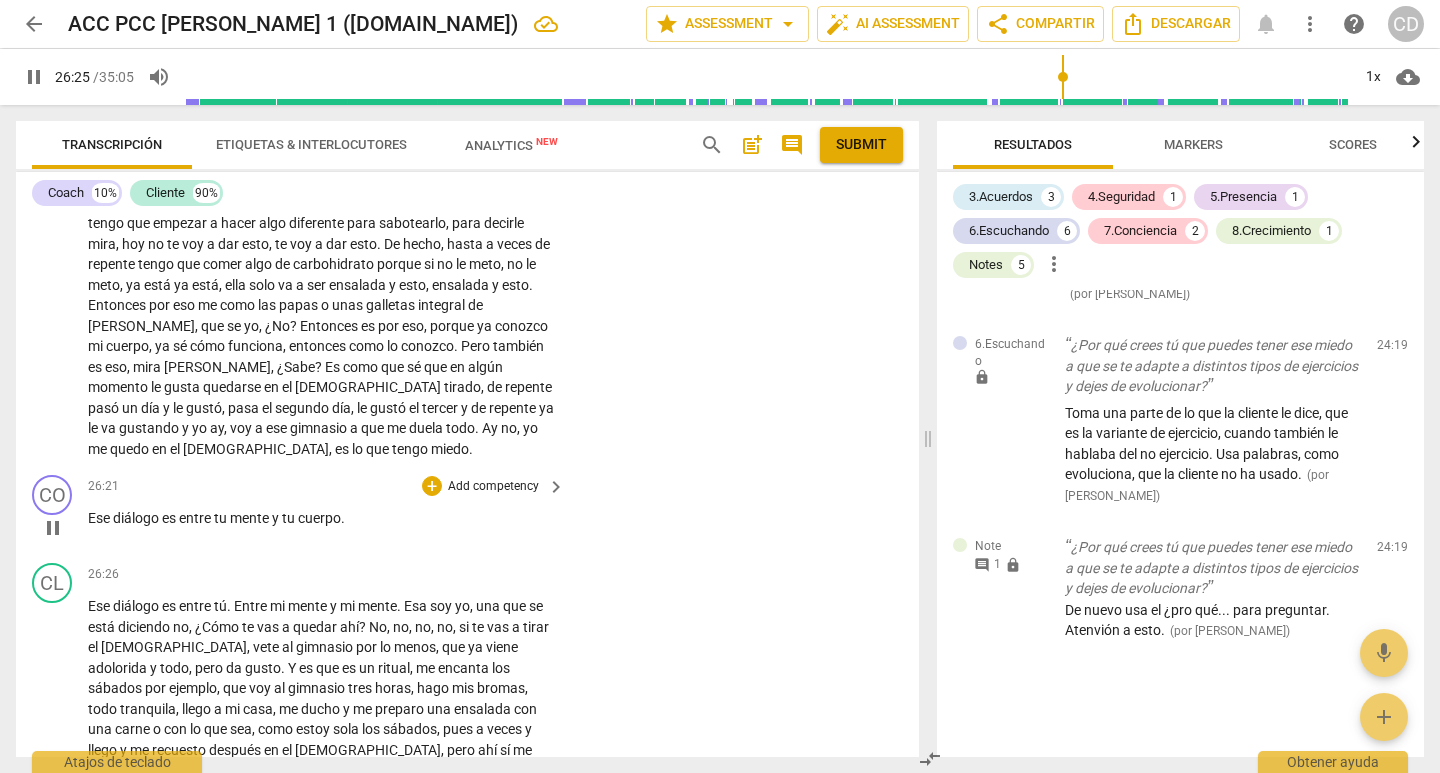 click on "pause" at bounding box center (53, 528) 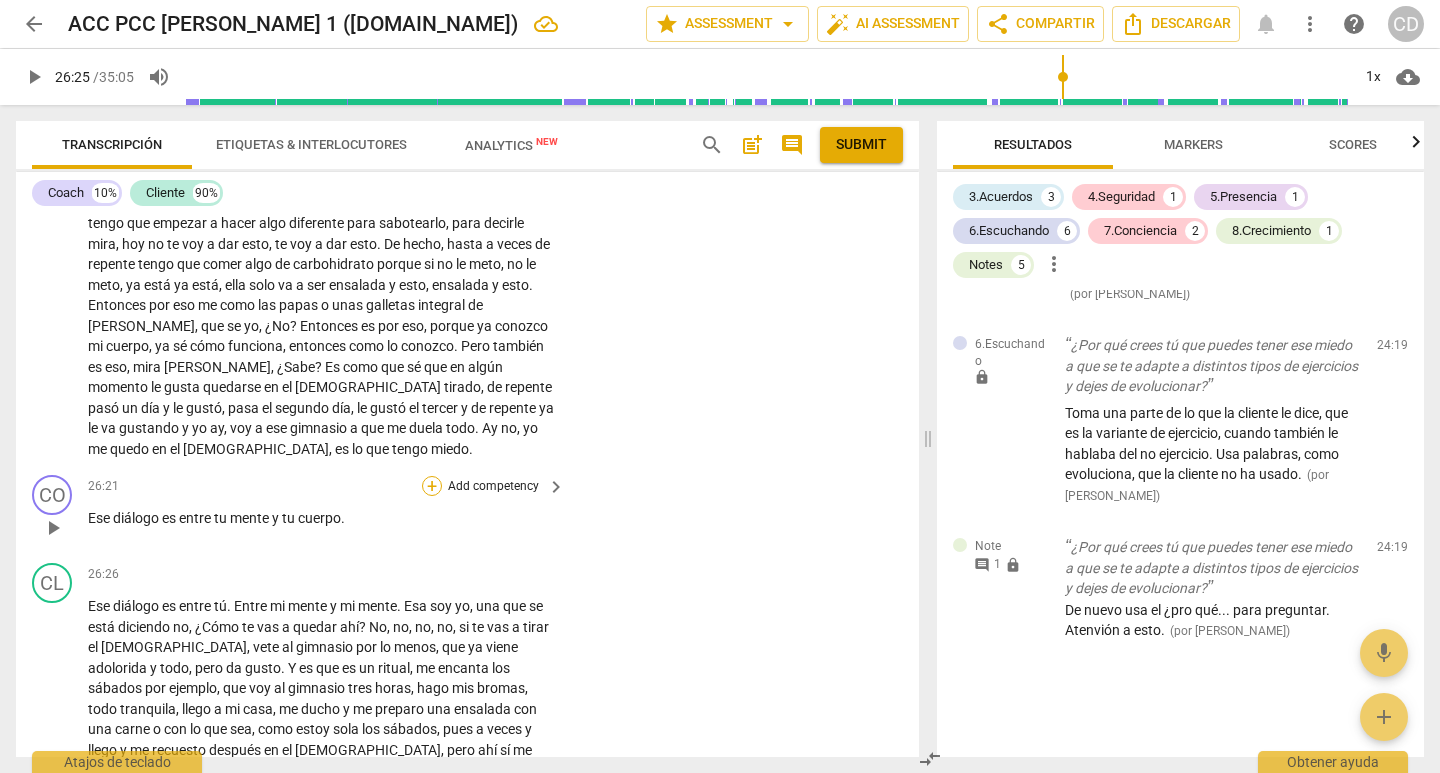 click on "+" at bounding box center (432, 486) 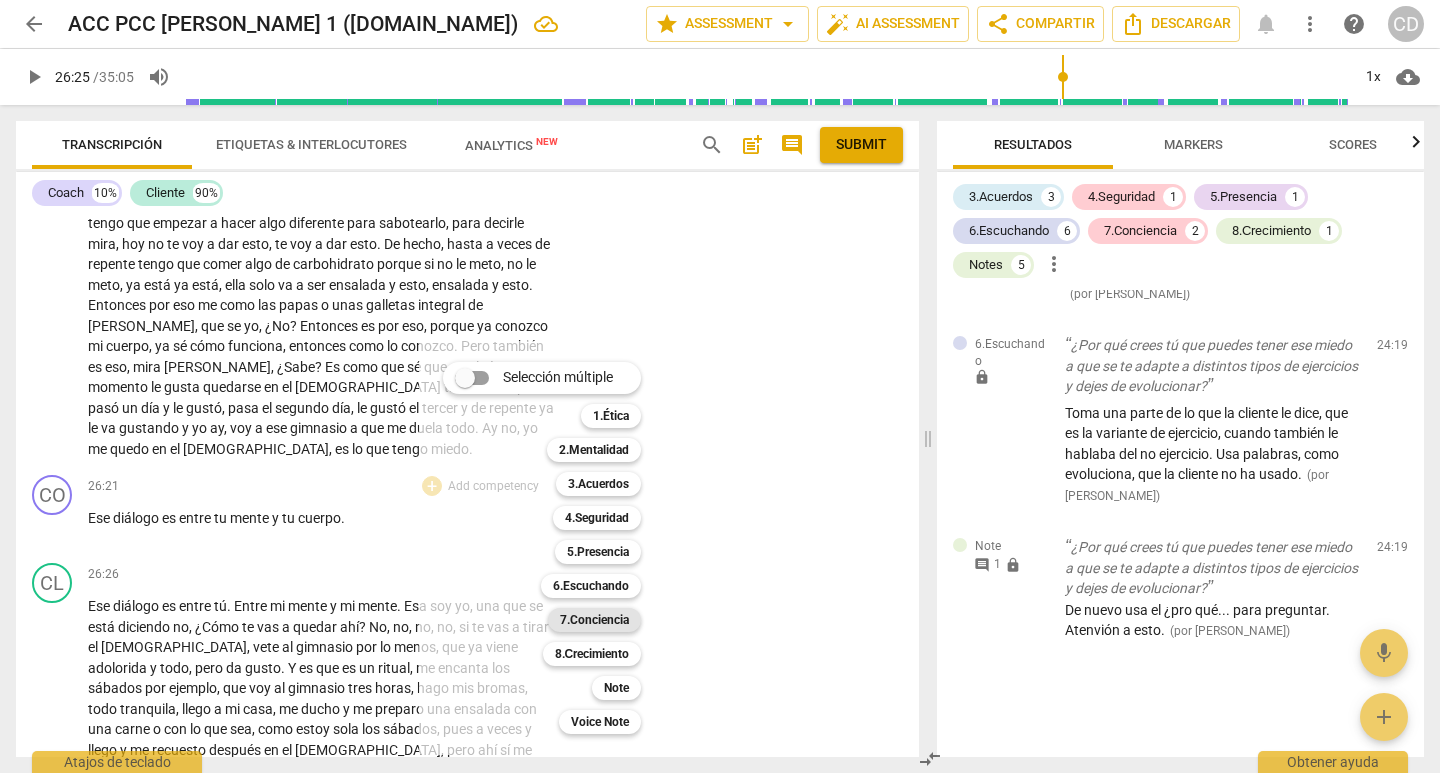 click on "7.Conciencia" at bounding box center [594, 620] 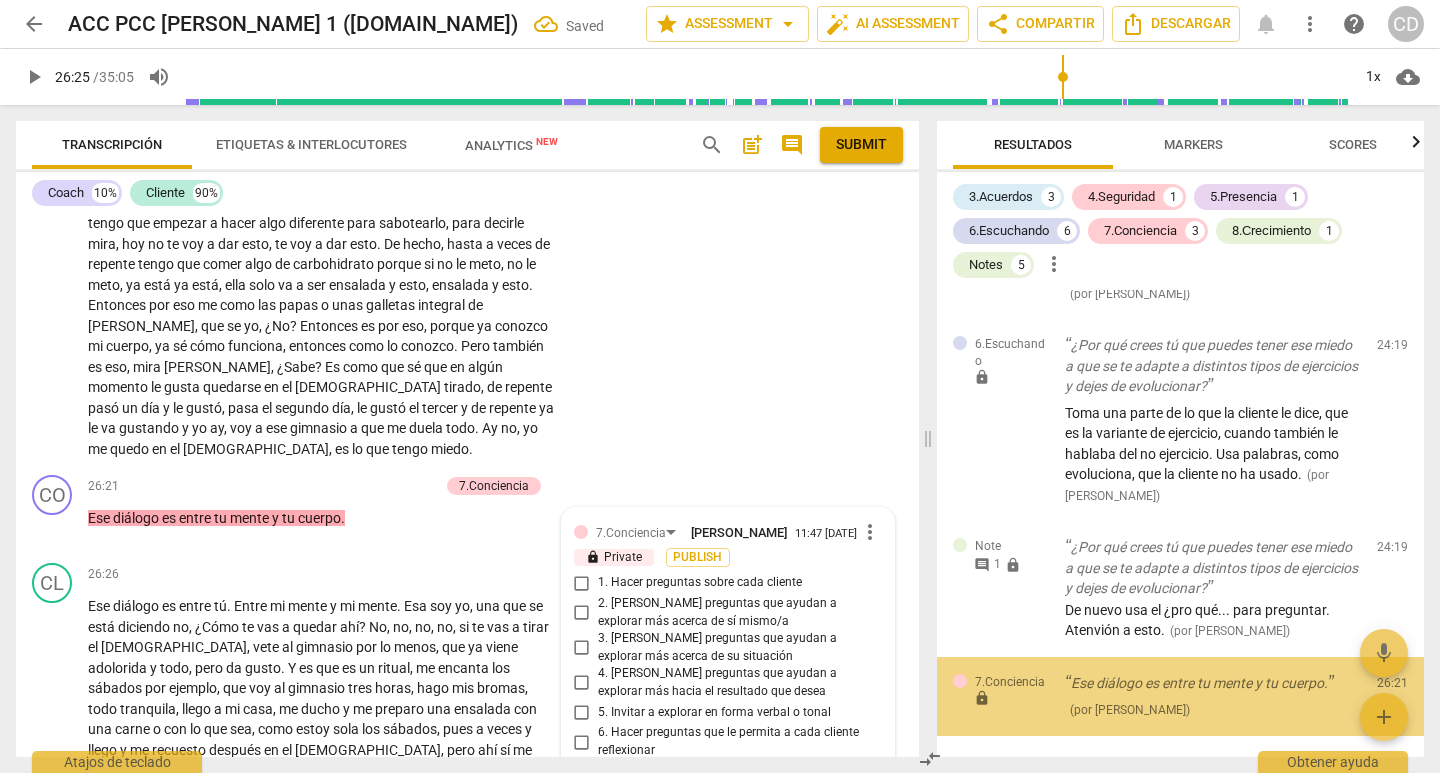 scroll, scrollTop: 6783, scrollLeft: 0, axis: vertical 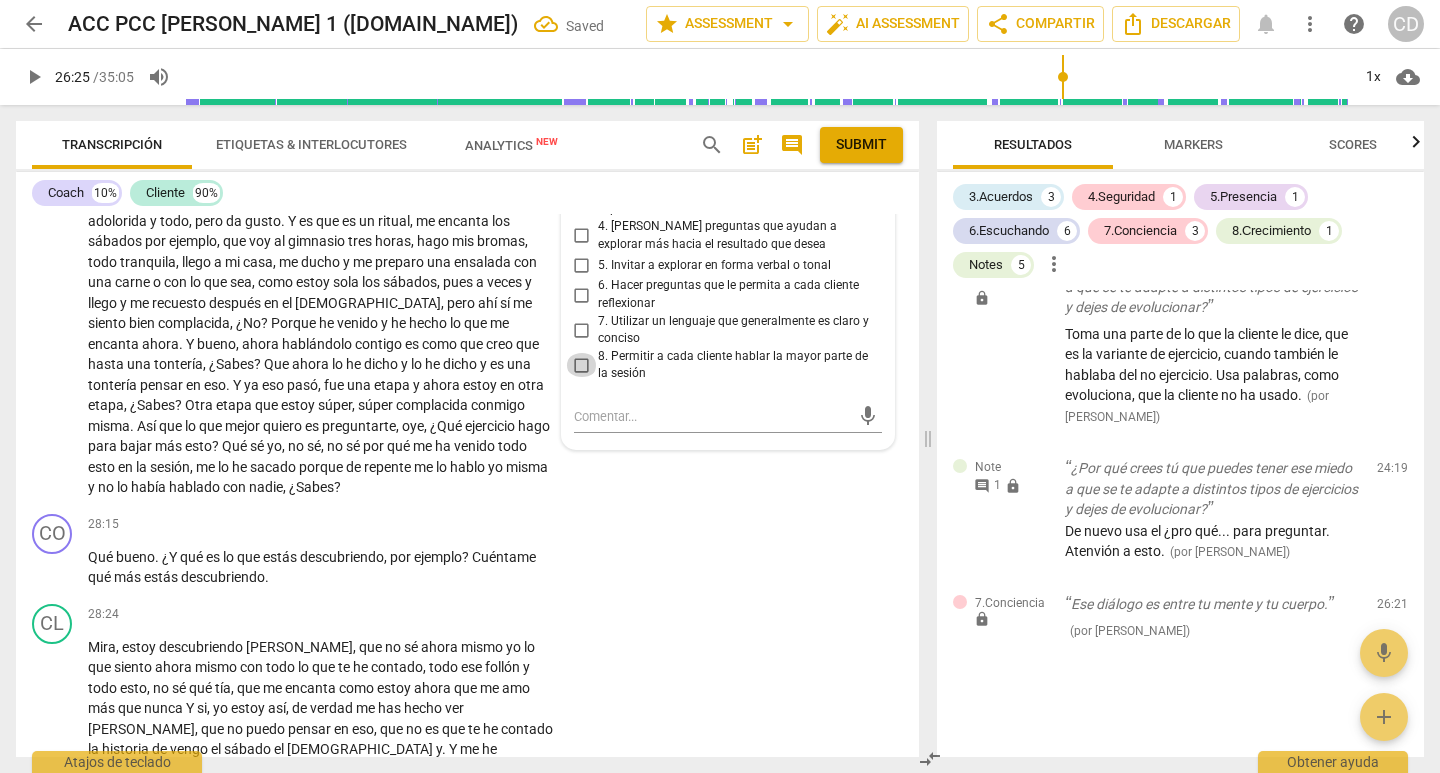click on "8. Permitir a cada cliente hablar la mayor parte de la sesión" at bounding box center (582, 365) 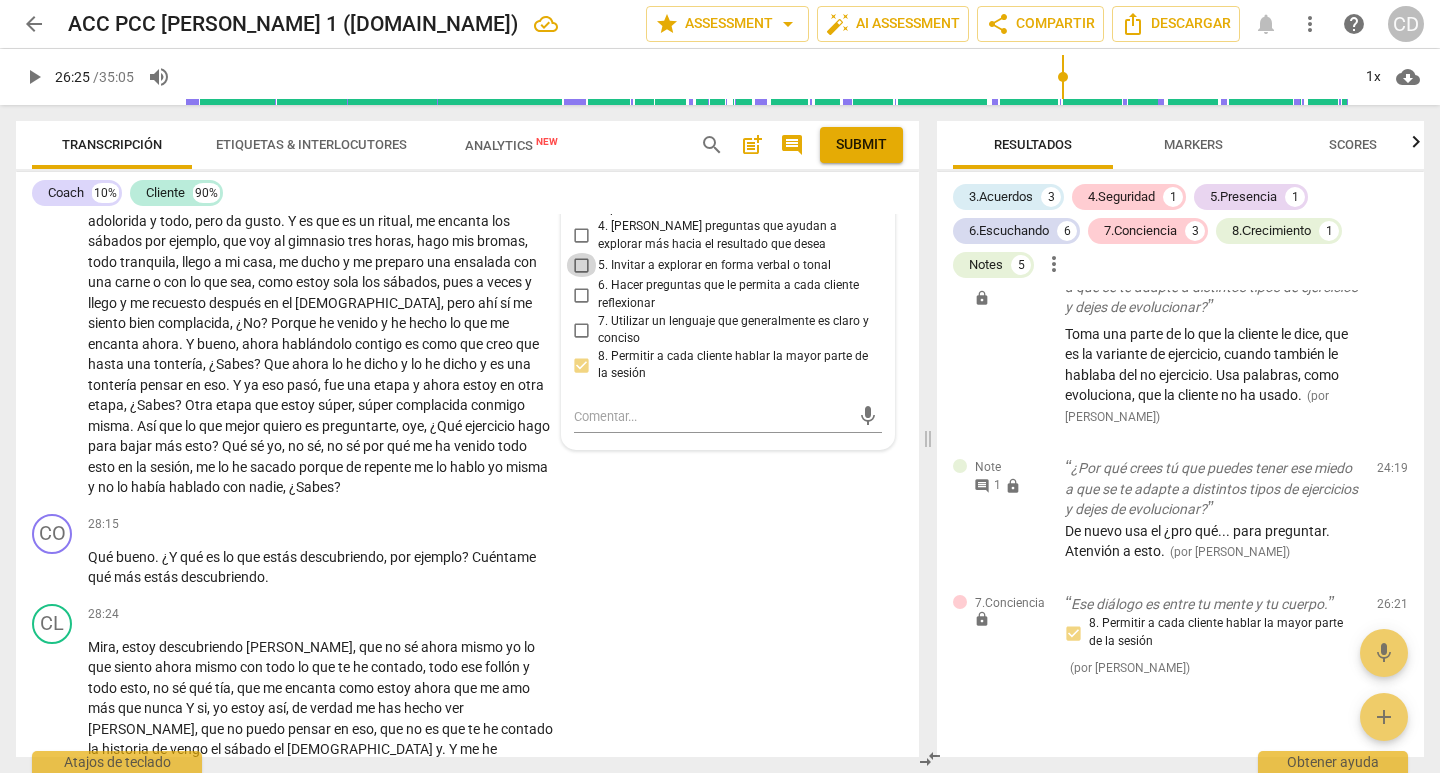 click on "5. Invitar a explorar en forma verbal o tonal" at bounding box center [582, 265] 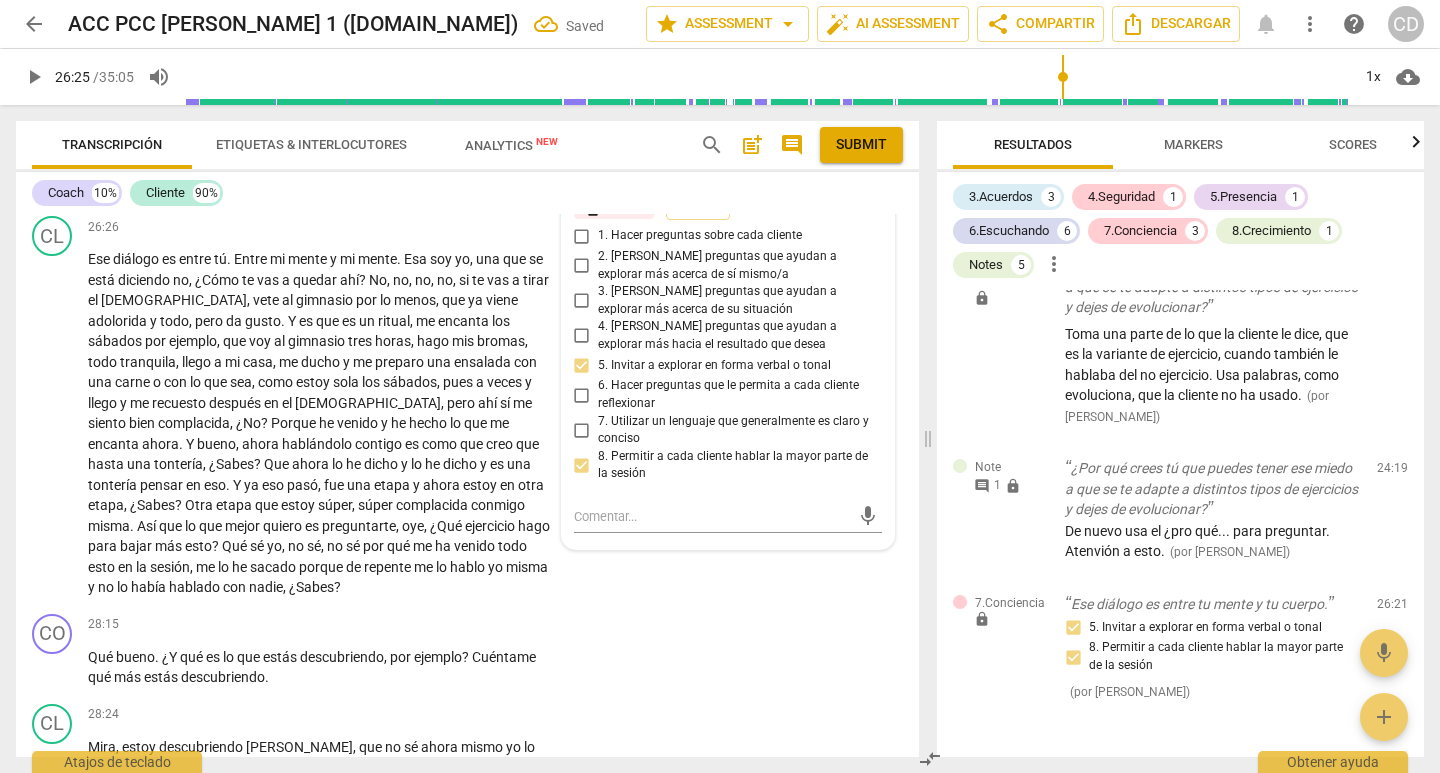 scroll, scrollTop: 6583, scrollLeft: 0, axis: vertical 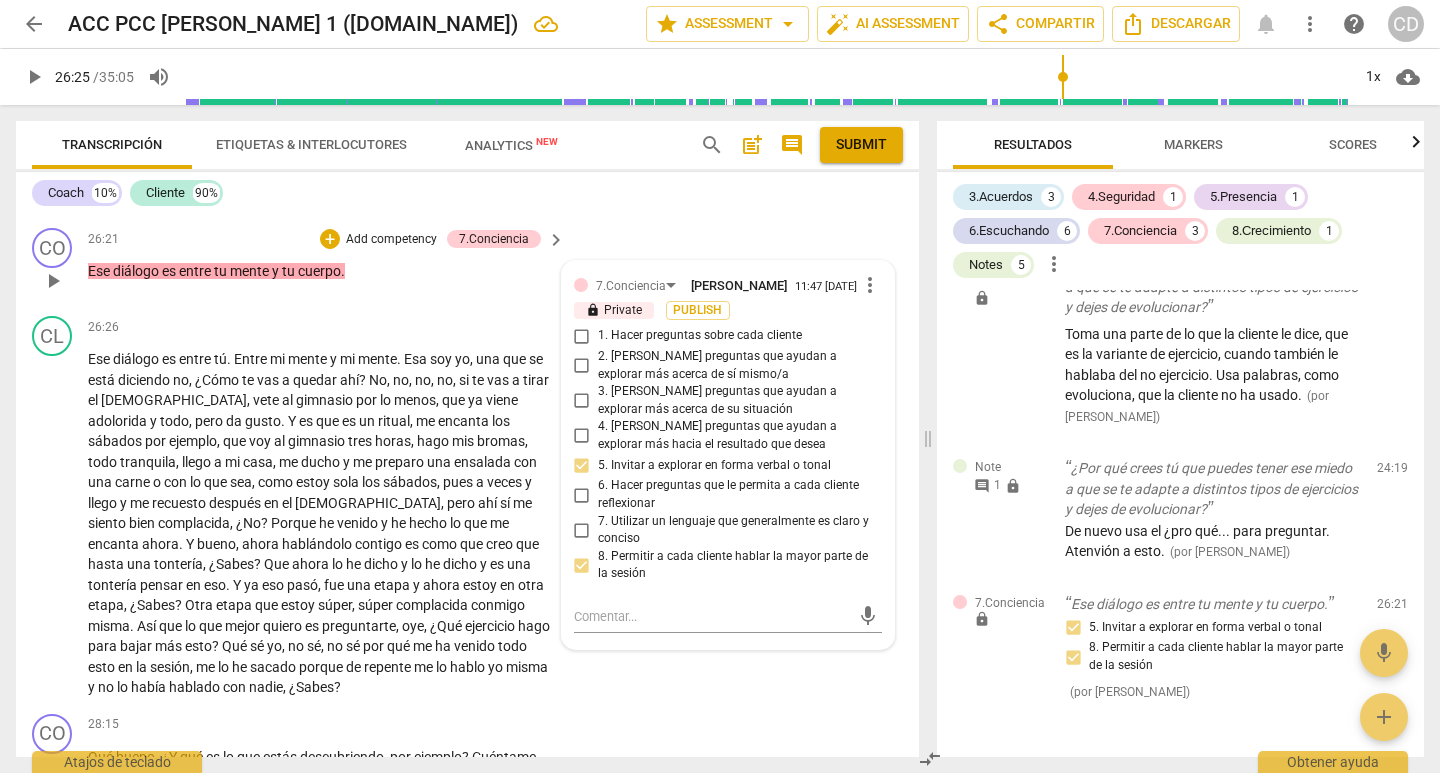 click on "2. [PERSON_NAME] preguntas que ayudan a explorar más acerca de sí mismo/a" at bounding box center (582, 366) 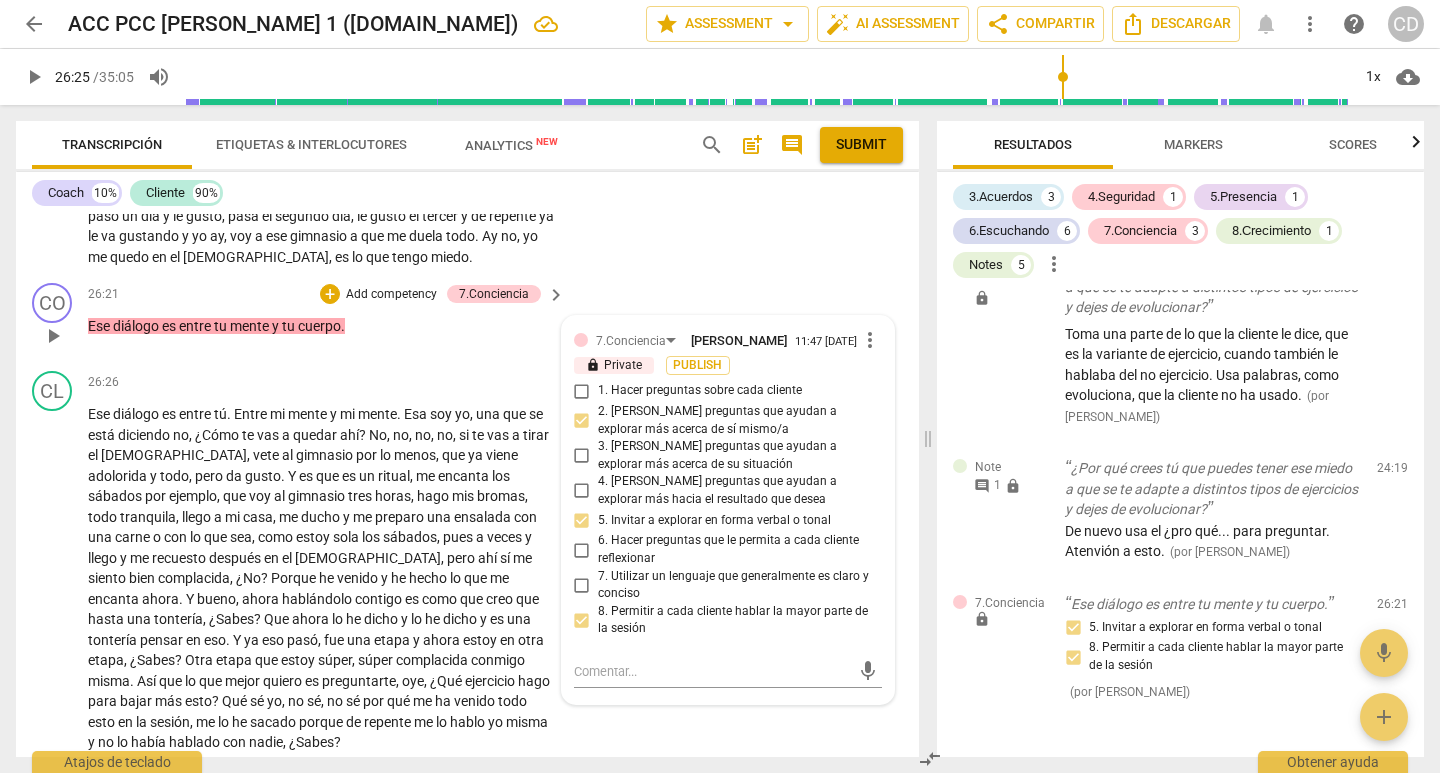 scroll, scrollTop: 6483, scrollLeft: 0, axis: vertical 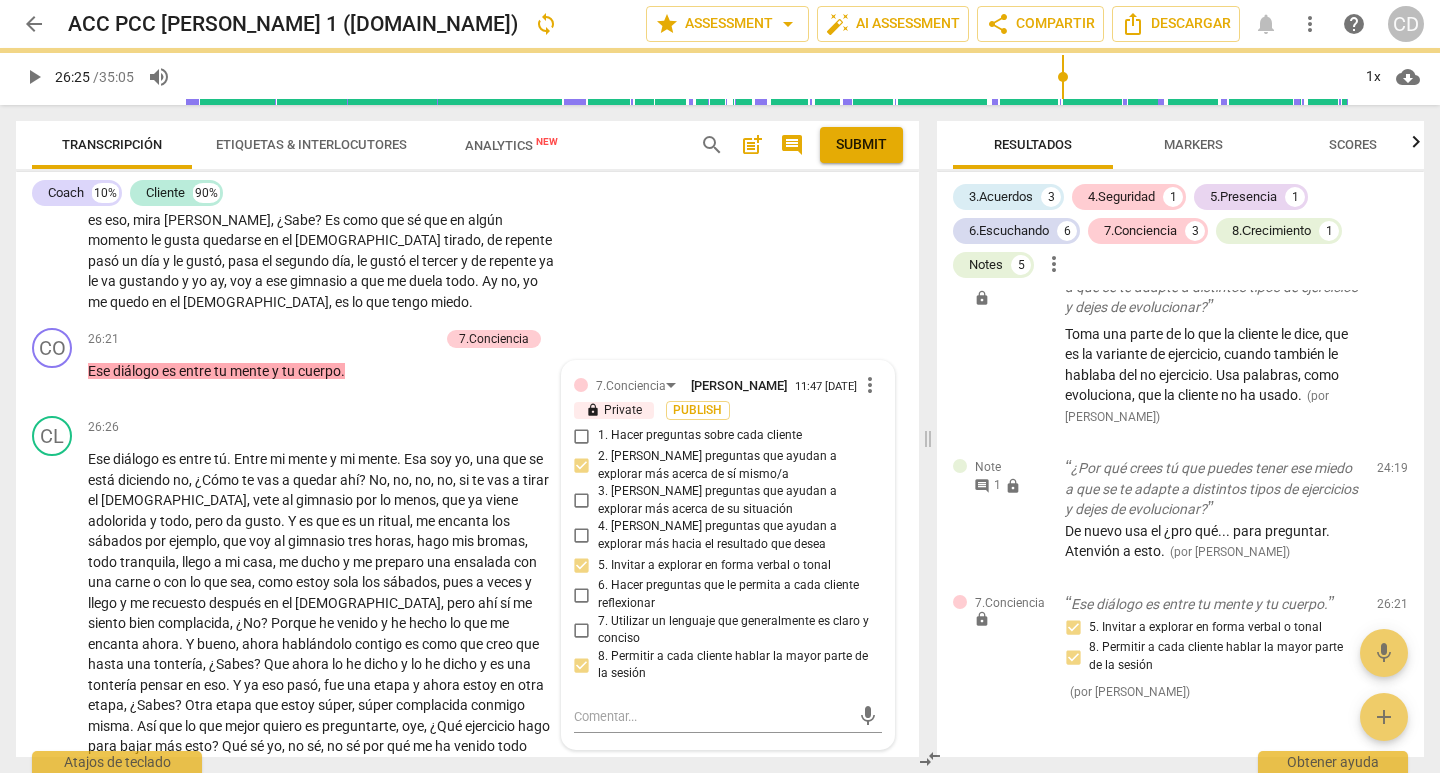 click on "play_arrow" at bounding box center (34, 77) 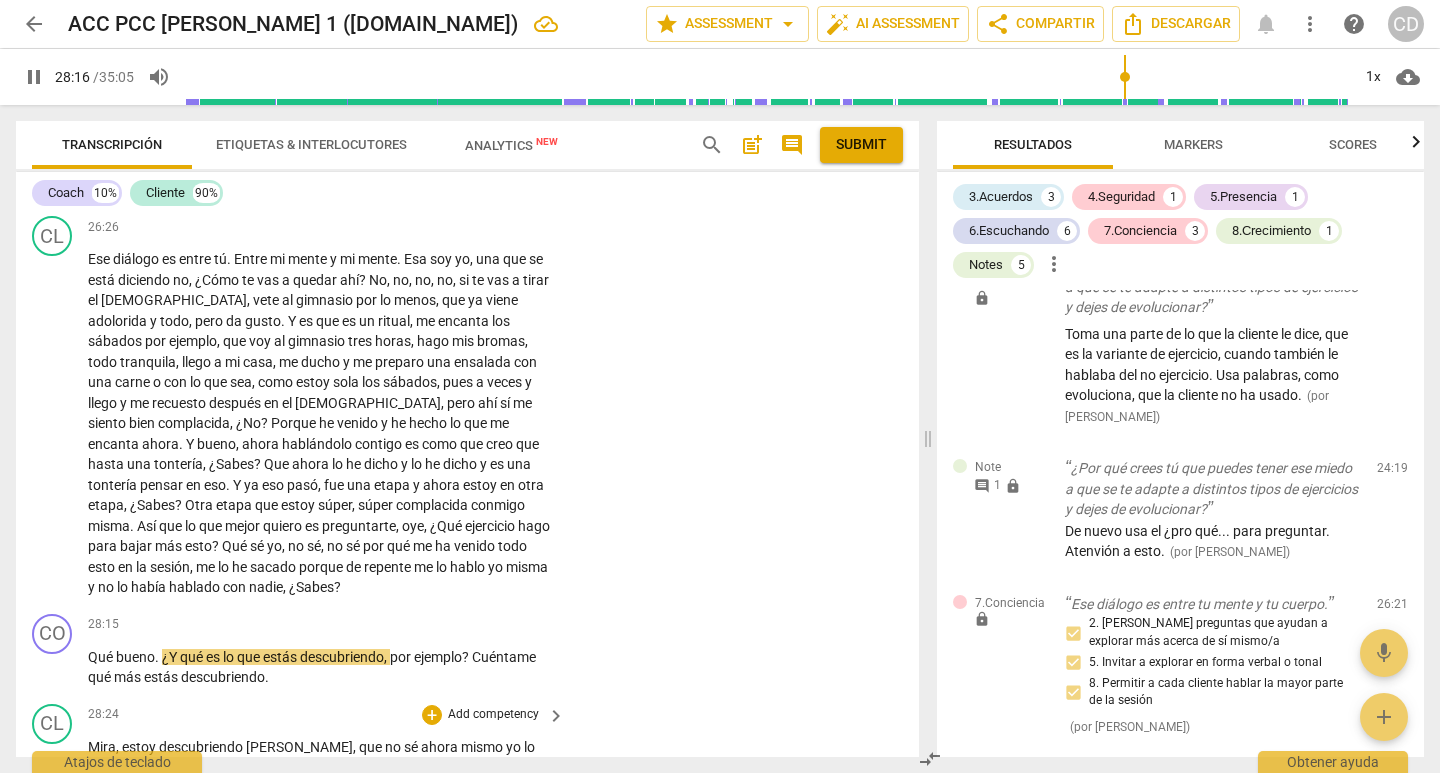 scroll, scrollTop: 6983, scrollLeft: 0, axis: vertical 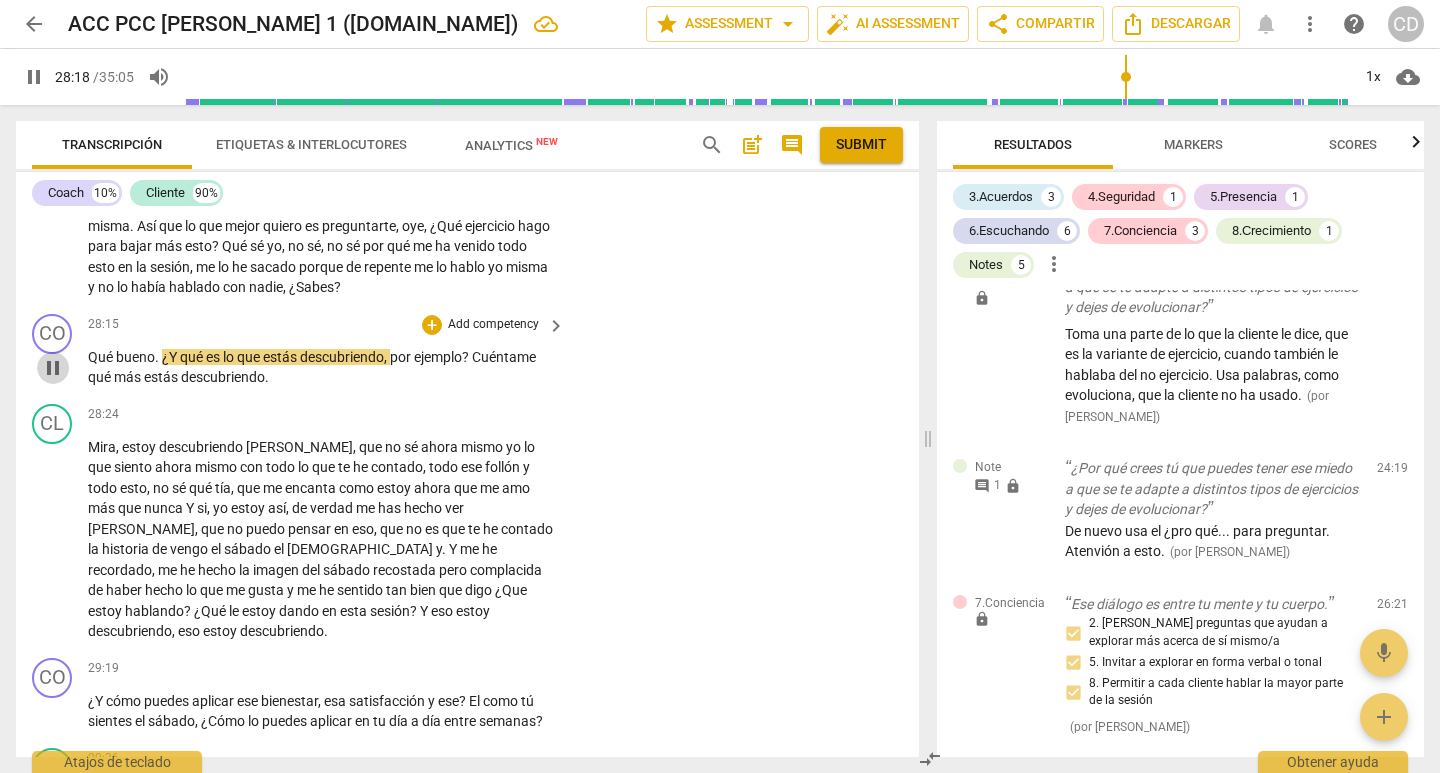 click on "pause" at bounding box center (53, 368) 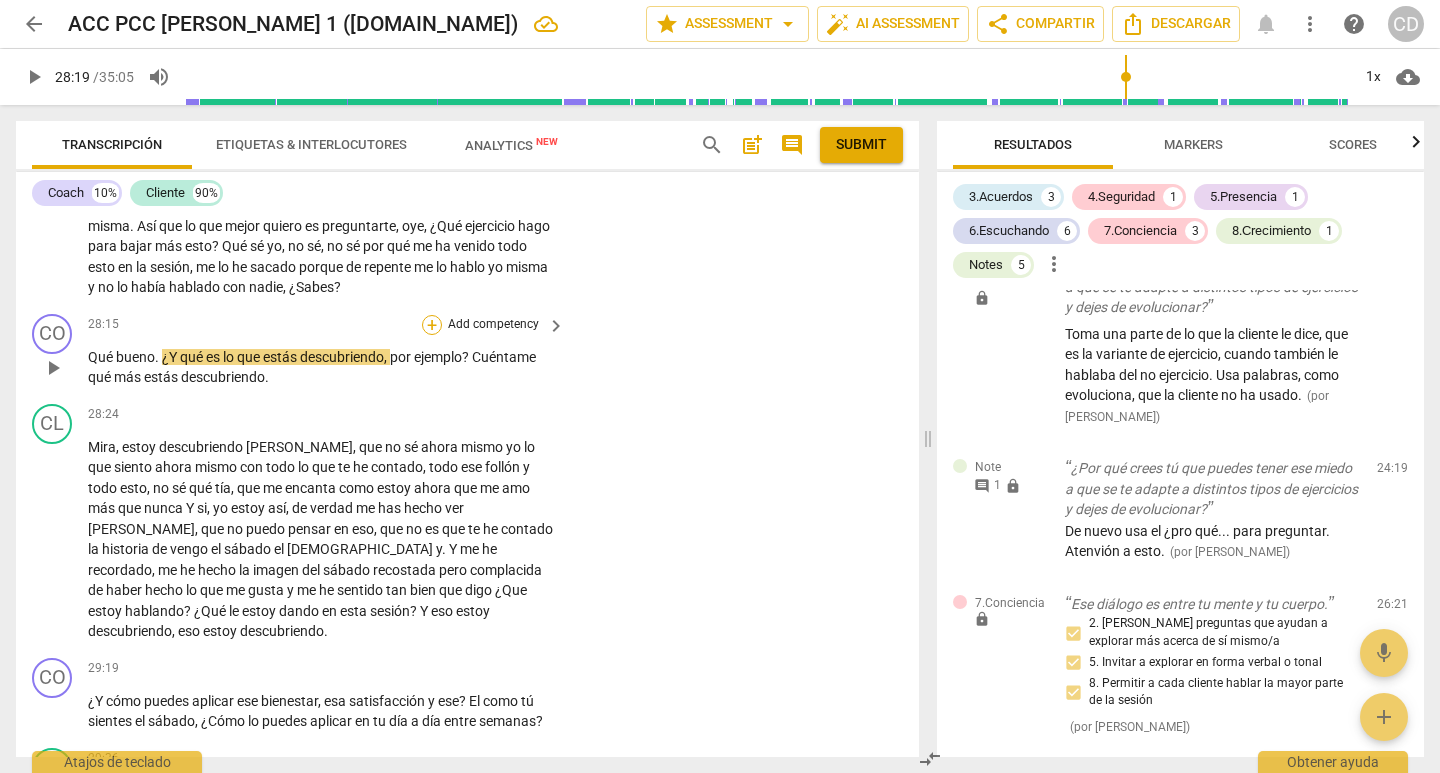 click on "+" at bounding box center (432, 325) 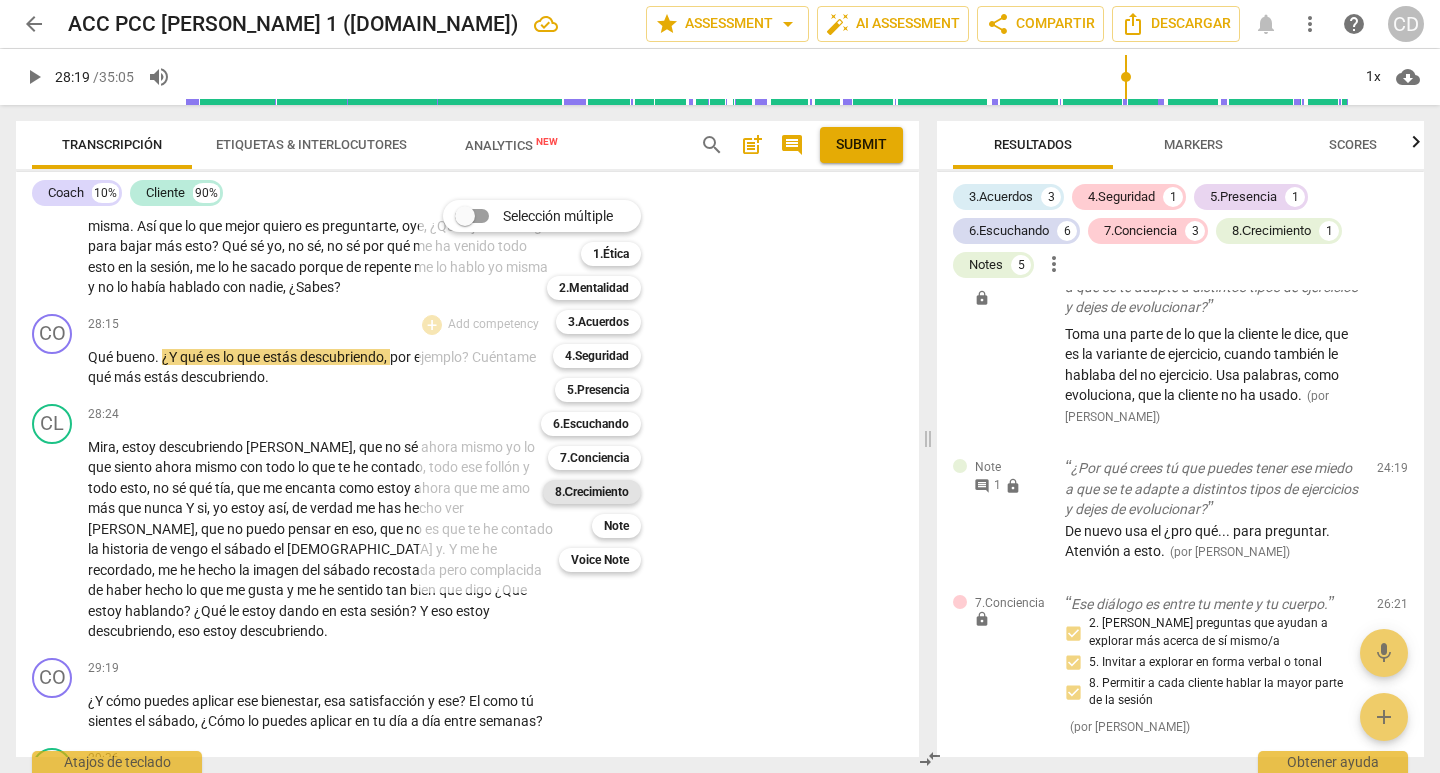 click on "8.Сrecimiento" at bounding box center [592, 492] 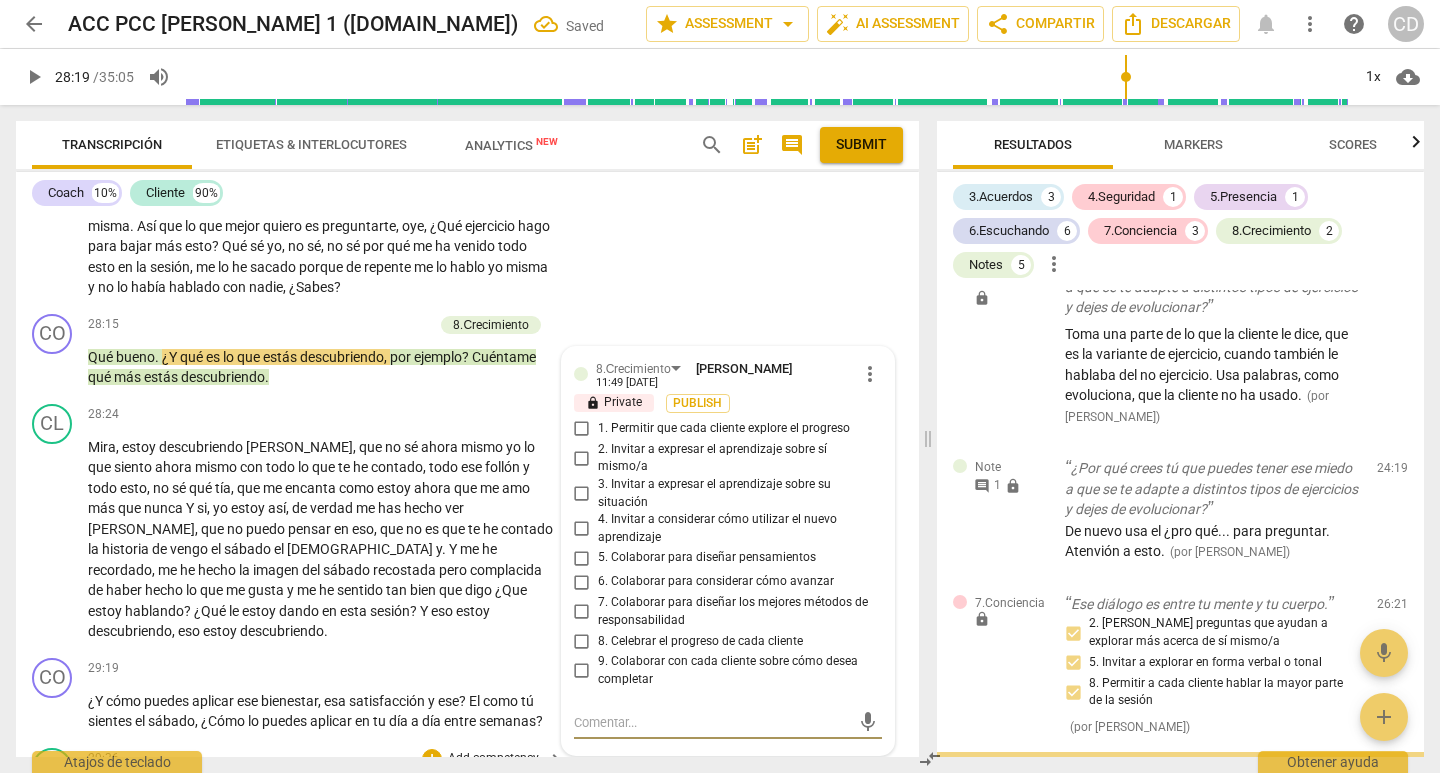 scroll, scrollTop: 7282, scrollLeft: 0, axis: vertical 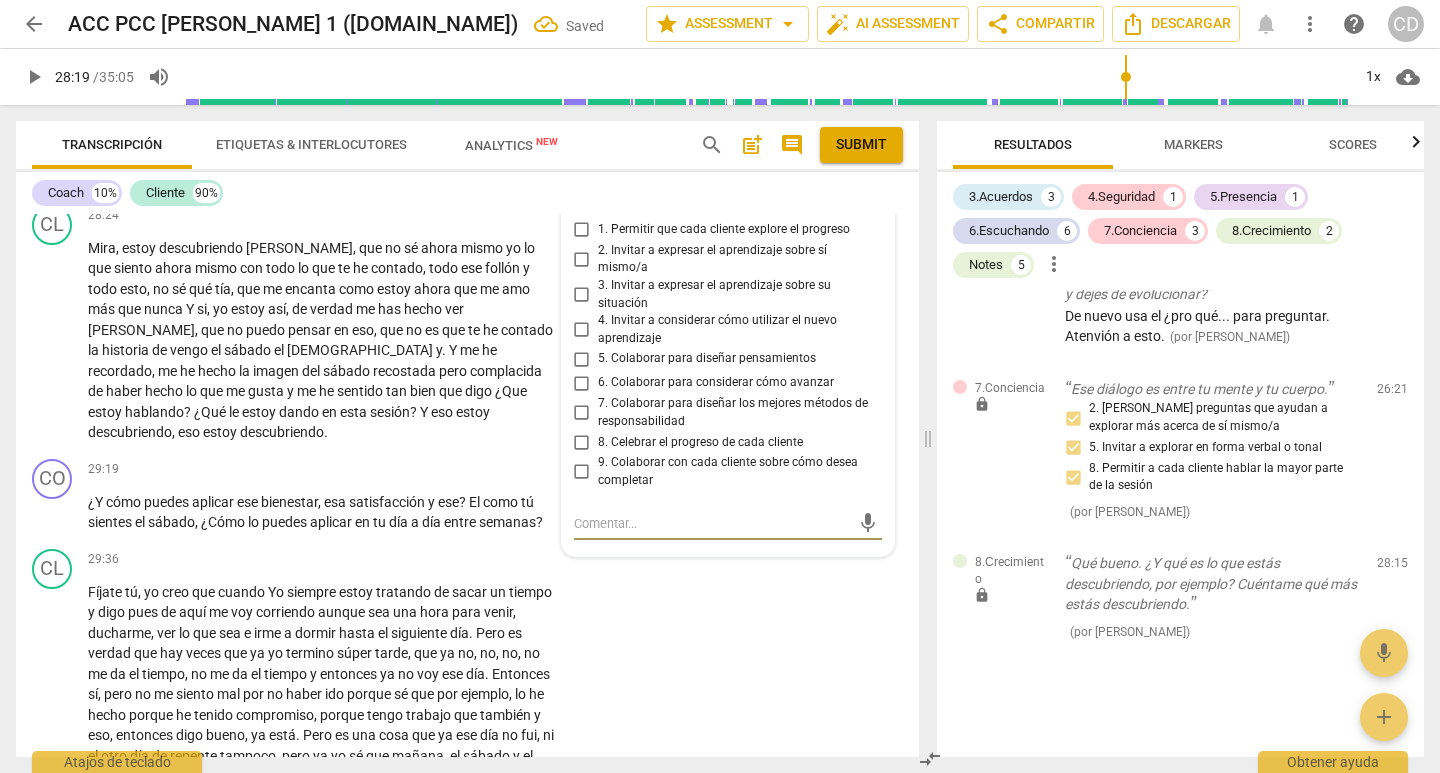 click on "3. Invitar a expresar el aprendizaje sobre su situación" at bounding box center (582, 295) 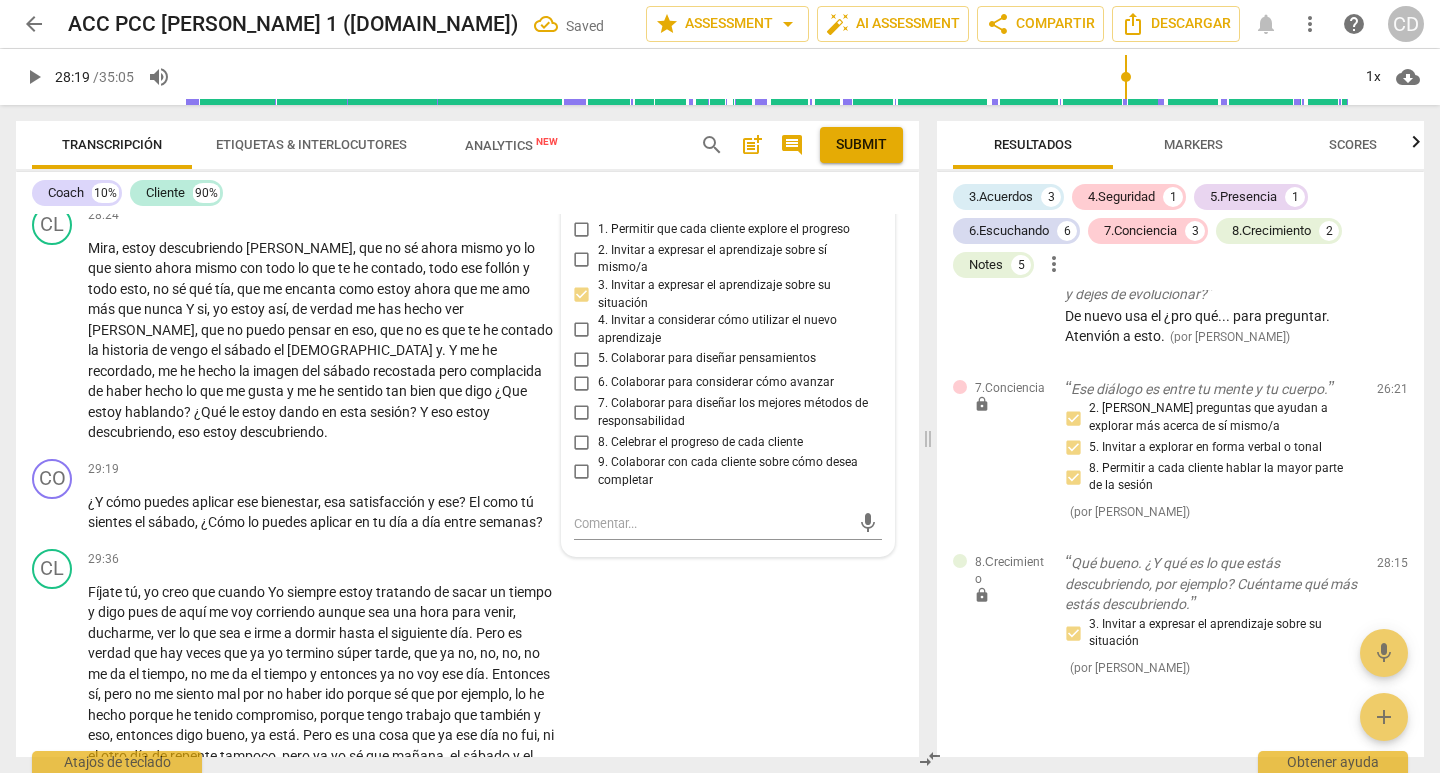 click on "CO play_arrow pause 28:15 + Add competency 8.Сrecimiento keyboard_arrow_right Qué   bueno .   ¿Y   qué   es   lo   que   estás   descubriendo ,   por   ejemplo ?   Cuéntame   qué   más   estás   descubriendo . 8.Сrecimiento Concha Durante 11:49 [DATE] more_vert lock Private Publish 1. Permitir que cada cliente explore el progreso 2. Invitar a expresar el aprendizaje sobre sí mismo/a 3. Invitar a expresar el aprendizaje sobre su situación  4. Invitar a considerar cómo utilizar el nuevo aprendizaje 5. Colaborar para diseñar pensamientos 6. Colaborar para considerar cómo avanzar 7. Colaborar para diseñar los mejores métodos de responsabilidad 8. Celebrar el progreso de cada cliente 9. Colaborar con cada cliente sobre cómo desea completar mic" at bounding box center (467, 152) 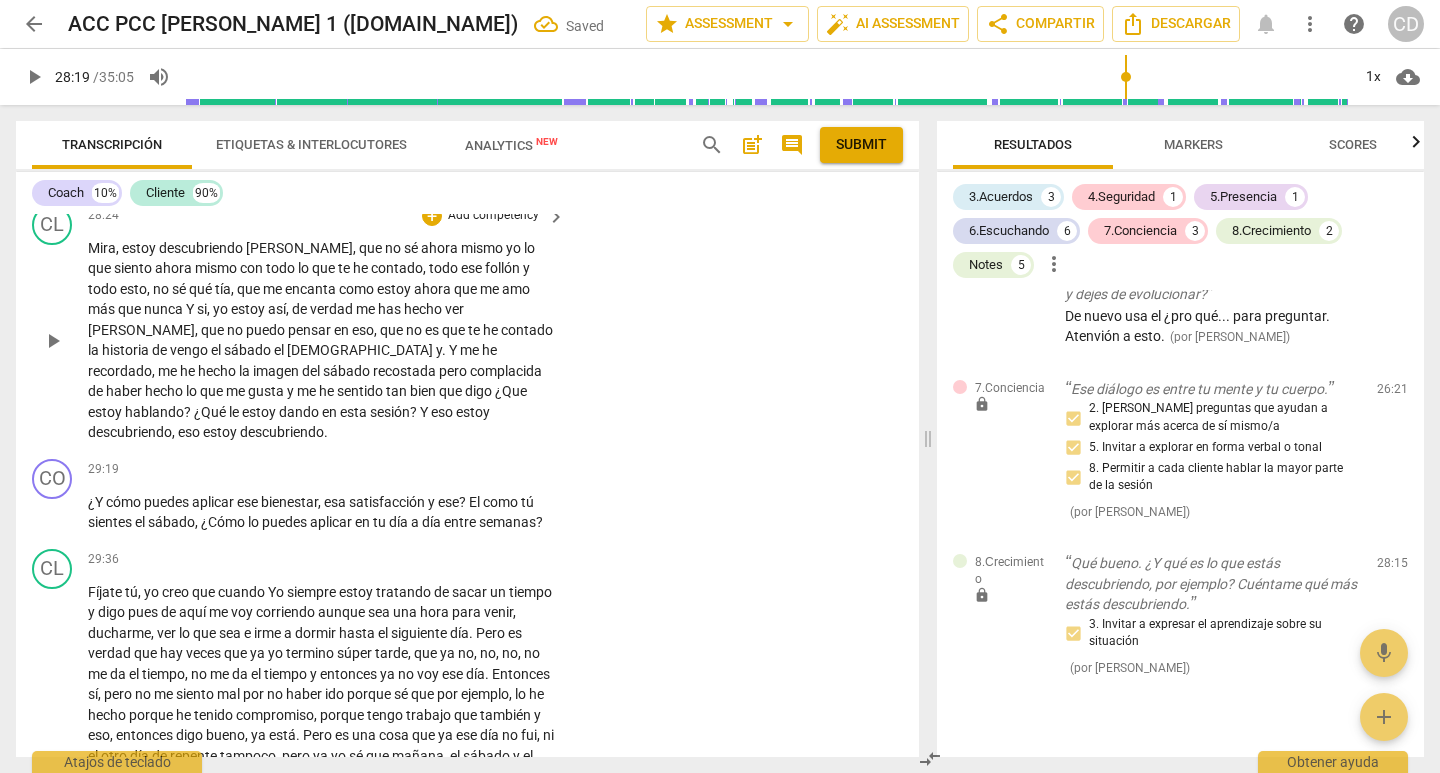 scroll, scrollTop: 7082, scrollLeft: 0, axis: vertical 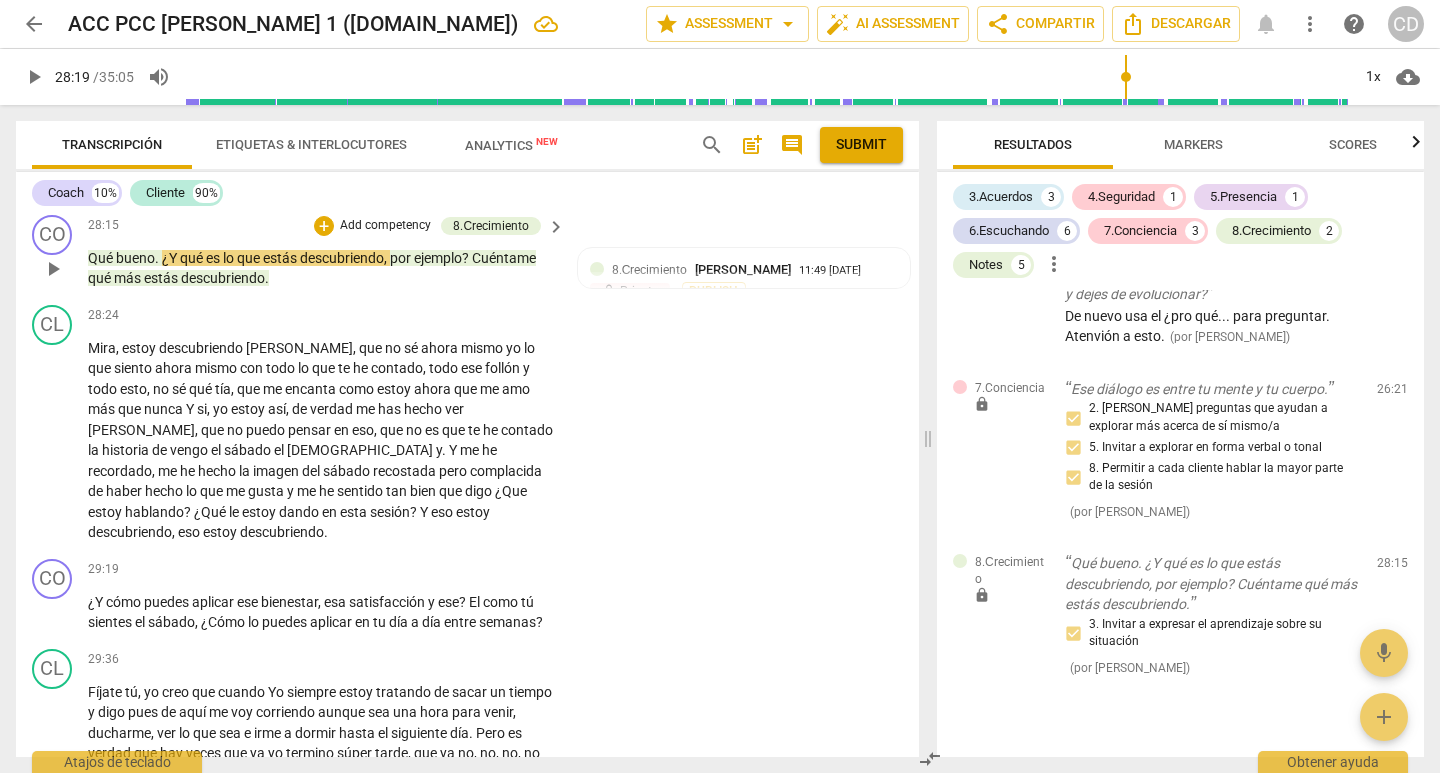 click on "play_arrow" at bounding box center [53, 269] 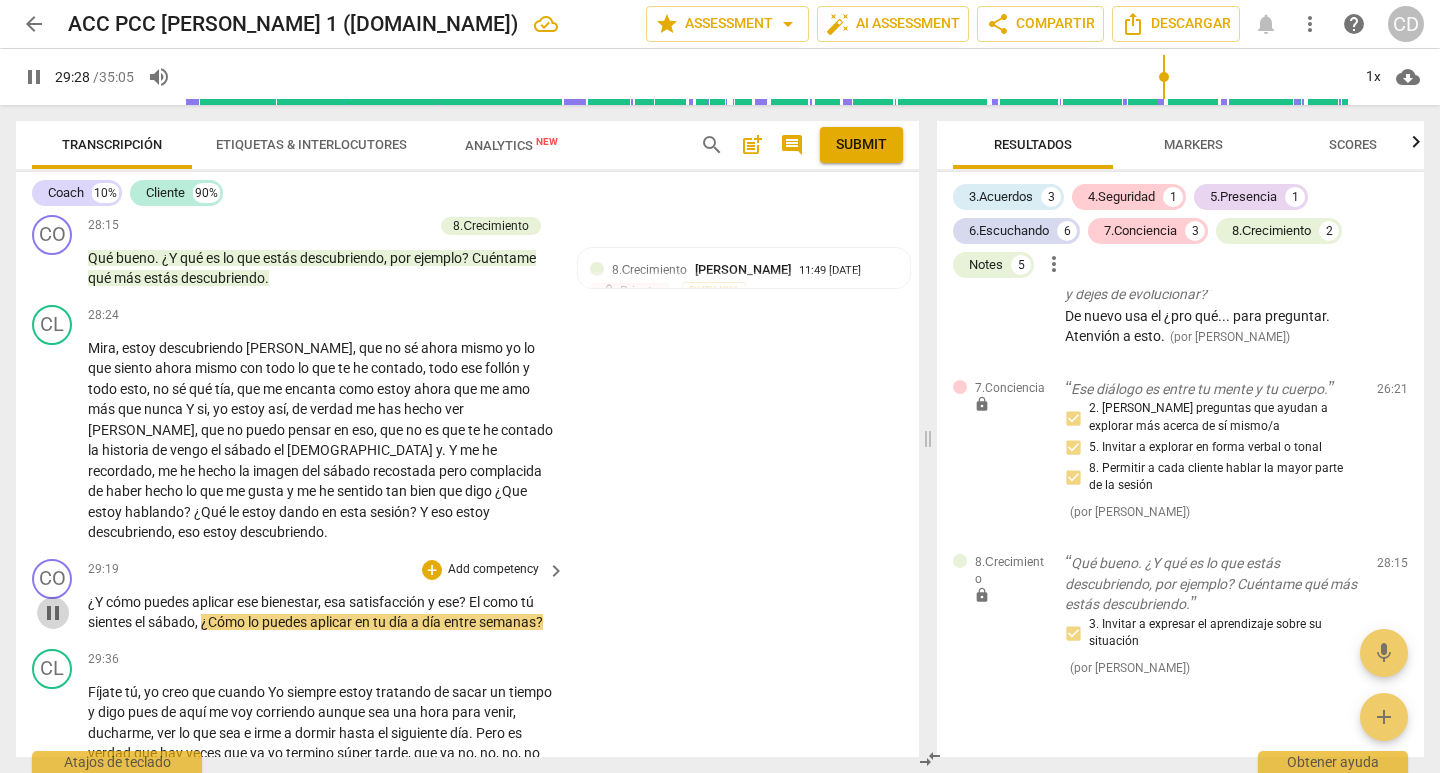 click on "pause" at bounding box center (53, 613) 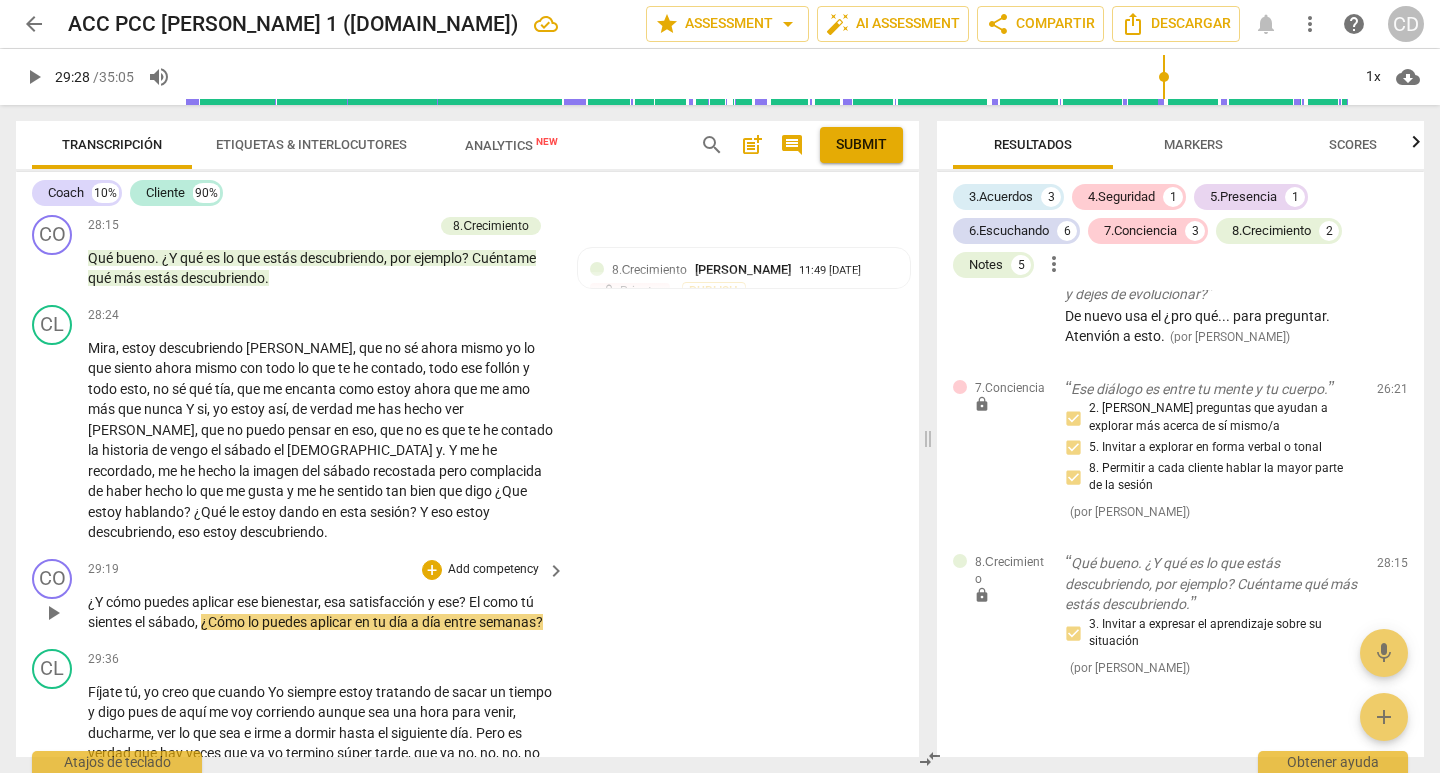 click on "+ Add competency" at bounding box center [481, 570] 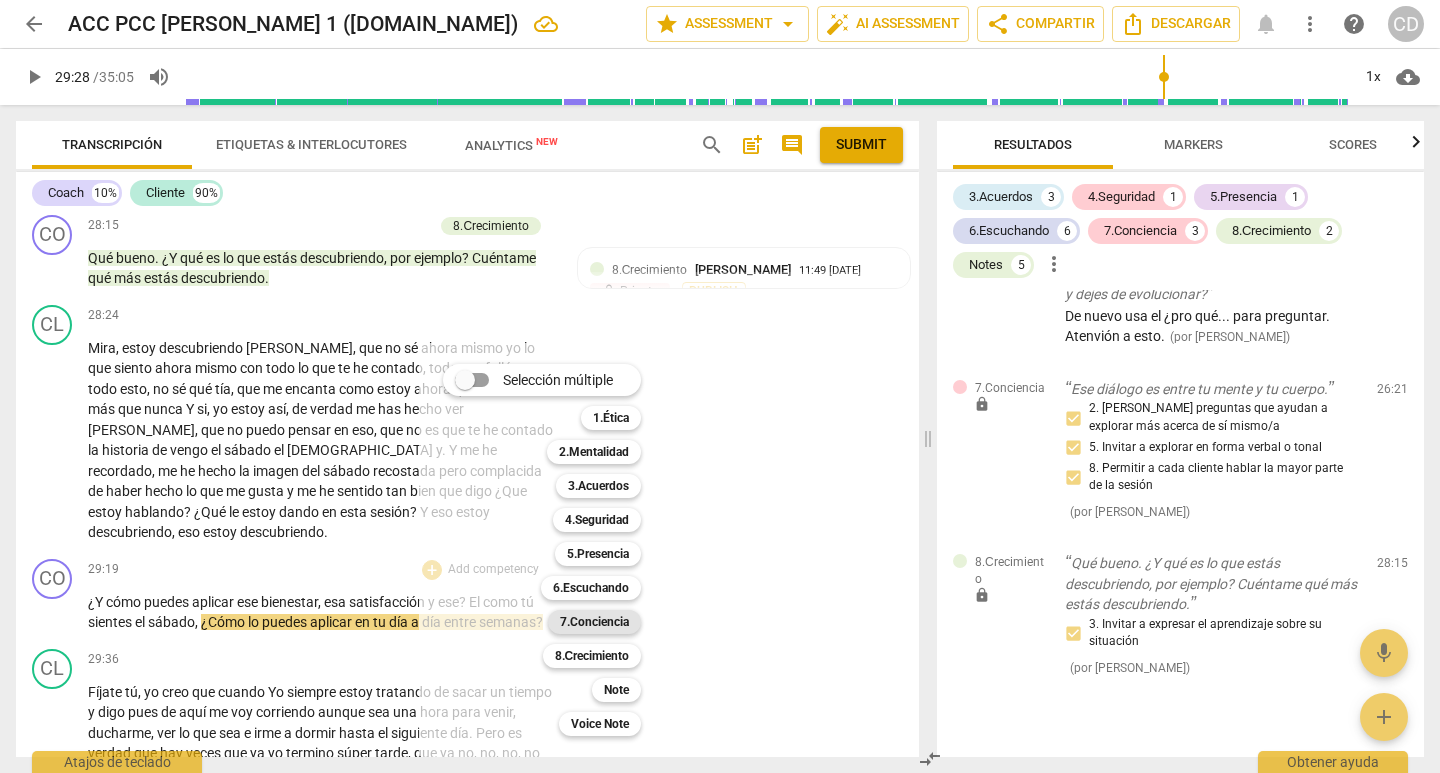 click on "7.Conciencia" at bounding box center (594, 622) 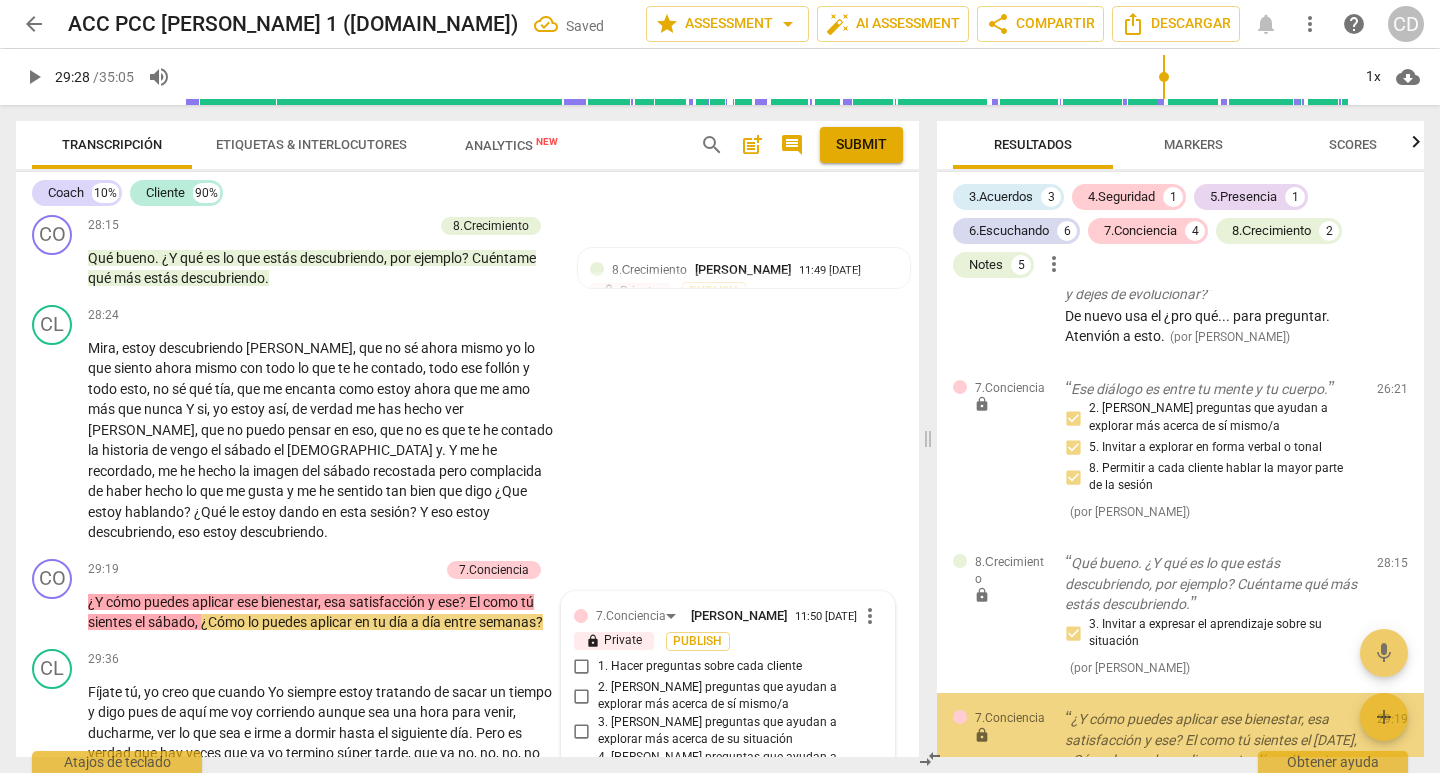 scroll, scrollTop: 7592, scrollLeft: 0, axis: vertical 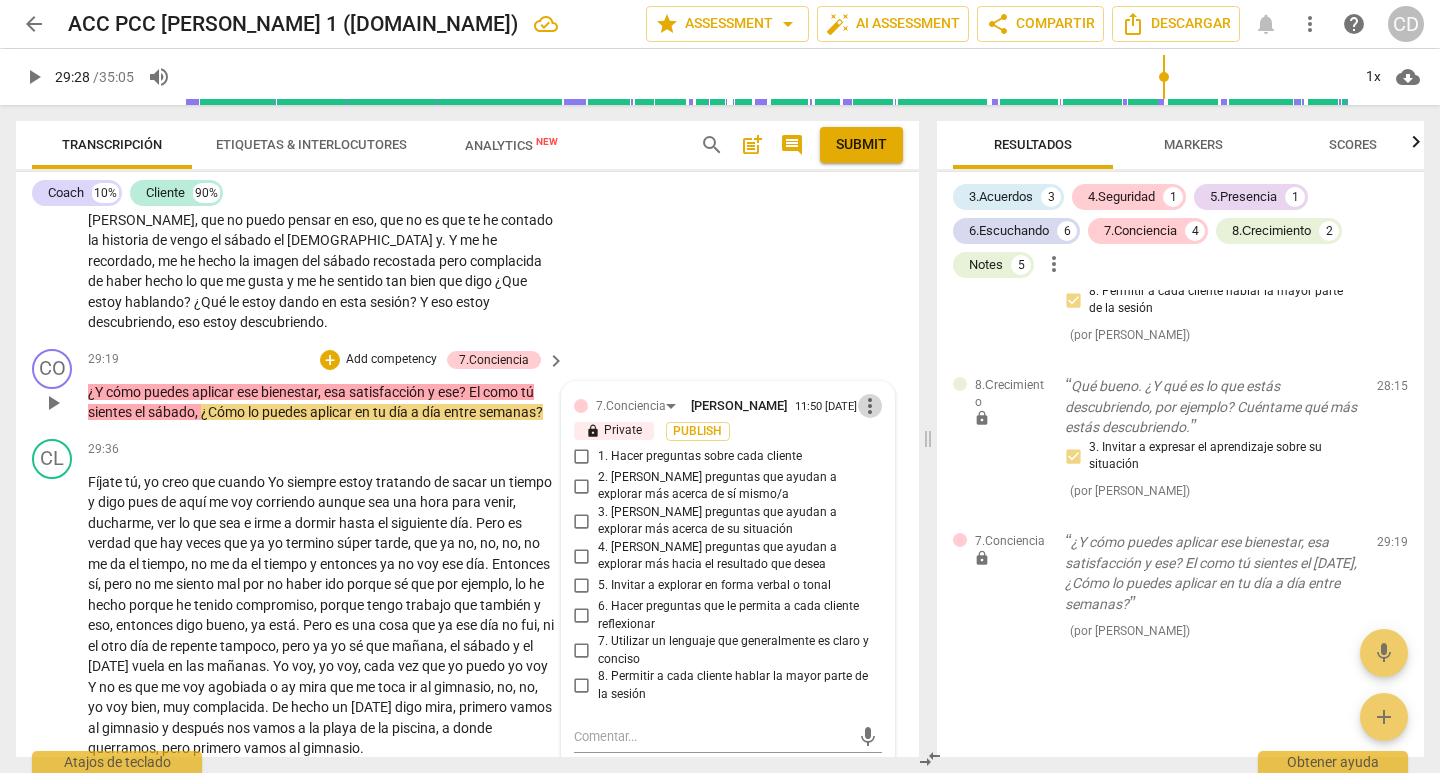click on "more_vert" at bounding box center [870, 406] 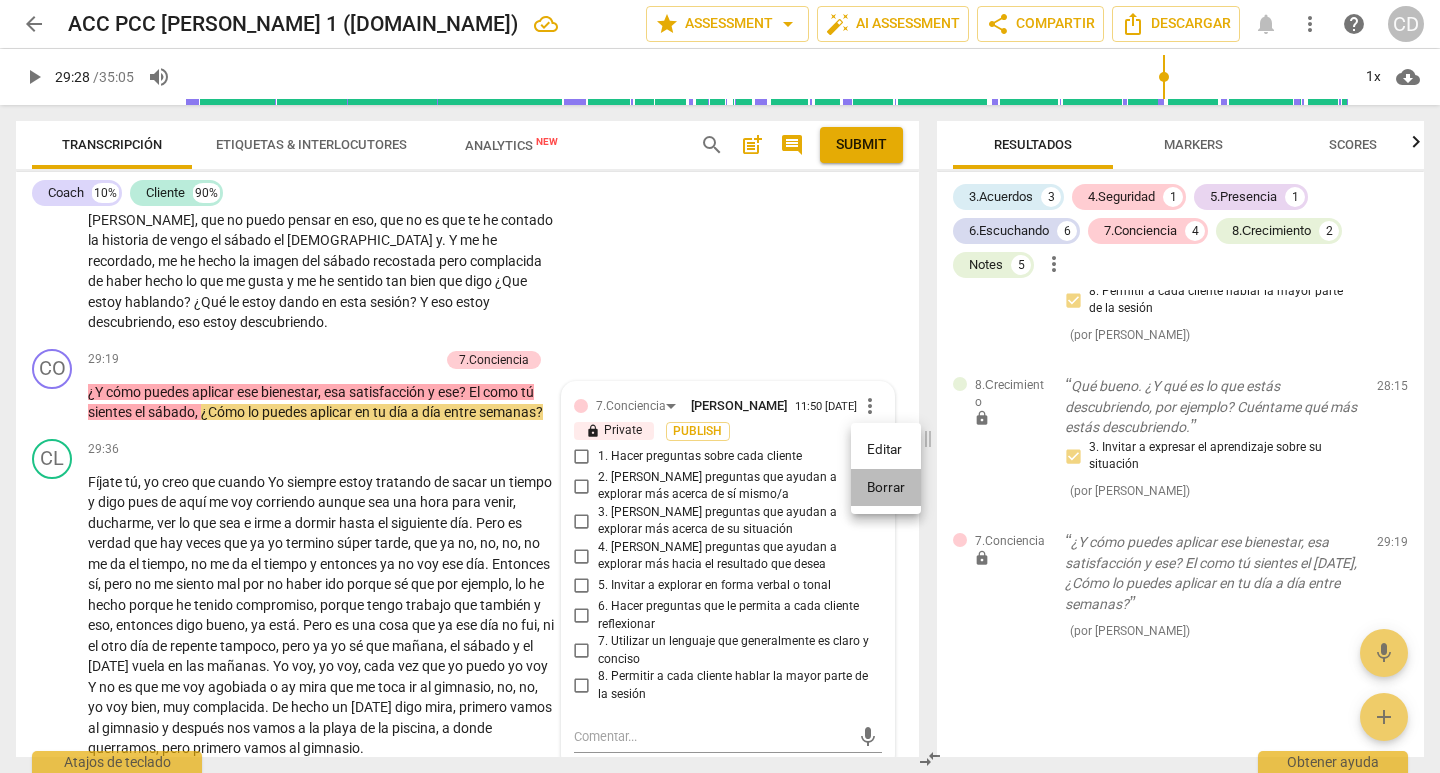 click on "Borrar" at bounding box center [886, 488] 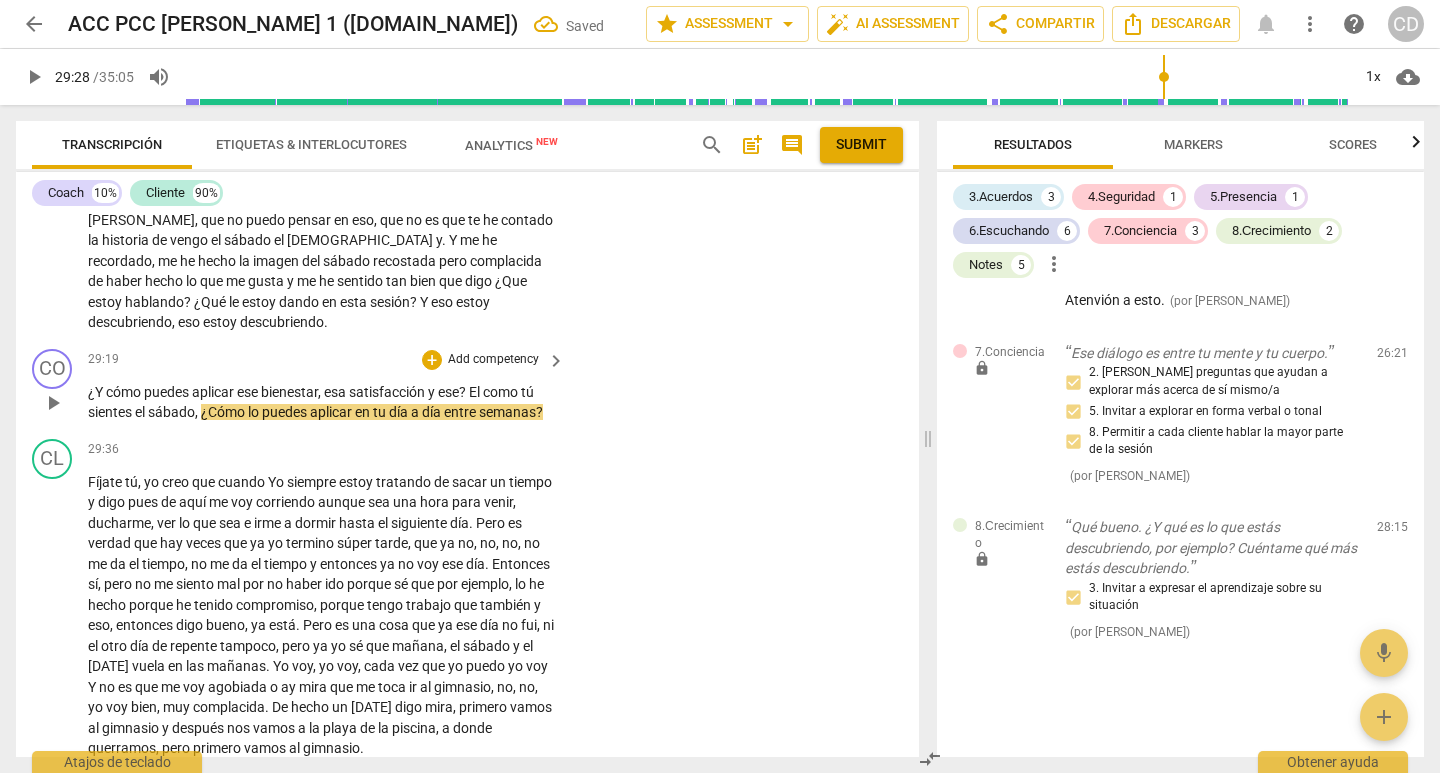 scroll, scrollTop: 3232, scrollLeft: 0, axis: vertical 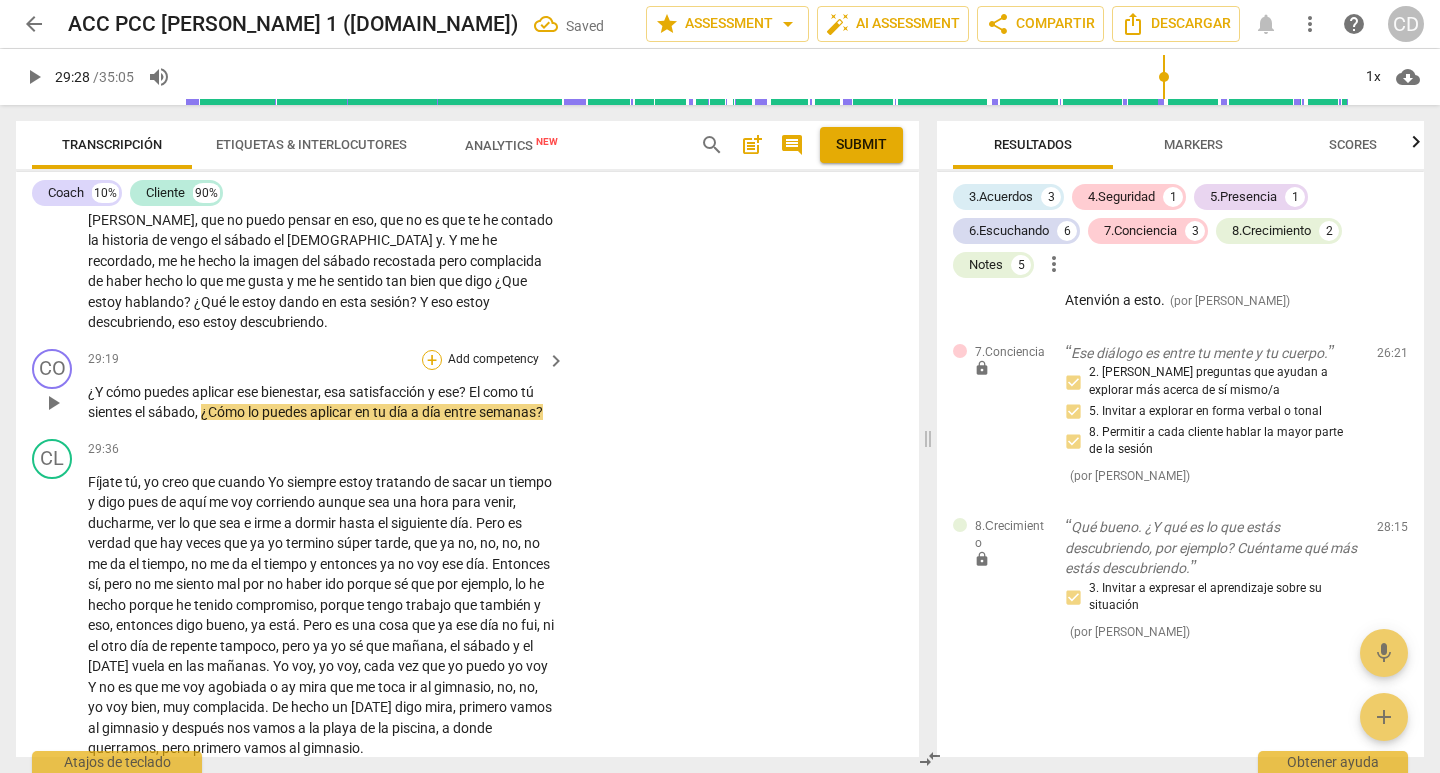 click on "+" at bounding box center [432, 360] 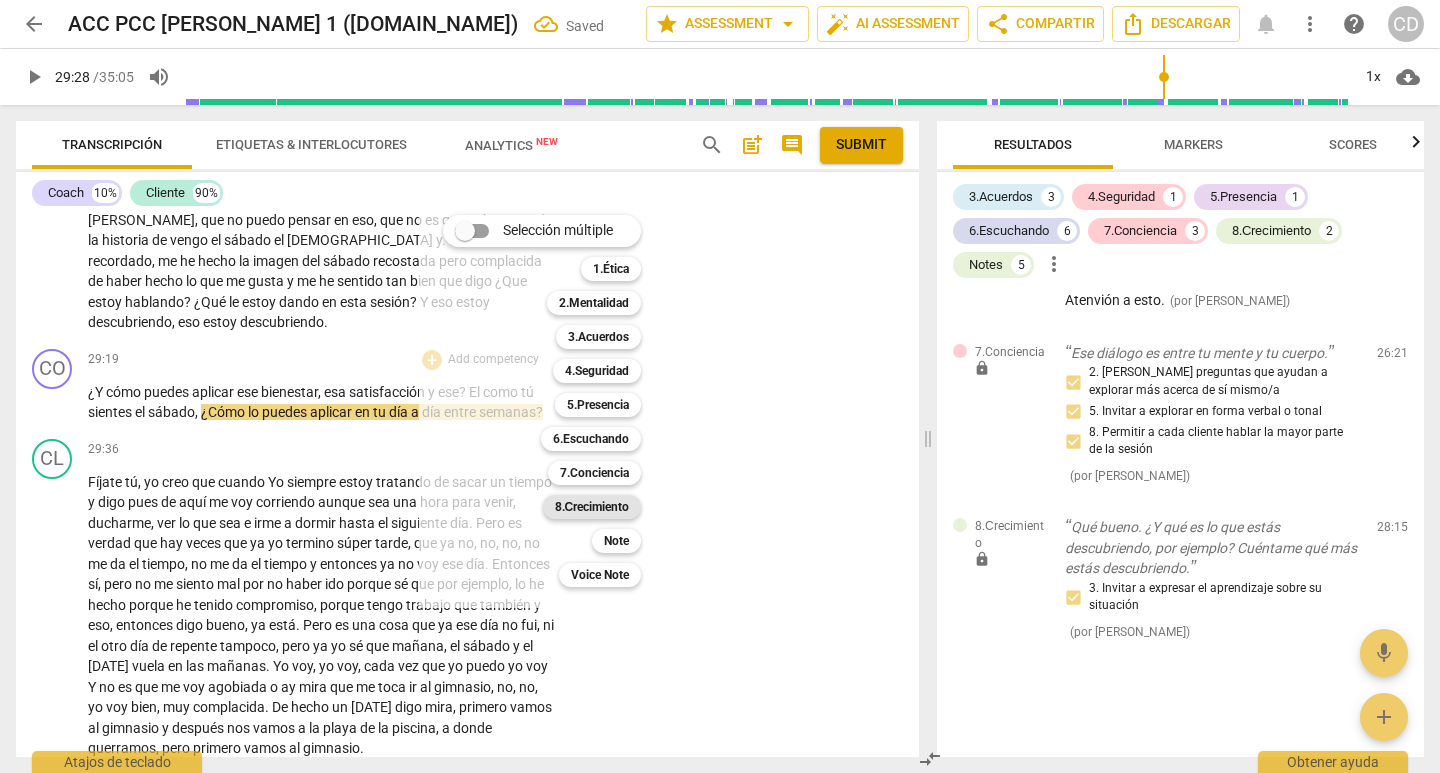 click on "8.Сrecimiento" at bounding box center [592, 507] 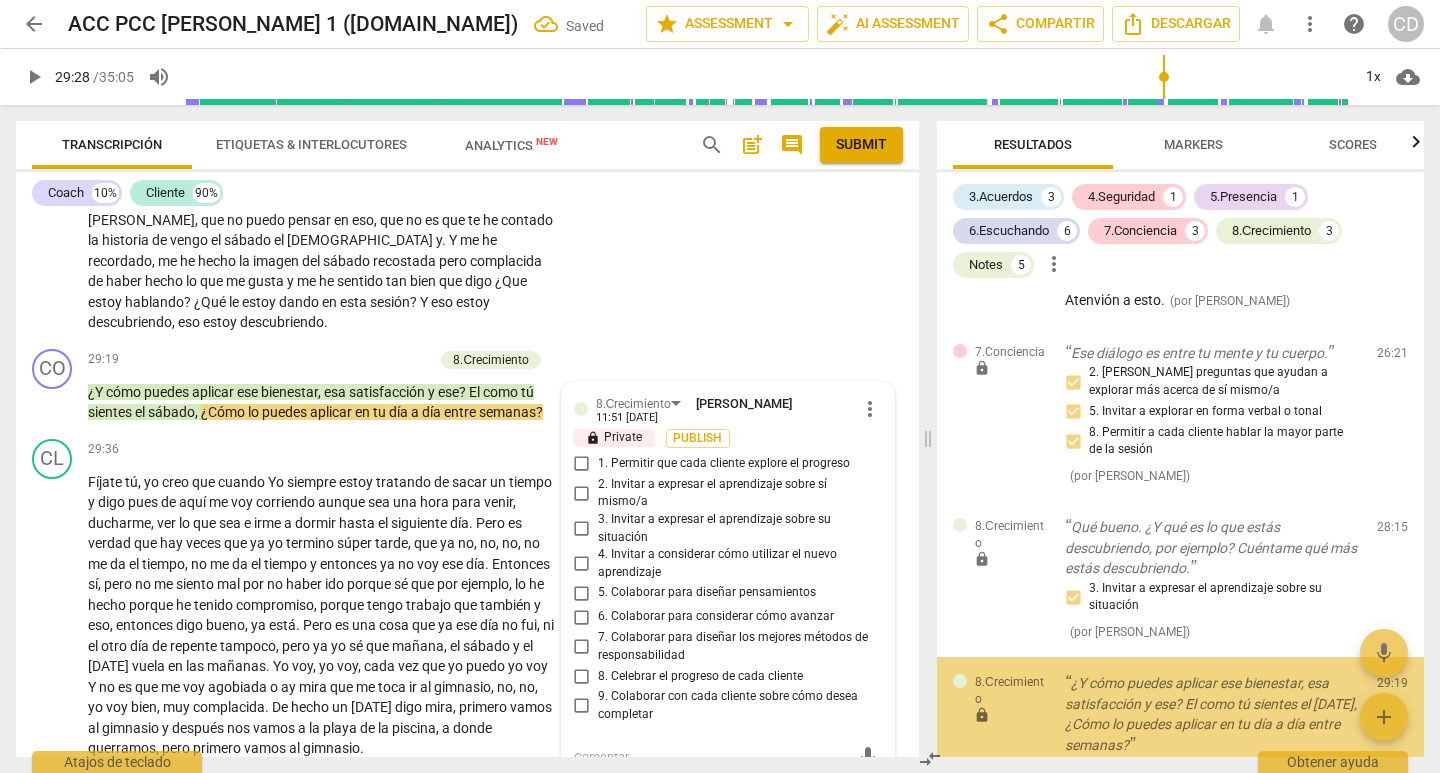 scroll, scrollTop: 7605, scrollLeft: 0, axis: vertical 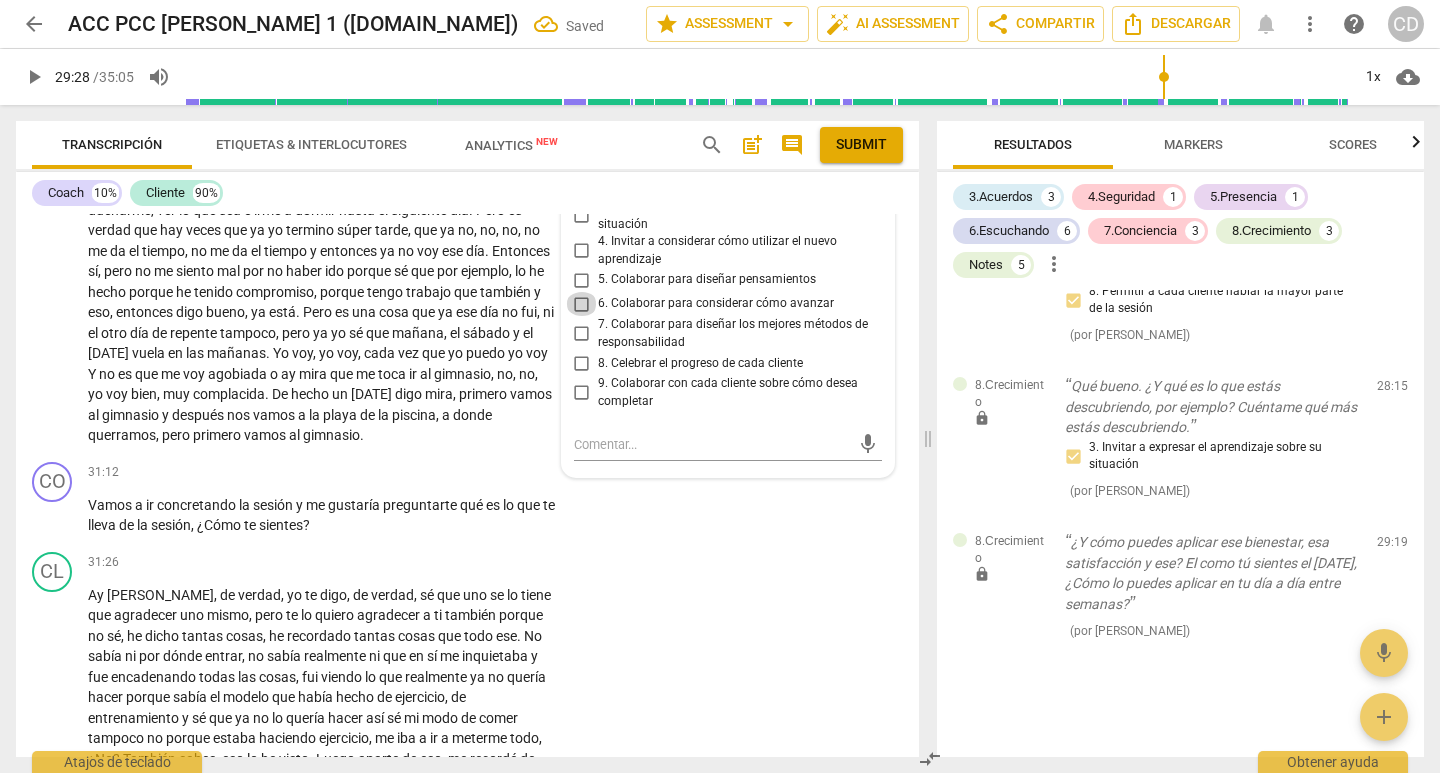 click on "6. Colaborar para considerar cómo avanzar" at bounding box center (582, 304) 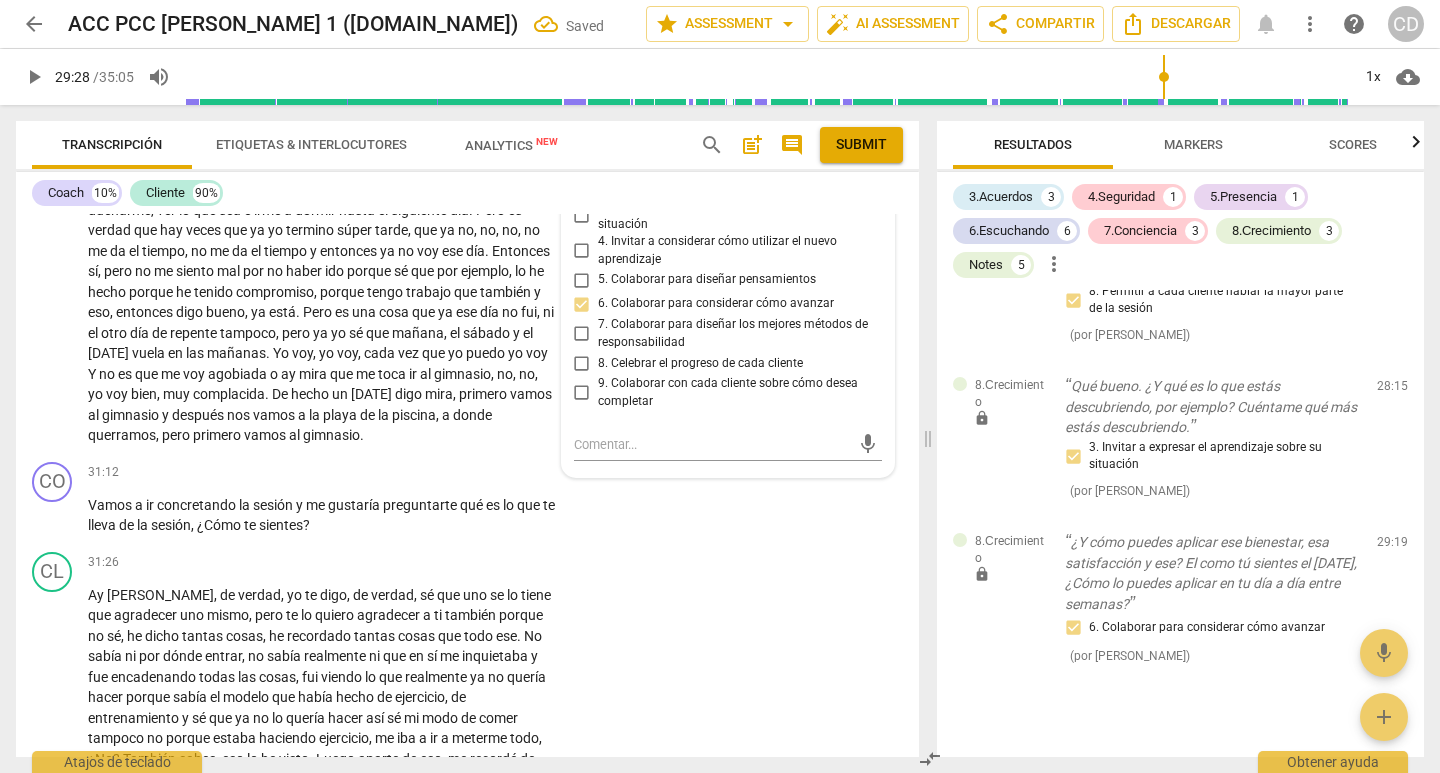 click on "4. Invitar a considerar cómo utilizar el nuevo aprendizaje" at bounding box center [582, 251] 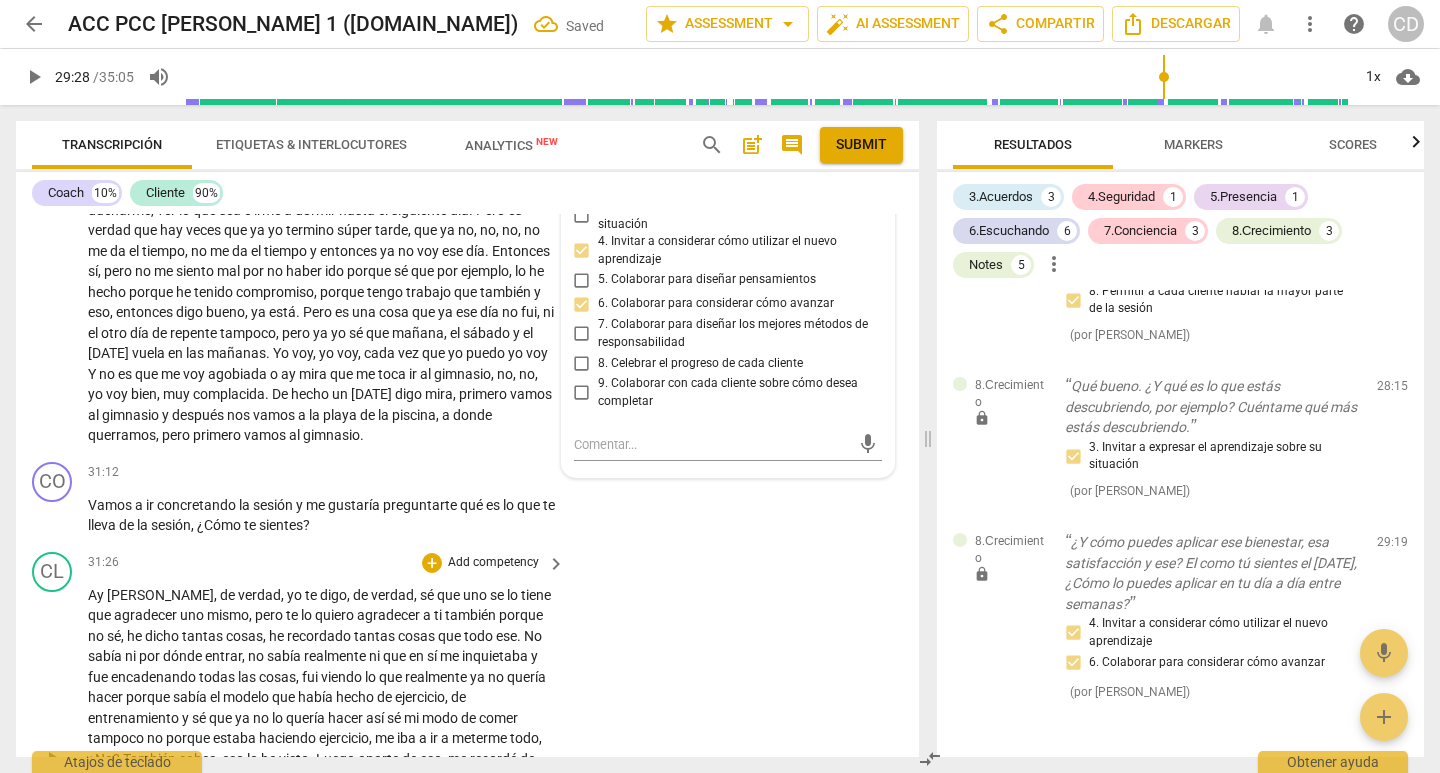 click on "CL play_arrow pause 31:26 + Add competency keyboard_arrow_right Ay   [PERSON_NAME] ,   de   verdad ,   yo   te   digo ,   de   verdad ,   sé   que   uno   se   lo   tiene   que   agradecer   uno   mismo ,   pero   te   lo   quiero   agradecer   a   ti   también   porque   no   sé ,   he   dicho   tantas   cosas ,   he   recordado   tantas   cosas   que   todo   ese .   No   sabía   ni   por   dónde   entrar ,   no   sabía   realmente   ni   que   en   sí   me   inquietaba   y   fue   encadenando   todas   las   cosas ,   fui   viendo   lo   que   realmente   ya   no   quería   hacer   porque   sabía   el   modelo   que   había   hecho   de   ejercicio ,   de   entrenamiento   y   sé   que   ya   no   lo   quería   hacer   así   sé   mi   modo   de   comer   tampoco   no   porque   estaba   haciendo   ejercicio ,   me   iba   a   ir   a   meterme   todo ,   ¿No ?   También   sabes ,   eso   lo   he   visto .   Luego   aparte   de   eso ,   me   recordé   de   que   ya   no   me   acordaba   hace   ," at bounding box center [467, 743] 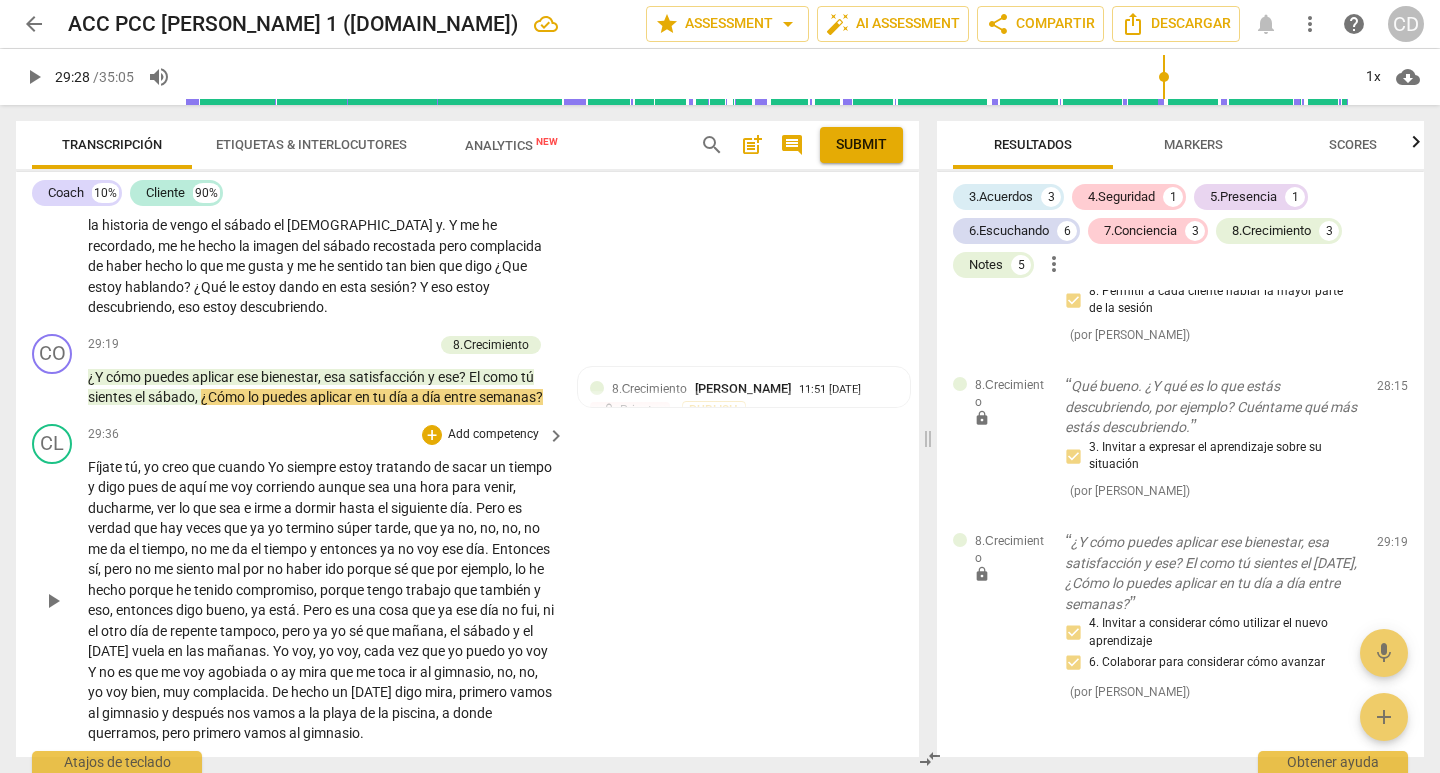 scroll, scrollTop: 7305, scrollLeft: 0, axis: vertical 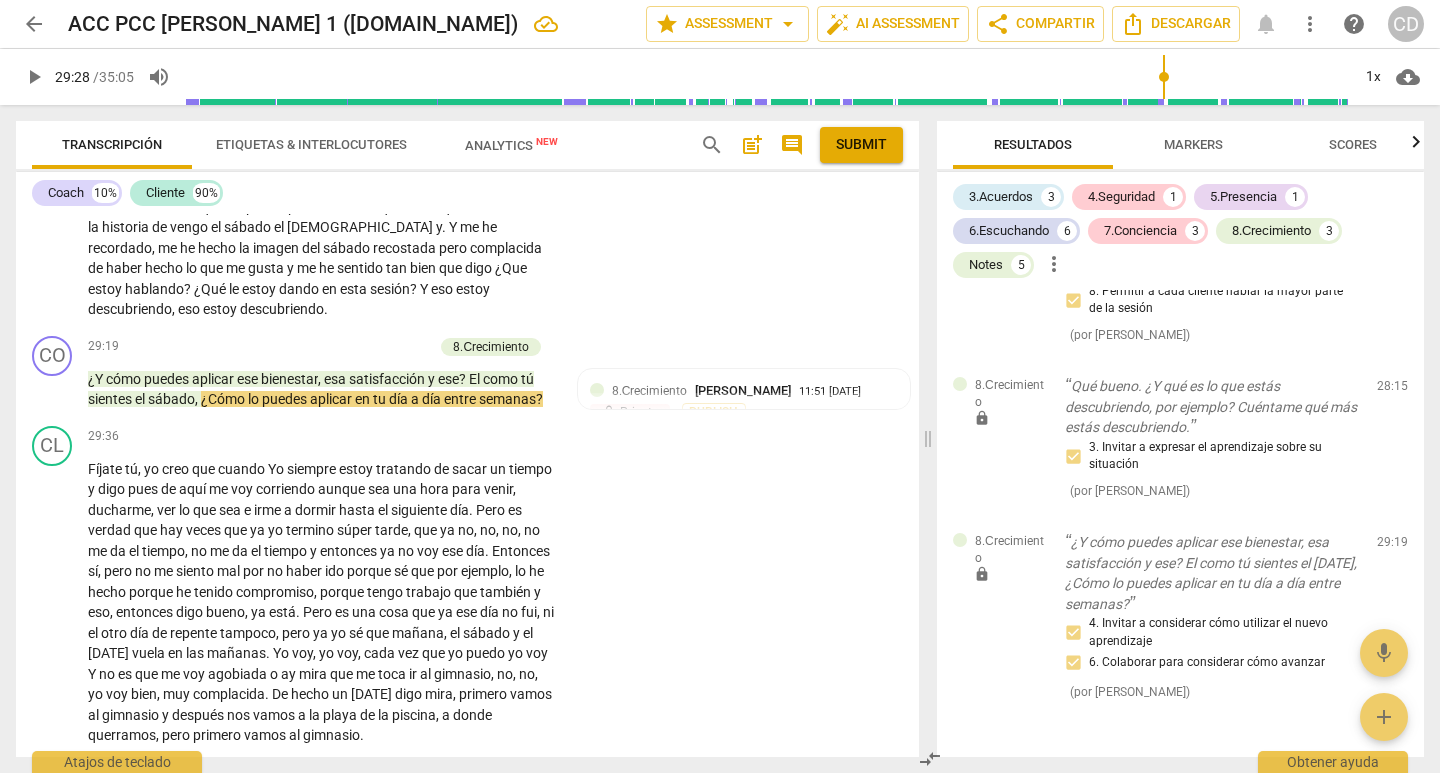 click on "play_arrow" at bounding box center (34, 77) 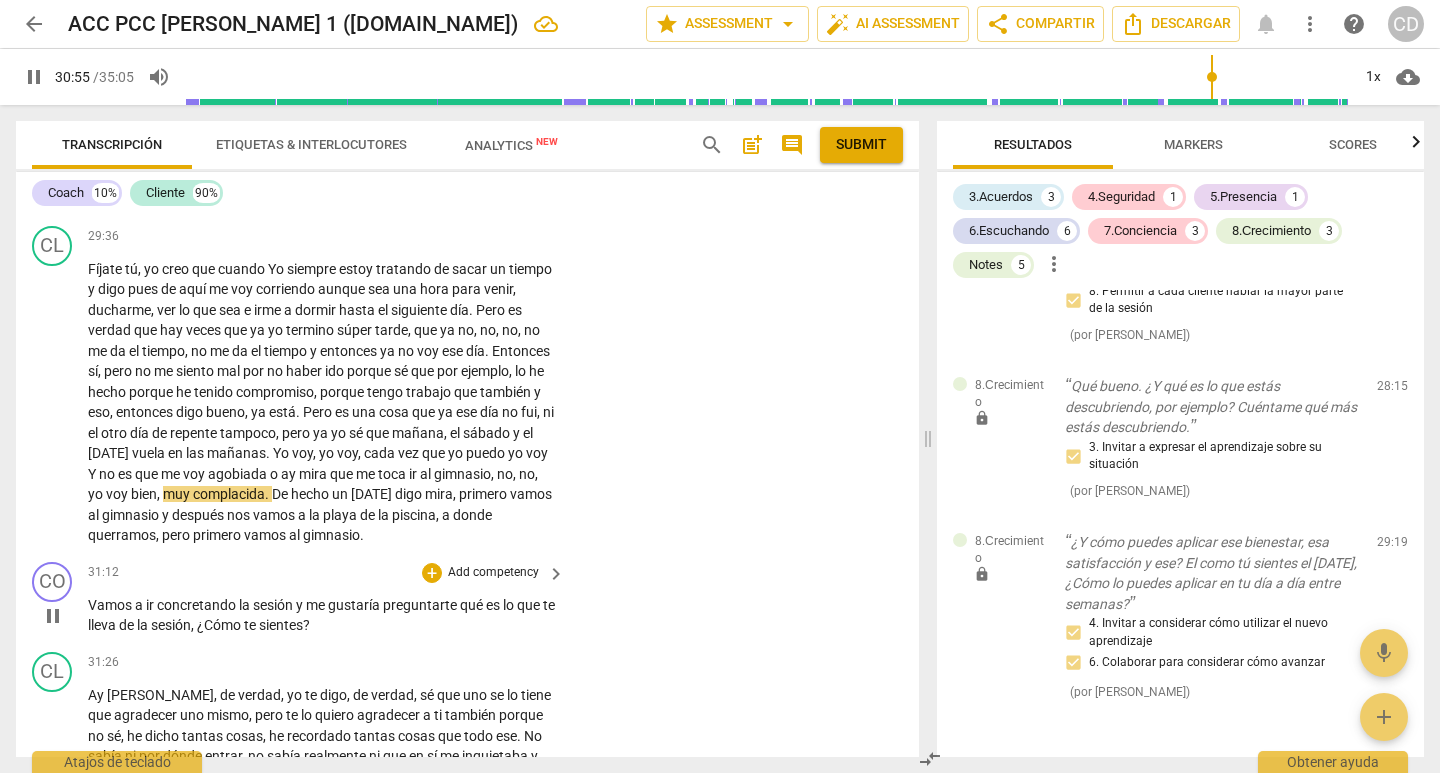 scroll, scrollTop: 7605, scrollLeft: 0, axis: vertical 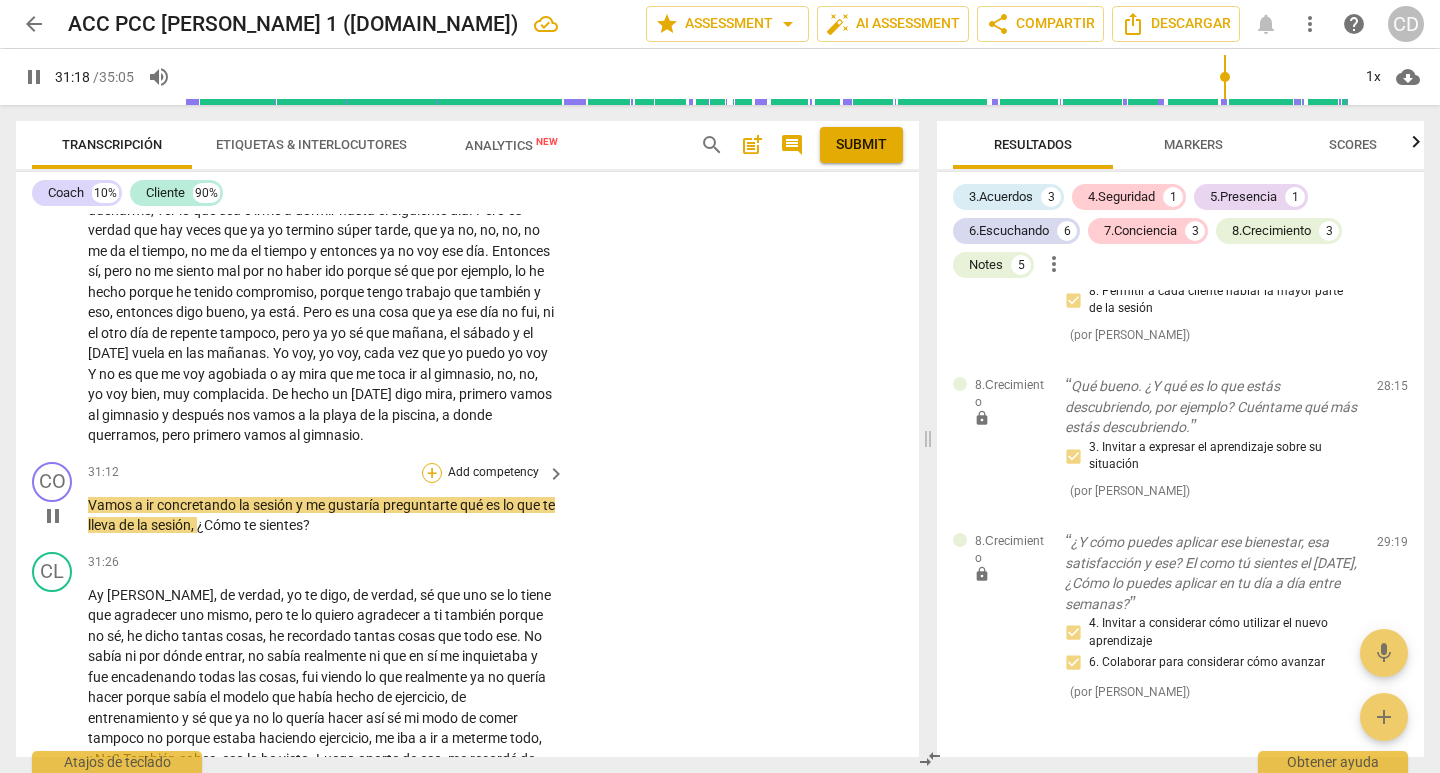 click on "+" at bounding box center (432, 473) 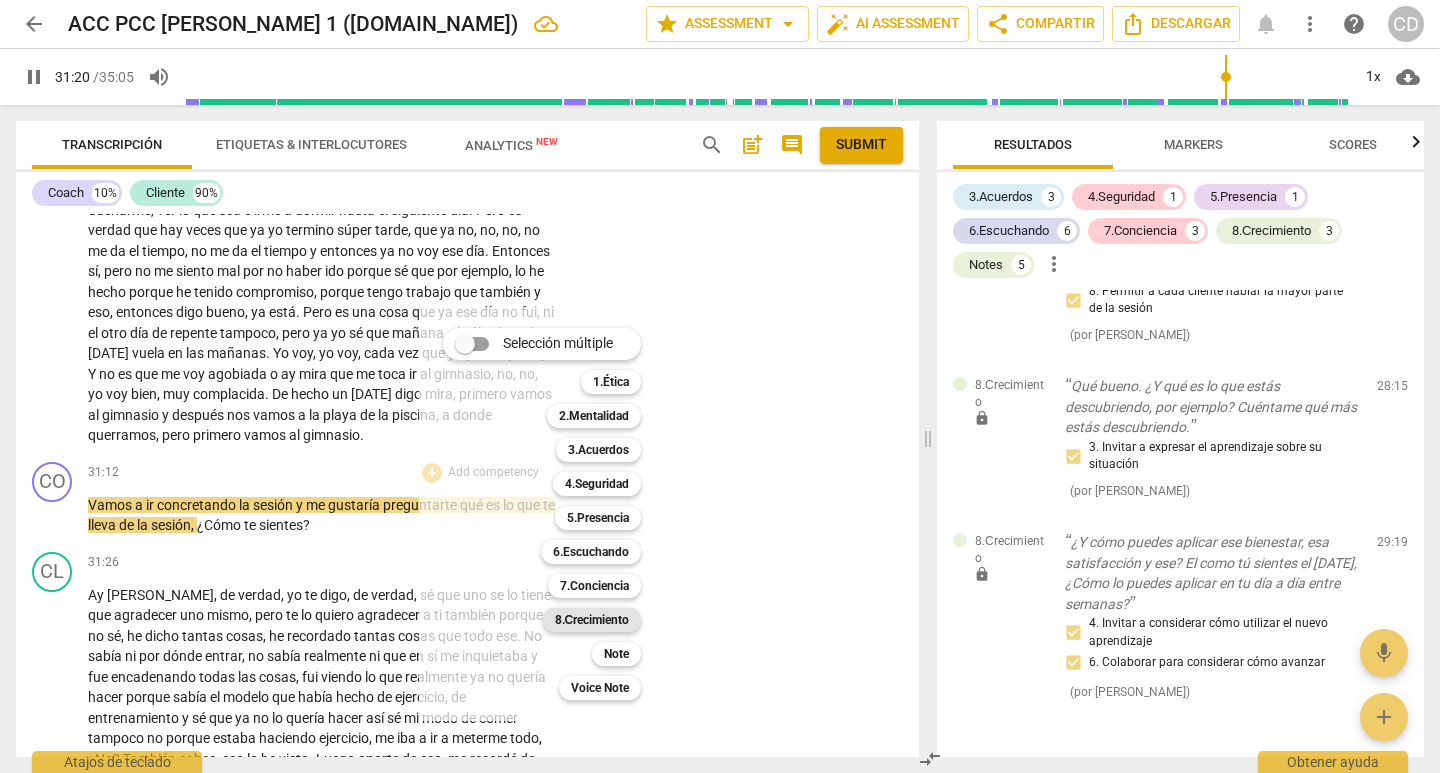 click on "8.Сrecimiento" at bounding box center [592, 620] 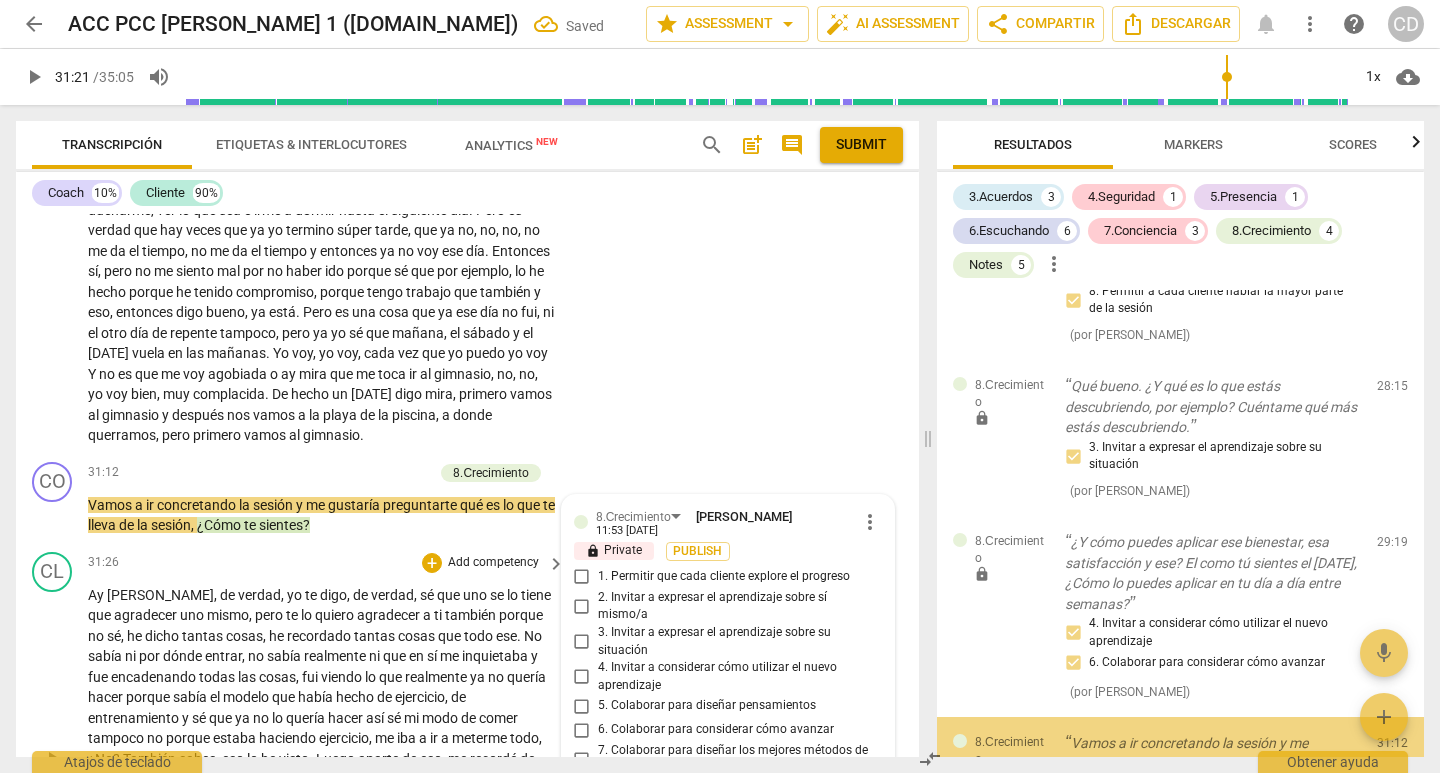 scroll, scrollTop: 8031, scrollLeft: 0, axis: vertical 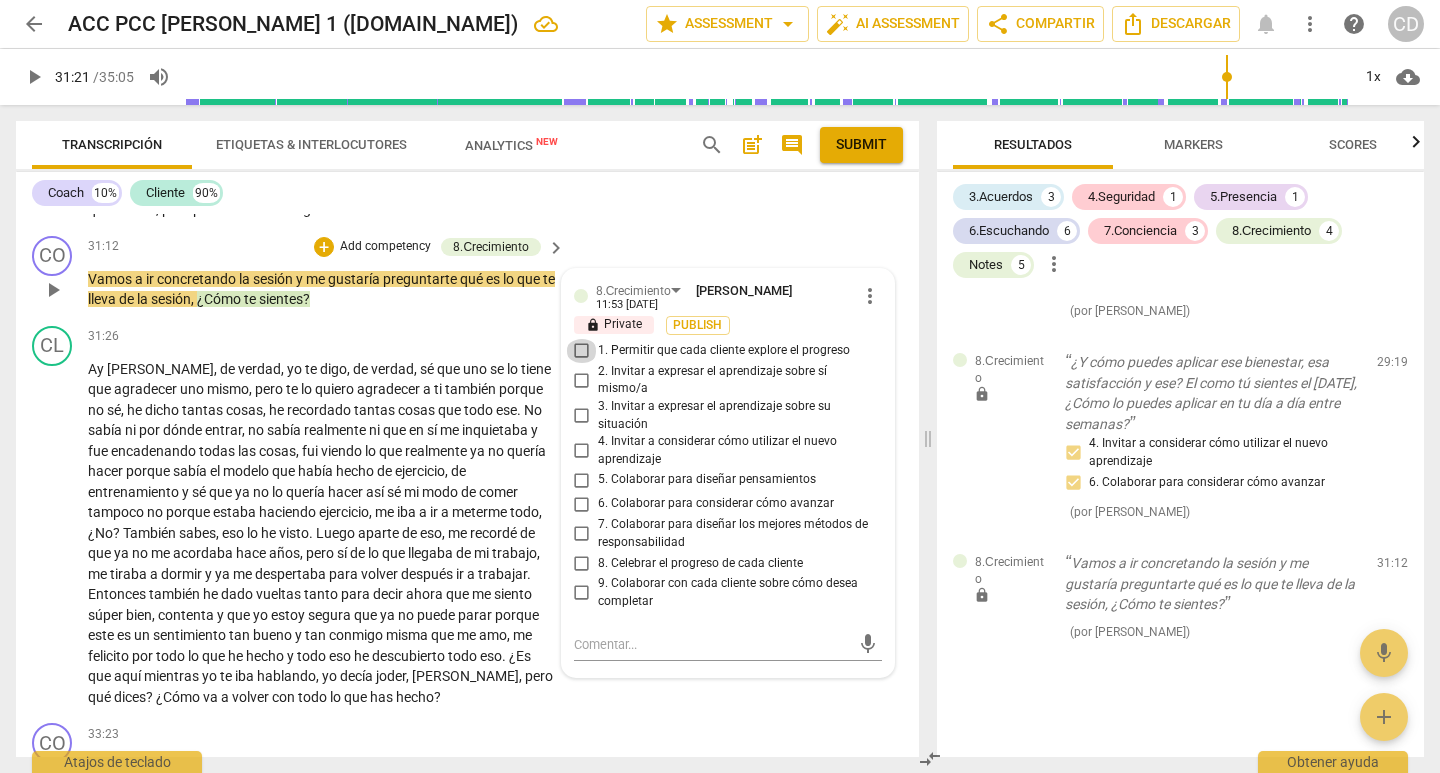 click on "1. Permitir que cada cliente explore el progreso" at bounding box center (582, 351) 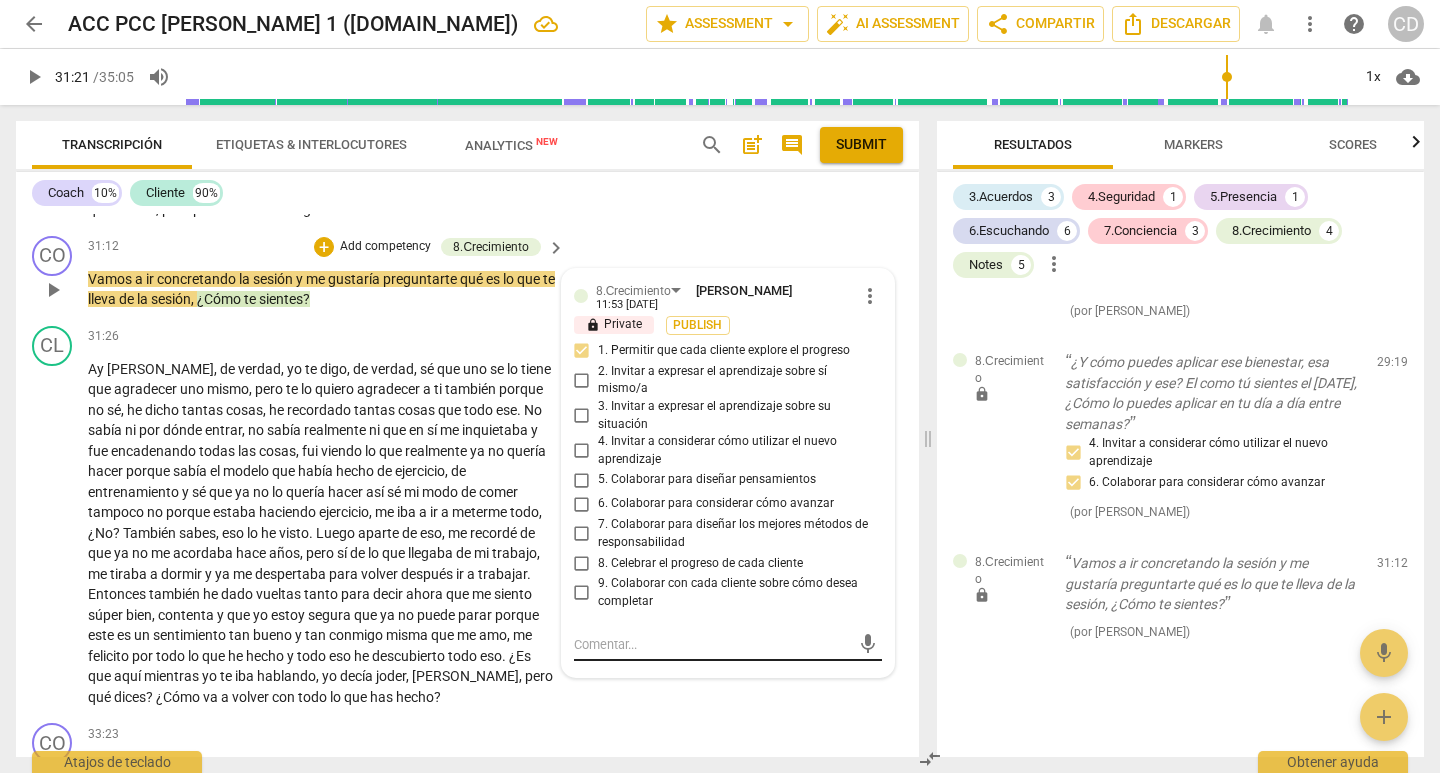 click at bounding box center [712, 644] 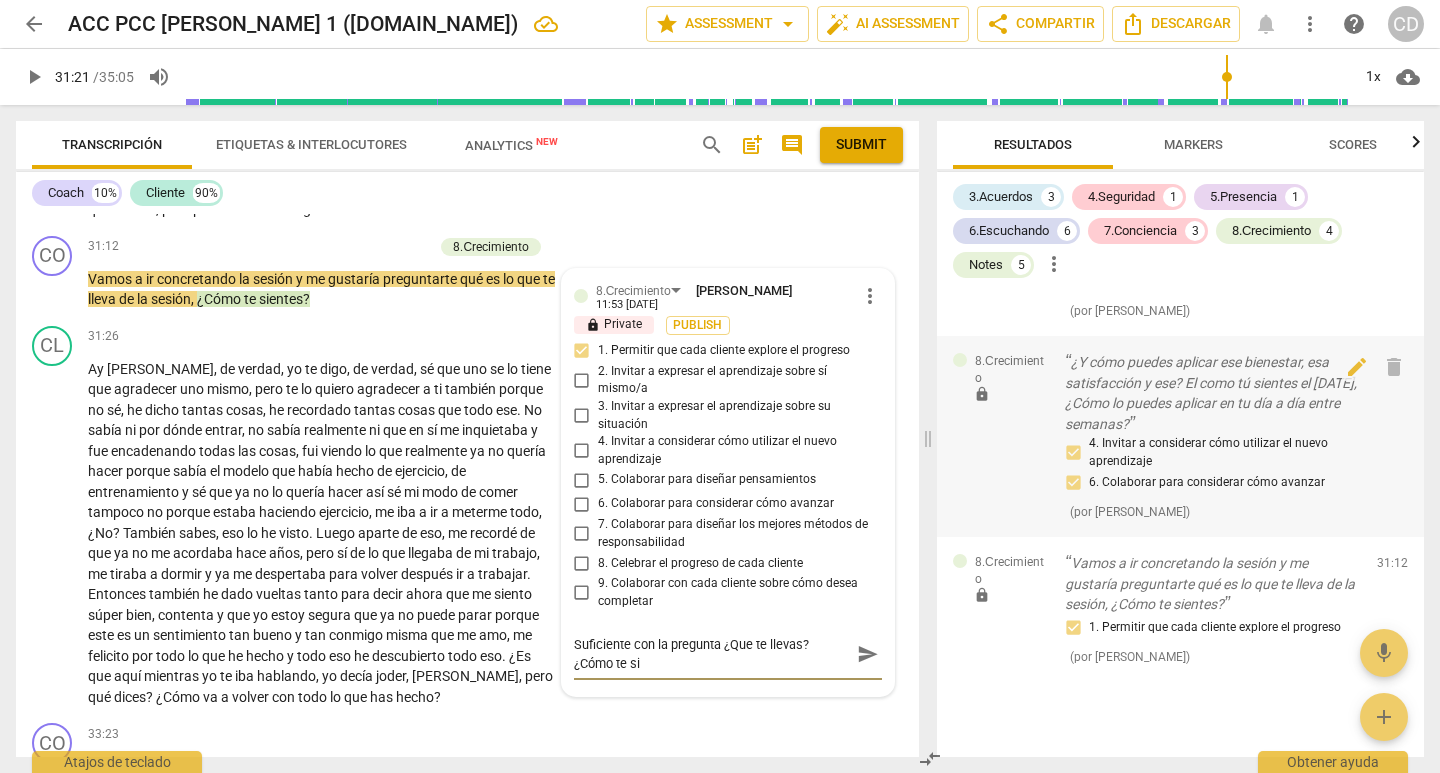 scroll, scrollTop: 0, scrollLeft: 0, axis: both 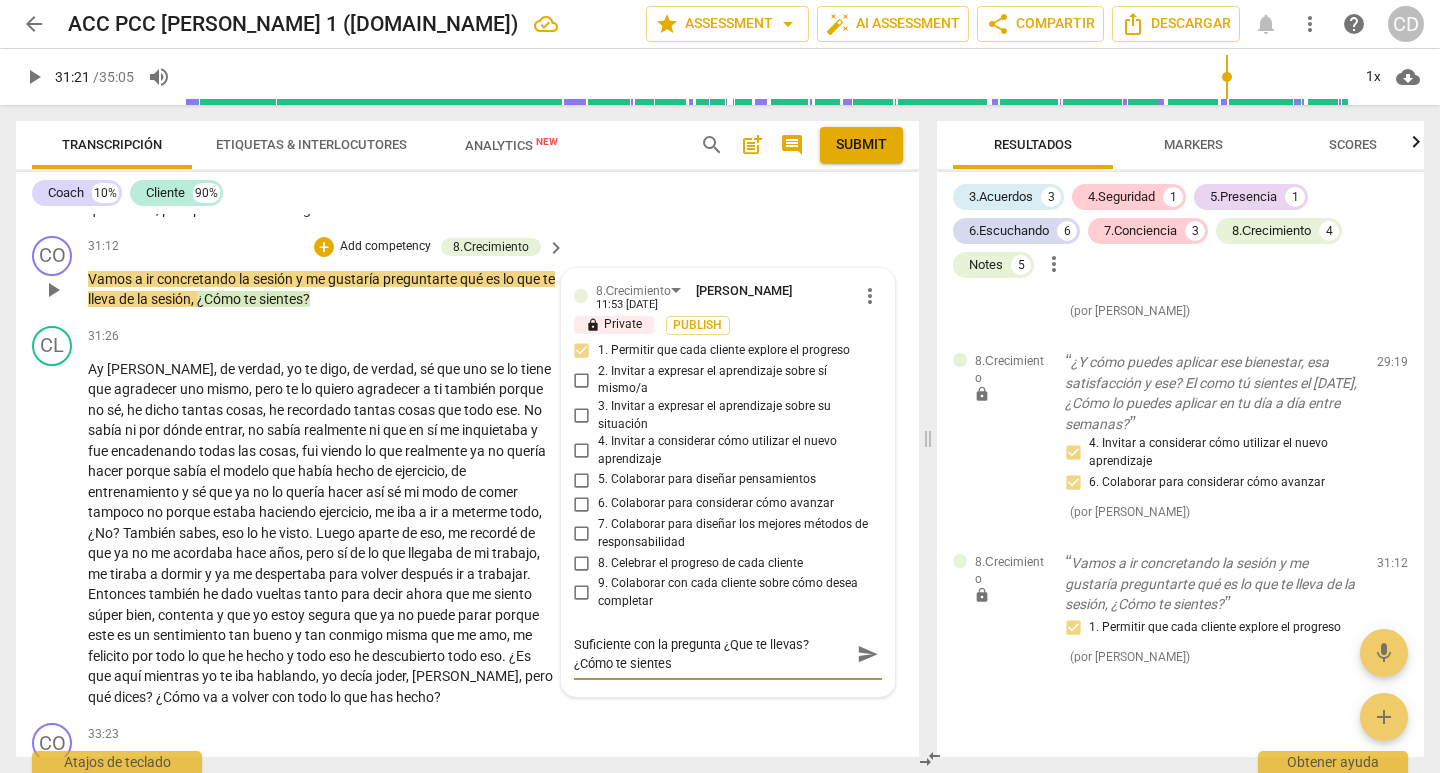 click on "Suficiente con la pregunta ¿Que te llevas? ¿Cómo te sientes" at bounding box center (712, 654) 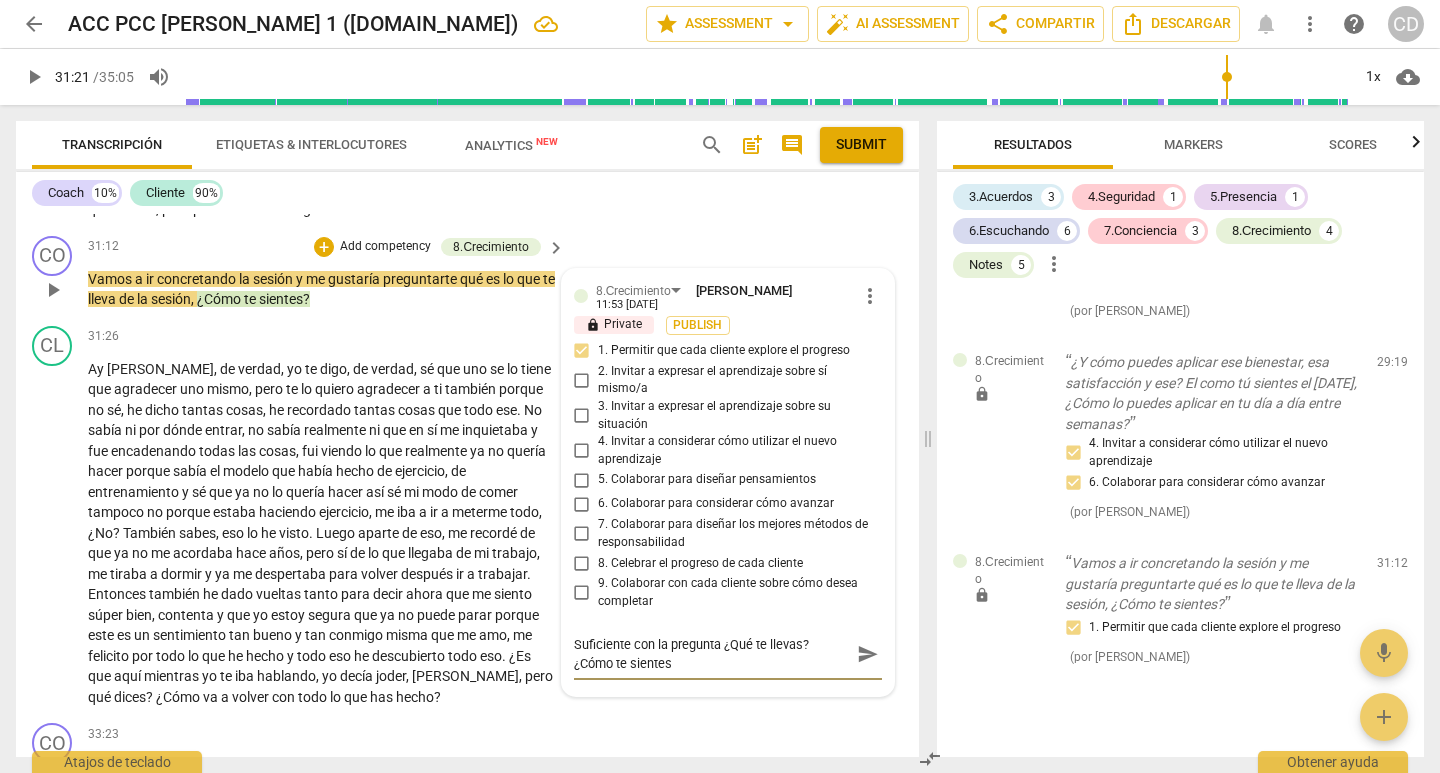 click on "Suficiente con la pregunta ¿Qué te llevas? ¿Cómo te sientes" at bounding box center [712, 654] 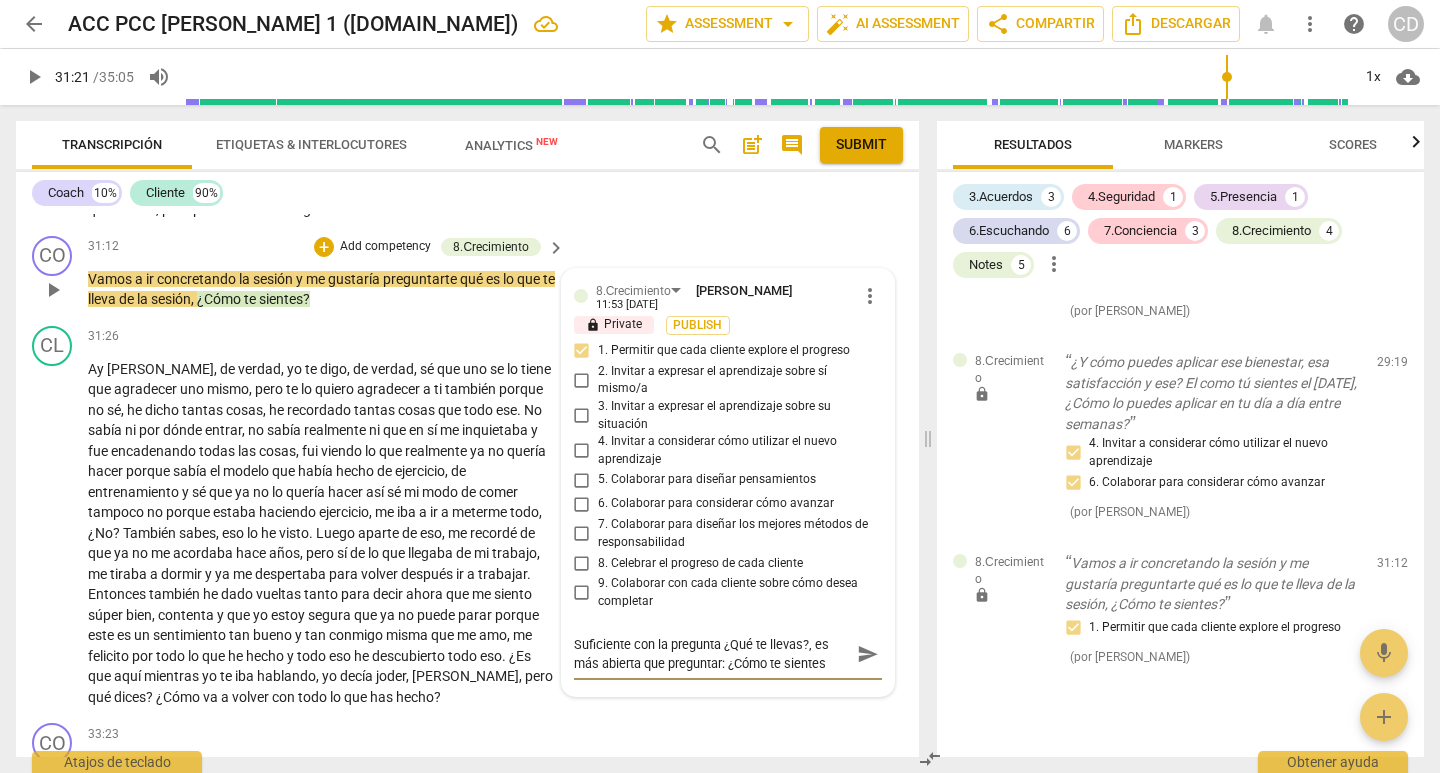 click on "Suficiente con la pregunta ¿Qué te llevas?, es más abierta que preguntar: ¿Cómo te sientes" at bounding box center (712, 654) 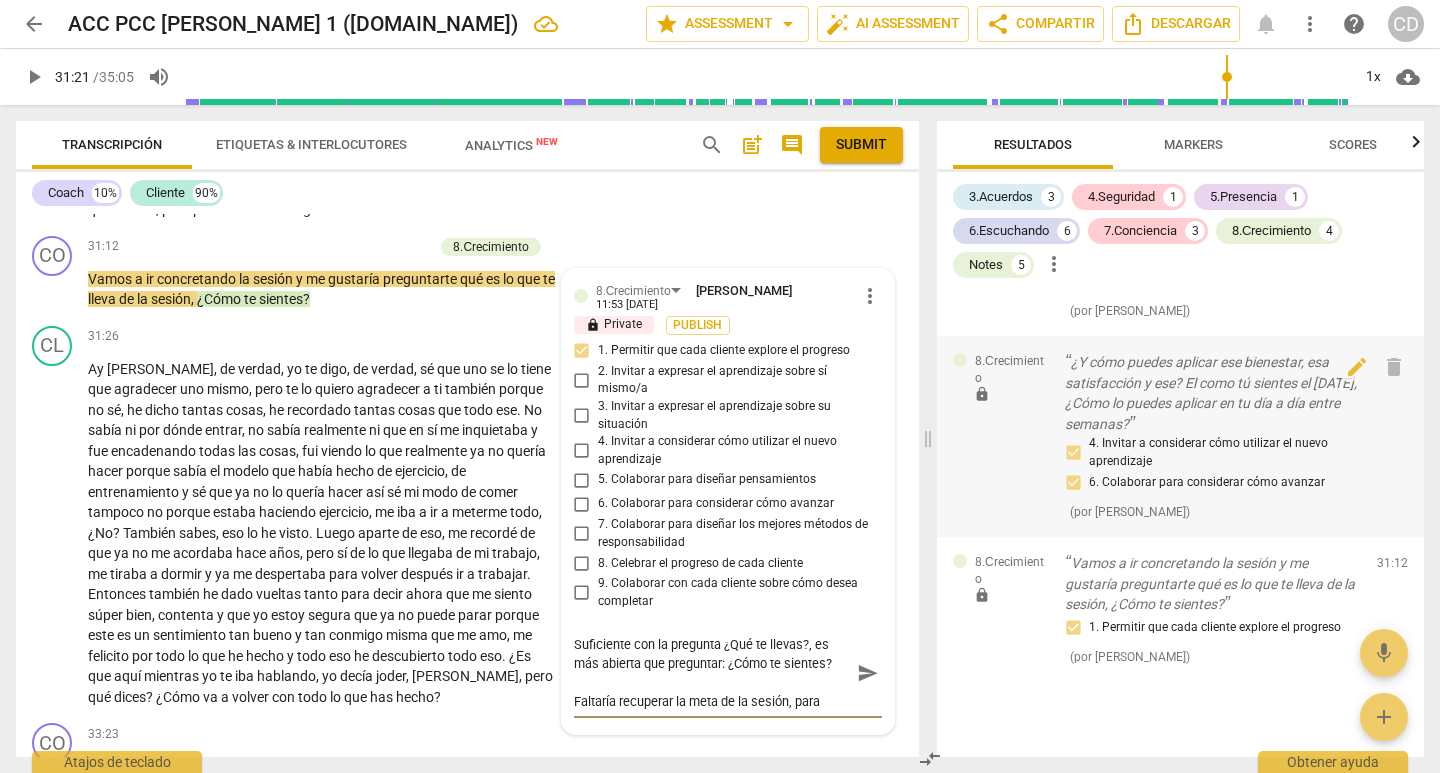 scroll, scrollTop: 17, scrollLeft: 0, axis: vertical 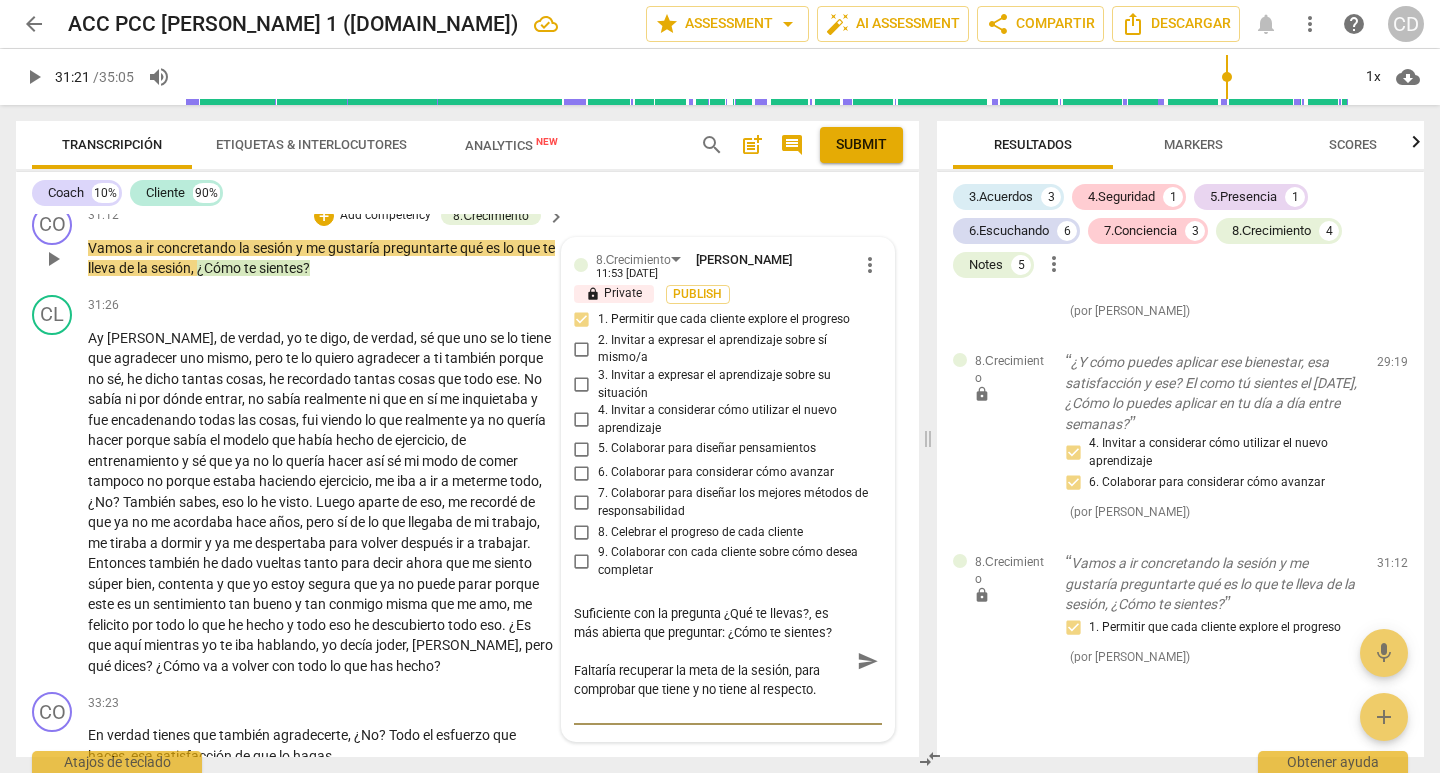 click on "send" at bounding box center [868, 661] 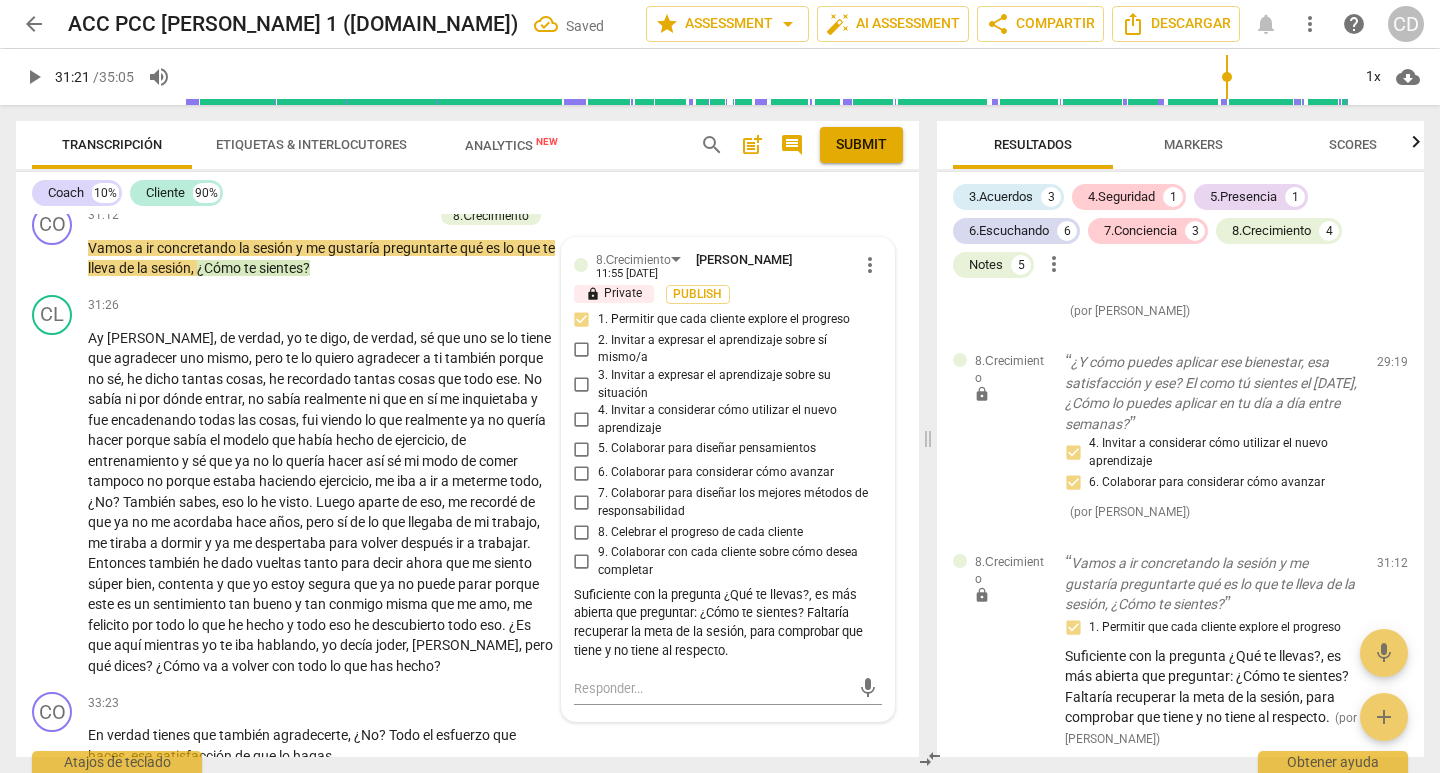 click on "play_arrow" at bounding box center (34, 77) 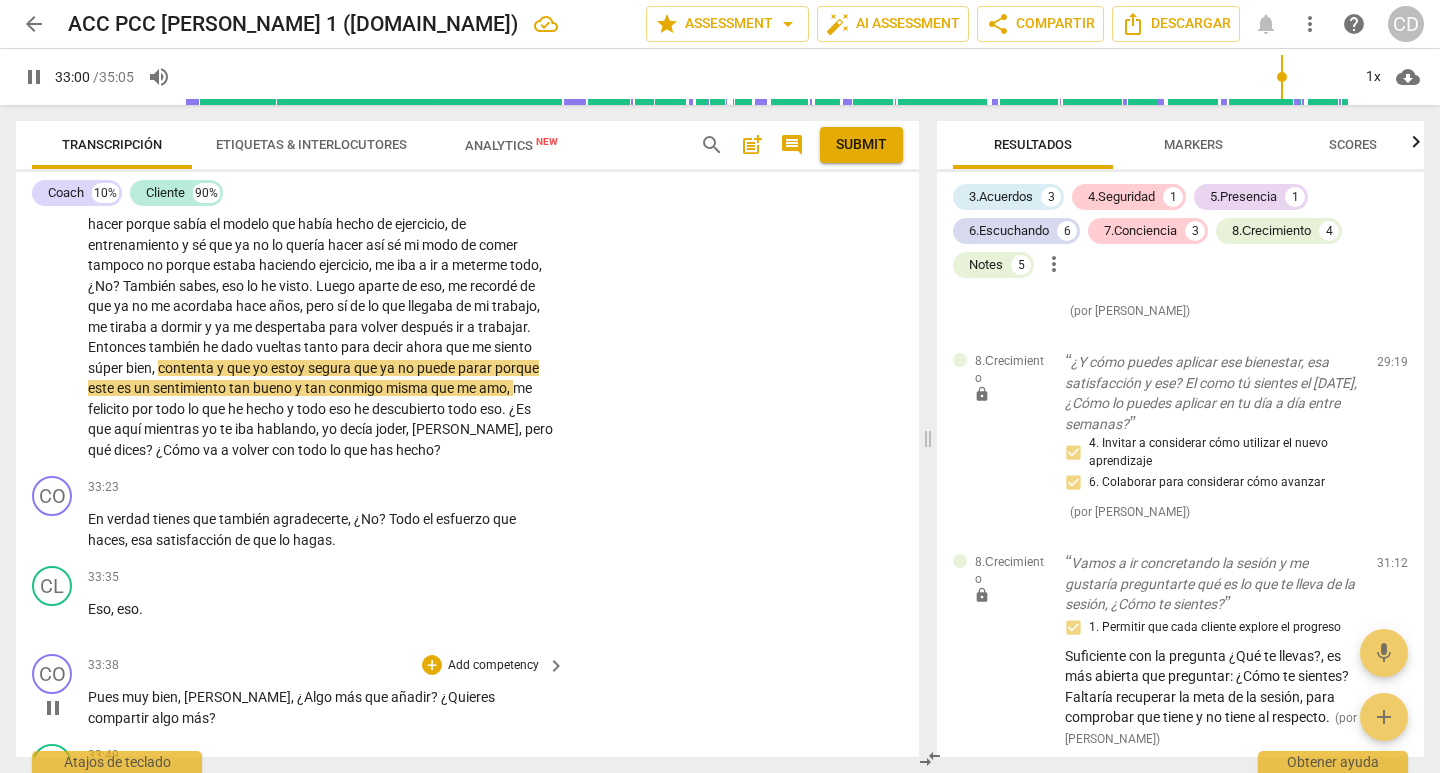 scroll, scrollTop: 8162, scrollLeft: 0, axis: vertical 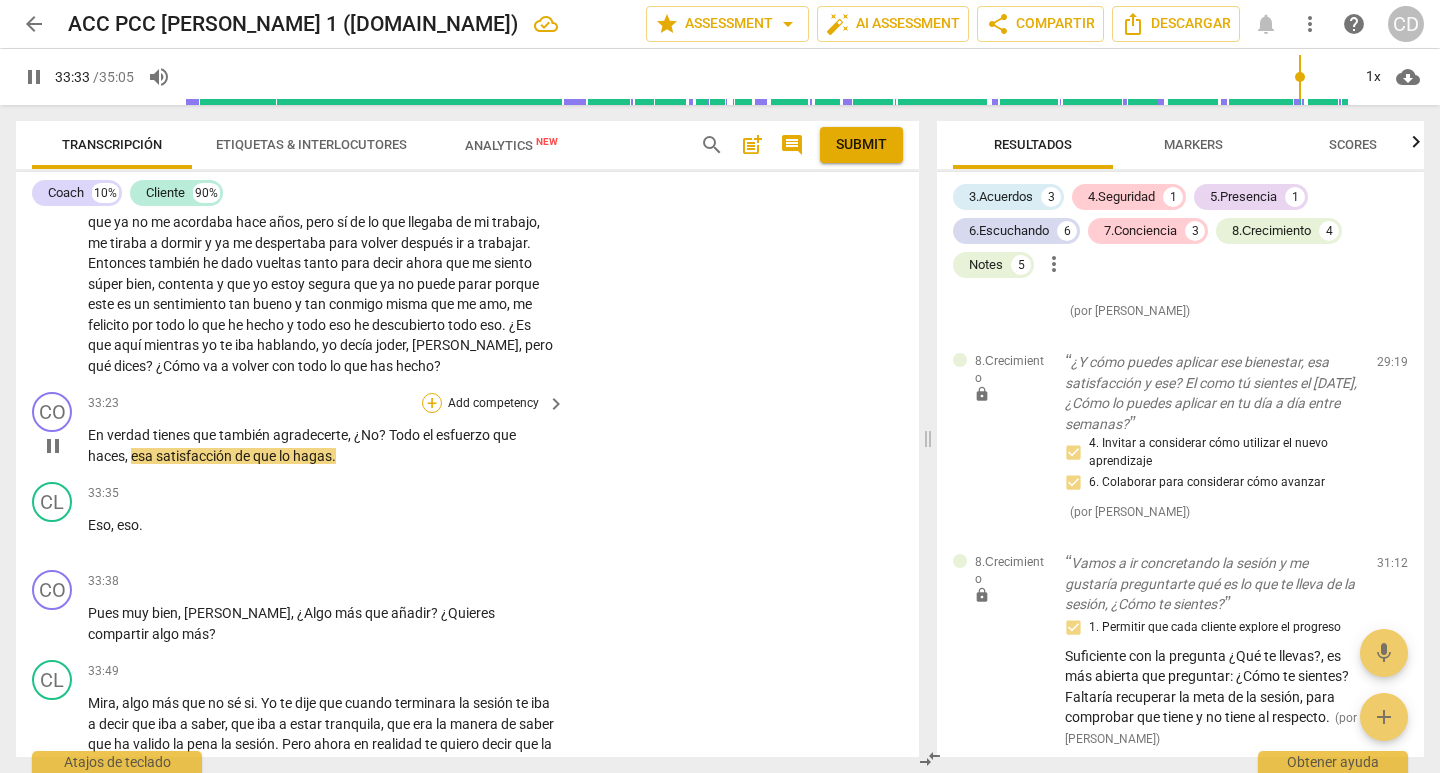 click on "+" at bounding box center (432, 403) 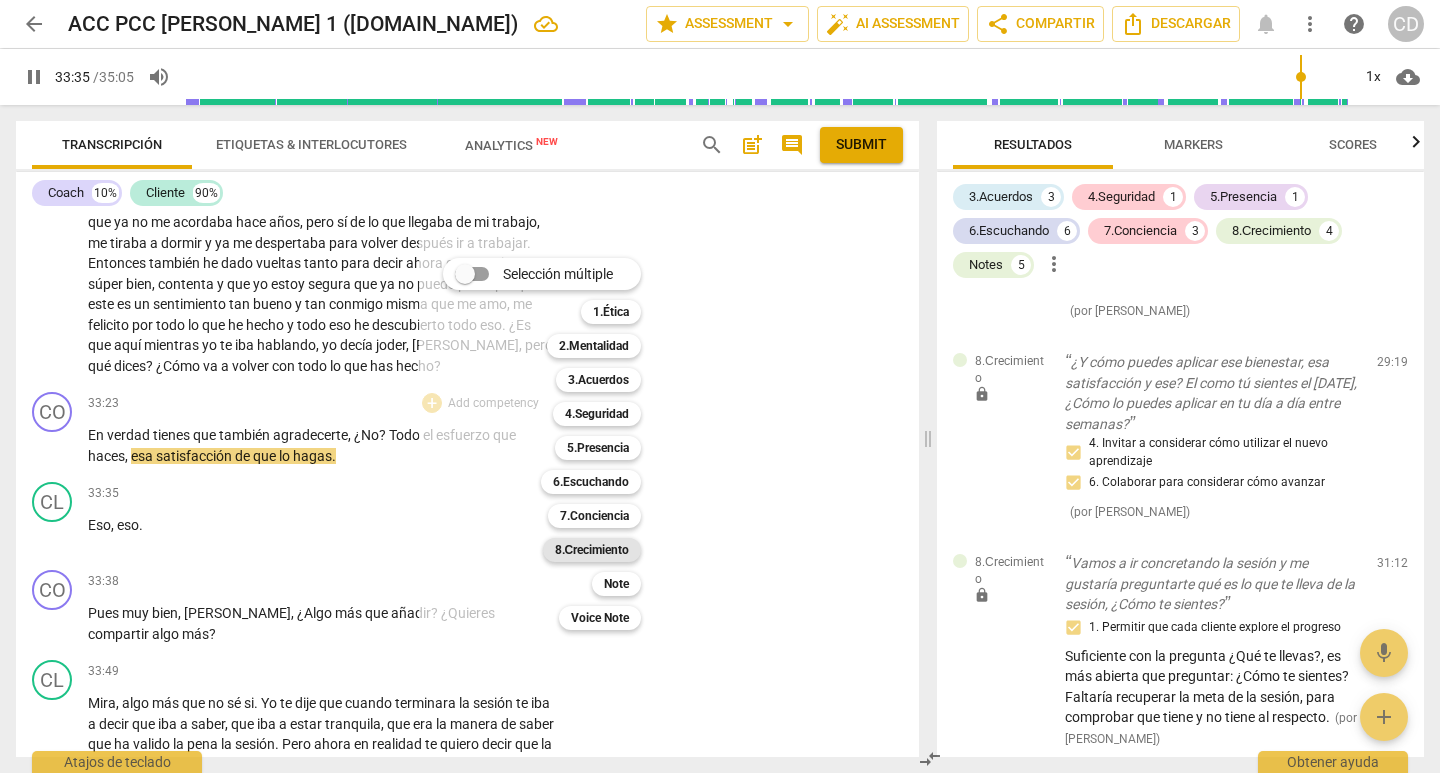 click on "8.Сrecimiento" at bounding box center (592, 550) 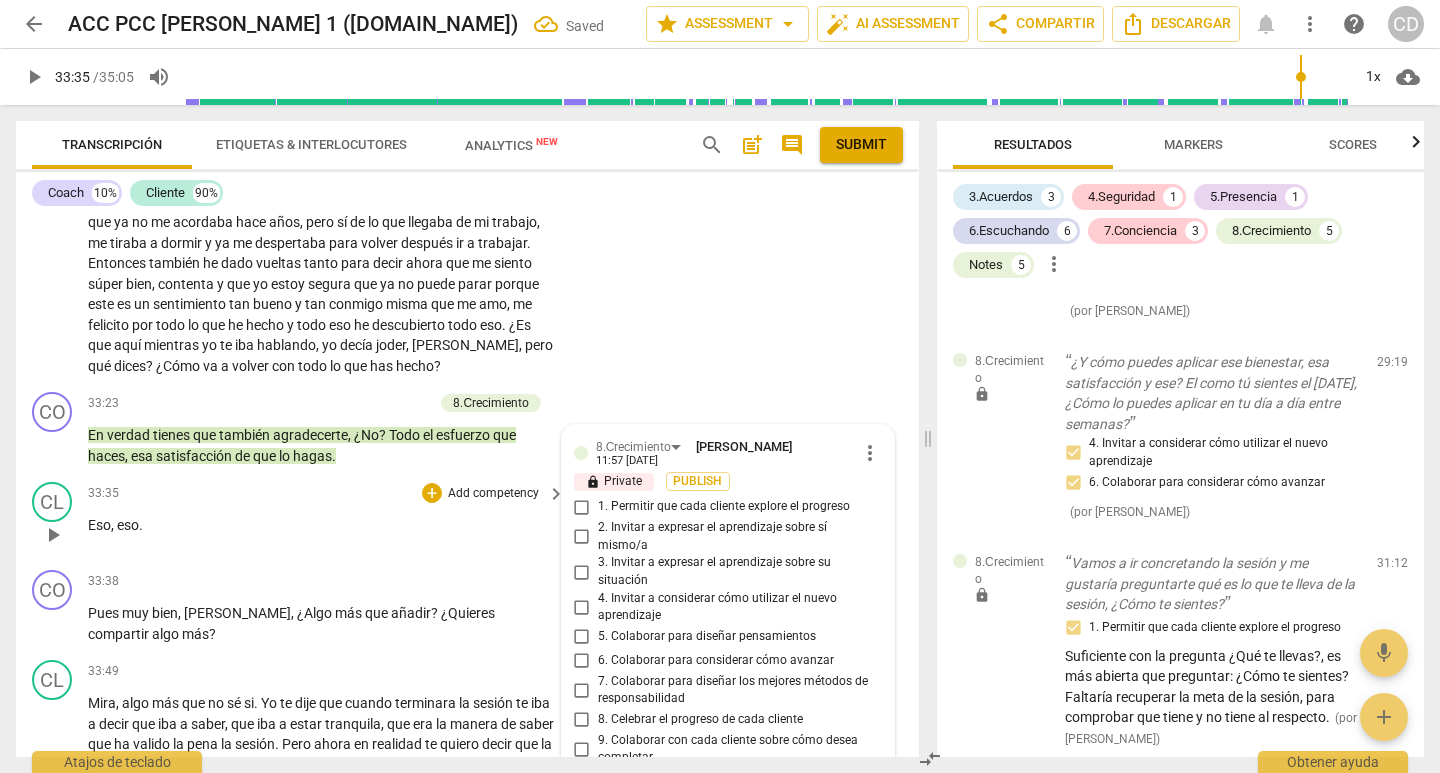 scroll, scrollTop: 8519, scrollLeft: 0, axis: vertical 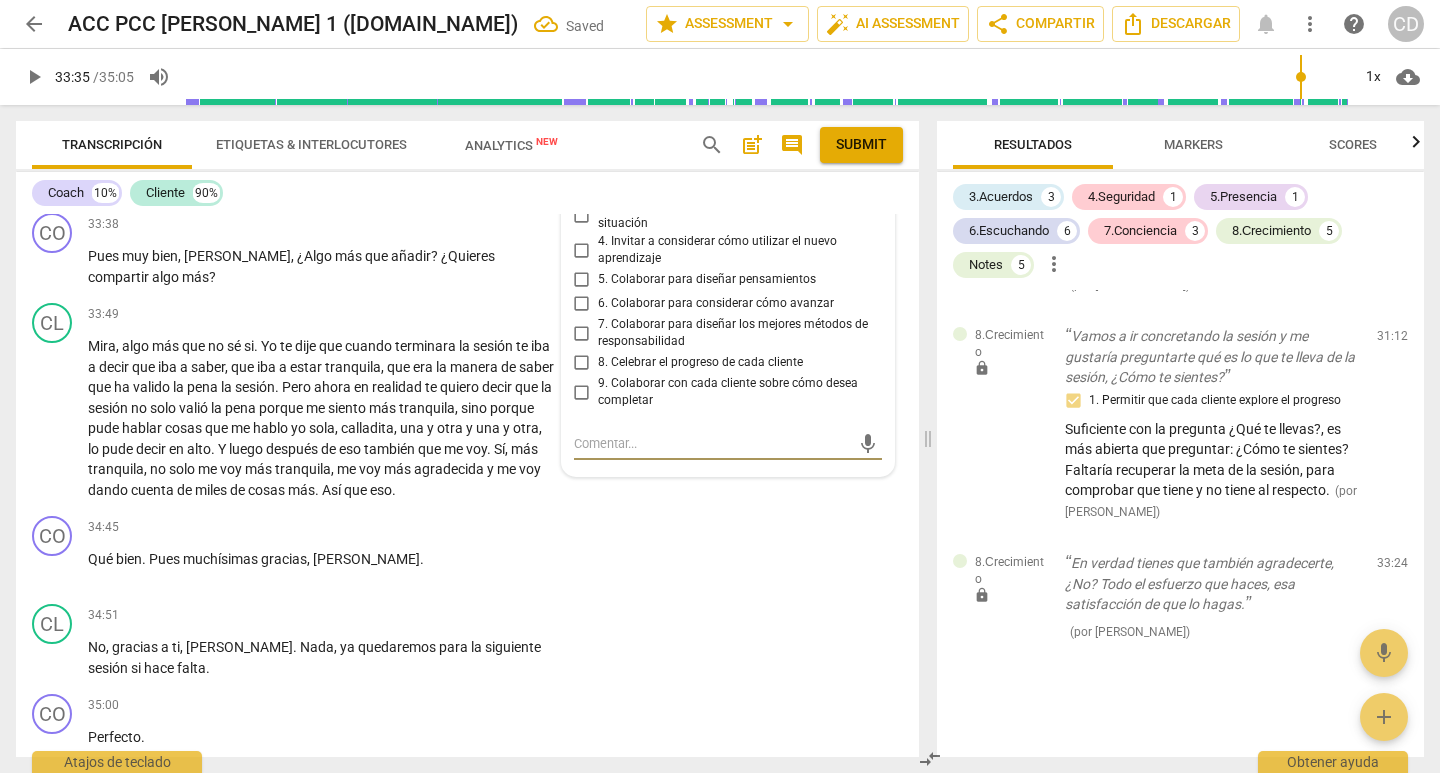 click on "8. Celebrar el progreso de cada cliente" at bounding box center (582, 363) 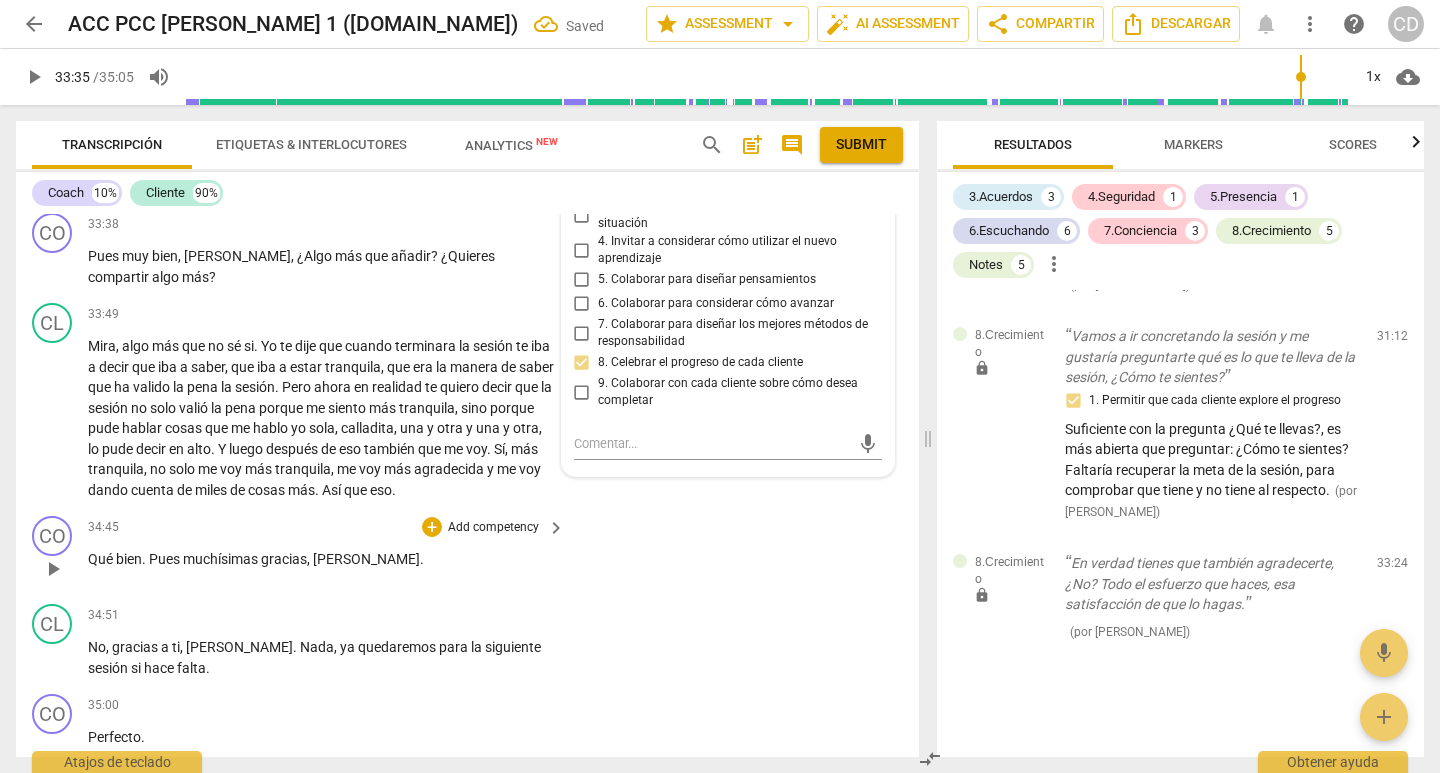 click on "CO play_arrow pause 34:45 + Add competency keyboard_arrow_right Qué   bien .   Pues   muchísimas   gracias ,   [PERSON_NAME] ." at bounding box center (467, 552) 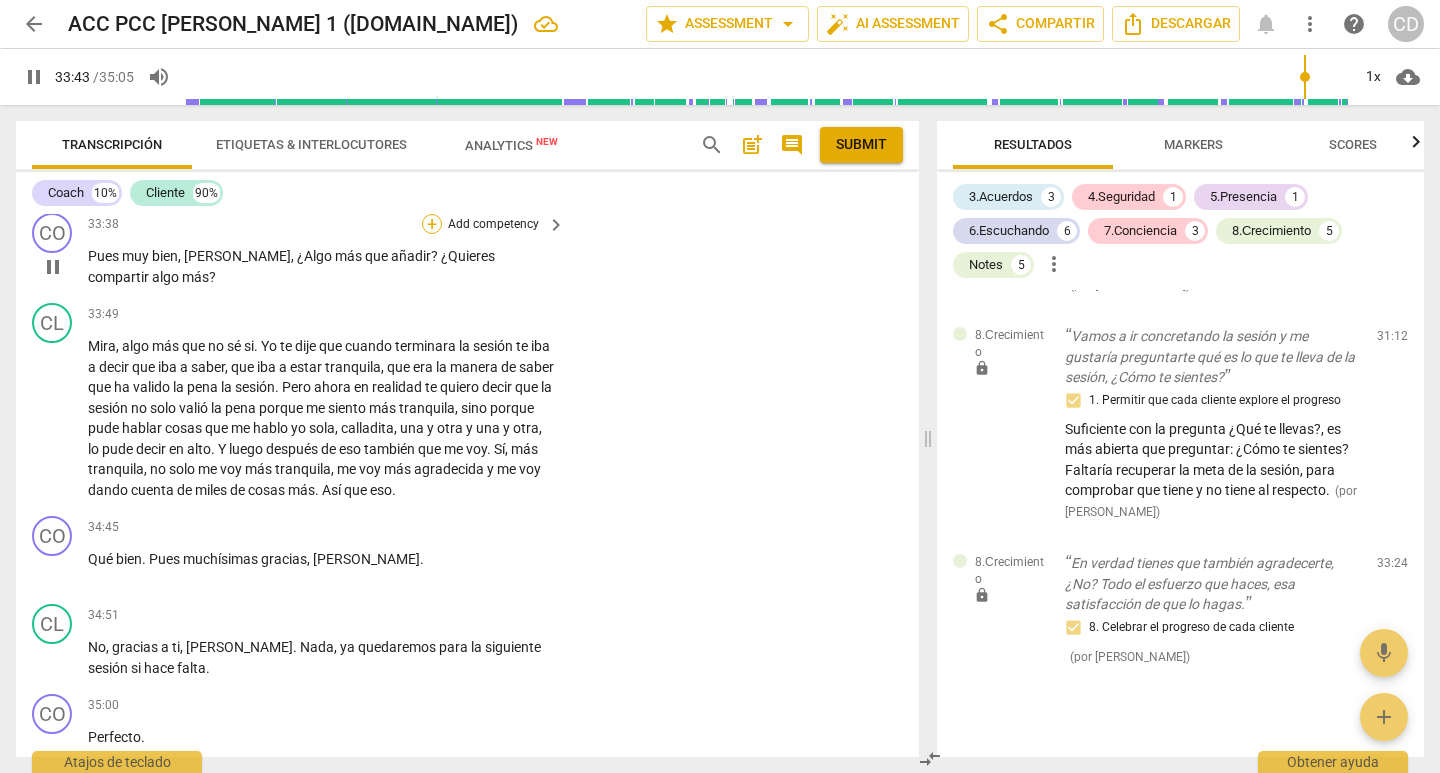 click on "+" at bounding box center (432, 224) 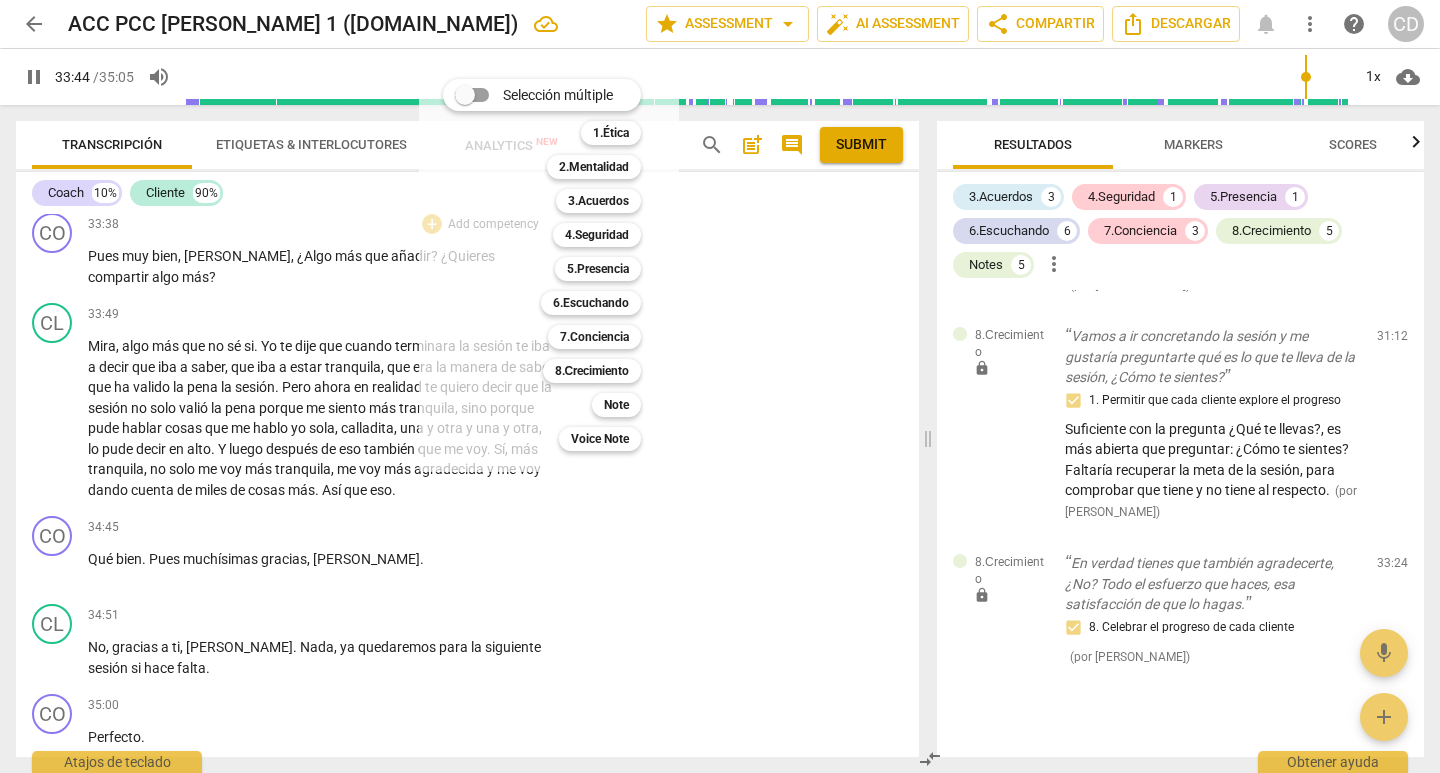 drag, startPoint x: 598, startPoint y: 373, endPoint x: 660, endPoint y: 423, distance: 79.64923 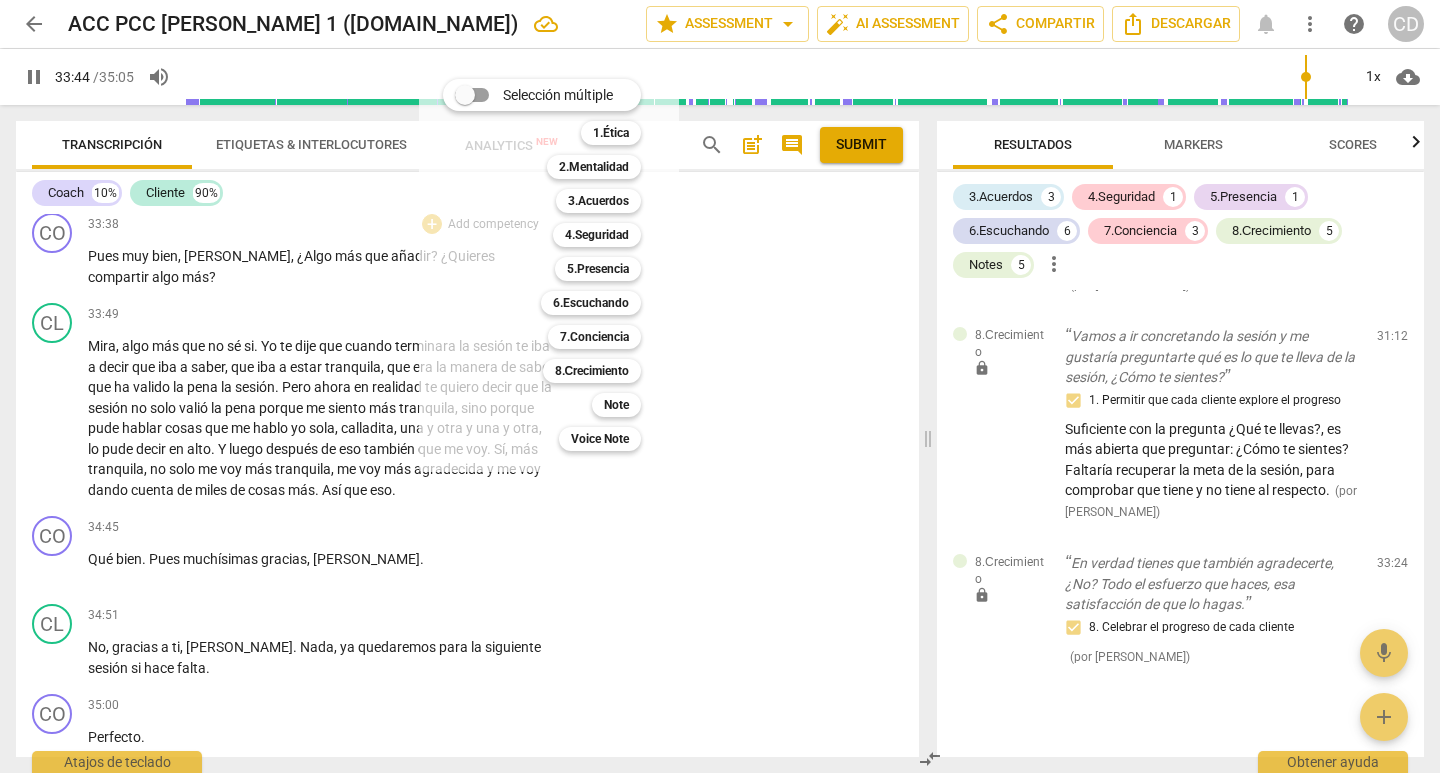 click on "8.Сrecimiento" at bounding box center (592, 371) 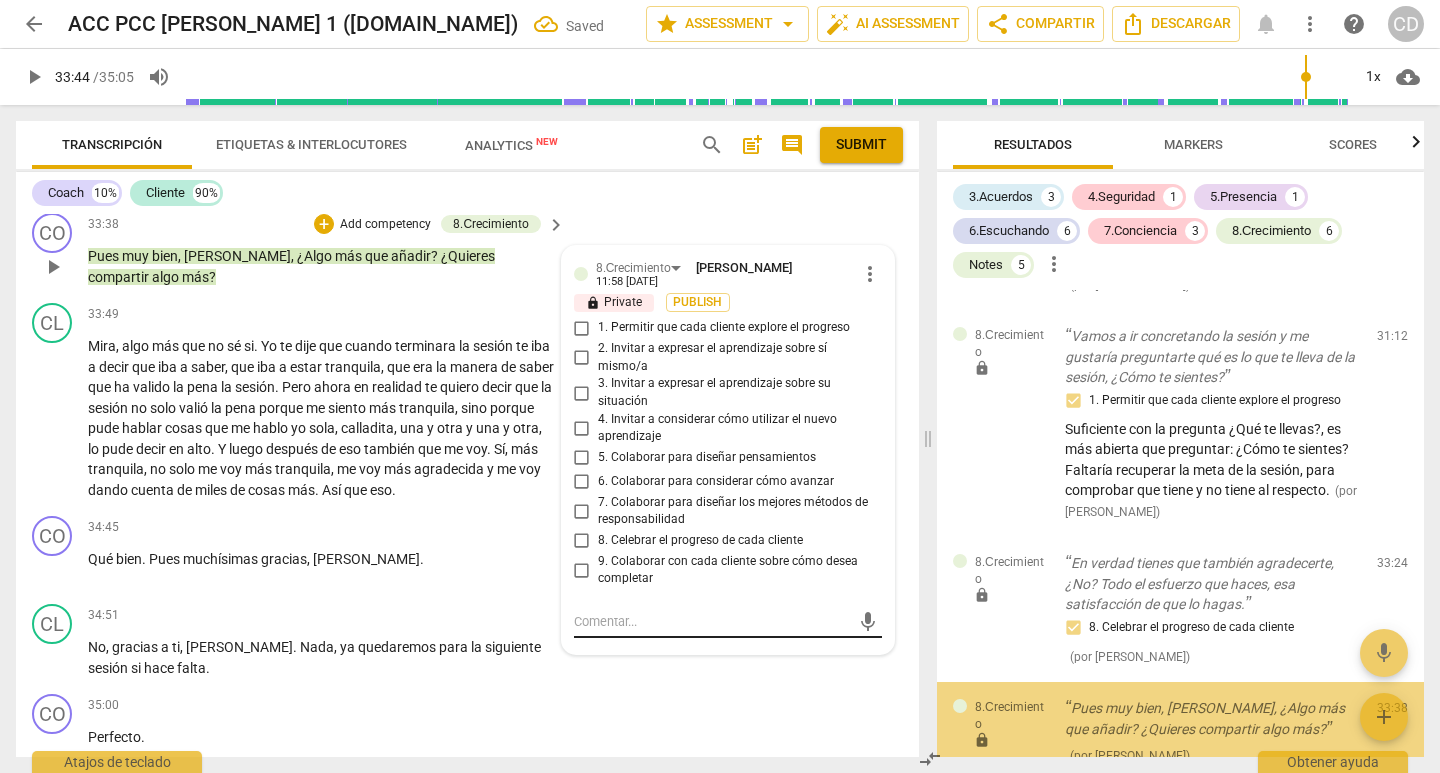 scroll, scrollTop: 3905, scrollLeft: 0, axis: vertical 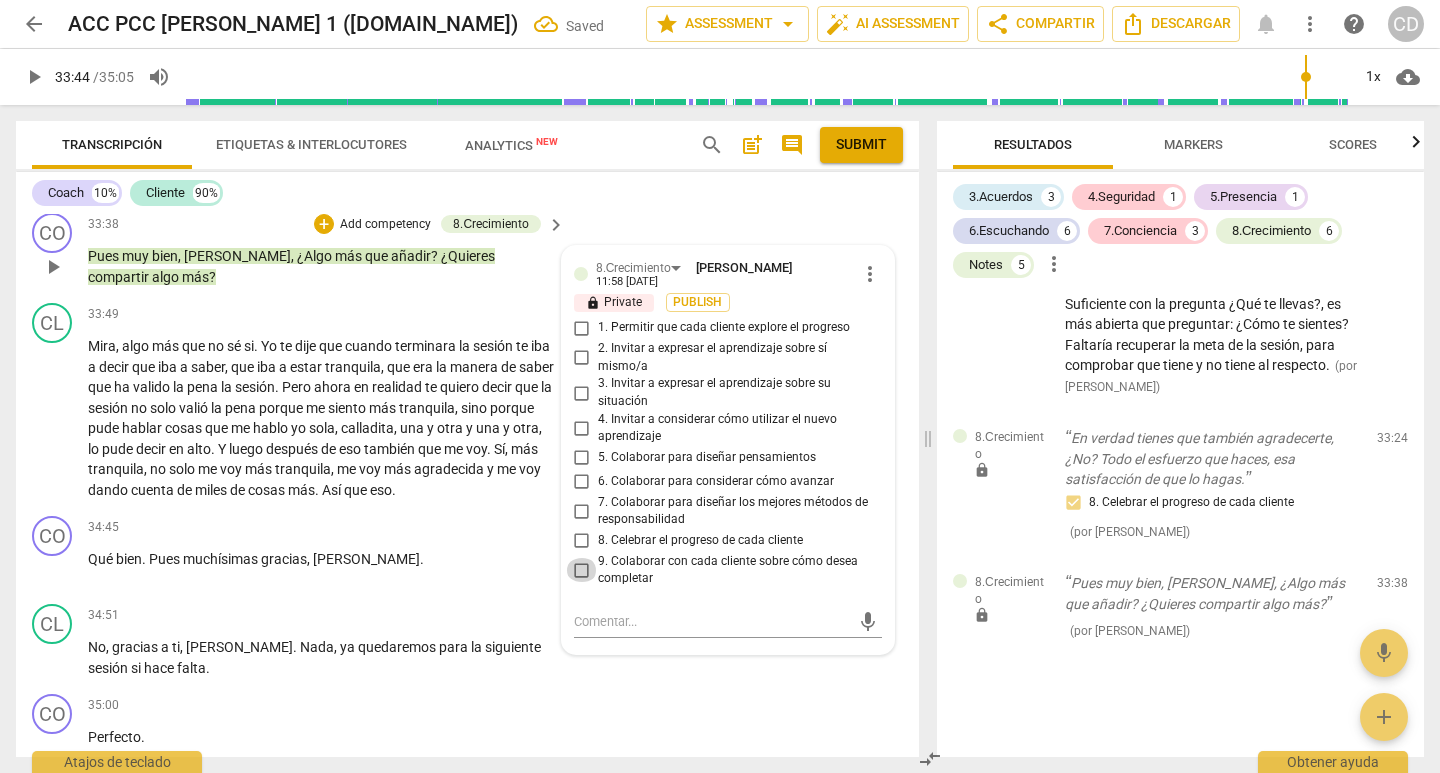 click on "9. Colaborar con cada cliente sobre cómo desea completar" at bounding box center (582, 570) 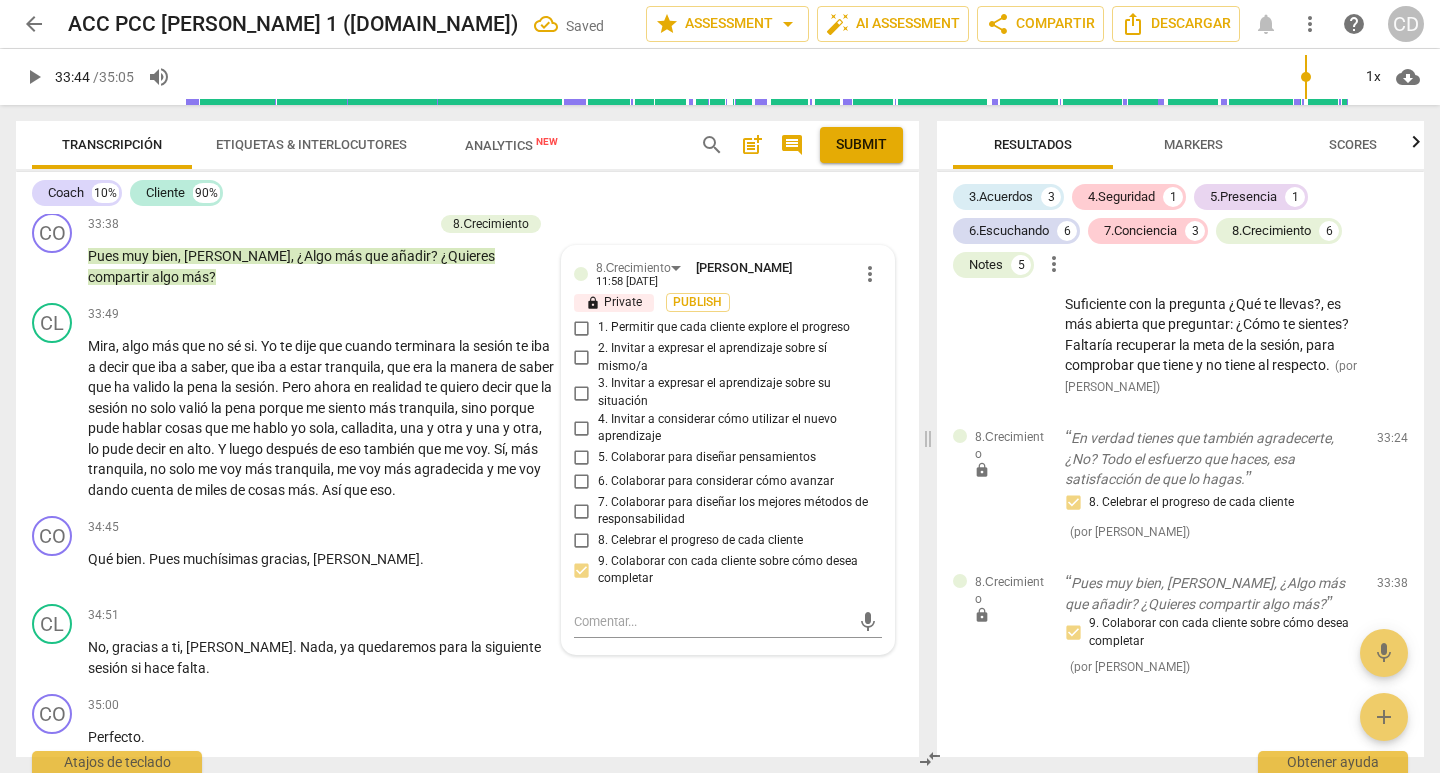 click on "play_arrow" at bounding box center [34, 77] 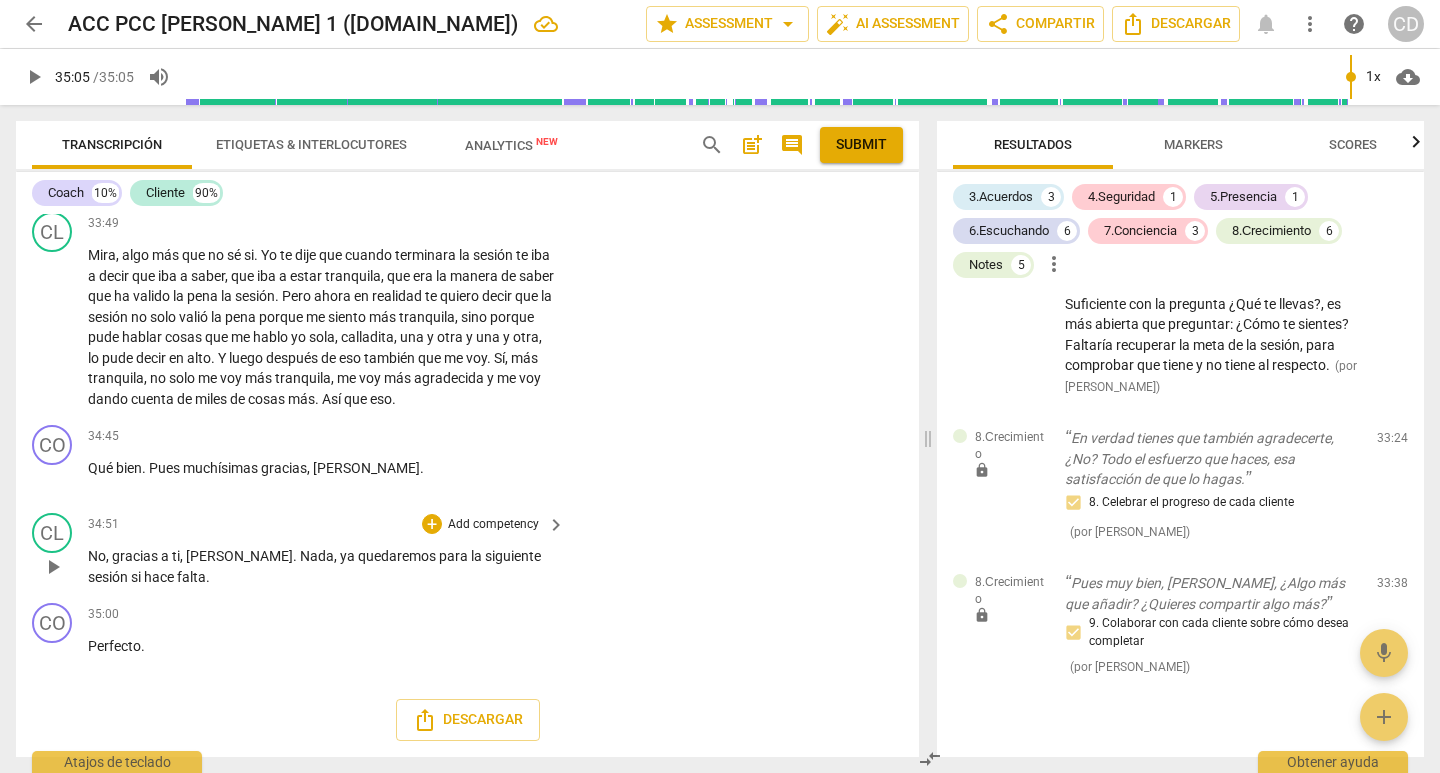 scroll, scrollTop: 8651, scrollLeft: 0, axis: vertical 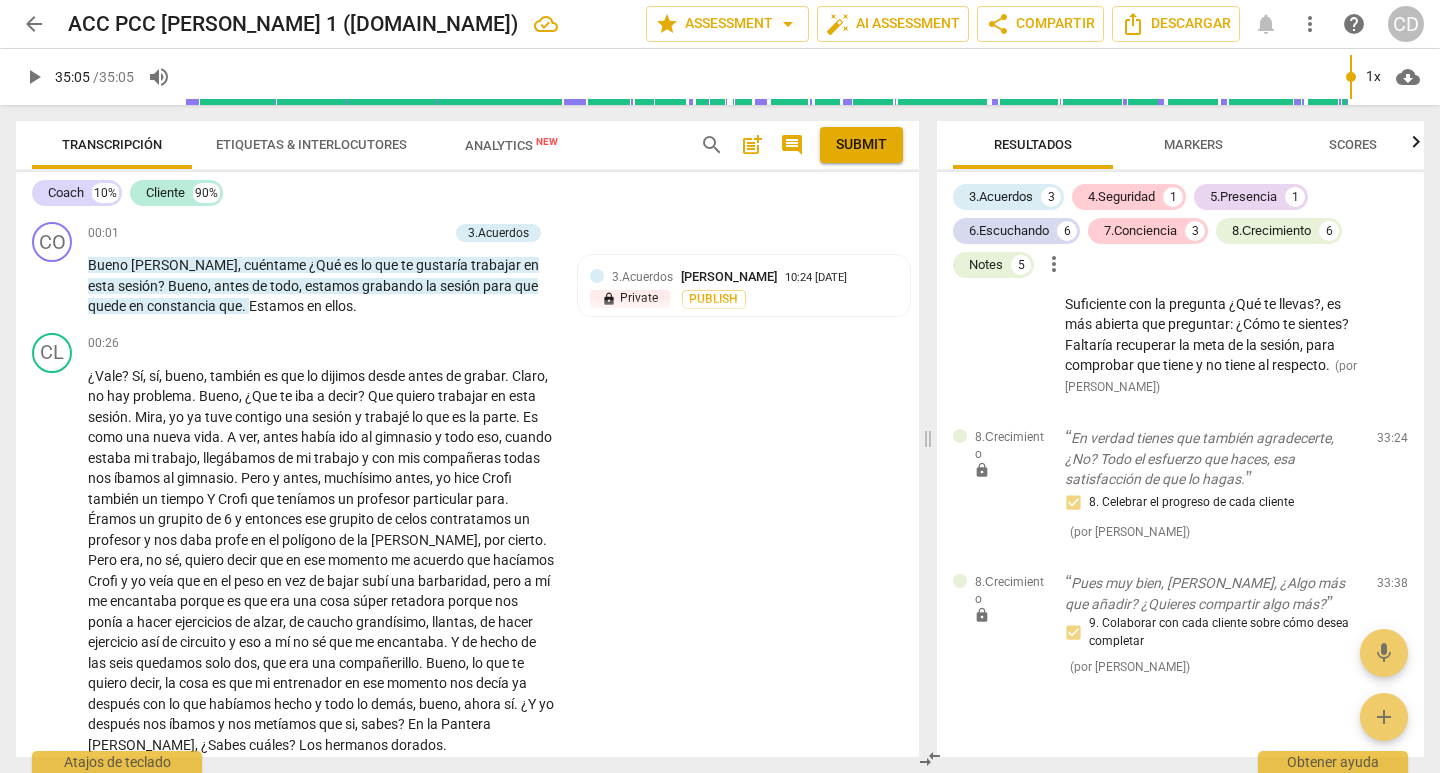 click on "post_add" at bounding box center [752, 145] 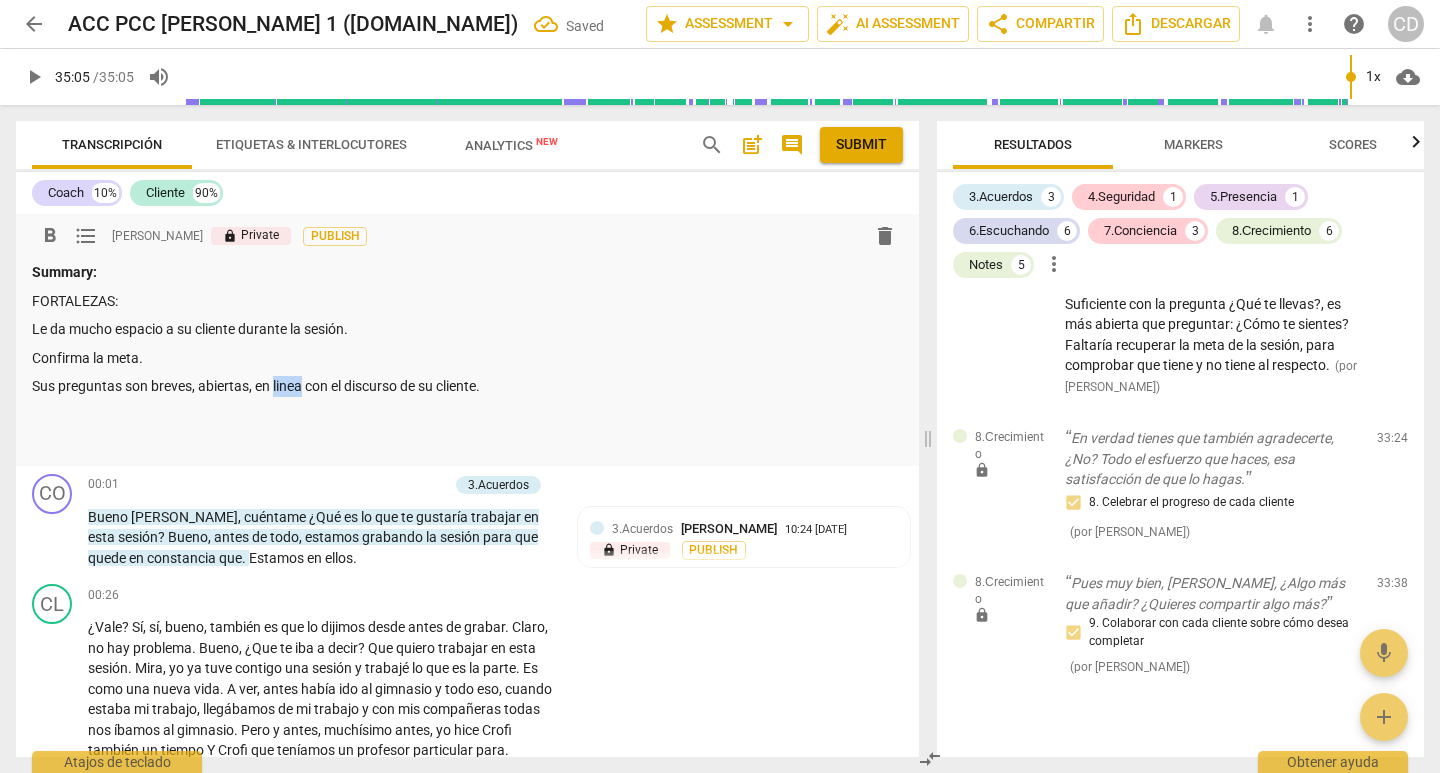 click on "Sus preguntas son breves, abiertas, en linea con el discurso de su cliente." at bounding box center [467, 386] 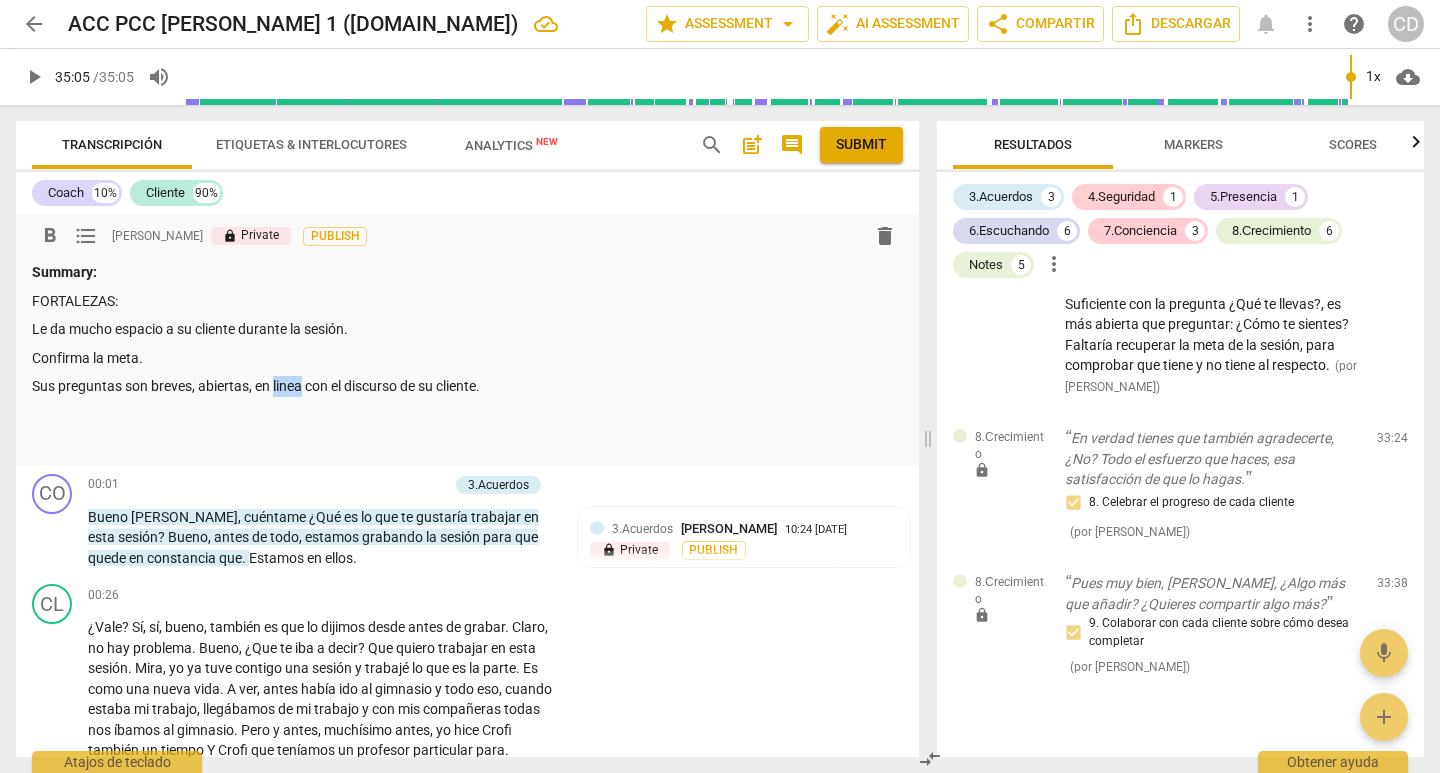 click on "Sus preguntas son breves, abiertas, en linea con el discurso de su cliente." at bounding box center (467, 386) 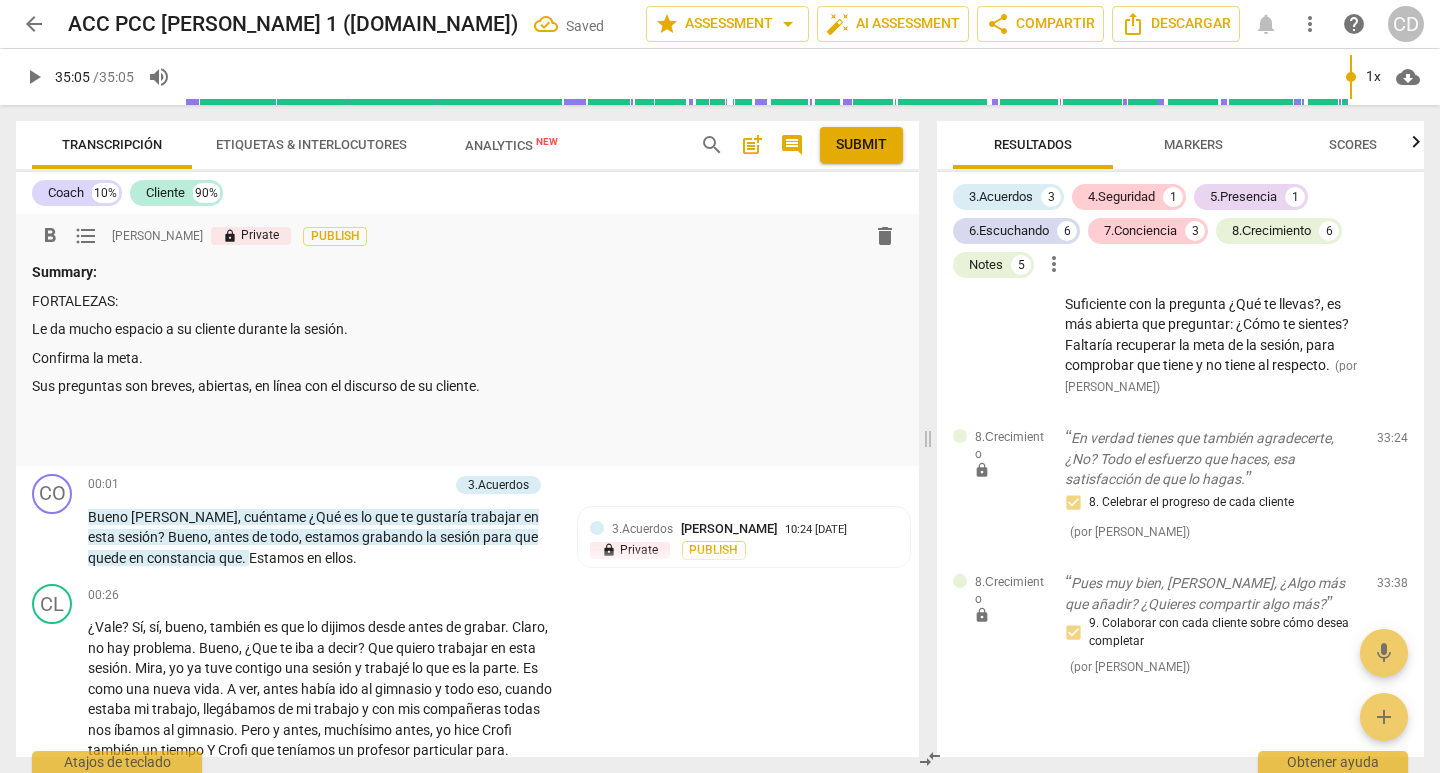 drag, startPoint x: 499, startPoint y: 391, endPoint x: 506, endPoint y: 382, distance: 11.401754 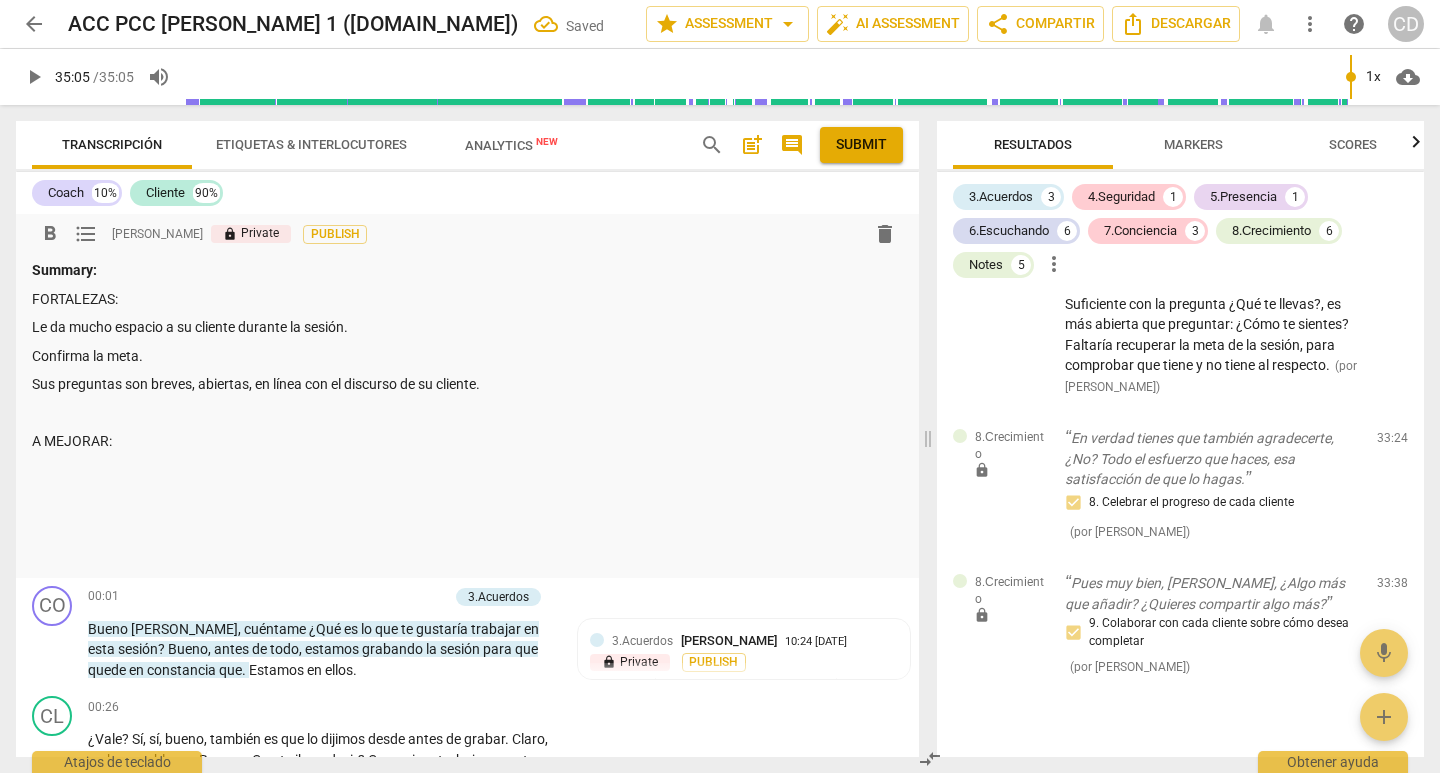 scroll, scrollTop: 0, scrollLeft: 0, axis: both 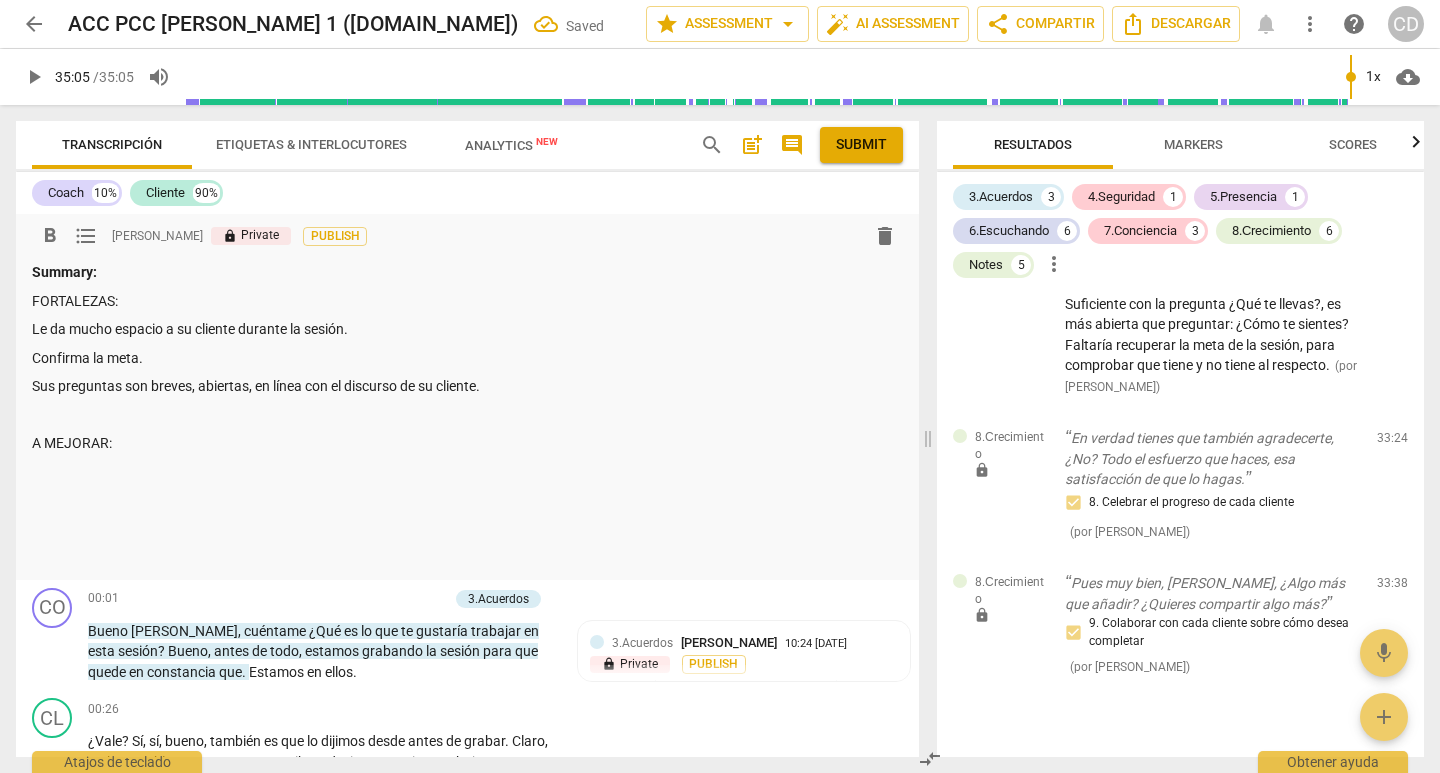 click at bounding box center [467, 472] 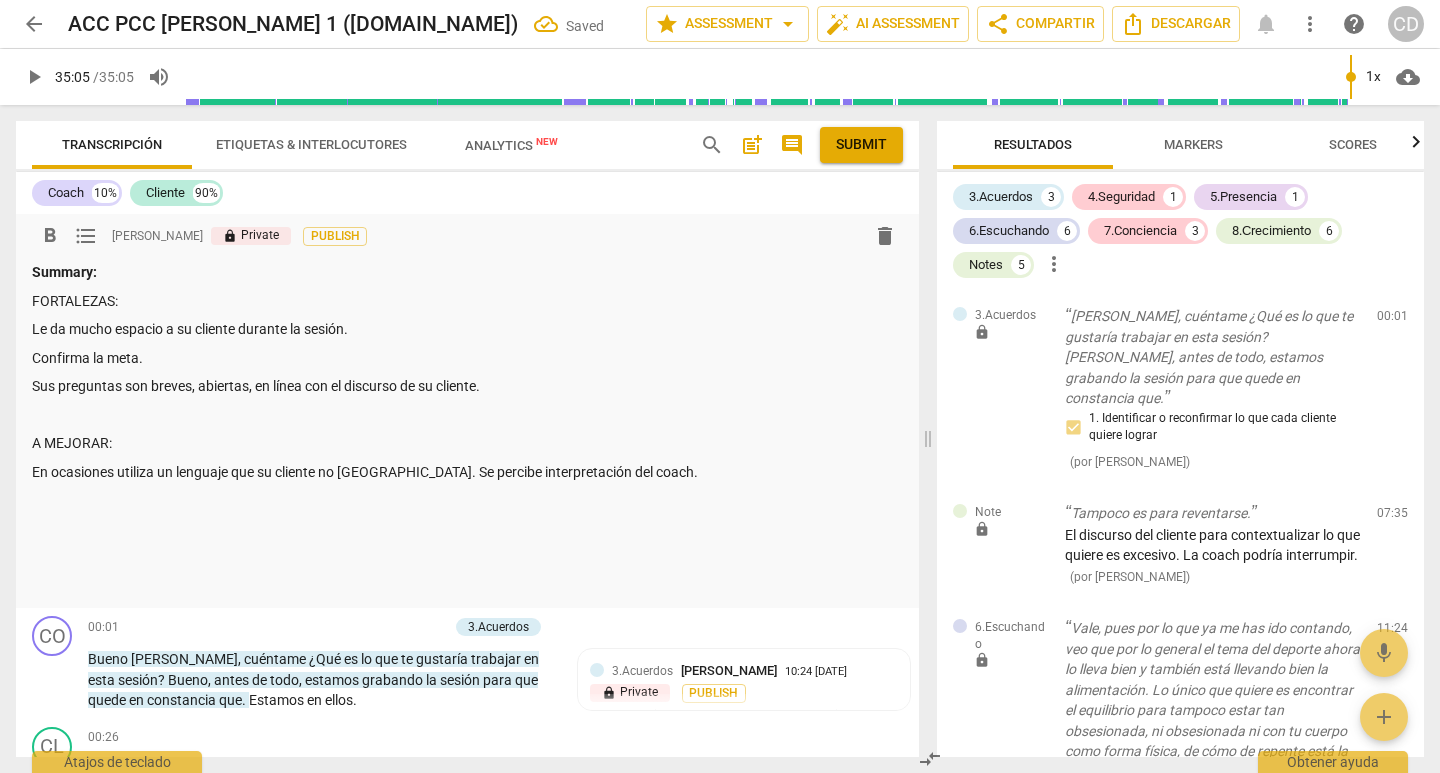 scroll, scrollTop: 0, scrollLeft: 0, axis: both 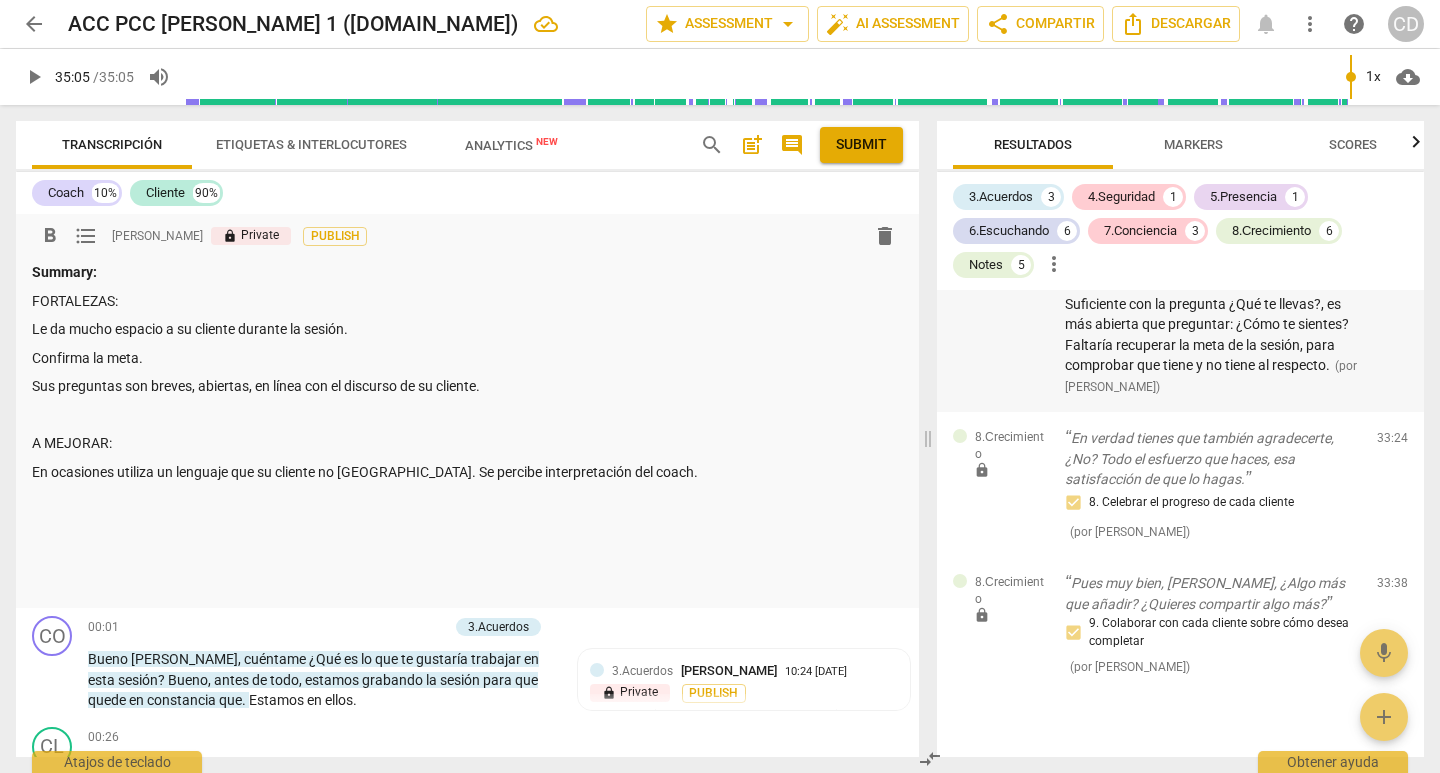 type 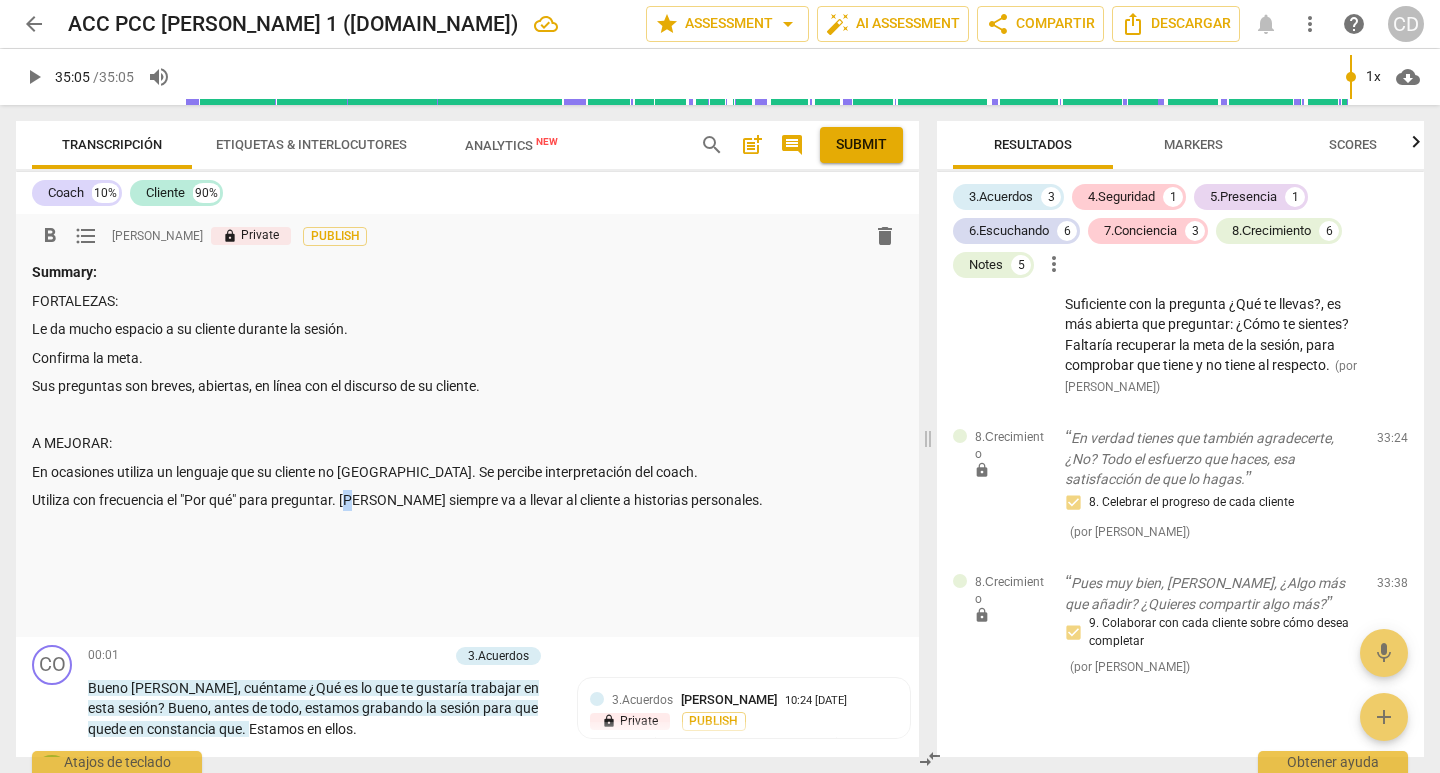 click on "Utiliza con frecuencia el "Por qué" para preguntar. ESto siempre va a llevar al cliente a historias personales." at bounding box center (467, 500) 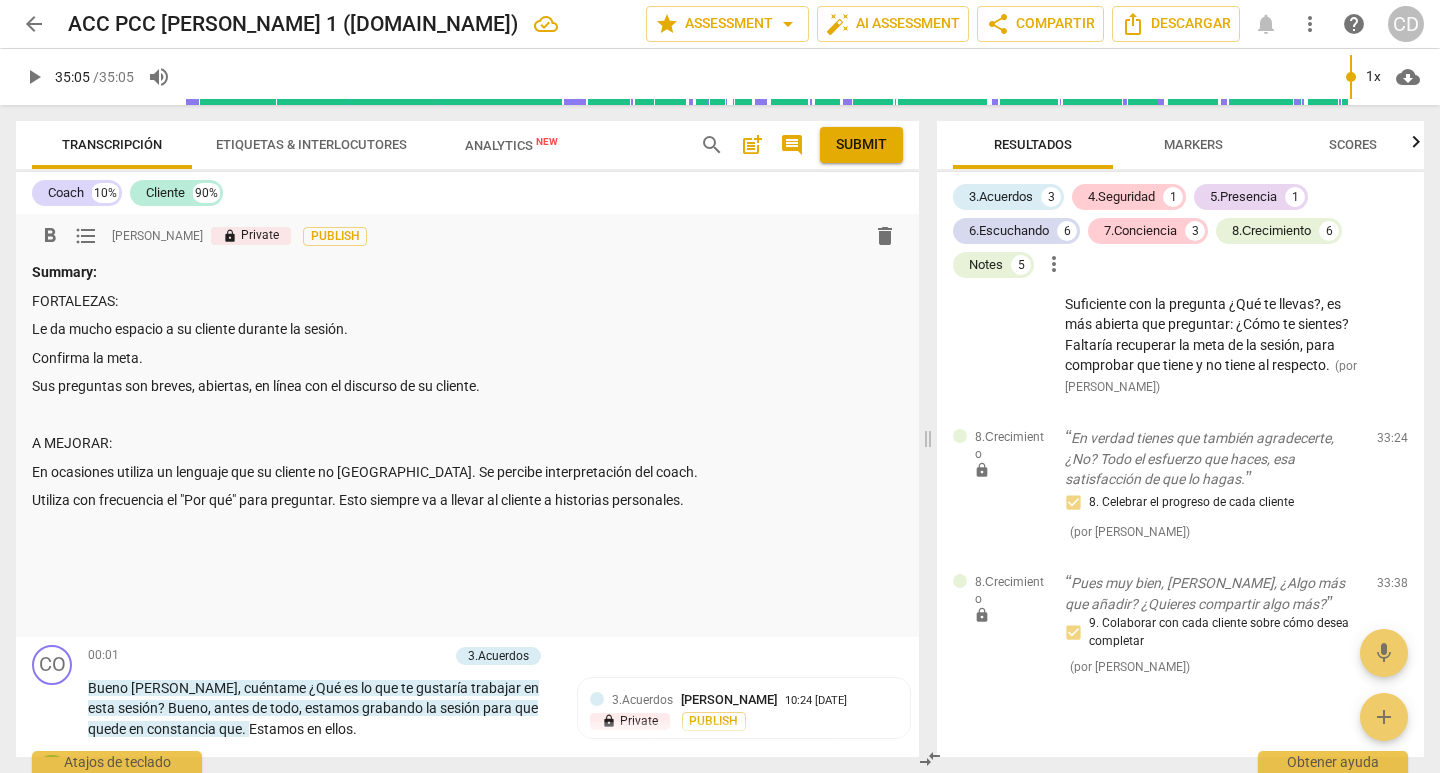 click on "Summary:    FORTALEZAS: Le da mucho espacio a su cliente durante la sesión. Confirma la meta. Sus preguntas son breves, abiertas, en línea con el discurso de su cliente. A MEJORAR: En ocasiones utiliza un lenguaje que su cliente no usa. Se percibe interpretación del coach. Utiliza con frecuencia el "Por qué" para preguntar. Esto siempre va a llevar al cliente a historias personales." at bounding box center (467, 443) 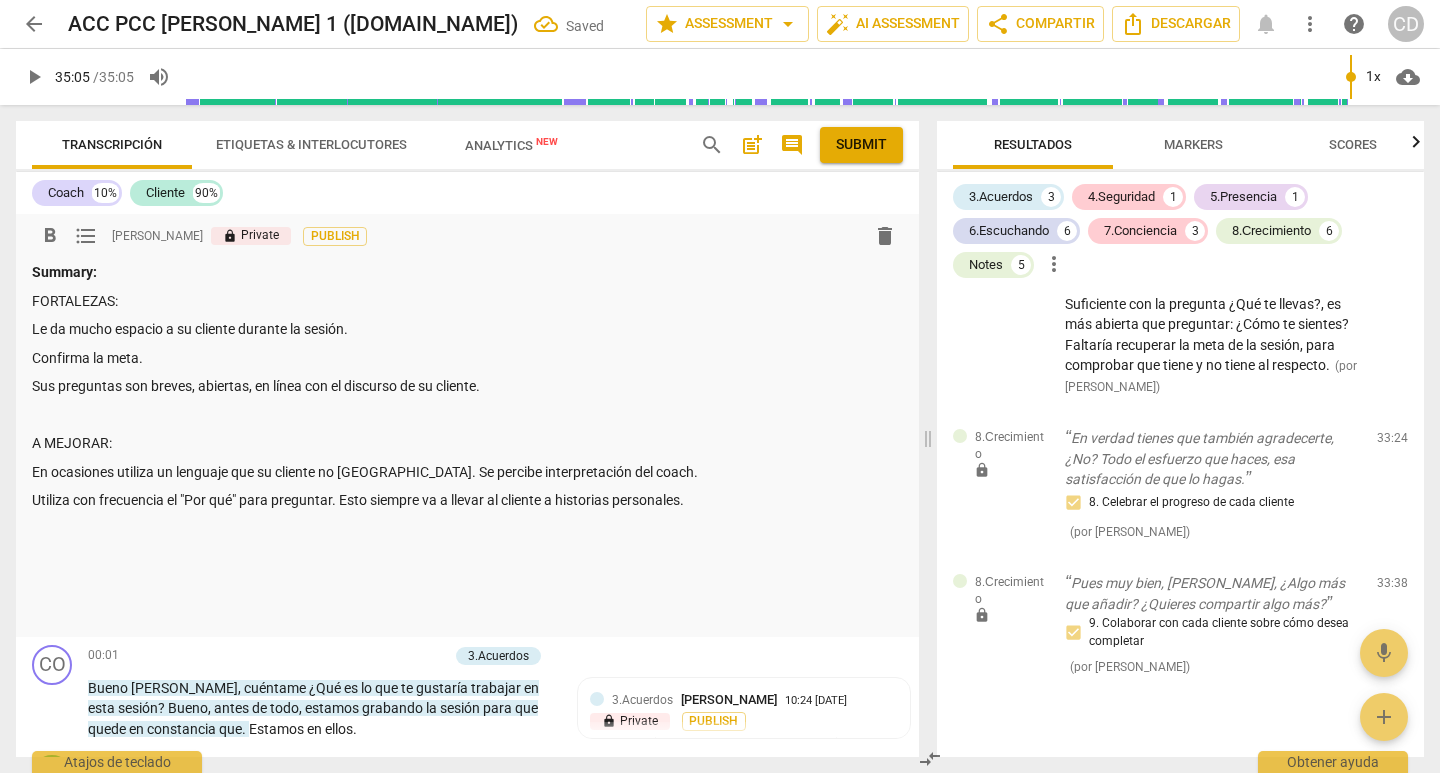 click on "Utiliza con frecuencia el "Por qué" para preguntar. Esto siempre va a llevar al cliente a historias personales." at bounding box center (467, 500) 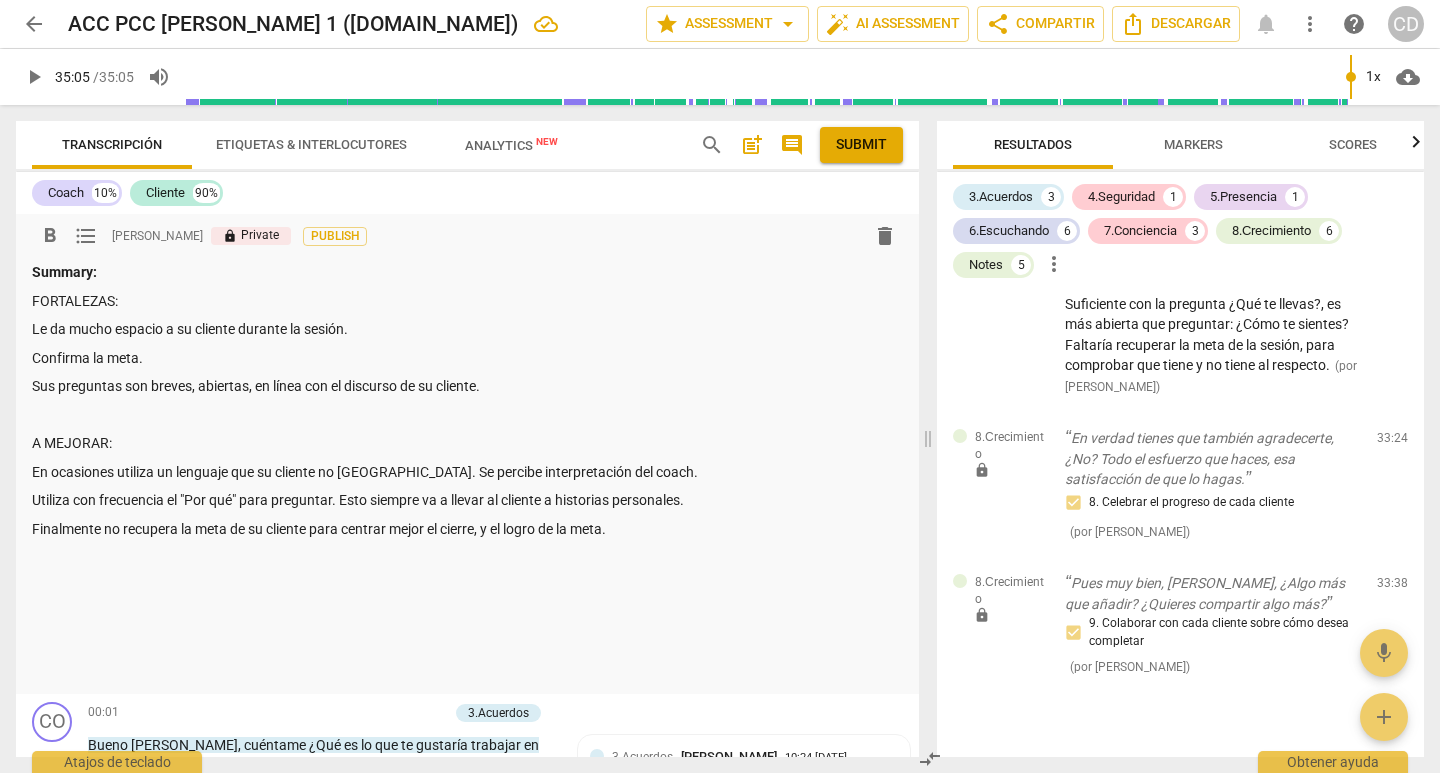 click on "Scores" at bounding box center (1353, 144) 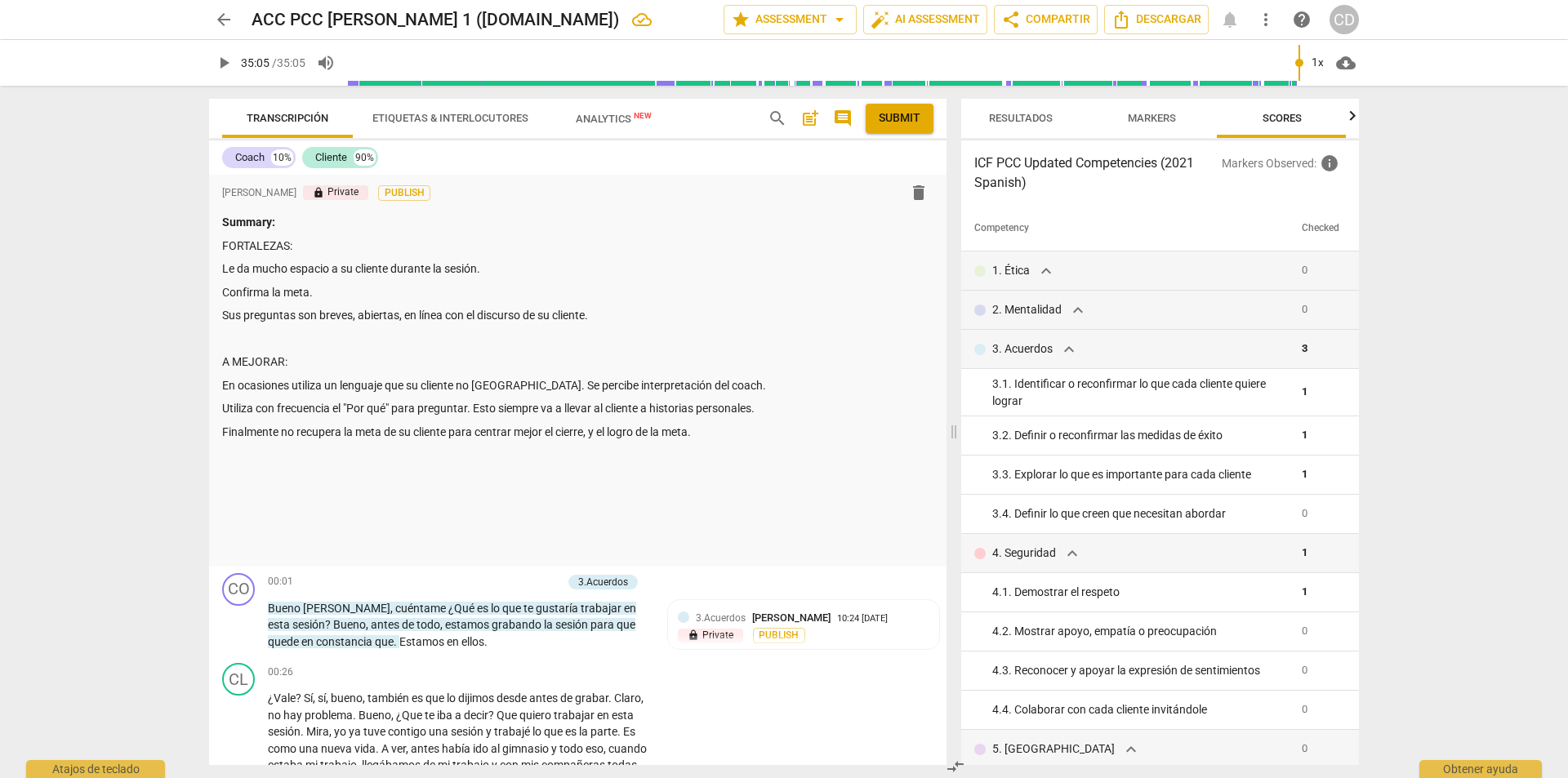 scroll, scrollTop: 0, scrollLeft: 20, axis: horizontal 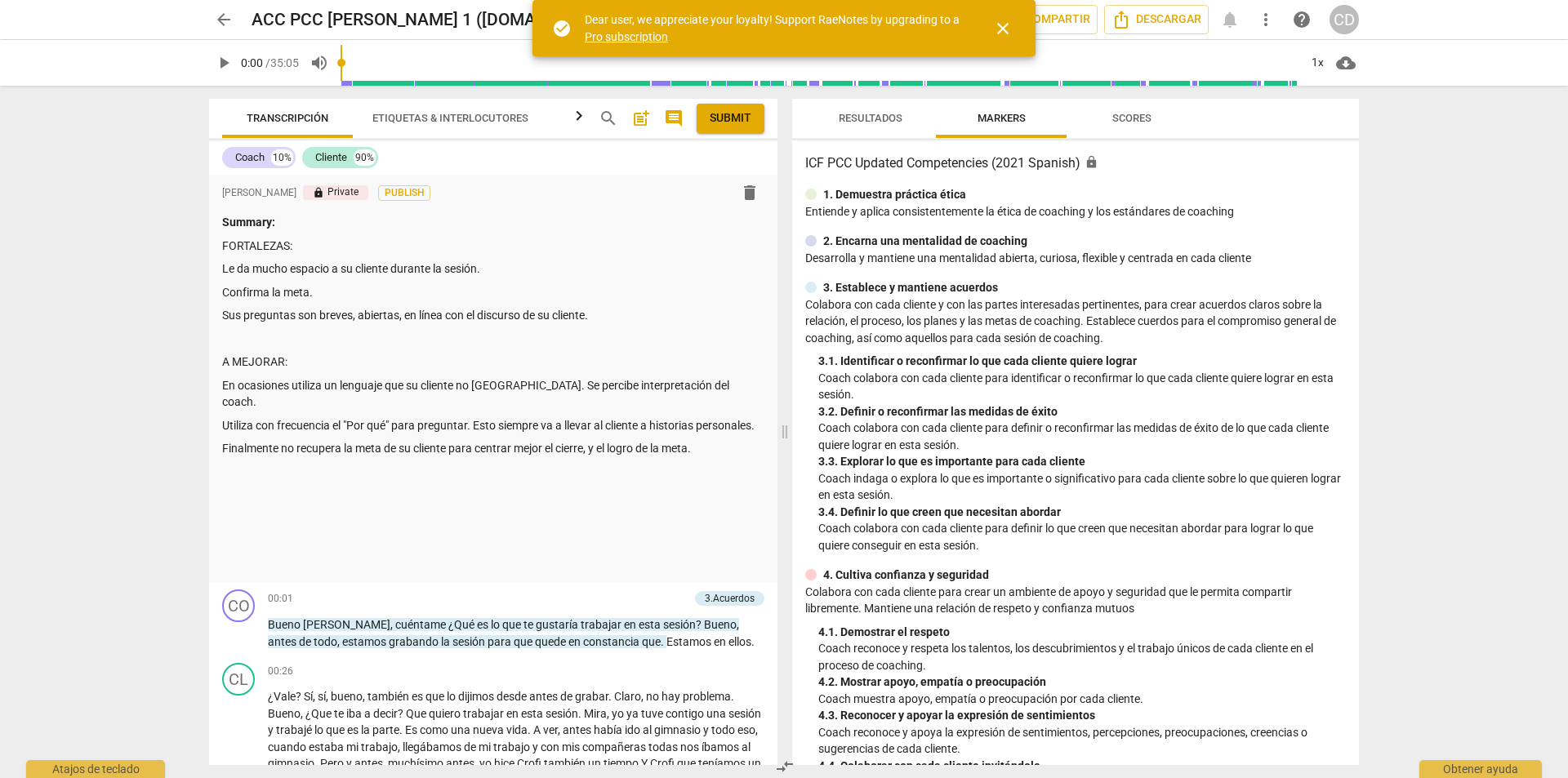 click on "Scores" at bounding box center (1132, 118) 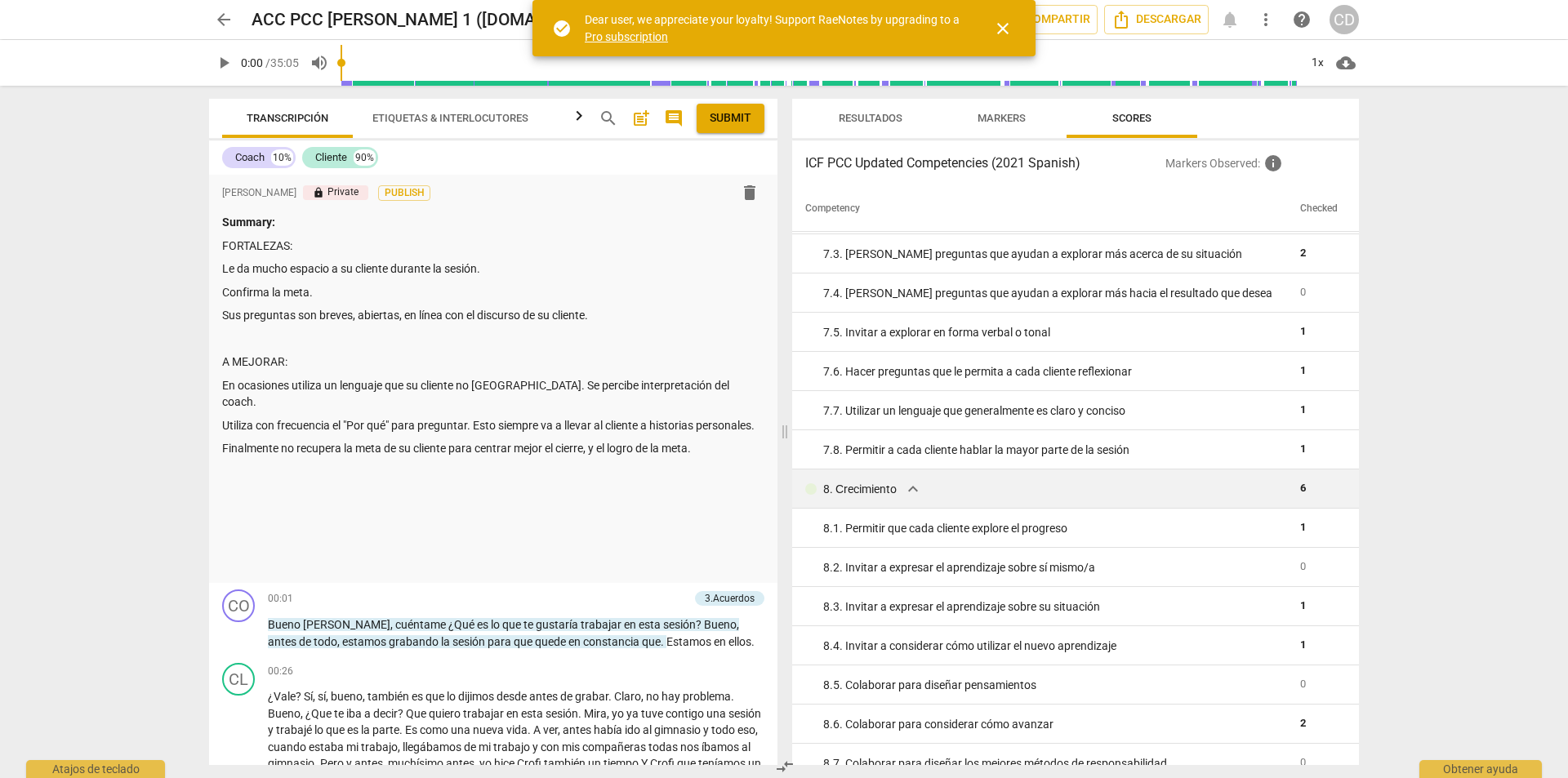 scroll, scrollTop: 1225, scrollLeft: 0, axis: vertical 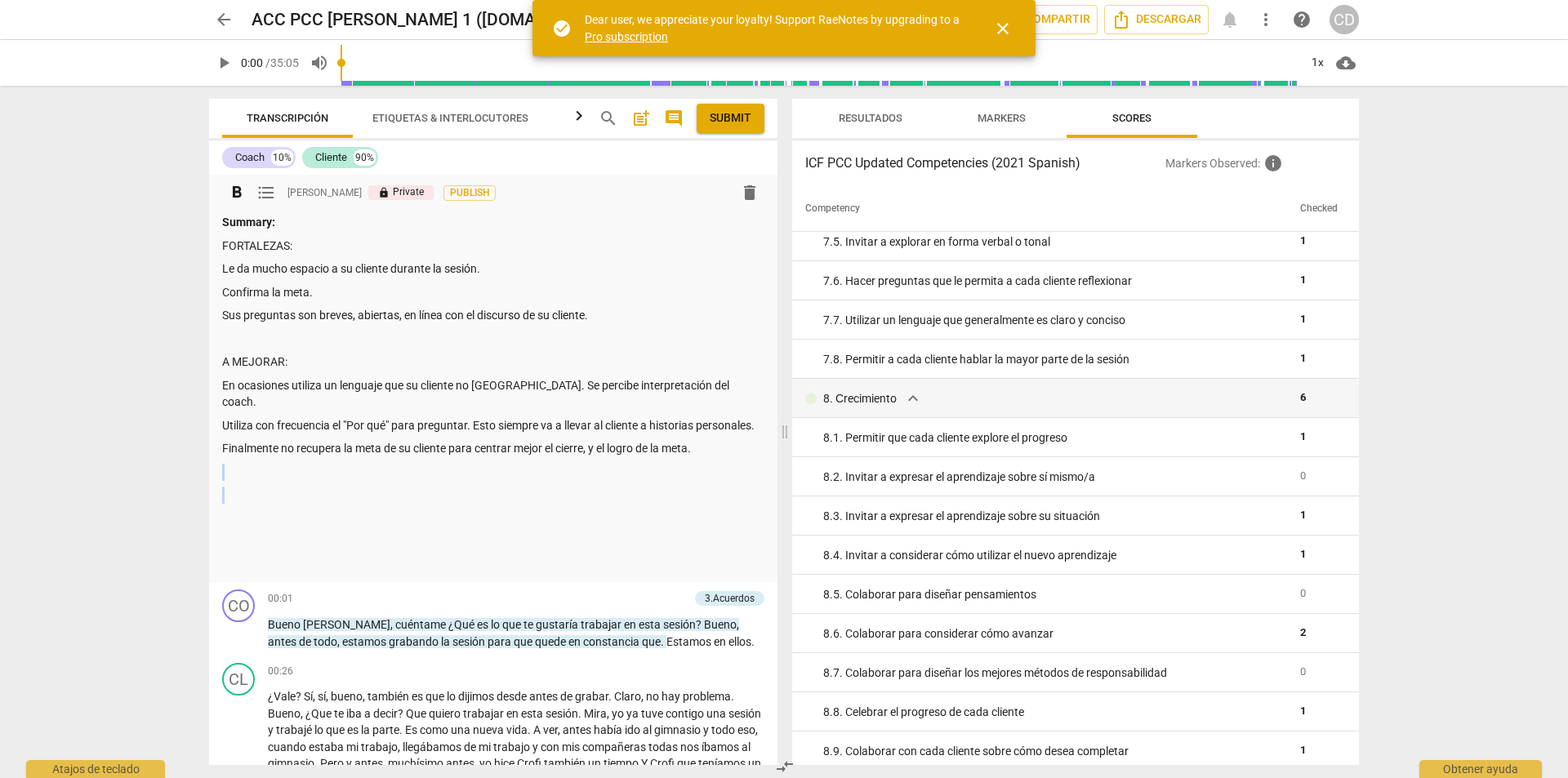 drag, startPoint x: 470, startPoint y: 486, endPoint x: 330, endPoint y: 428, distance: 151.53877 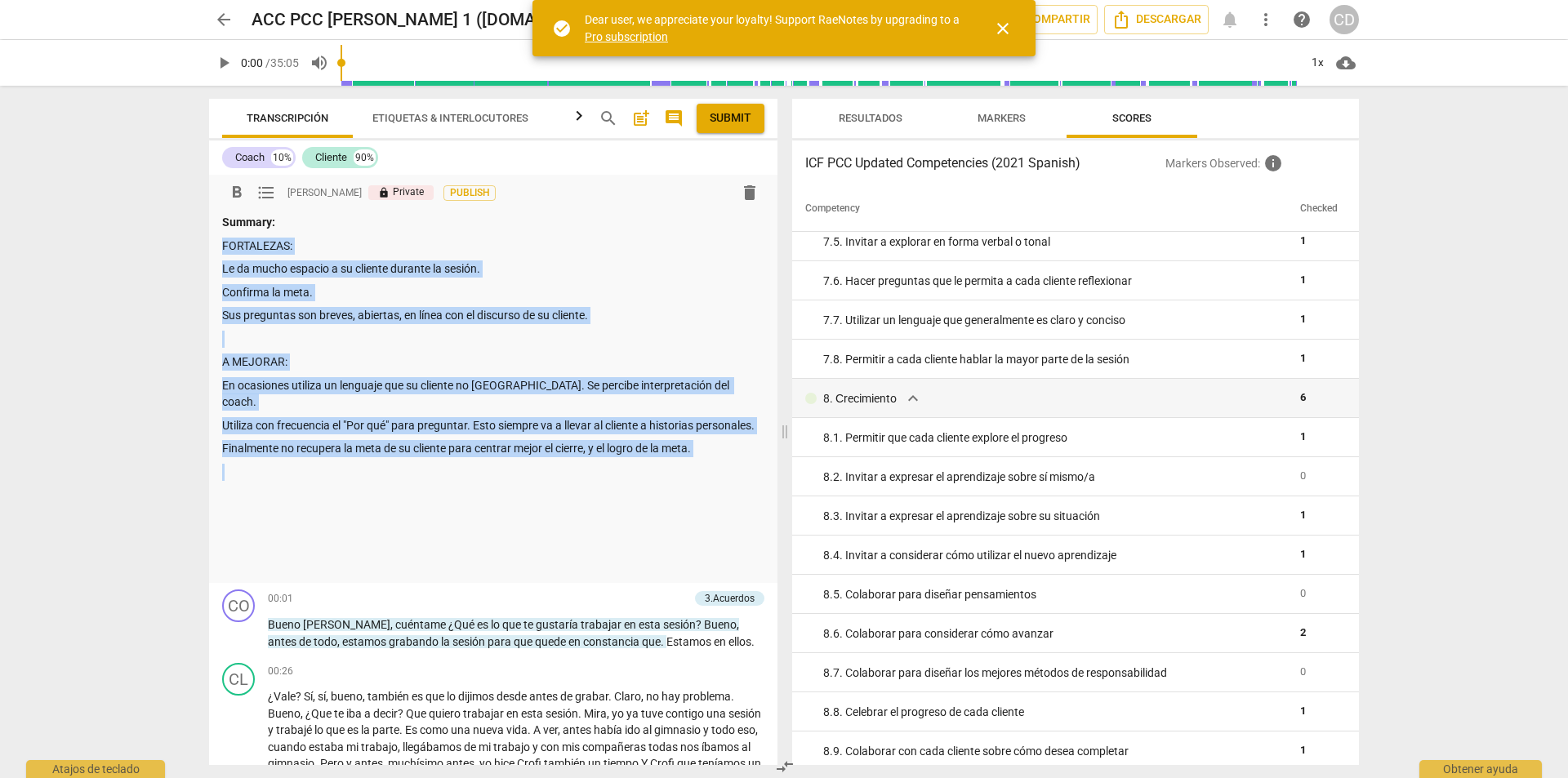 drag, startPoint x: 225, startPoint y: 247, endPoint x: 497, endPoint y: 460, distance: 345.47504 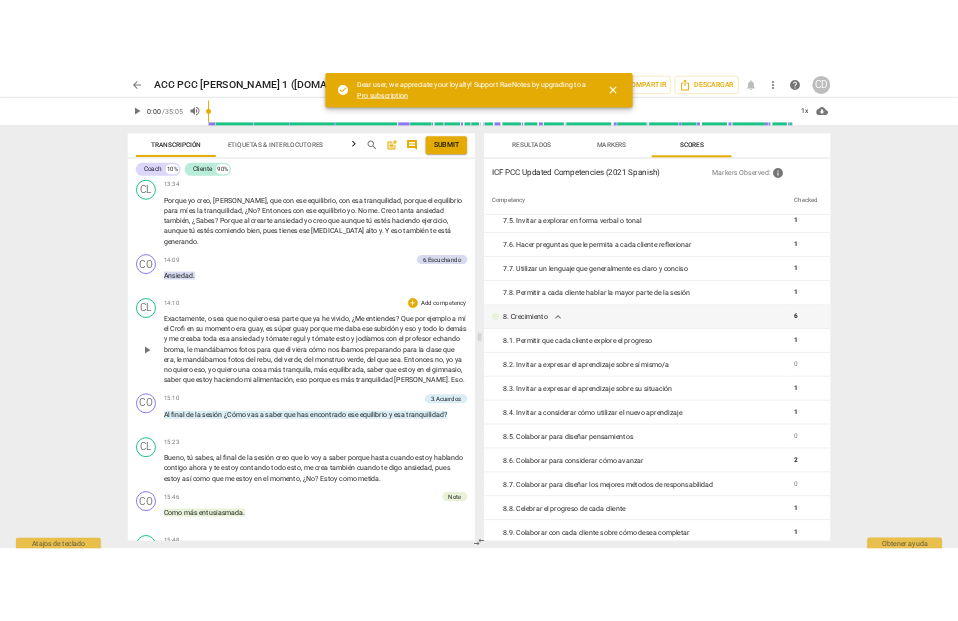 scroll, scrollTop: 3200, scrollLeft: 0, axis: vertical 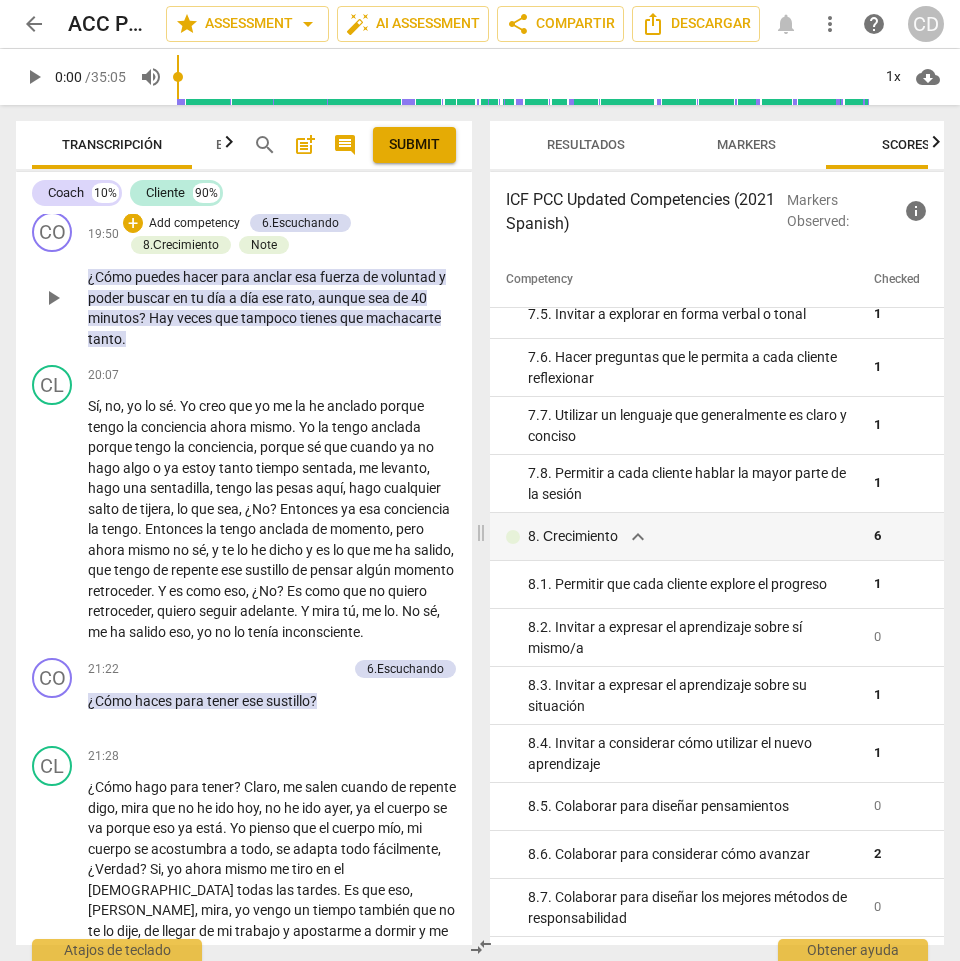 click on "CO play_arrow pause 19:50 + Add competency 6.Escuchando 8.Сrecimiento Note keyboard_arrow_right ¿Cómo   puedes   hacer   para   anclar   esa   fuerza   de   voluntad   y   poder   buscar   en   tu   día   a   día   ese   rato ,   aunque   sea   de   40   minutos ?   Hay   veces   que   tampoco   tienes   que   machacarte   tanto . 6.Escuchando Concha Durante 11:36 07-16-2025 lock Private Publish 3. Explorar las emociones de cada cliente La coach no investiga el "sustillo" del cliente, sino que pasa directa a "anclar" la fuerza de voluntad.
8.Сrecimiento Concha Durante 11:33 07-16-2025 lock Private Publish 6. Colaborar para considerar cómo avanzar Es una pregunta de acción. Falta exploración, por ejemplo sobre que es la fuerza de voluntad en ella, como le funciona, etc., que le ayudaría al cliente a responder. Note Concha Durante 11:35 07-16-2025 lock Private Publish Atención a la interpretación de la coach." at bounding box center [244, 280] 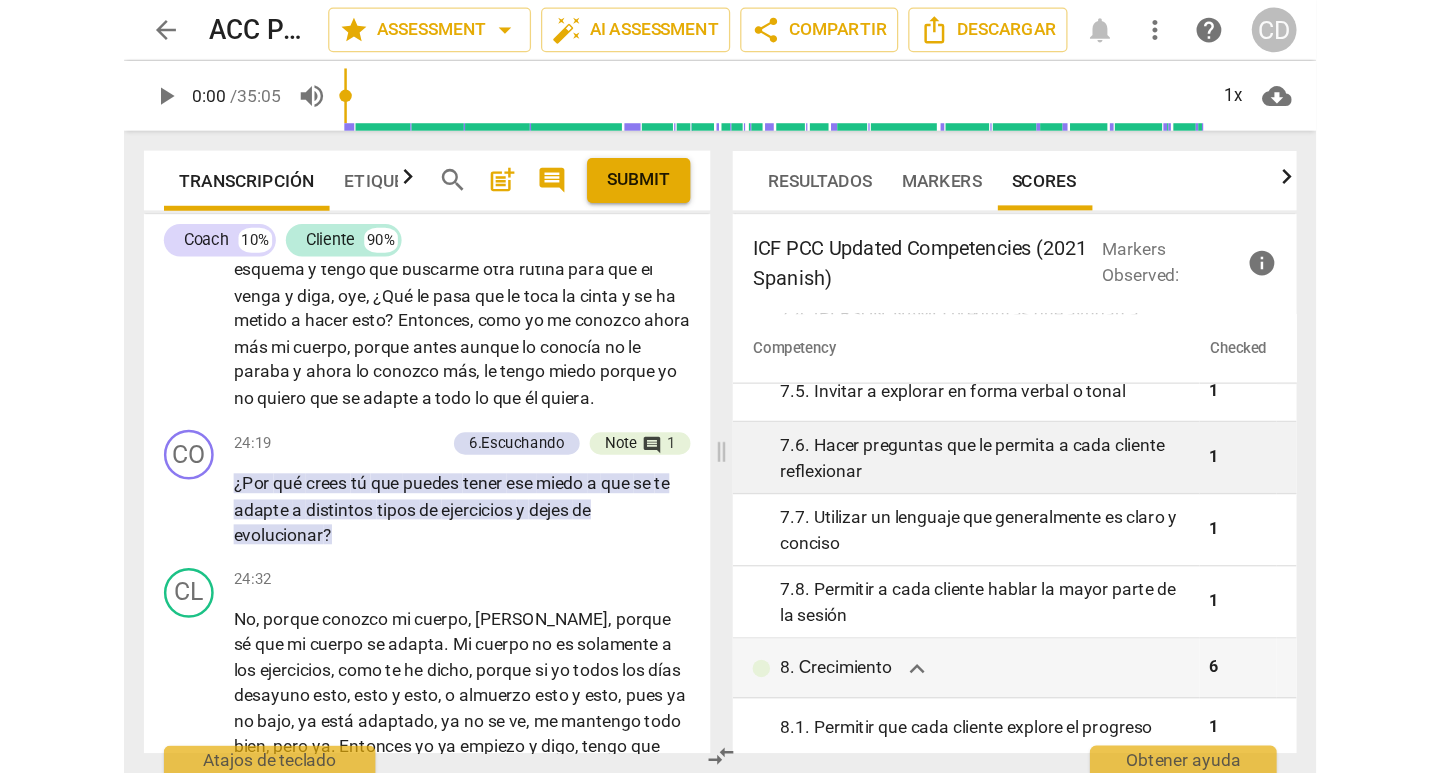 scroll, scrollTop: 5666, scrollLeft: 0, axis: vertical 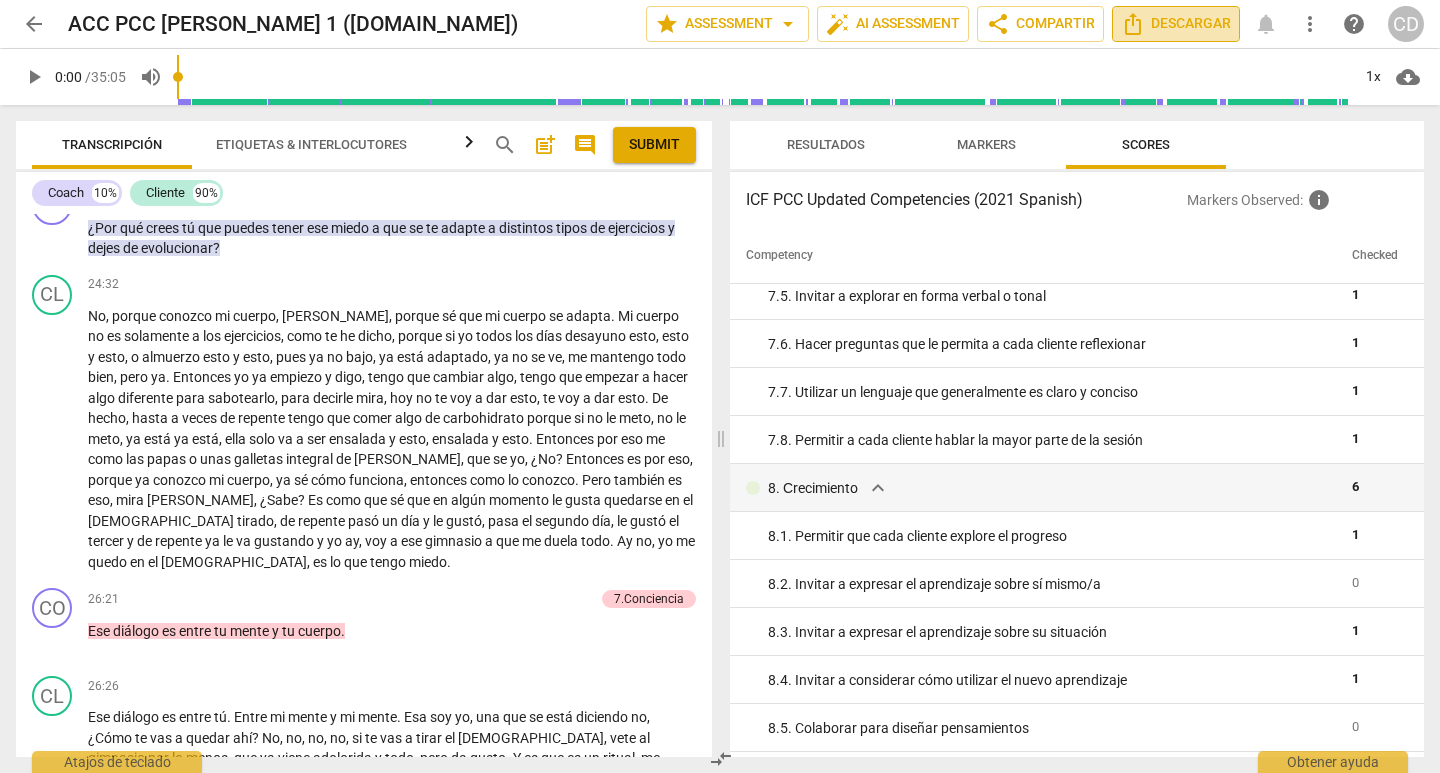 click on "Descargar" at bounding box center [1176, 24] 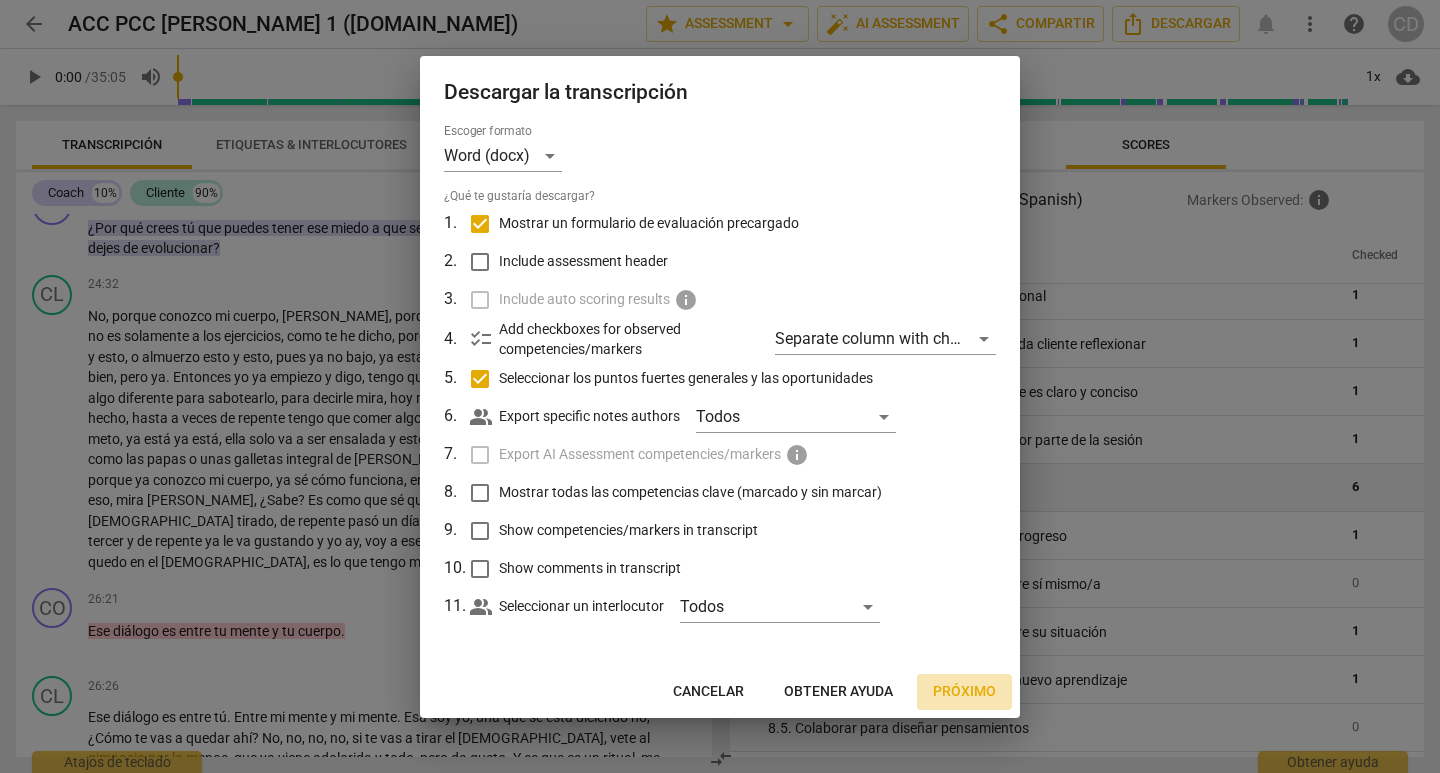 click on "Próximo" at bounding box center (964, 692) 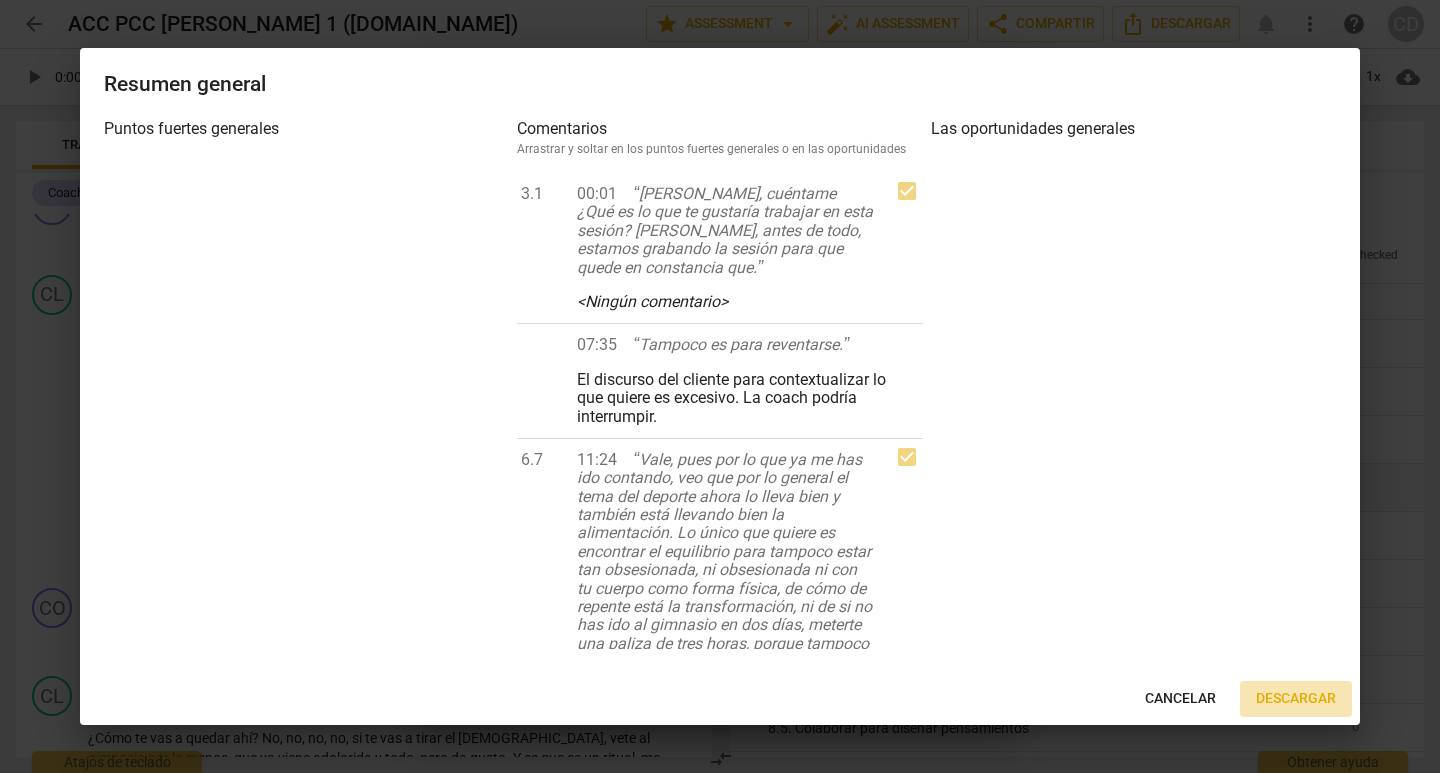 click on "Descargar" at bounding box center (1296, 699) 